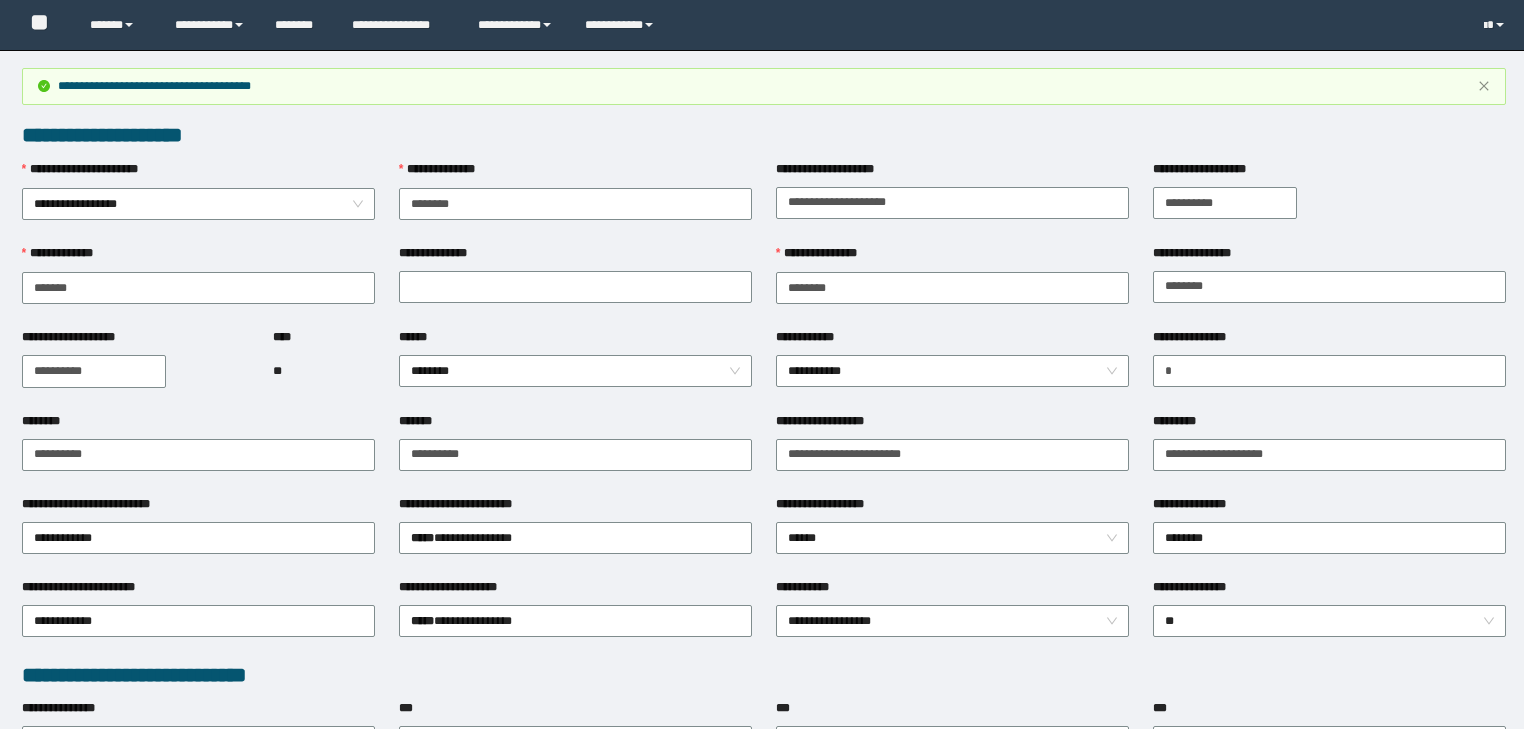 scroll, scrollTop: 0, scrollLeft: 0, axis: both 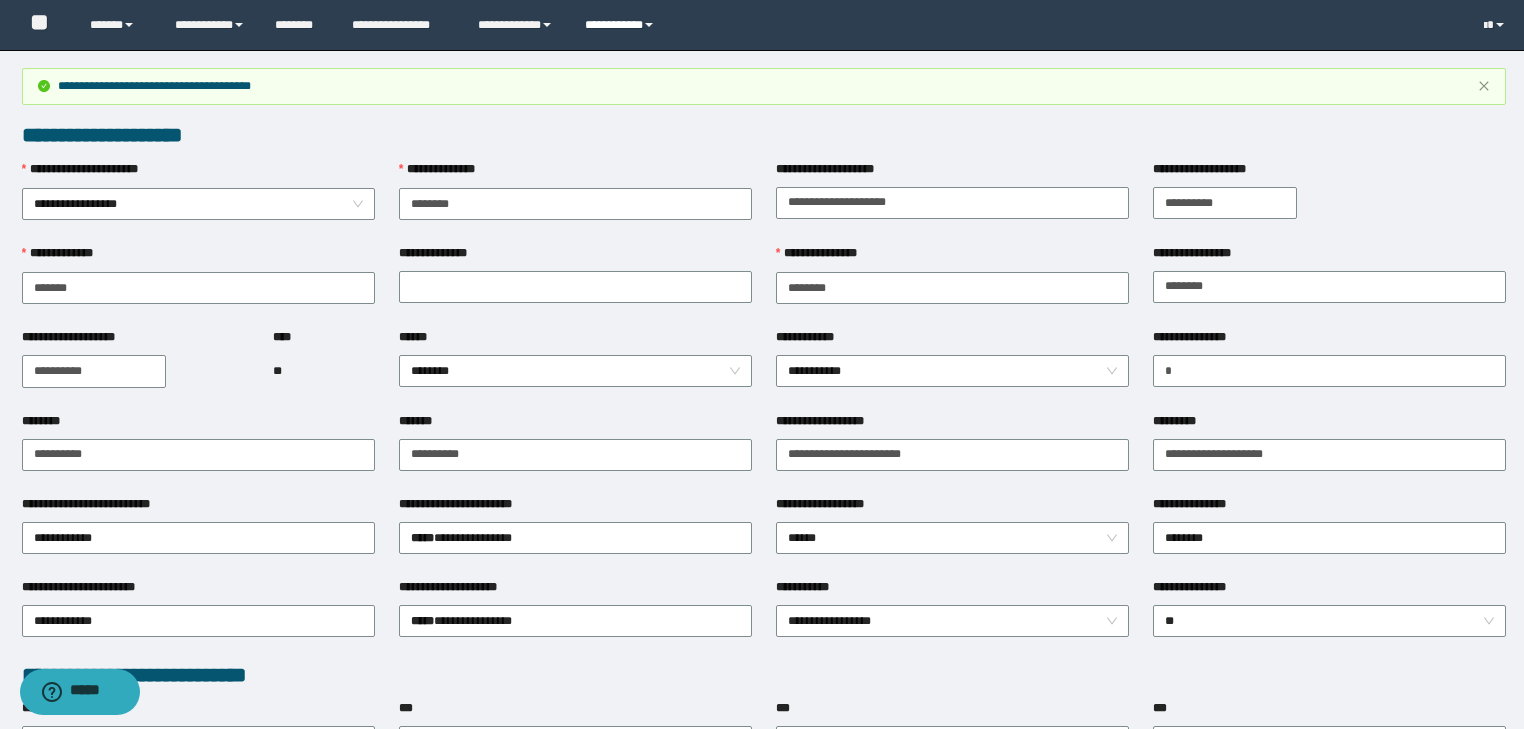 click on "**********" at bounding box center [622, 25] 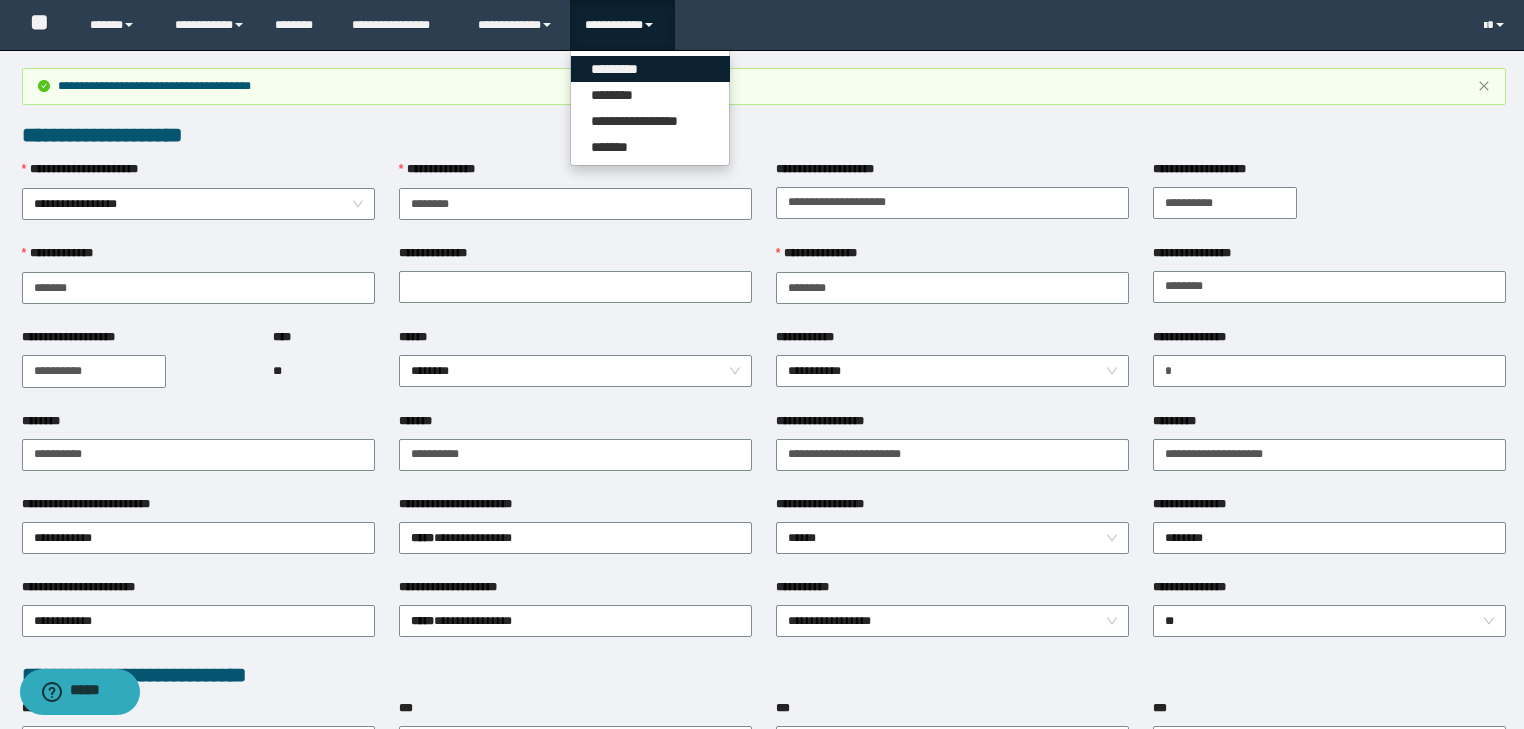 click on "*********" at bounding box center [650, 69] 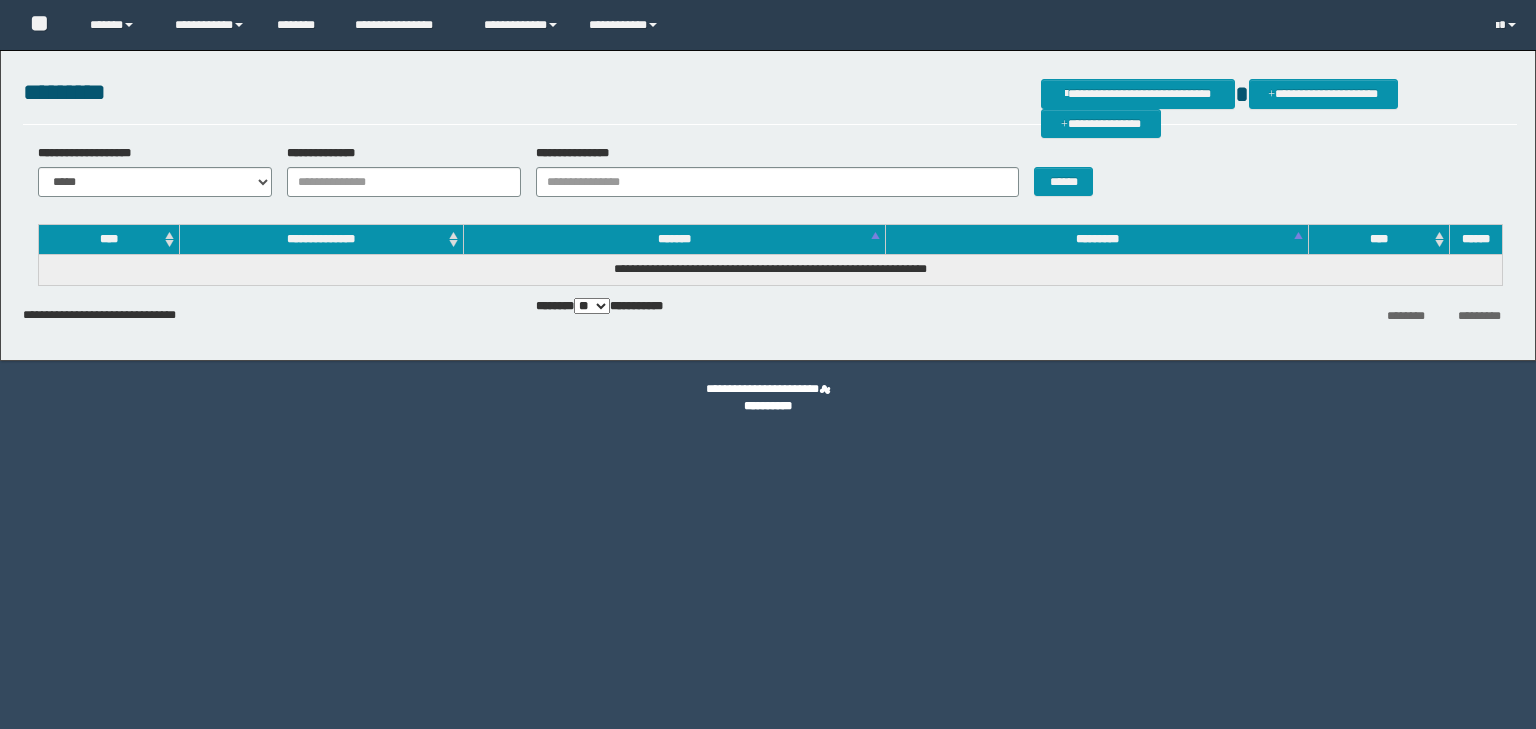 scroll, scrollTop: 0, scrollLeft: 0, axis: both 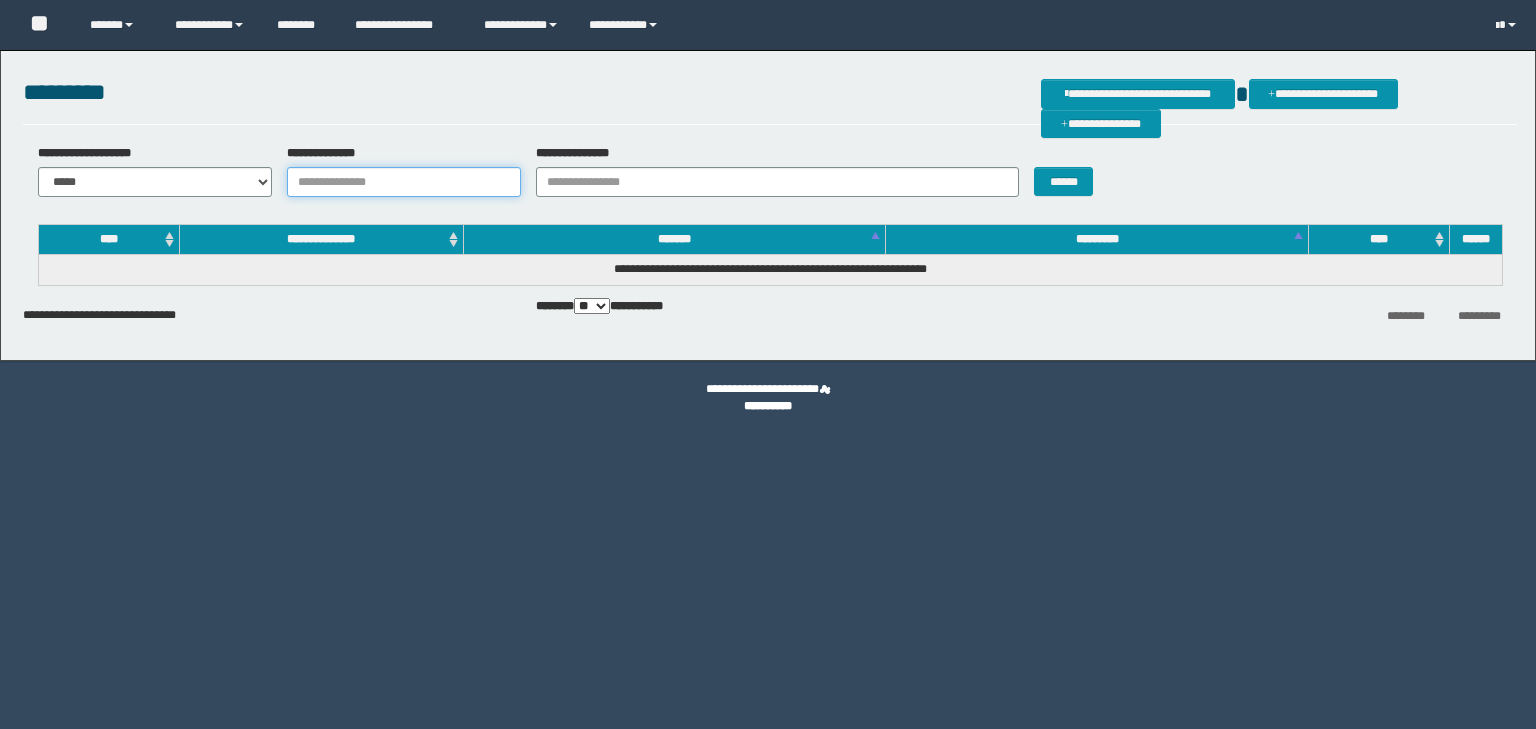 click on "**********" at bounding box center [404, 182] 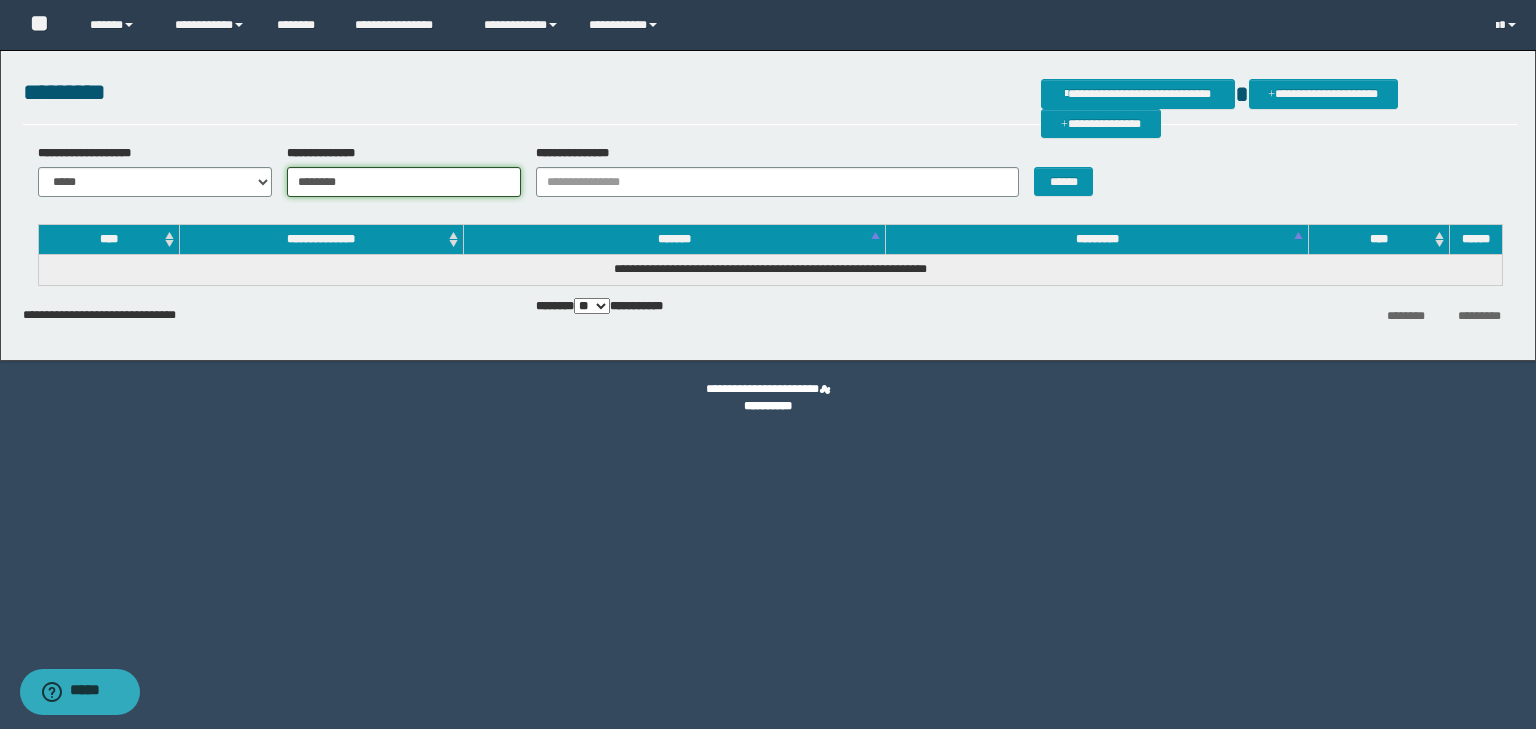 type on "********" 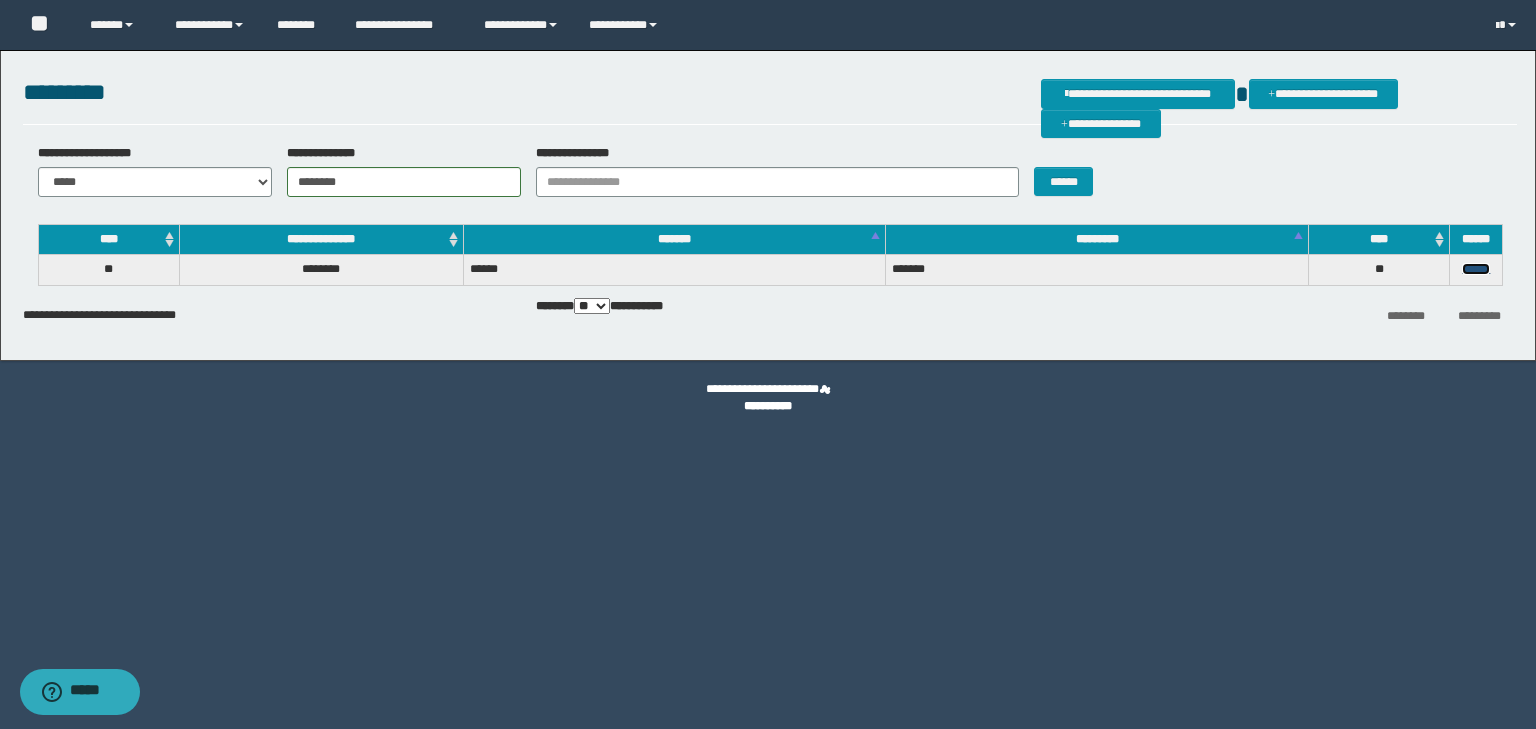 click on "******" at bounding box center (1476, 269) 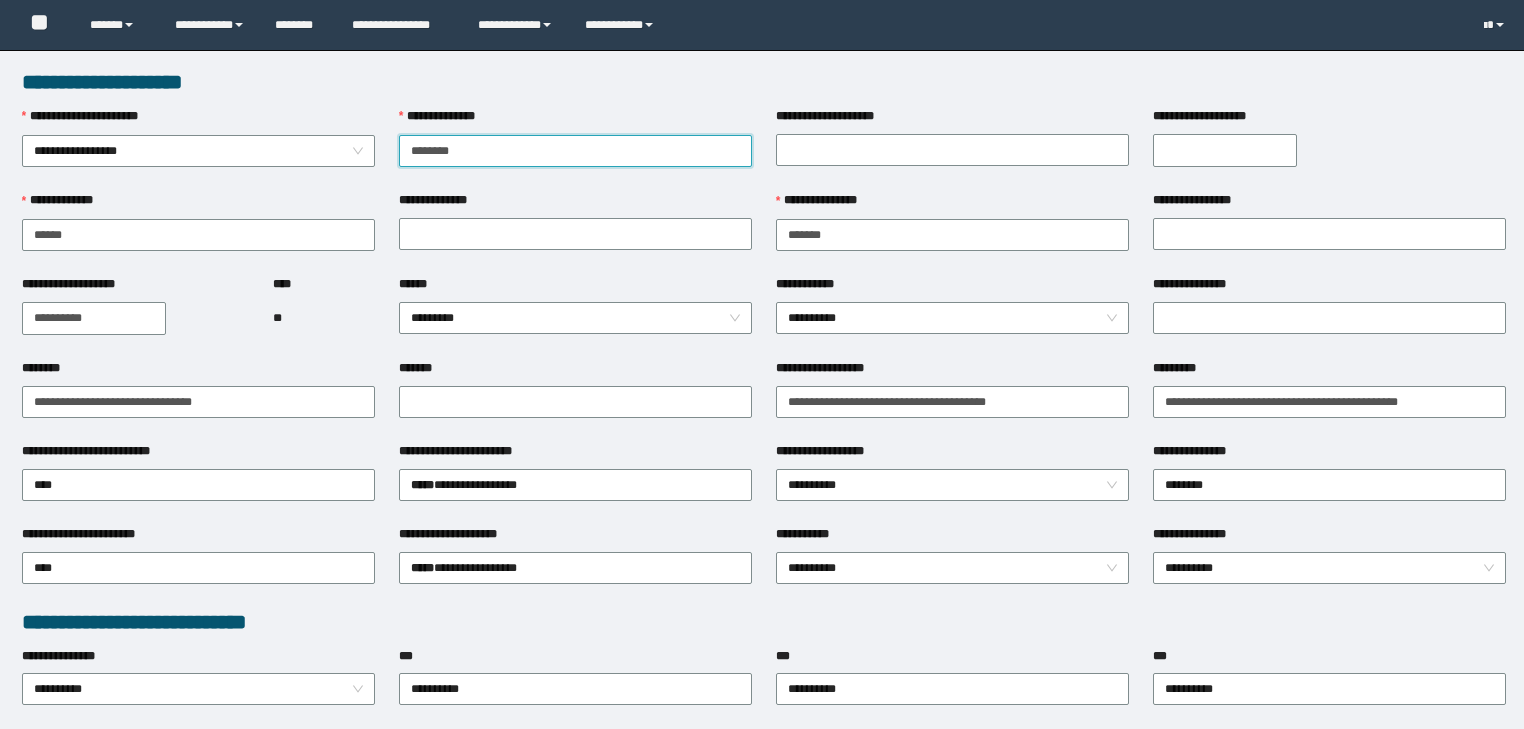 scroll, scrollTop: 0, scrollLeft: 0, axis: both 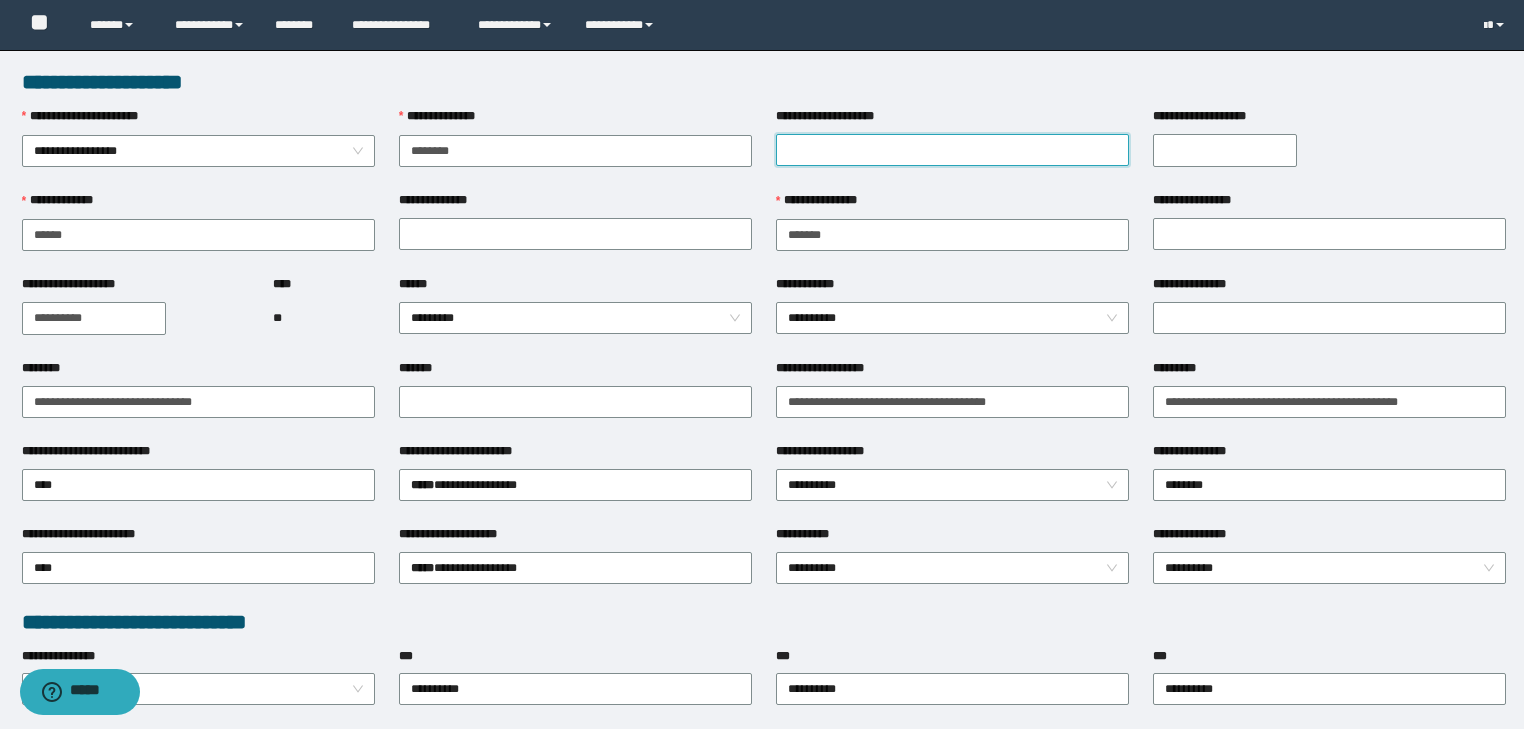 click on "**********" at bounding box center (952, 150) 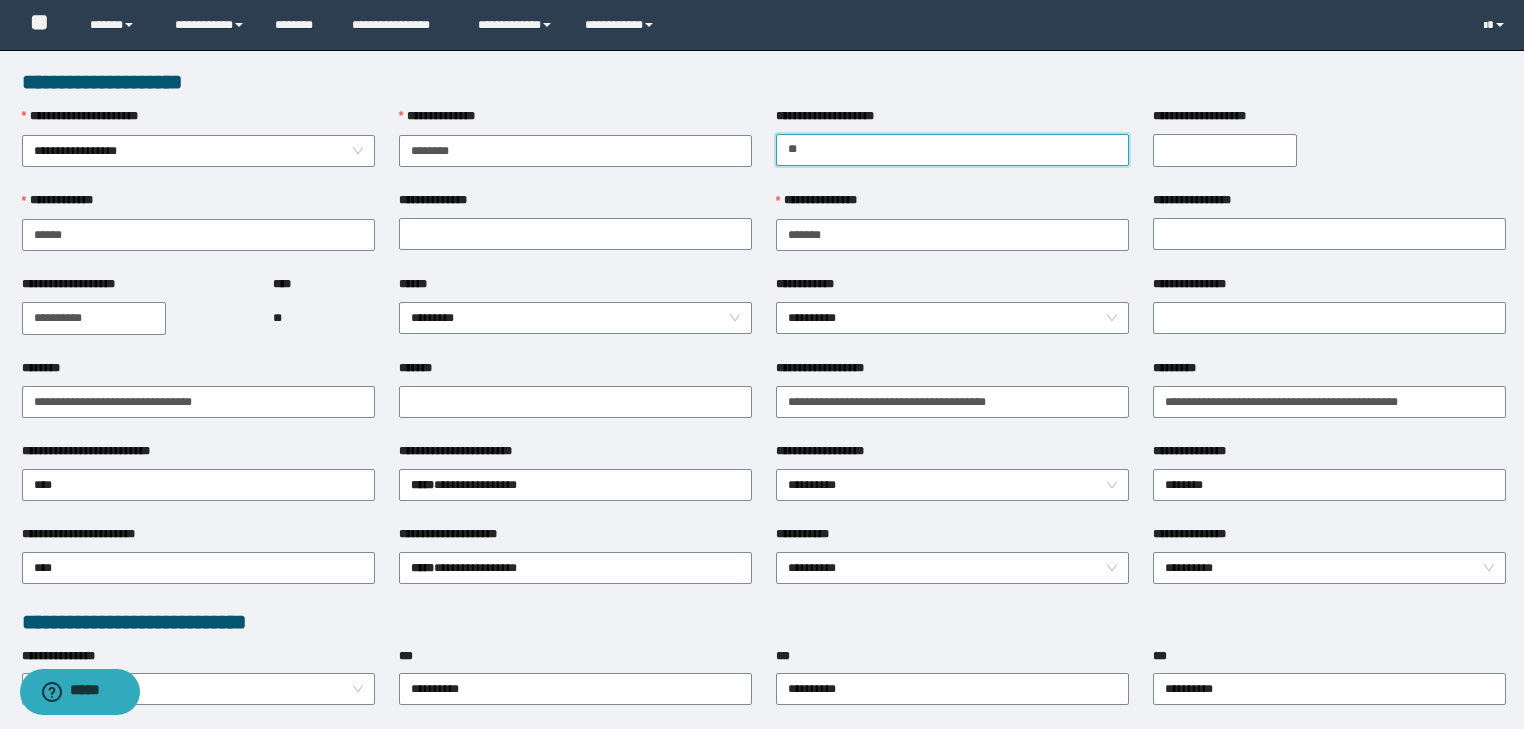 type on "*" 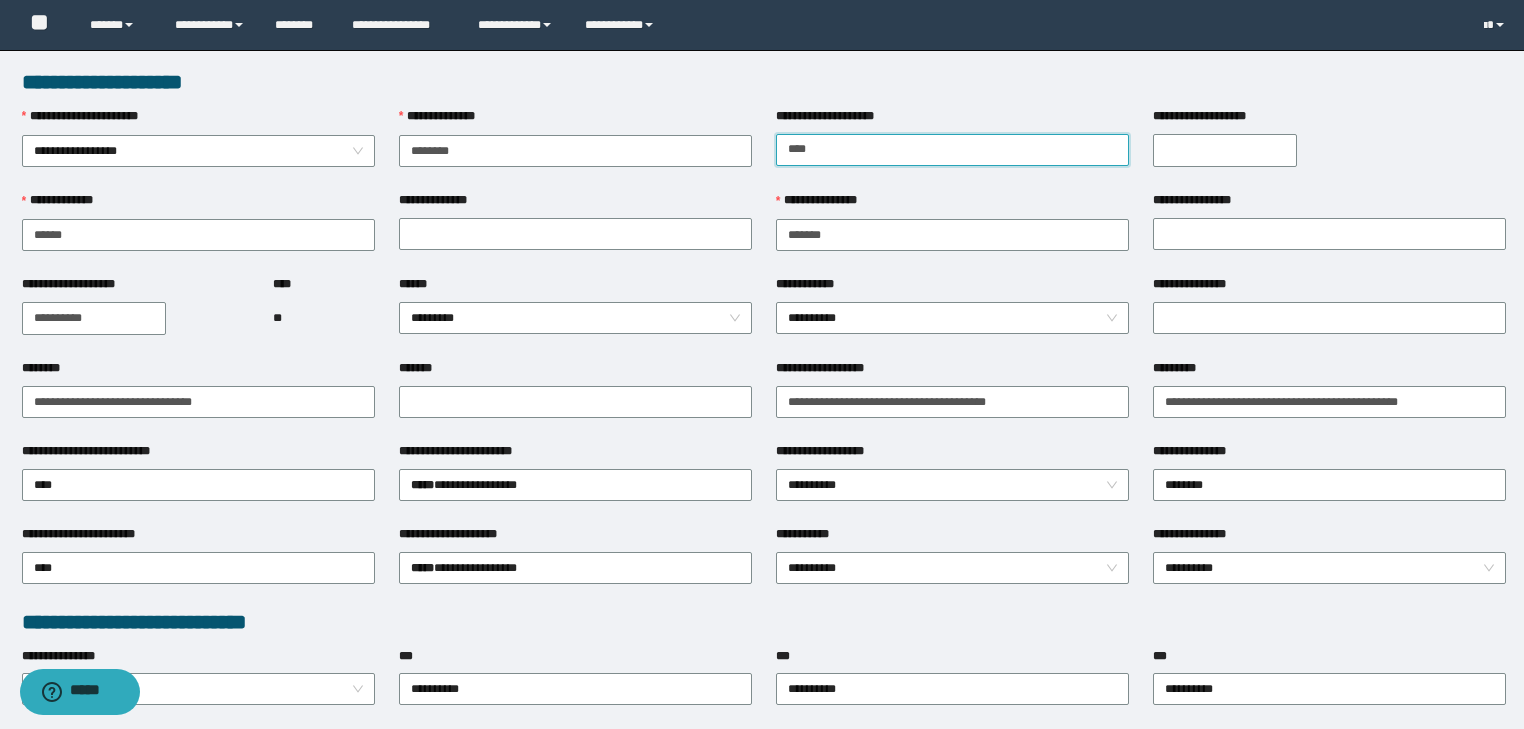 type on "**********" 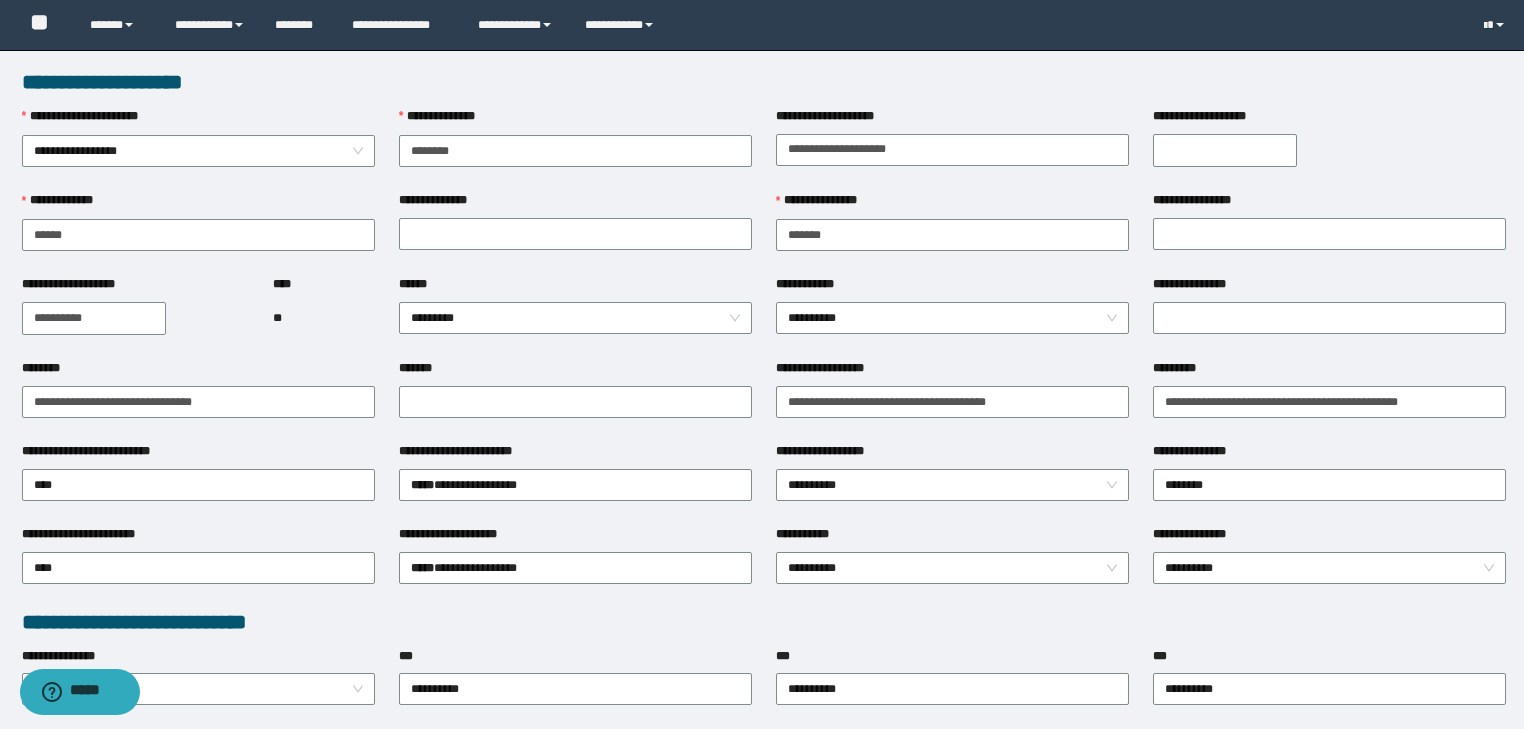 click on "**********" at bounding box center (1225, 150) 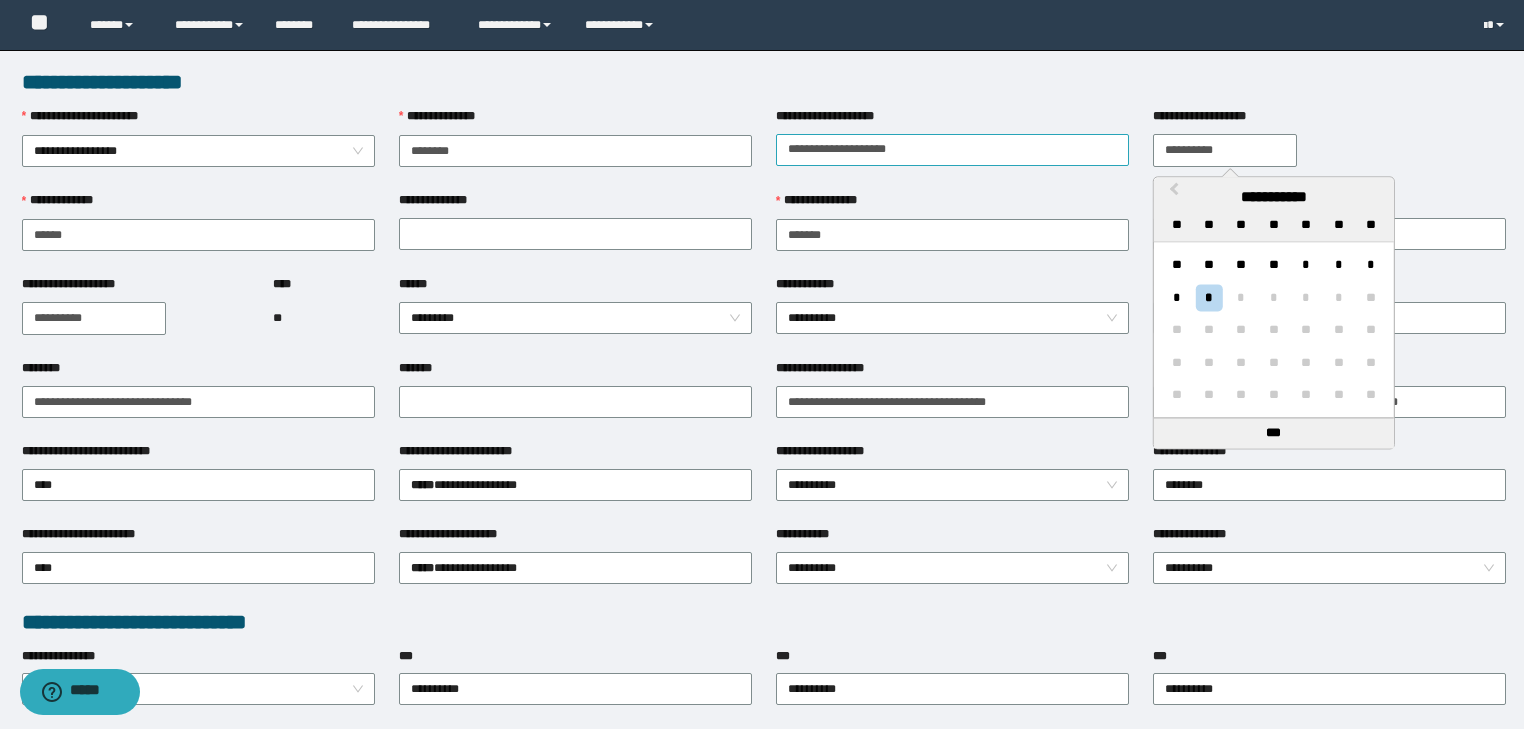 drag, startPoint x: 1227, startPoint y: 152, endPoint x: 1029, endPoint y: 134, distance: 198.8165 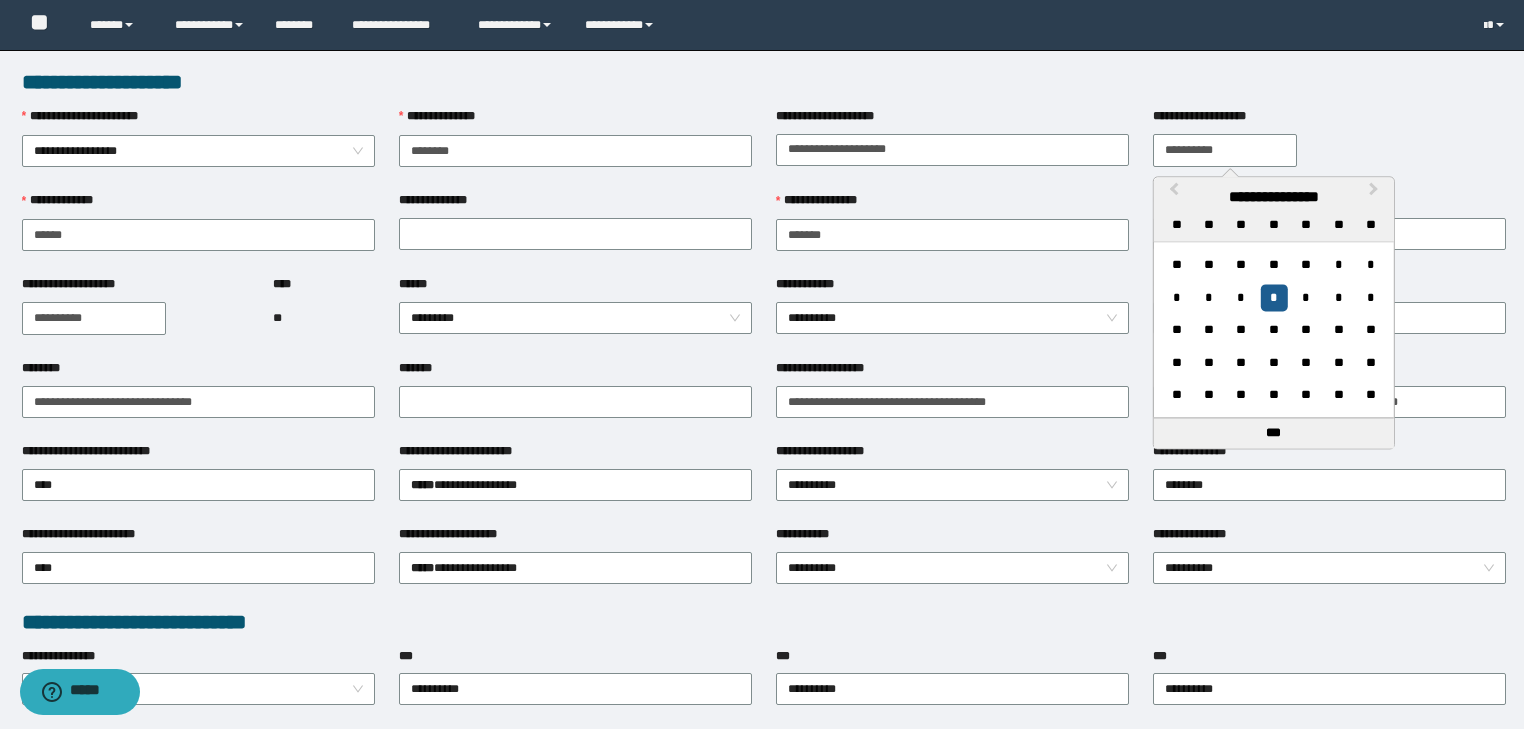 type on "**********" 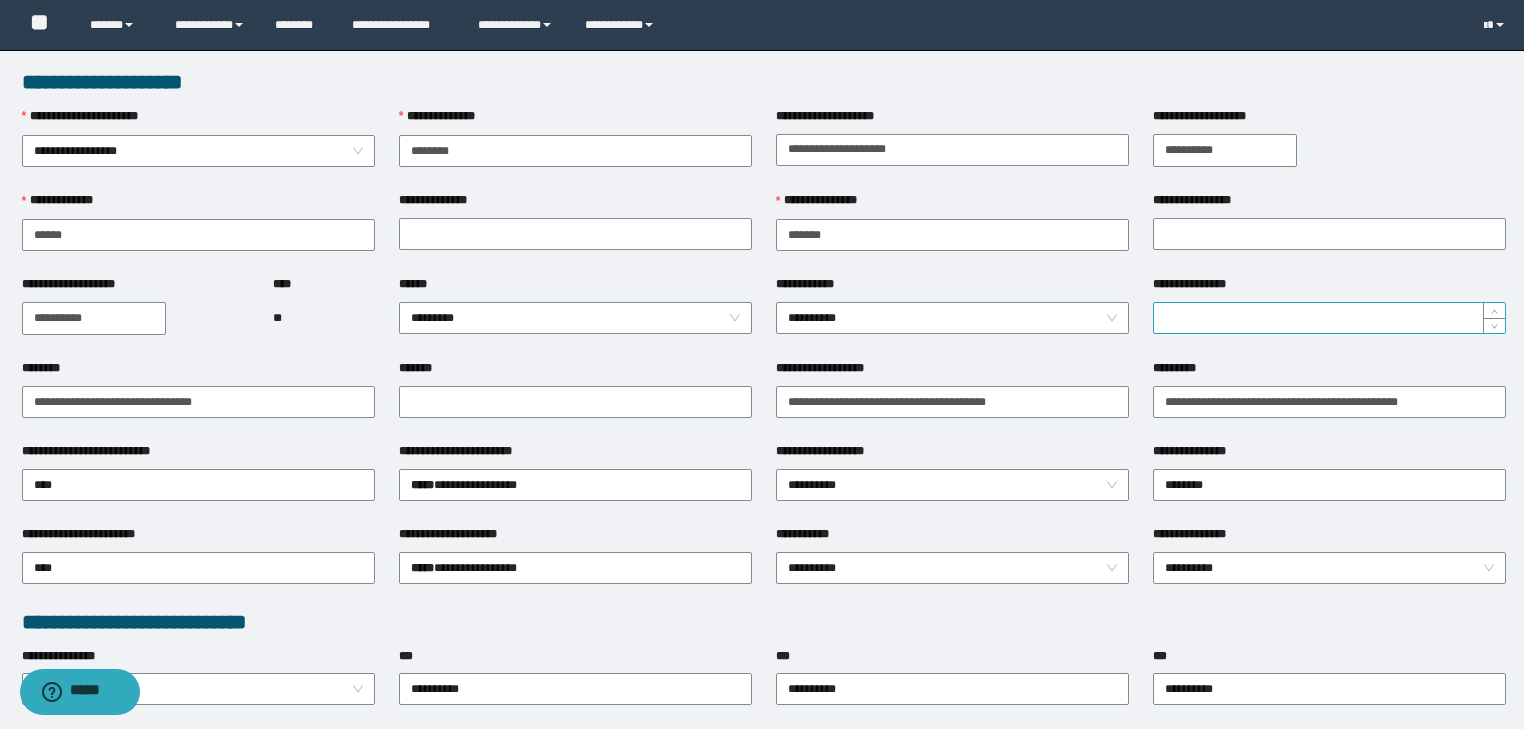 click on "**********" at bounding box center (1329, 318) 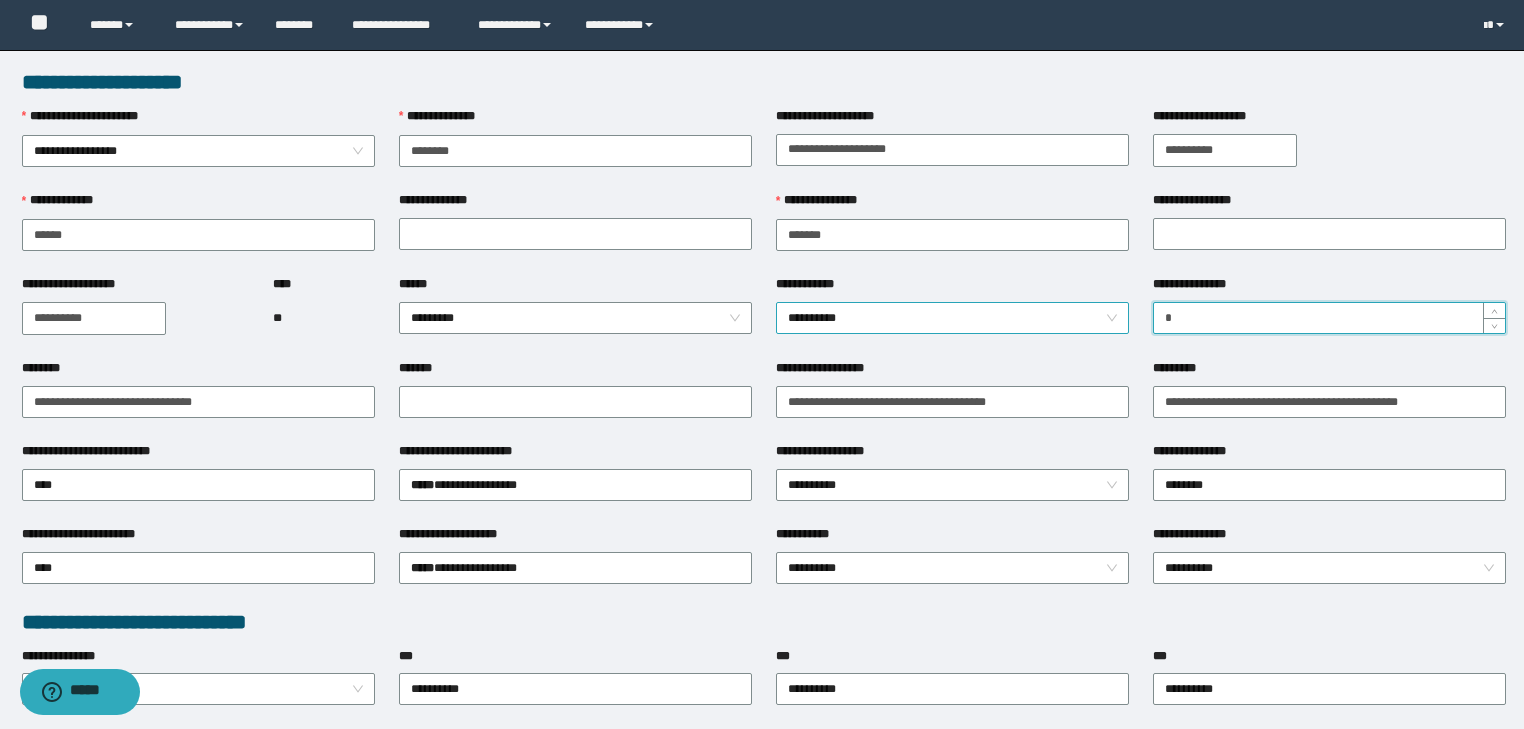 click on "**********" at bounding box center (953, 318) 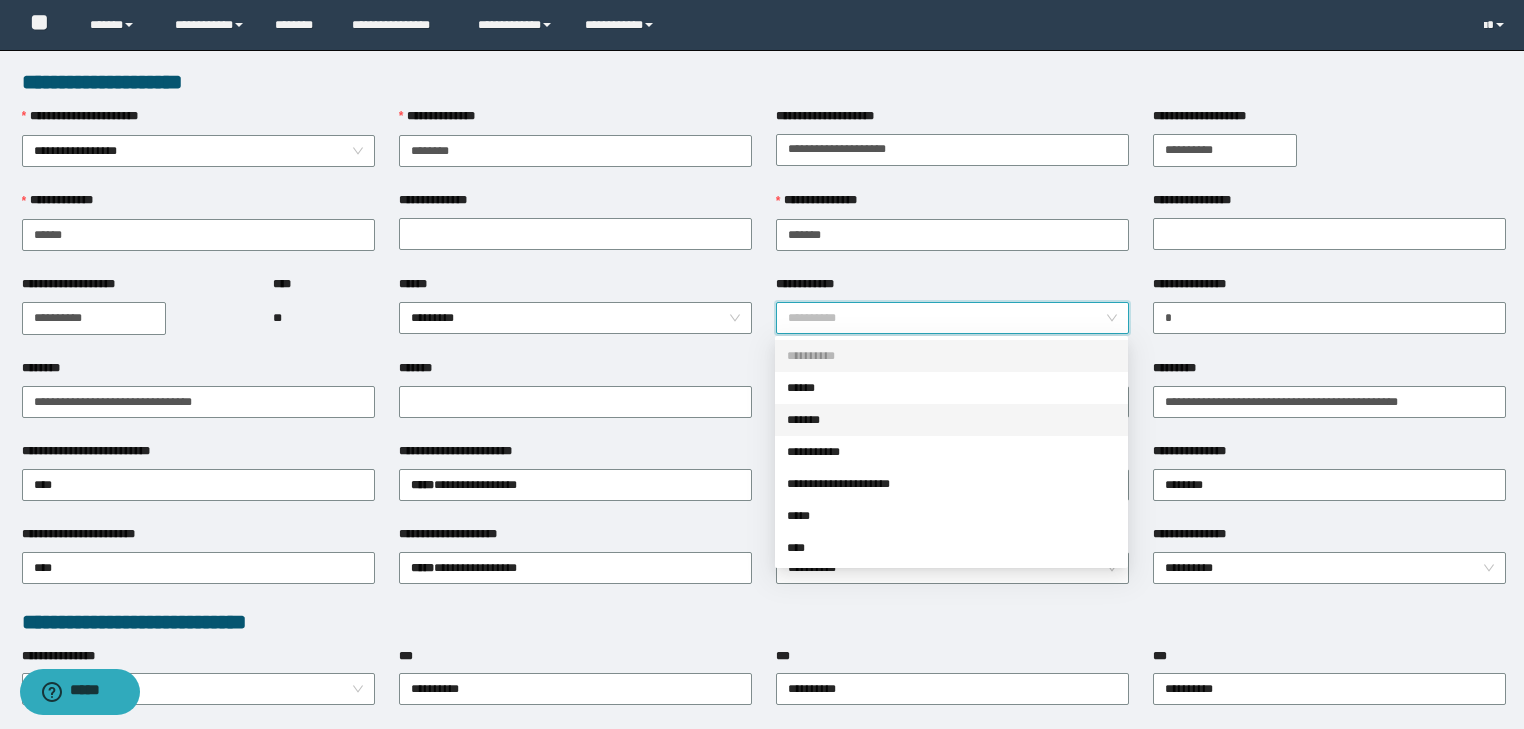click on "*******" at bounding box center [951, 420] 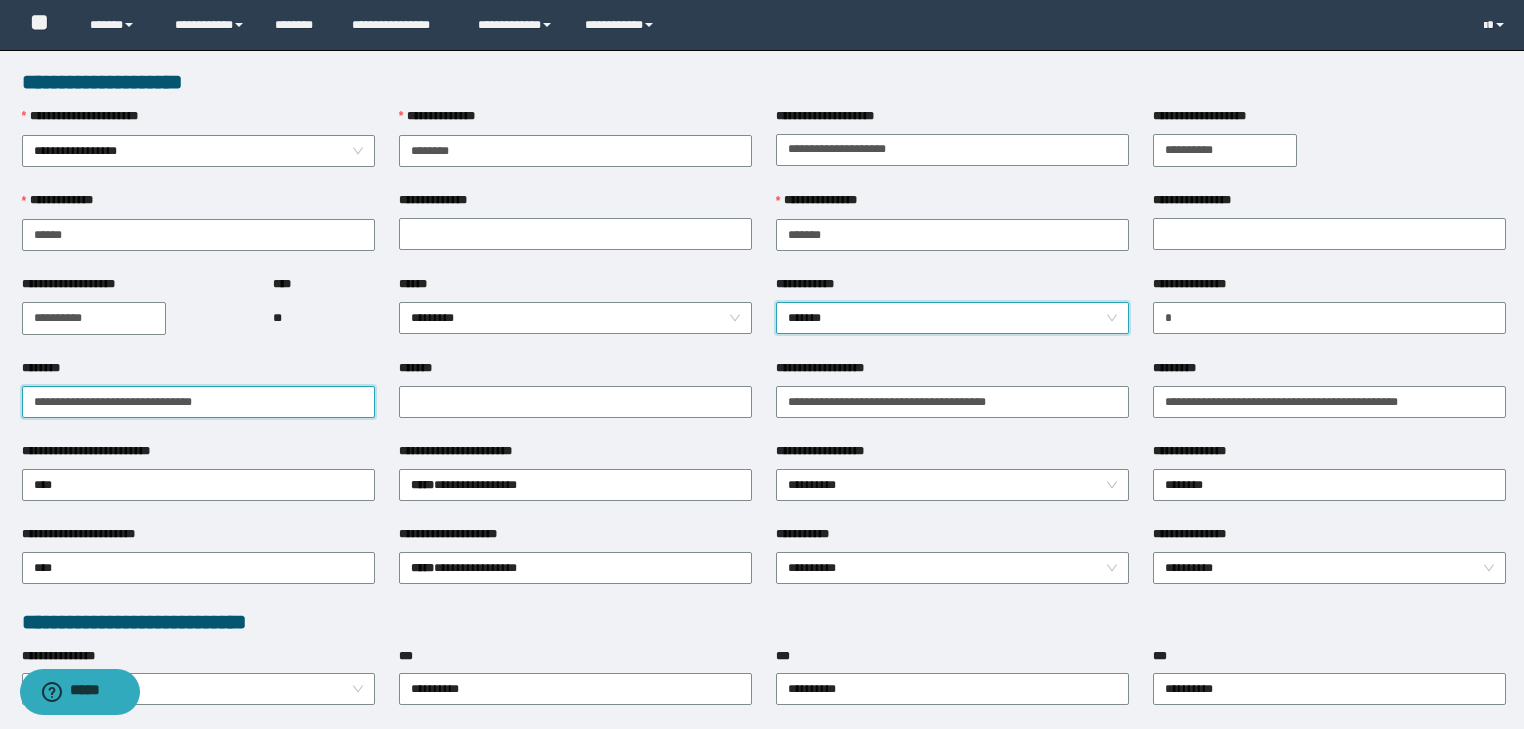 click on "********" at bounding box center (198, 402) 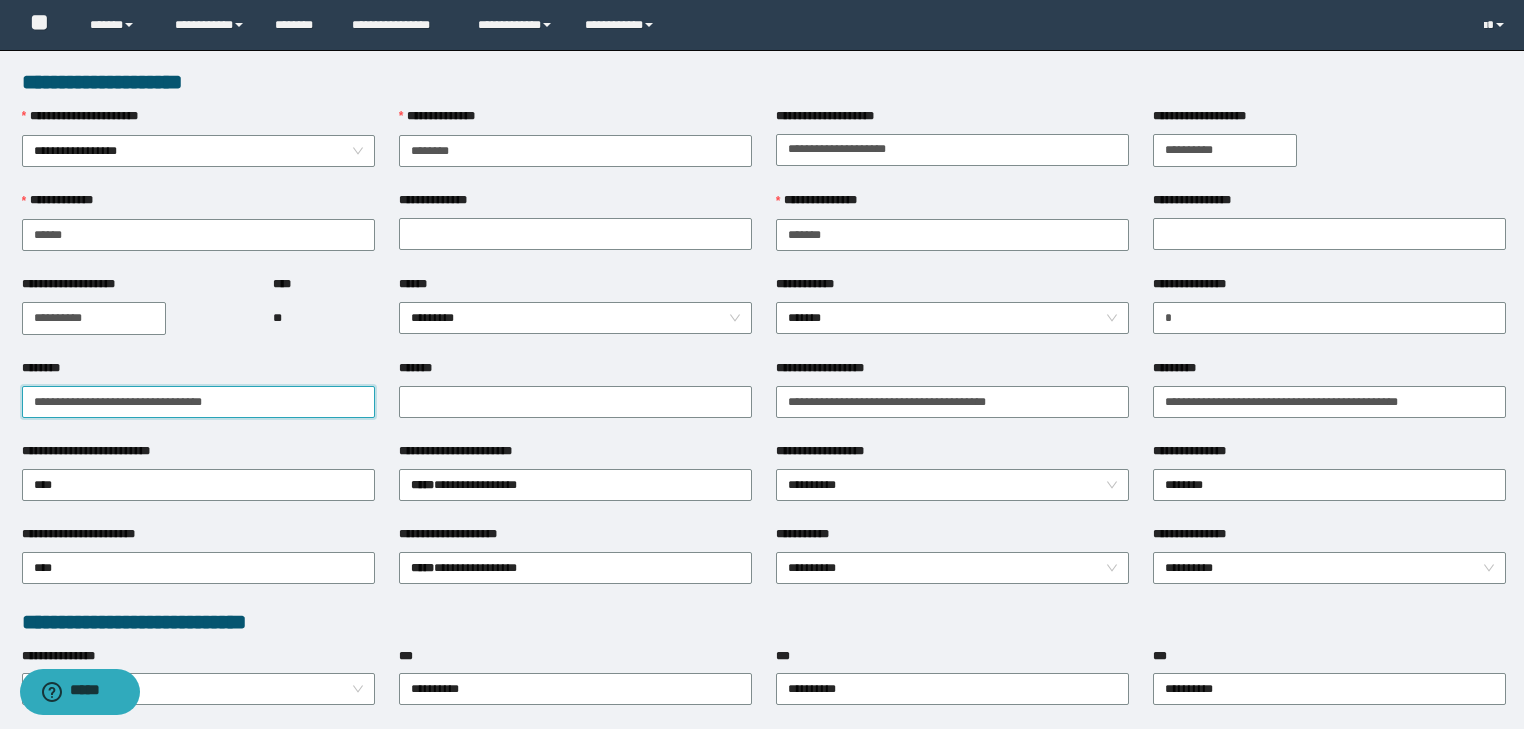 click on "**********" at bounding box center [198, 402] 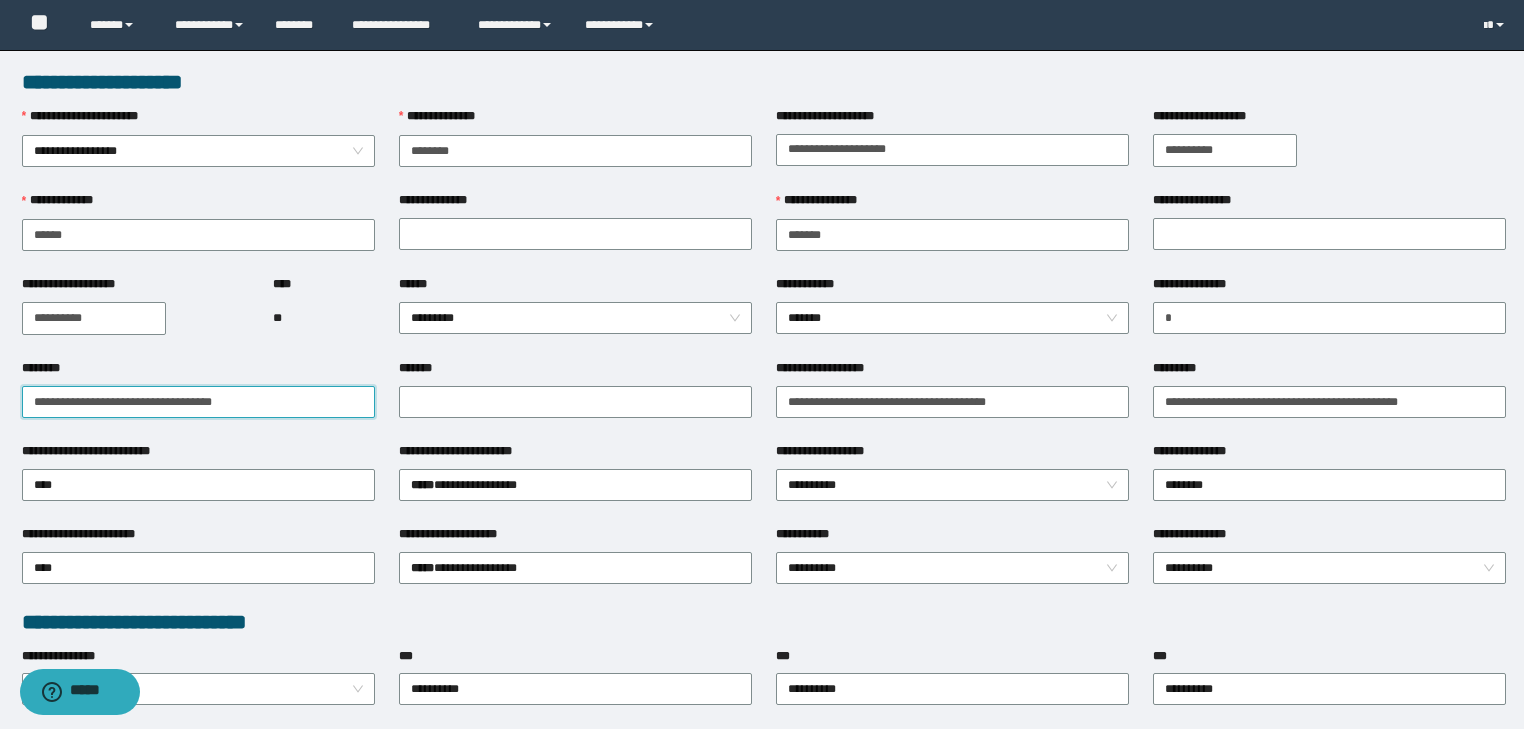 click on "**********" at bounding box center (198, 402) 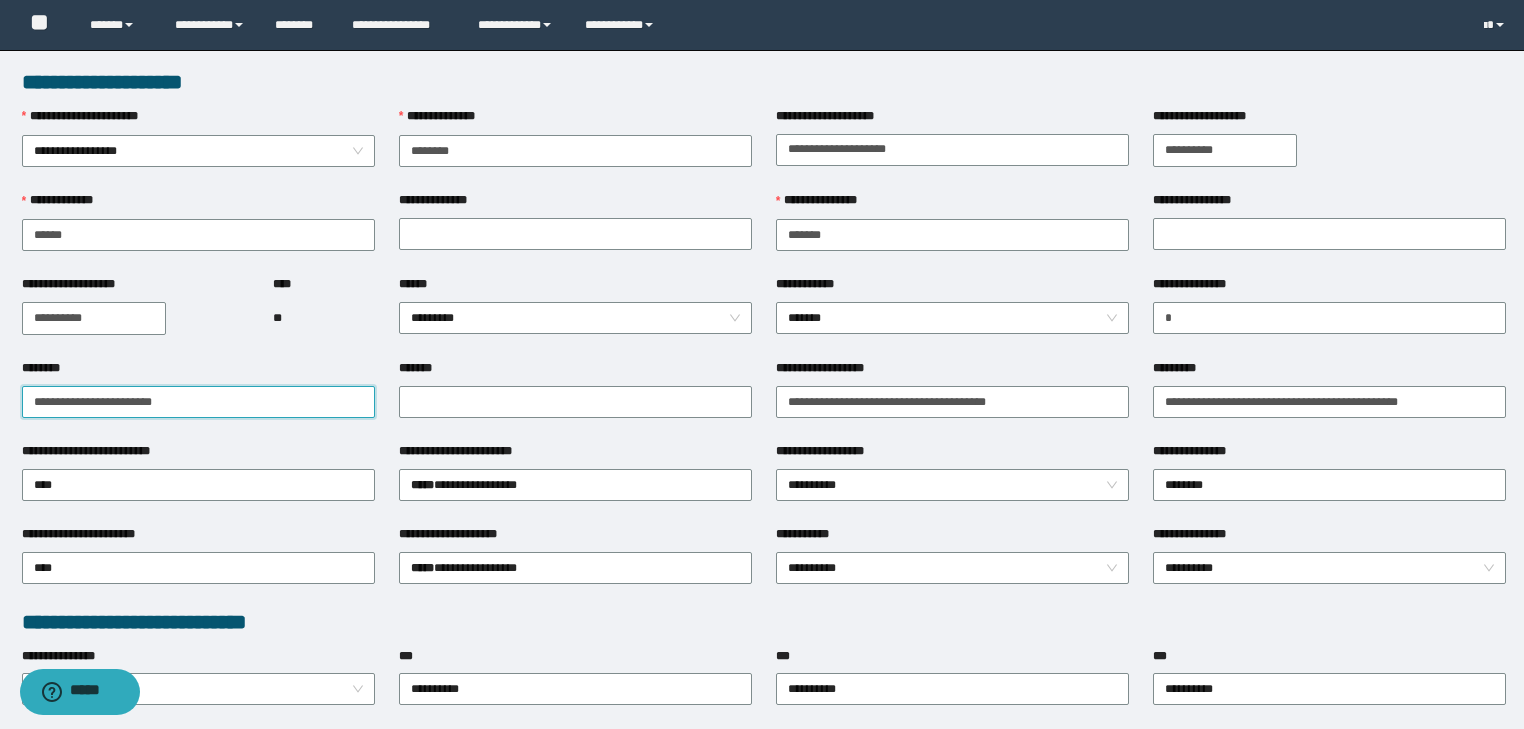 drag, startPoint x: 210, startPoint y: 403, endPoint x: 0, endPoint y: 416, distance: 210.402 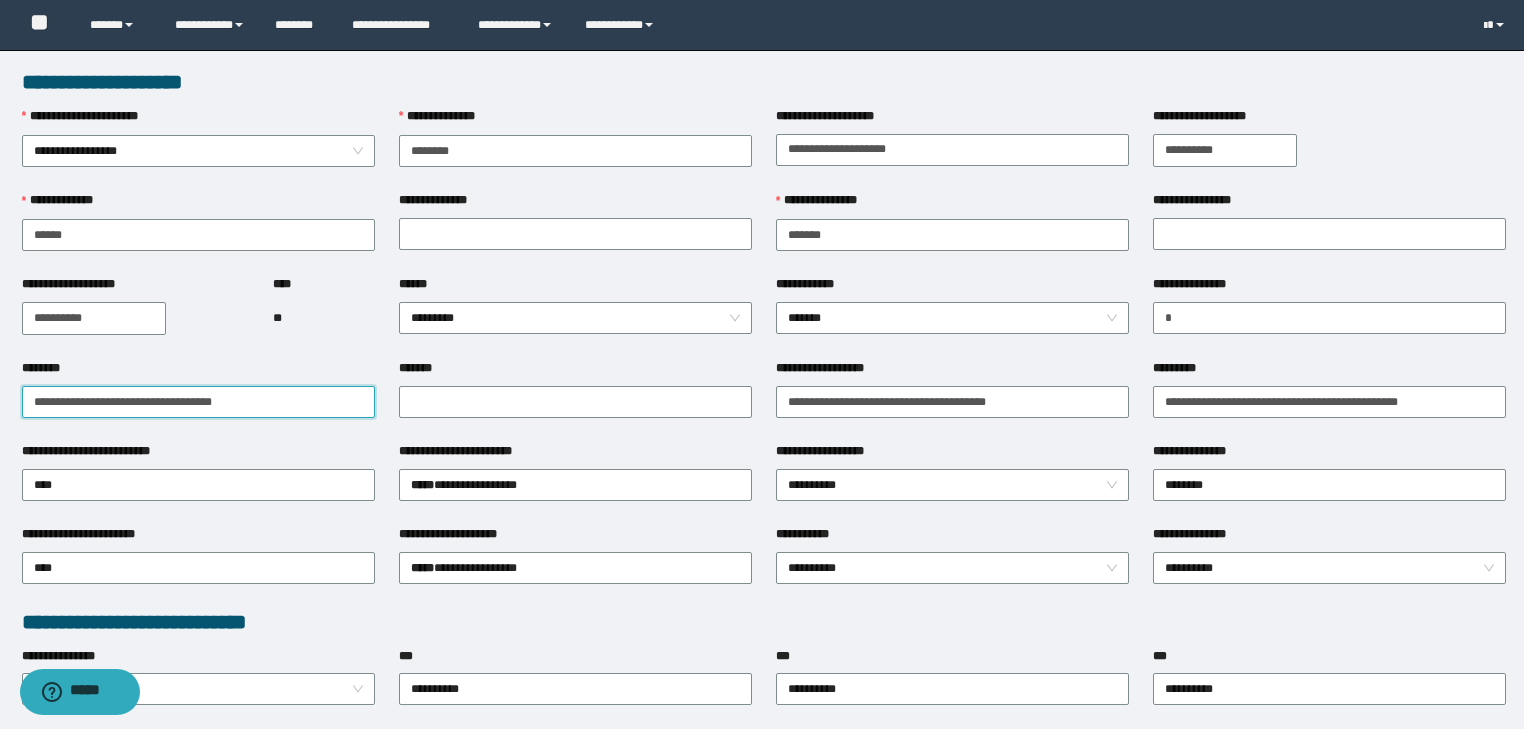 drag, startPoint x: 271, startPoint y: 402, endPoint x: 0, endPoint y: 434, distance: 272.88275 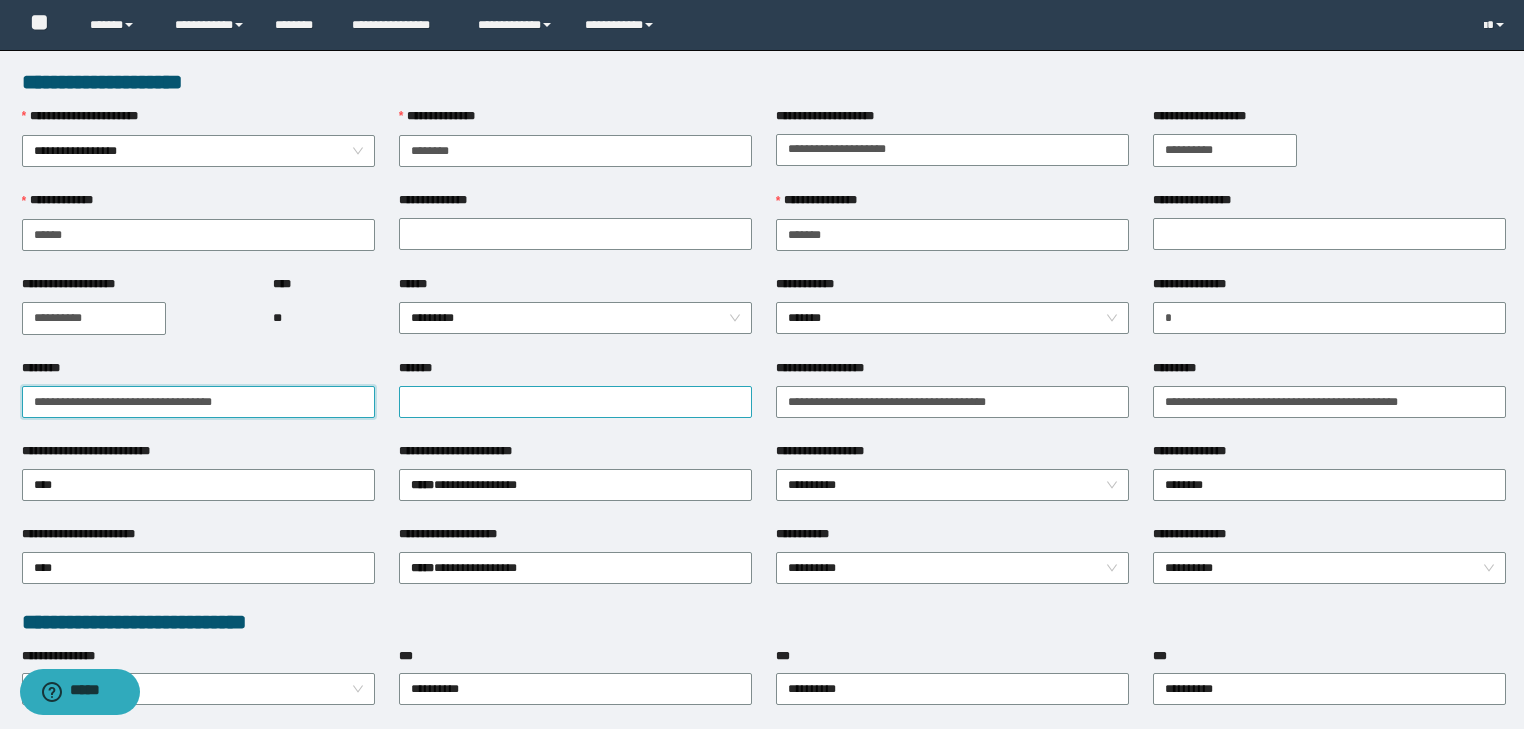type on "**********" 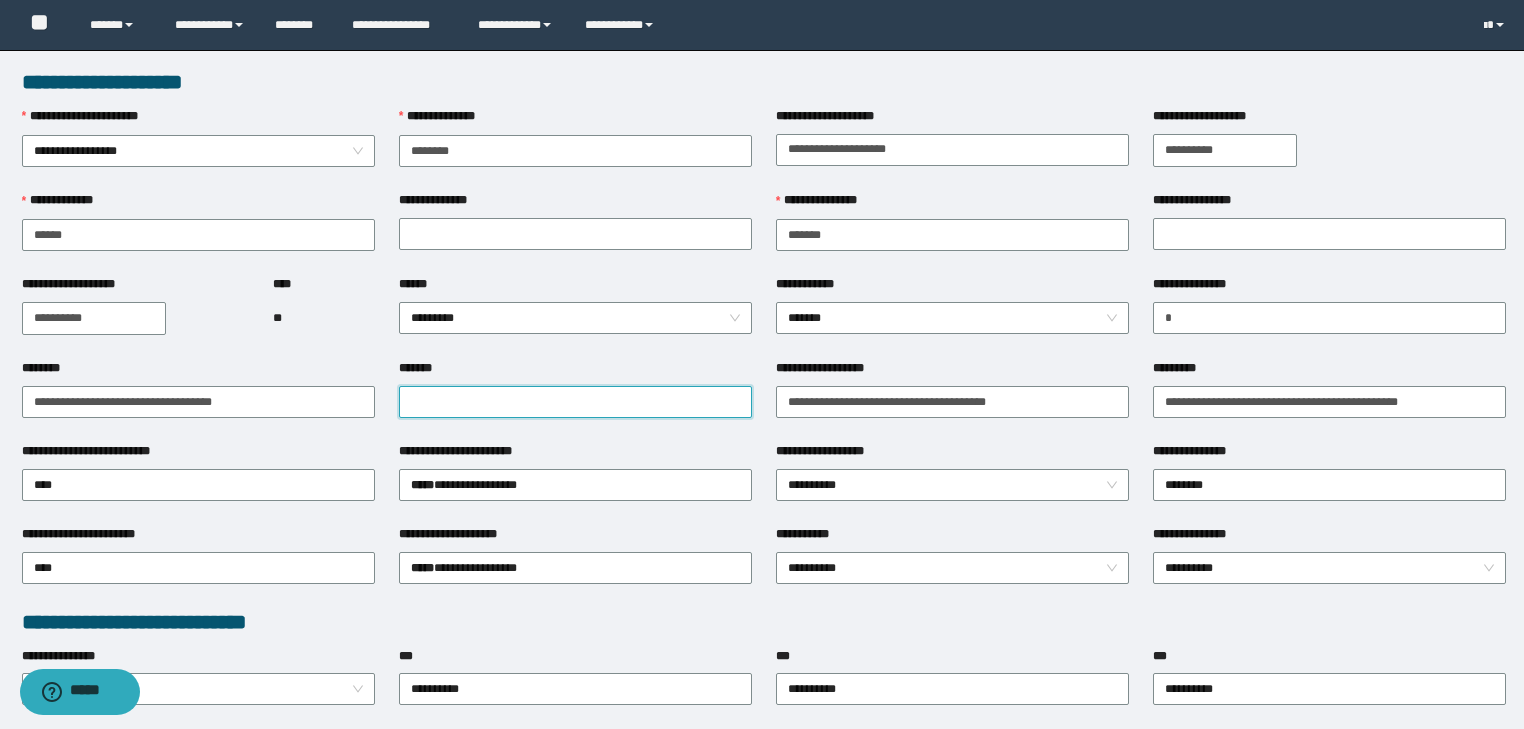 click on "*******" at bounding box center (575, 402) 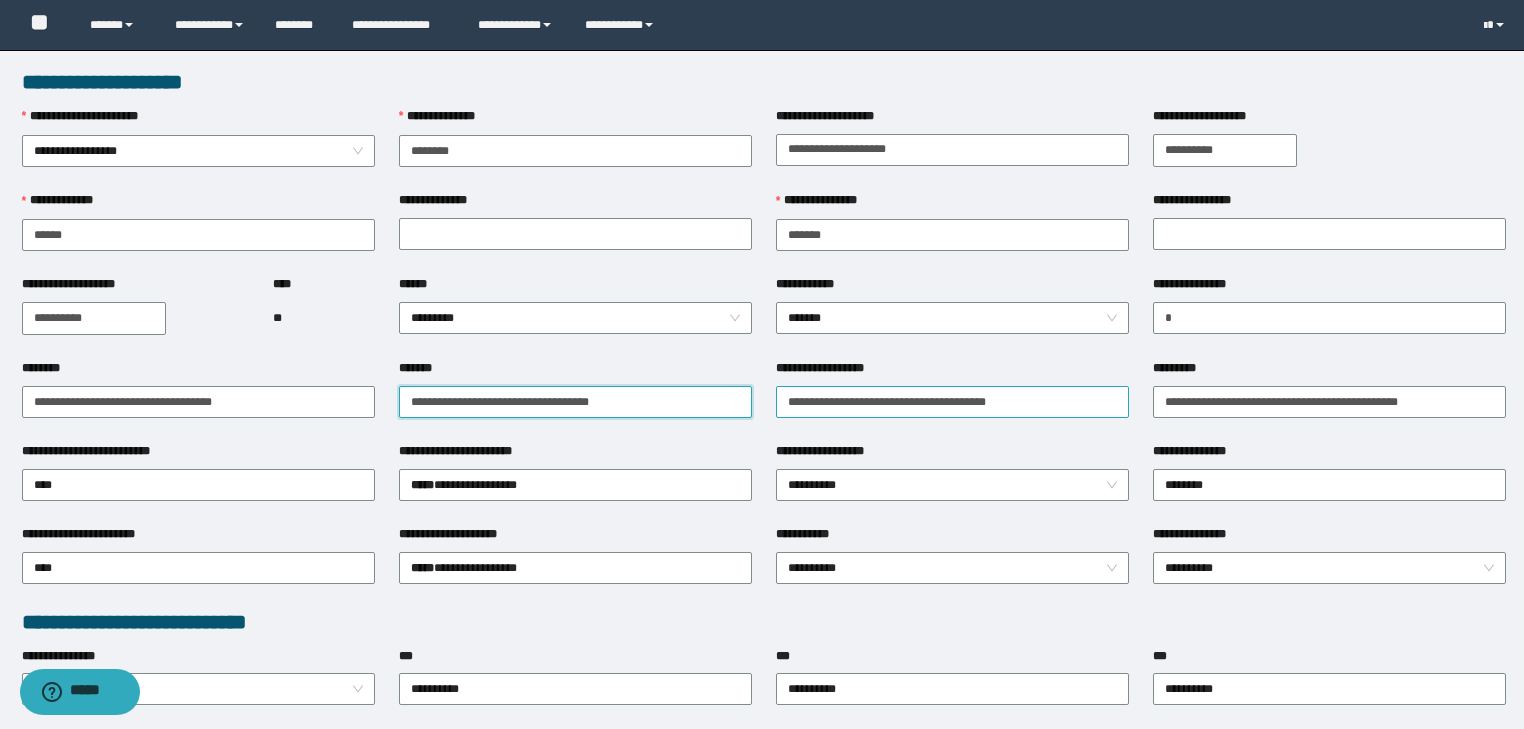 type on "**********" 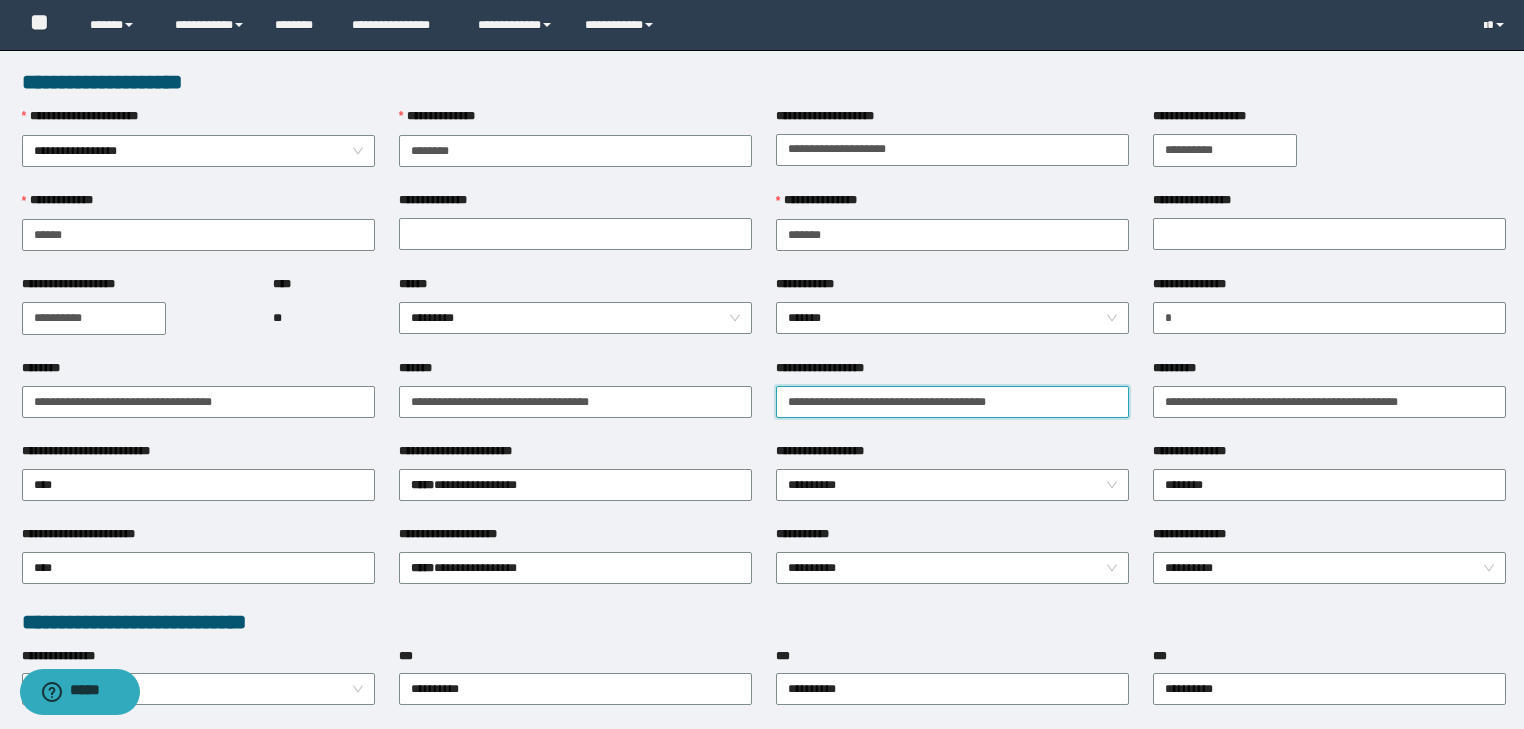 click on "**********" at bounding box center (952, 402) 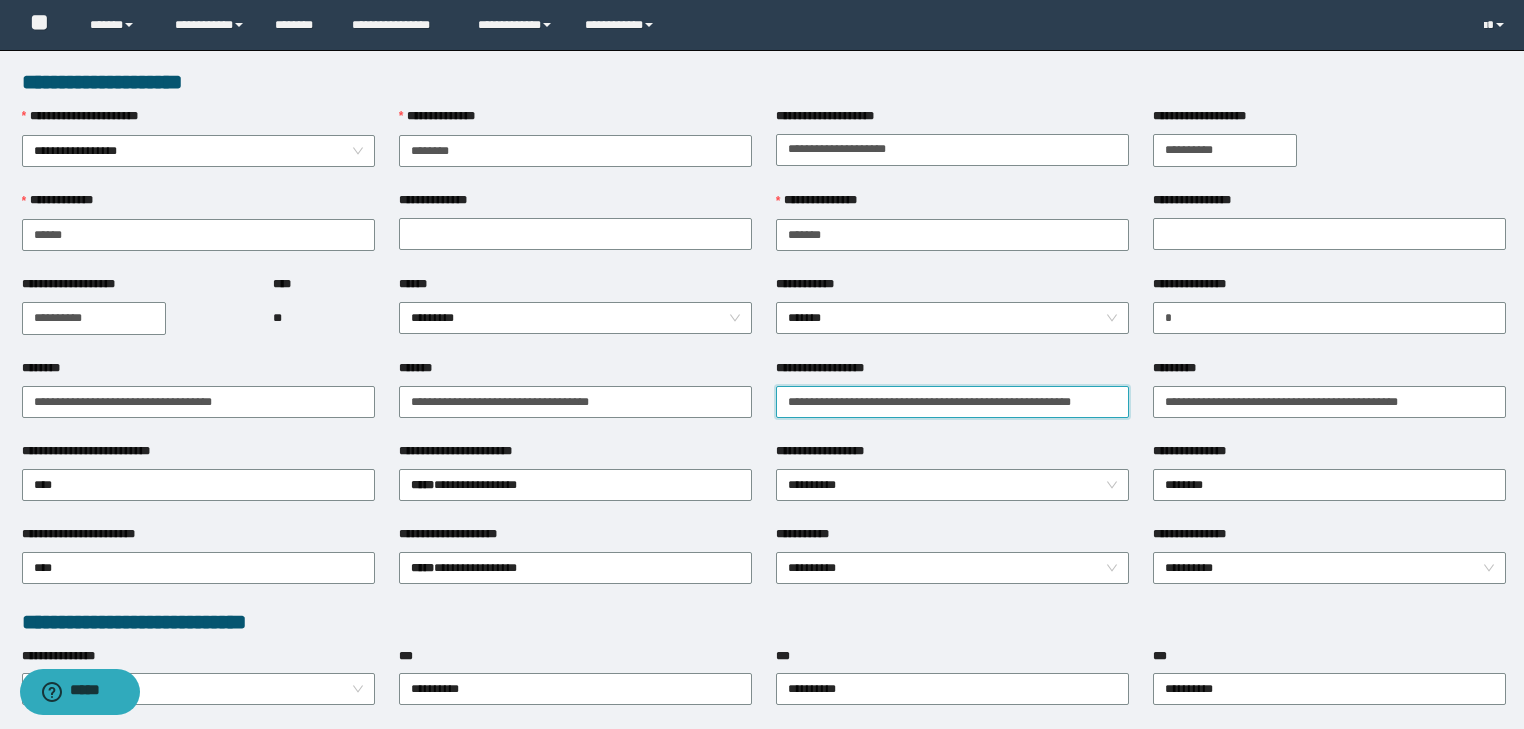 scroll, scrollTop: 0, scrollLeft: 4, axis: horizontal 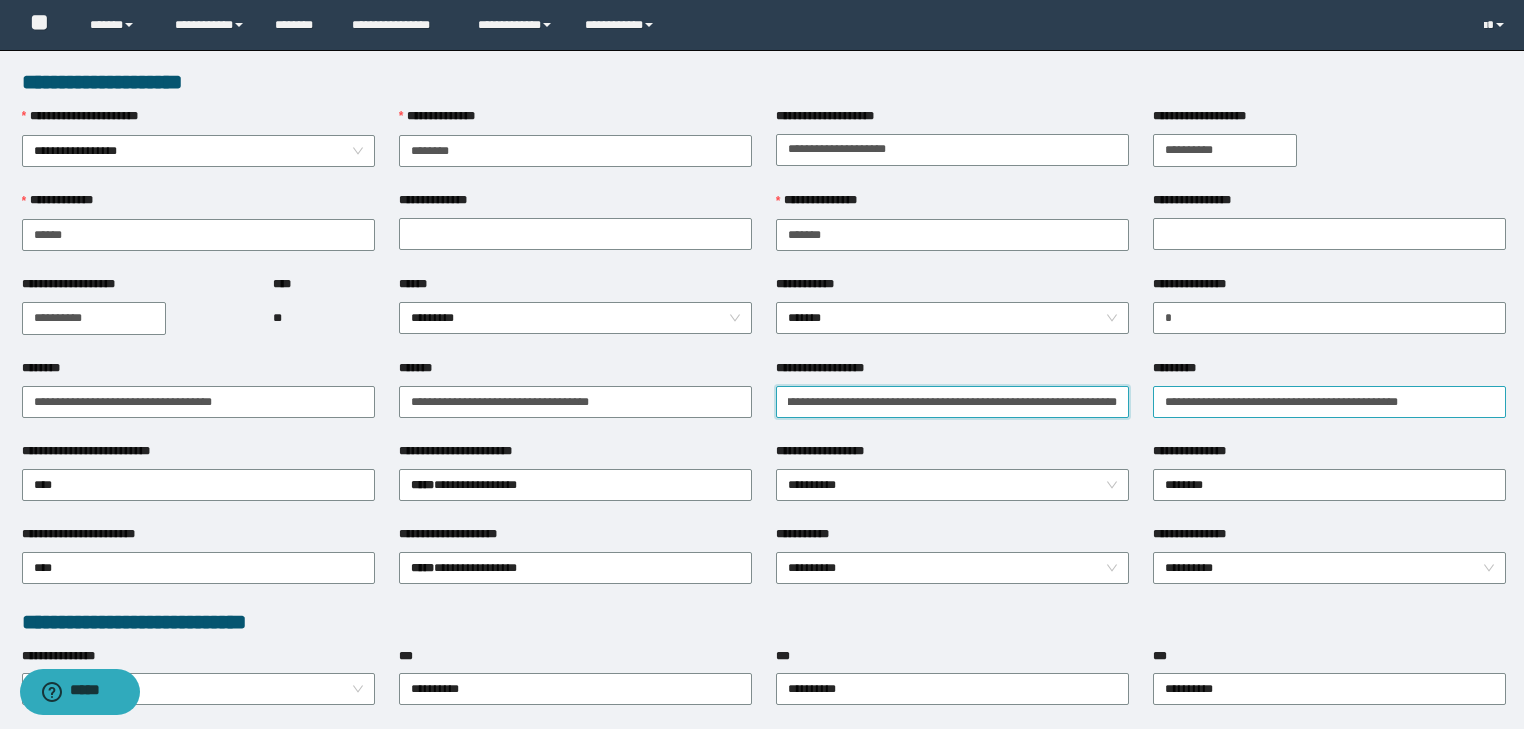 type on "**********" 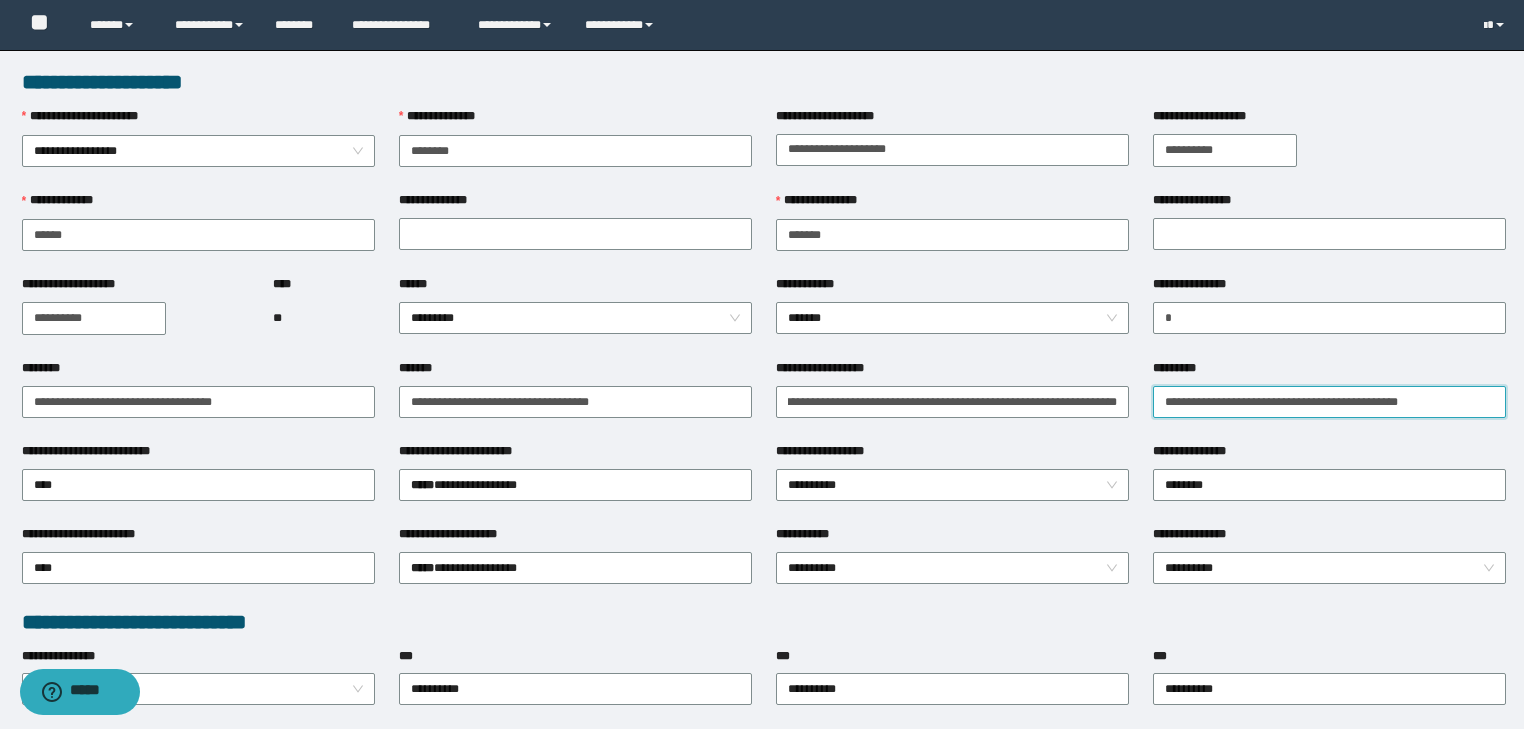 scroll, scrollTop: 0, scrollLeft: 0, axis: both 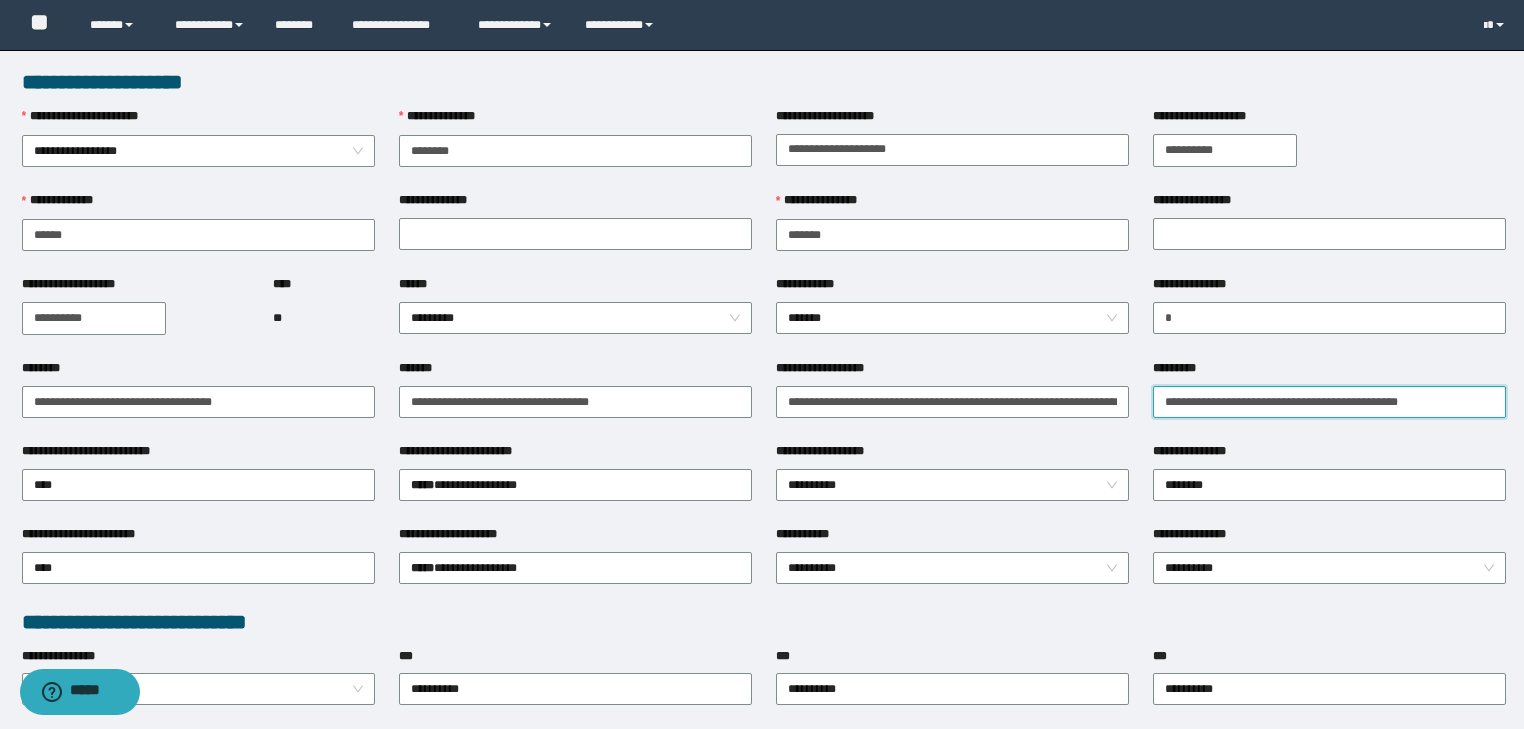 drag, startPoint x: 1435, startPoint y: 395, endPoint x: 1043, endPoint y: 423, distance: 392.99872 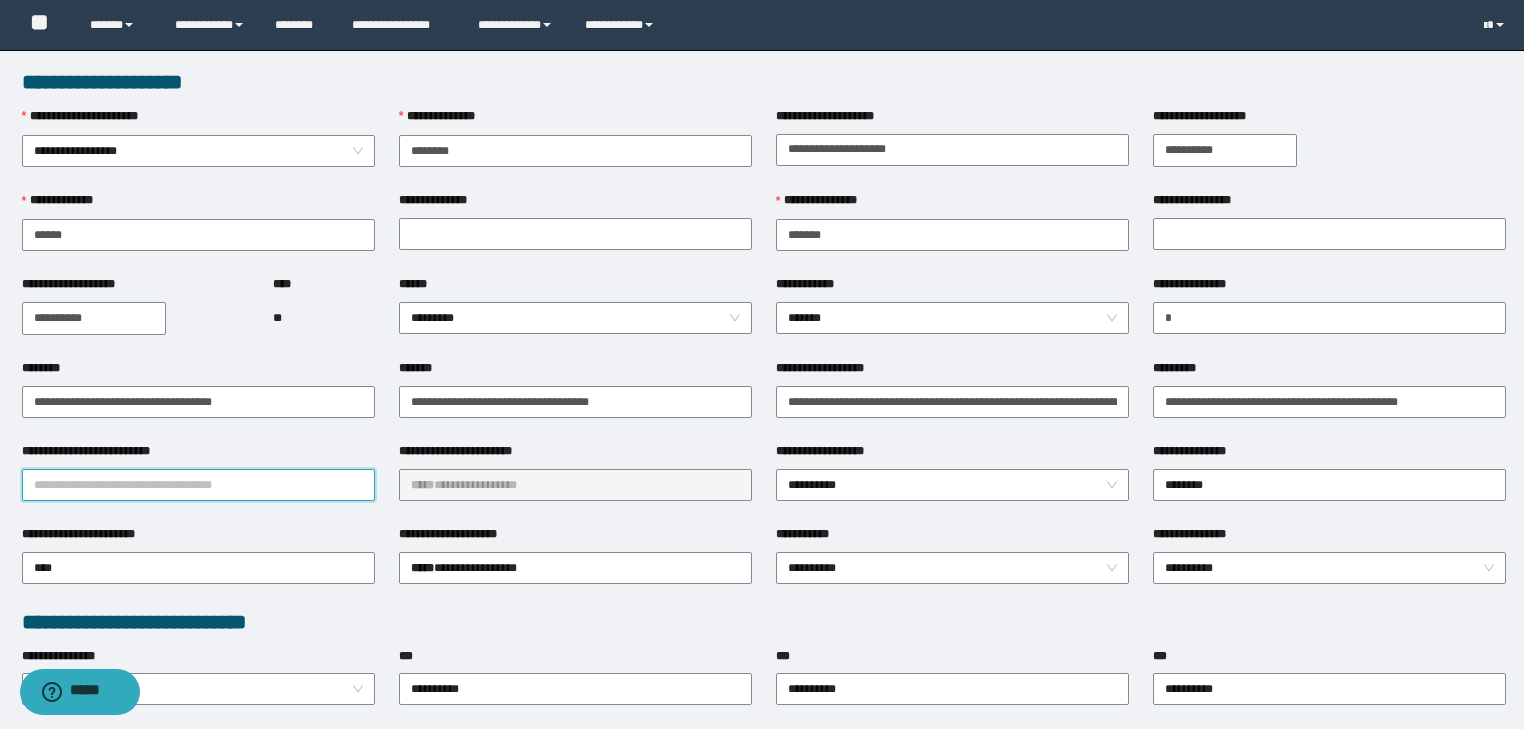 click on "**********" at bounding box center (198, 485) 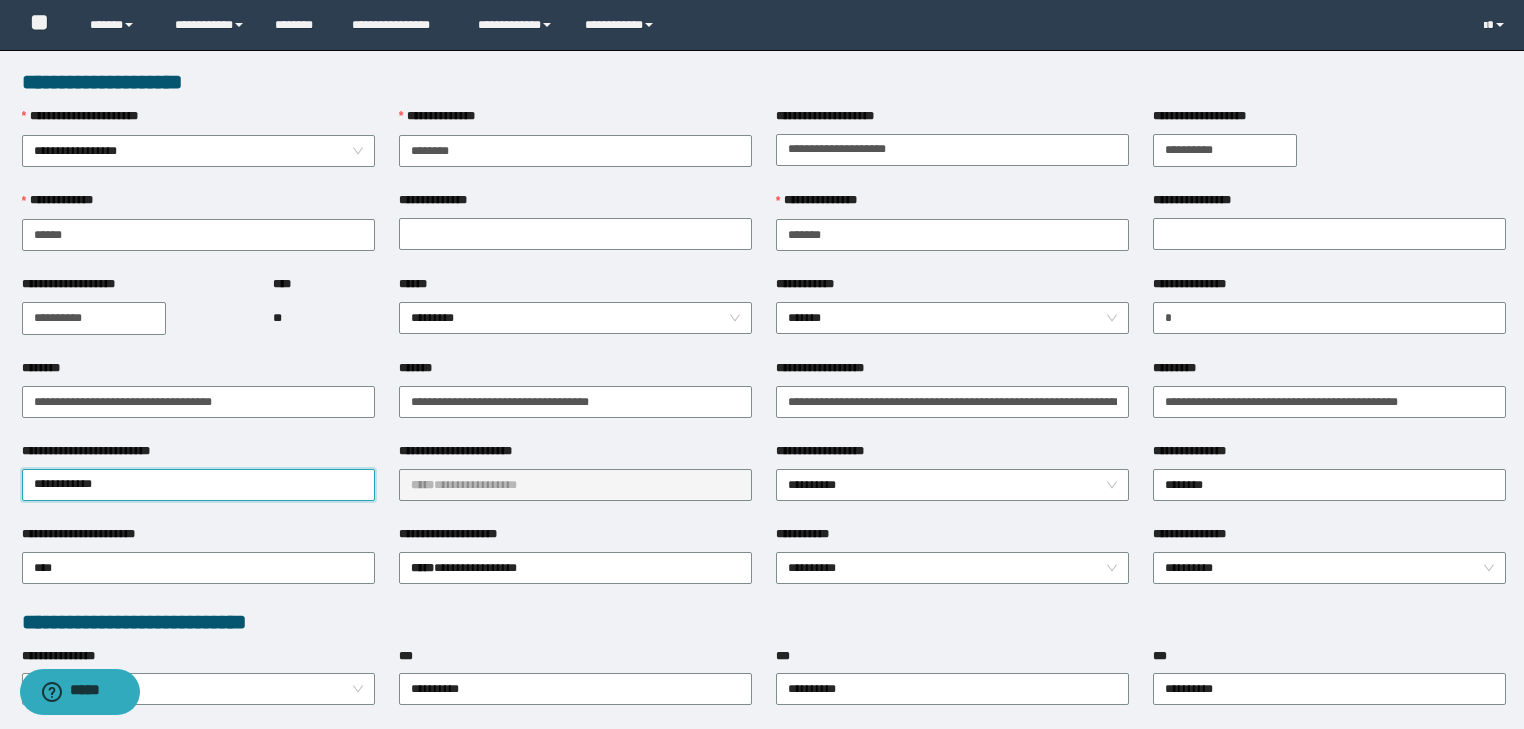drag, startPoint x: 153, startPoint y: 486, endPoint x: 16, endPoint y: 478, distance: 137.23338 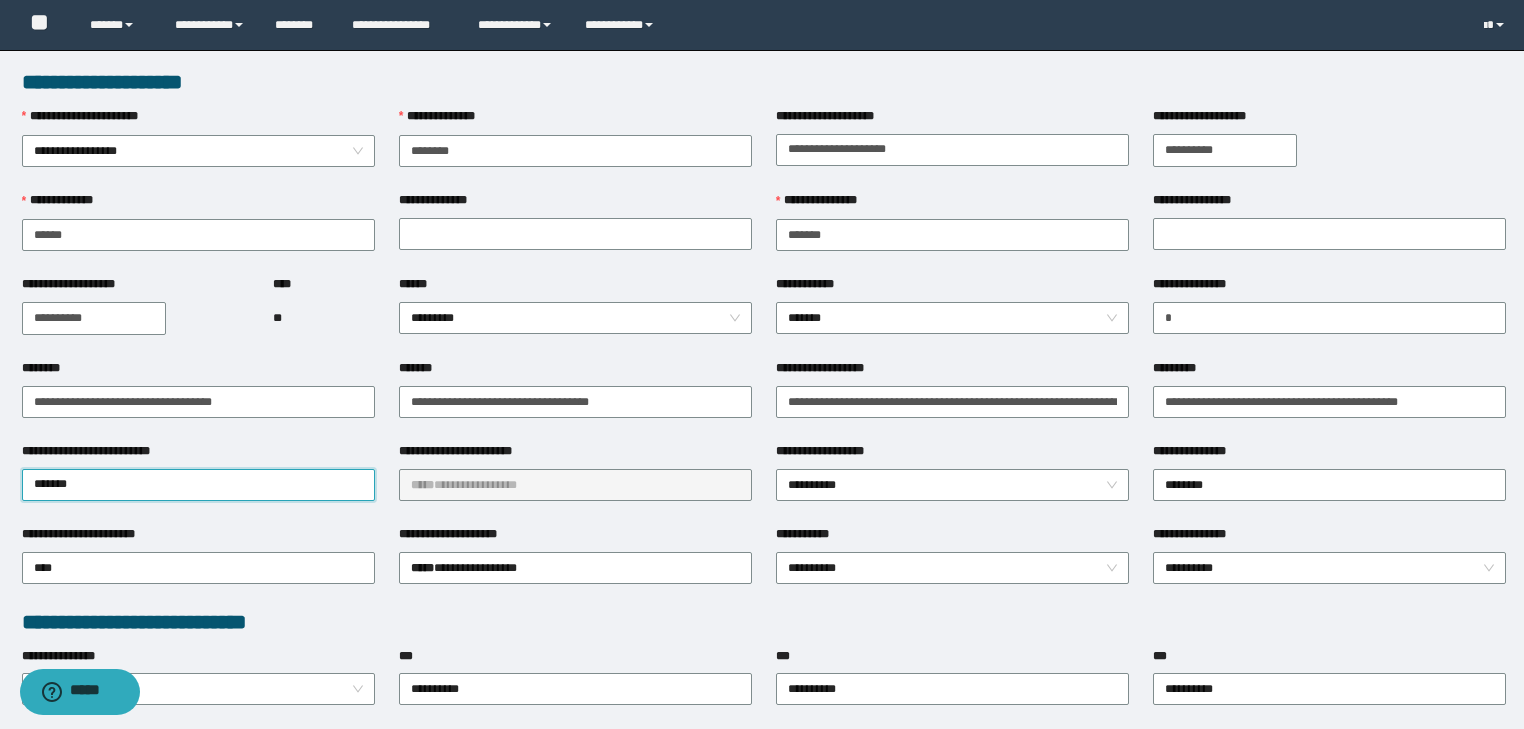 type on "********" 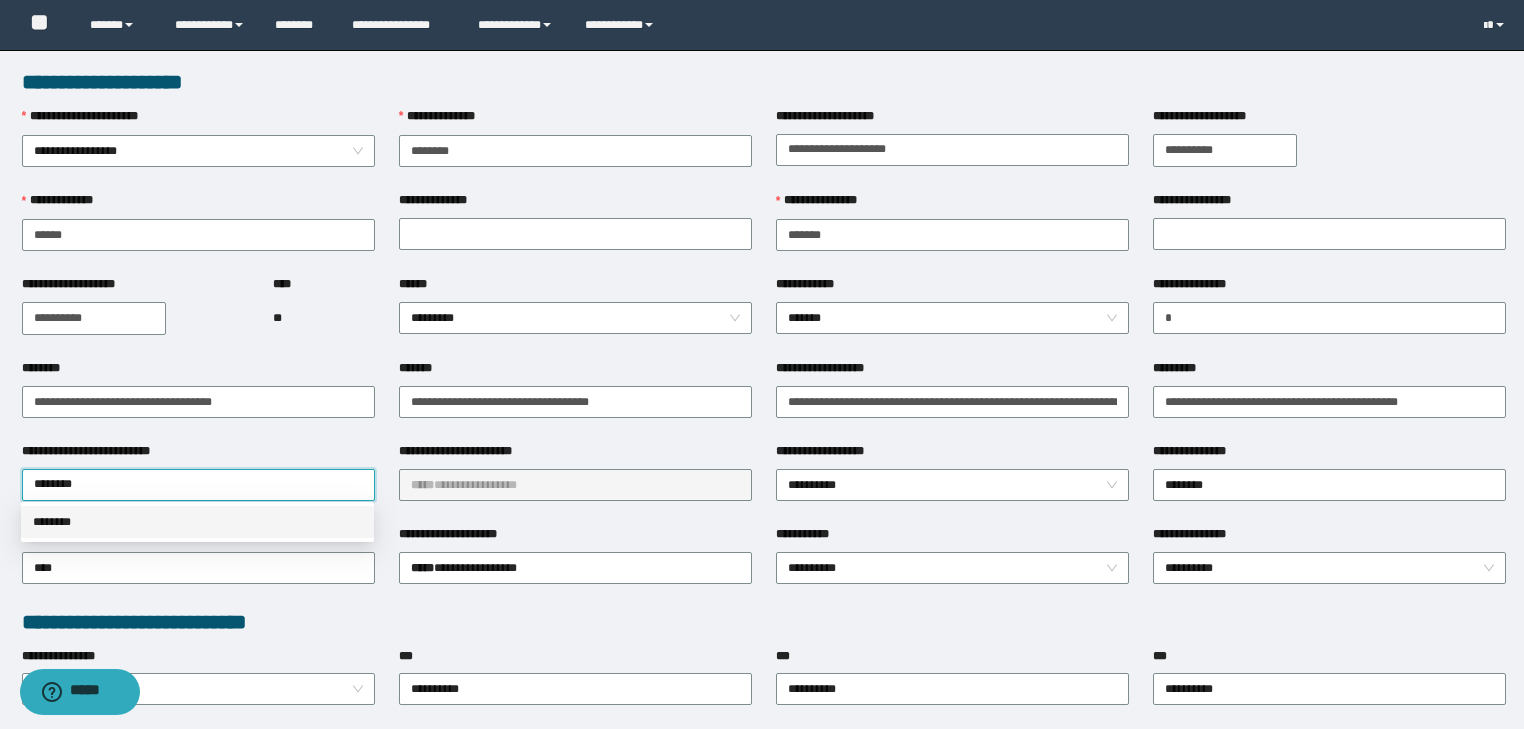 drag, startPoint x: 104, startPoint y: 518, endPoint x: 143, endPoint y: 515, distance: 39.115215 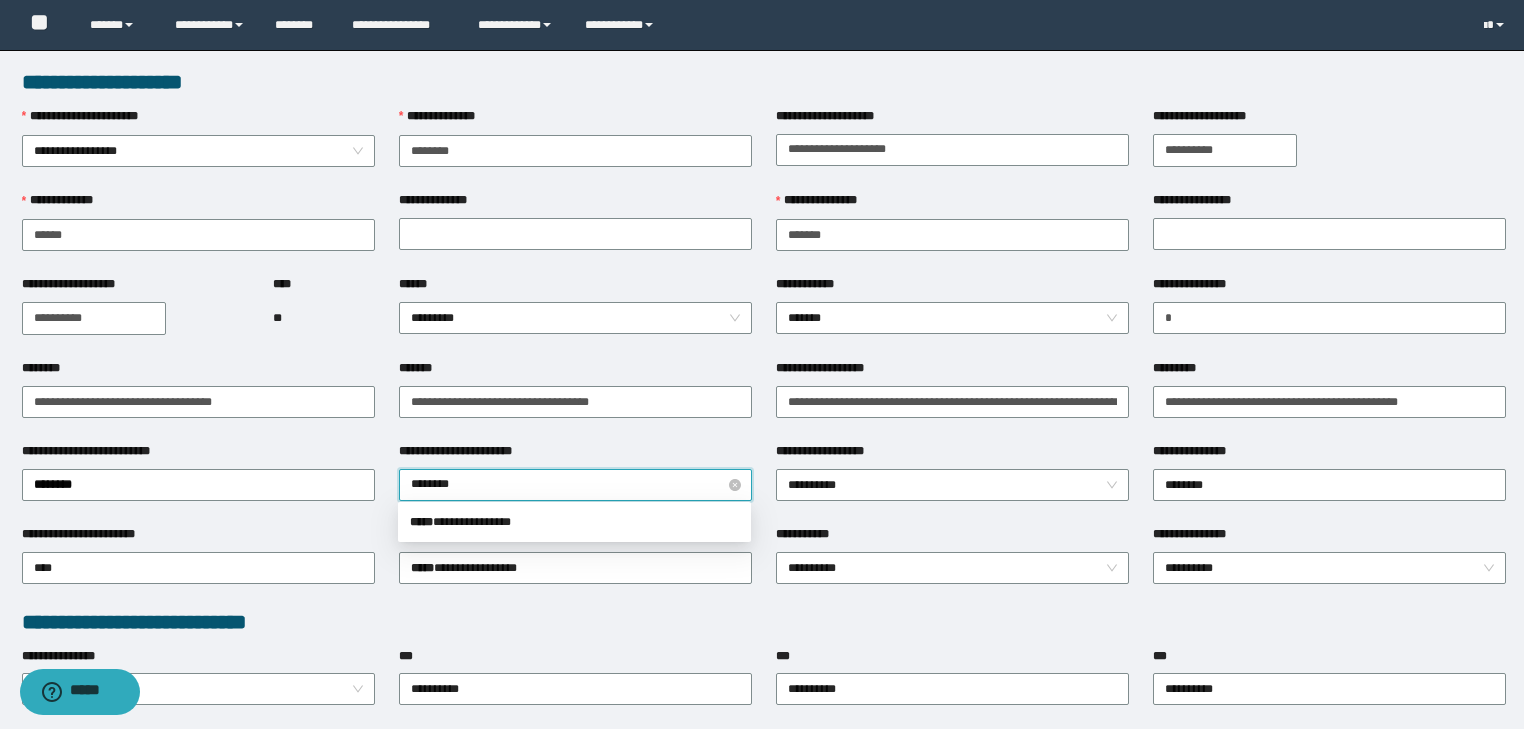 type on "********" 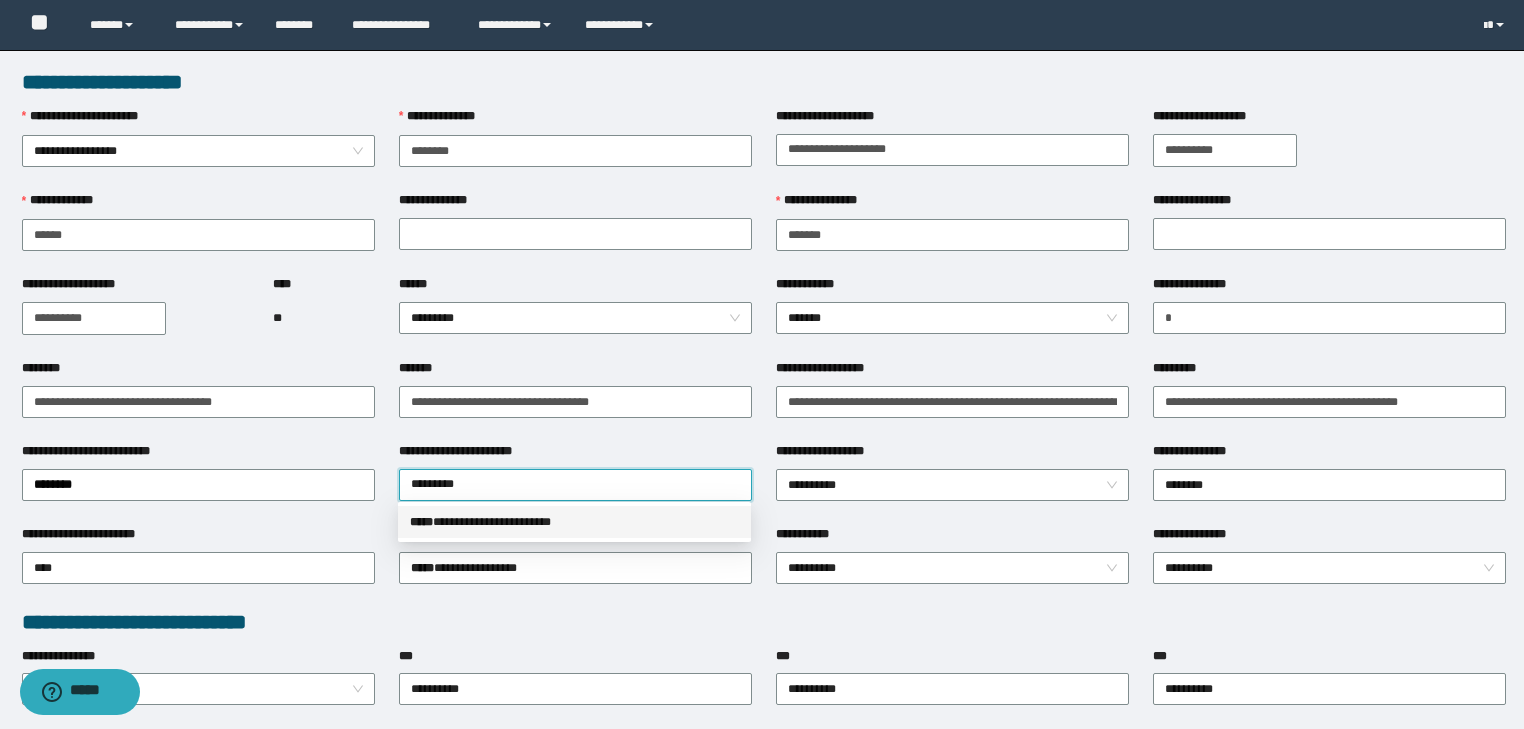 click on "**********" at bounding box center (574, 522) 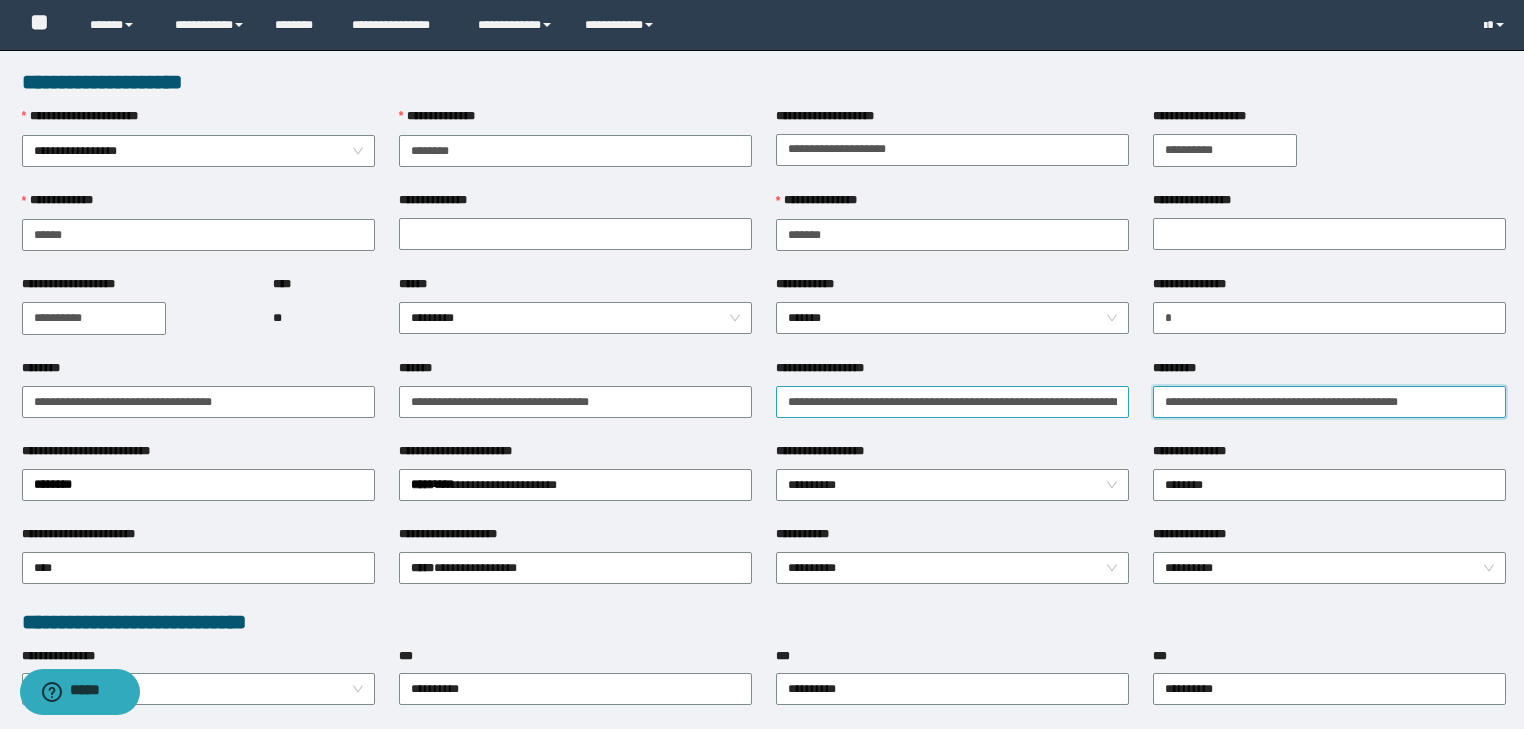 drag, startPoint x: 1442, startPoint y: 404, endPoint x: 1019, endPoint y: 399, distance: 423.02954 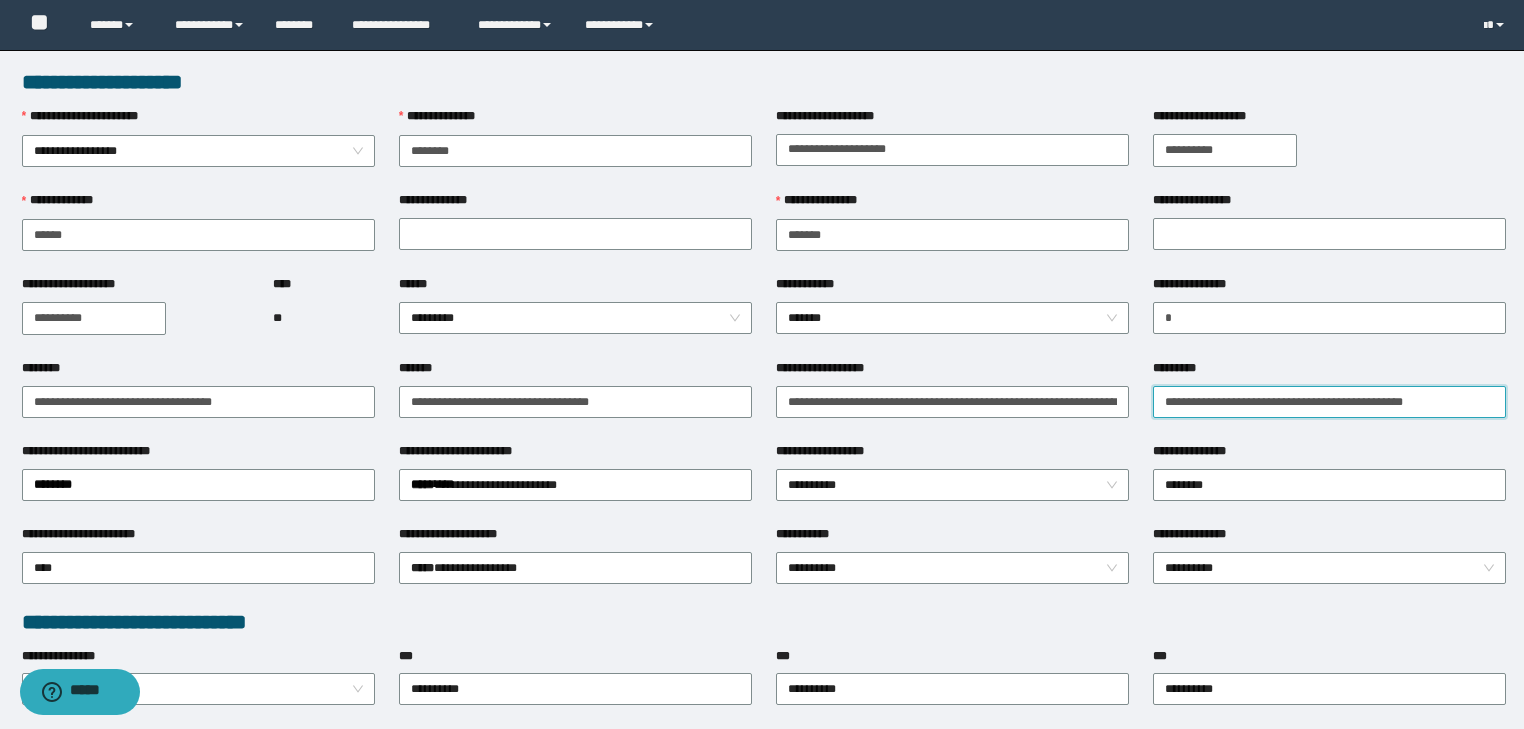 click on "**********" at bounding box center [1329, 402] 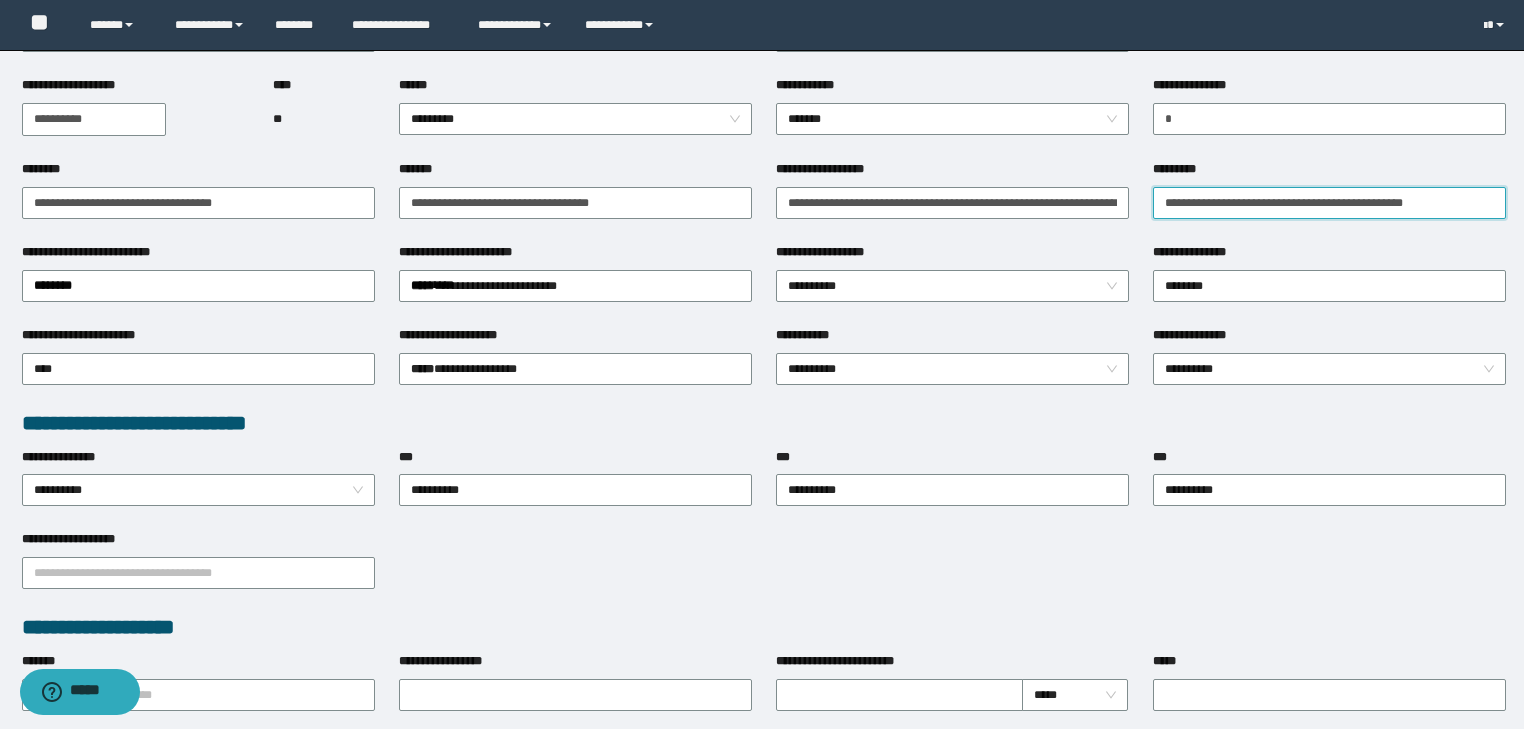 scroll, scrollTop: 480, scrollLeft: 0, axis: vertical 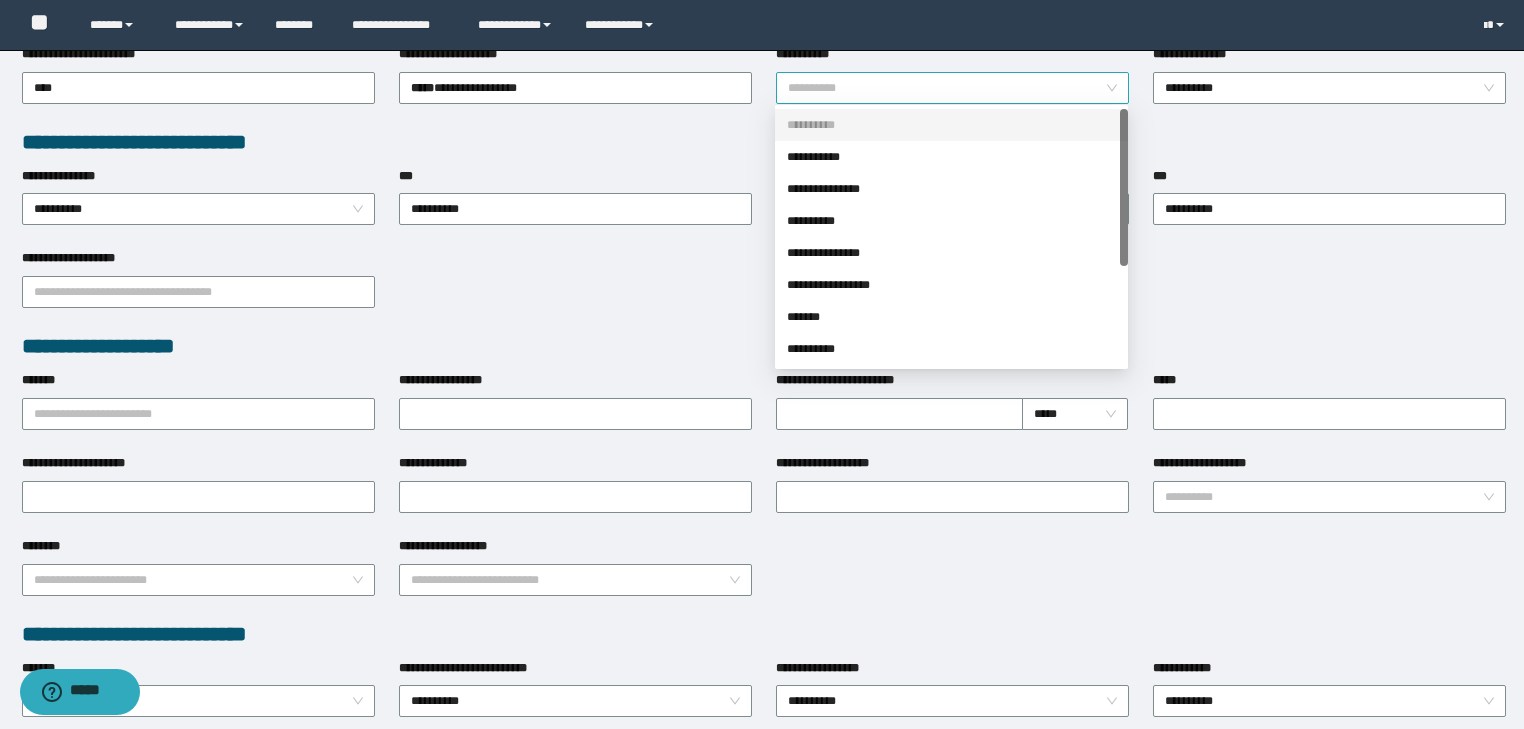 click on "**********" at bounding box center (953, 88) 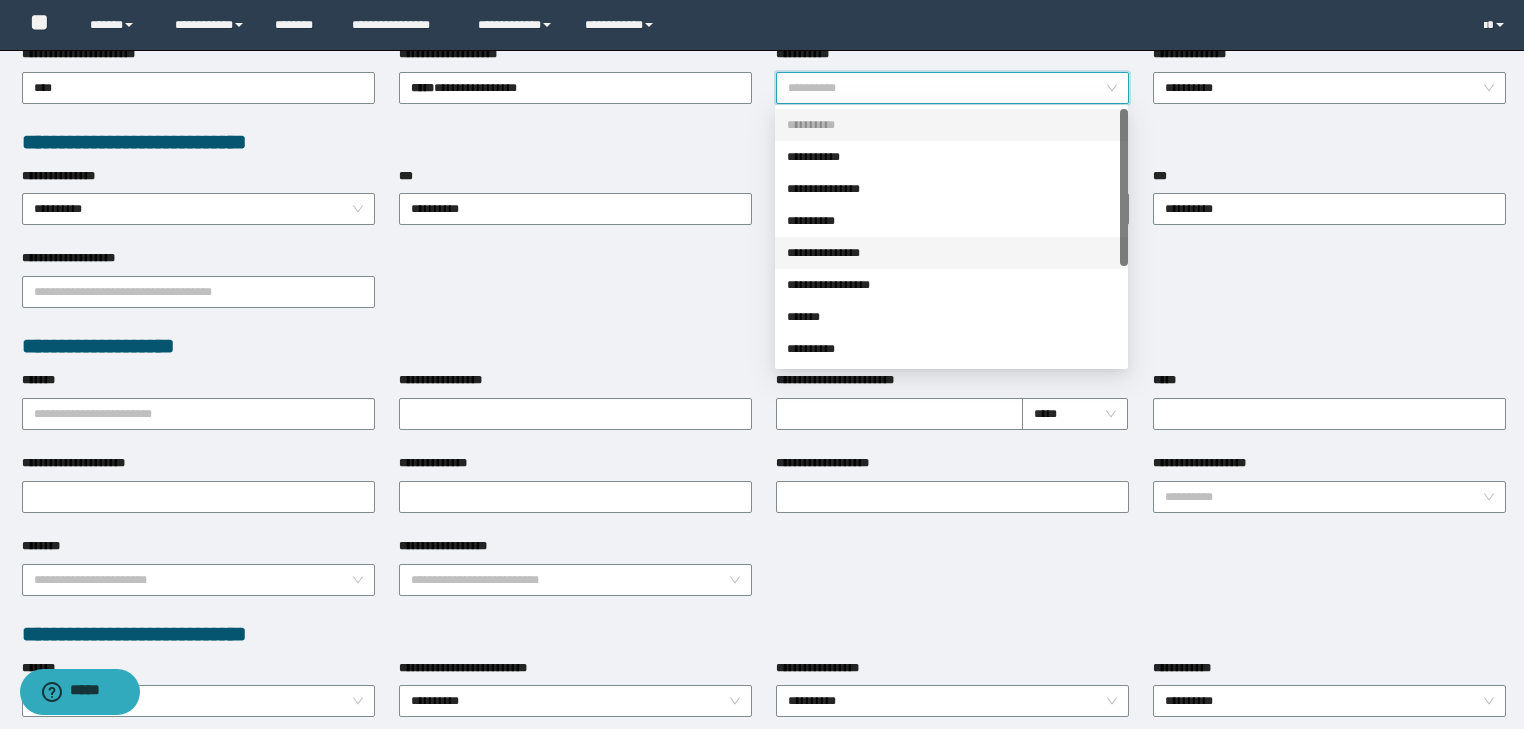 click on "**********" at bounding box center (951, 253) 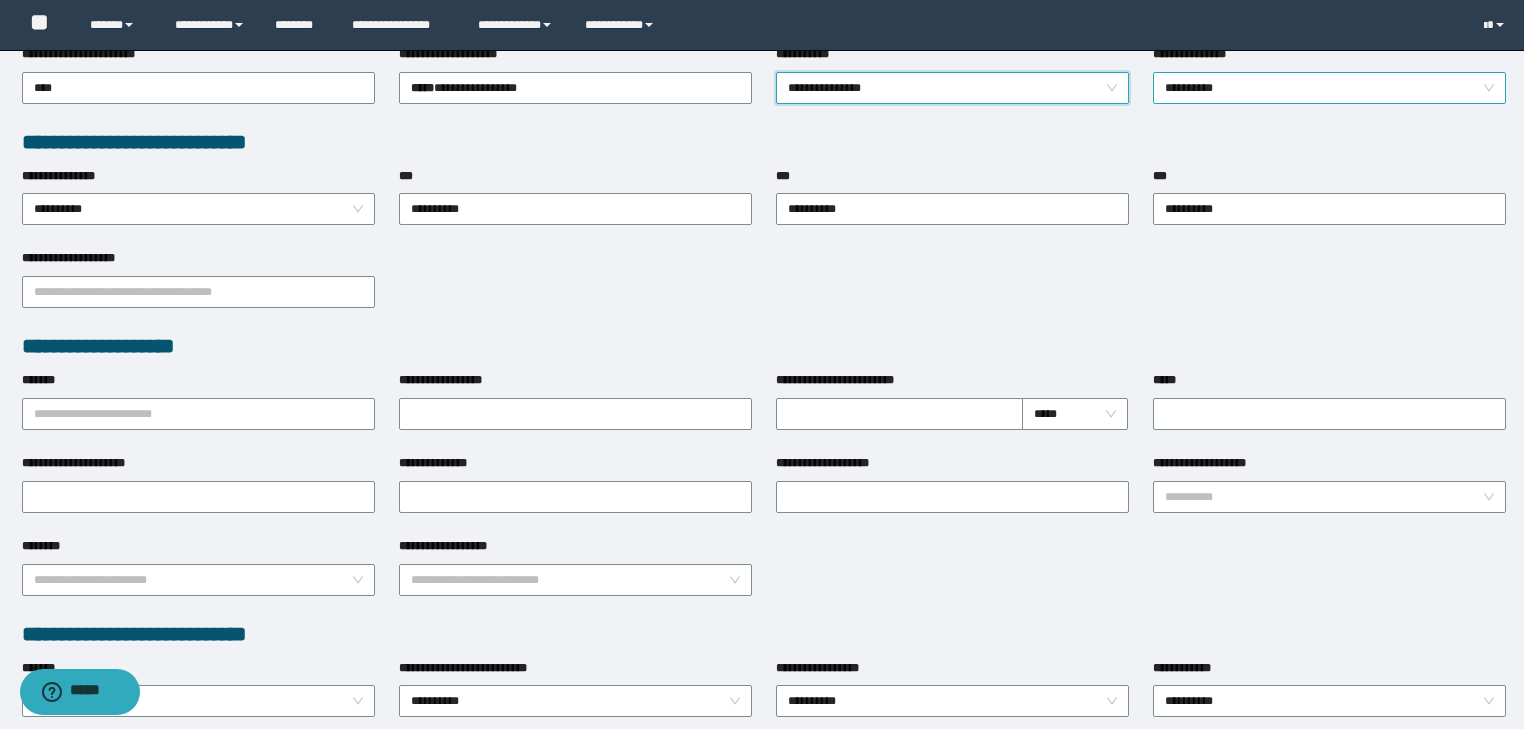 click on "**********" at bounding box center [1330, 88] 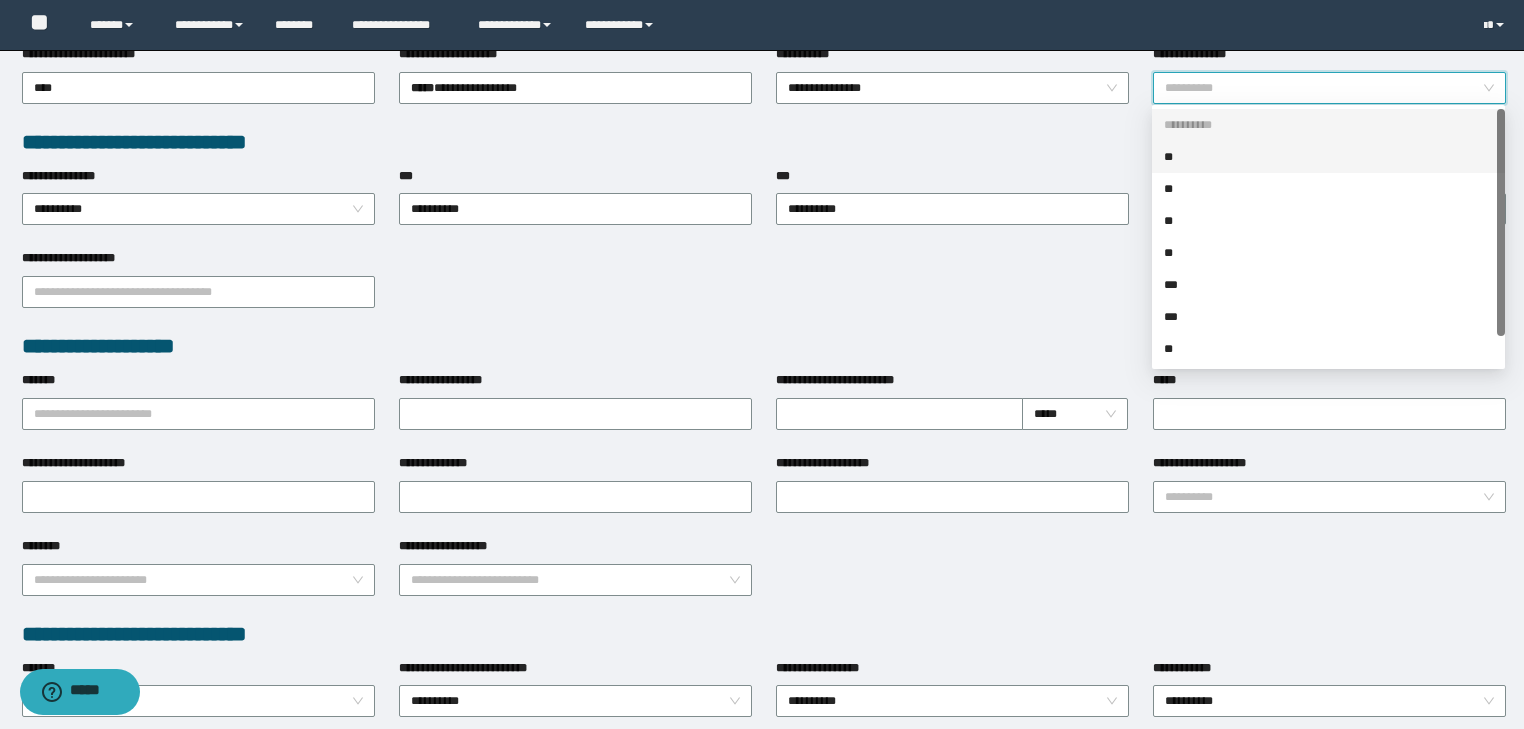 click on "**" at bounding box center [1328, 157] 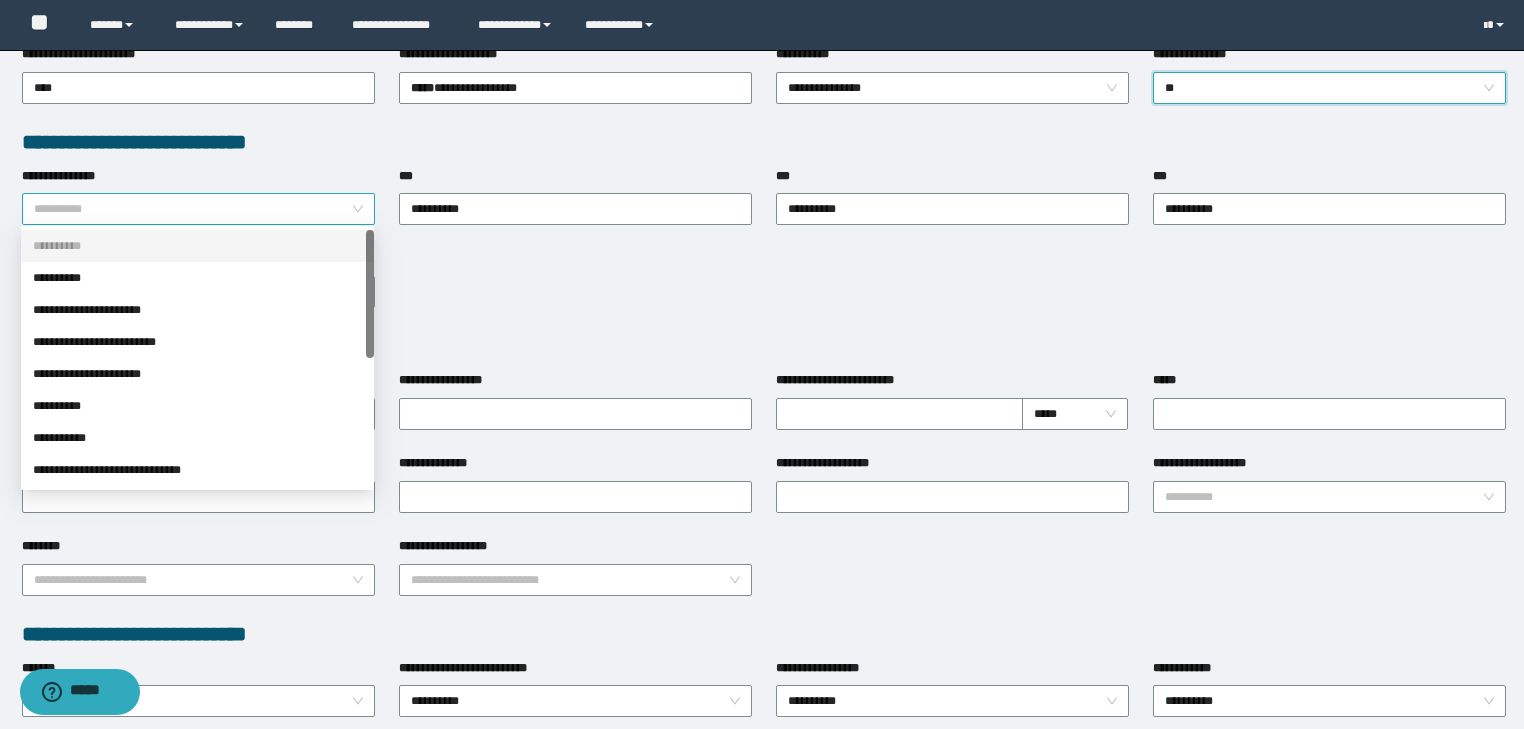 click on "**********" at bounding box center (199, 209) 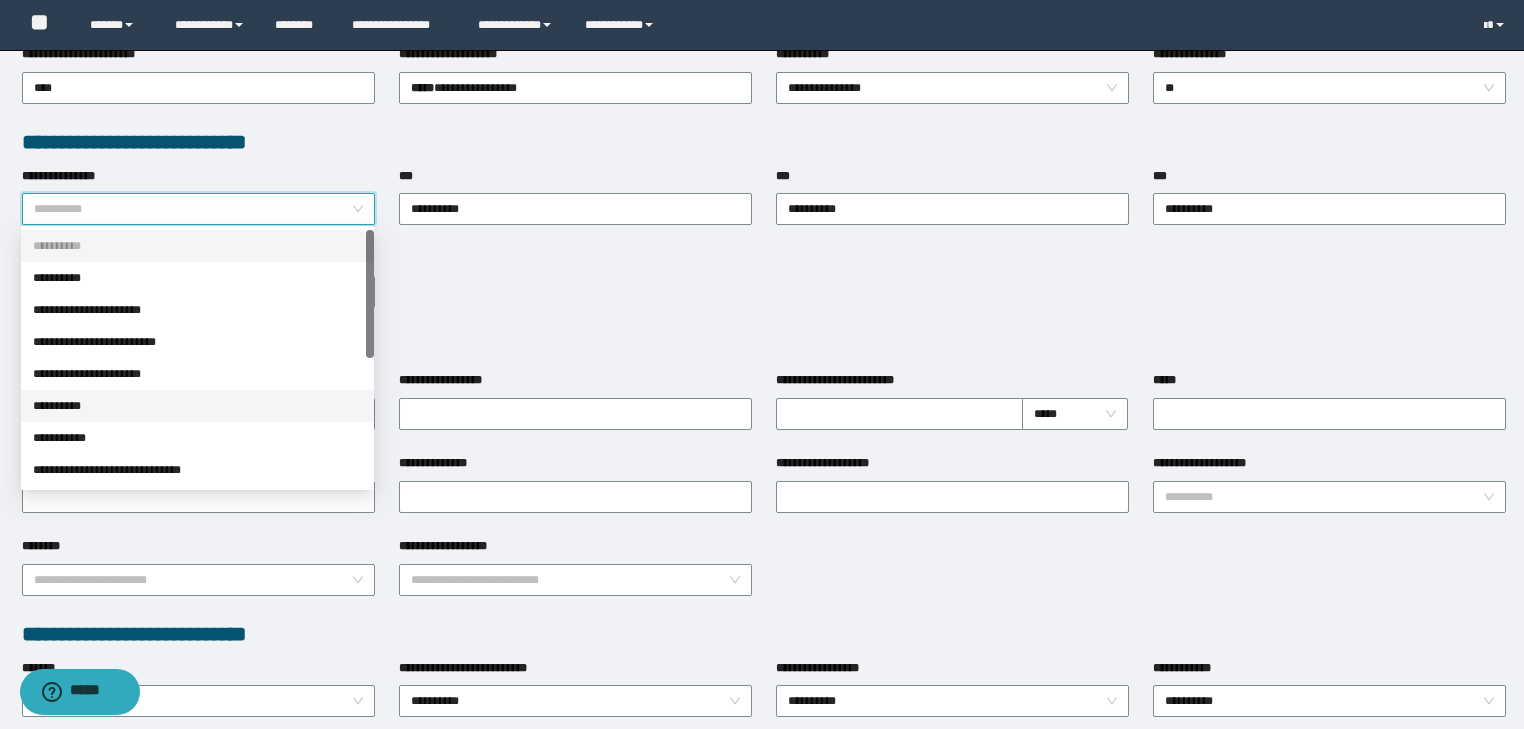 click on "**********" at bounding box center (197, 406) 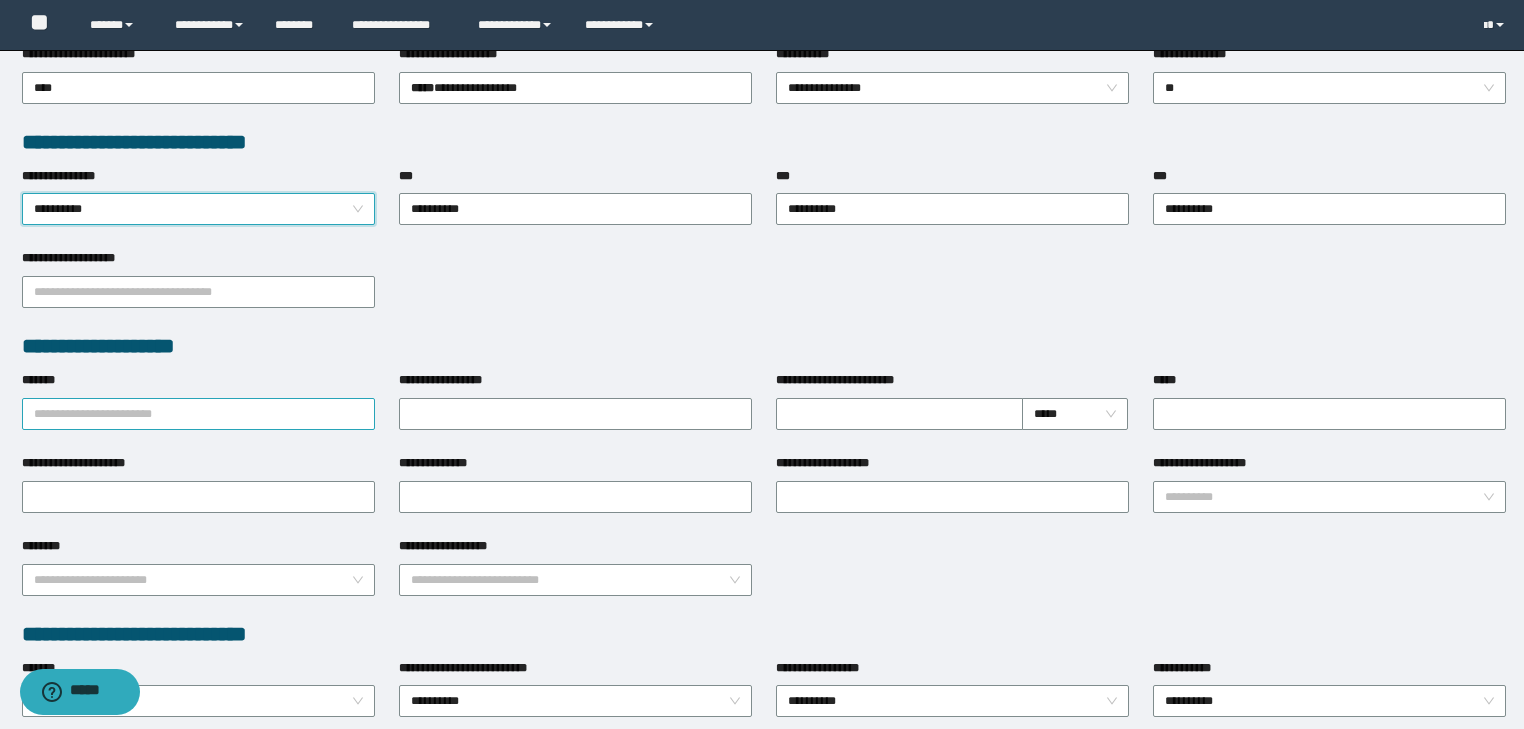 click on "*******" at bounding box center [198, 414] 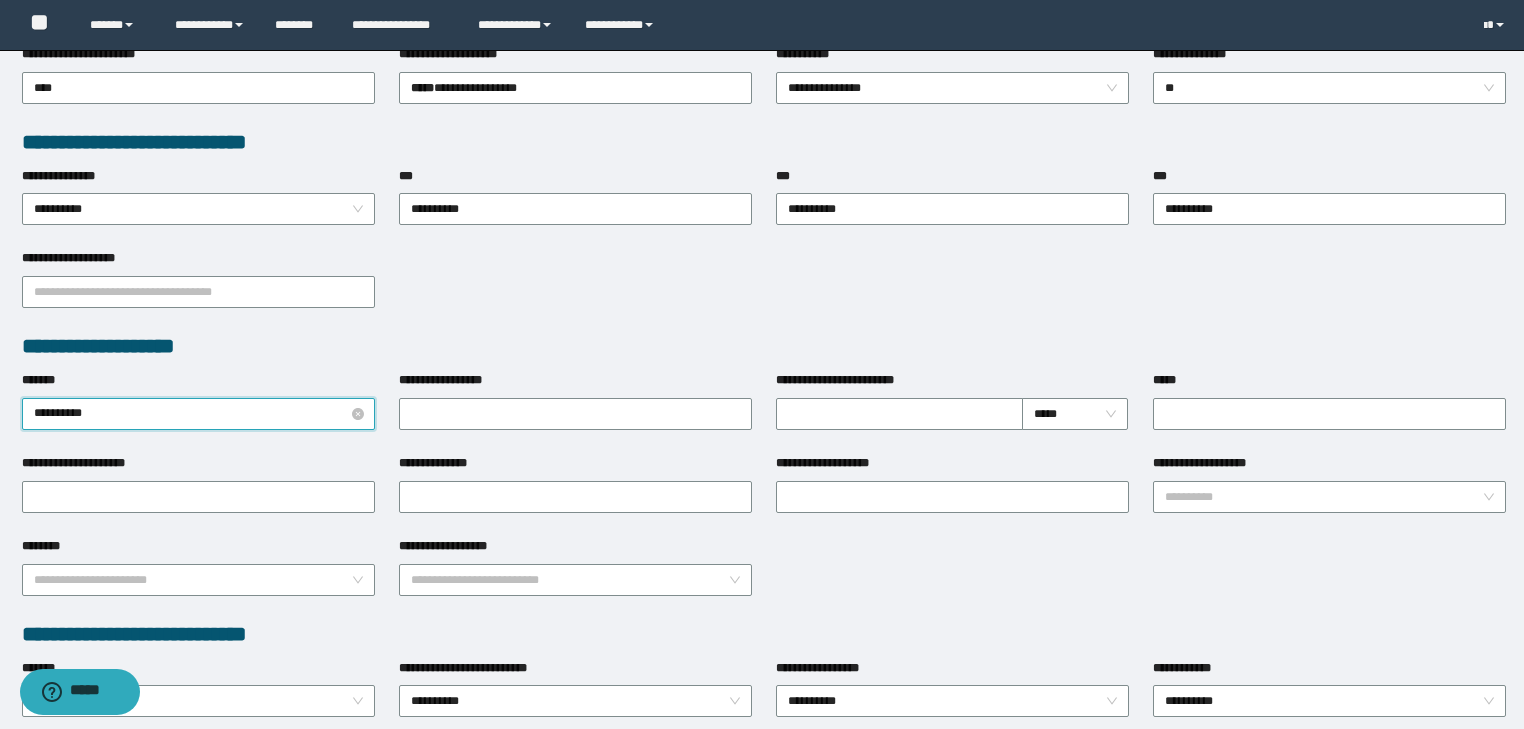 type on "**********" 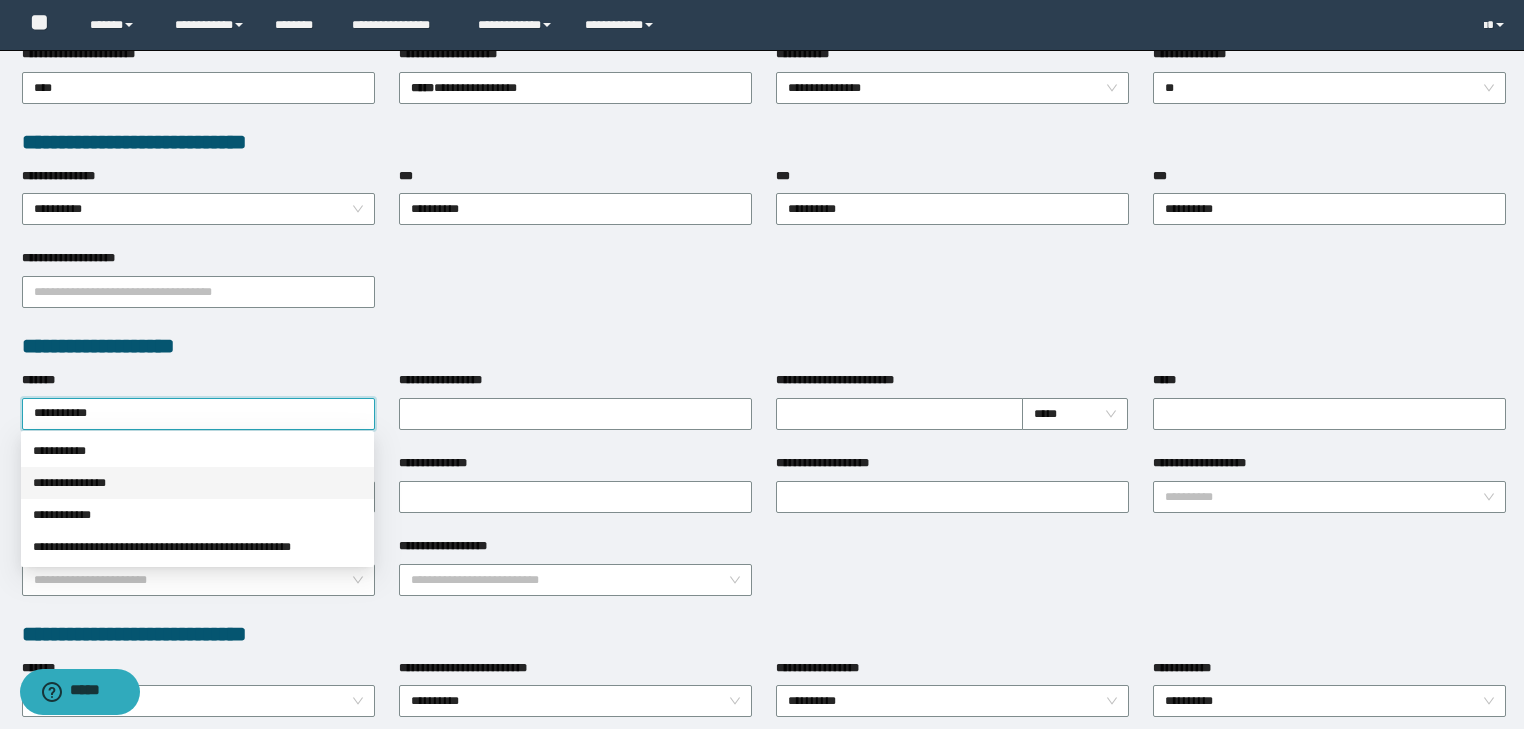 click on "**********" at bounding box center [197, 483] 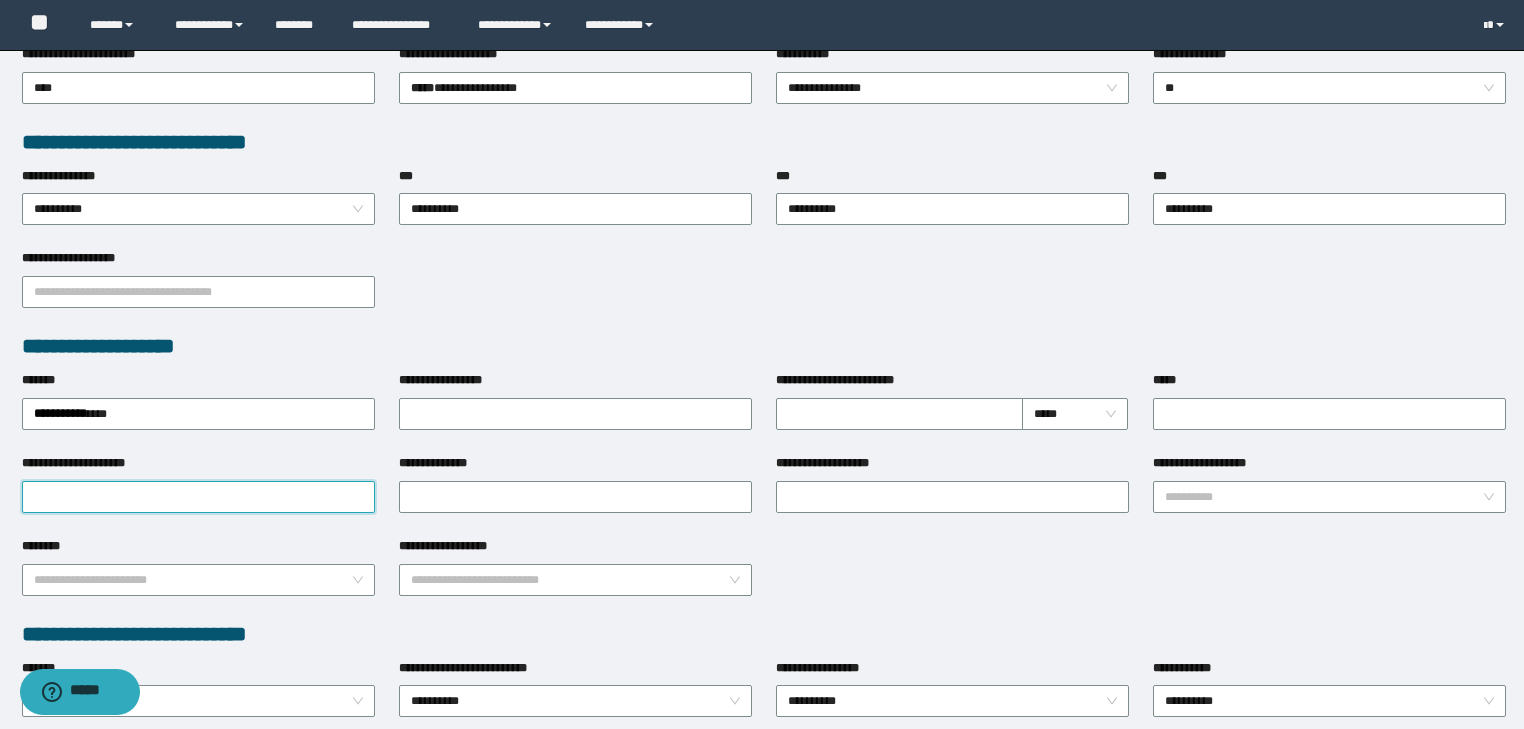click on "**********" at bounding box center (198, 497) 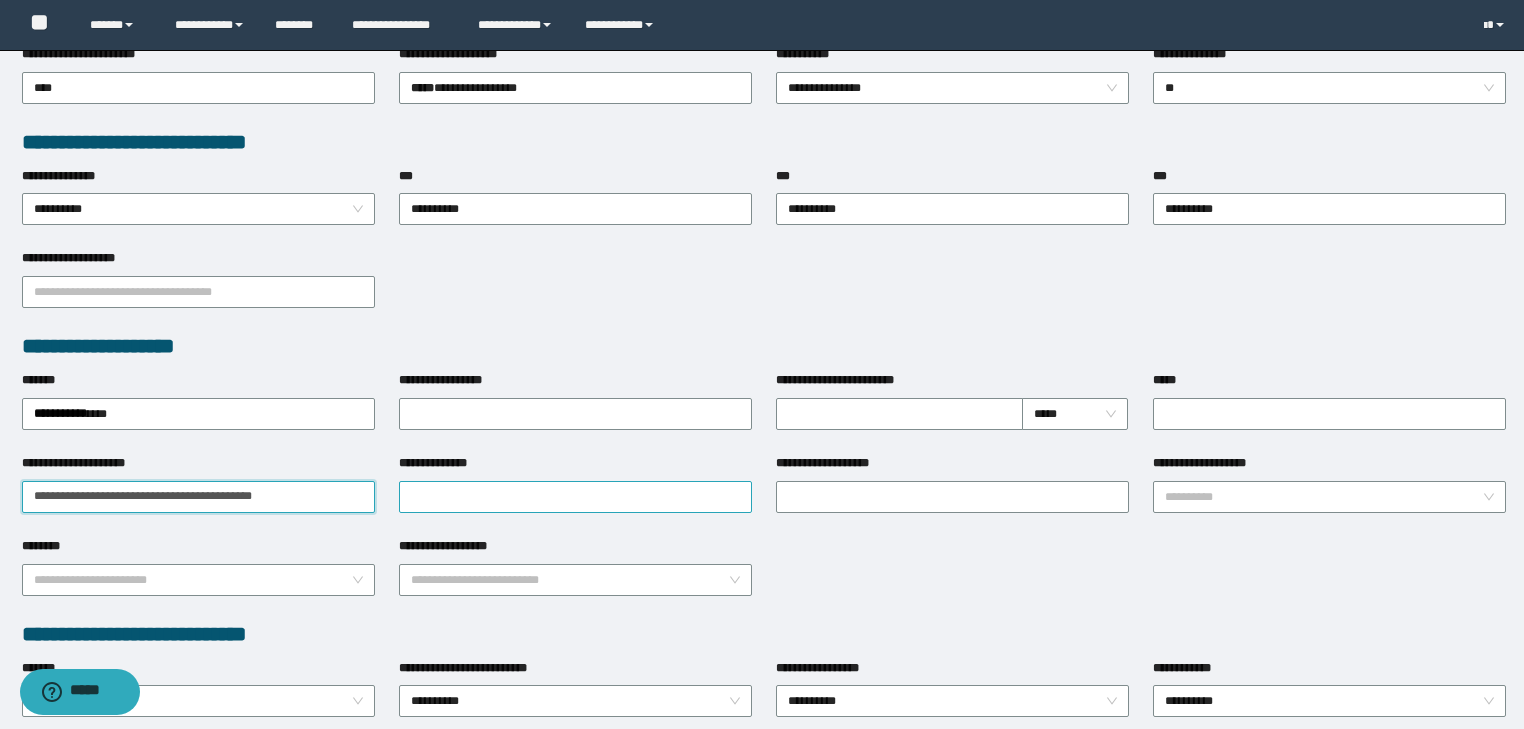 type on "**********" 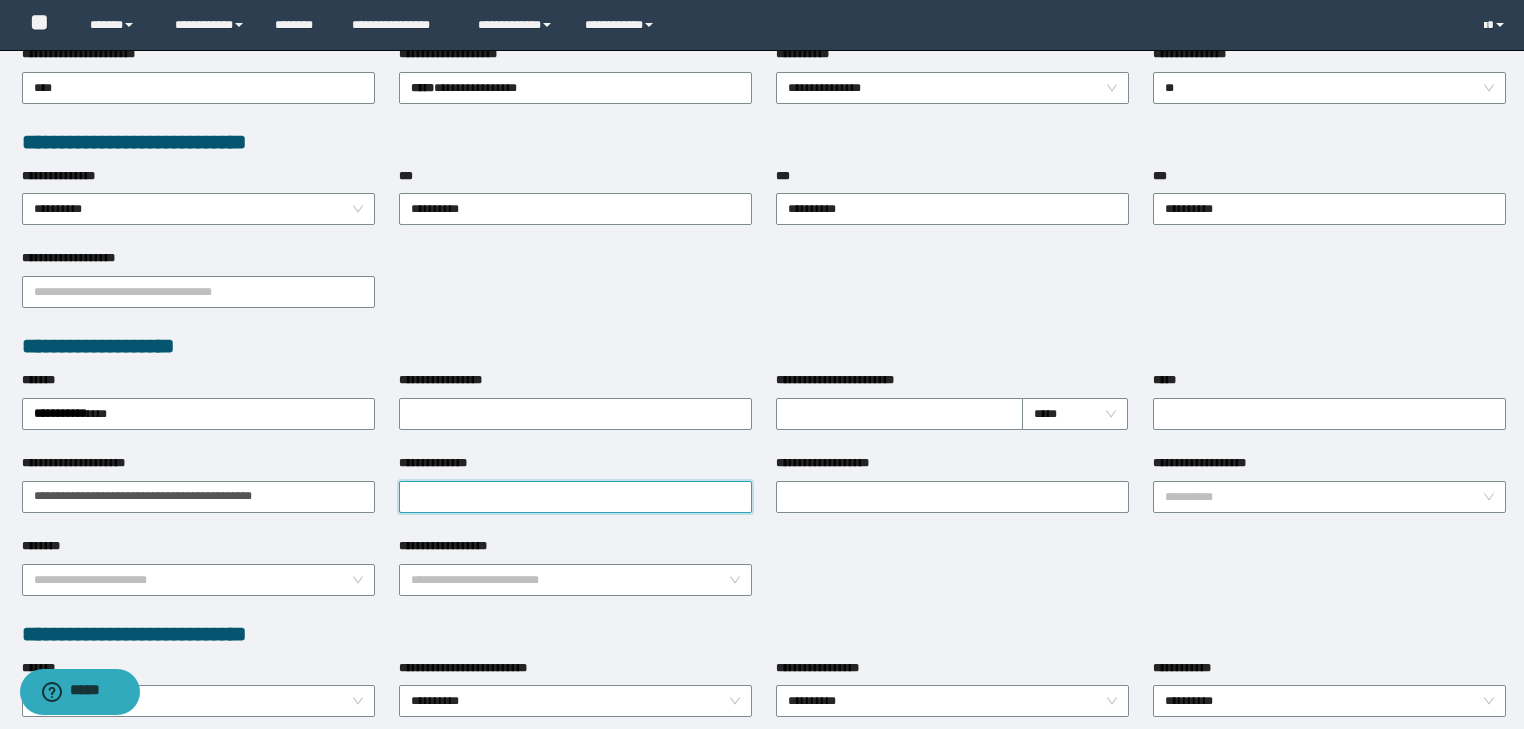 click on "**********" at bounding box center (575, 497) 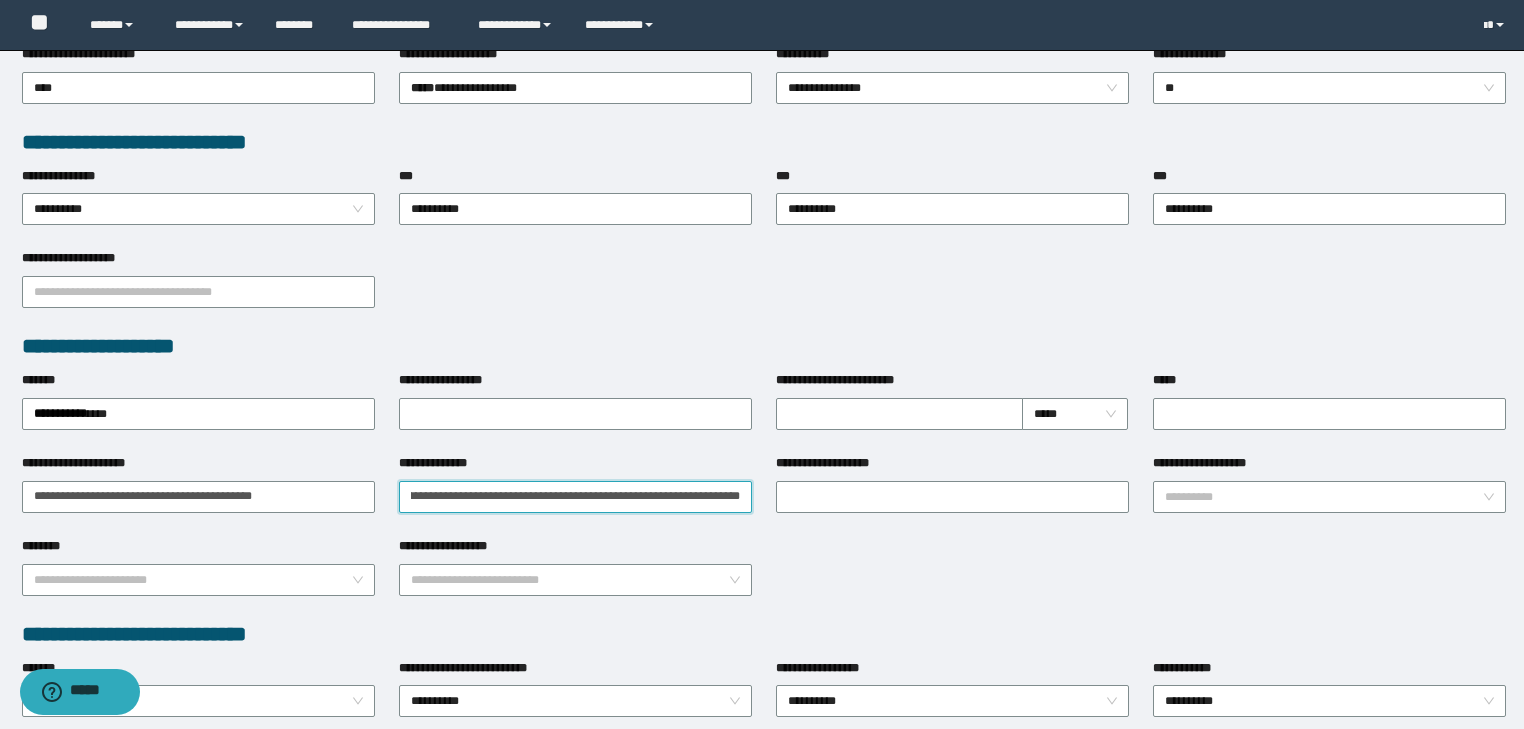 scroll, scrollTop: 0, scrollLeft: 52, axis: horizontal 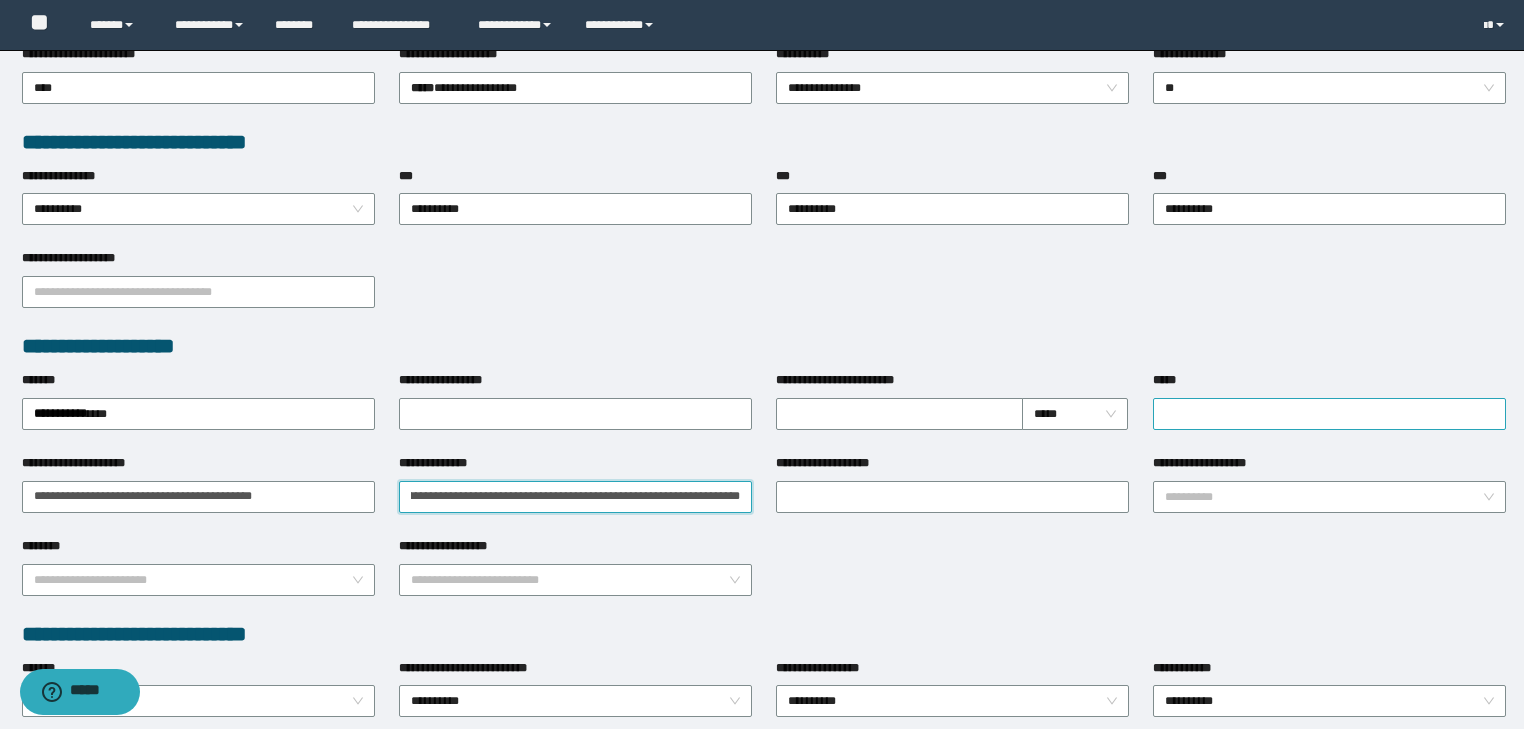 type on "**********" 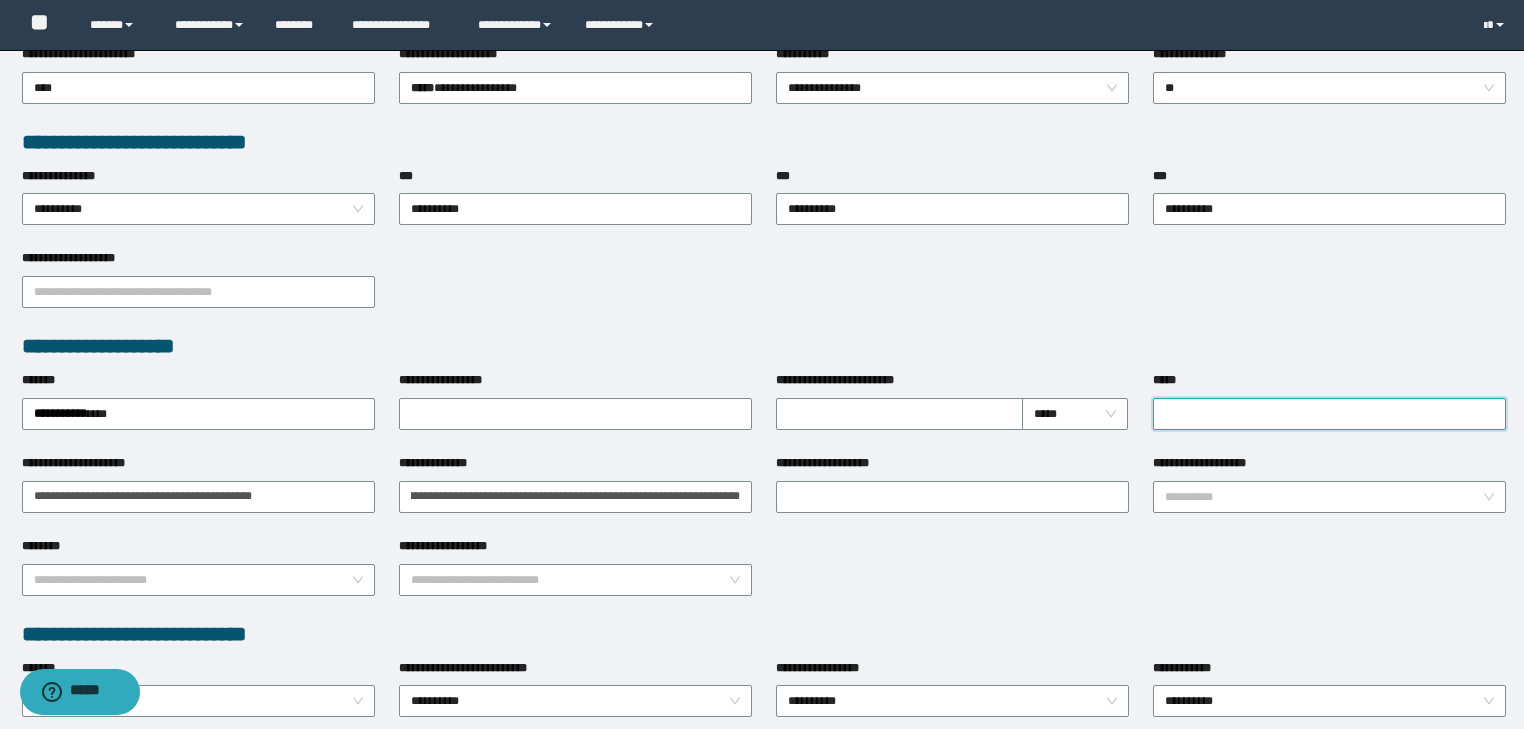 click on "*****" at bounding box center [1329, 414] 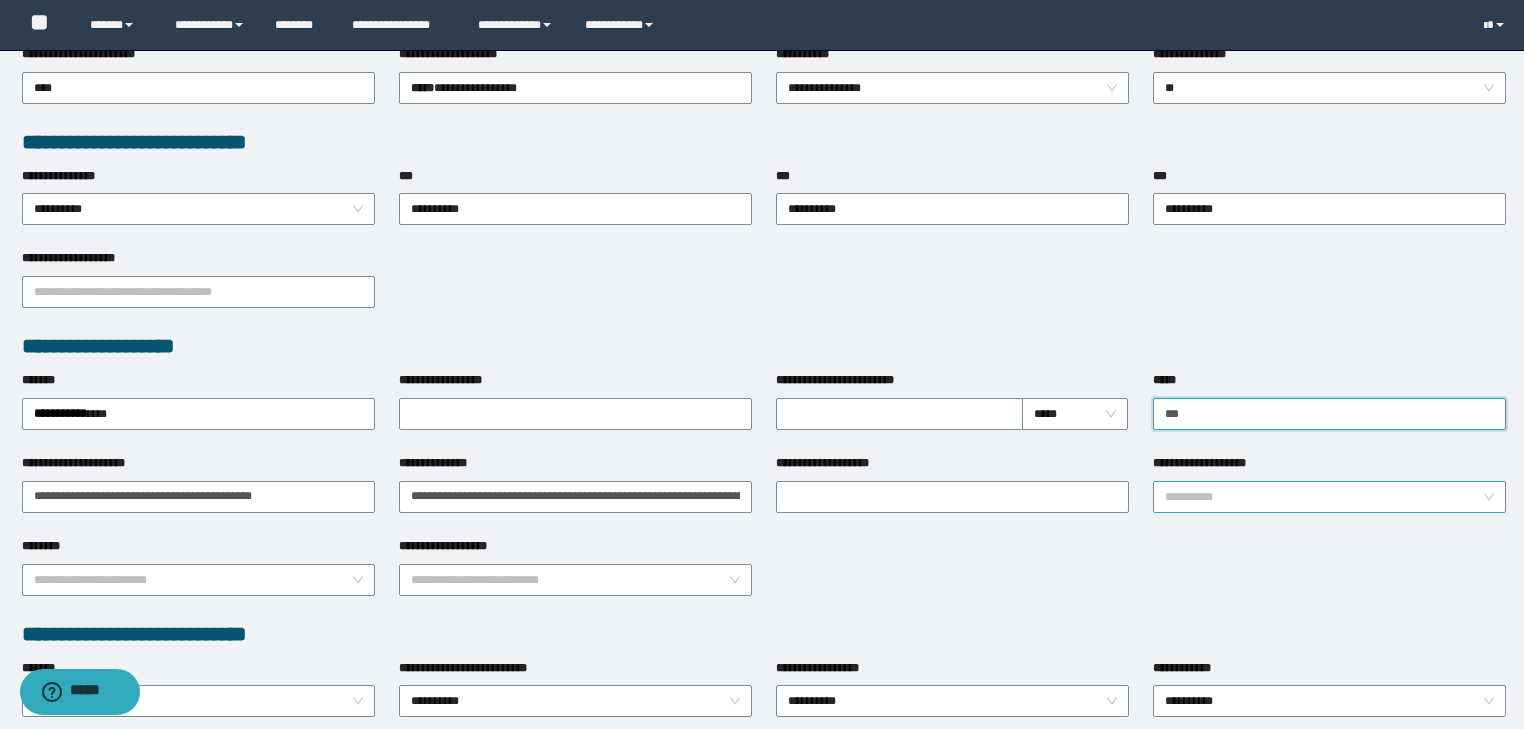 type on "**********" 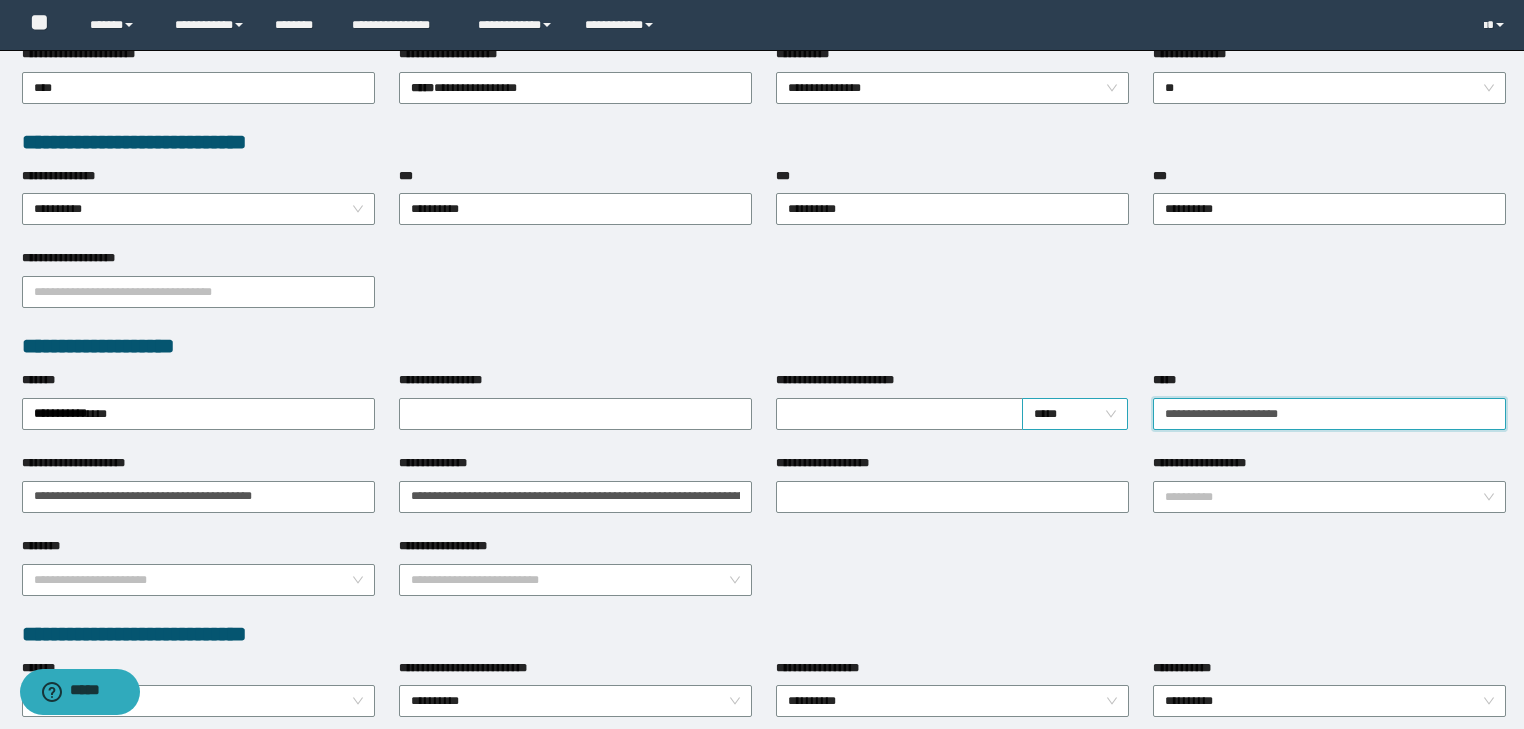 drag, startPoint x: 1299, startPoint y: 395, endPoint x: 1084, endPoint y: 423, distance: 216.81558 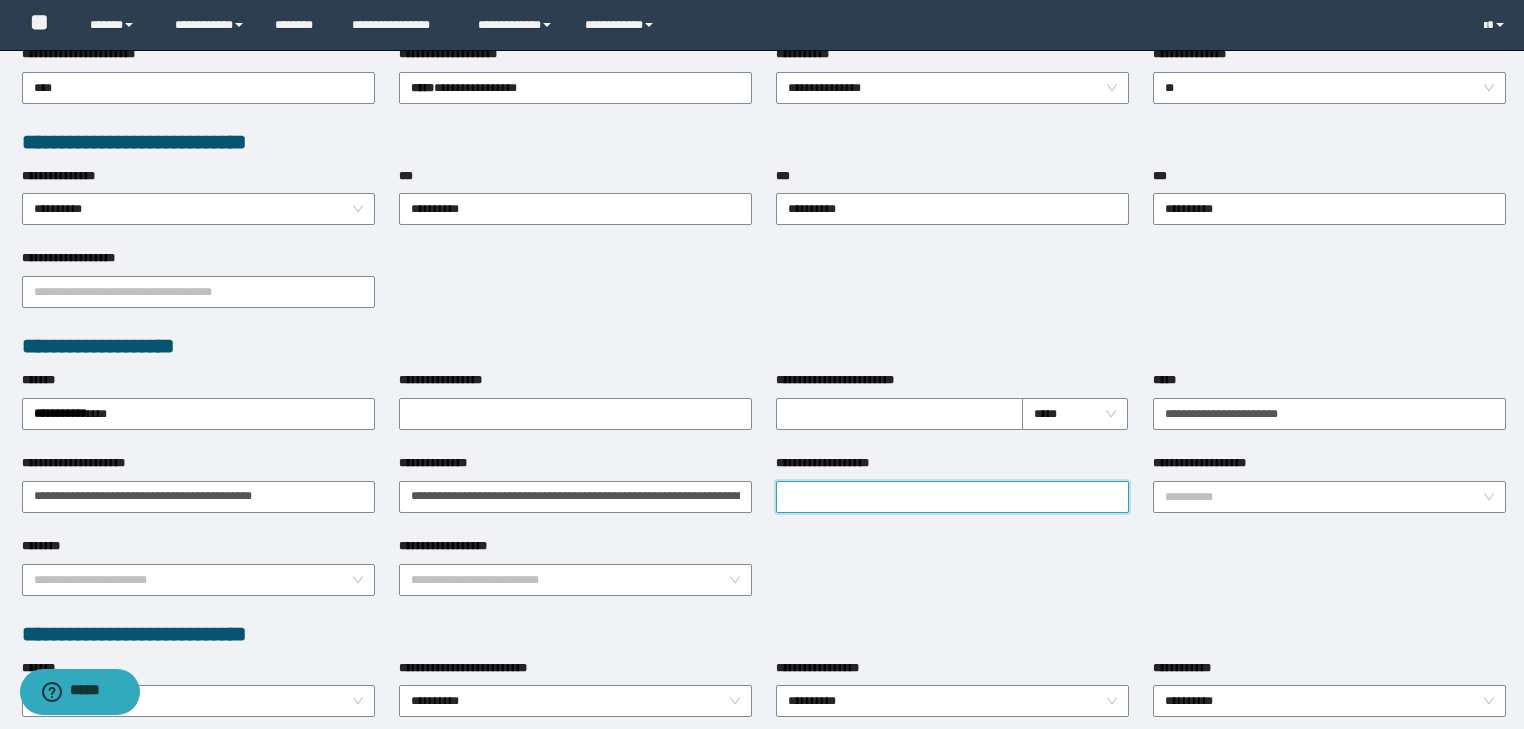 click on "**********" at bounding box center [952, 497] 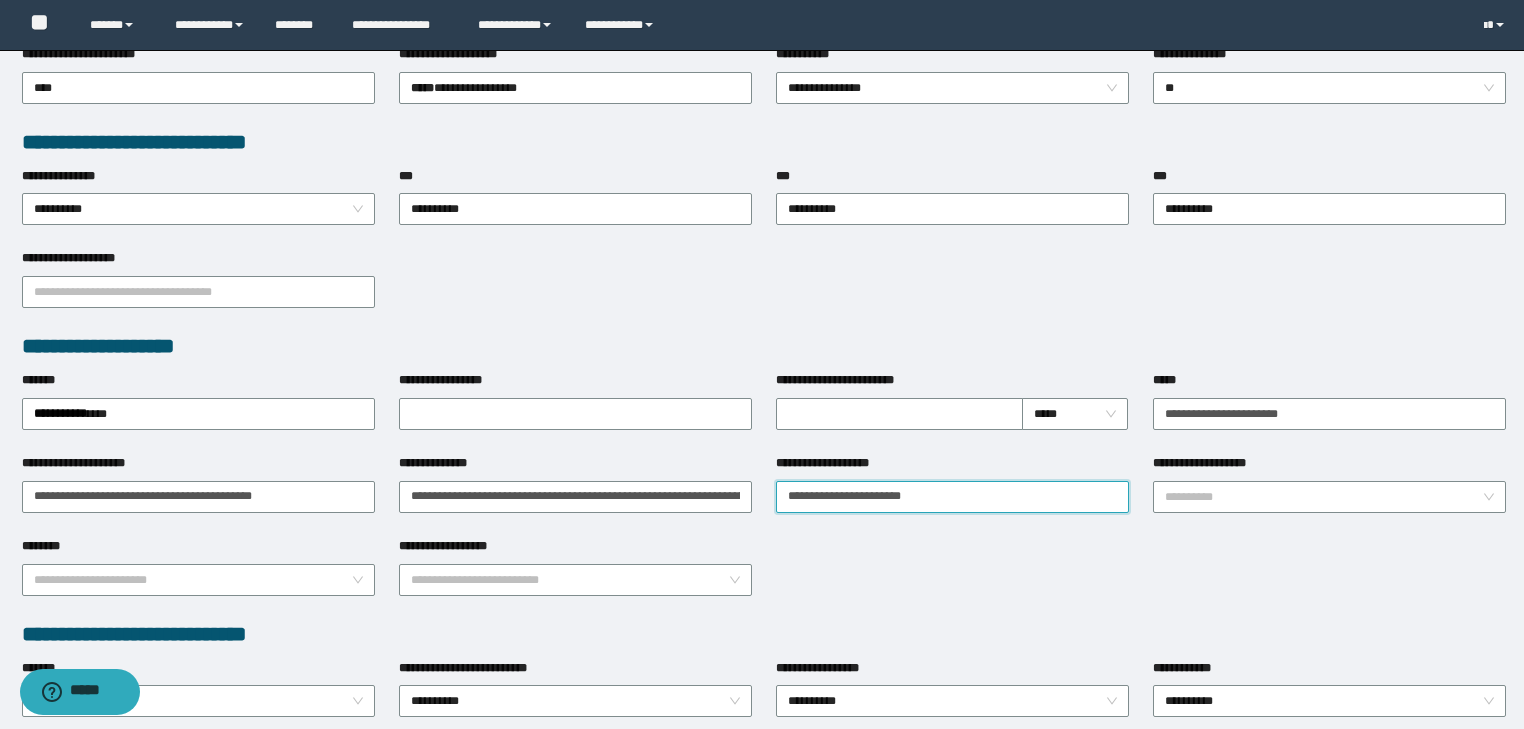 type on "**********" 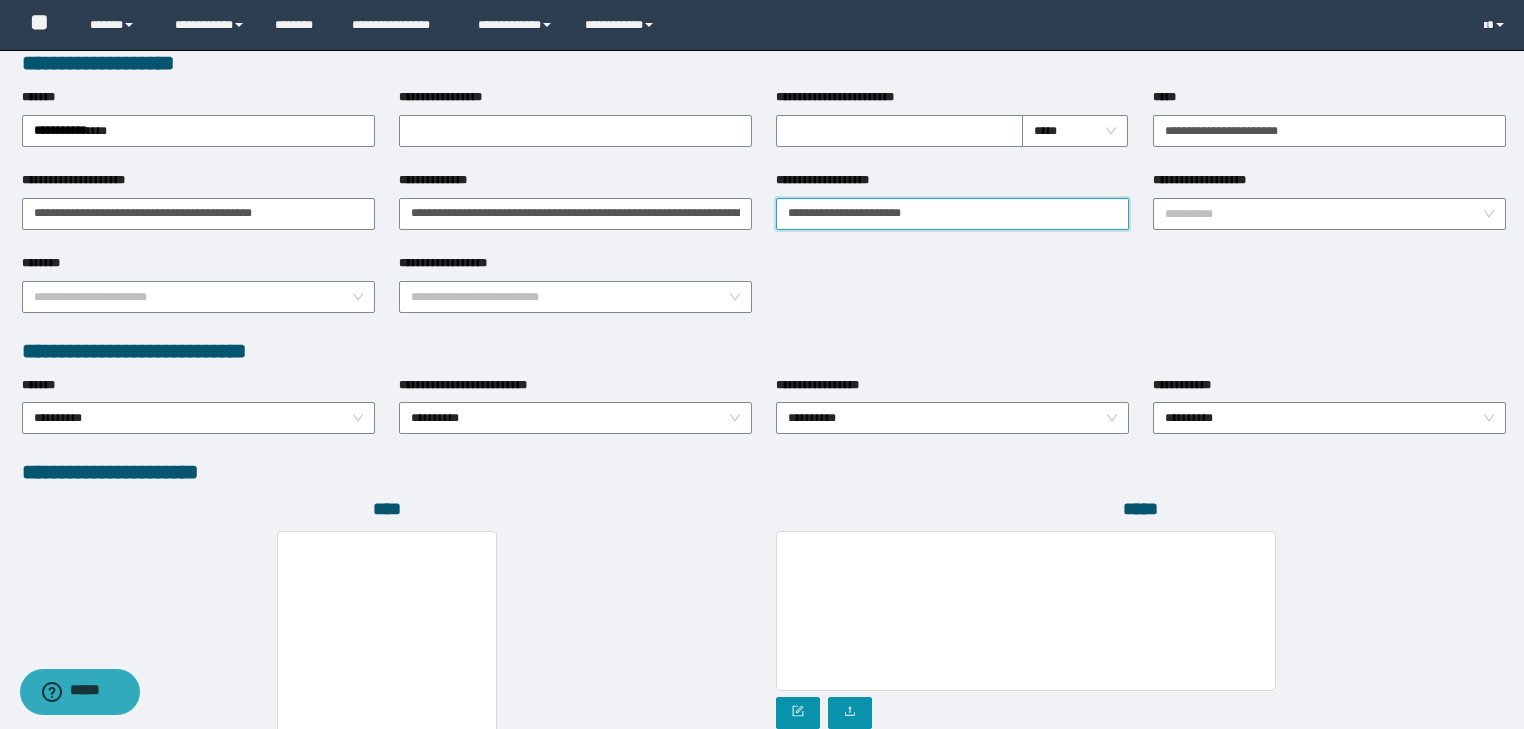 scroll, scrollTop: 880, scrollLeft: 0, axis: vertical 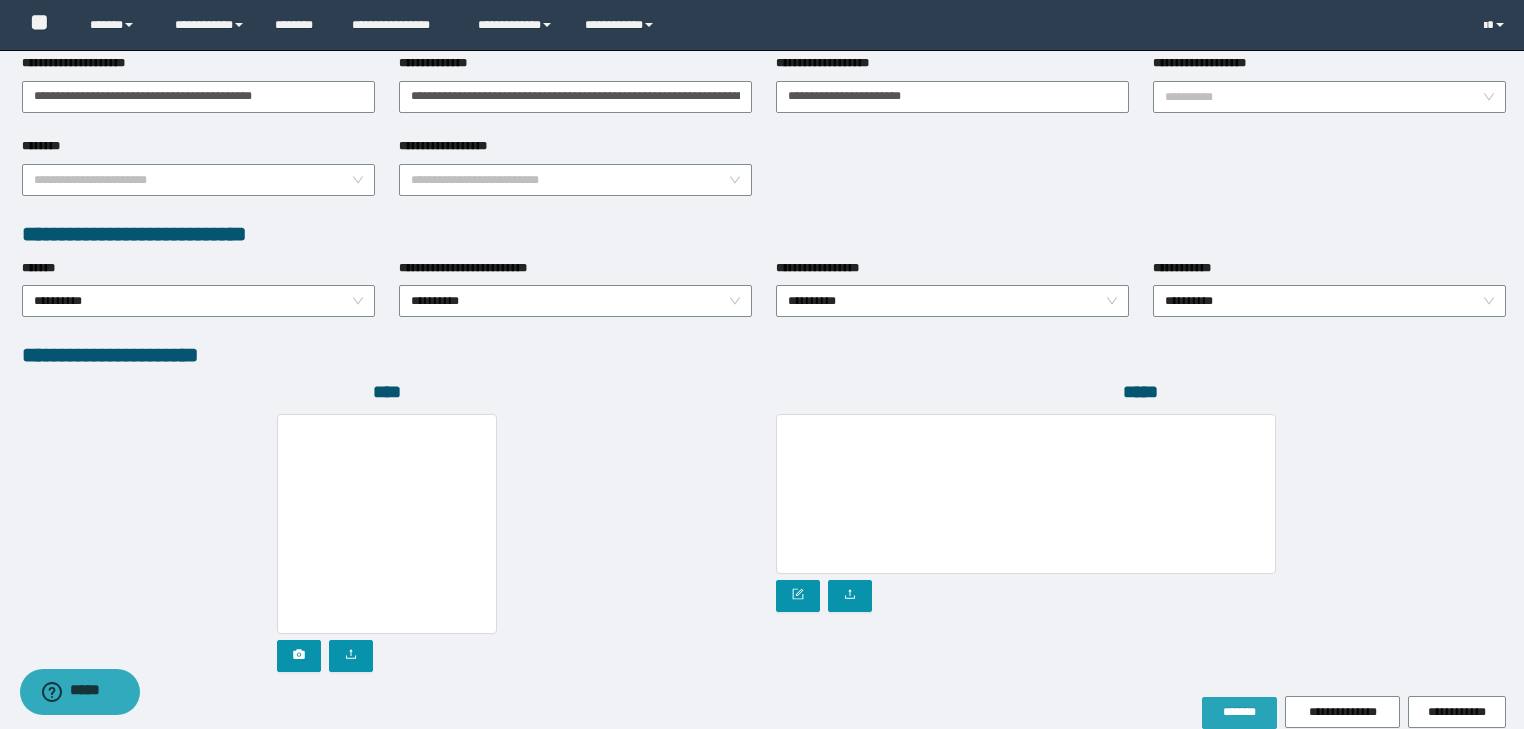 click on "*******" at bounding box center (1239, 712) 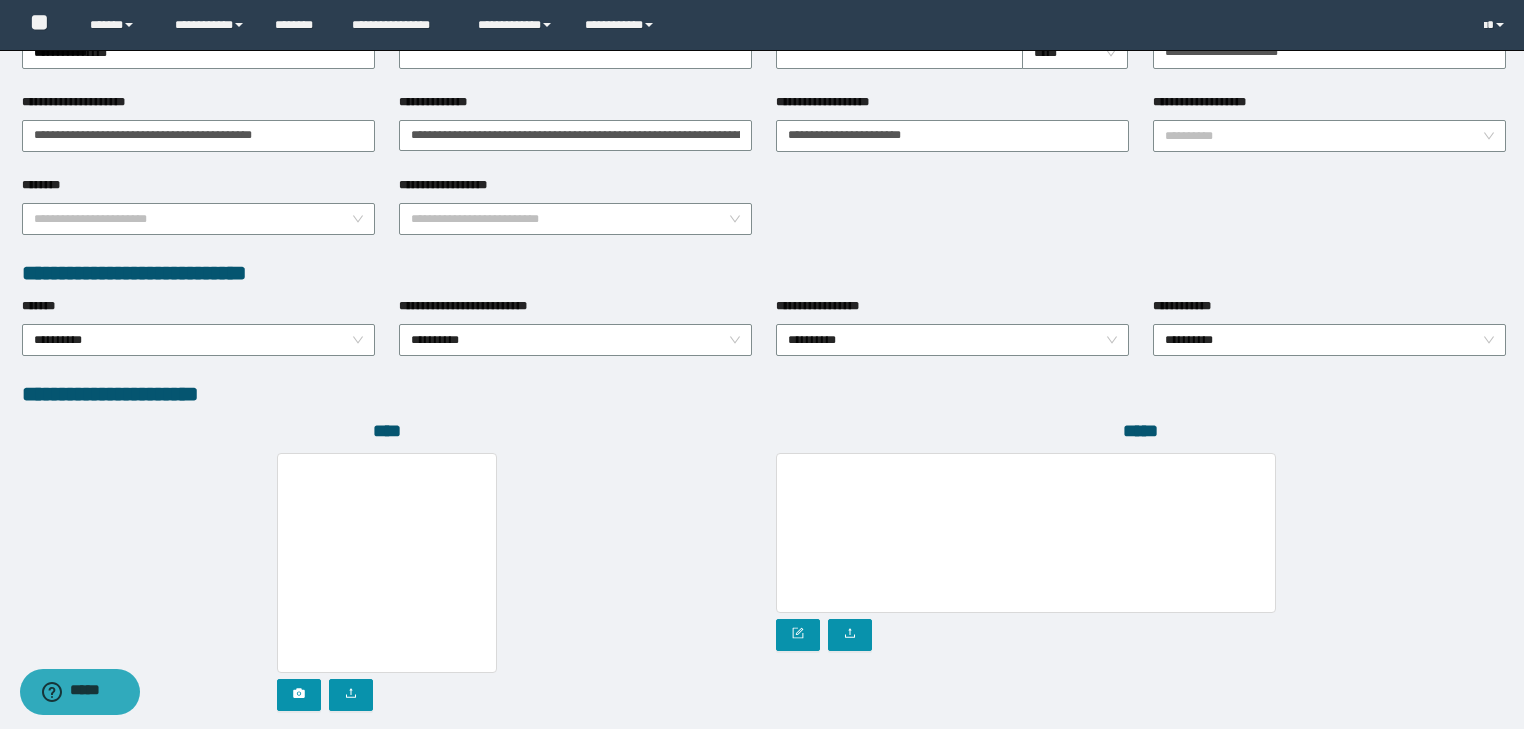 scroll, scrollTop: 1077, scrollLeft: 0, axis: vertical 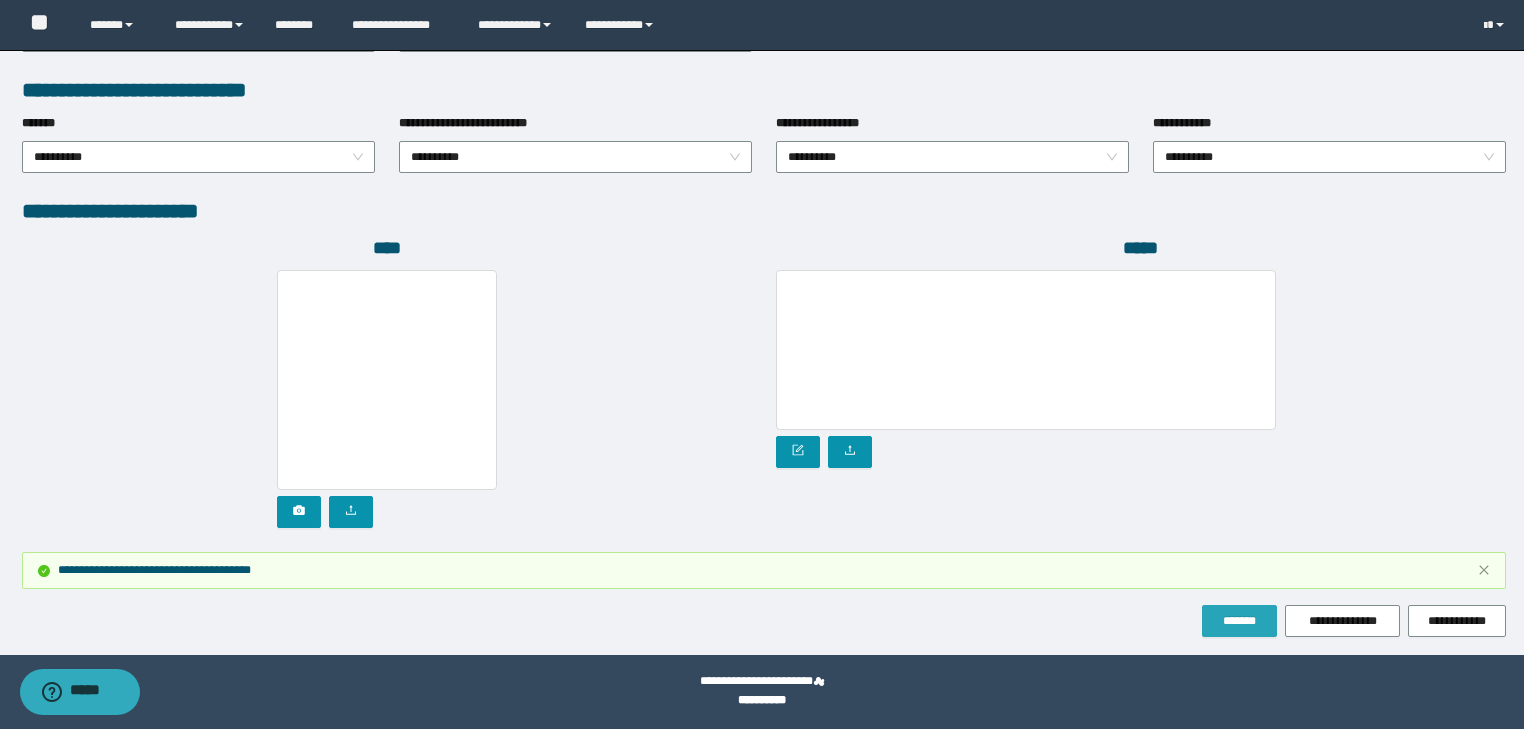 click on "*******" at bounding box center (1239, 621) 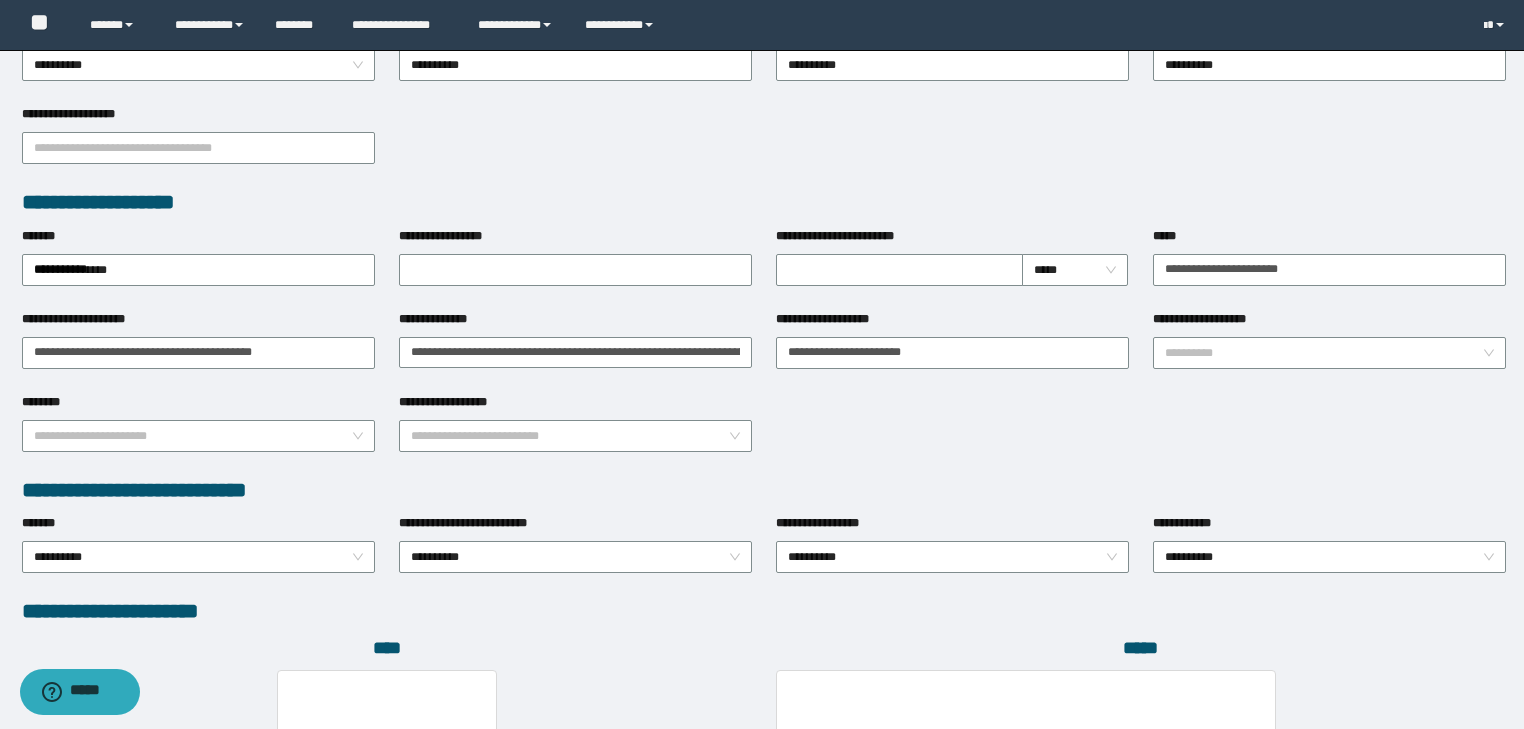 scroll, scrollTop: 117, scrollLeft: 0, axis: vertical 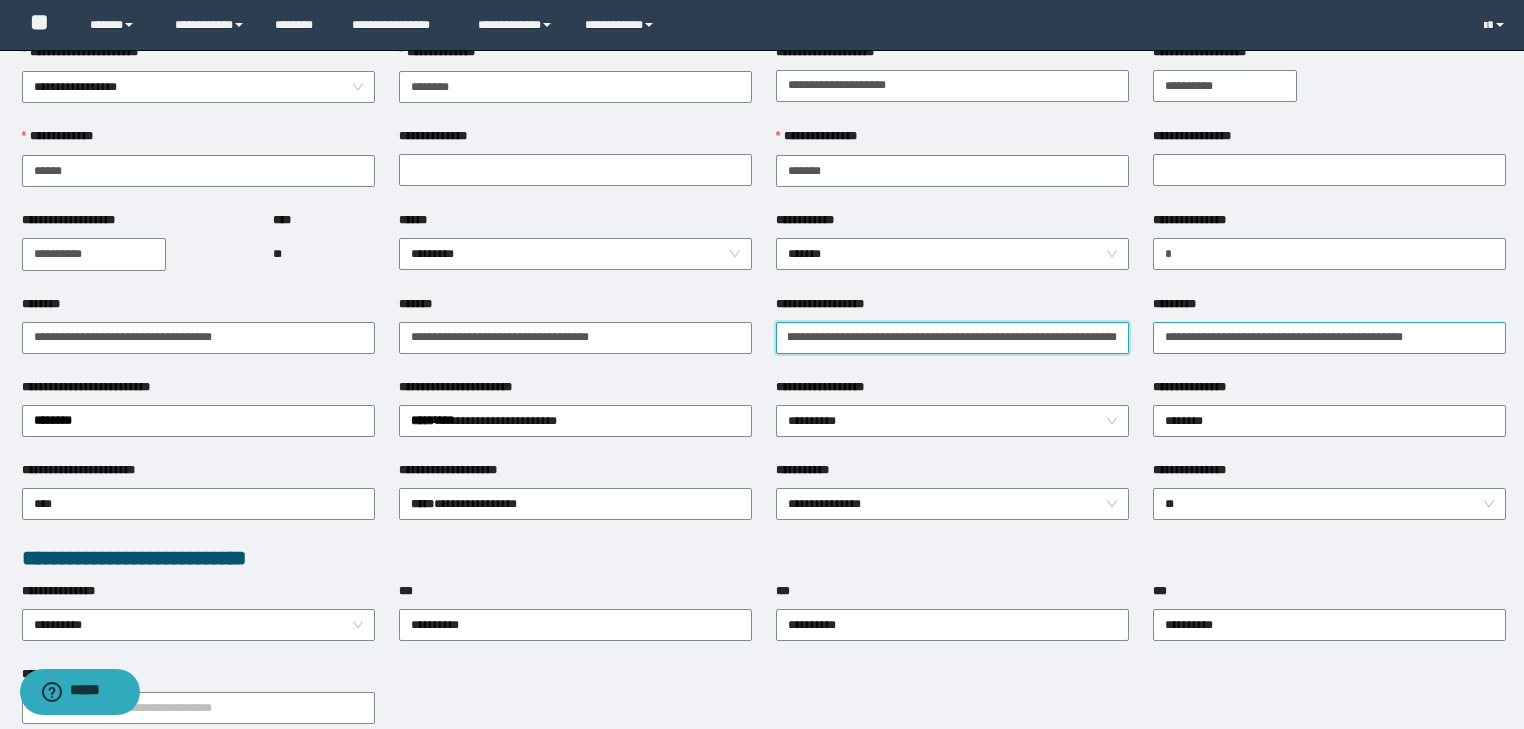 drag, startPoint x: 1041, startPoint y: 337, endPoint x: 1210, endPoint y: 338, distance: 169.00296 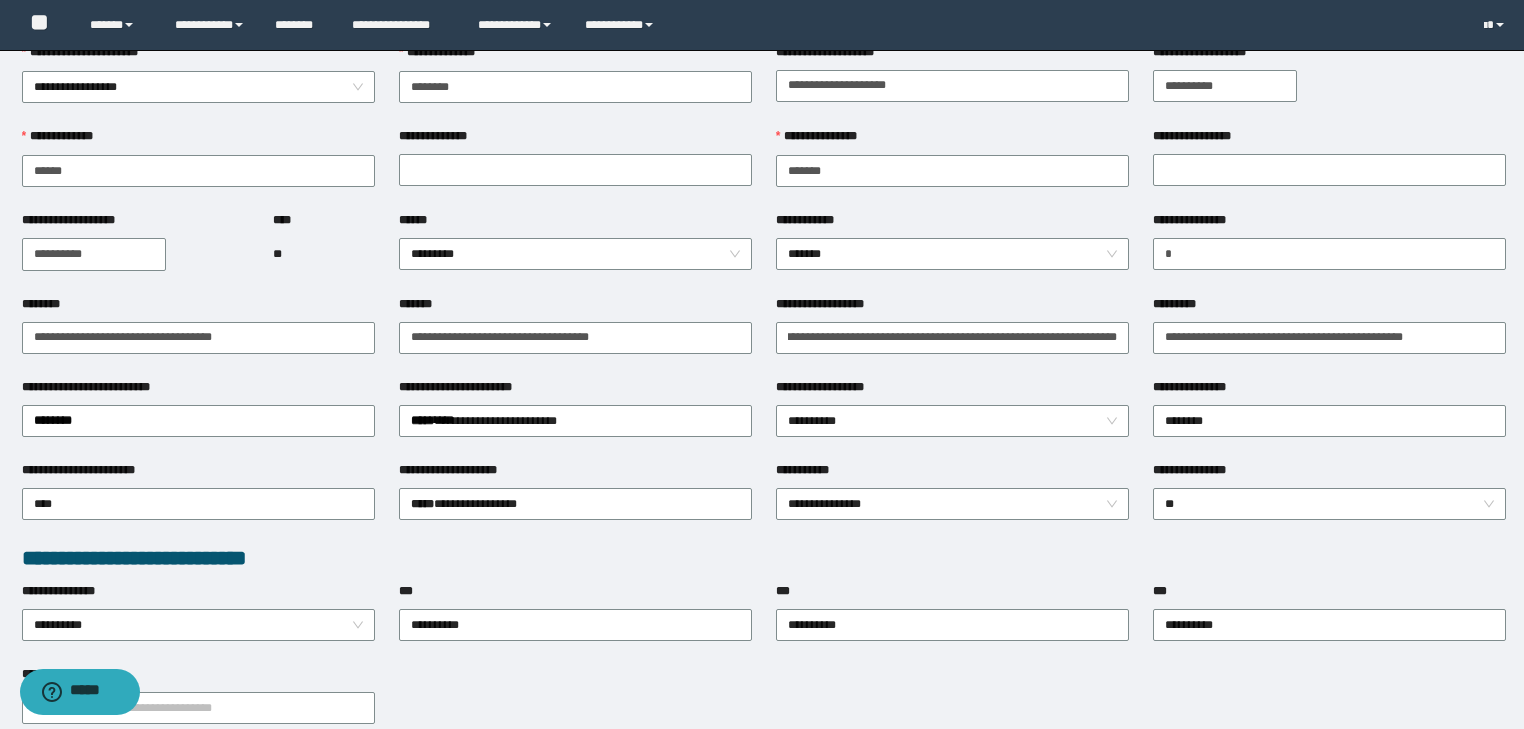 scroll, scrollTop: 0, scrollLeft: 0, axis: both 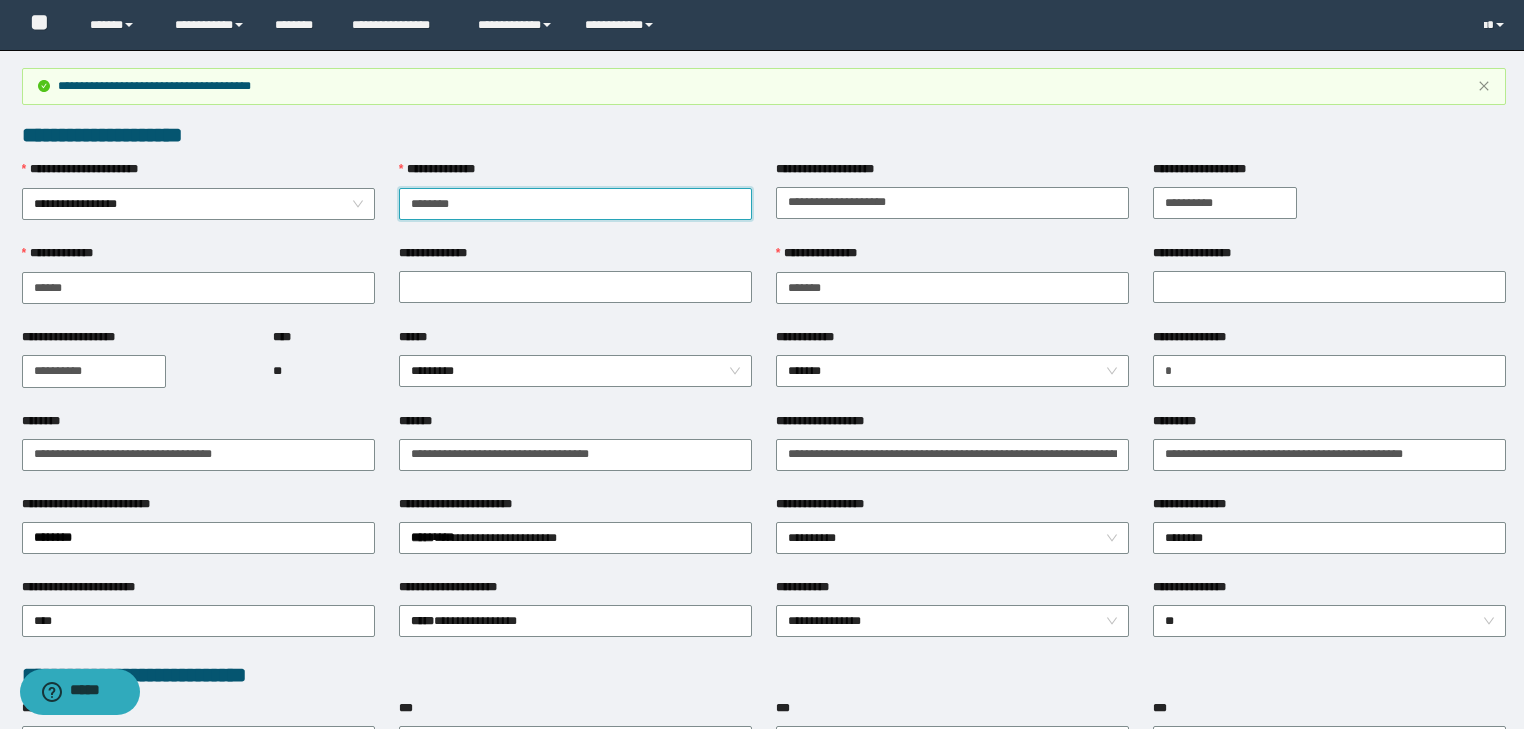 drag, startPoint x: 464, startPoint y: 208, endPoint x: 336, endPoint y: 223, distance: 128.87592 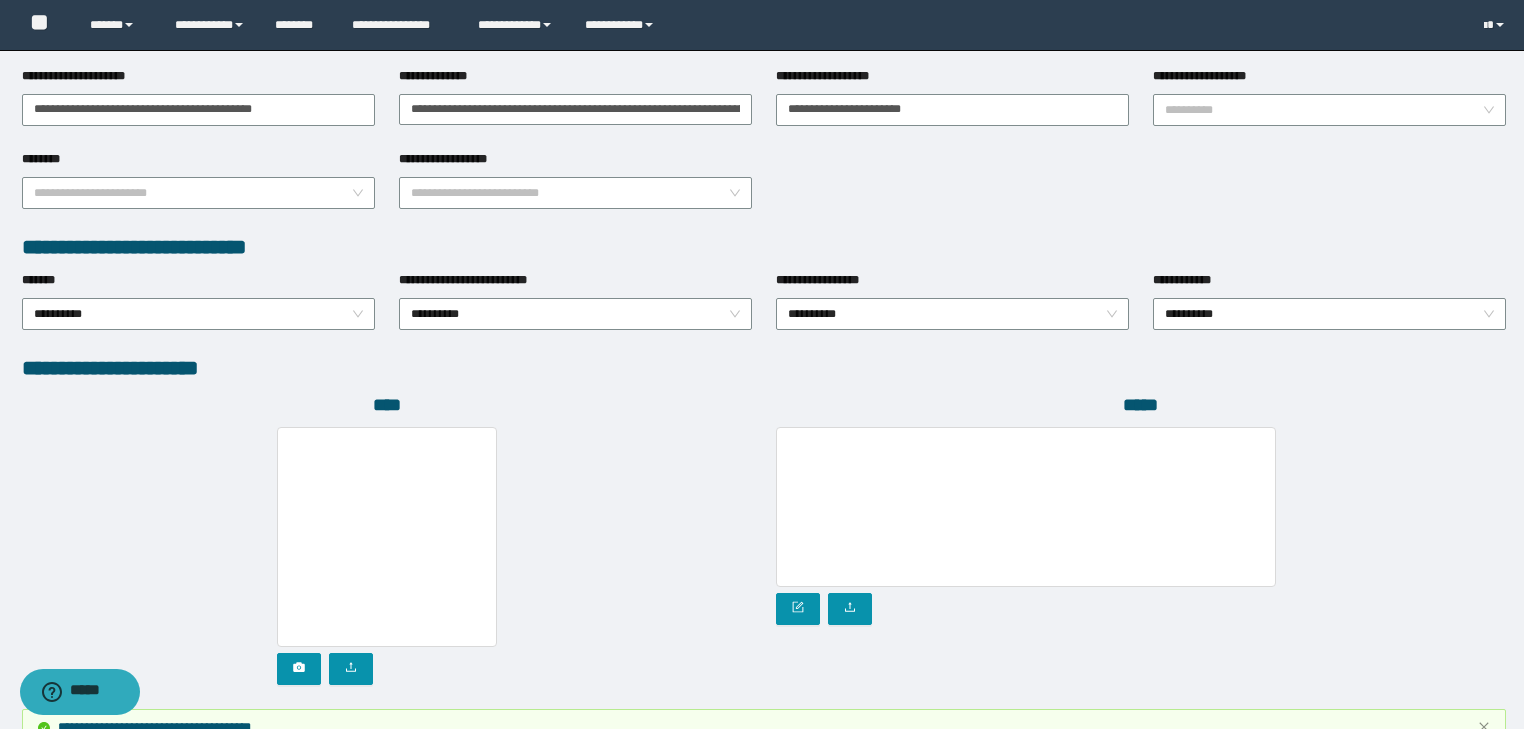 scroll, scrollTop: 1077, scrollLeft: 0, axis: vertical 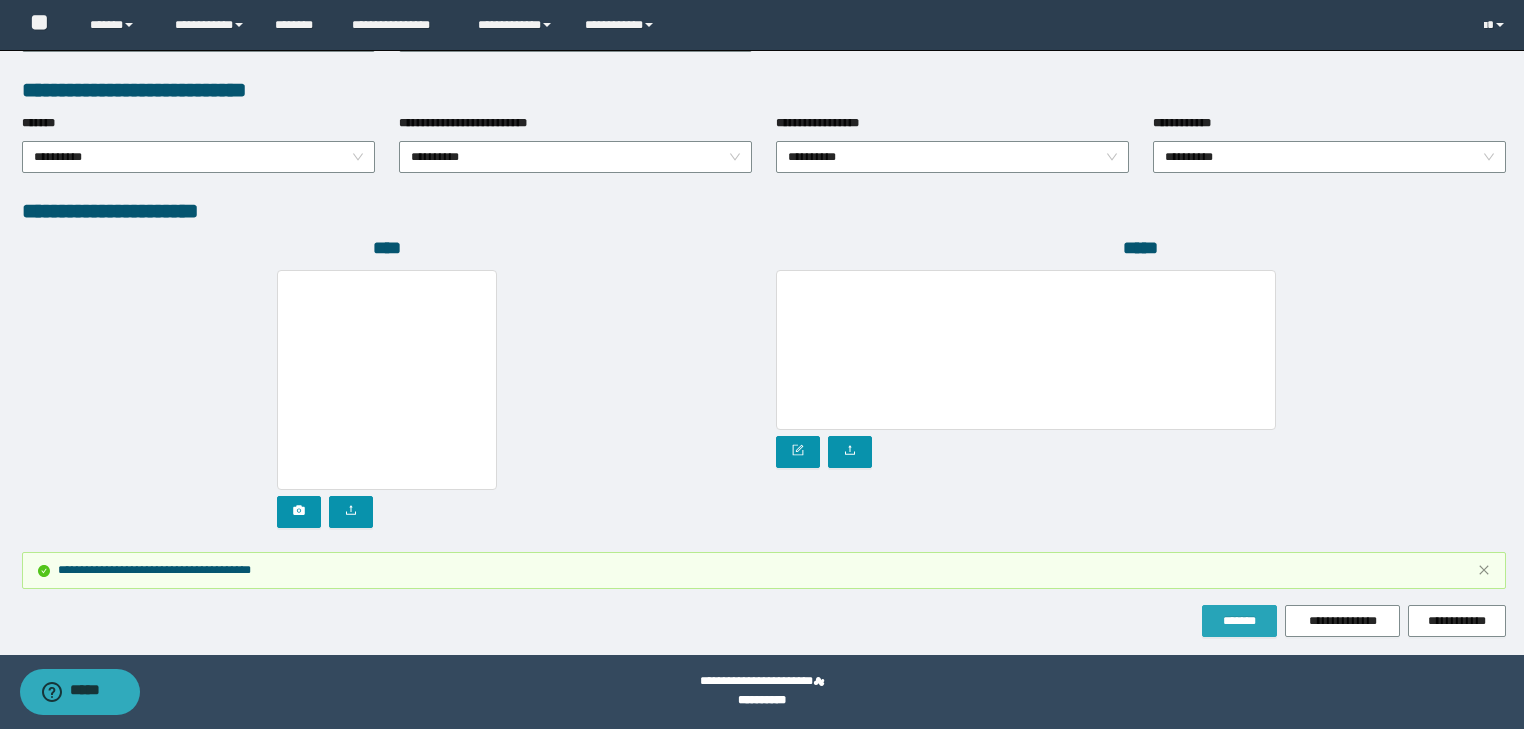 click on "*******" at bounding box center (1239, 621) 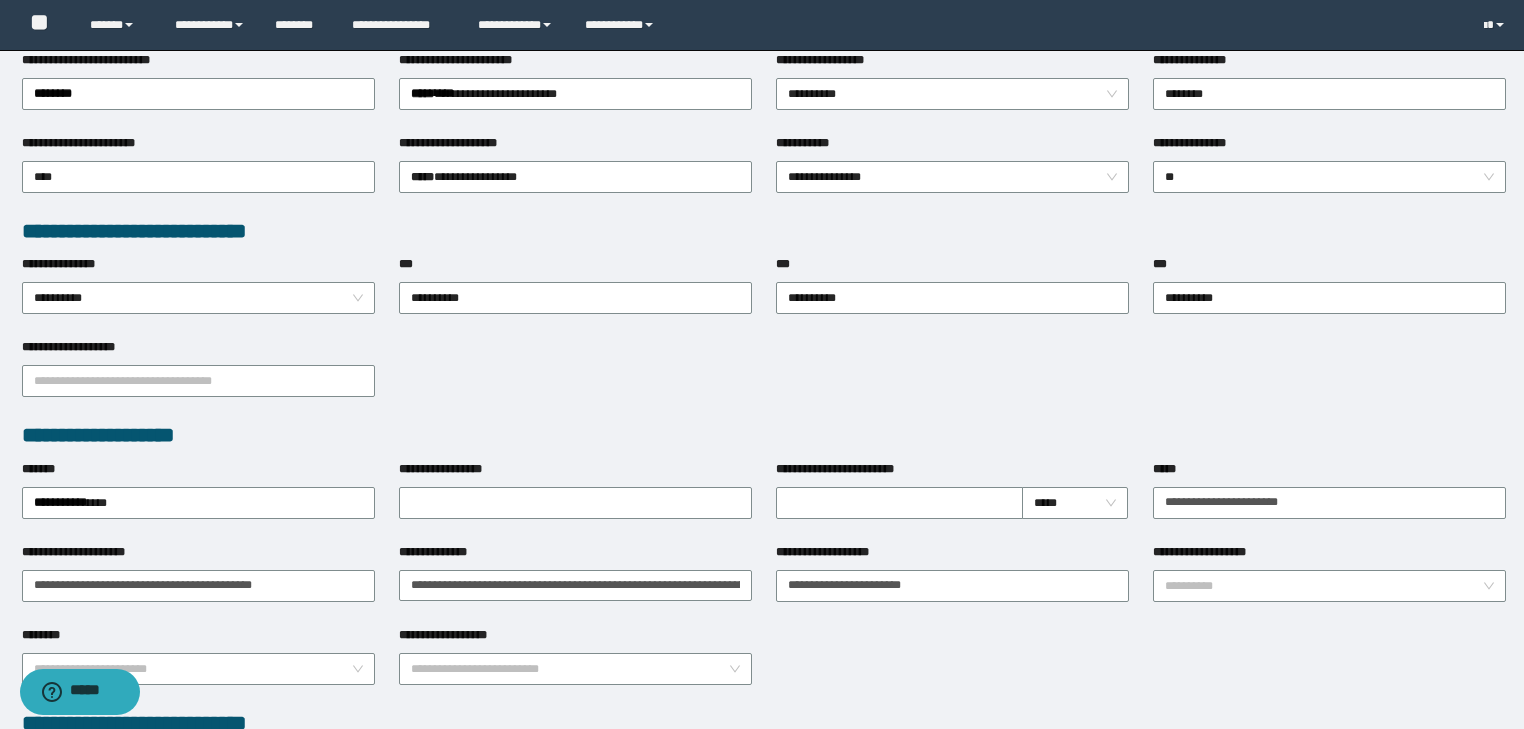 scroll, scrollTop: 277, scrollLeft: 0, axis: vertical 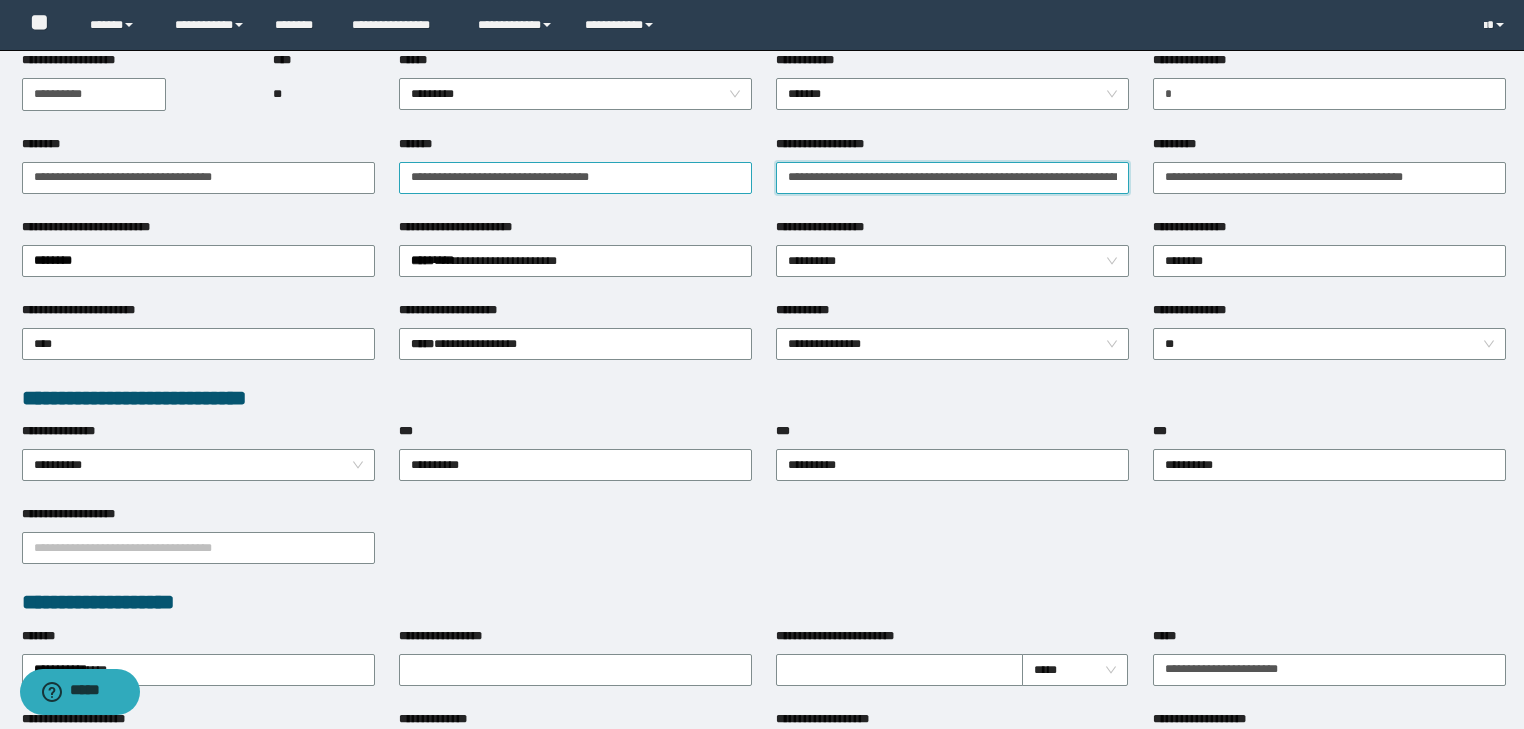 drag, startPoint x: 1028, startPoint y: 173, endPoint x: 681, endPoint y: 177, distance: 347.02304 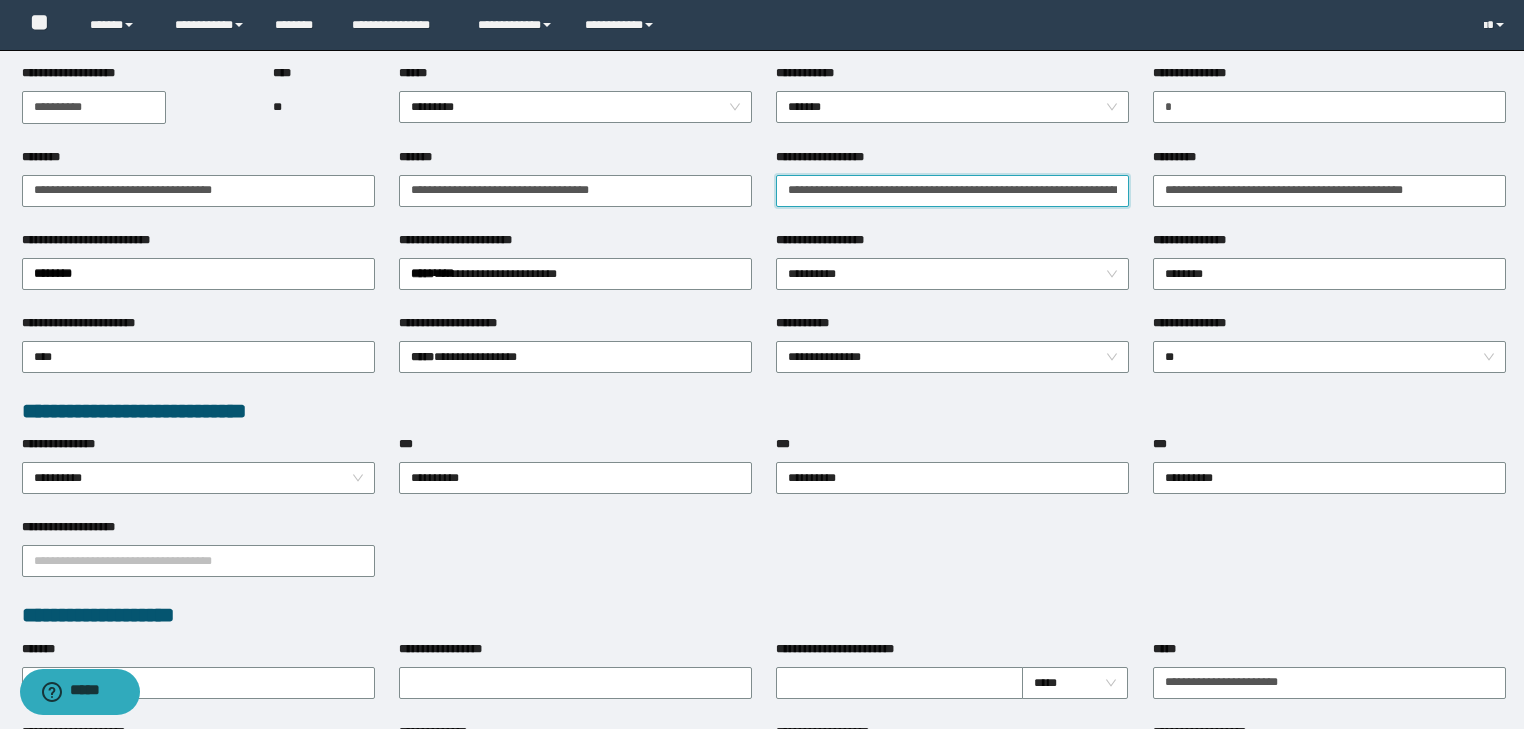scroll, scrollTop: 37, scrollLeft: 0, axis: vertical 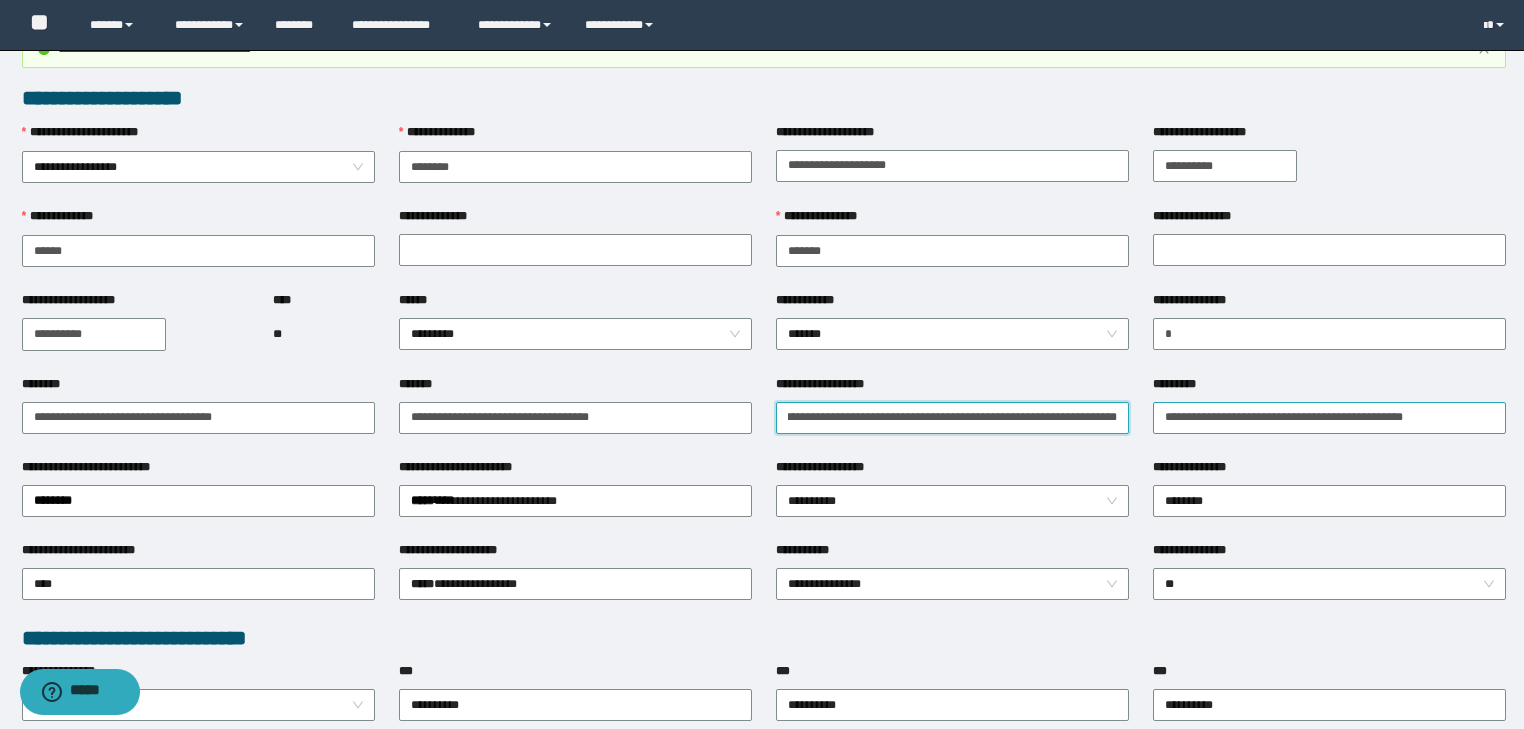 drag, startPoint x: 1044, startPoint y: 416, endPoint x: 1198, endPoint y: 416, distance: 154 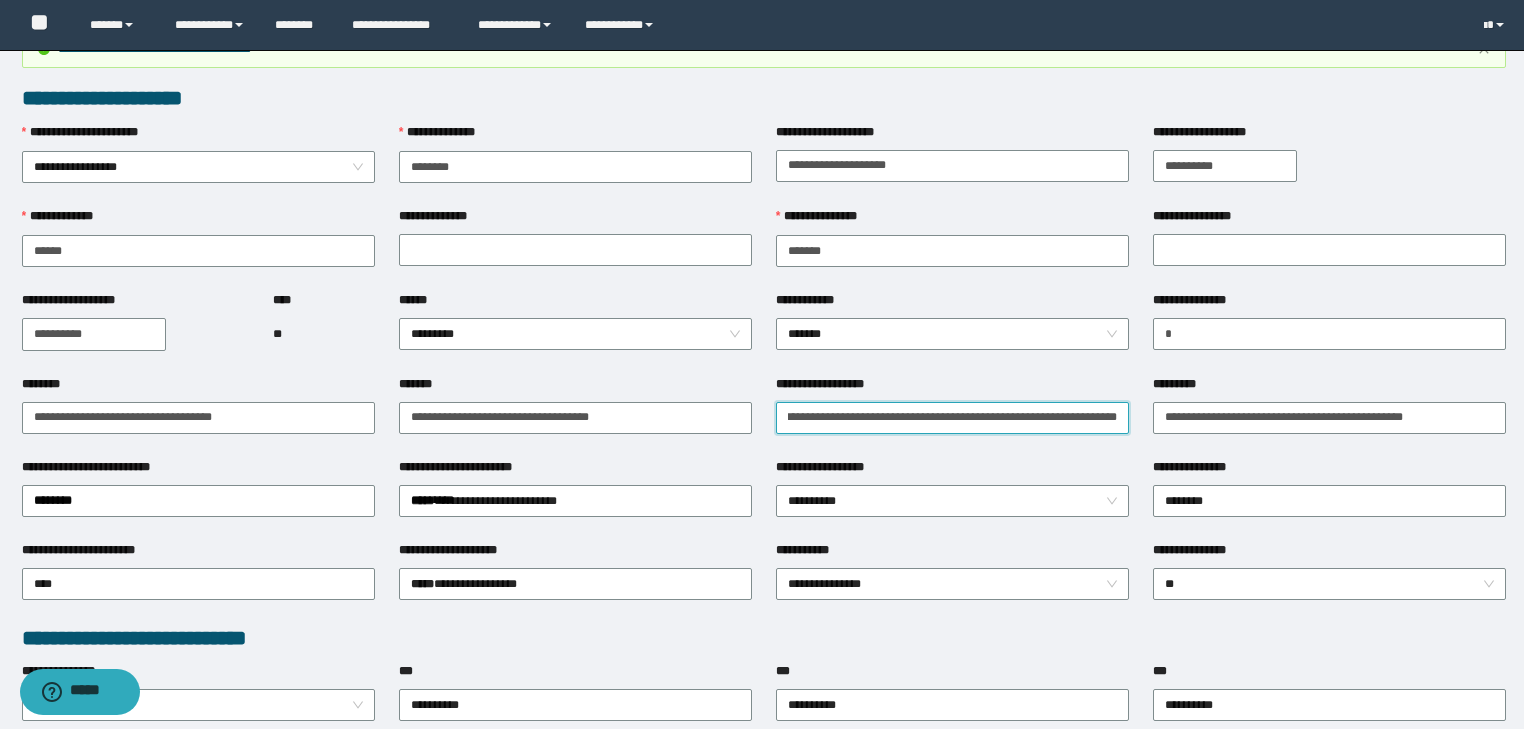 scroll, scrollTop: 0, scrollLeft: 0, axis: both 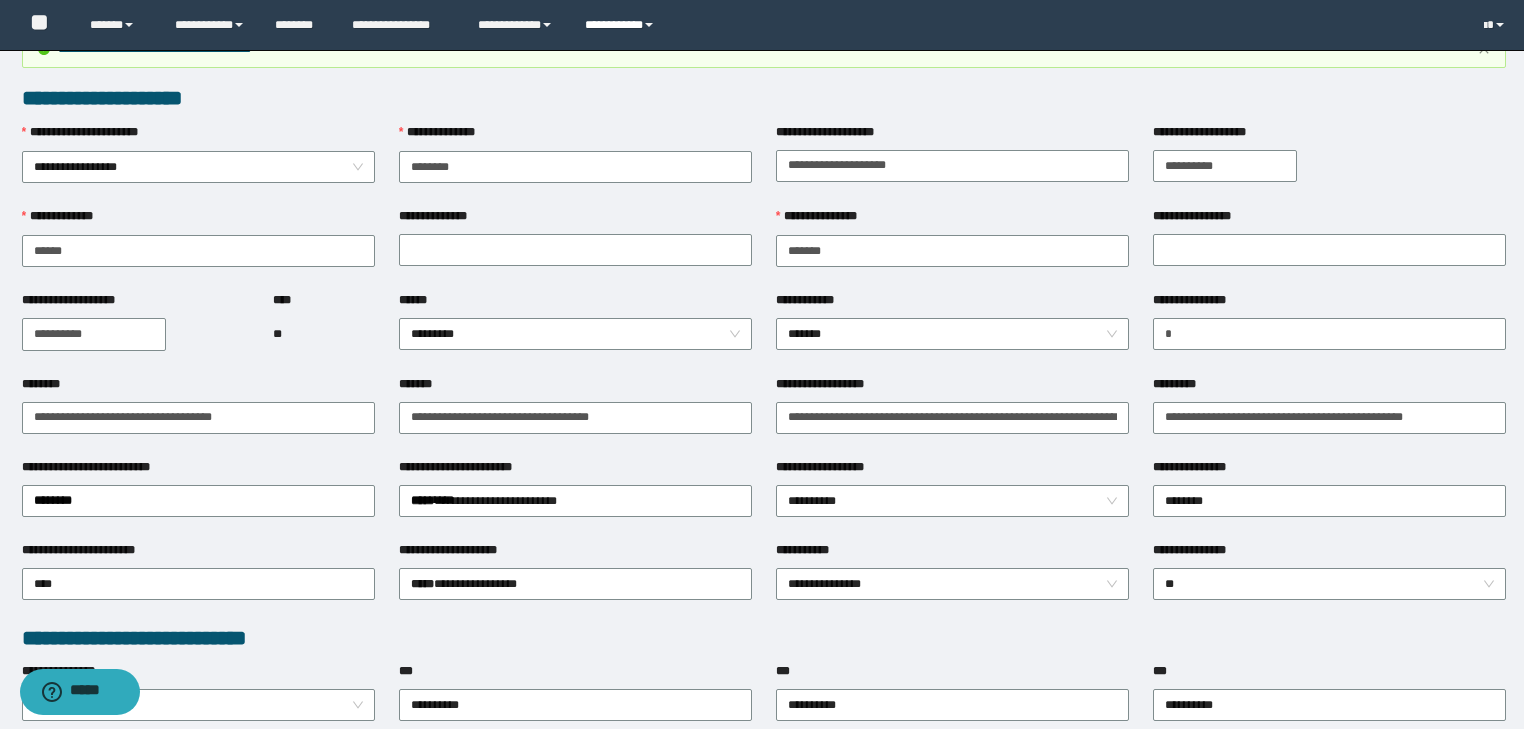 click on "**********" at bounding box center (622, 25) 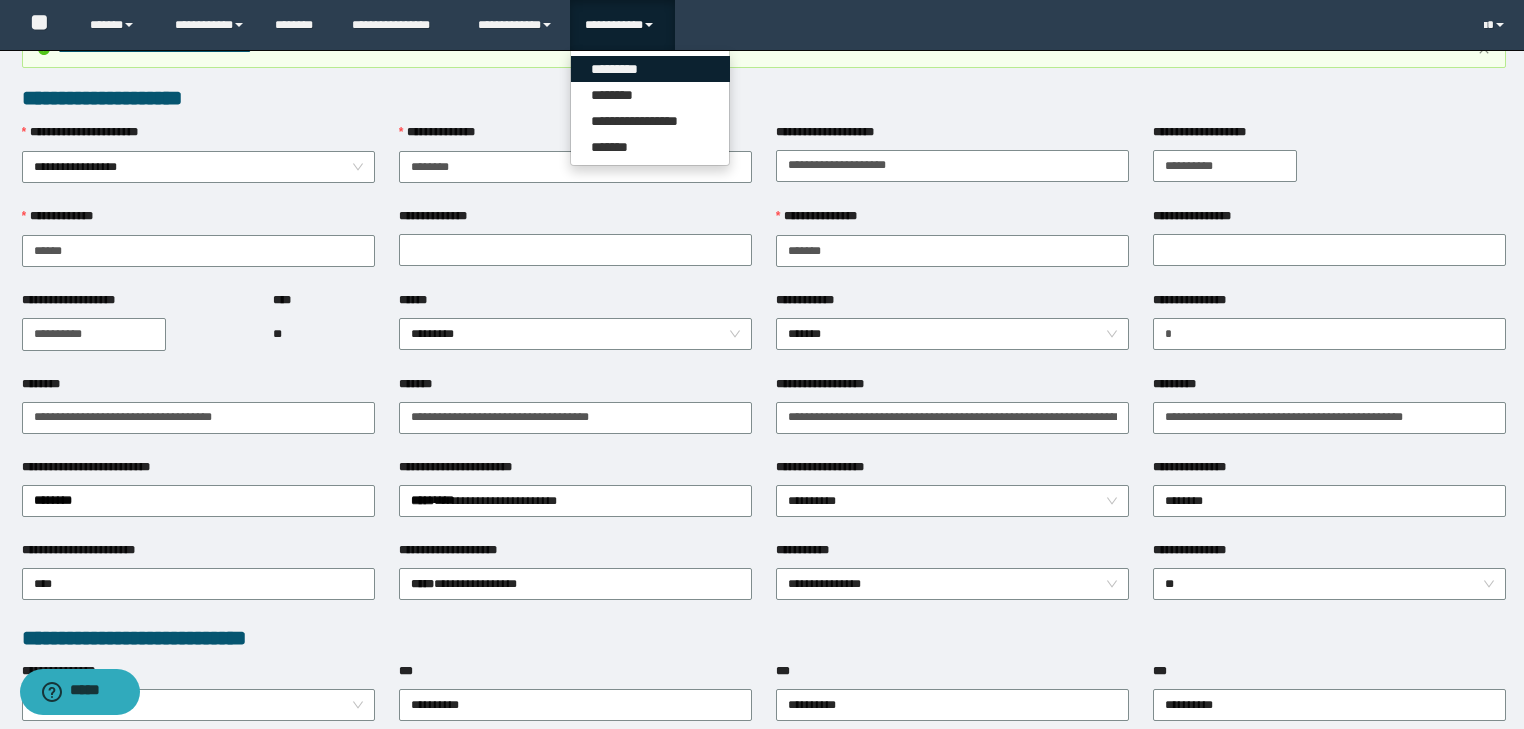 click on "*********" at bounding box center (650, 69) 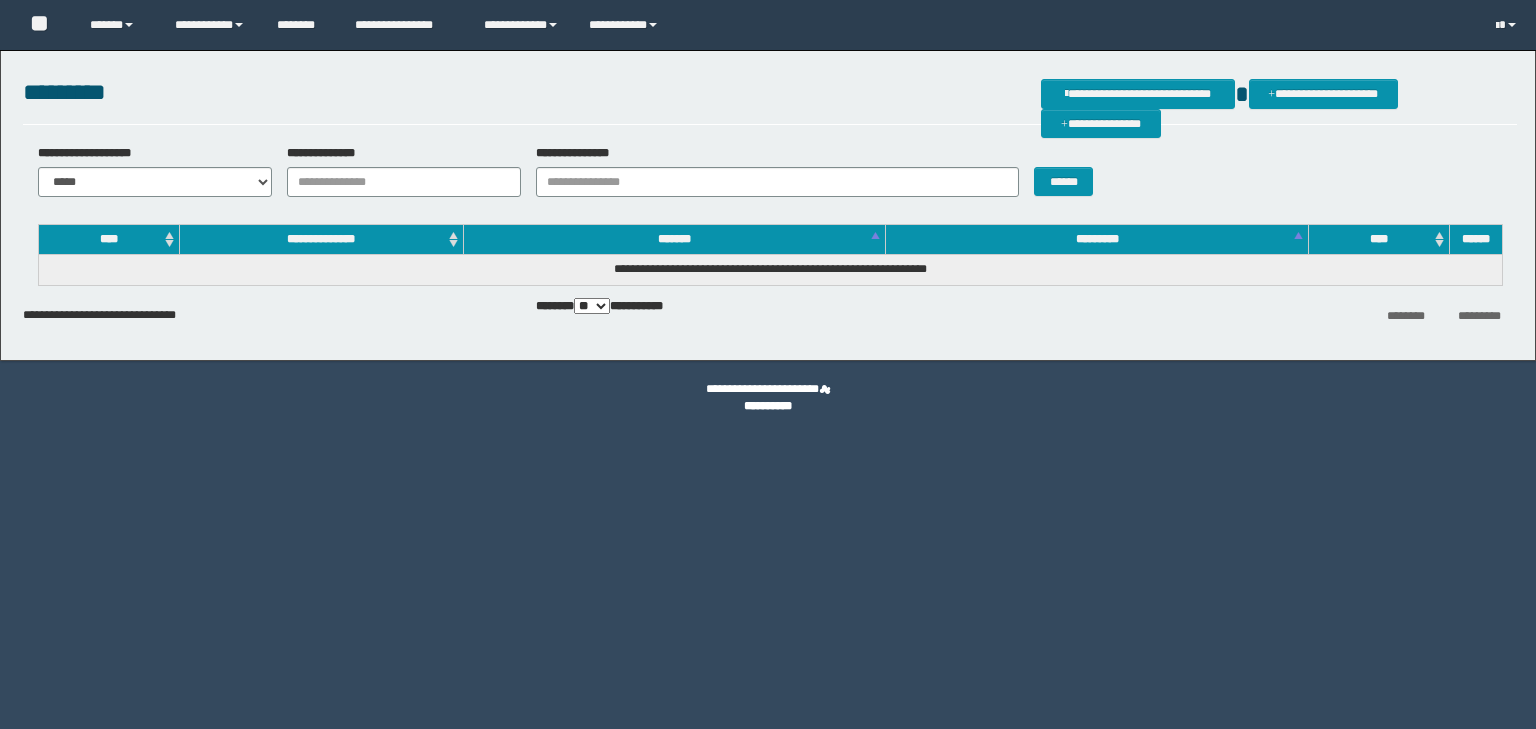 scroll, scrollTop: 0, scrollLeft: 0, axis: both 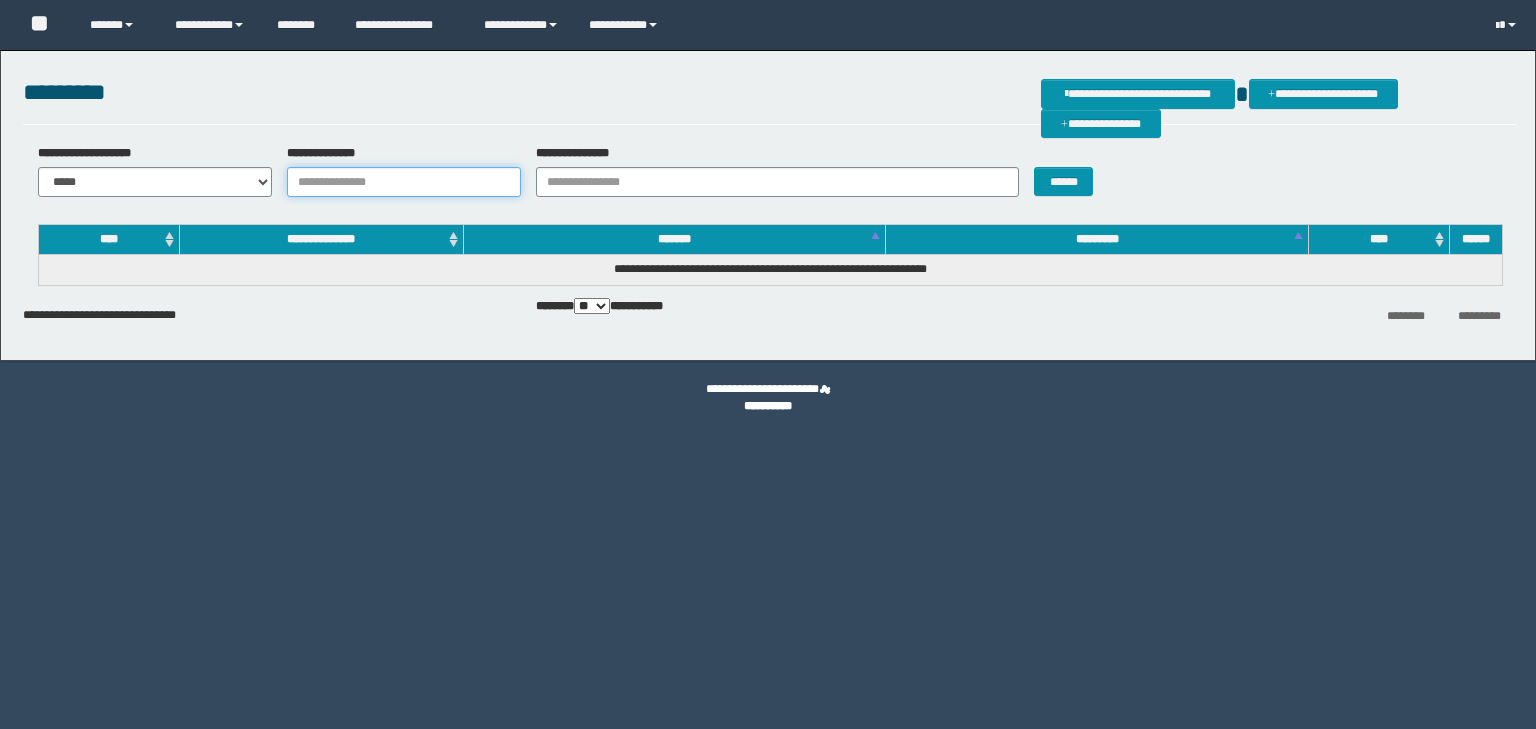 click on "**********" at bounding box center [404, 182] 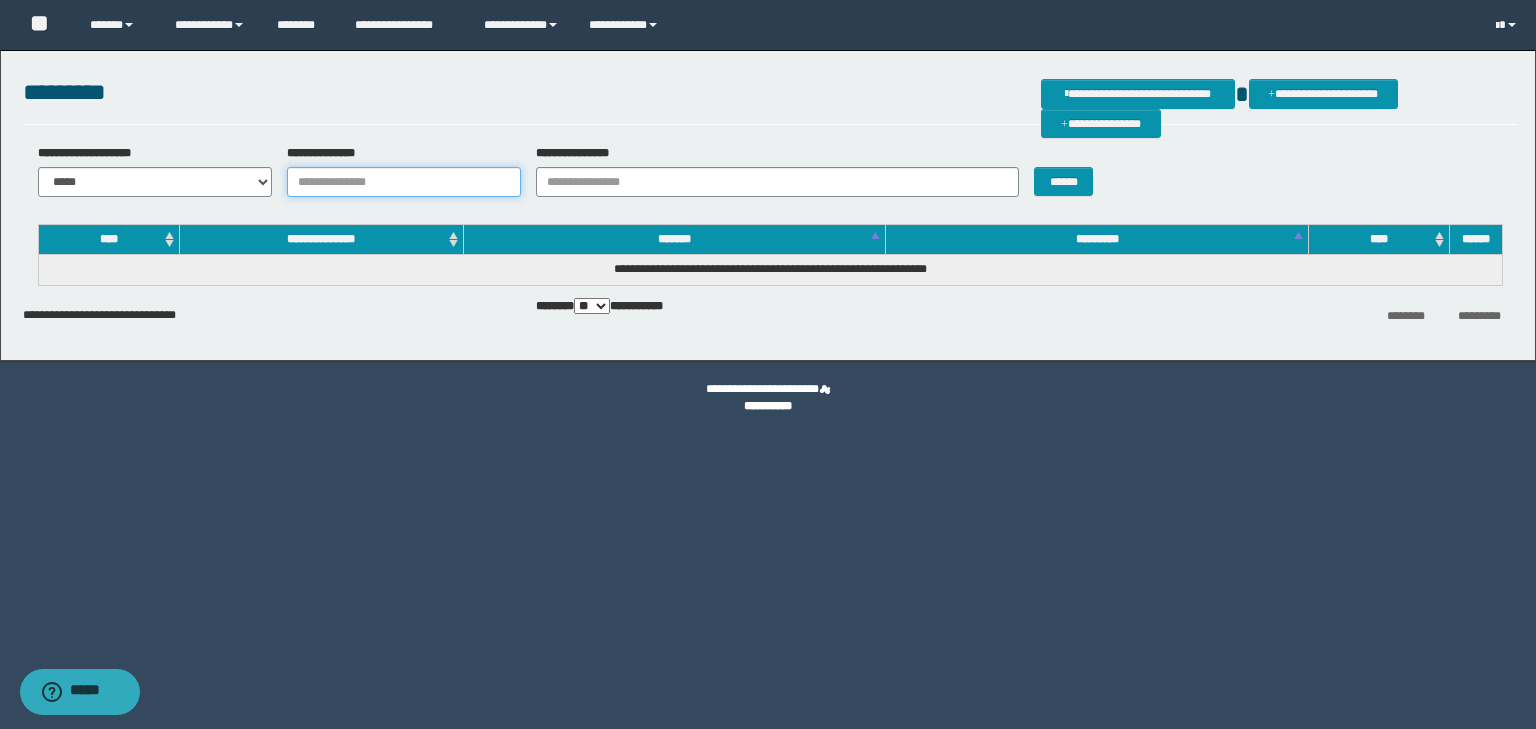 paste on "********" 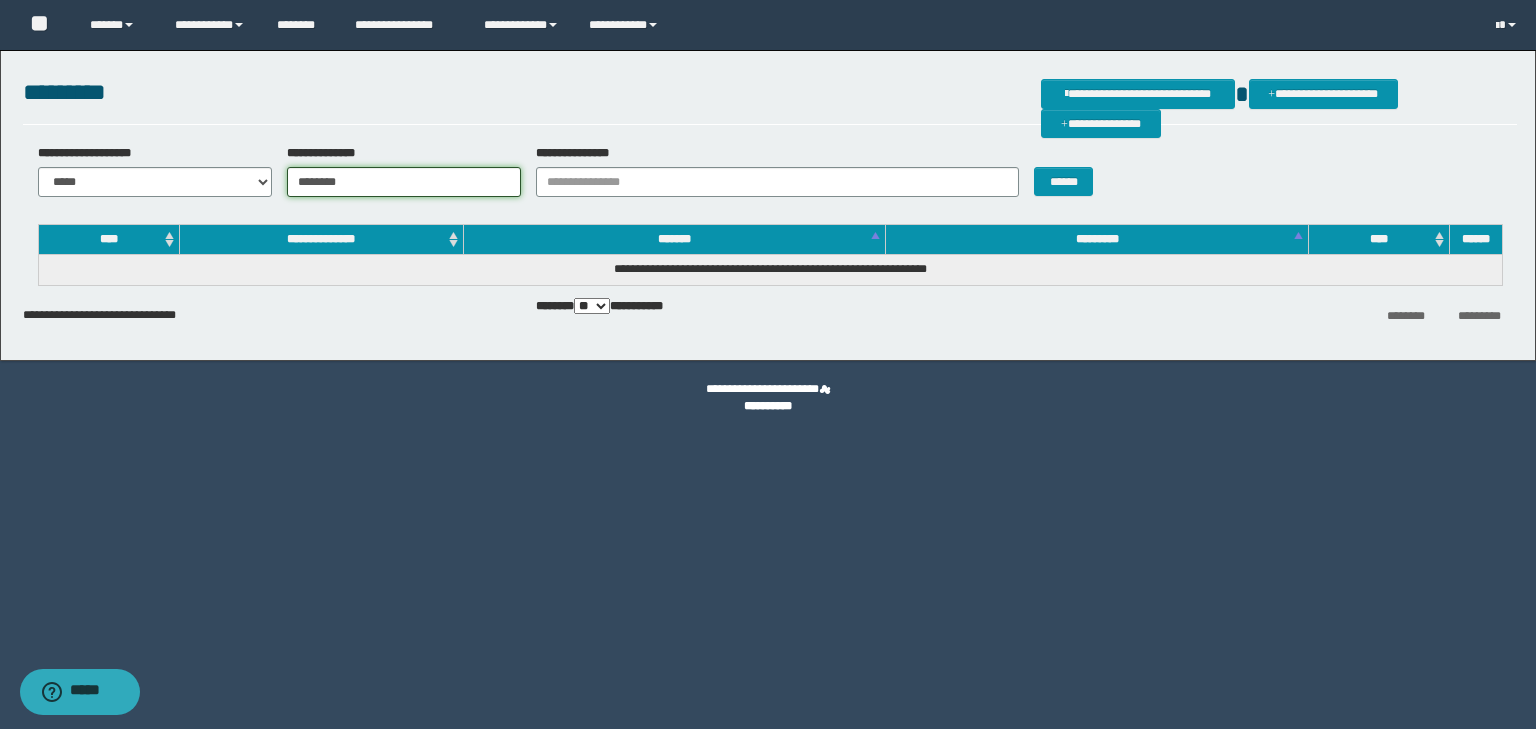 type on "********" 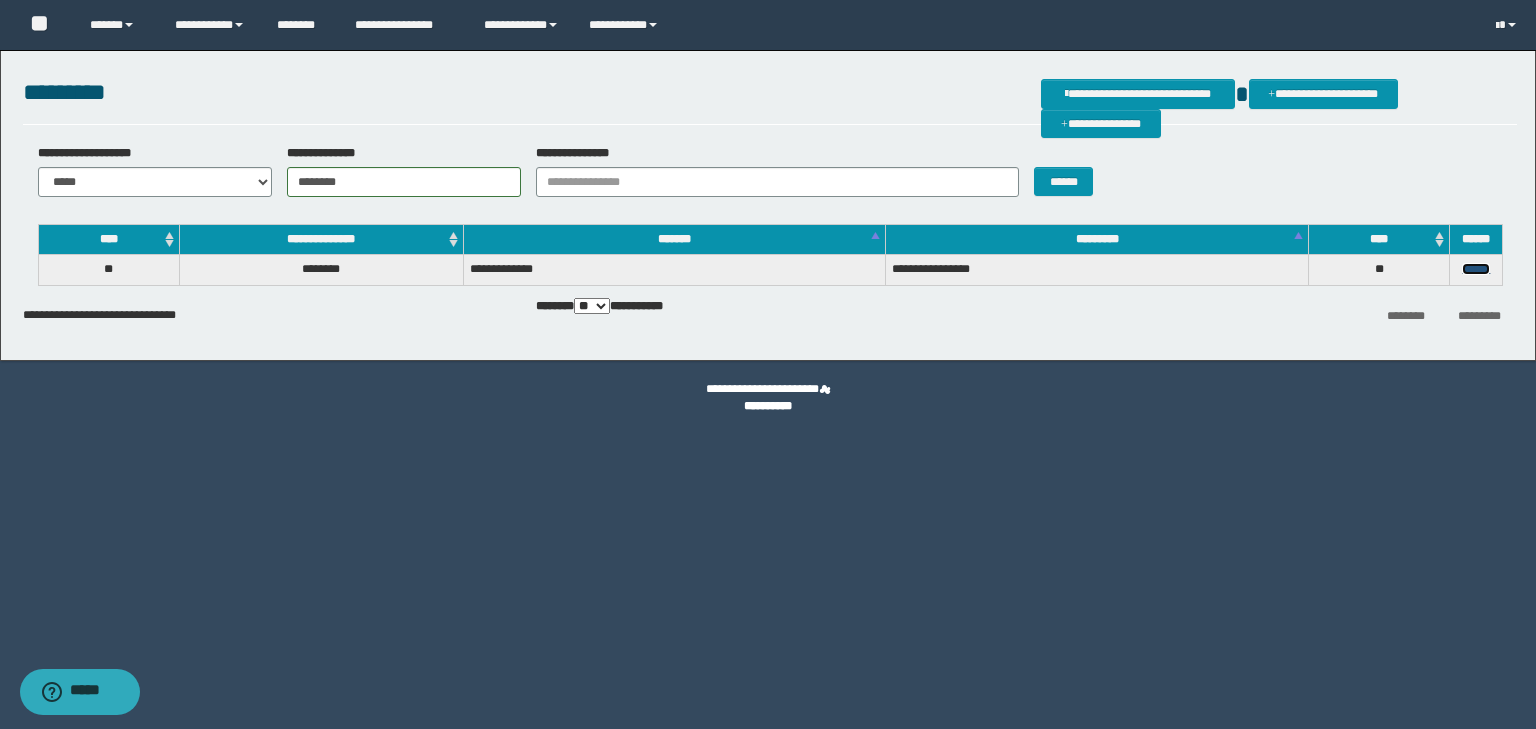 click on "******" at bounding box center [1476, 269] 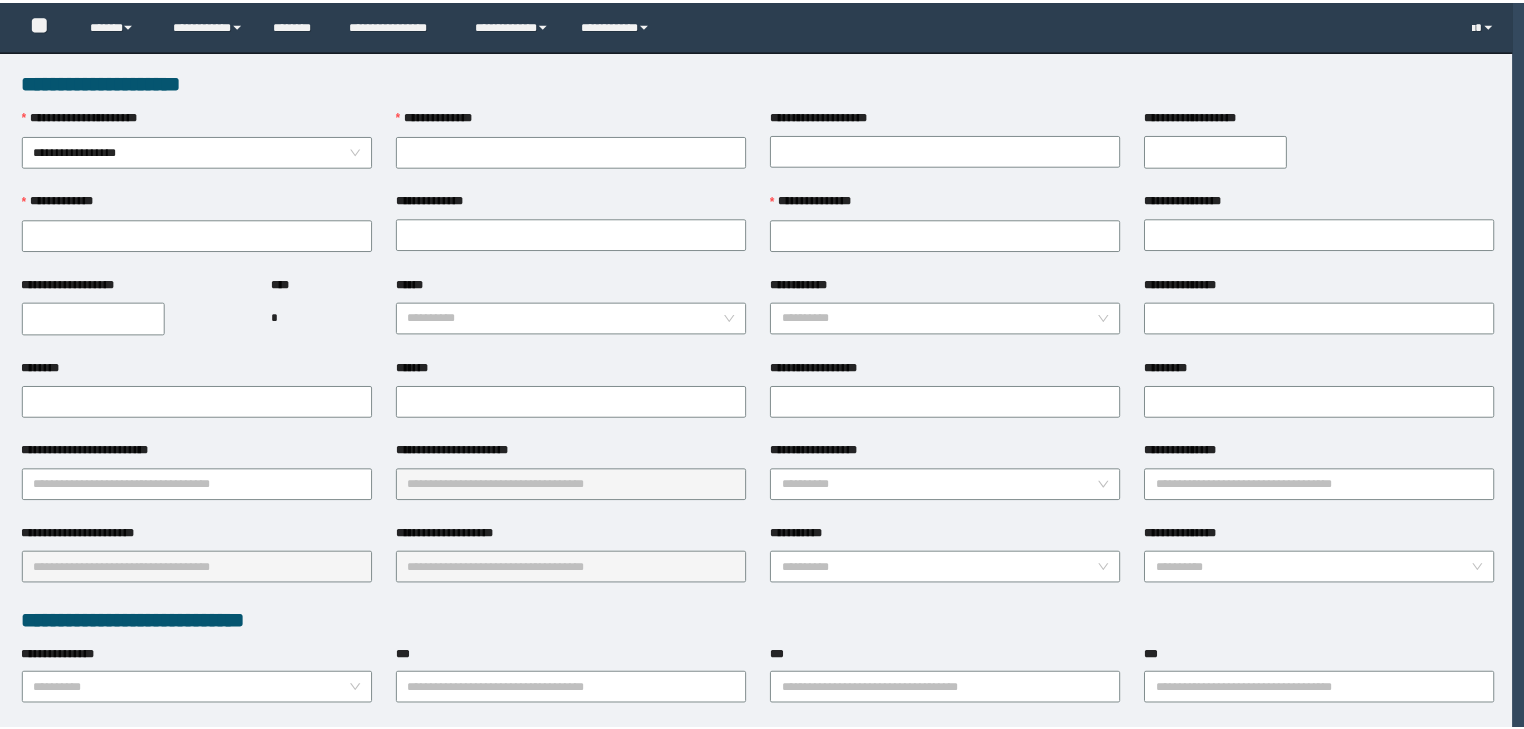 scroll, scrollTop: 0, scrollLeft: 0, axis: both 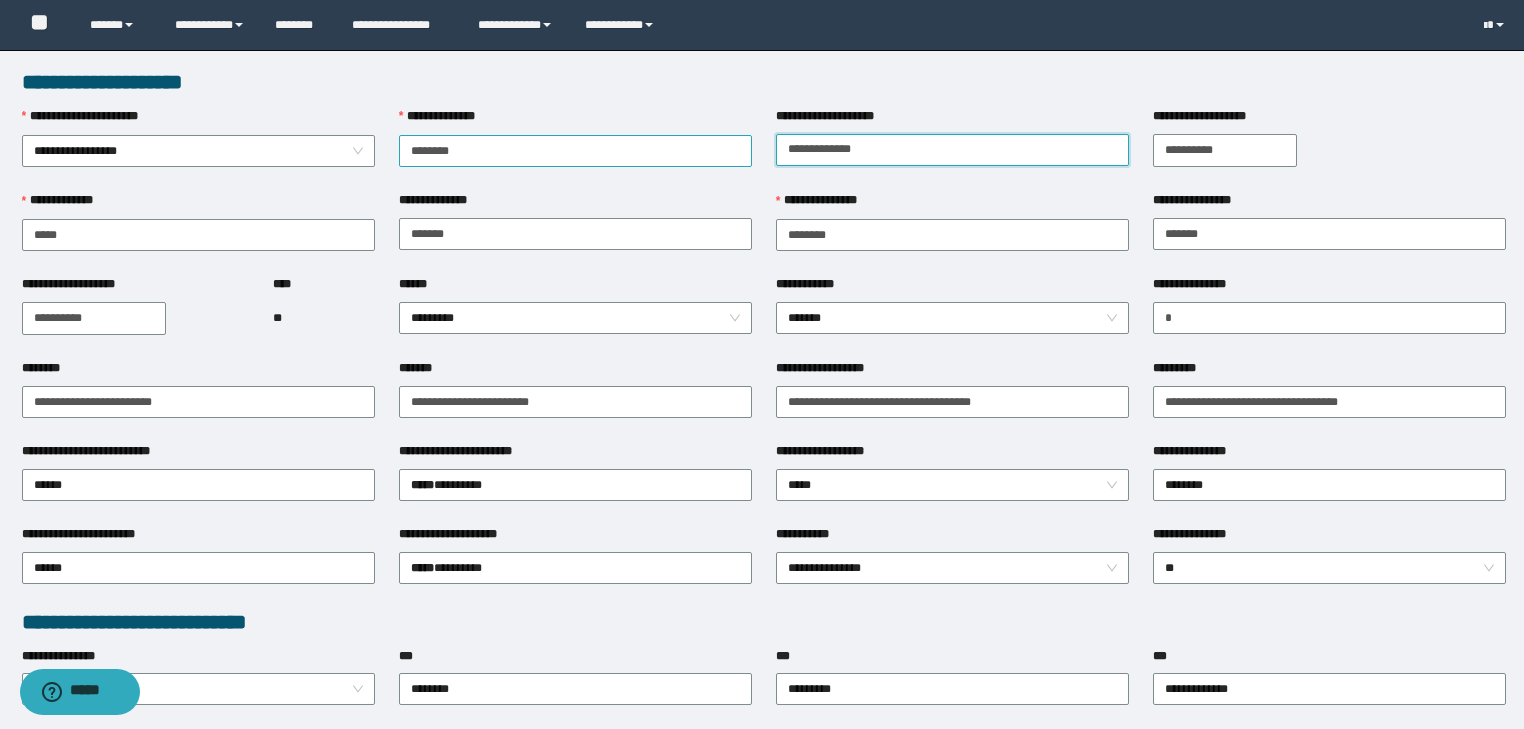 drag, startPoint x: 877, startPoint y: 154, endPoint x: 528, endPoint y: 160, distance: 349.05157 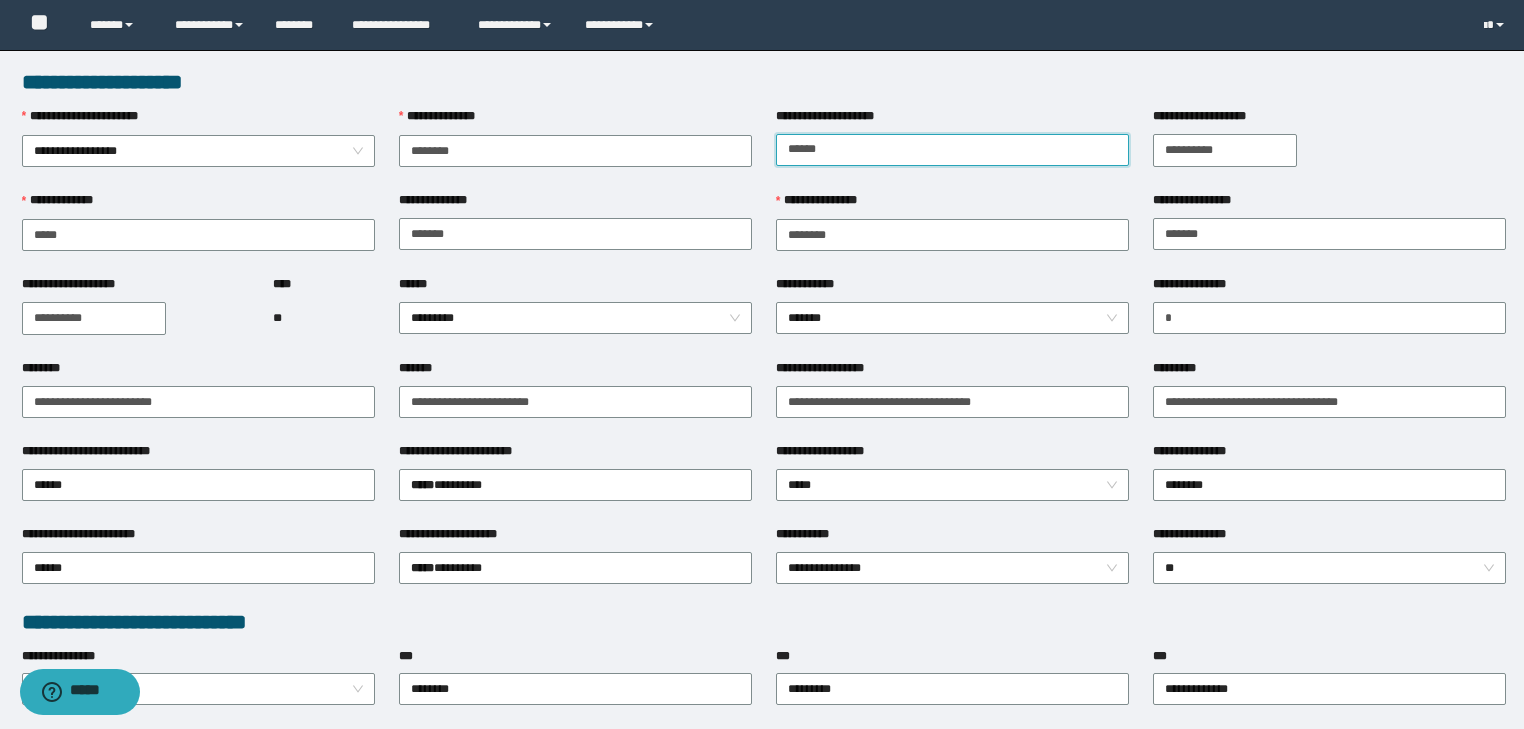 type on "**********" 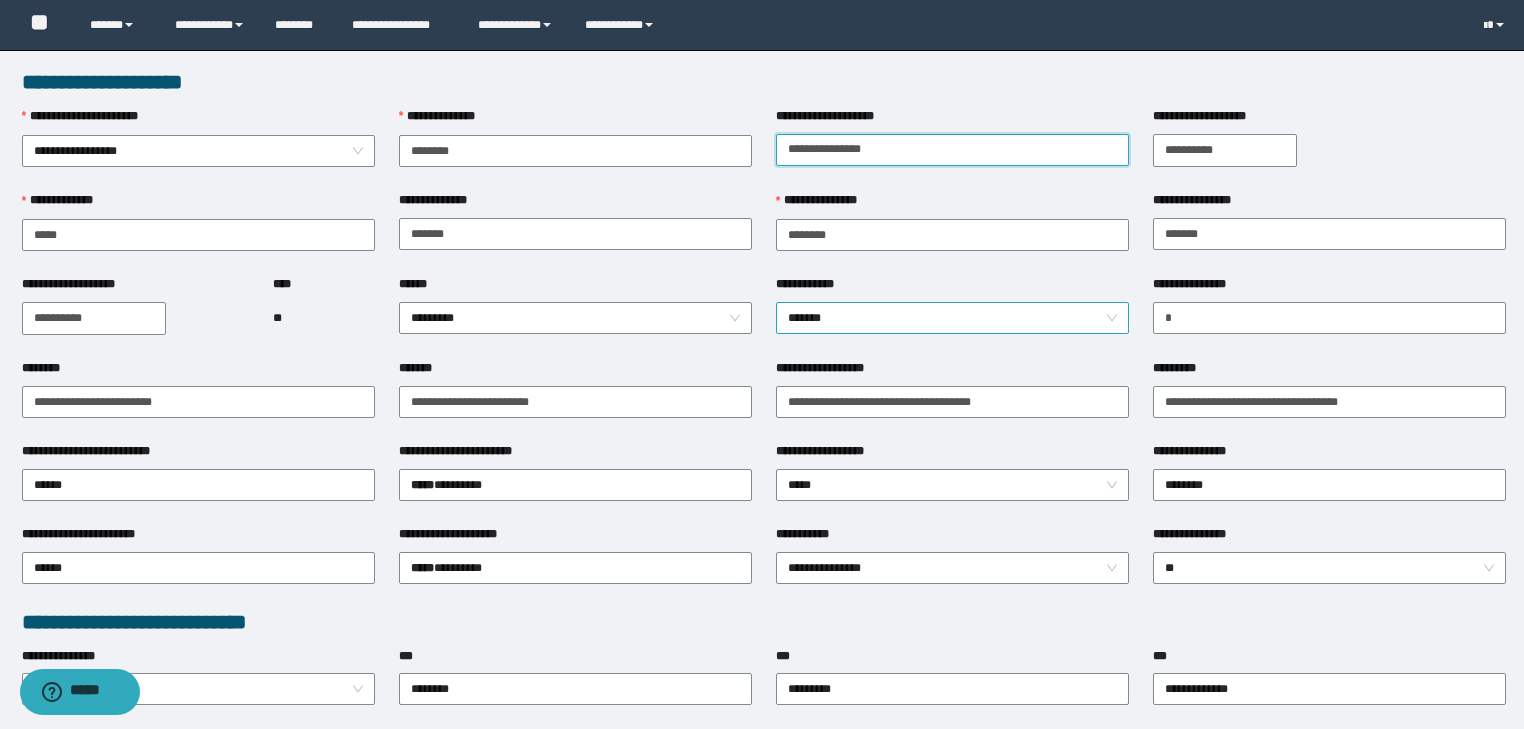 scroll, scrollTop: 400, scrollLeft: 0, axis: vertical 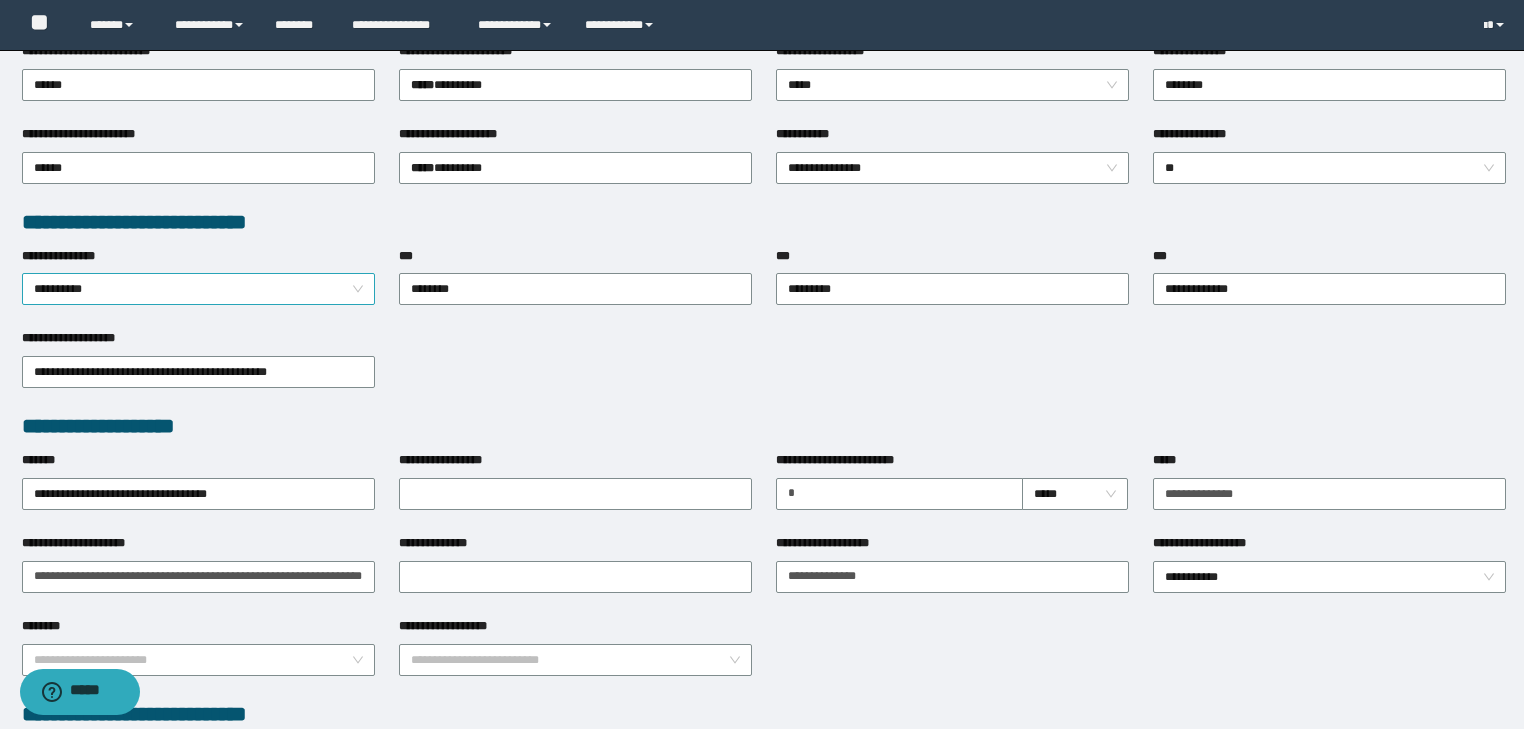 click on "**********" at bounding box center (199, 289) 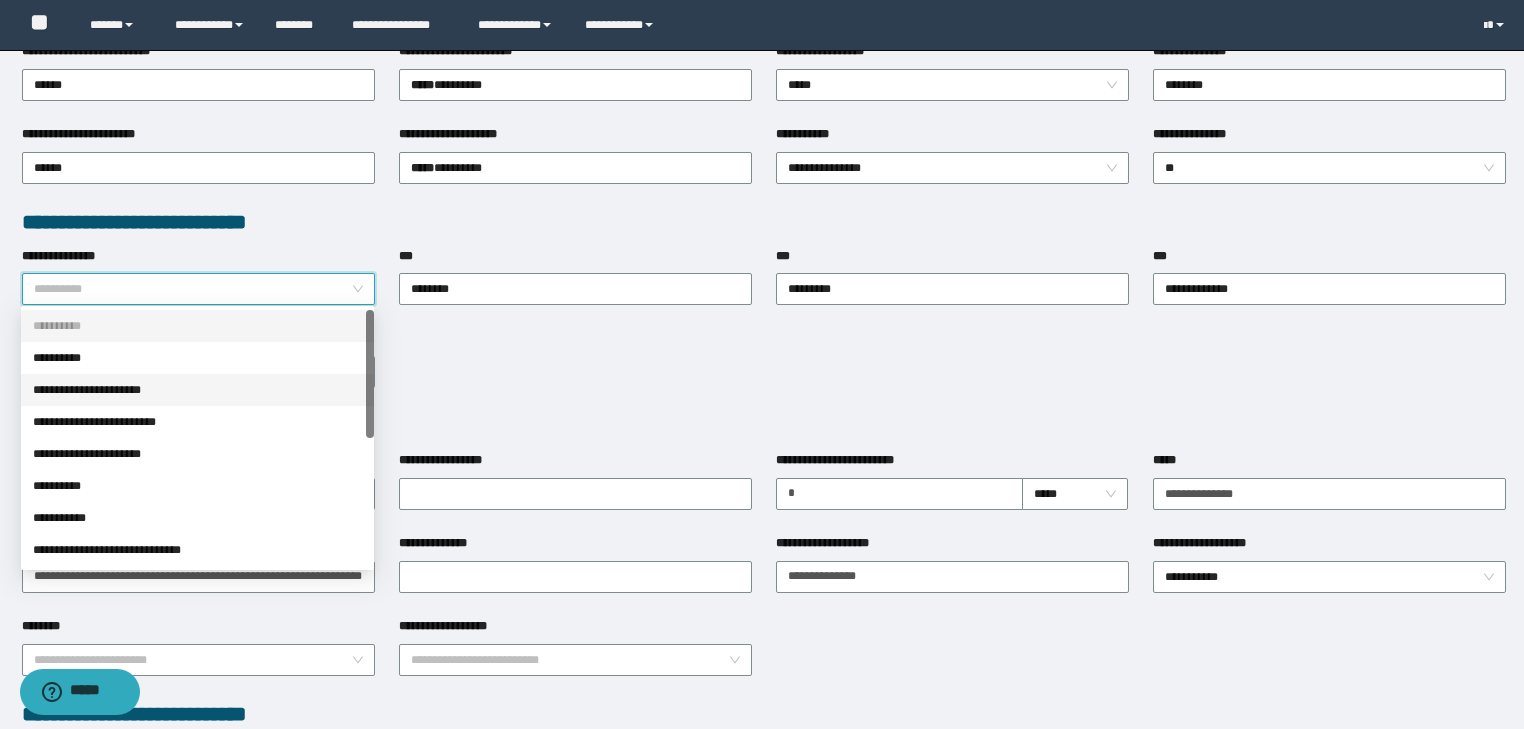 click on "**********" at bounding box center [197, 390] 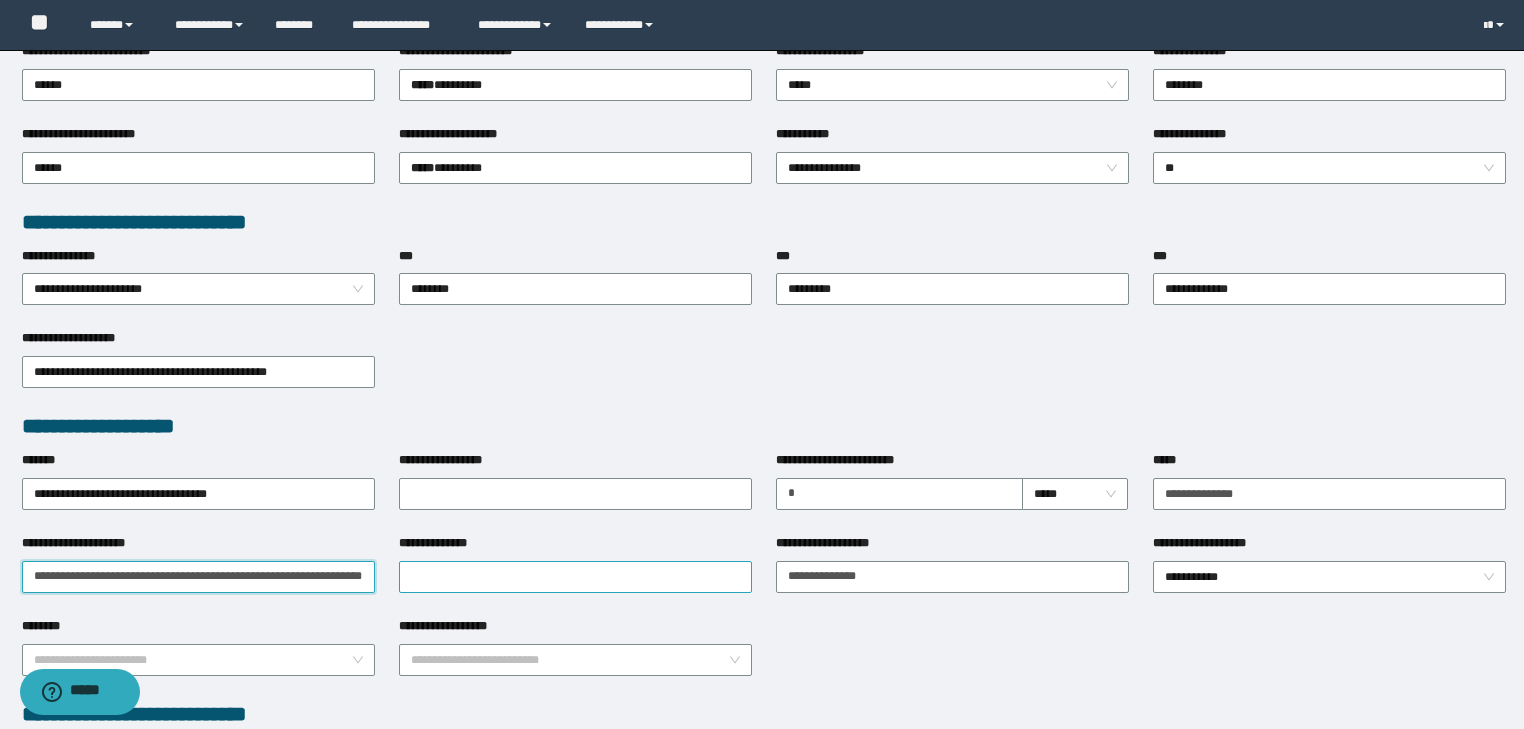 scroll, scrollTop: 0, scrollLeft: 88, axis: horizontal 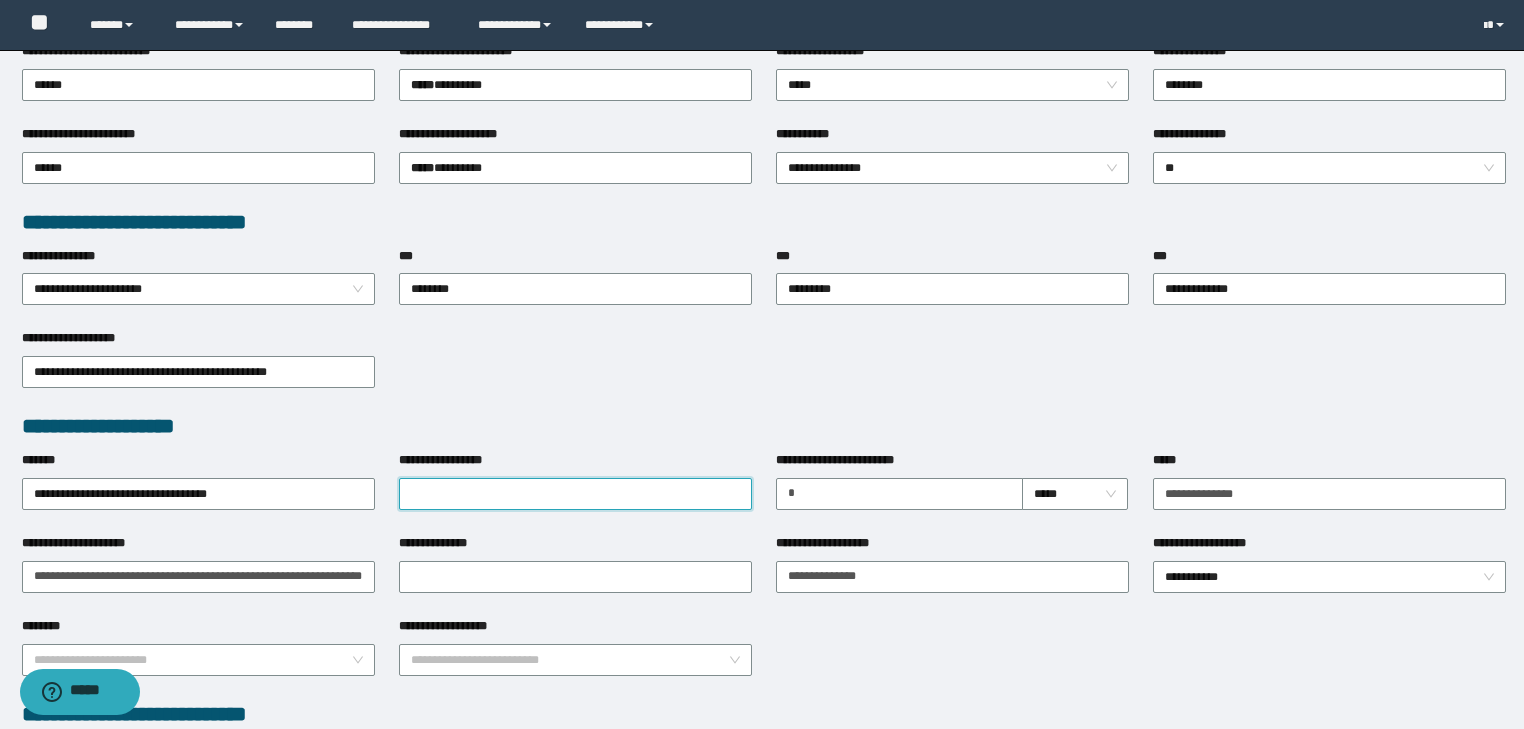 click on "**********" at bounding box center [575, 494] 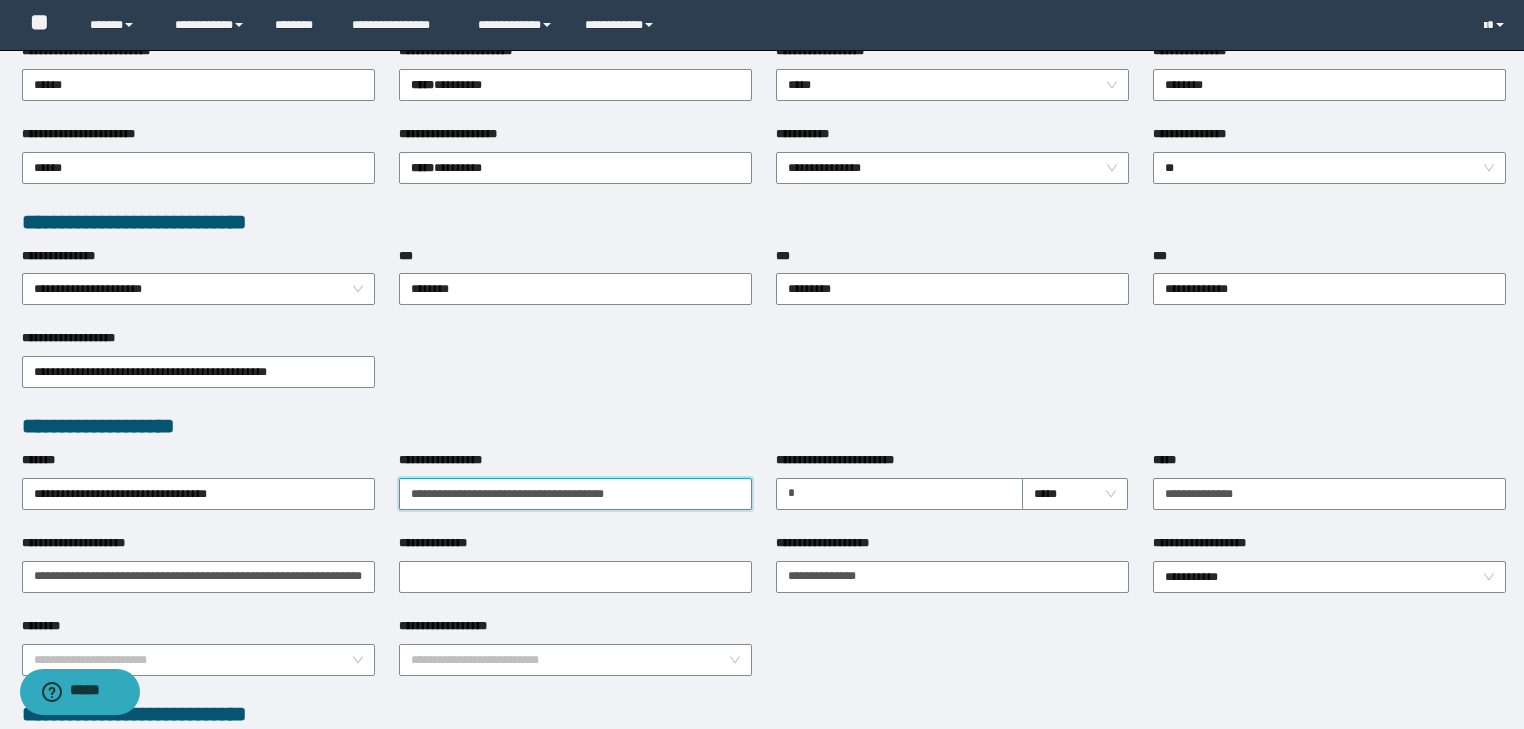 type on "**********" 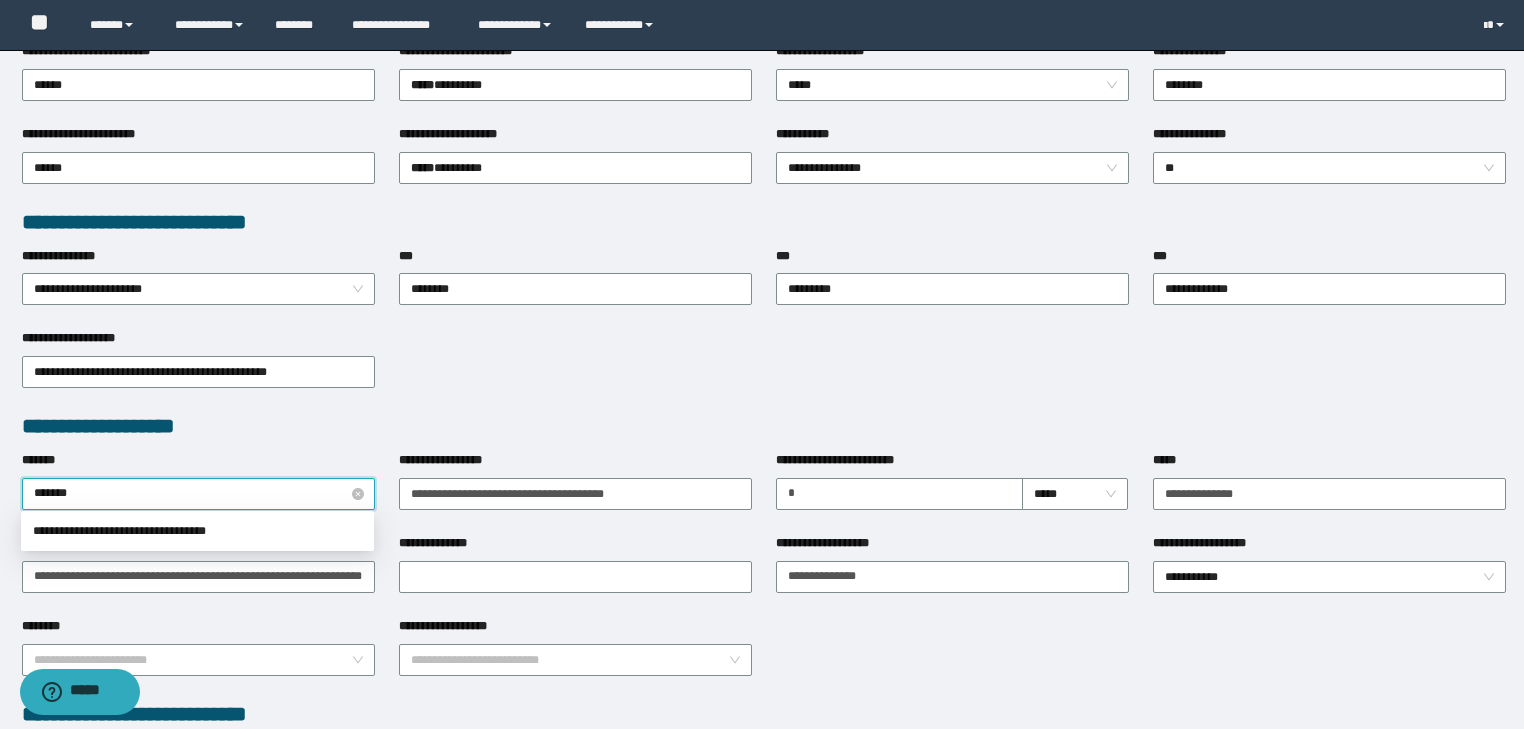 type on "********" 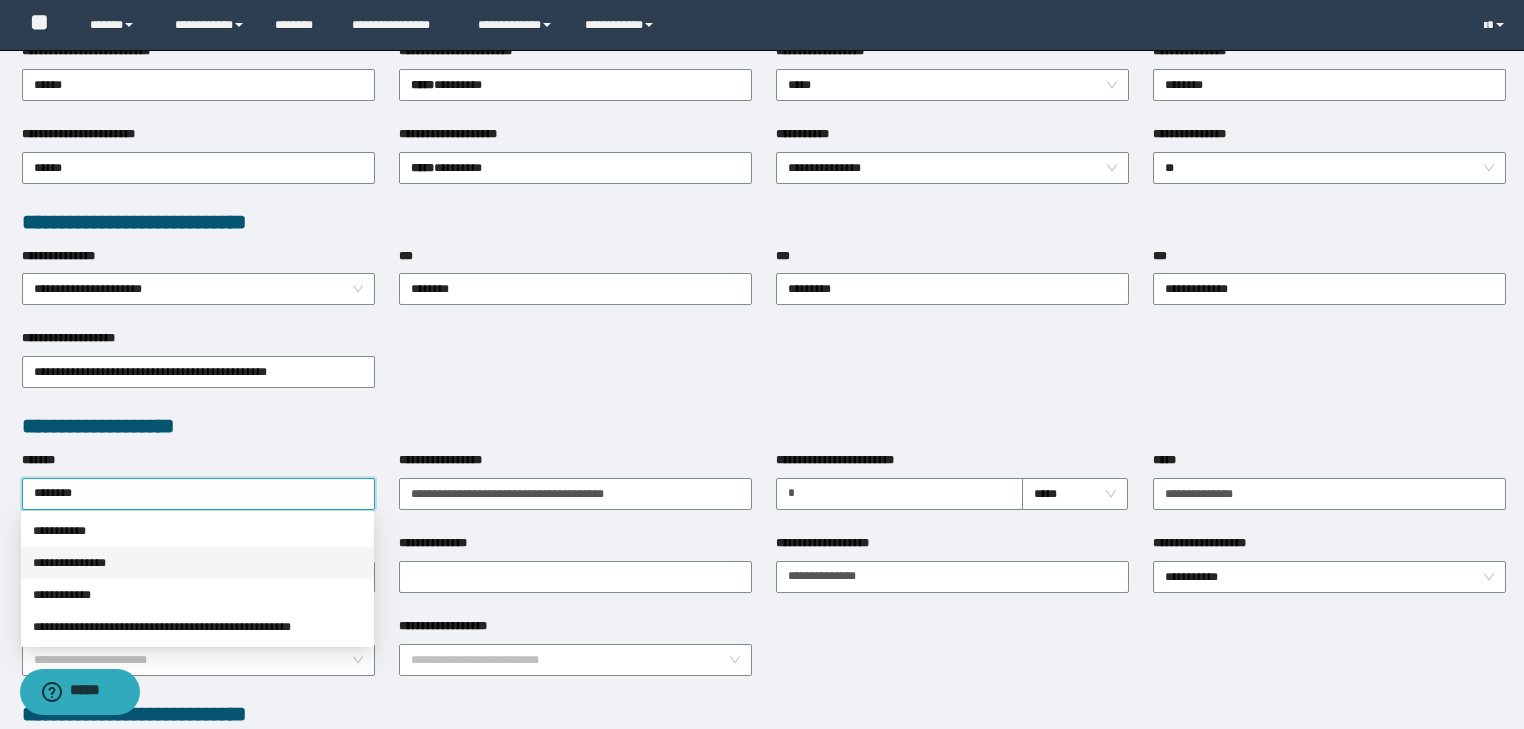 click on "**********" at bounding box center [197, 563] 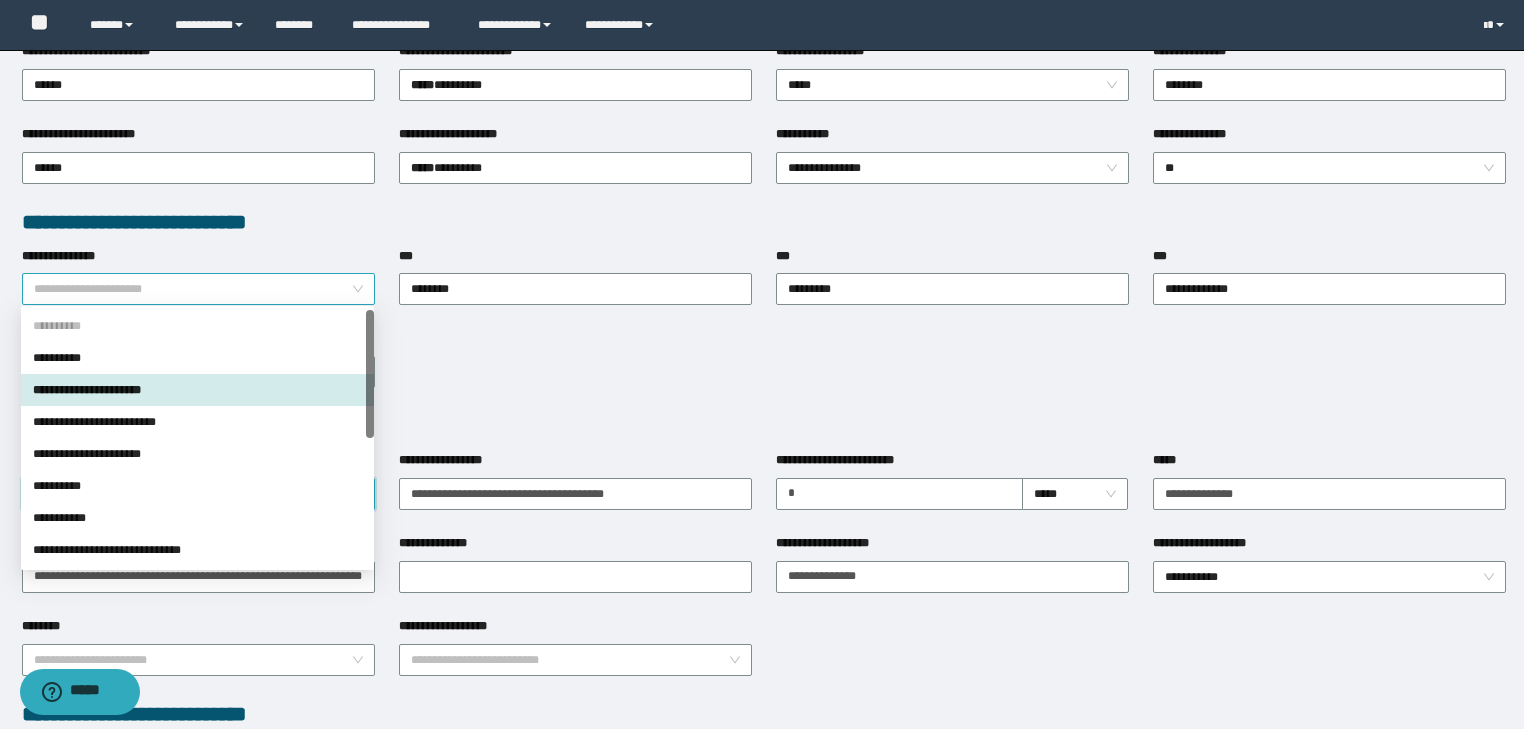 click on "**********" at bounding box center (199, 289) 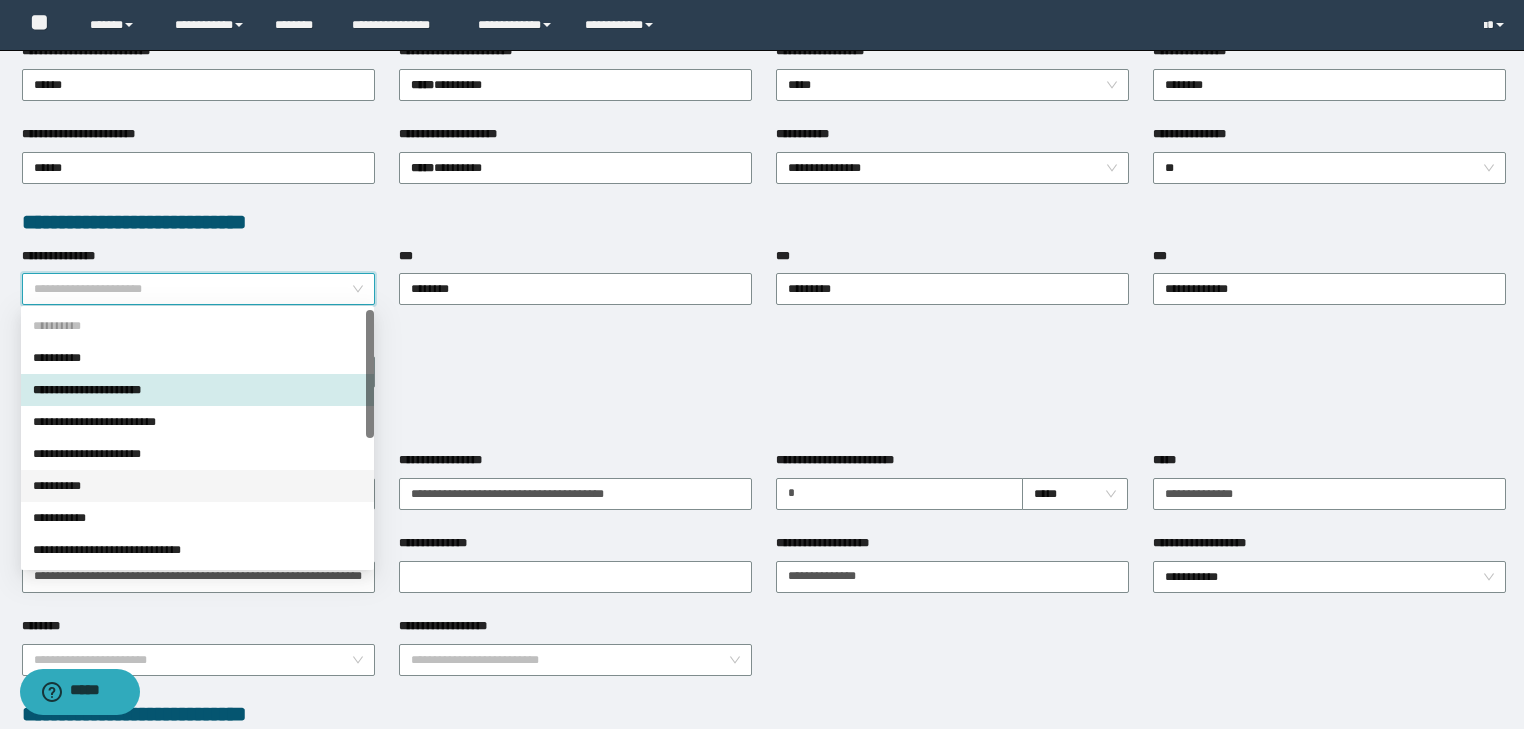 click on "**********" at bounding box center [197, 486] 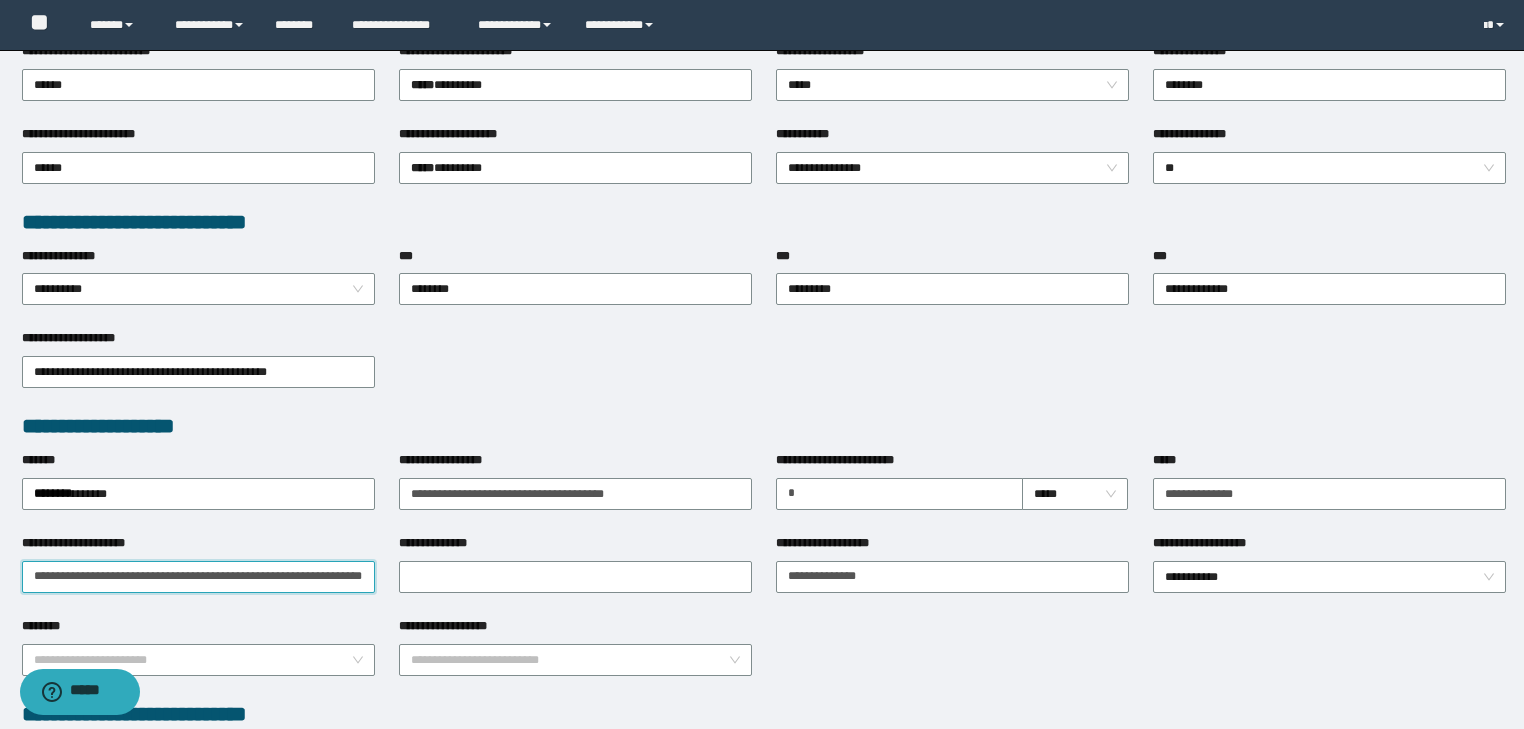 scroll, scrollTop: 0, scrollLeft: 88, axis: horizontal 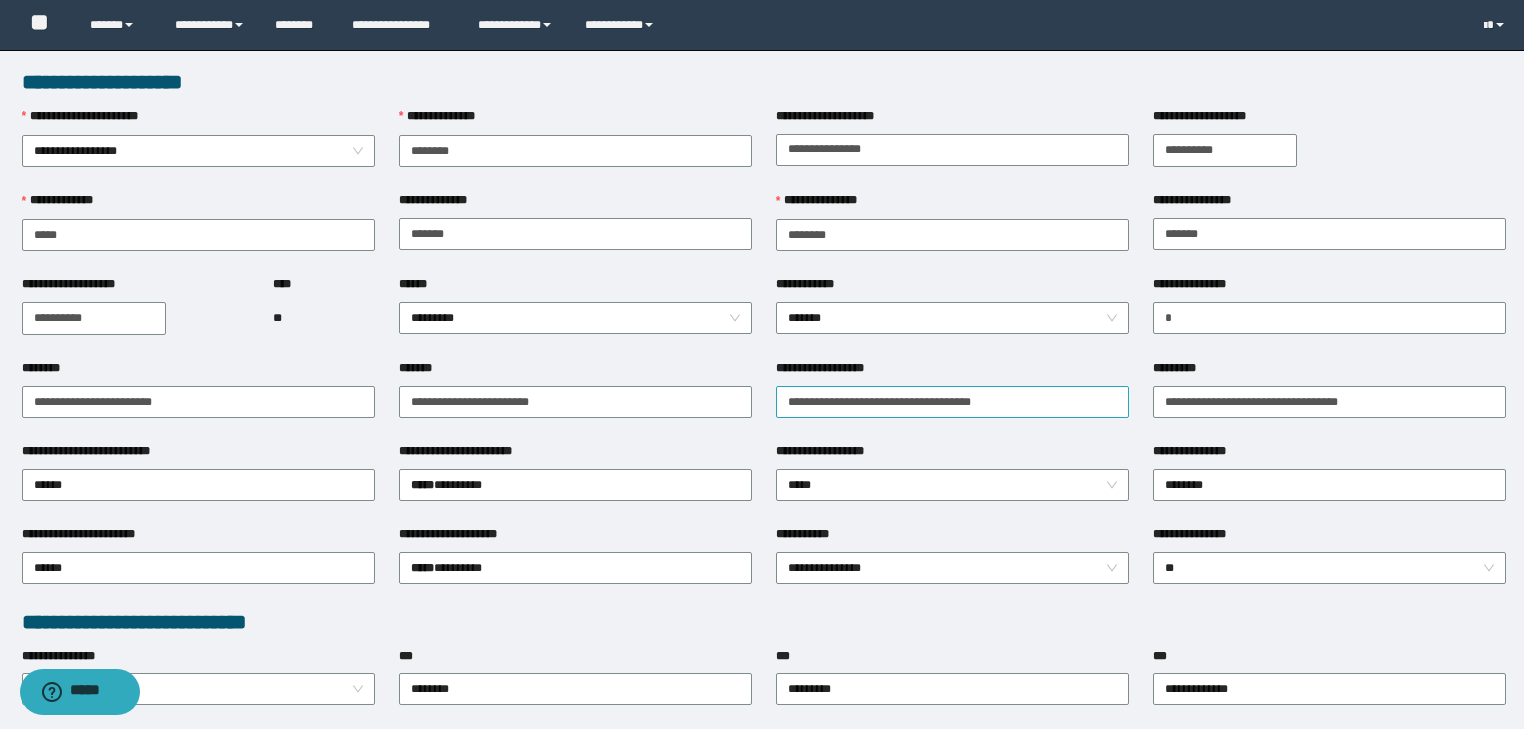 type on "**********" 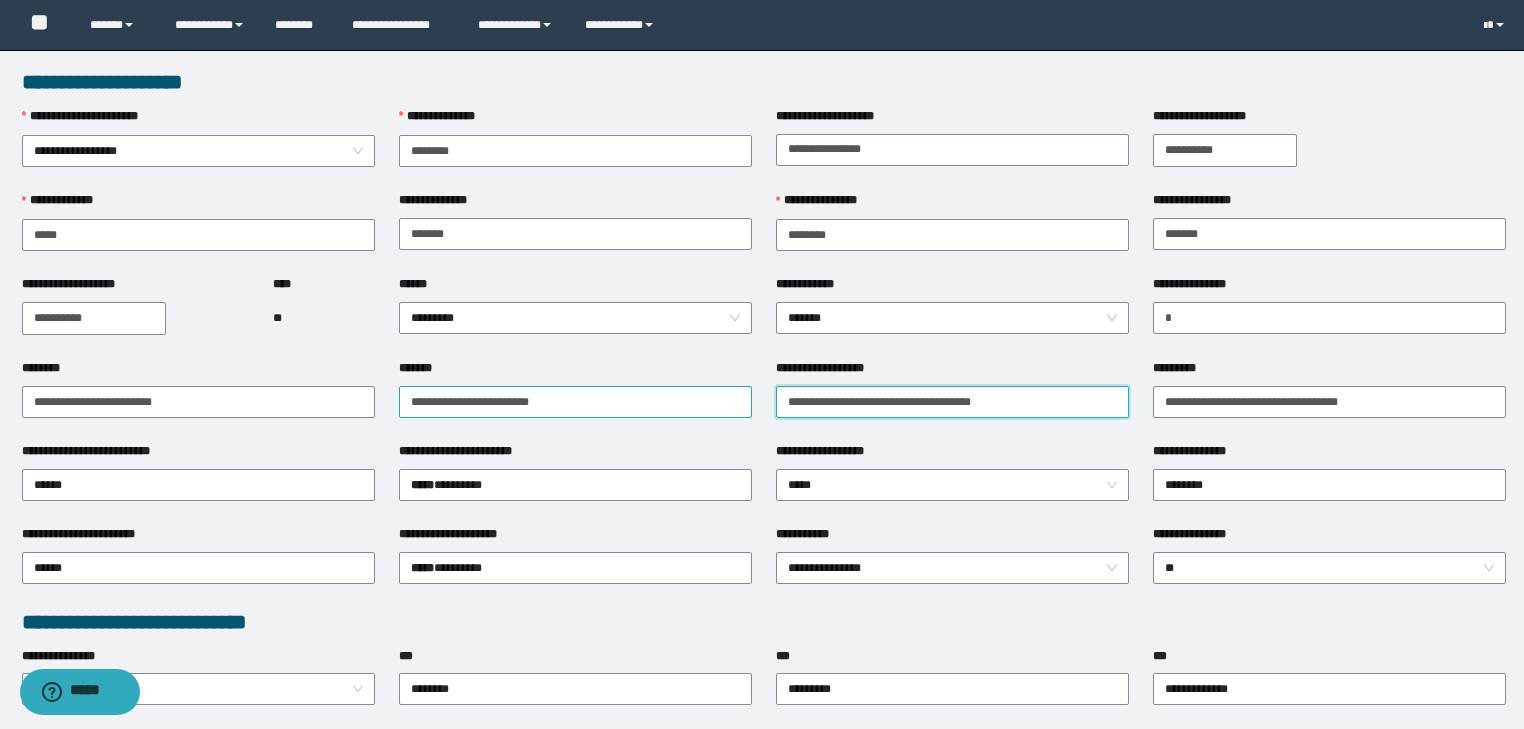 drag, startPoint x: 1014, startPoint y: 399, endPoint x: 551, endPoint y: 397, distance: 463.00433 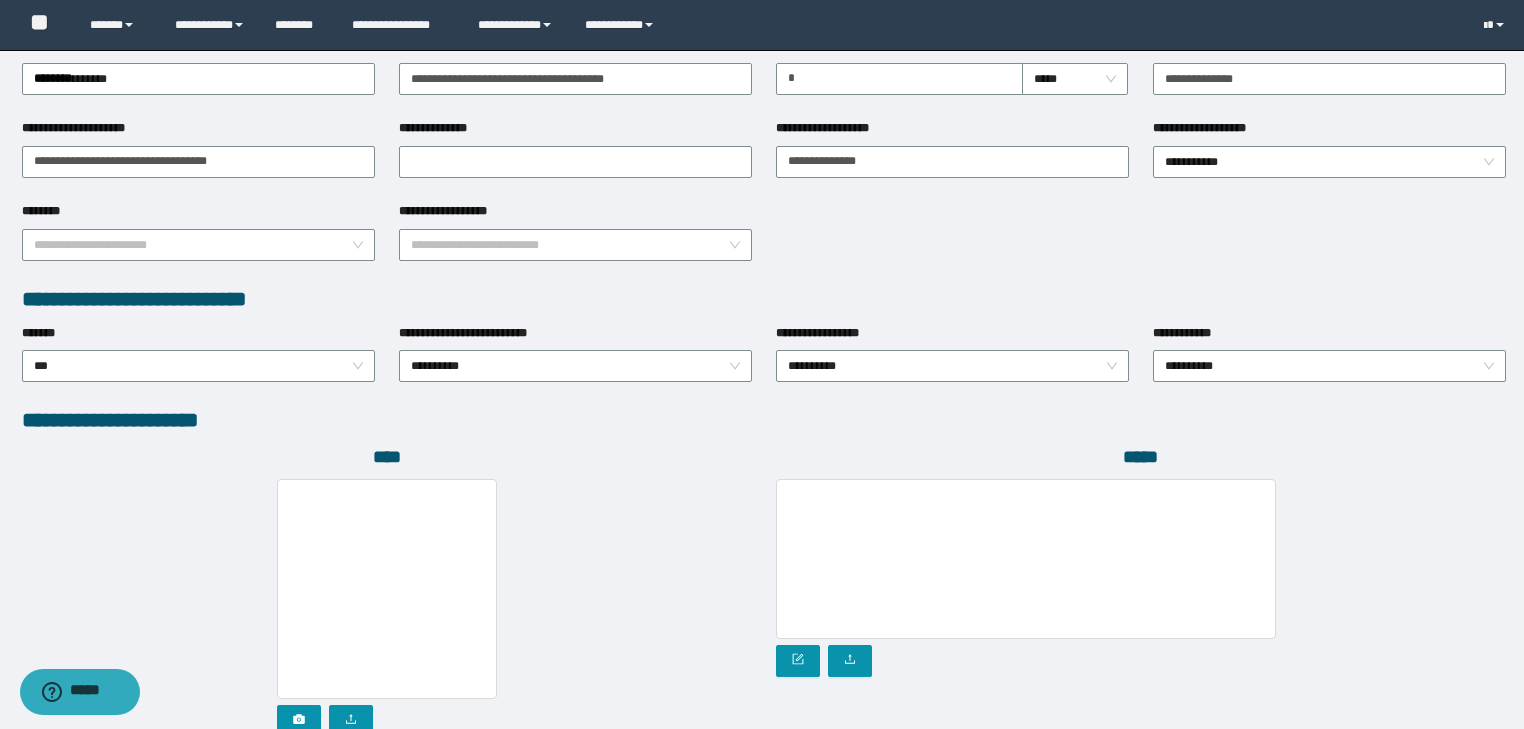scroll, scrollTop: 972, scrollLeft: 0, axis: vertical 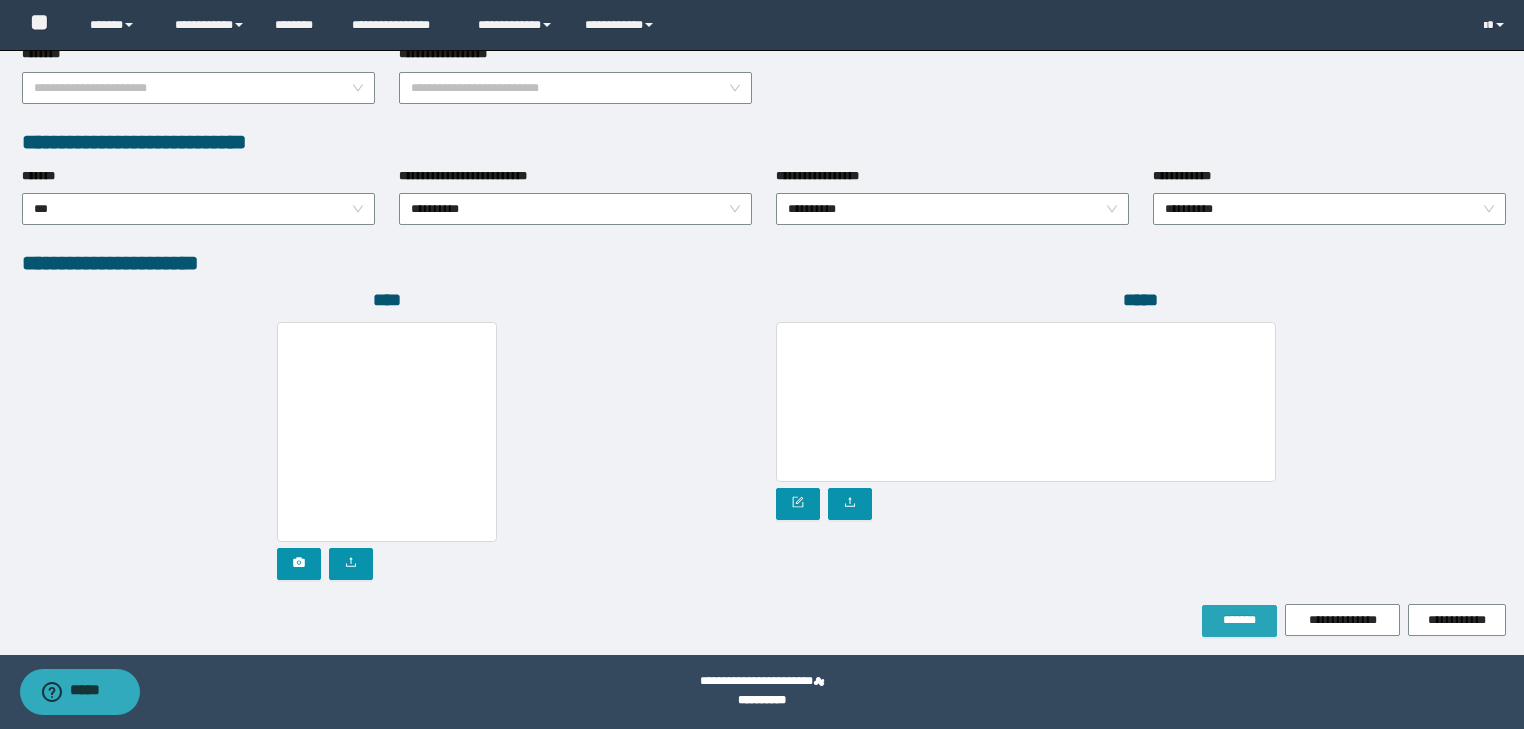 click on "*******" at bounding box center (1239, 621) 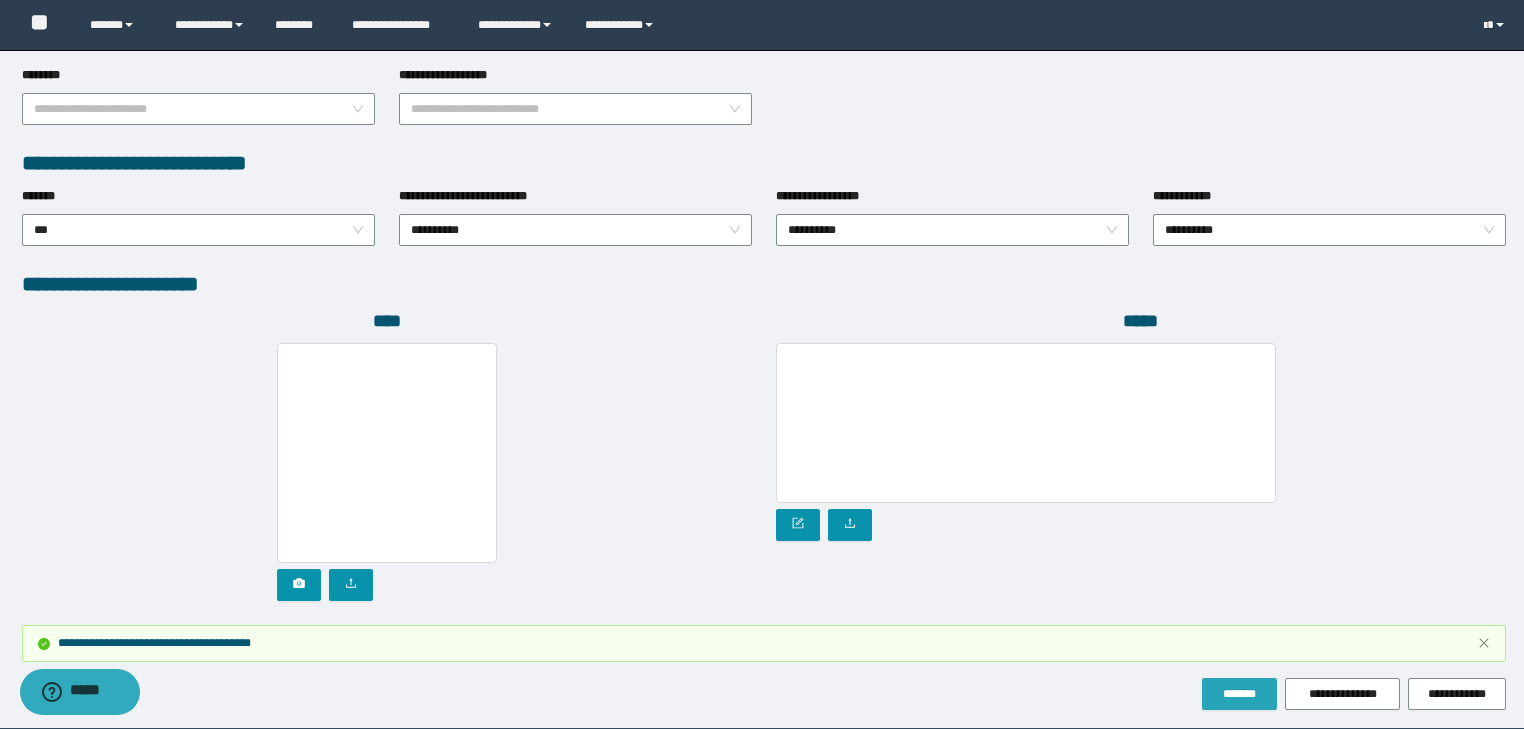 scroll, scrollTop: 1077, scrollLeft: 0, axis: vertical 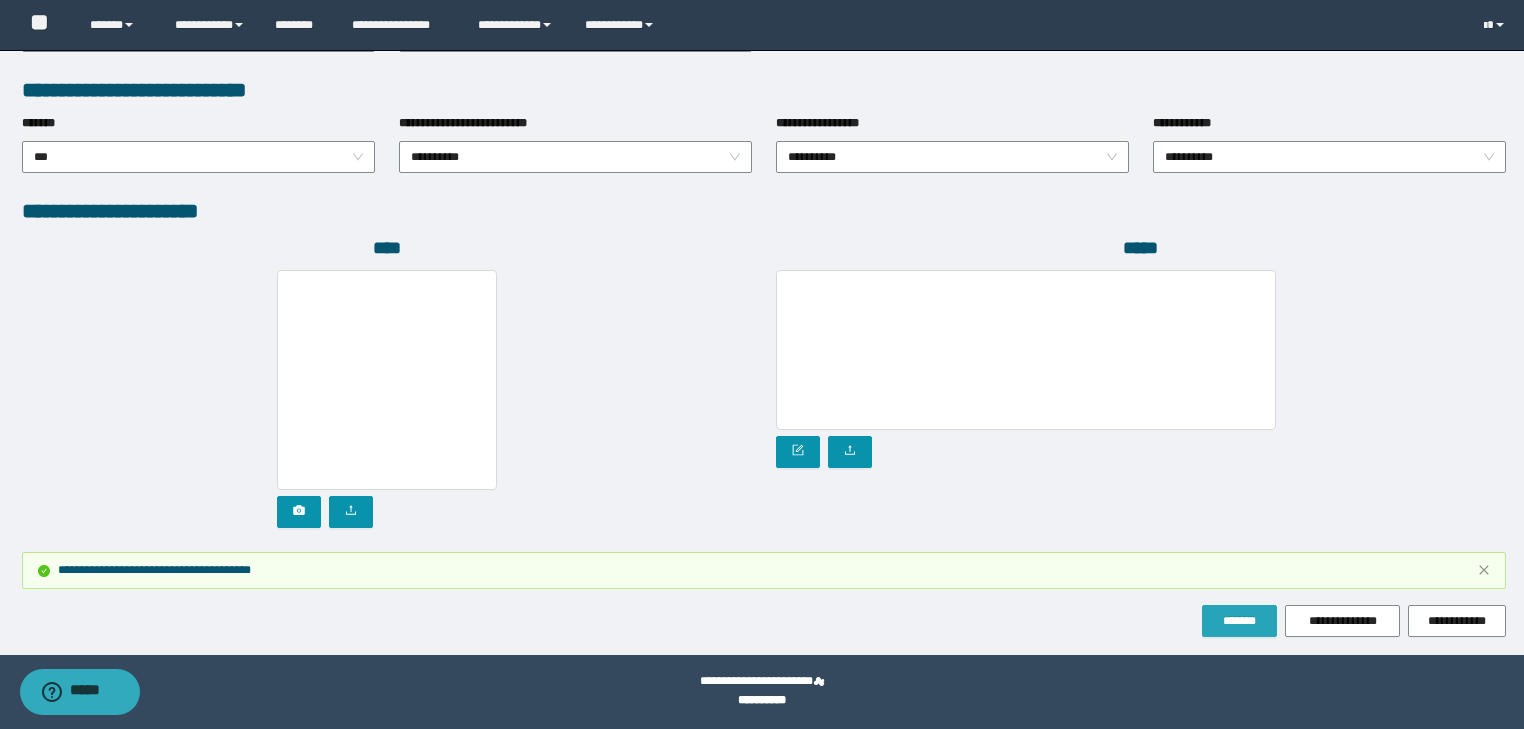 click on "*******" at bounding box center (1239, 621) 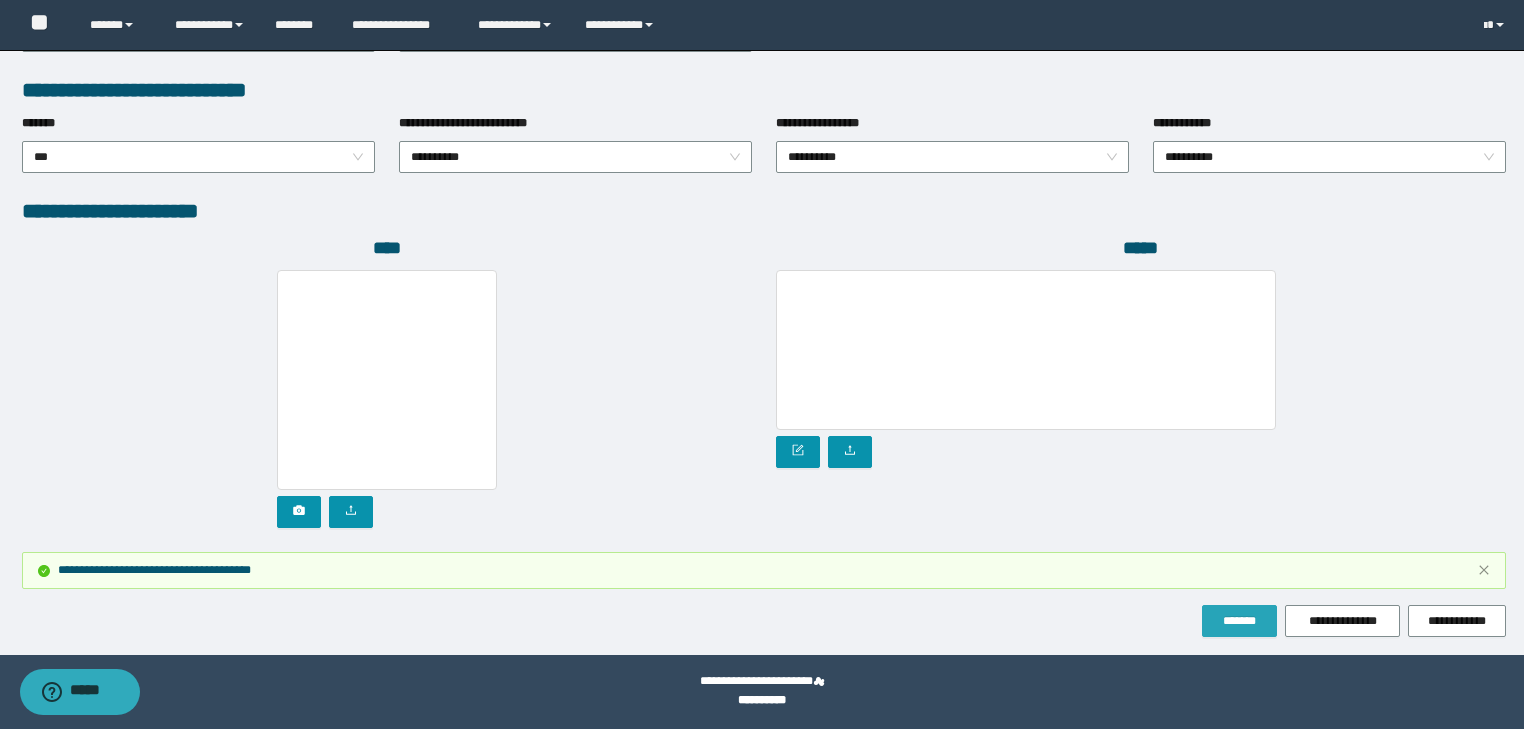 type 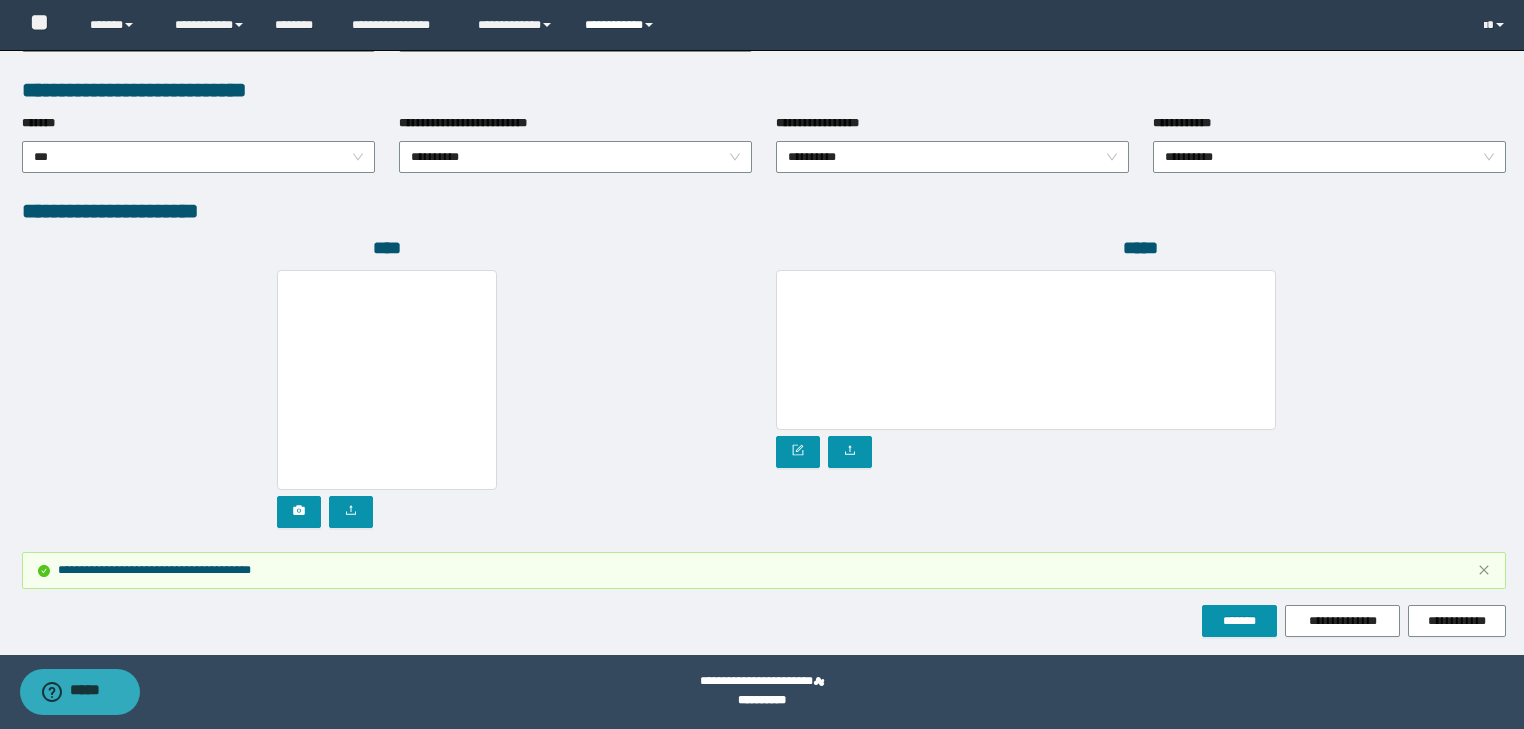 click on "**********" at bounding box center [622, 25] 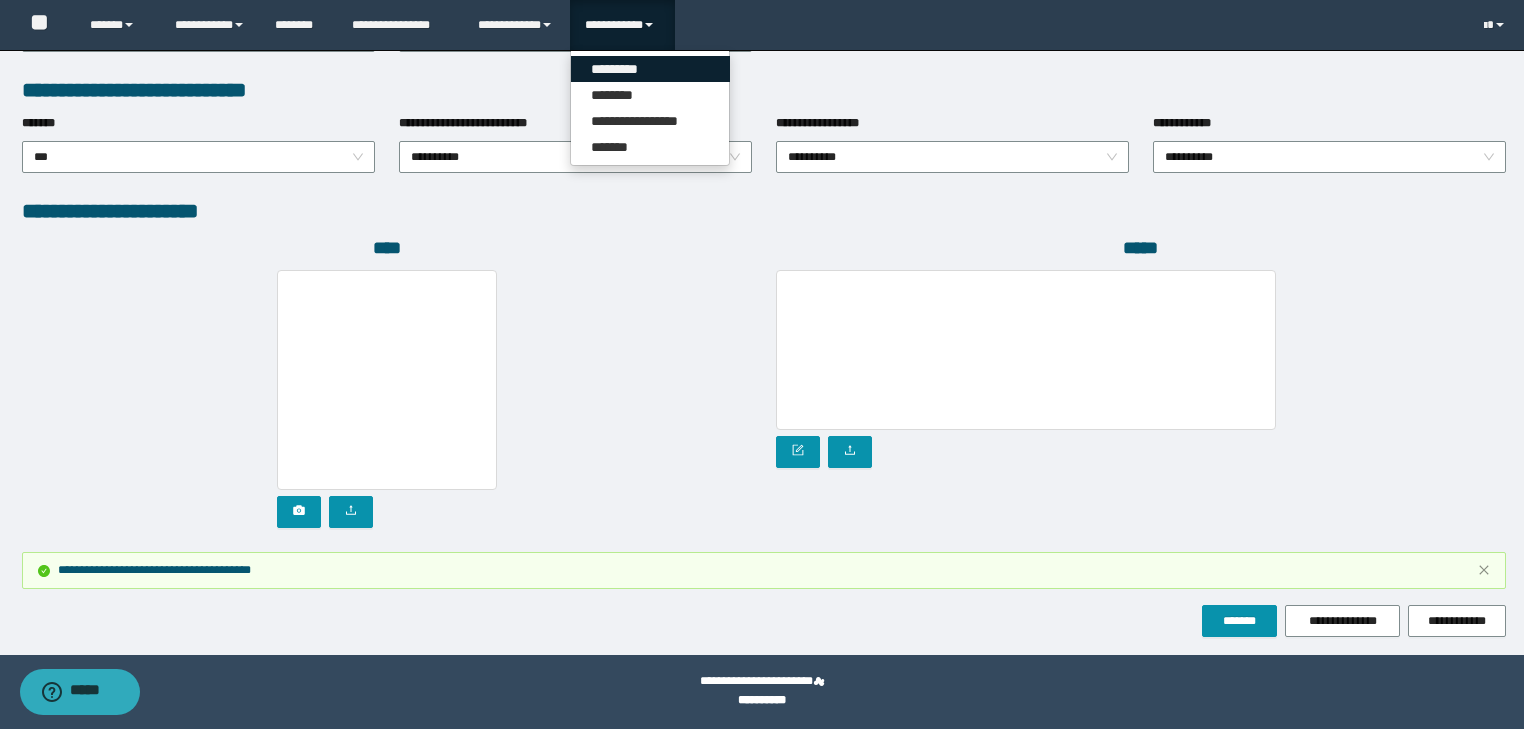 click on "*********" at bounding box center (650, 69) 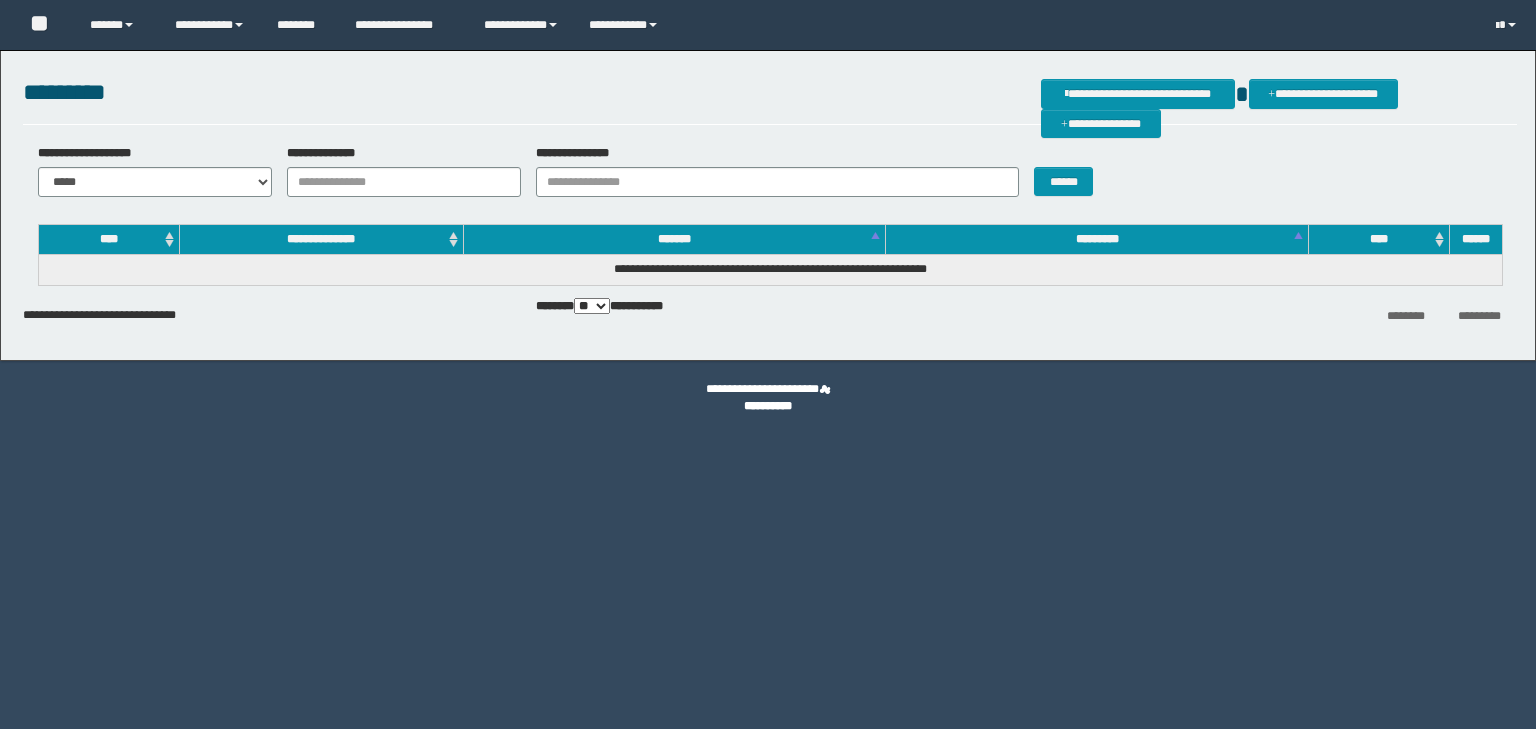 scroll, scrollTop: 0, scrollLeft: 0, axis: both 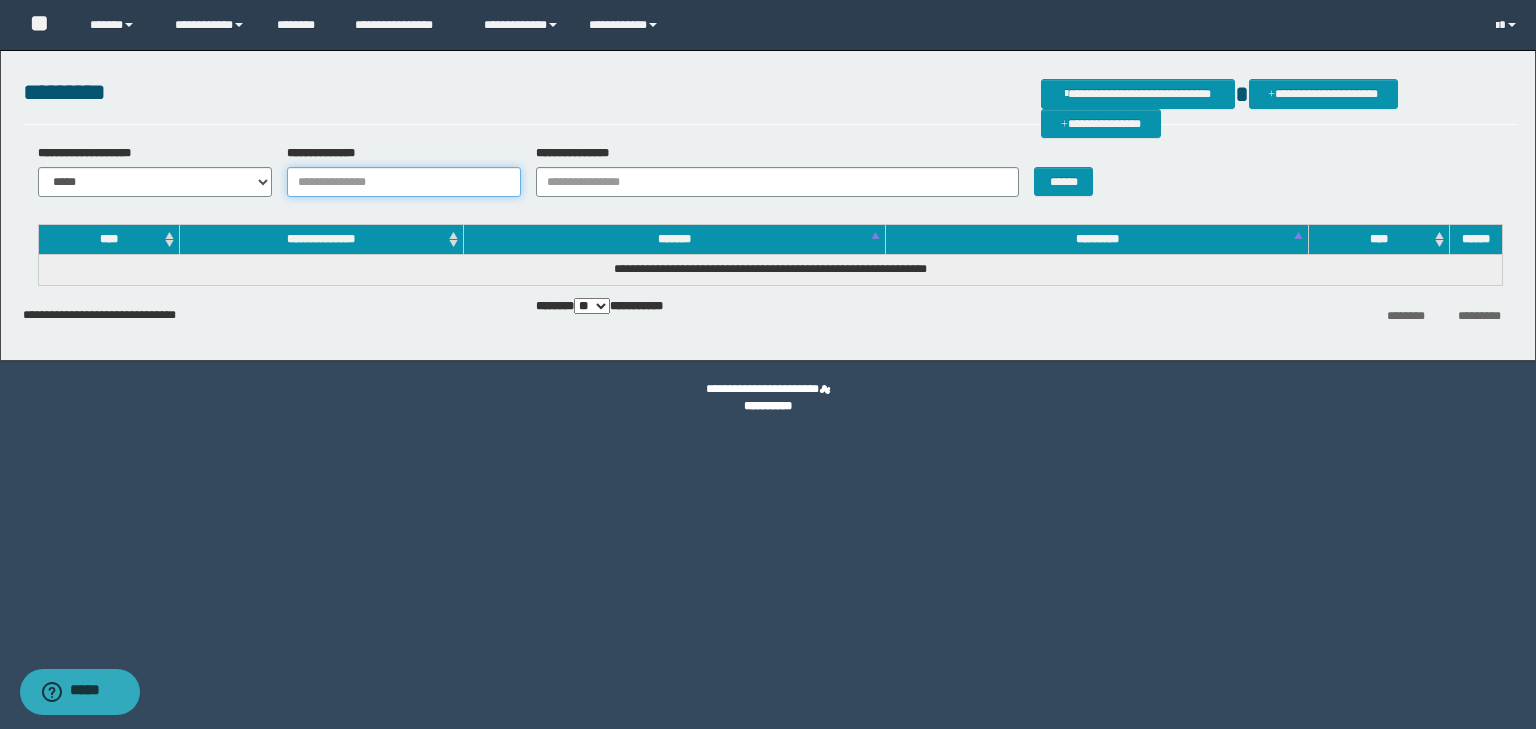 click on "**********" at bounding box center [404, 182] 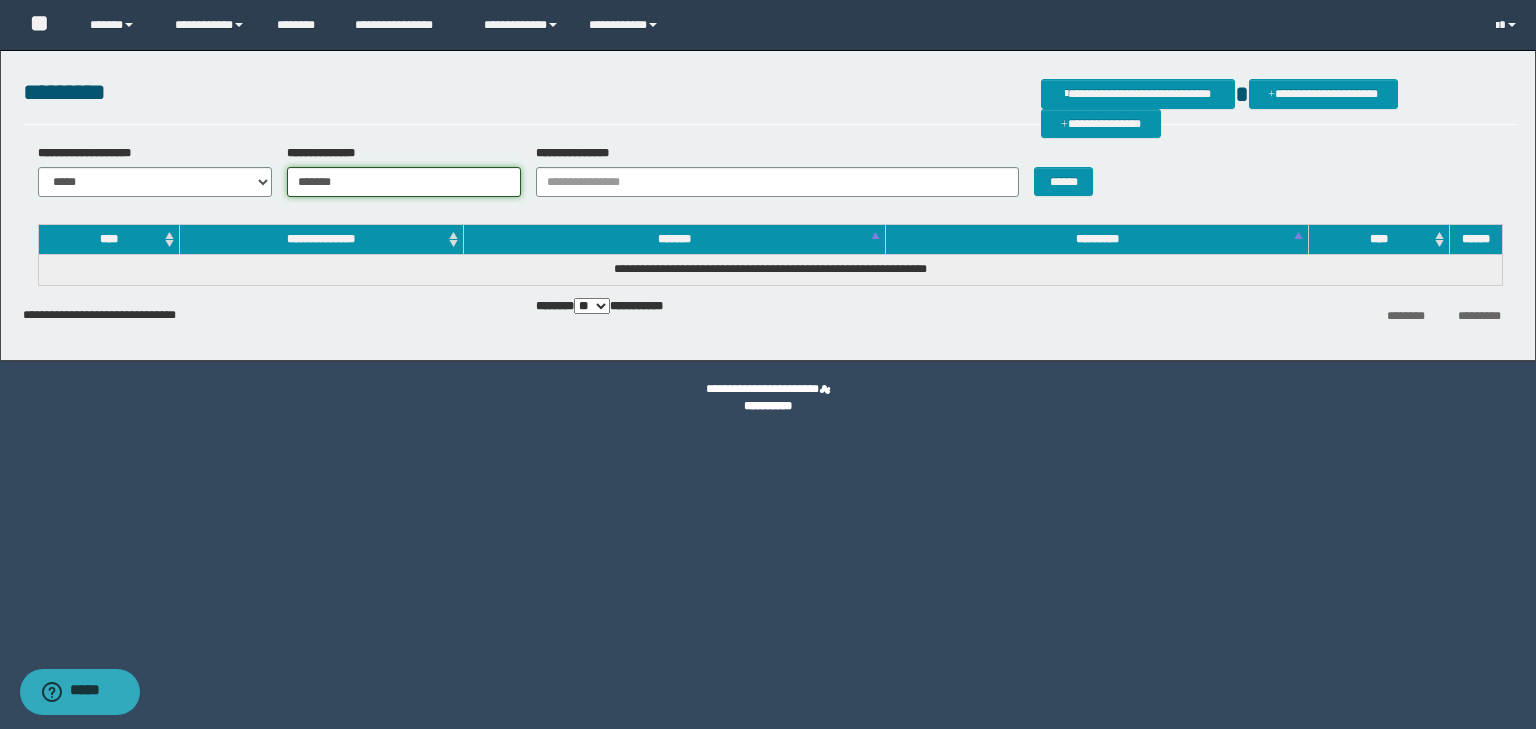 type on "*******" 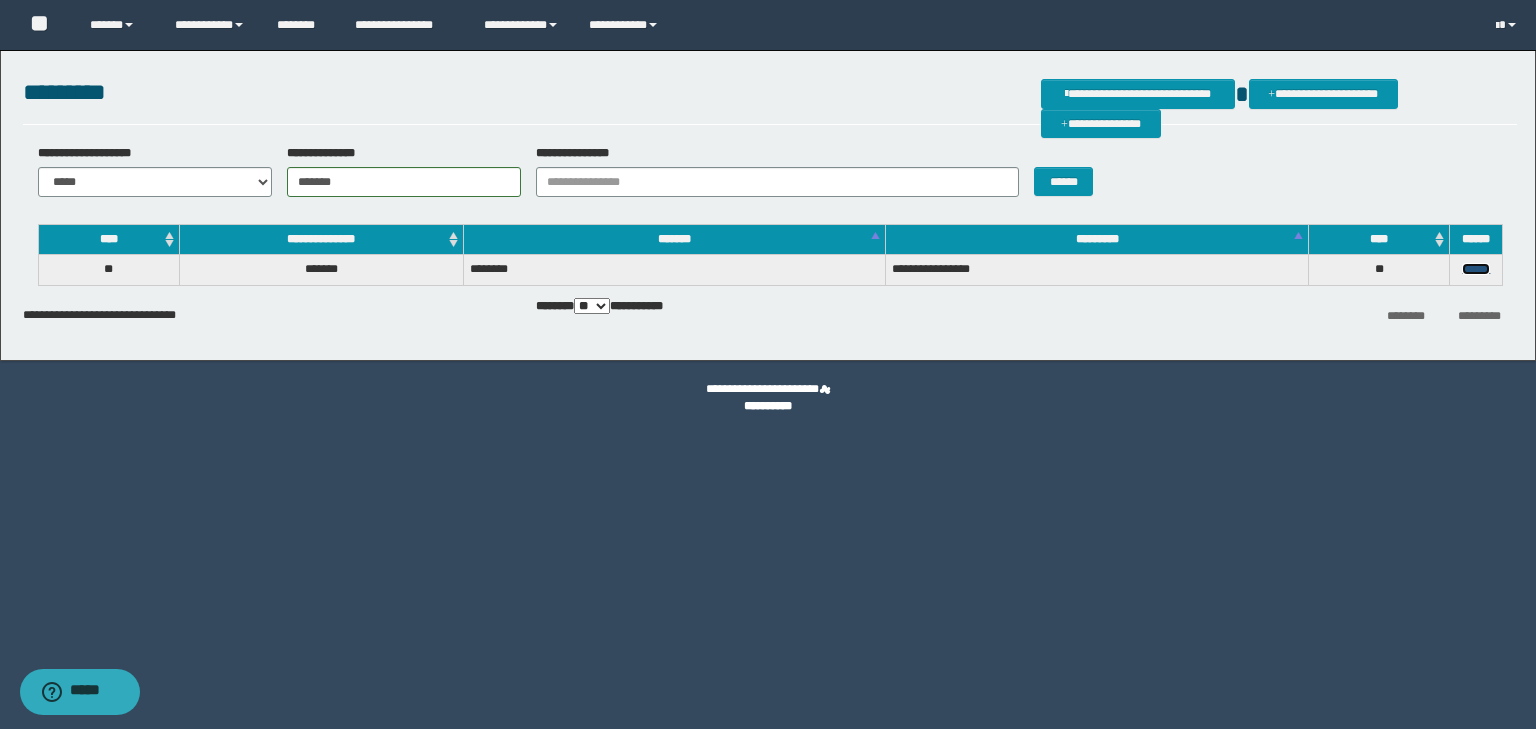 click on "******" at bounding box center (1476, 269) 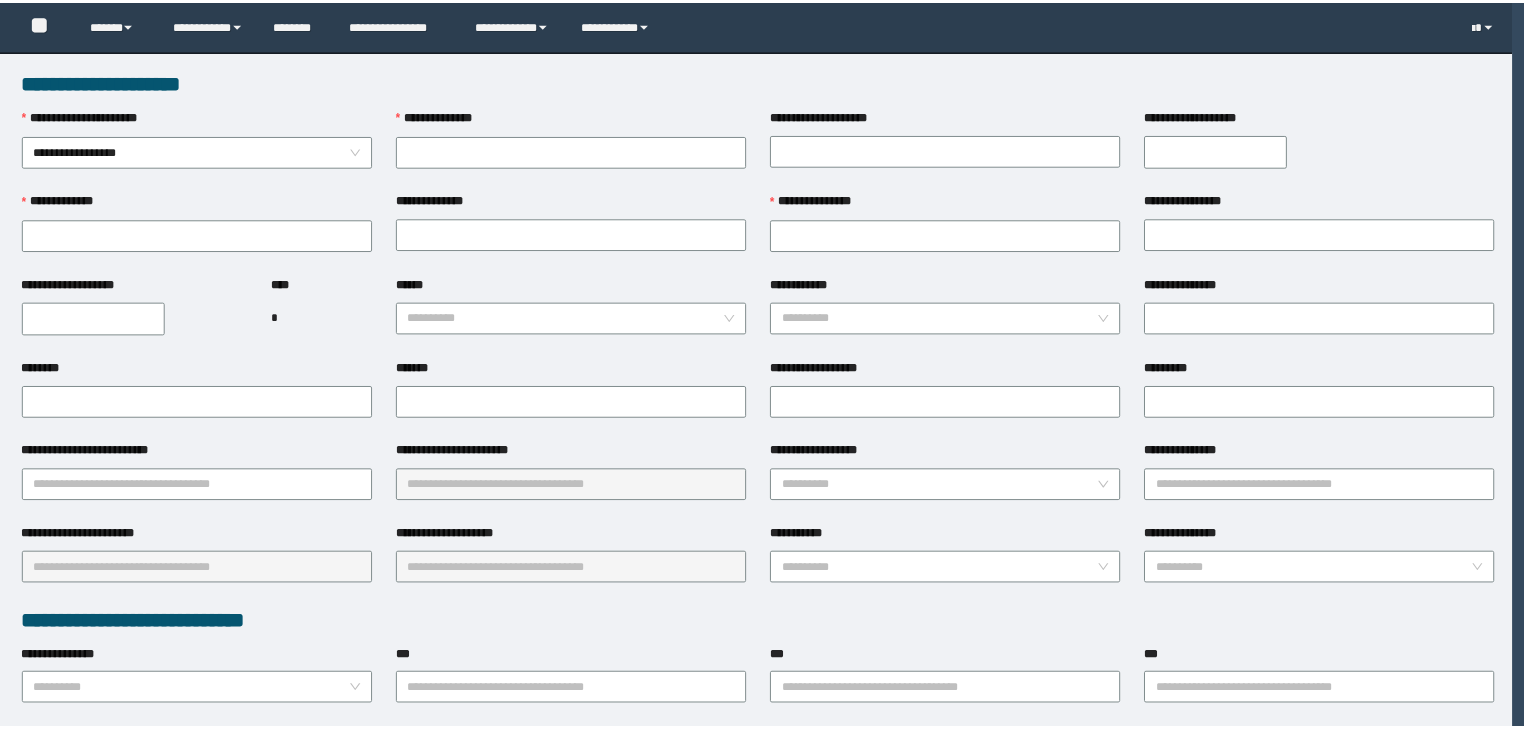 scroll, scrollTop: 0, scrollLeft: 0, axis: both 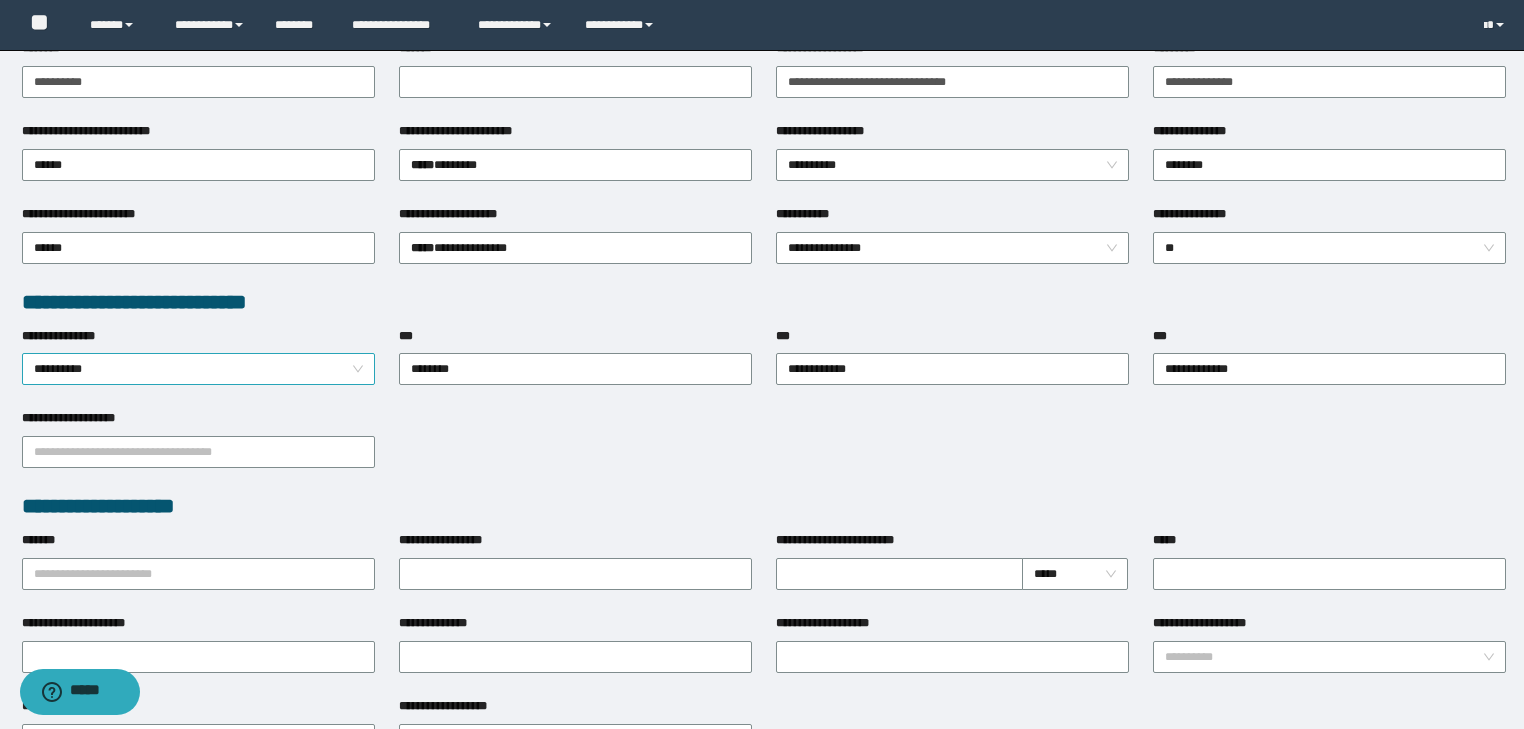 click on "**********" at bounding box center [199, 369] 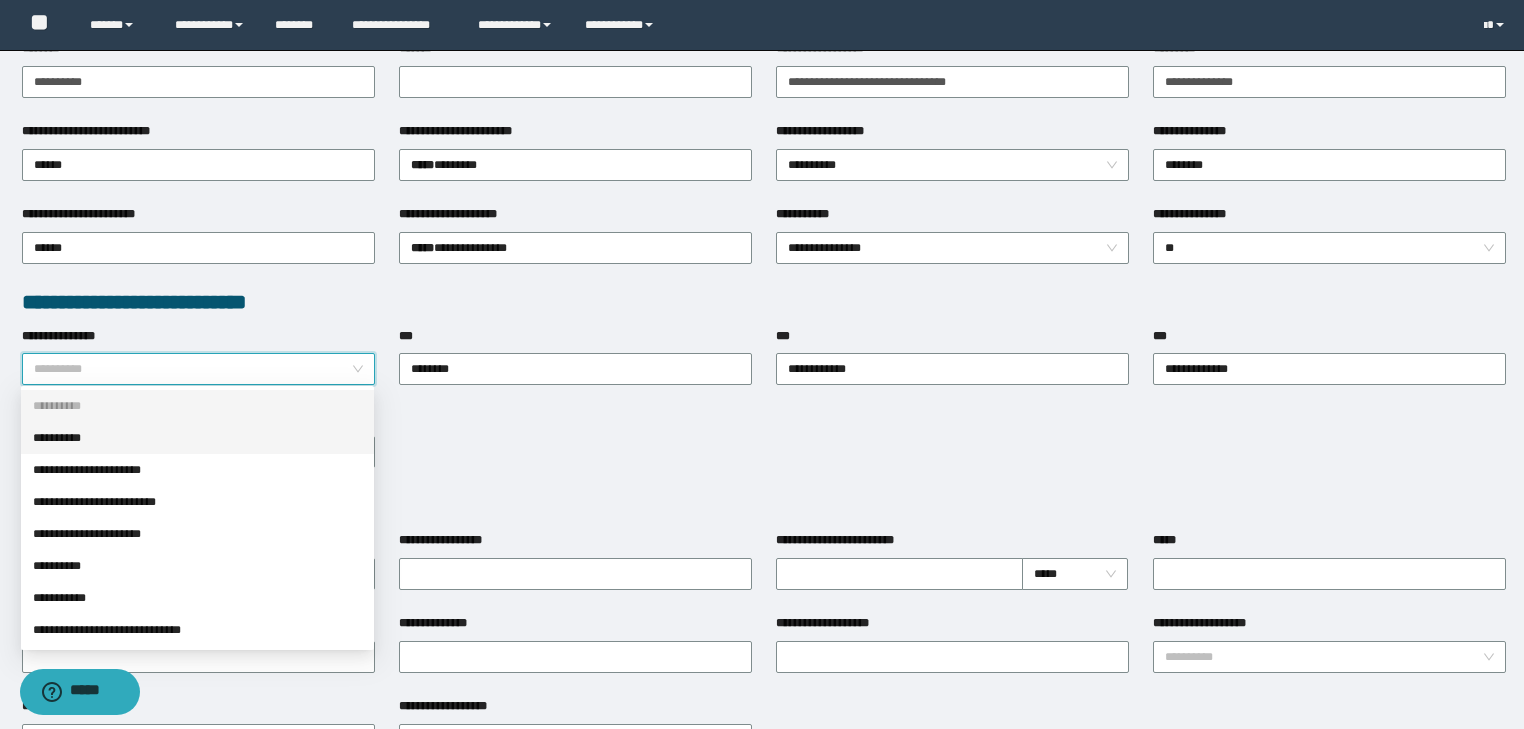 click on "**********" at bounding box center [197, 438] 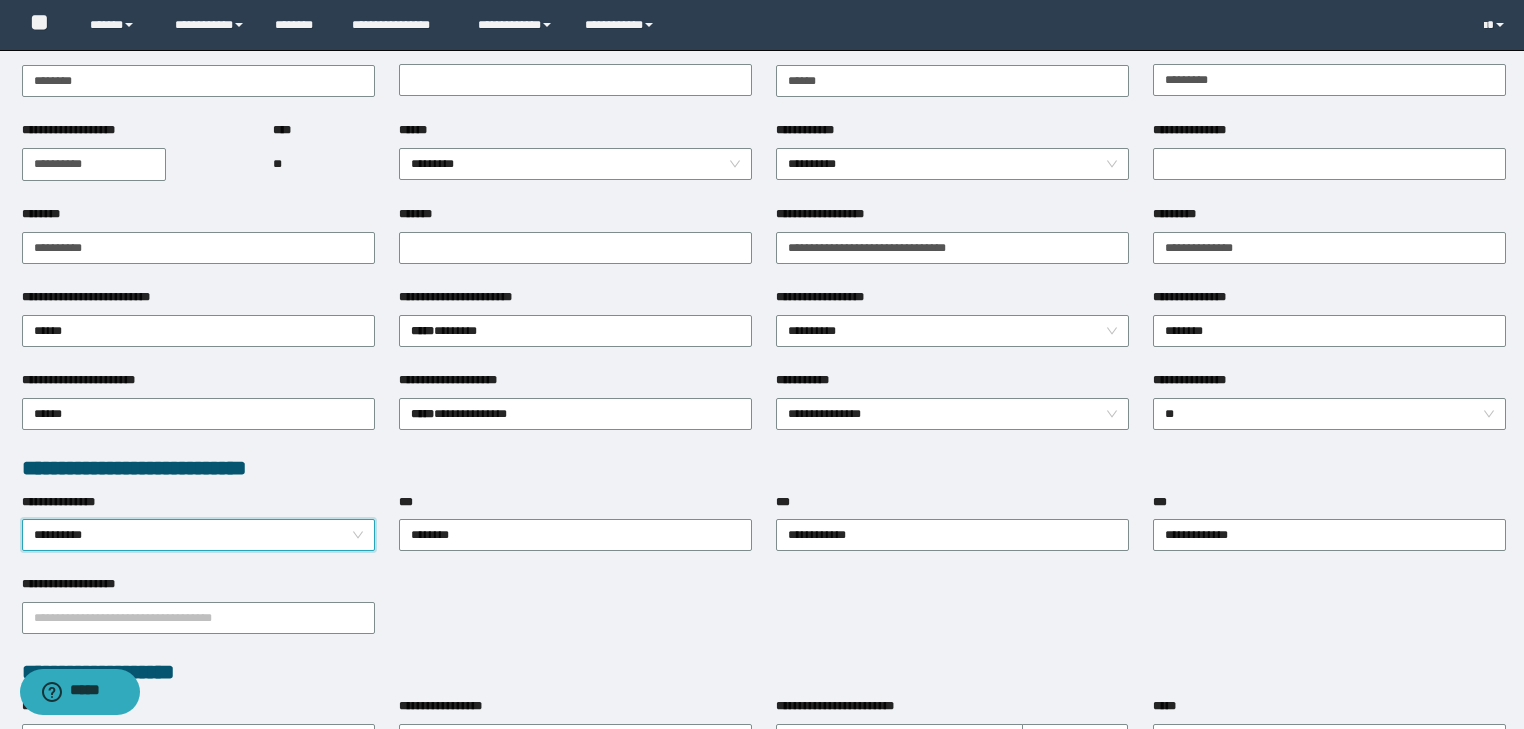 scroll, scrollTop: 0, scrollLeft: 0, axis: both 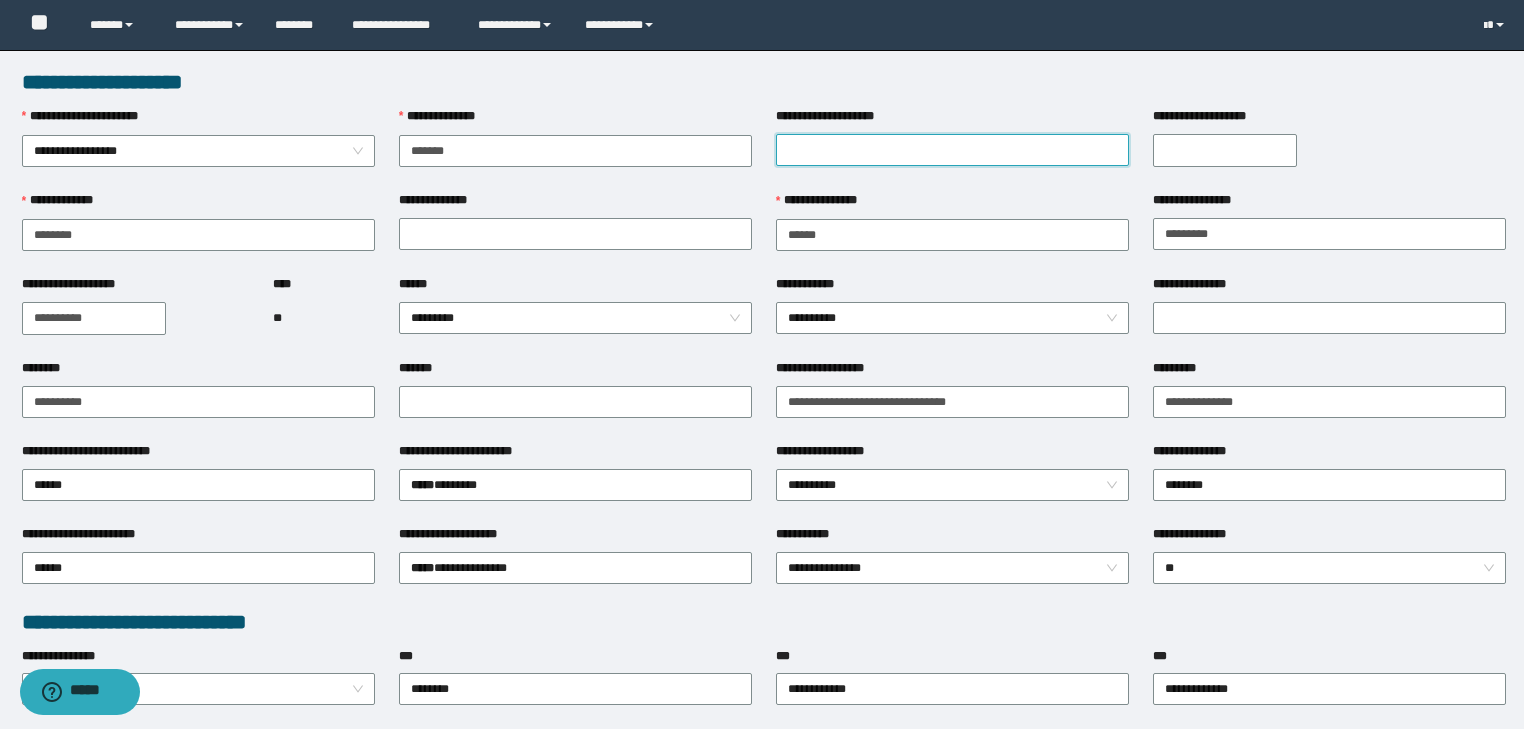 click on "**********" at bounding box center (952, 150) 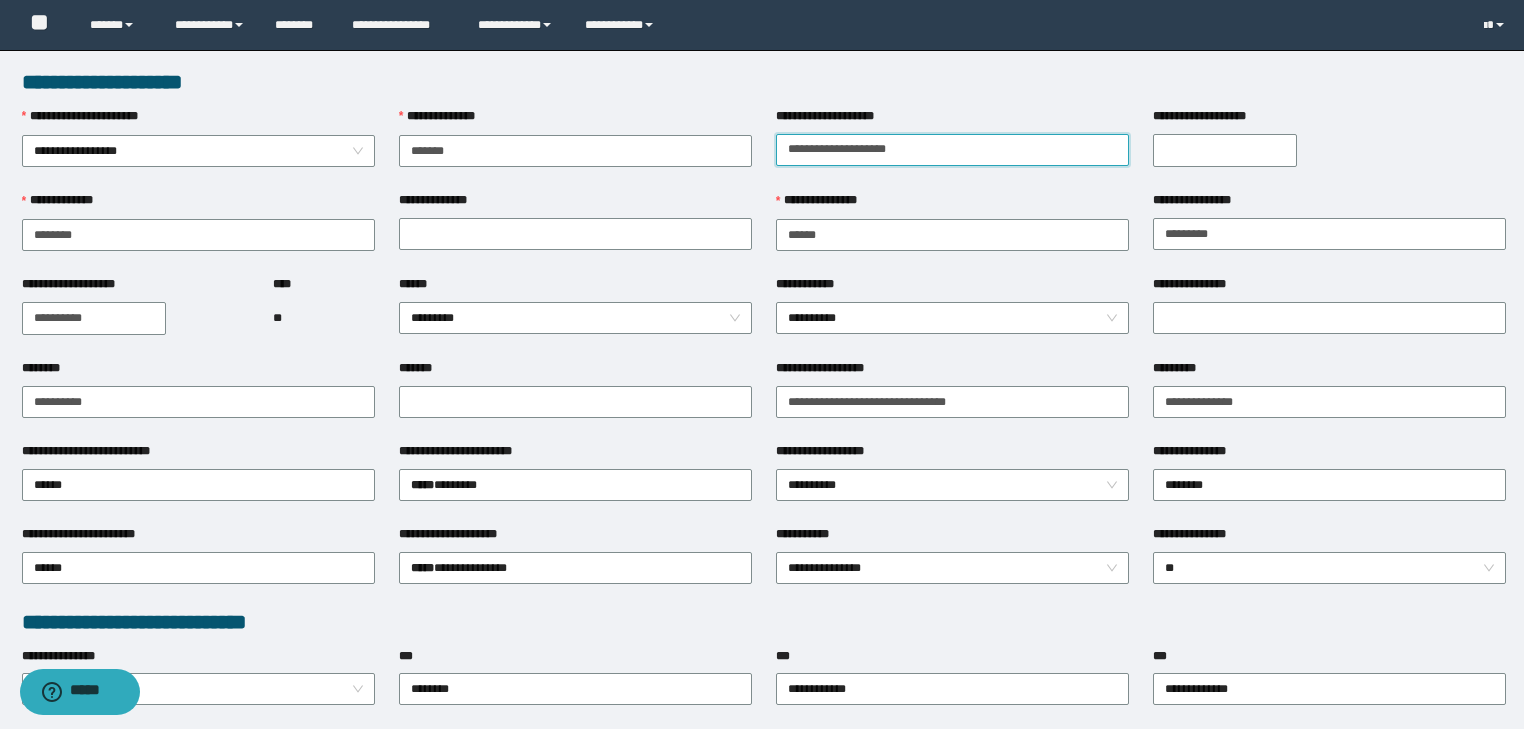 type on "**********" 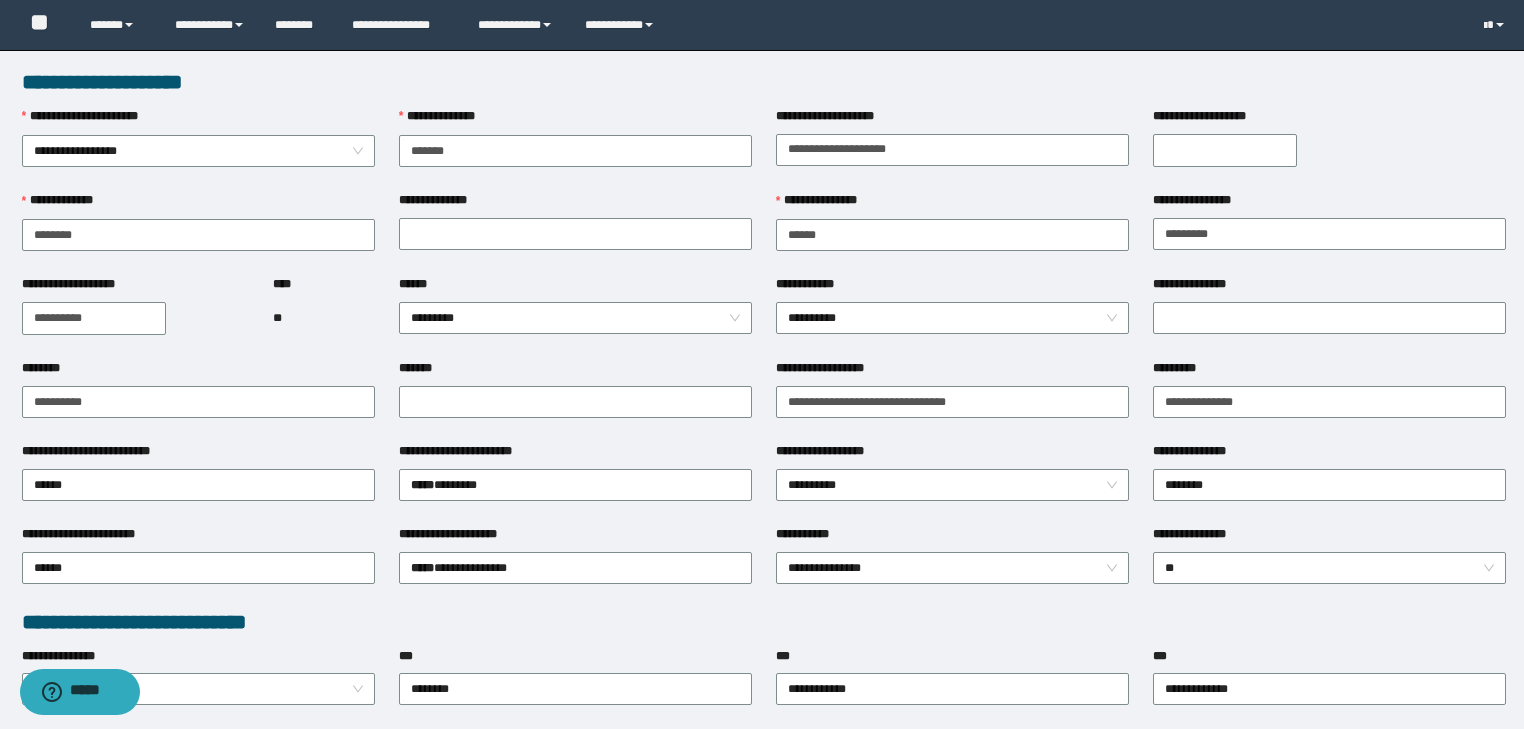 click on "**********" at bounding box center (1225, 150) 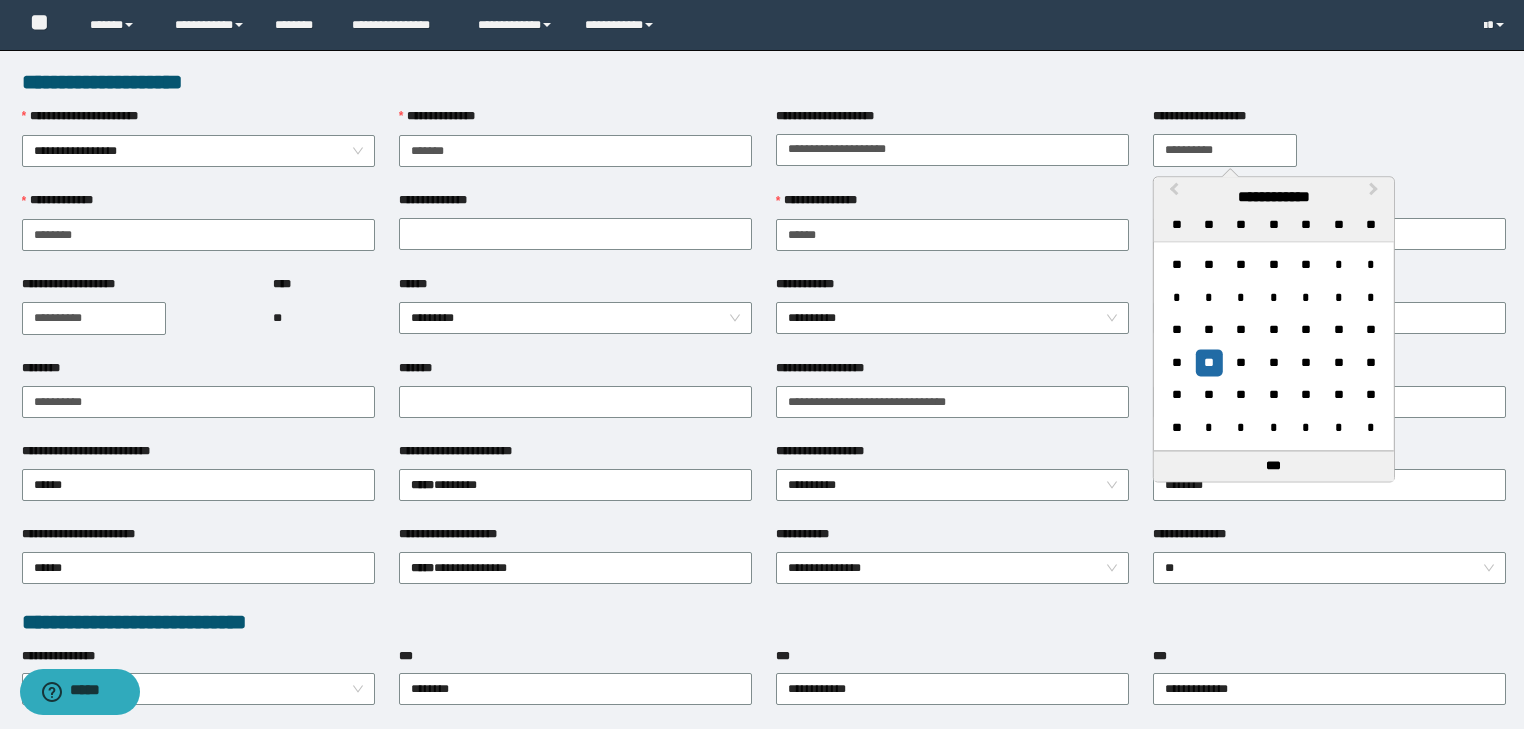 type on "**********" 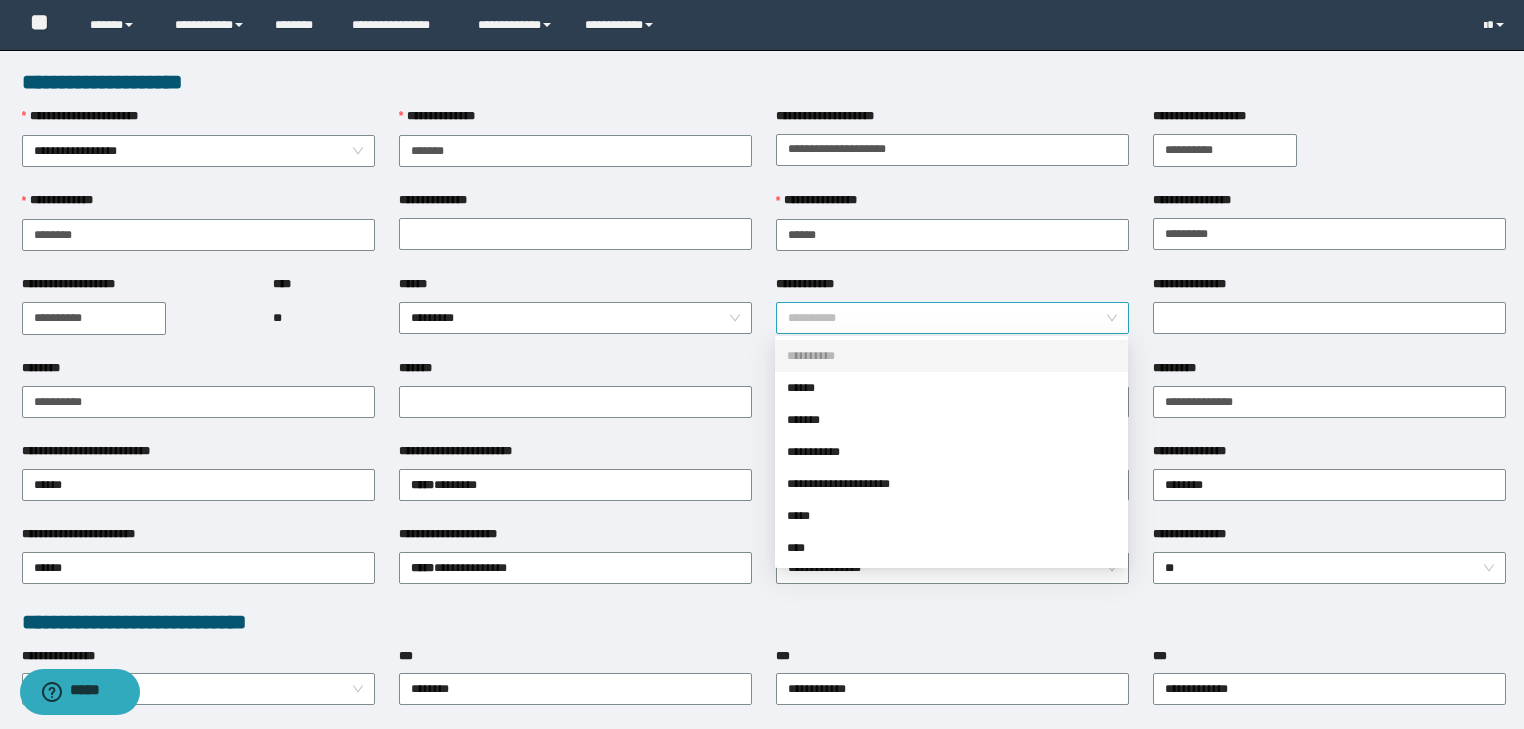 click on "**********" at bounding box center [953, 318] 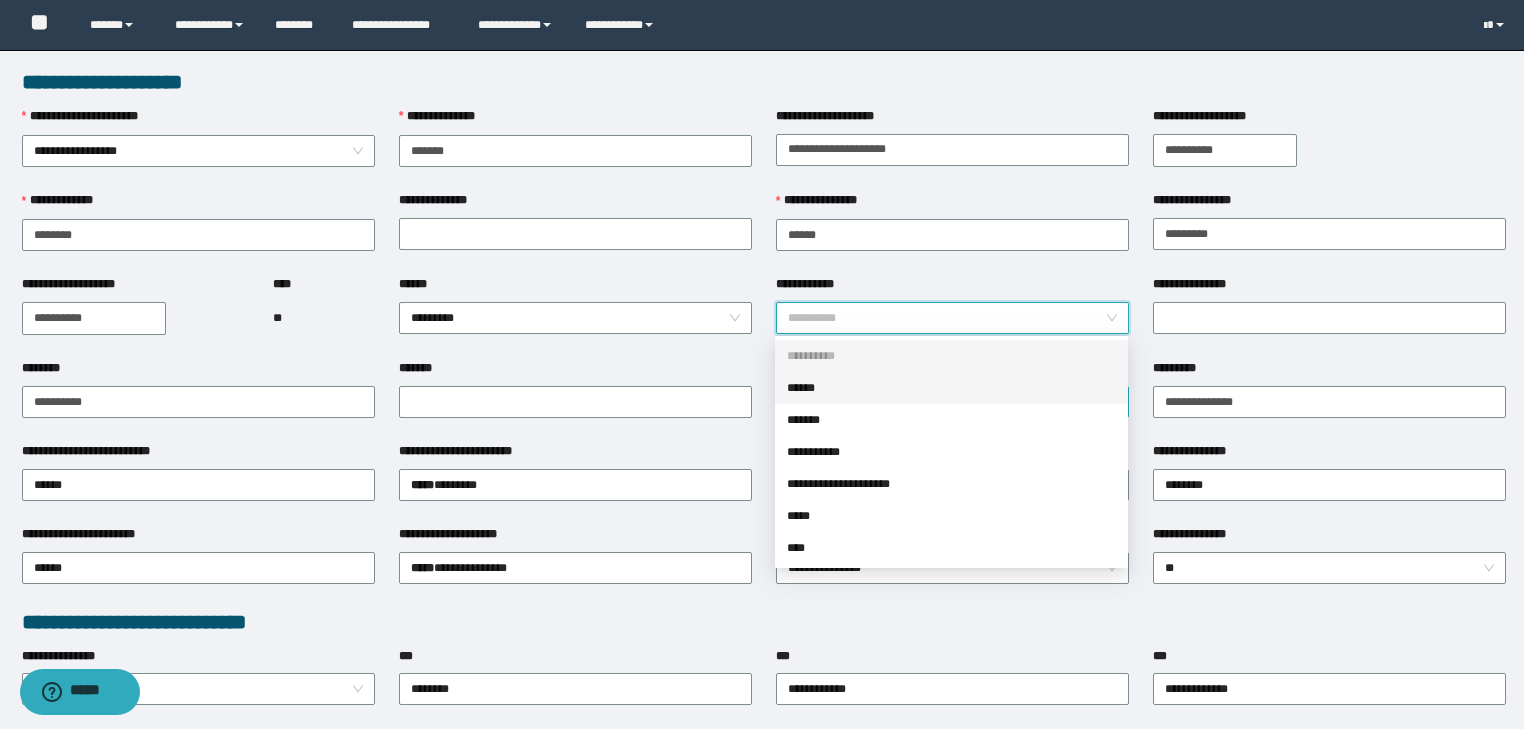 drag, startPoint x: 792, startPoint y: 392, endPoint x: 811, endPoint y: 390, distance: 19.104973 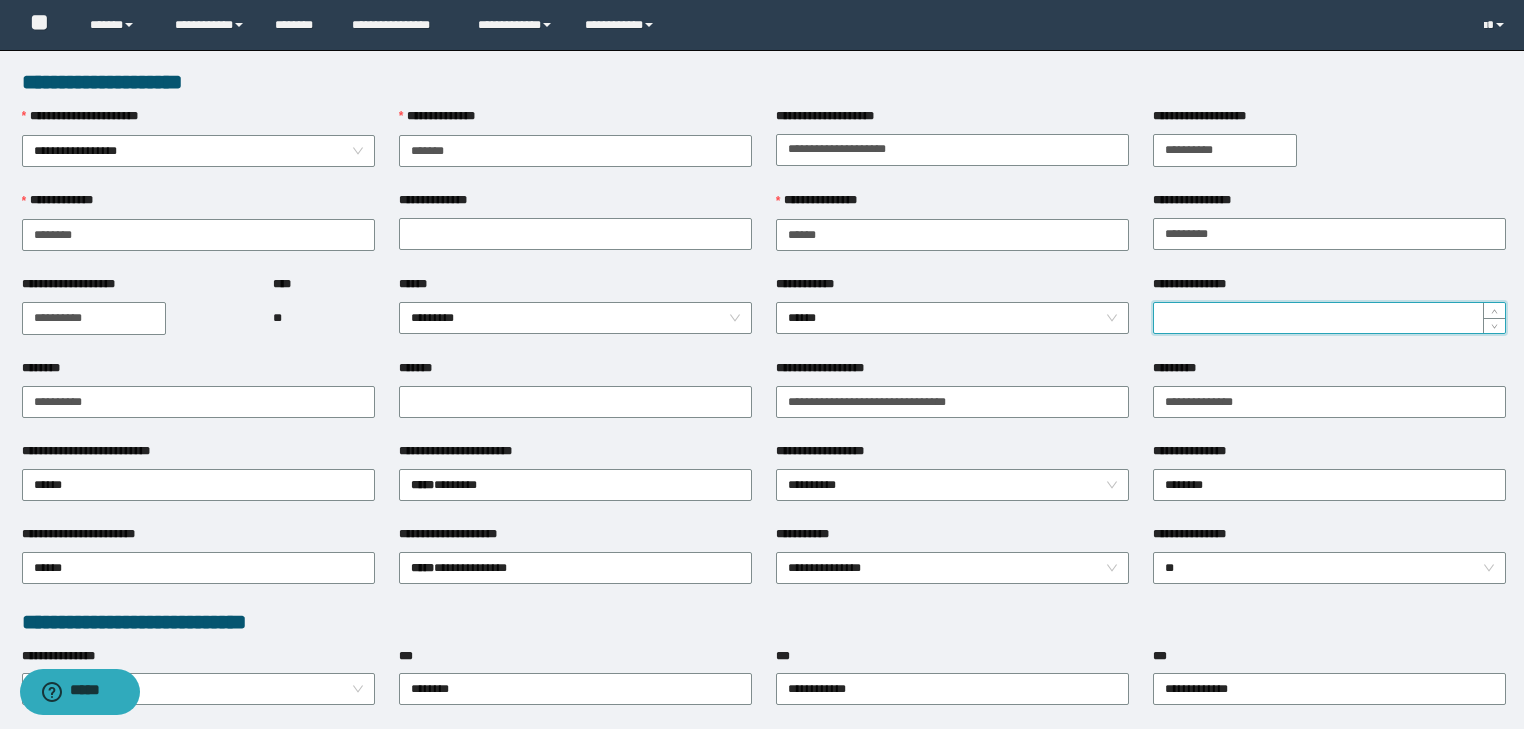 click on "**********" at bounding box center (1329, 318) 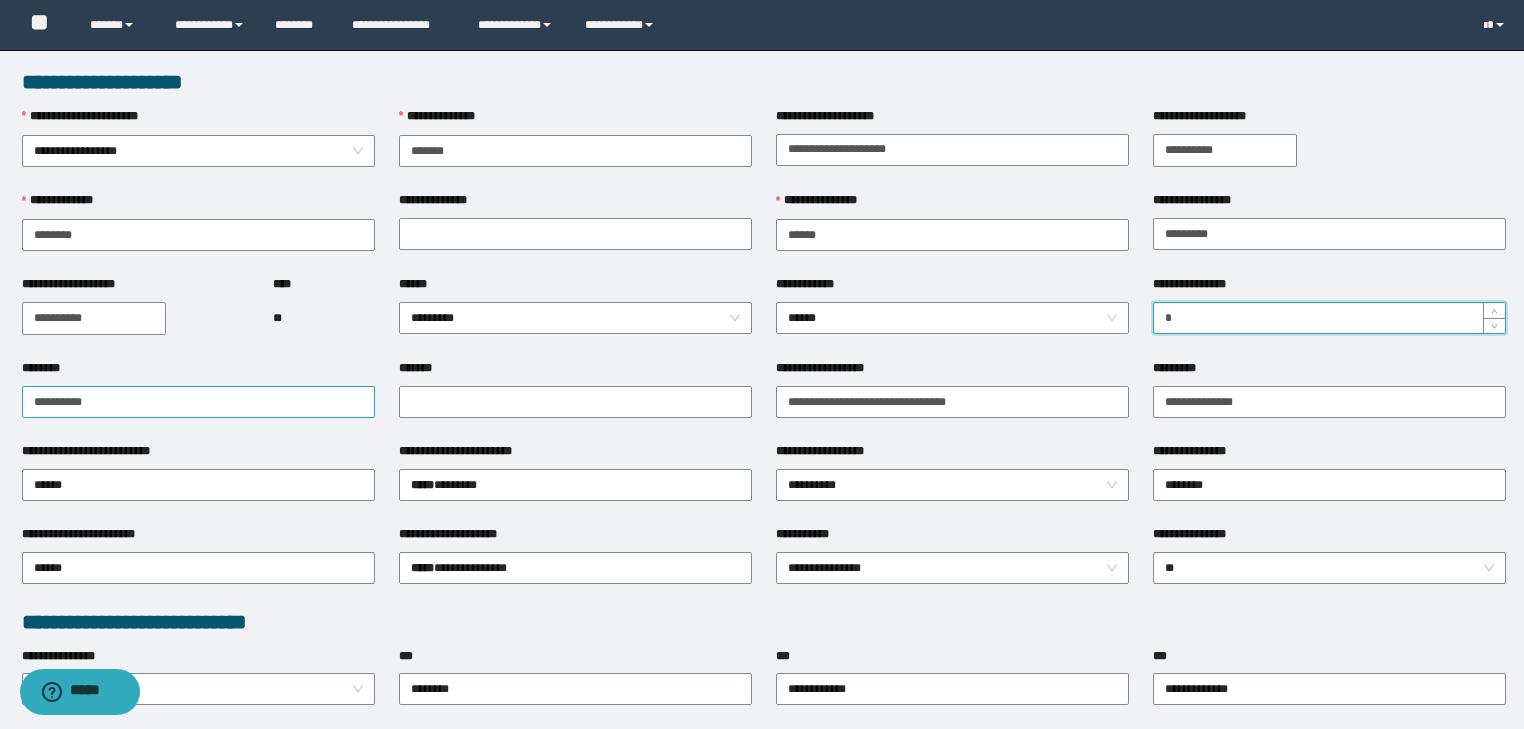 type on "*" 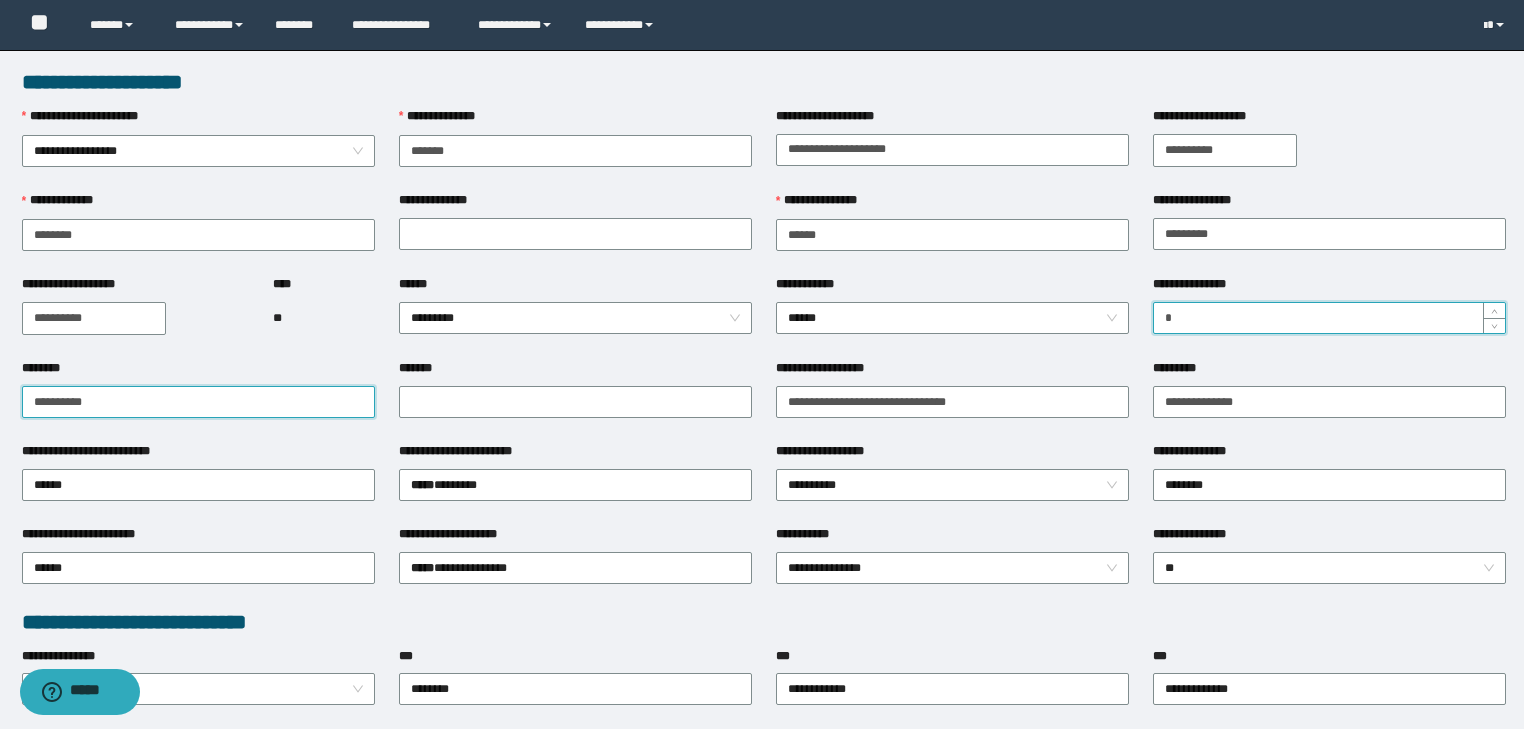 click on "********" at bounding box center (198, 402) 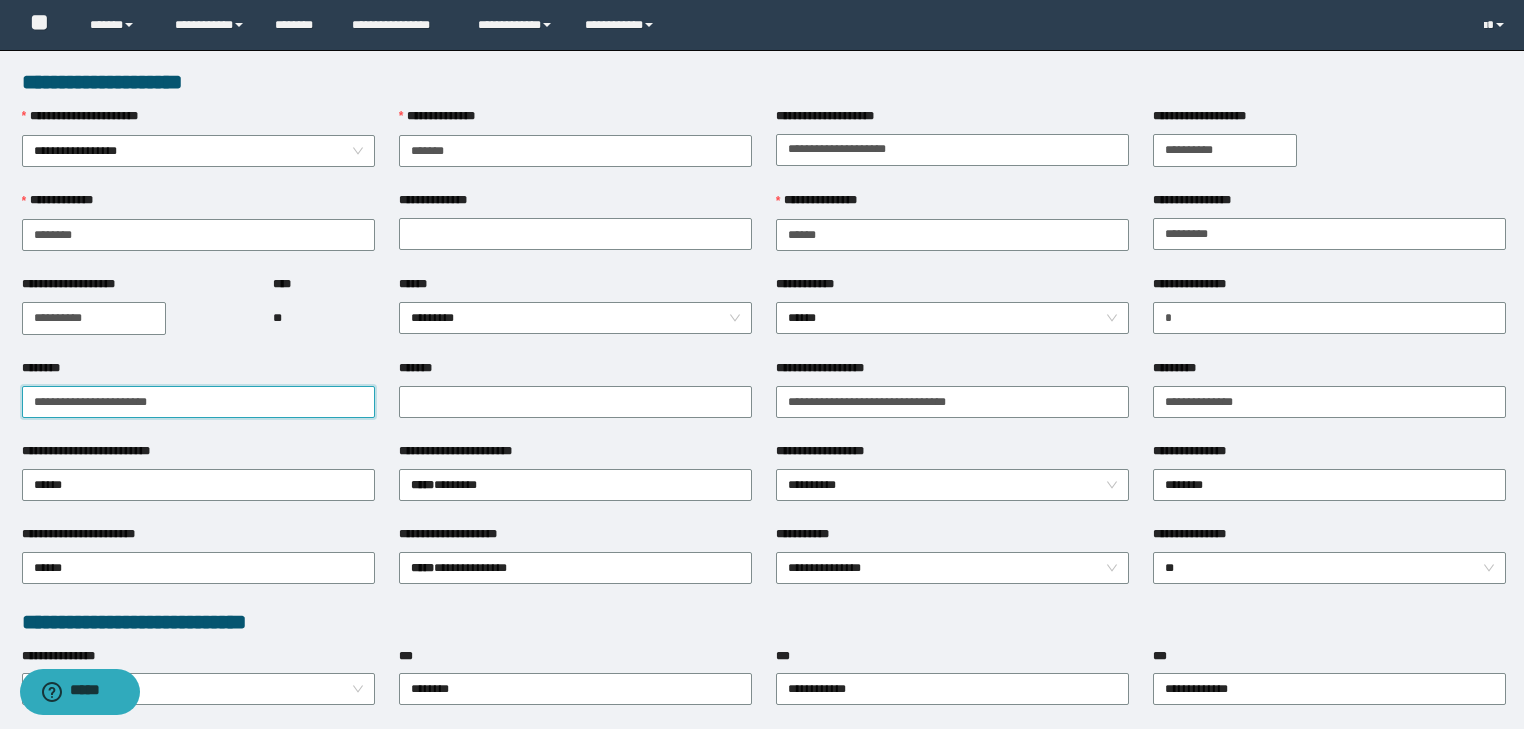 drag, startPoint x: 188, startPoint y: 400, endPoint x: 0, endPoint y: 423, distance: 189.40169 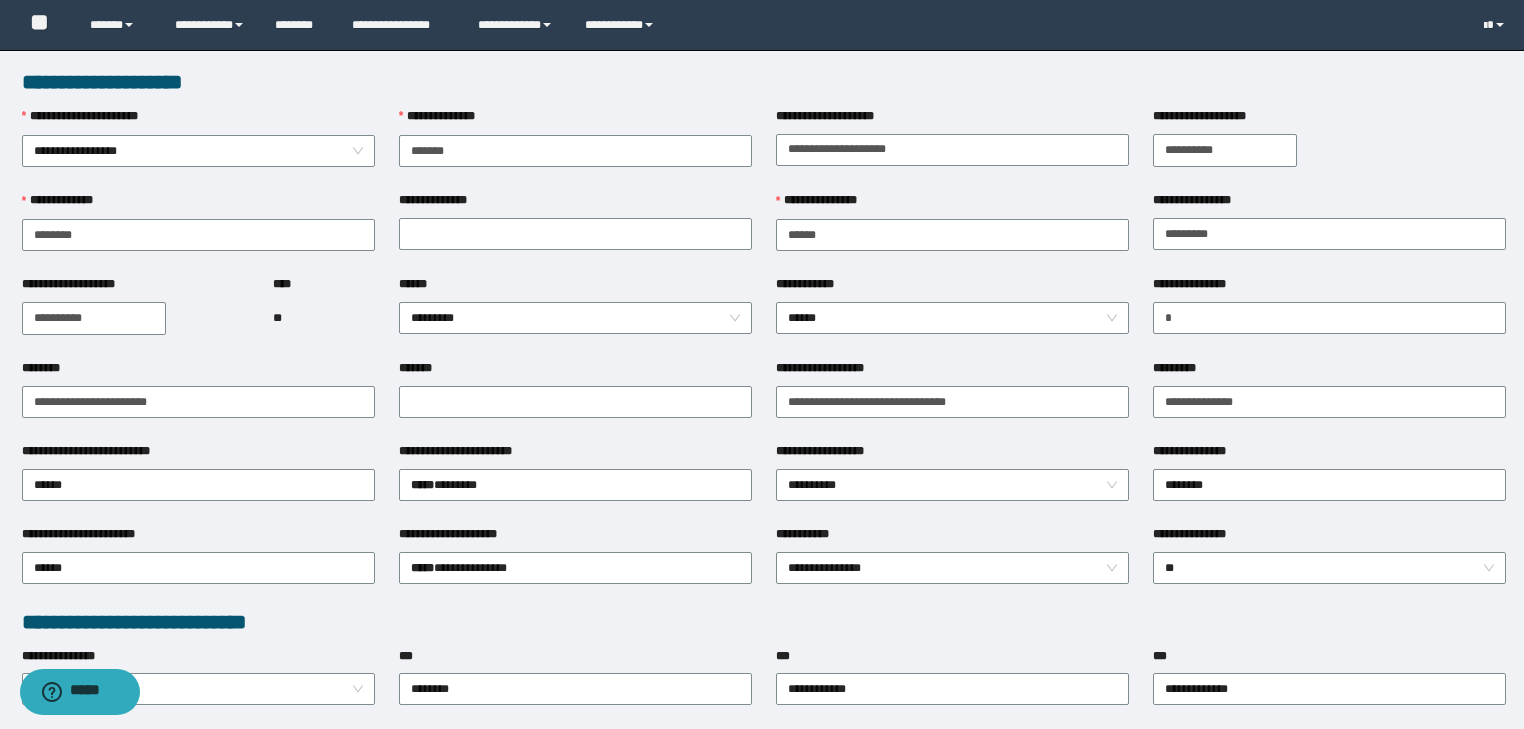 click on "*******" at bounding box center [575, 372] 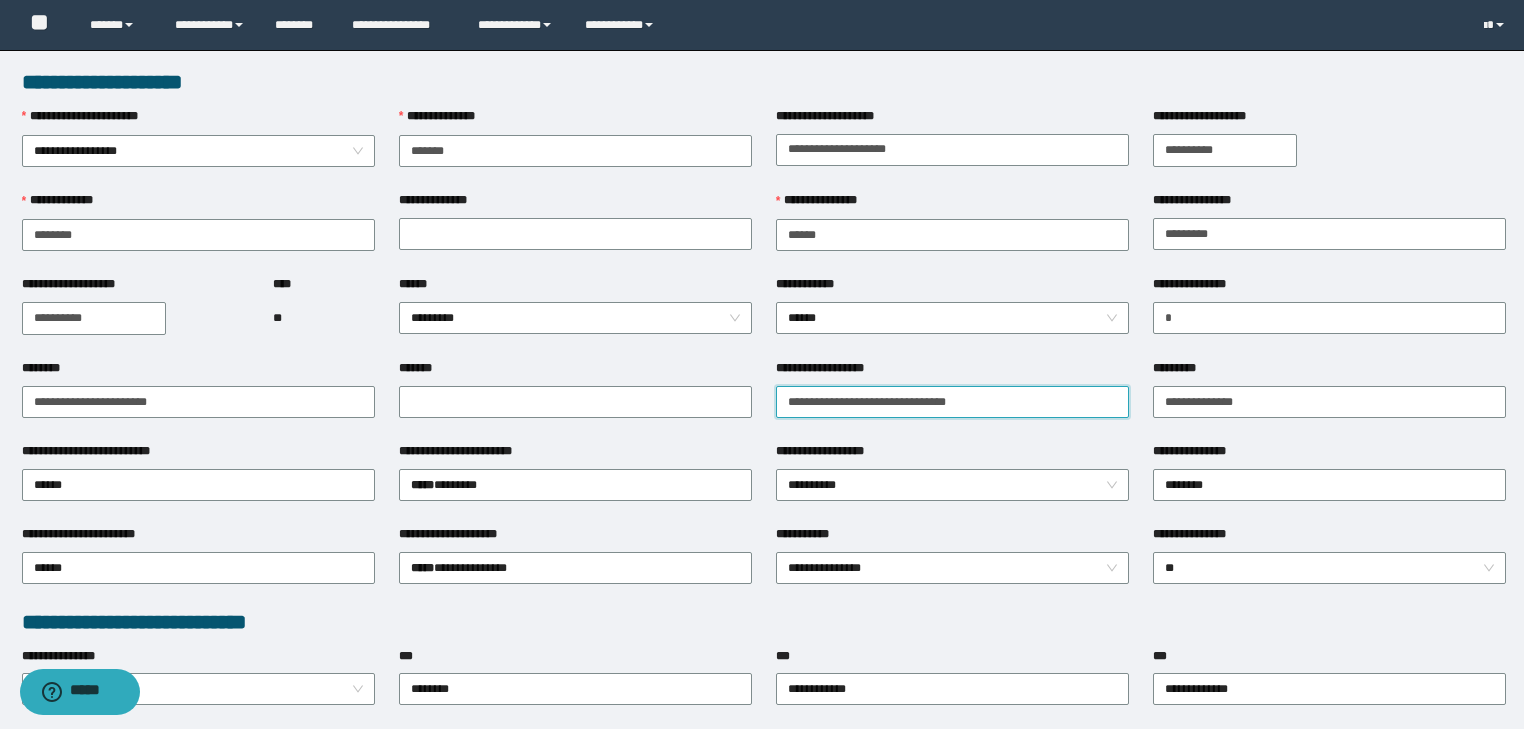 click on "**********" at bounding box center [952, 402] 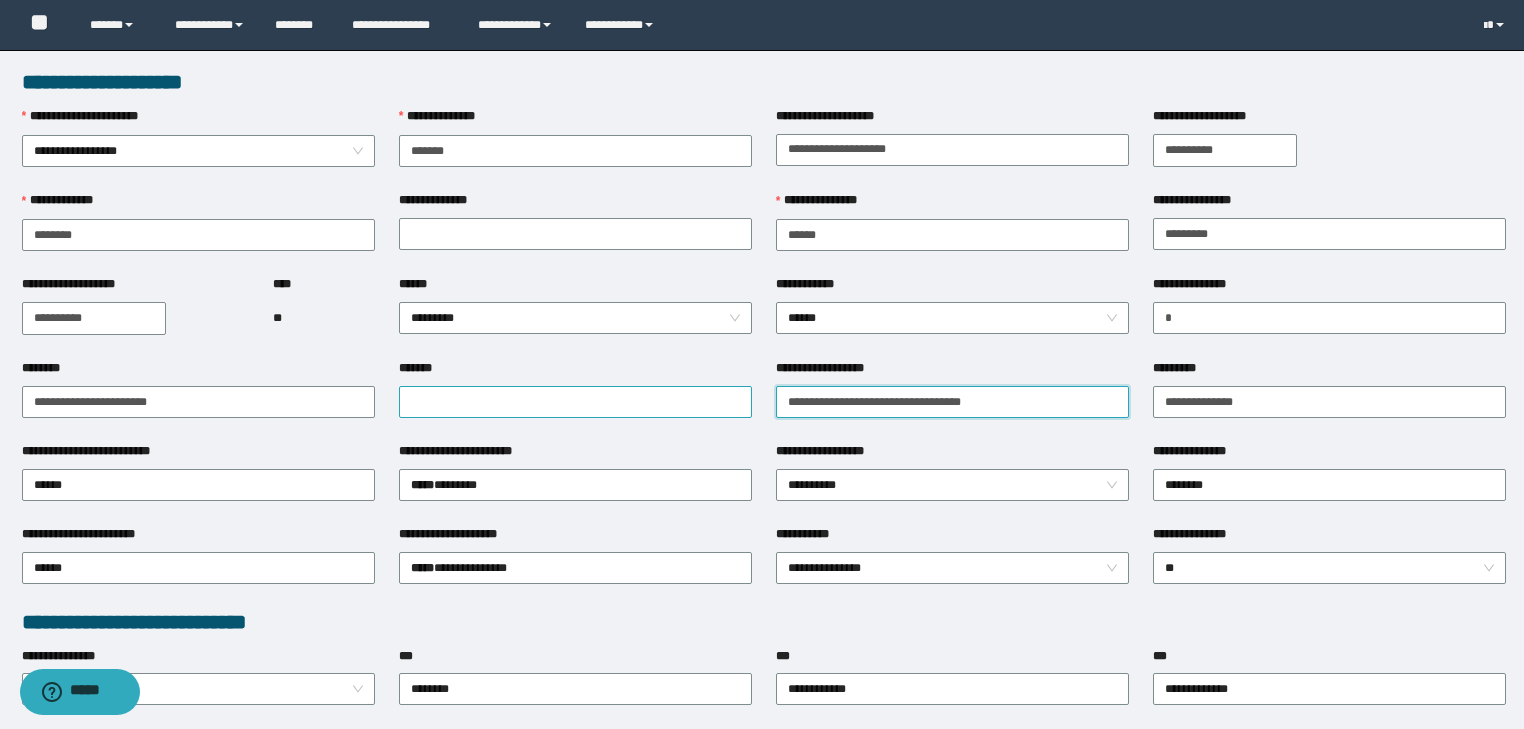 drag, startPoint x: 982, startPoint y: 401, endPoint x: 621, endPoint y: 395, distance: 361.04987 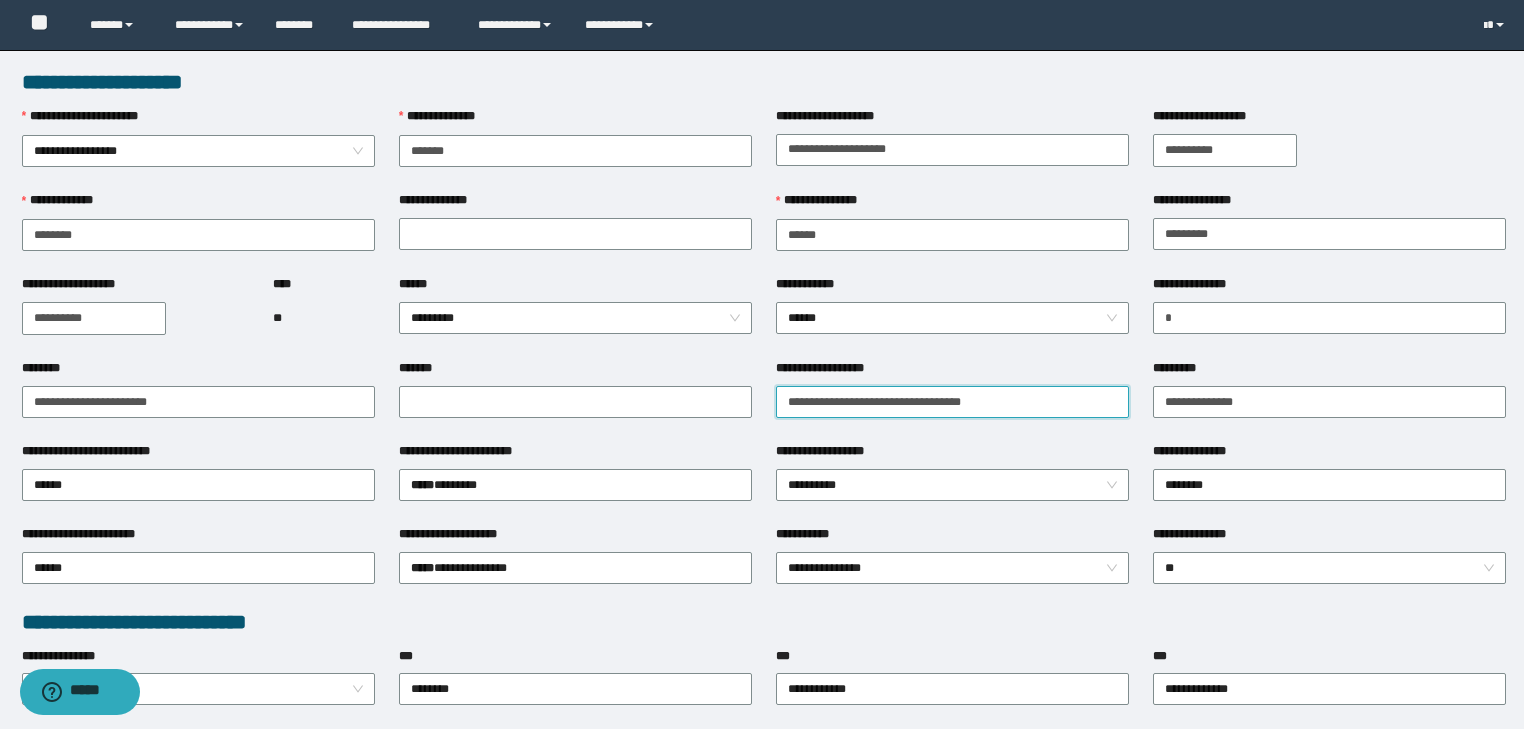 click on "**********" at bounding box center [952, 402] 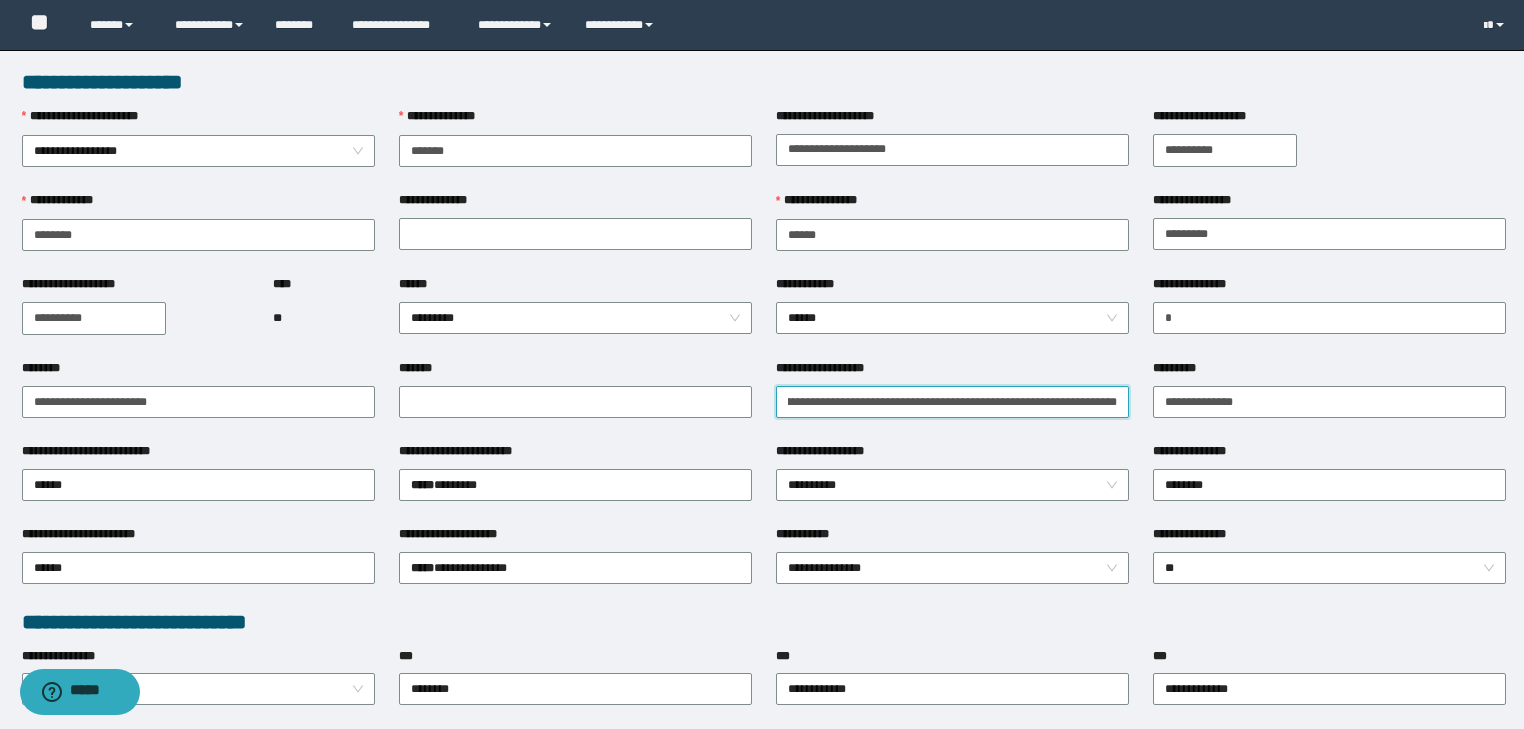 scroll, scrollTop: 0, scrollLeft: 80, axis: horizontal 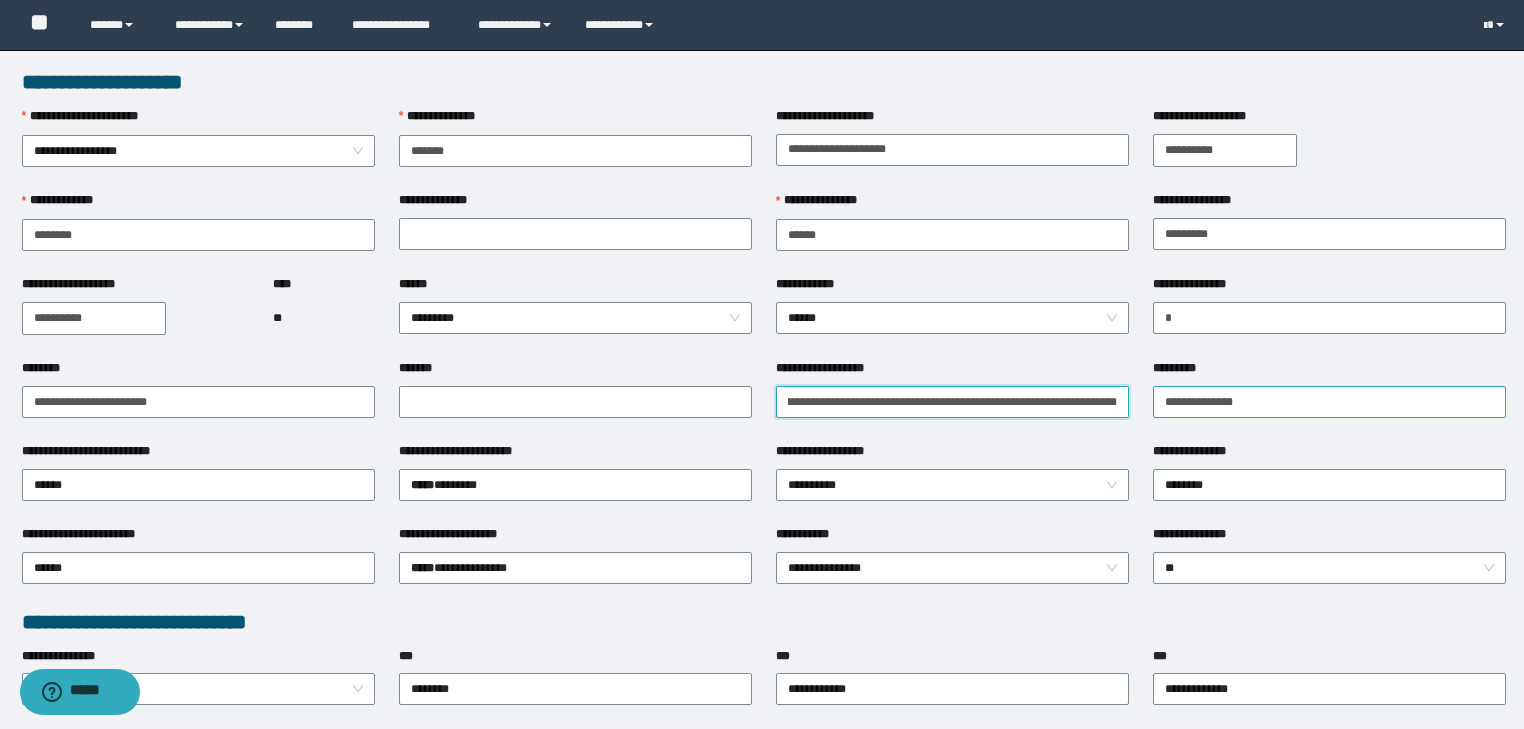 drag, startPoint x: 916, startPoint y: 400, endPoint x: 1332, endPoint y: 392, distance: 416.0769 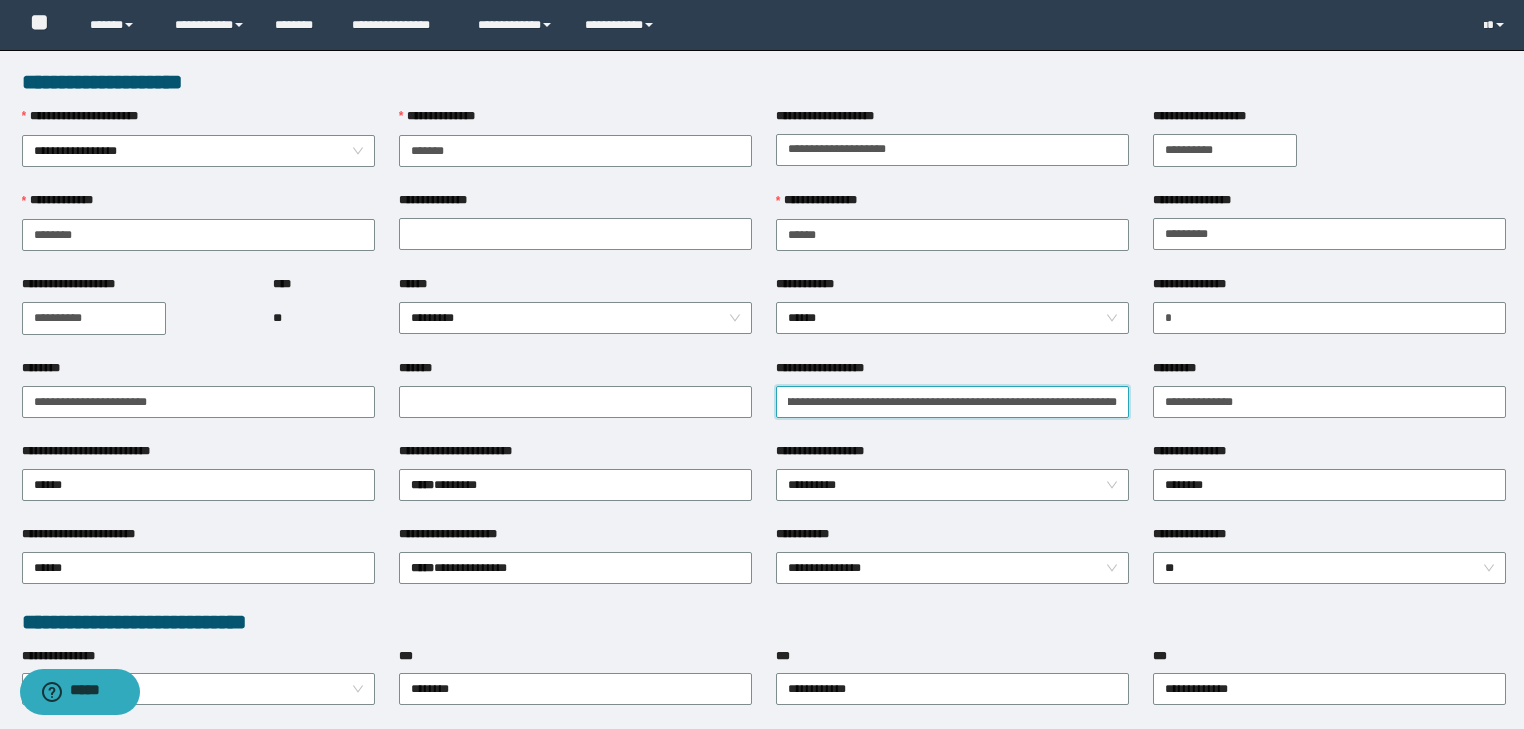 type on "**********" 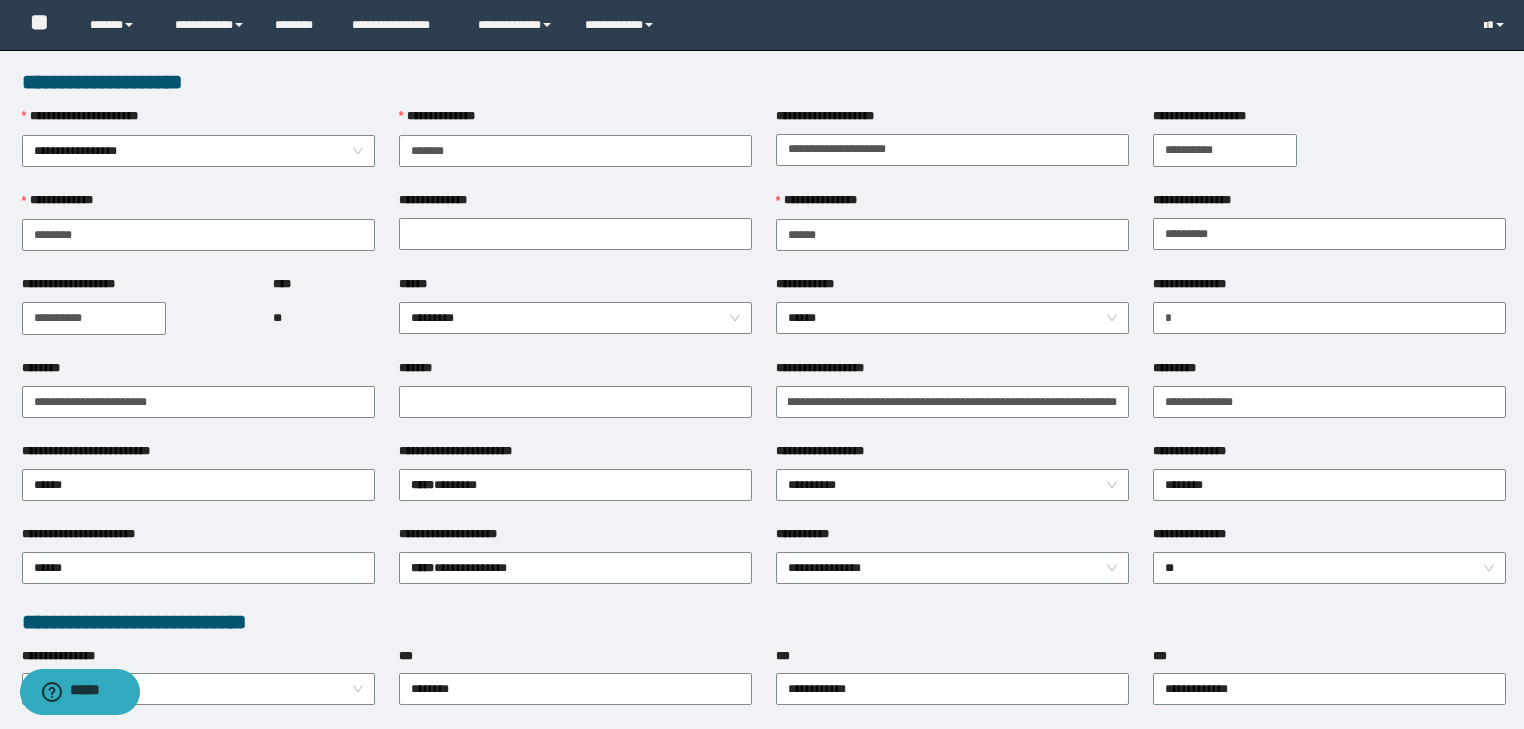 scroll, scrollTop: 0, scrollLeft: 0, axis: both 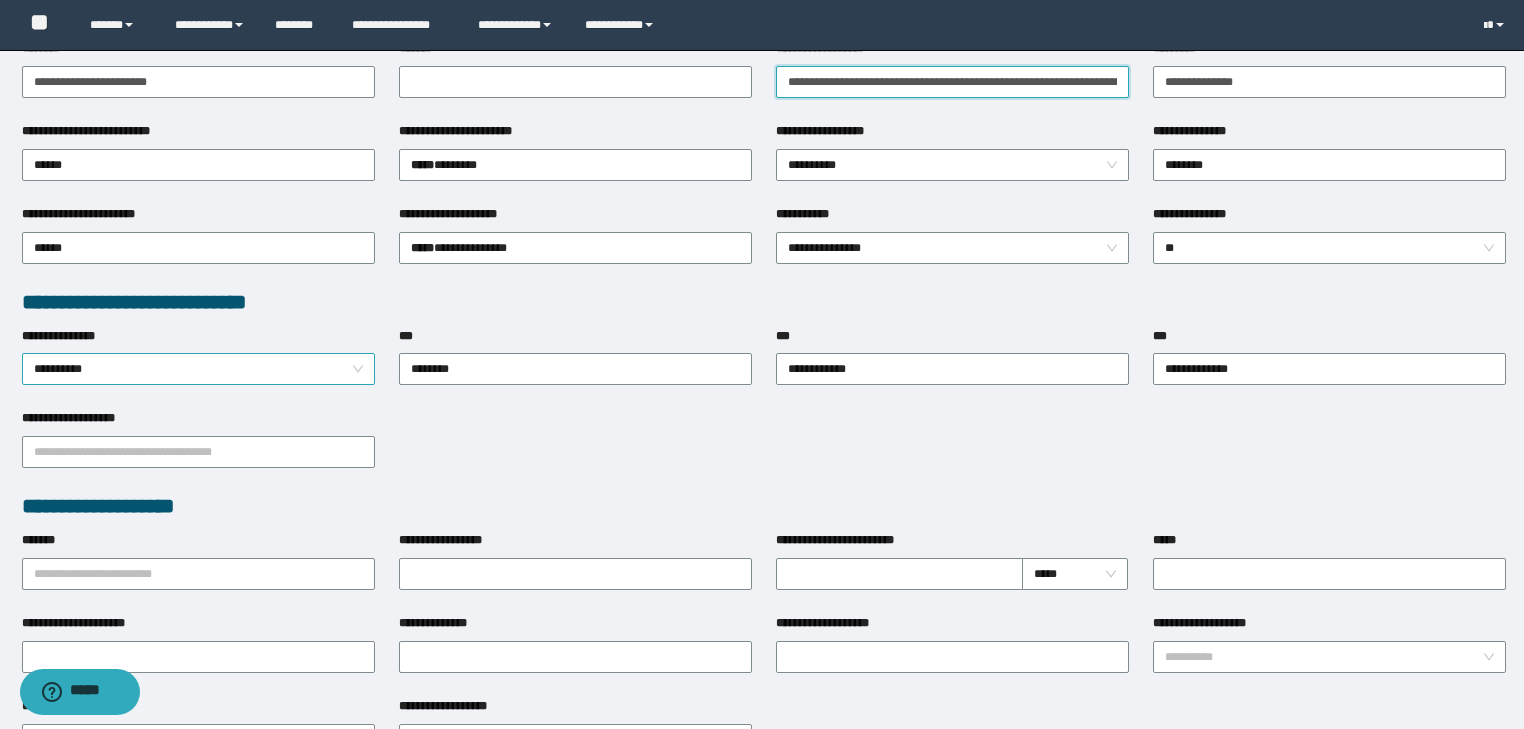 click on "**********" at bounding box center [199, 369] 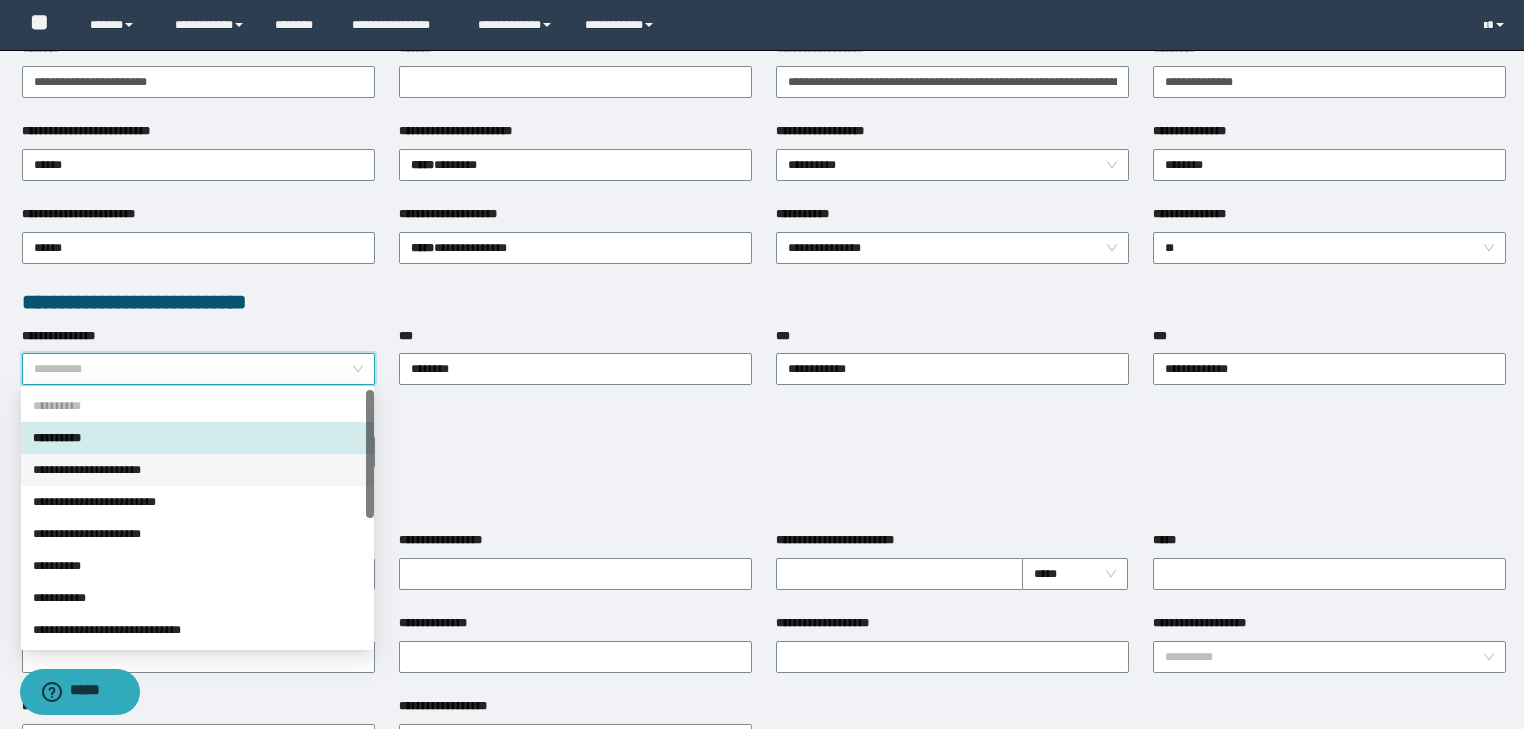 click on "**********" at bounding box center (197, 470) 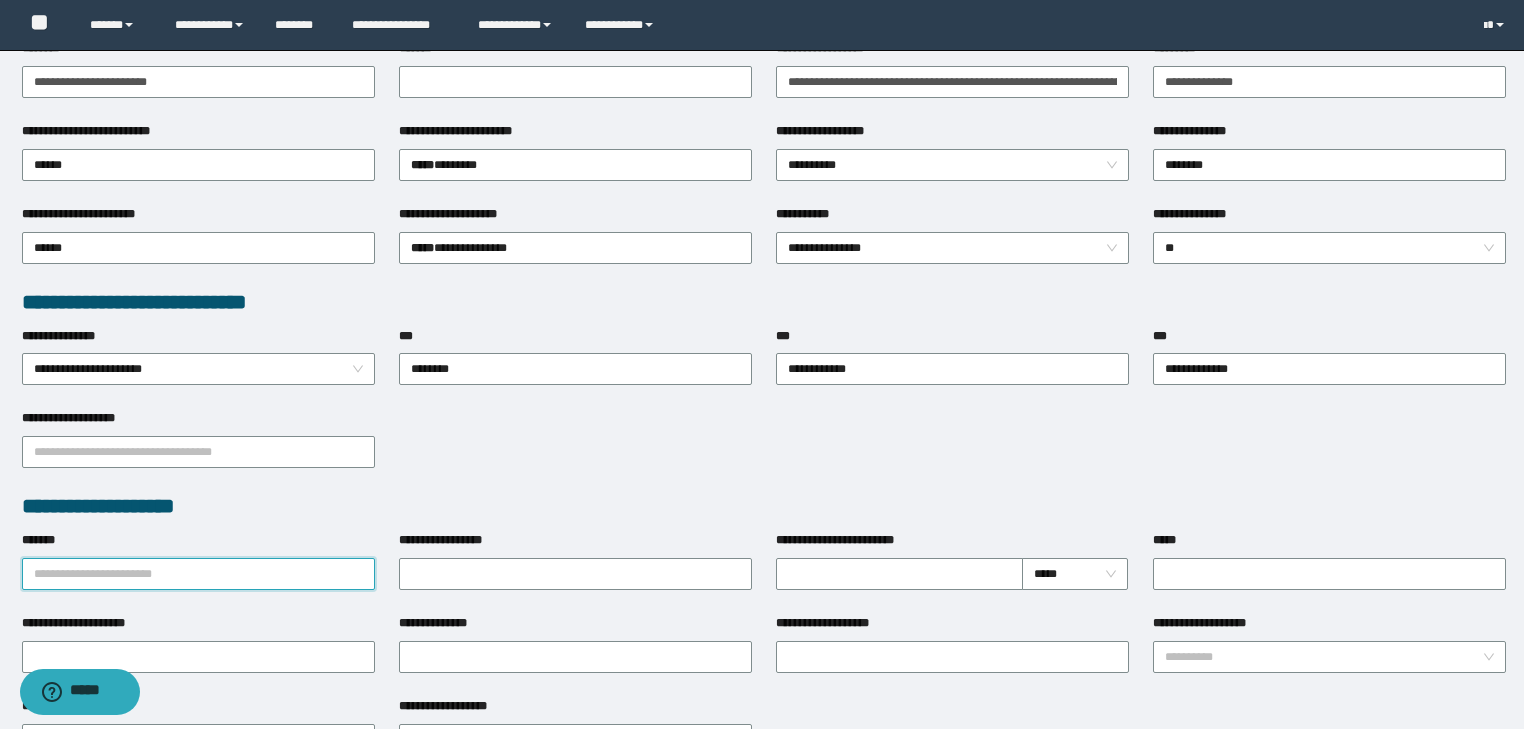 click on "*******" at bounding box center (198, 574) 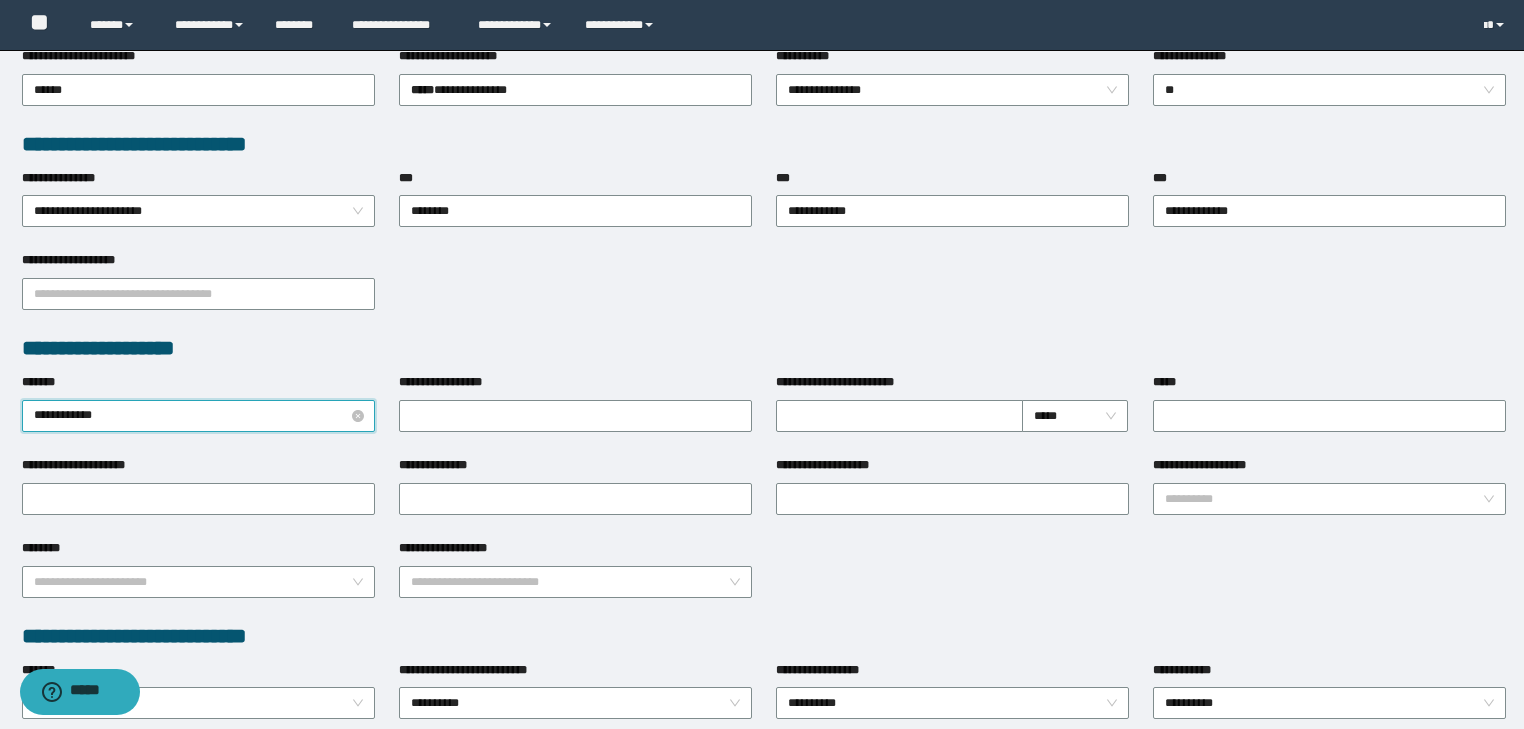 scroll, scrollTop: 480, scrollLeft: 0, axis: vertical 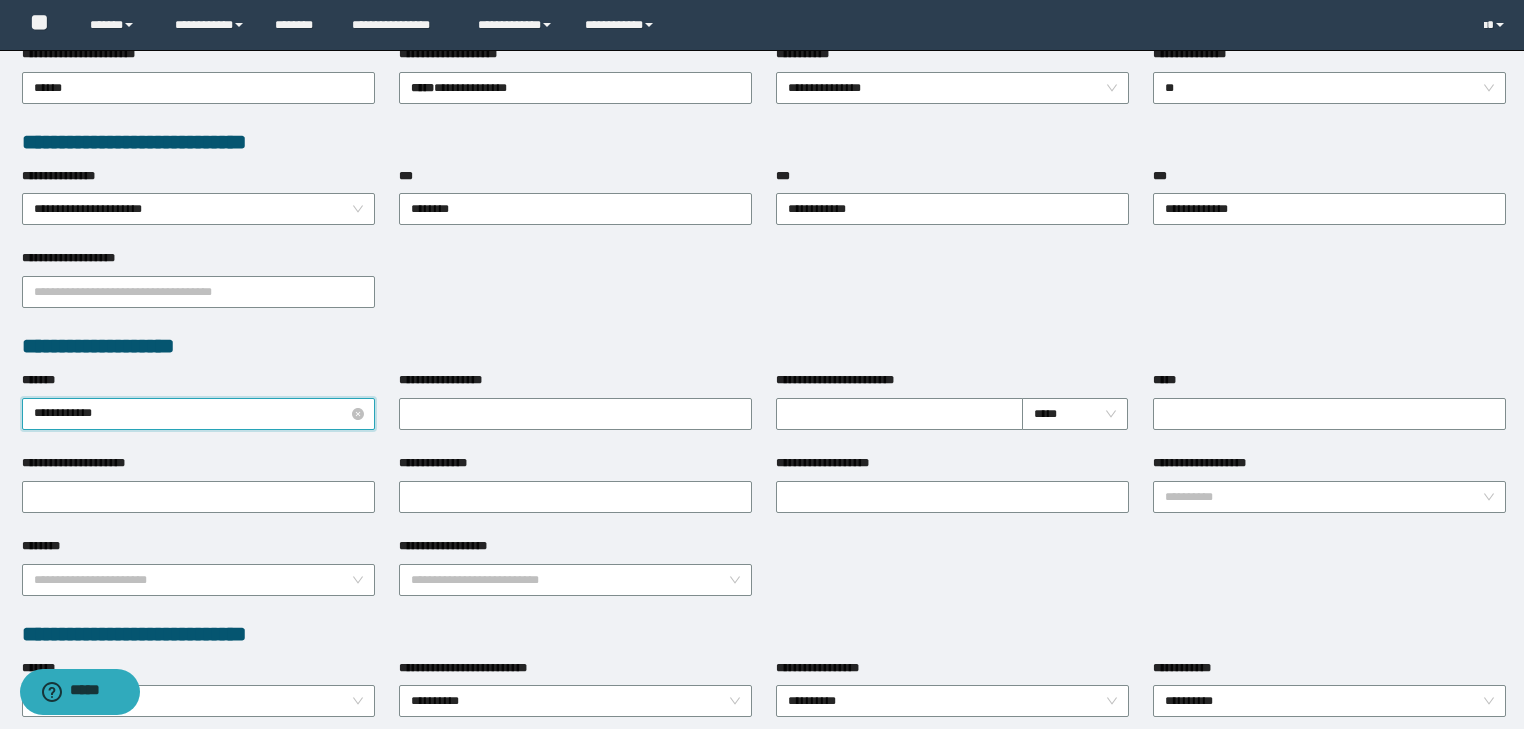 click on "**********" at bounding box center [198, 414] 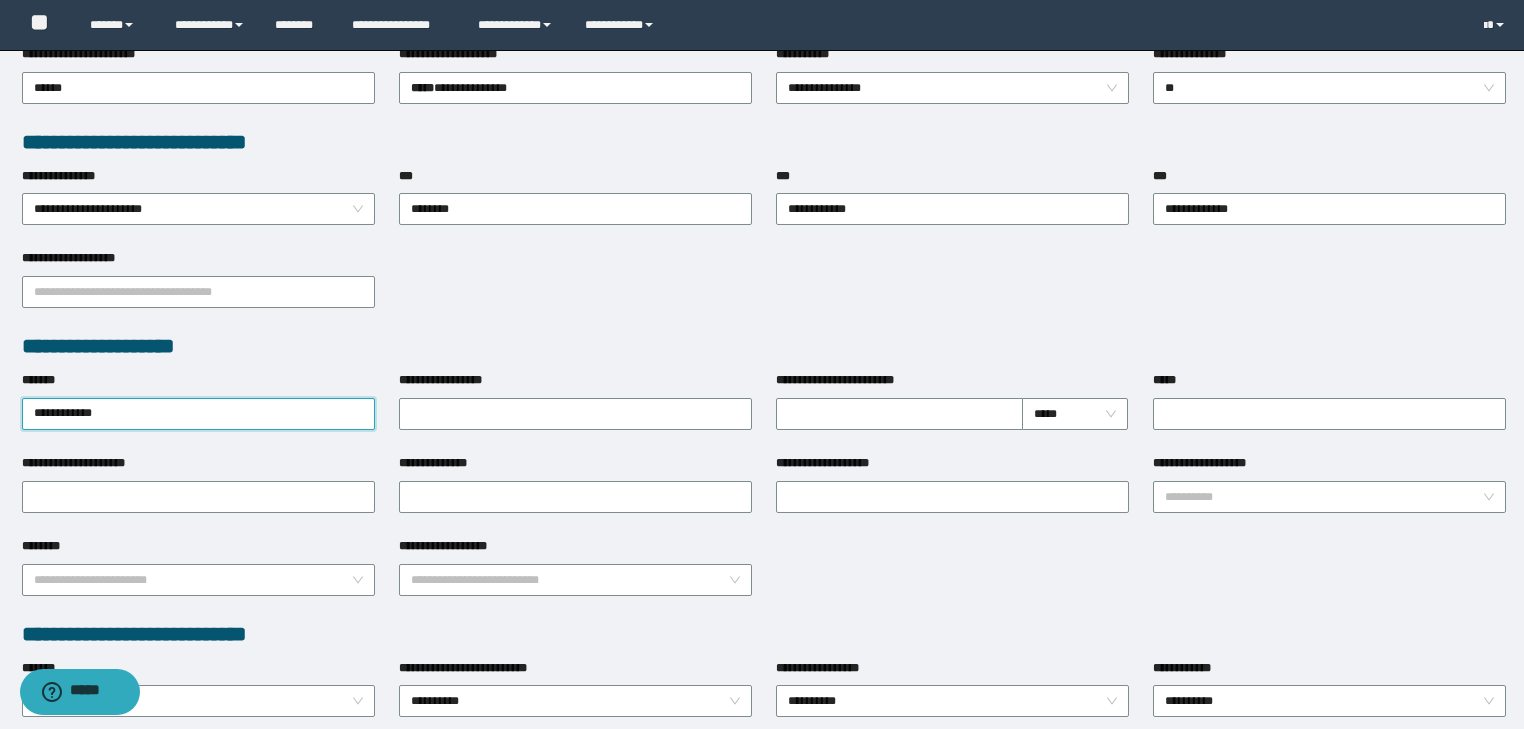 drag, startPoint x: 96, startPoint y: 416, endPoint x: 0, endPoint y: 421, distance: 96.13012 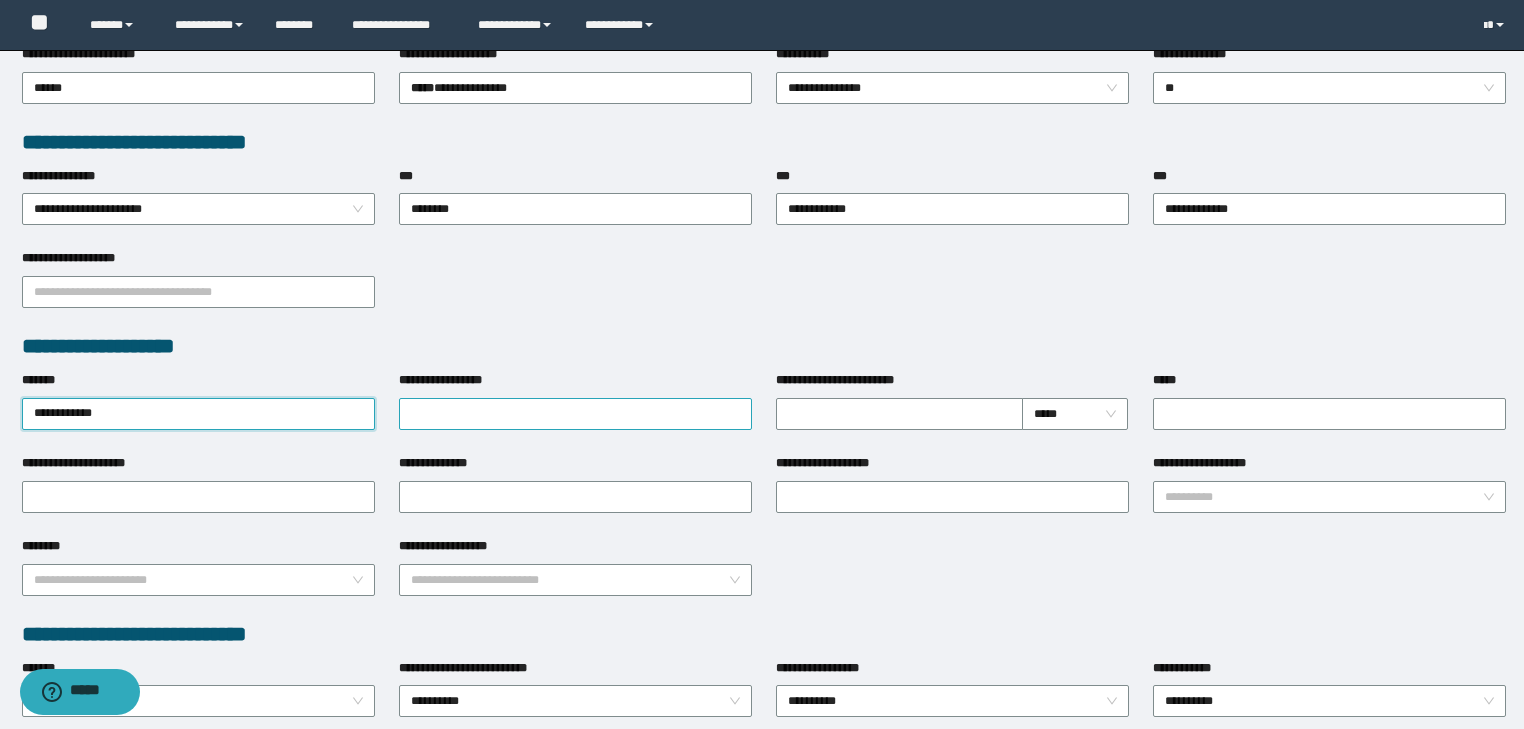 type on "**********" 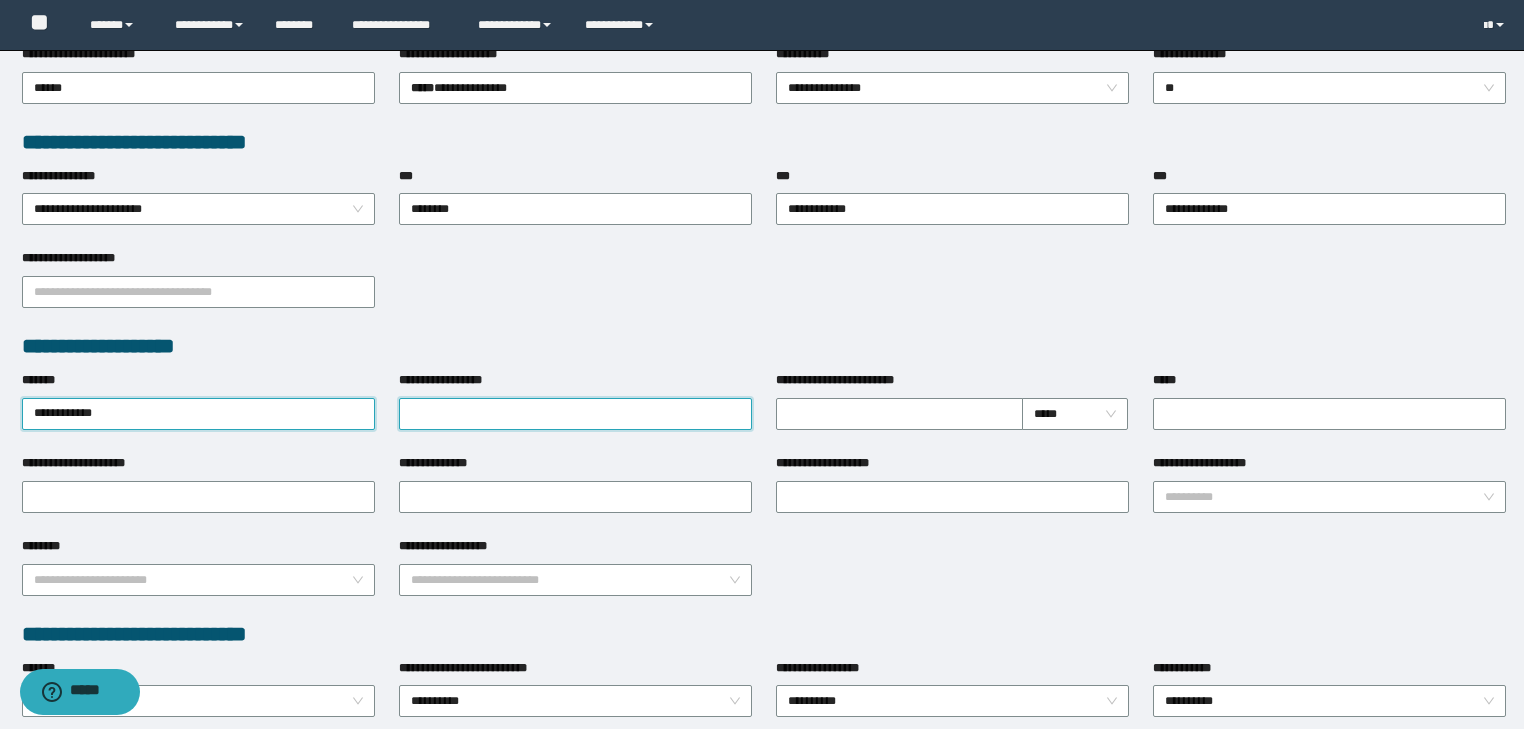 click on "**********" at bounding box center (575, 414) 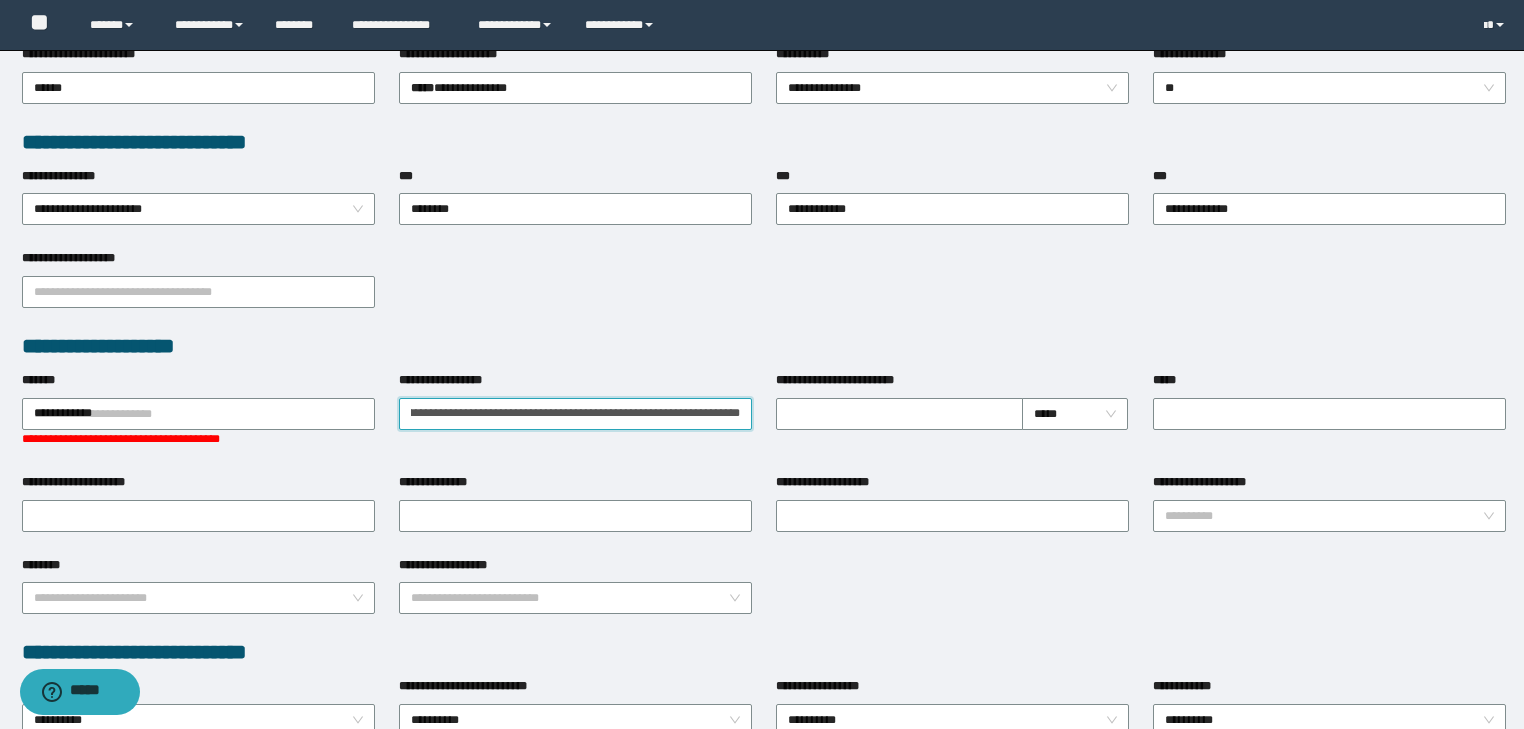 scroll, scrollTop: 0, scrollLeft: 148, axis: horizontal 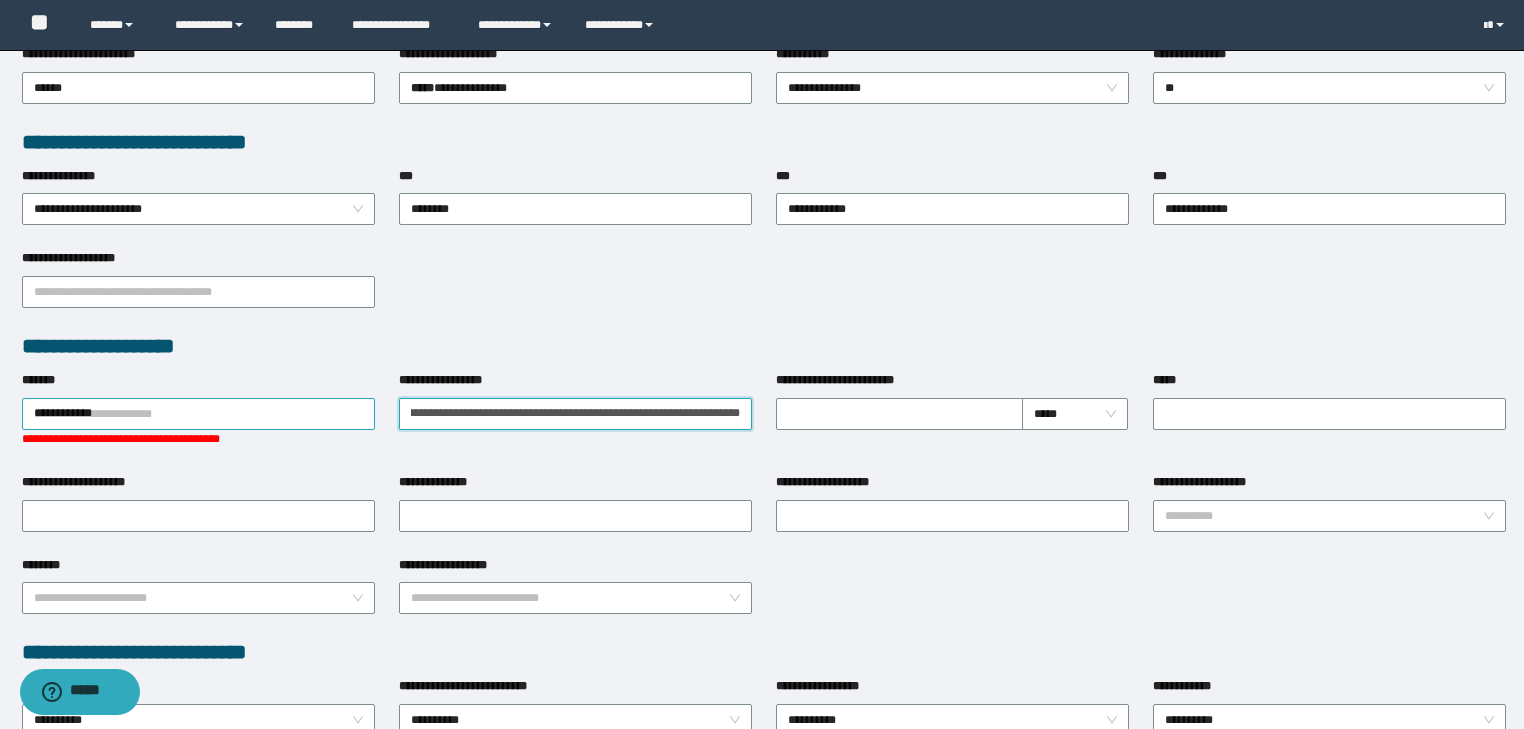 type on "**********" 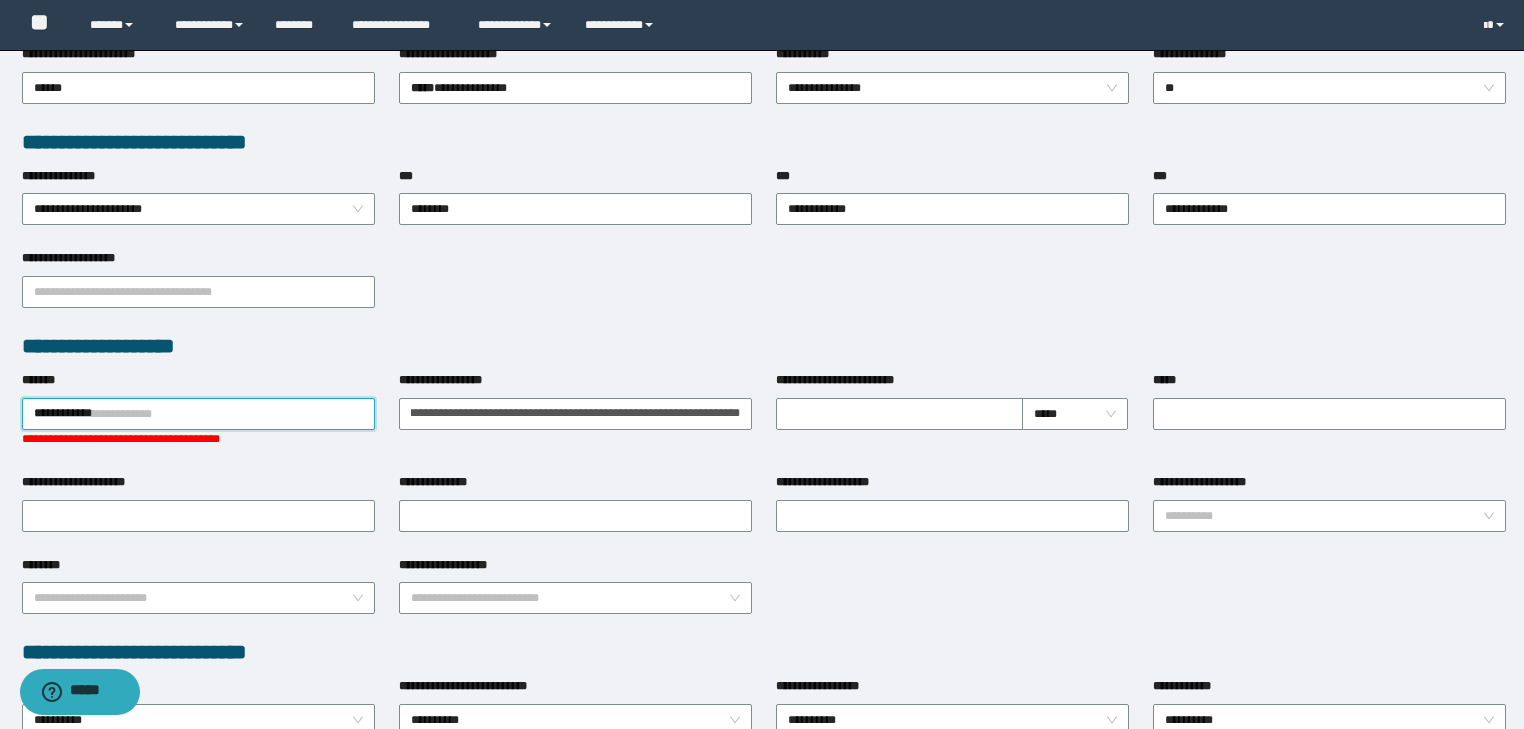 scroll, scrollTop: 0, scrollLeft: 0, axis: both 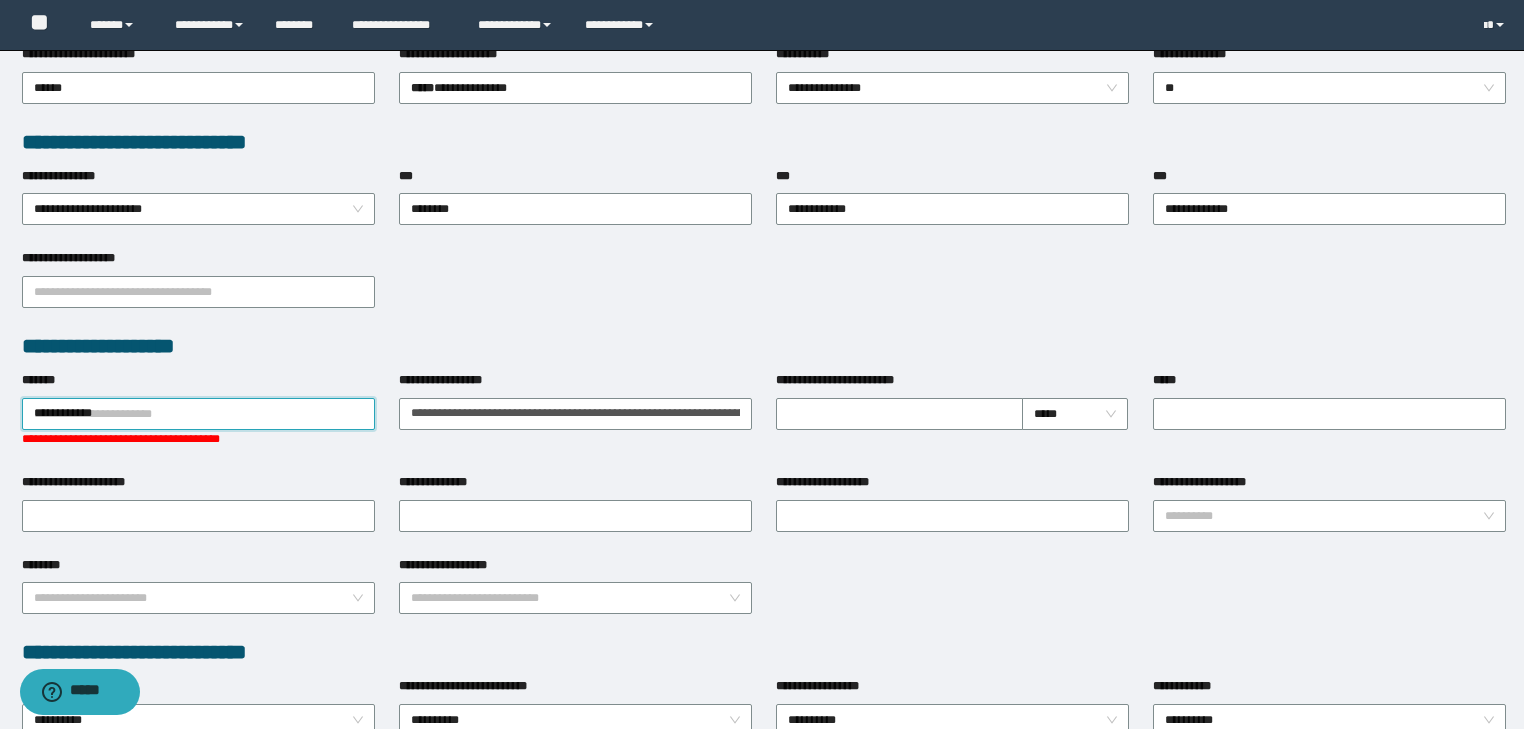 click on "**********" at bounding box center (198, 414) 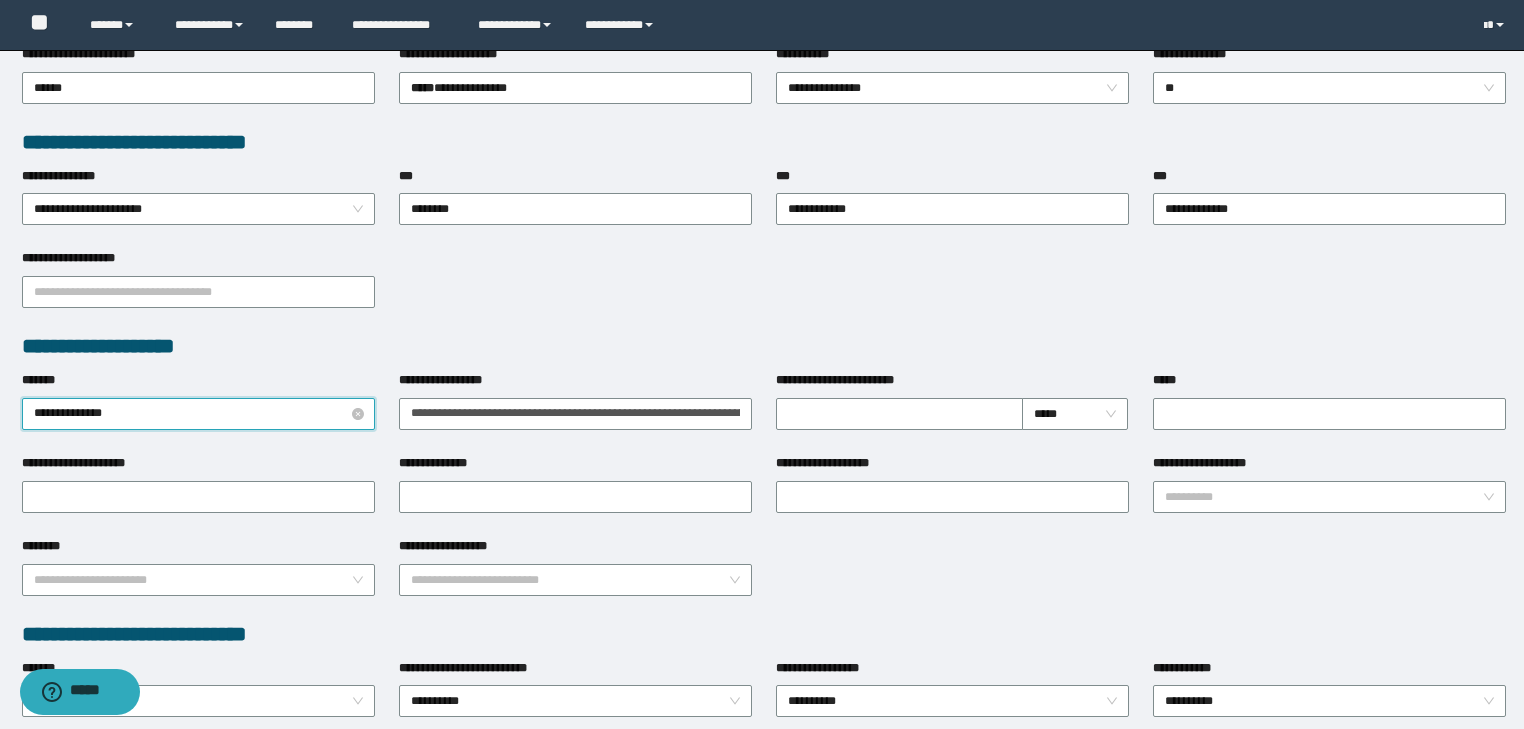 type on "**********" 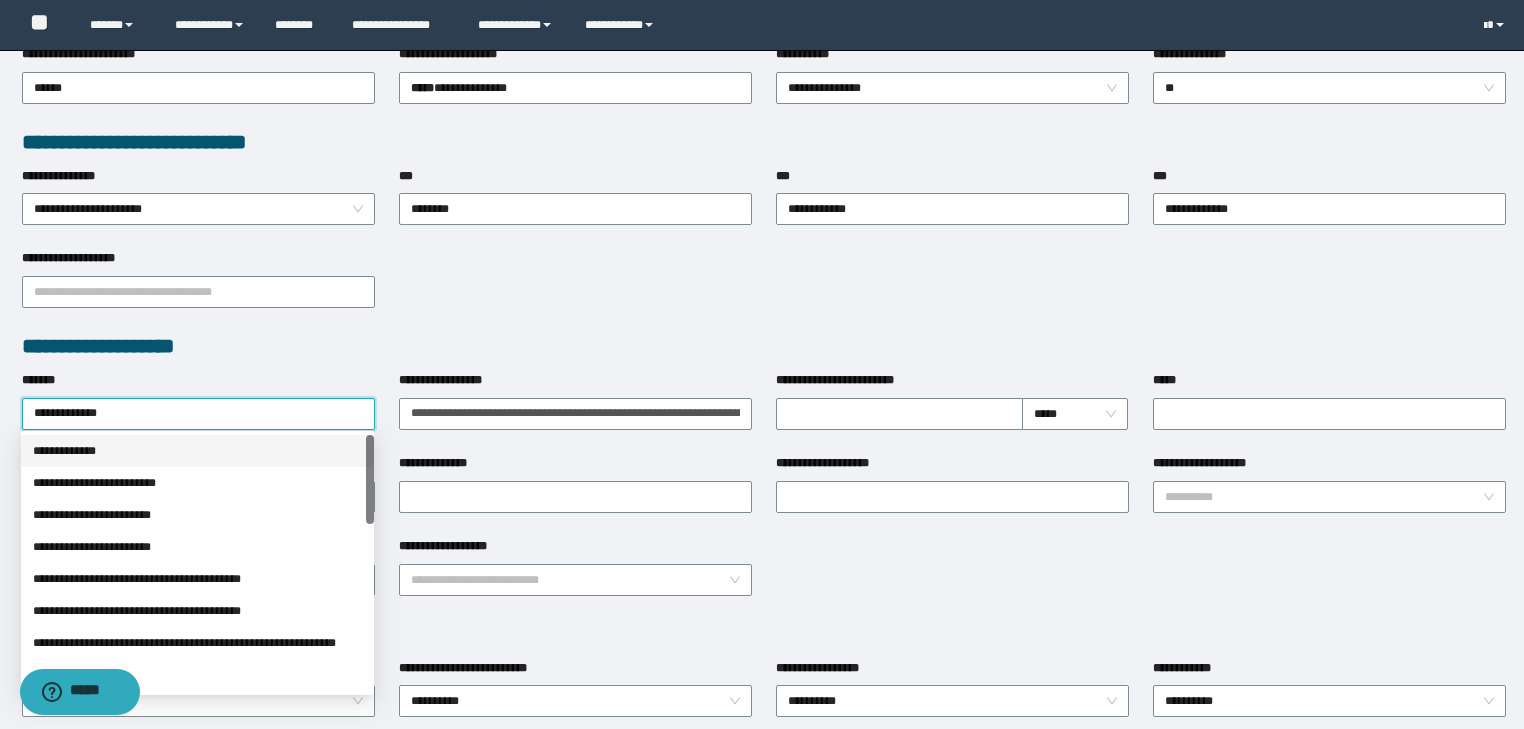 click on "**********" at bounding box center (197, 451) 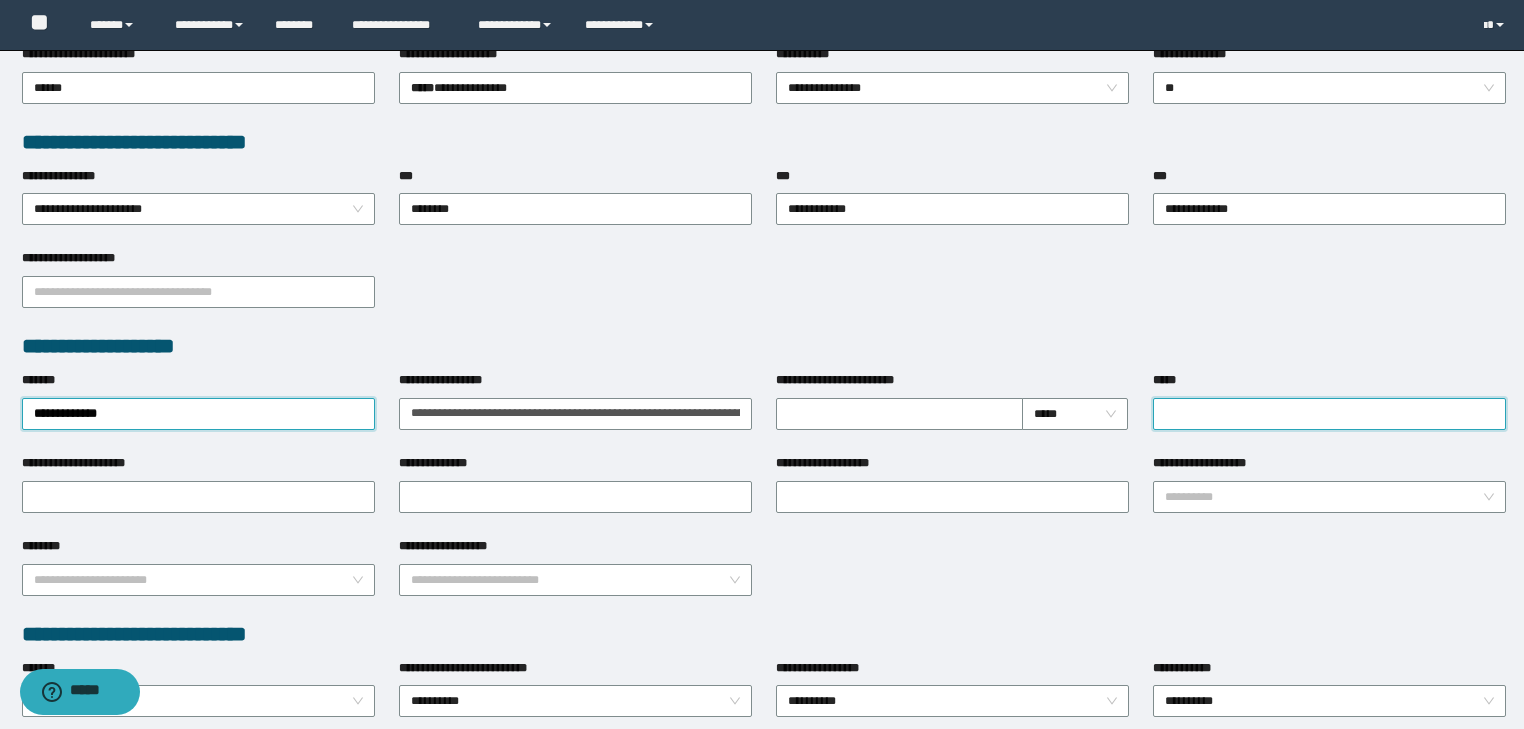 click on "*****" at bounding box center (1329, 414) 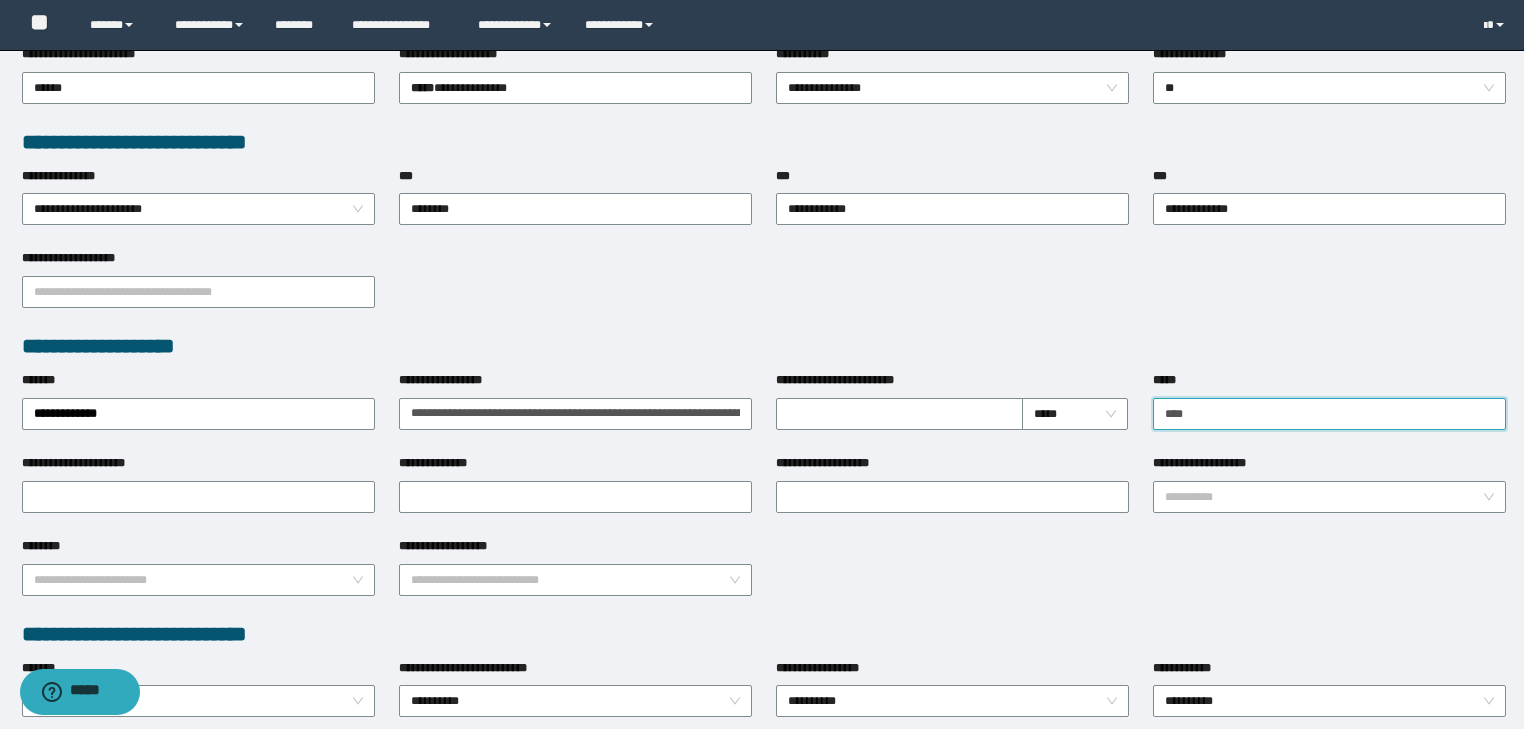 type on "**********" 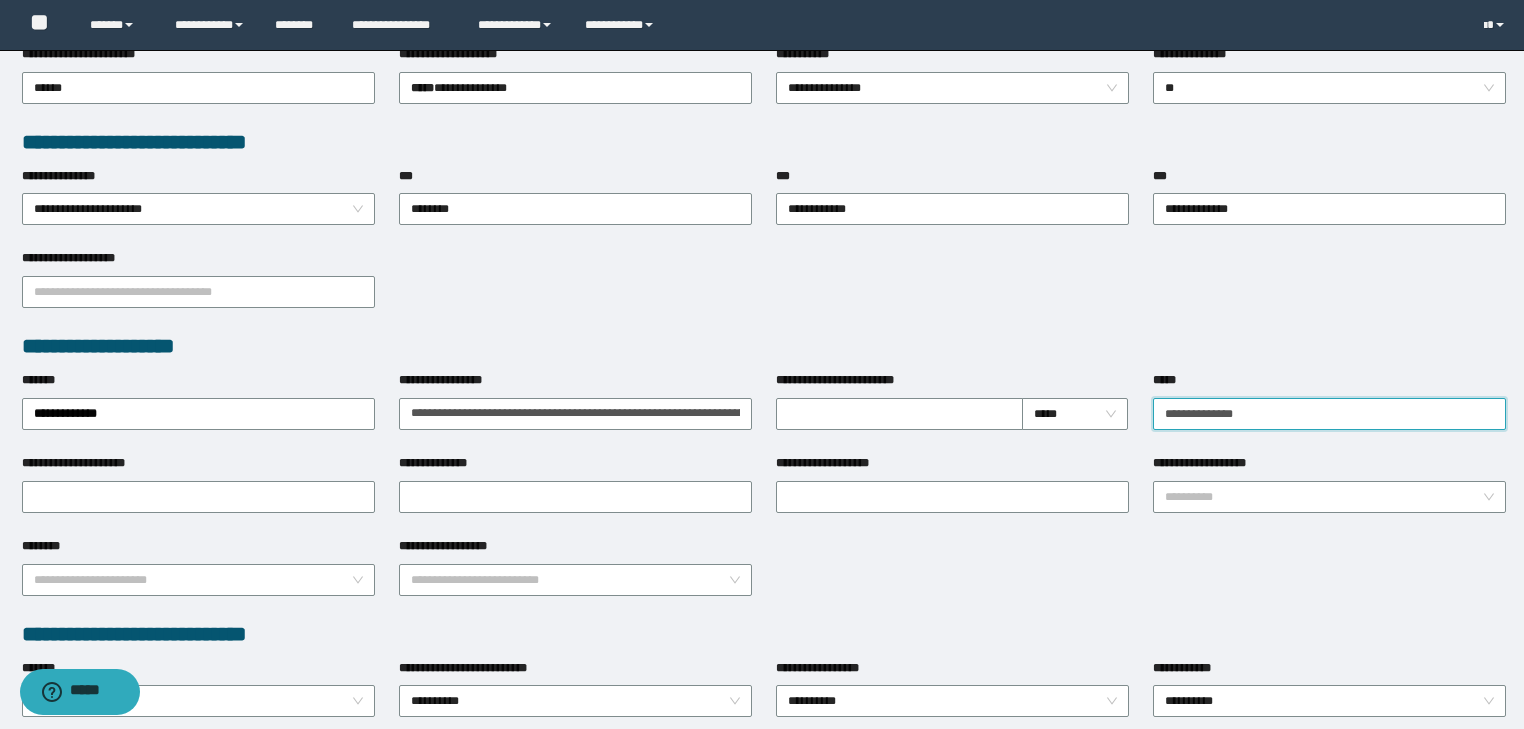 drag, startPoint x: 1261, startPoint y: 406, endPoint x: 955, endPoint y: 432, distance: 307.1026 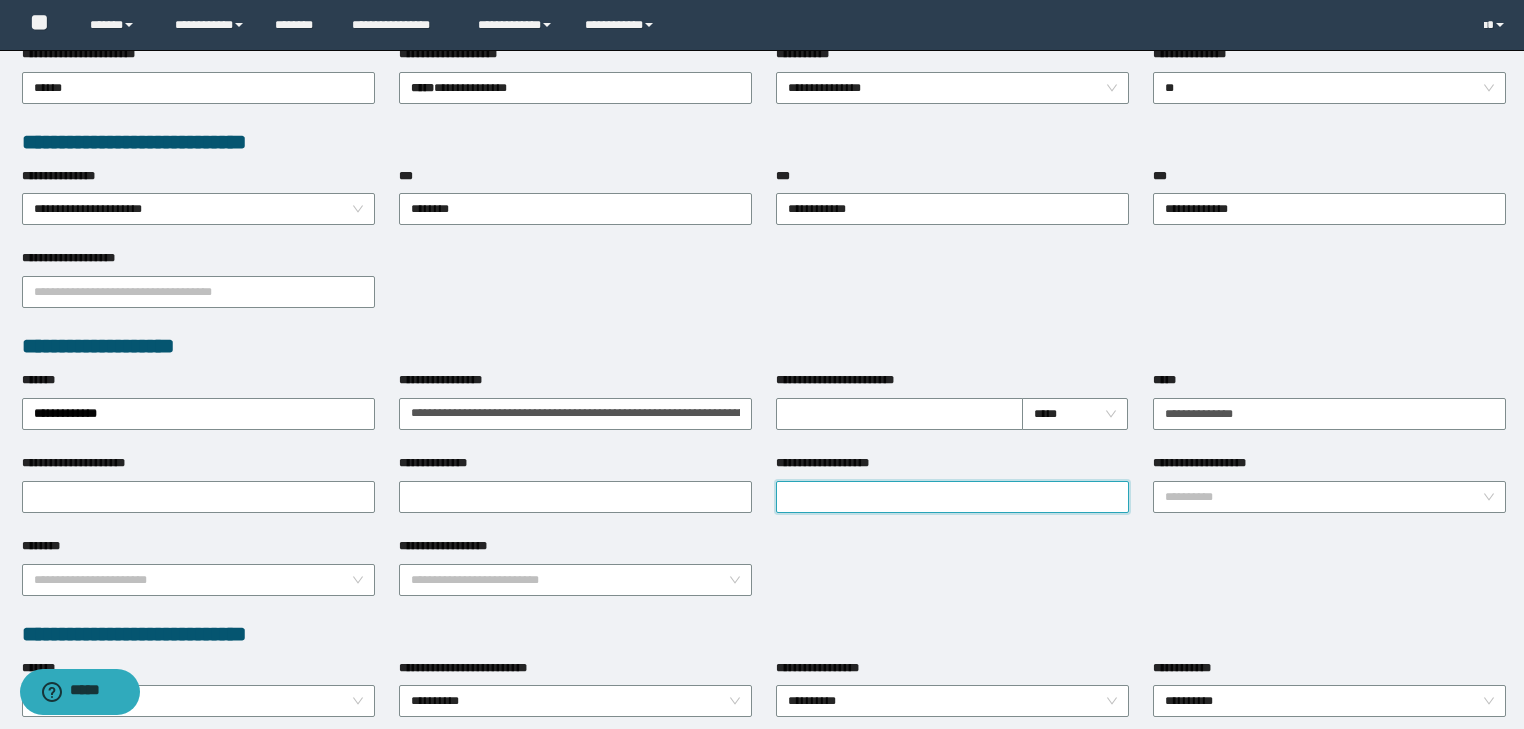click on "**********" at bounding box center (952, 497) 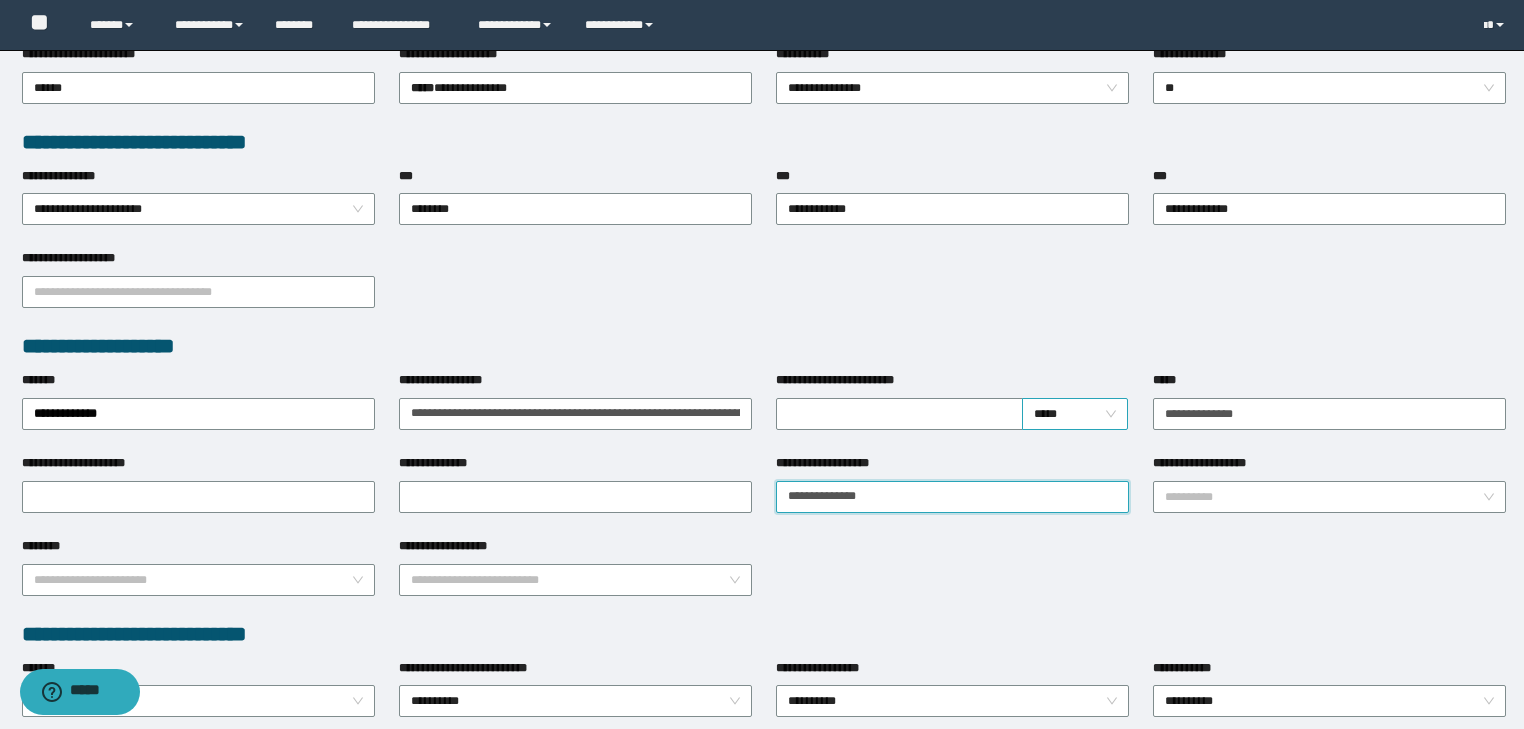 click on "*****" at bounding box center [1075, 414] 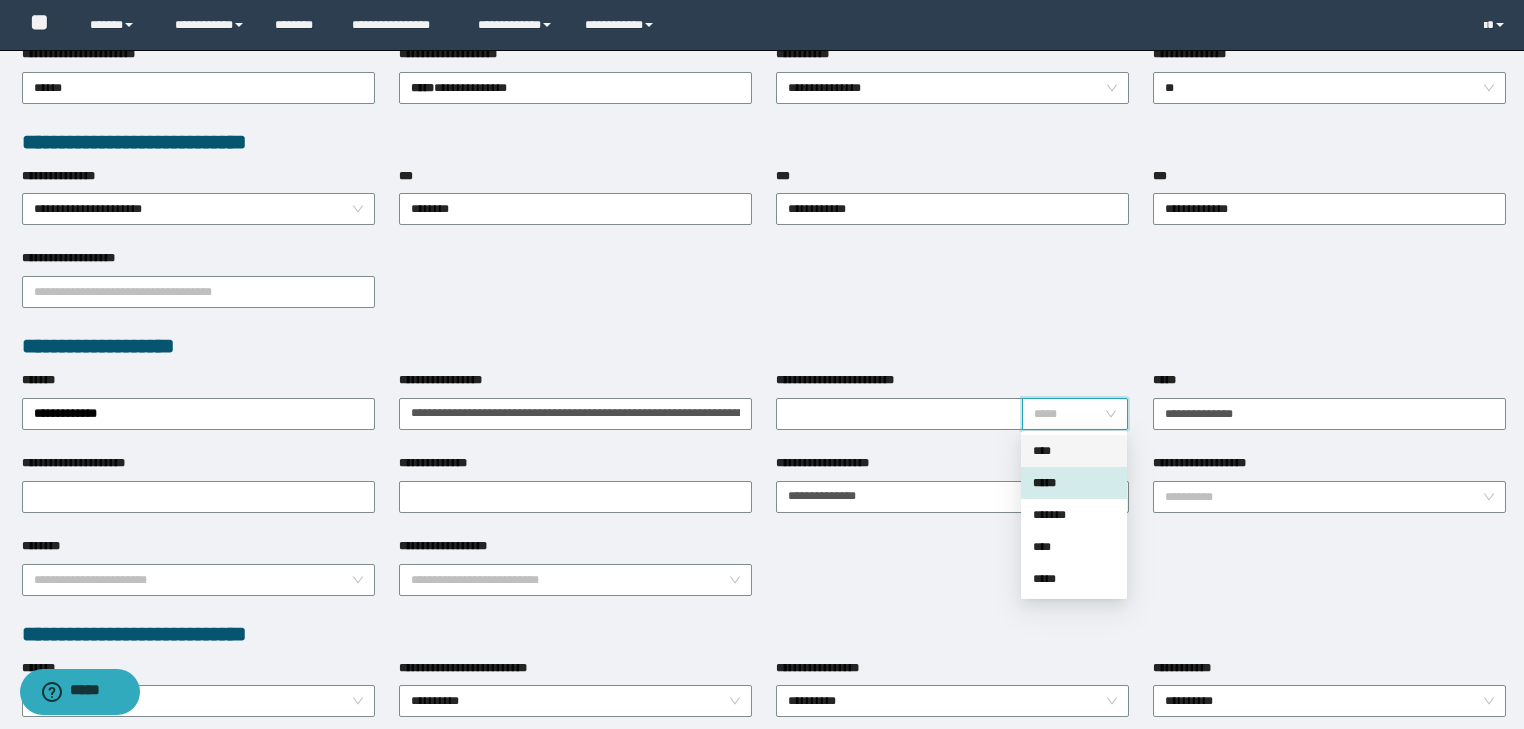 click on "****" at bounding box center (1074, 451) 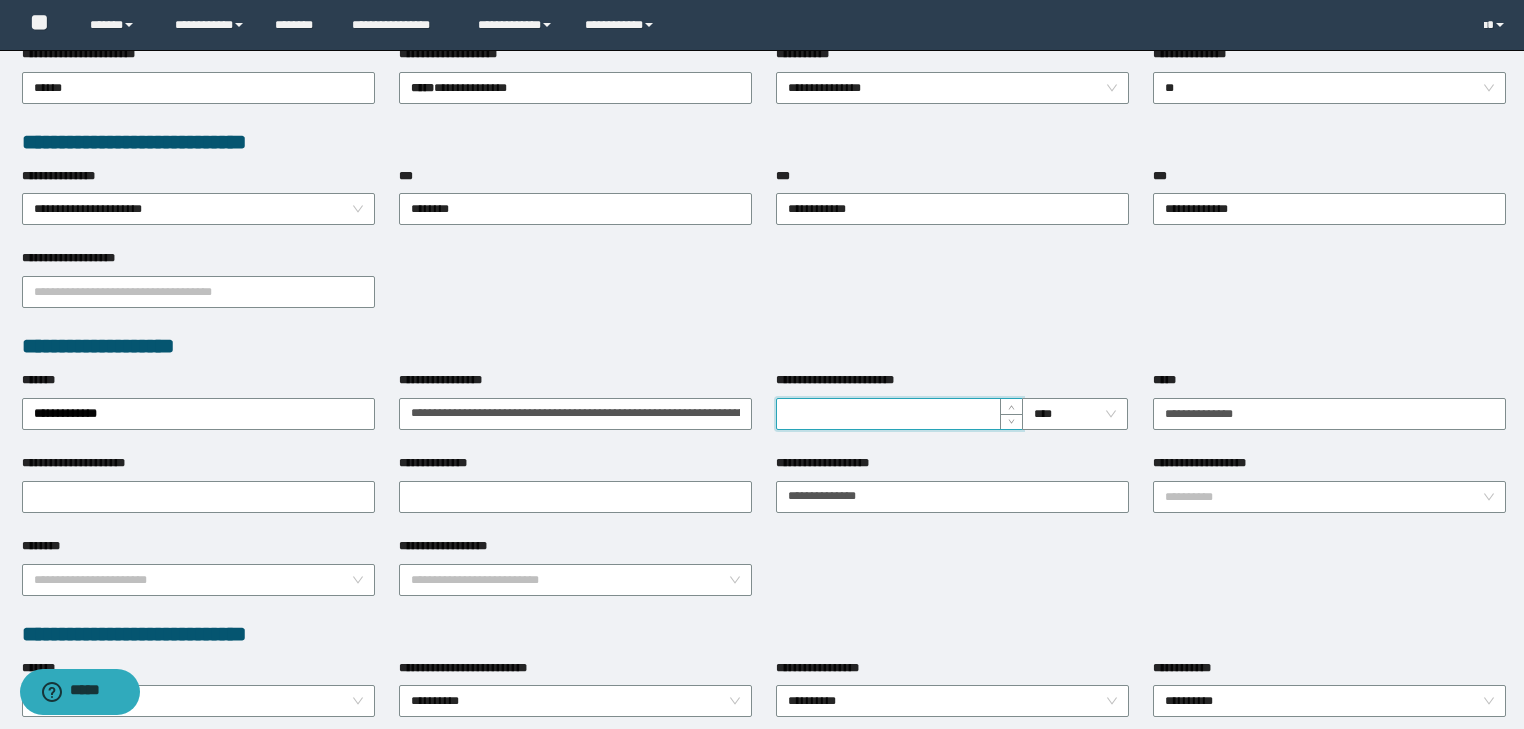 click on "**********" at bounding box center (899, 414) 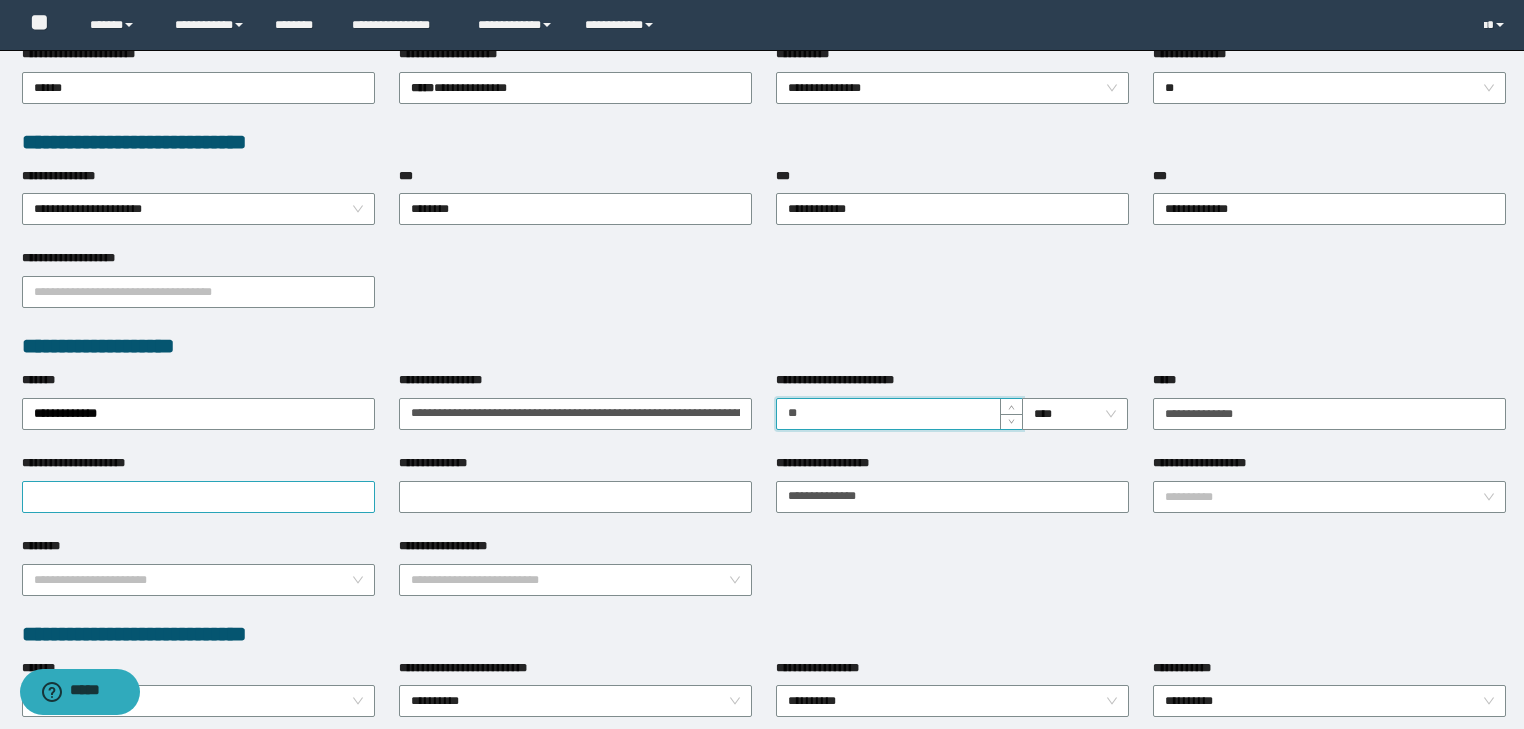 type on "**" 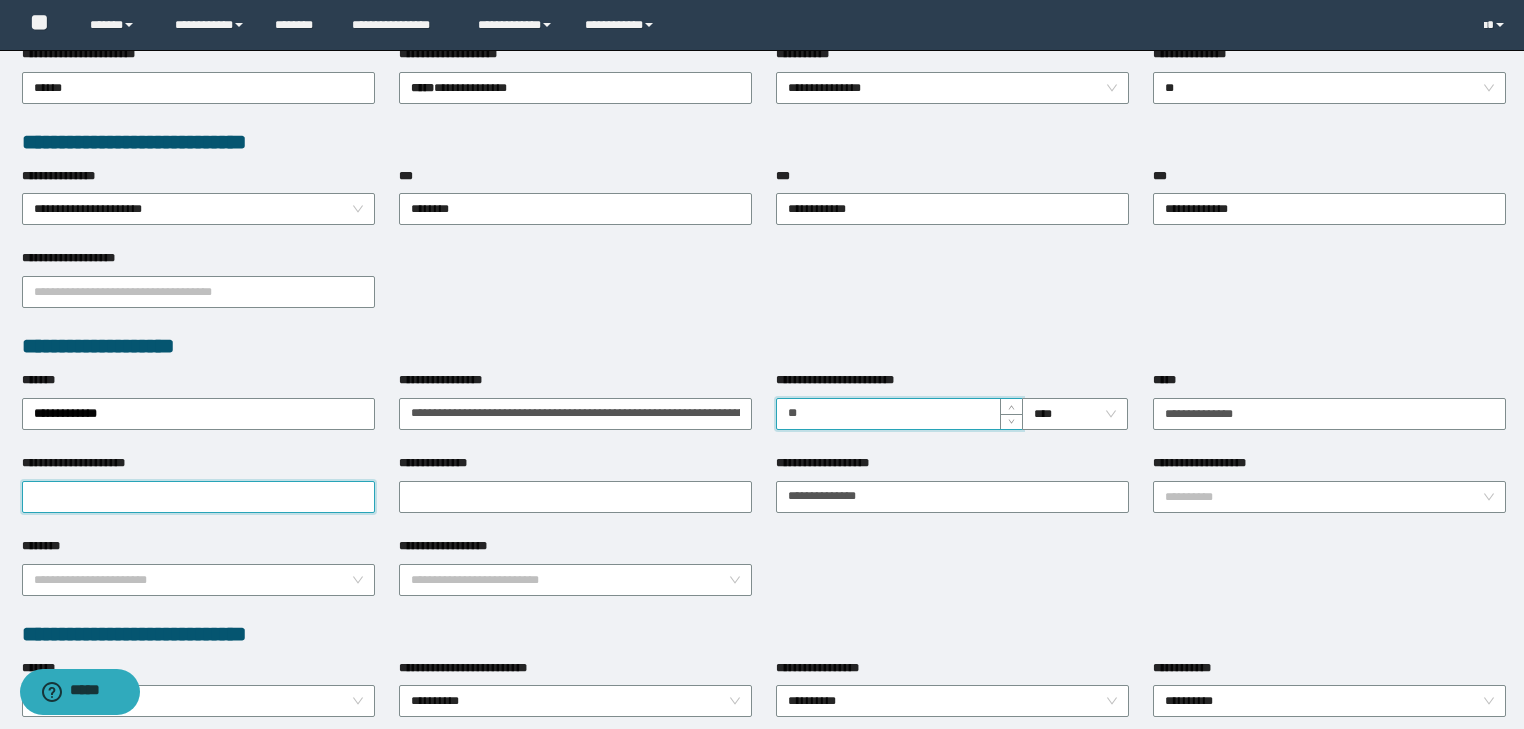 click on "**********" at bounding box center (198, 497) 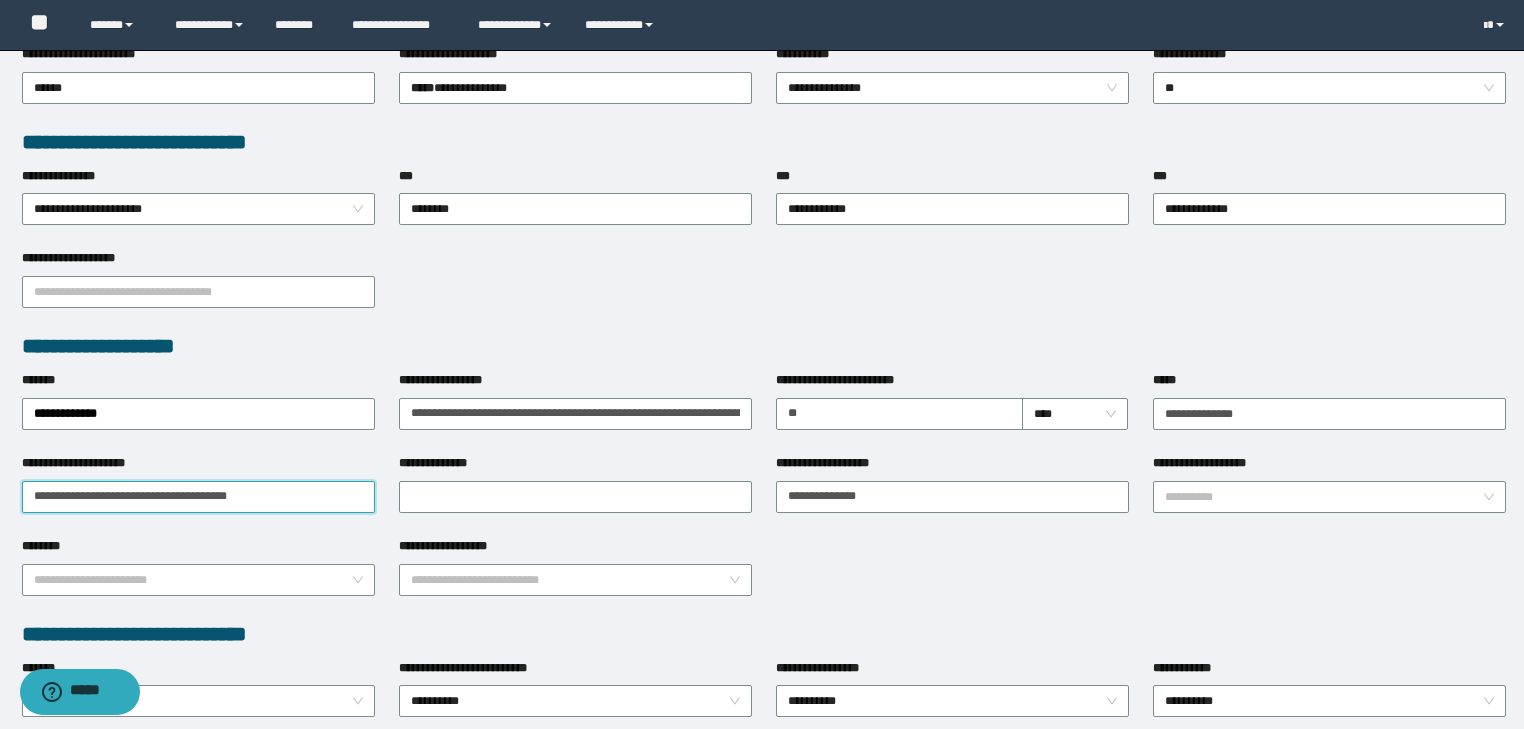 click on "**********" at bounding box center (198, 497) 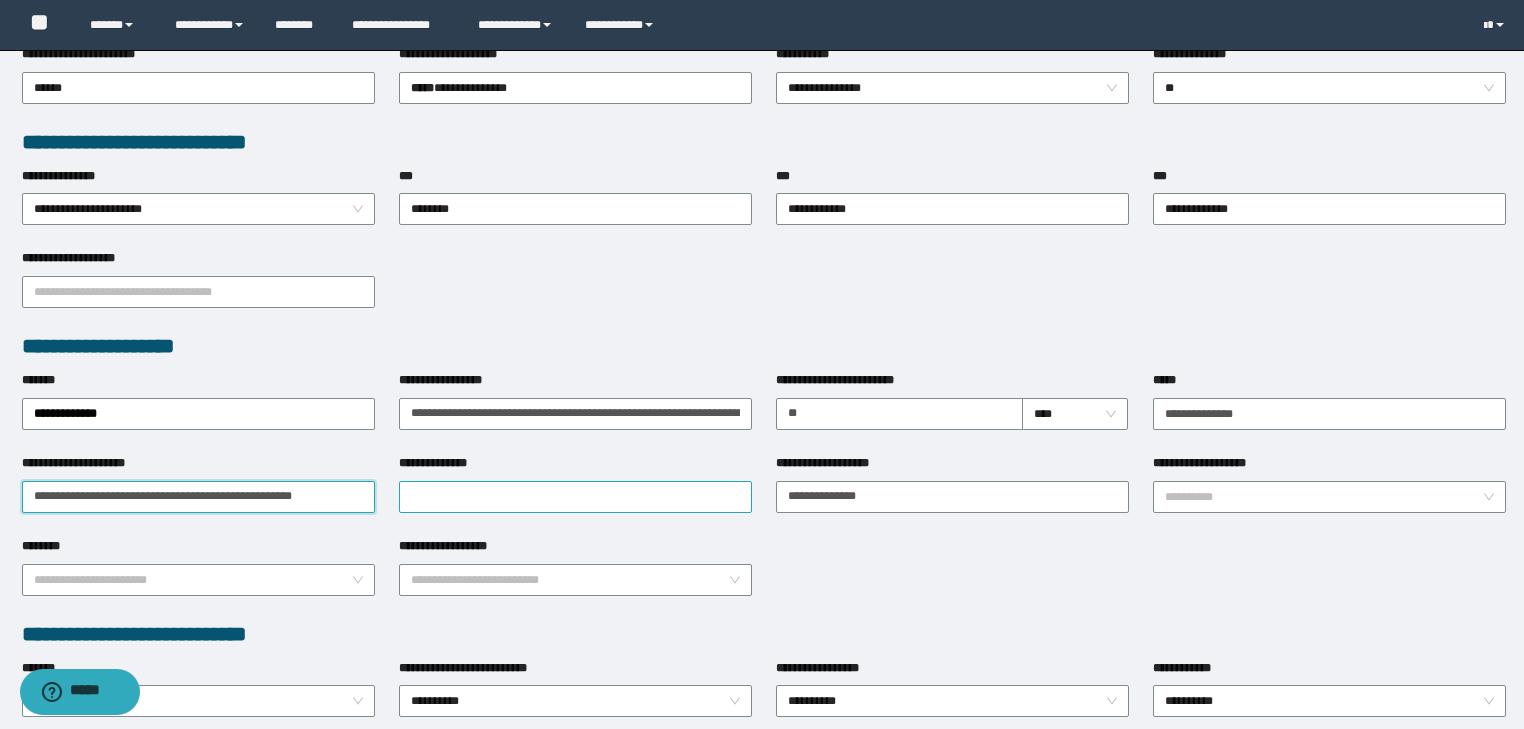 type on "**********" 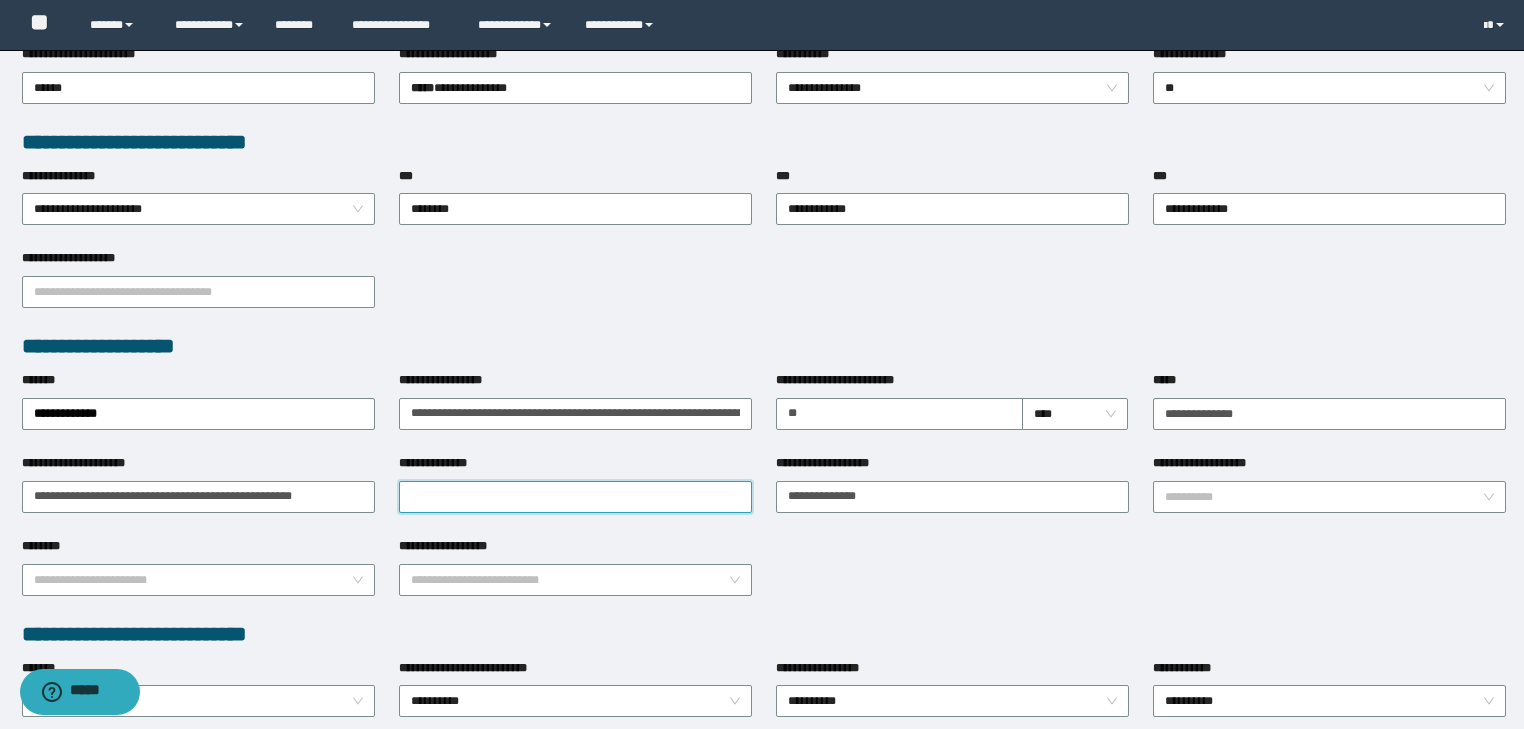 click on "**********" at bounding box center [575, 497] 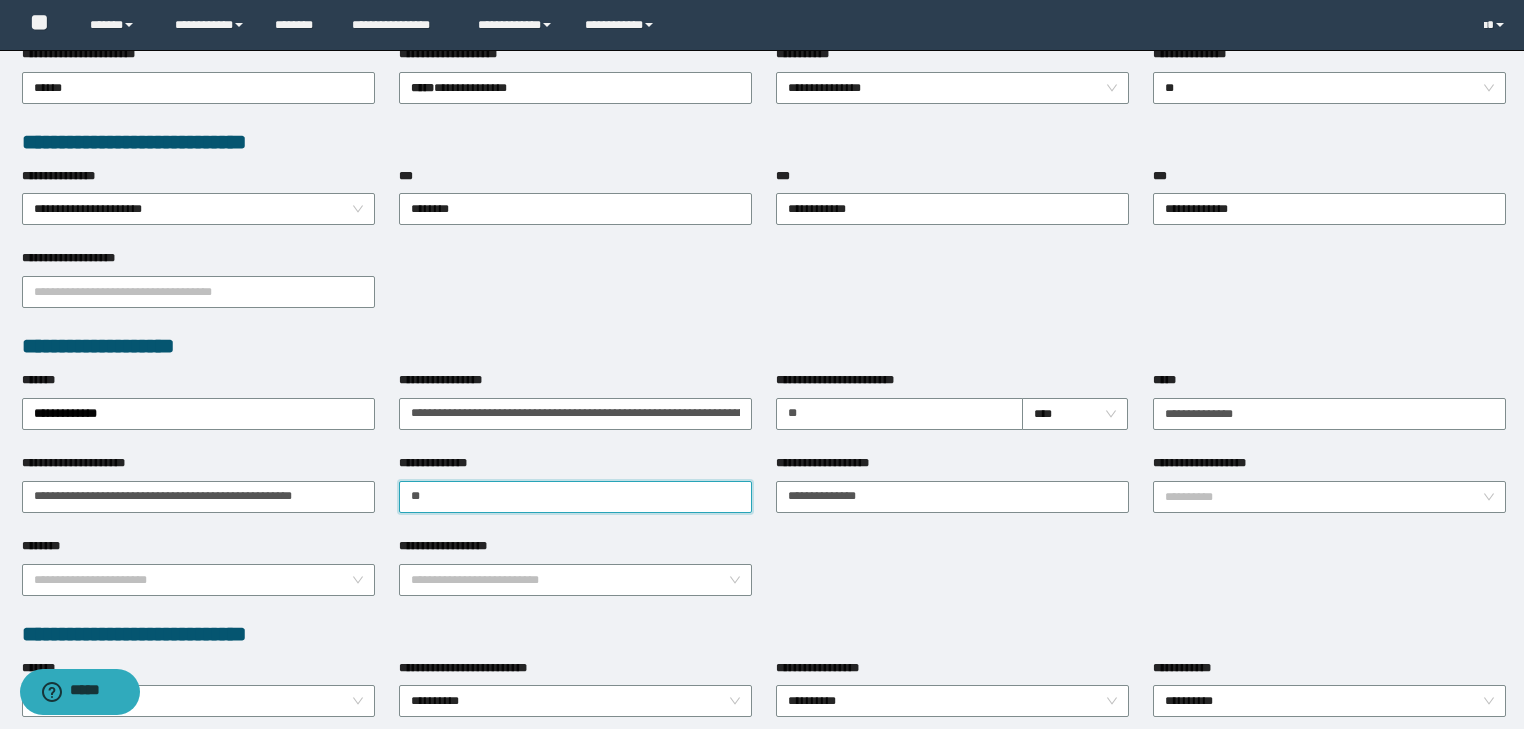 type on "*" 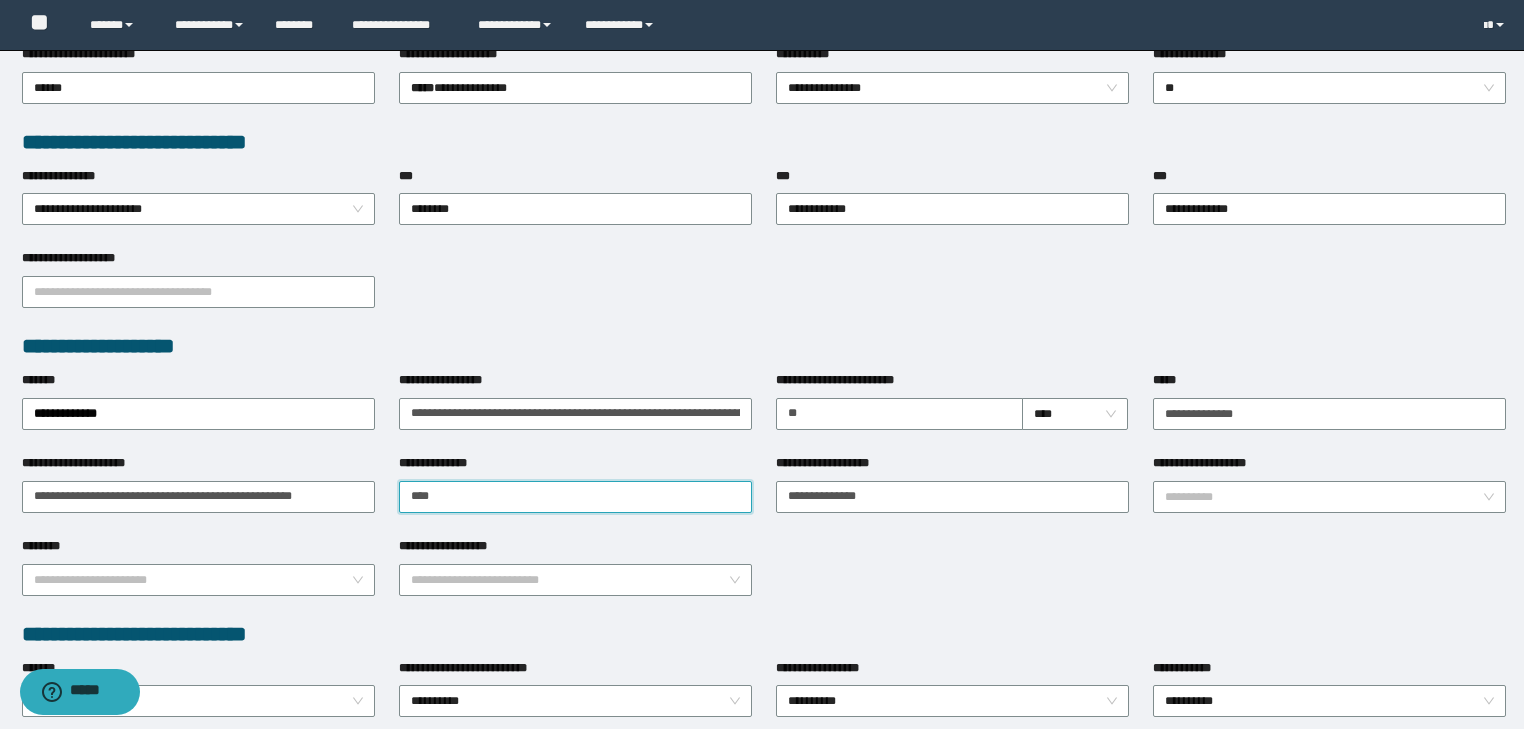 type on "**********" 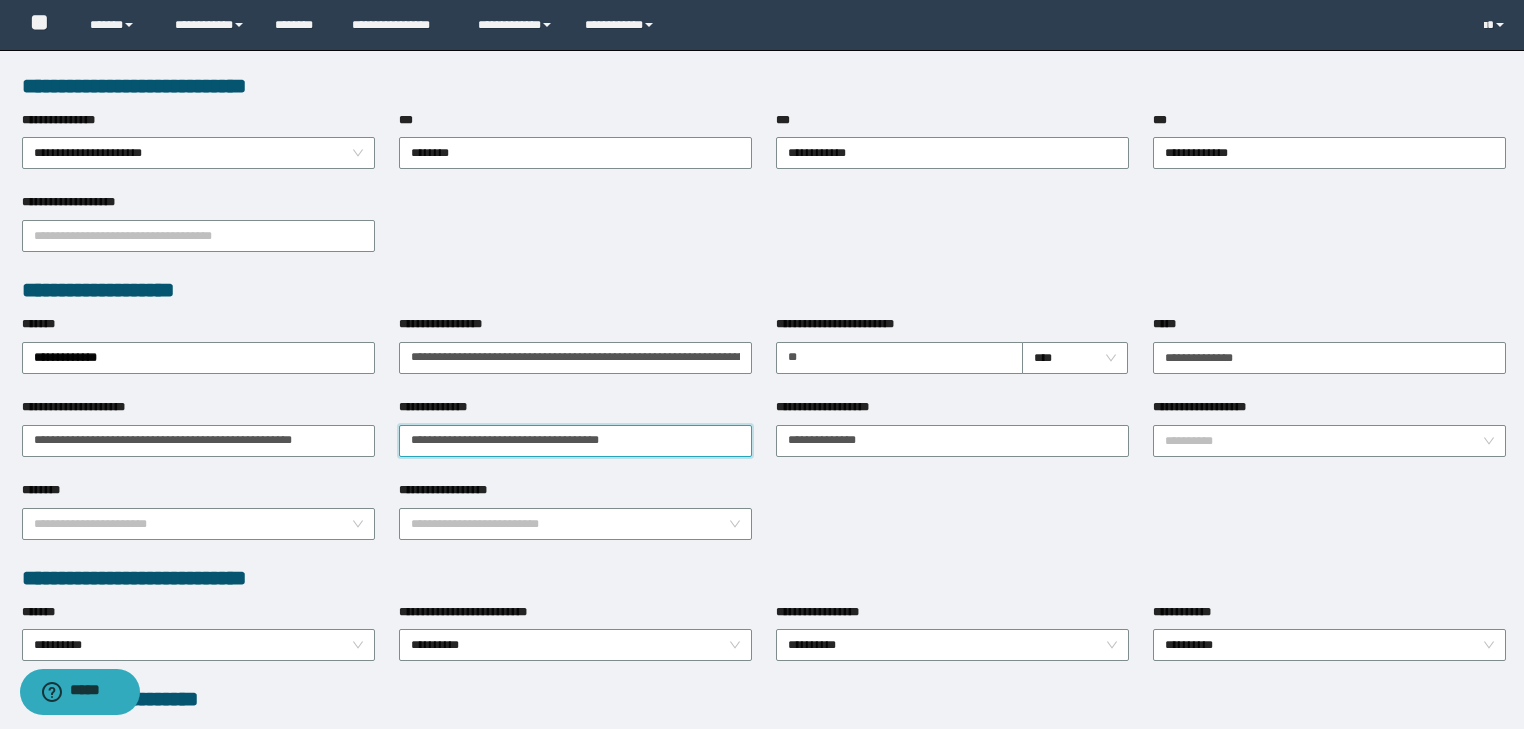 scroll, scrollTop: 972, scrollLeft: 0, axis: vertical 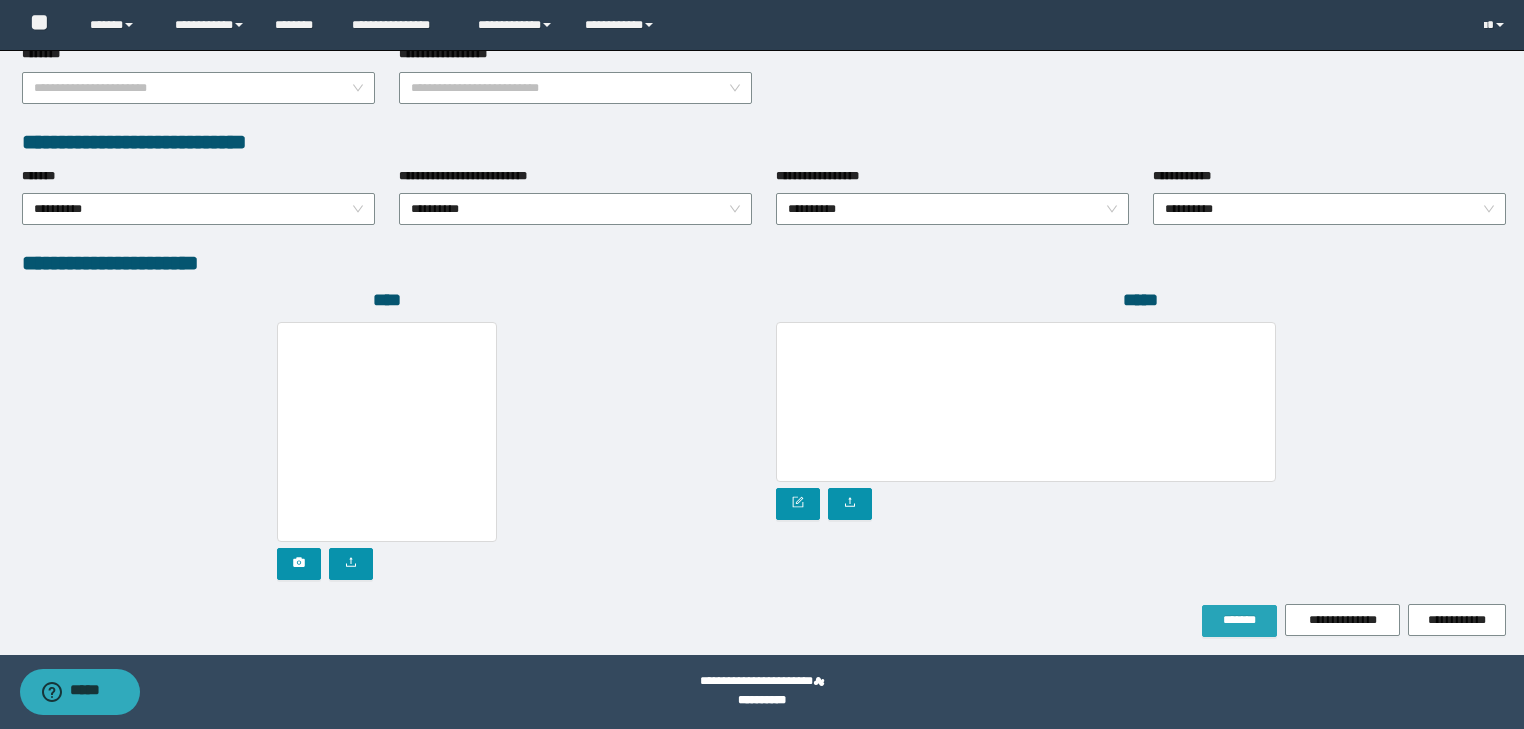 click on "*******" at bounding box center (1239, 620) 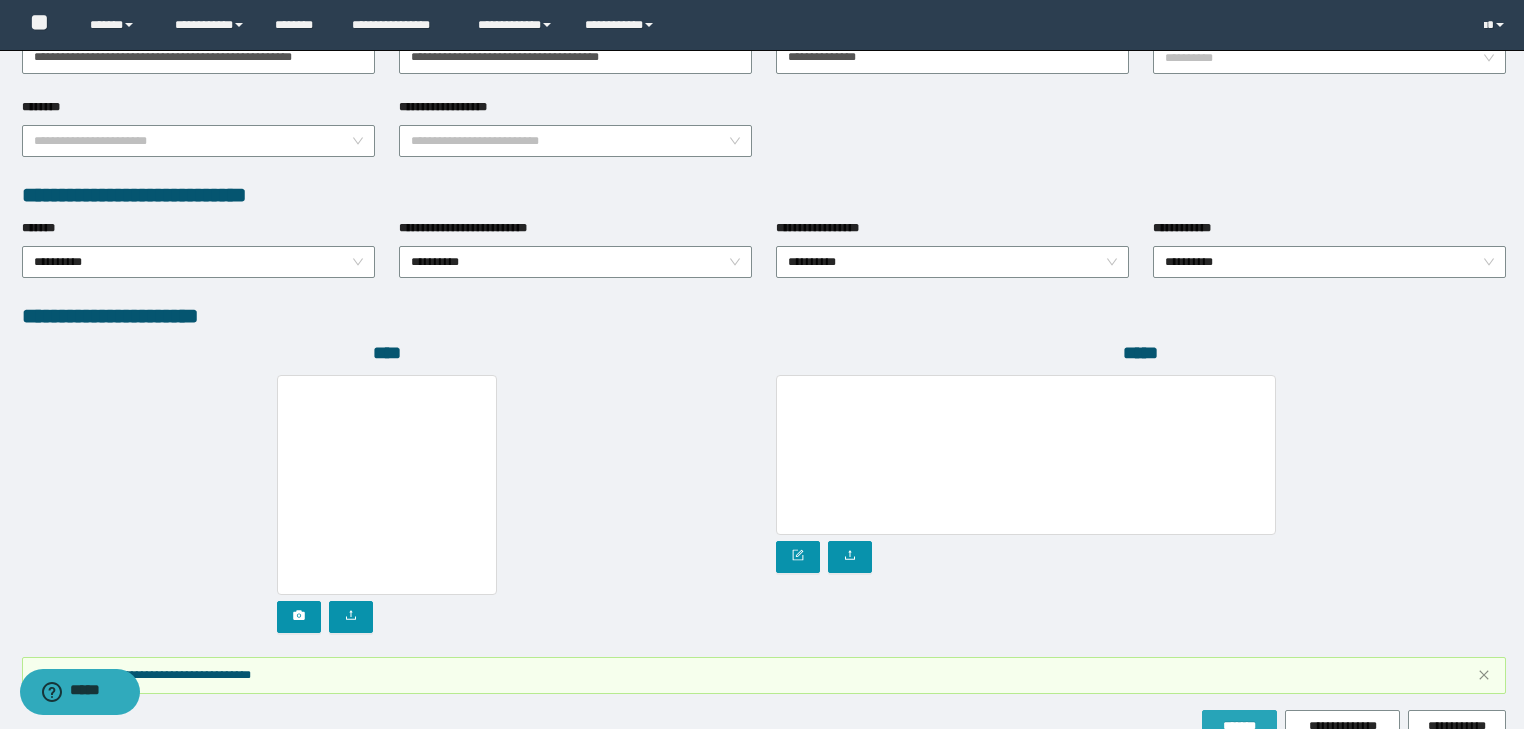 scroll, scrollTop: 1025, scrollLeft: 0, axis: vertical 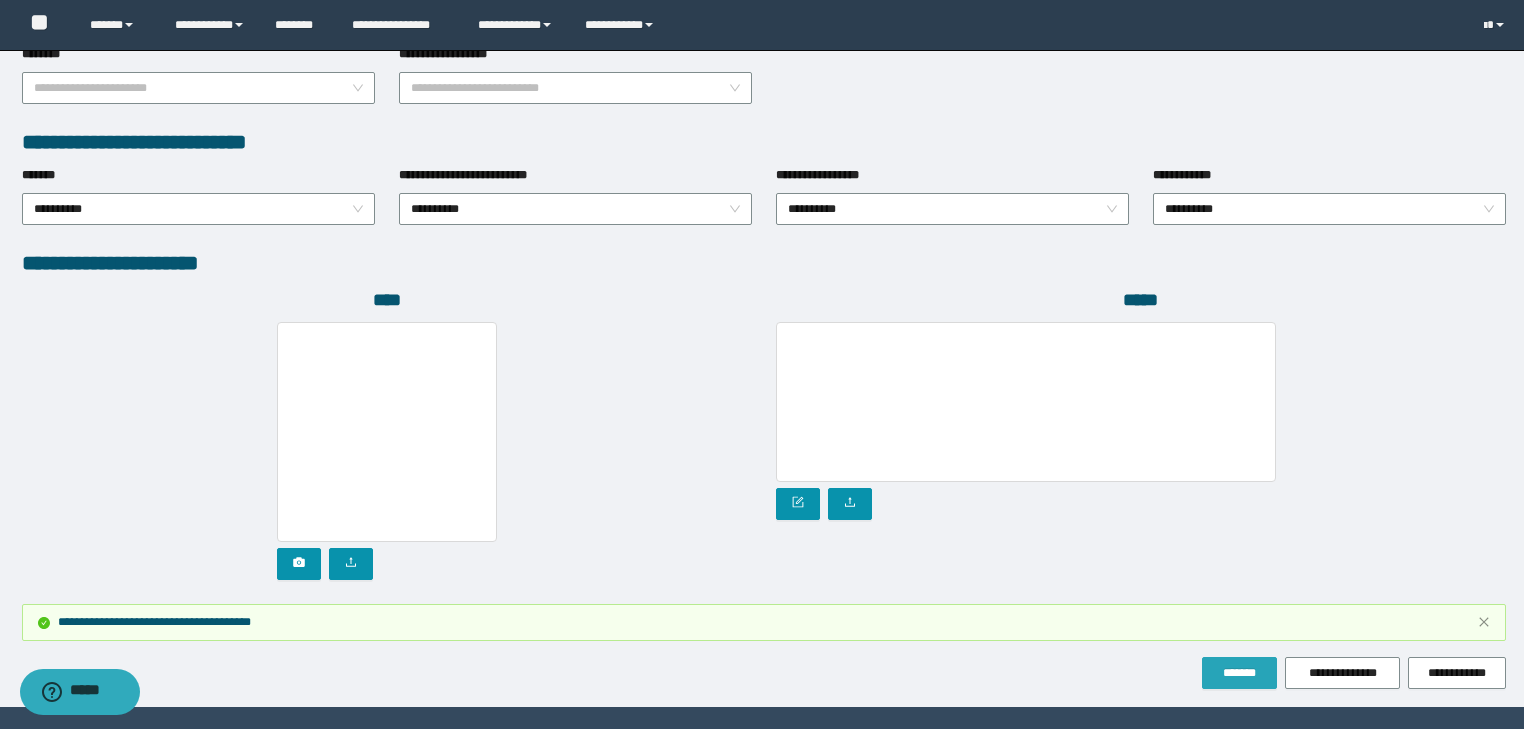 type 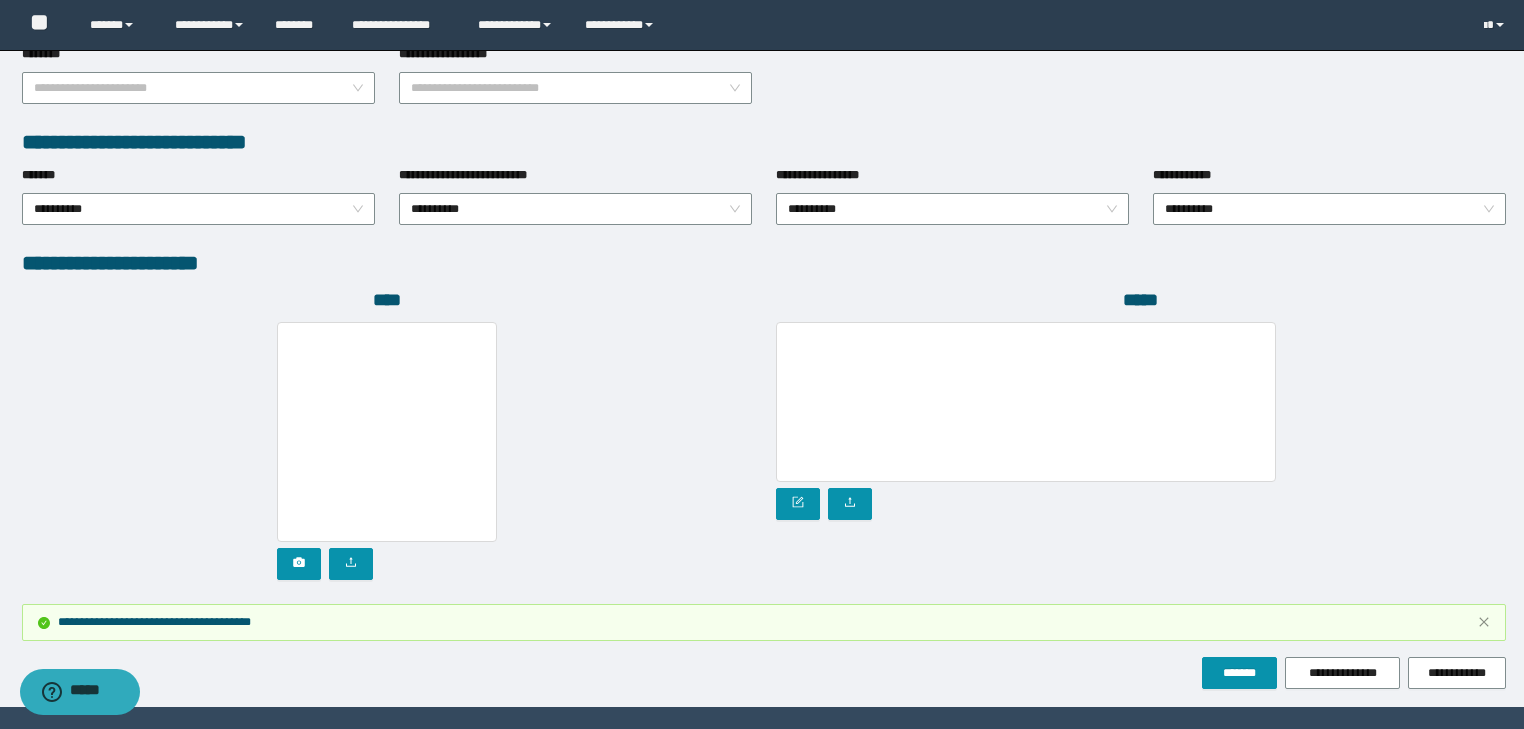scroll, scrollTop: 1026, scrollLeft: 0, axis: vertical 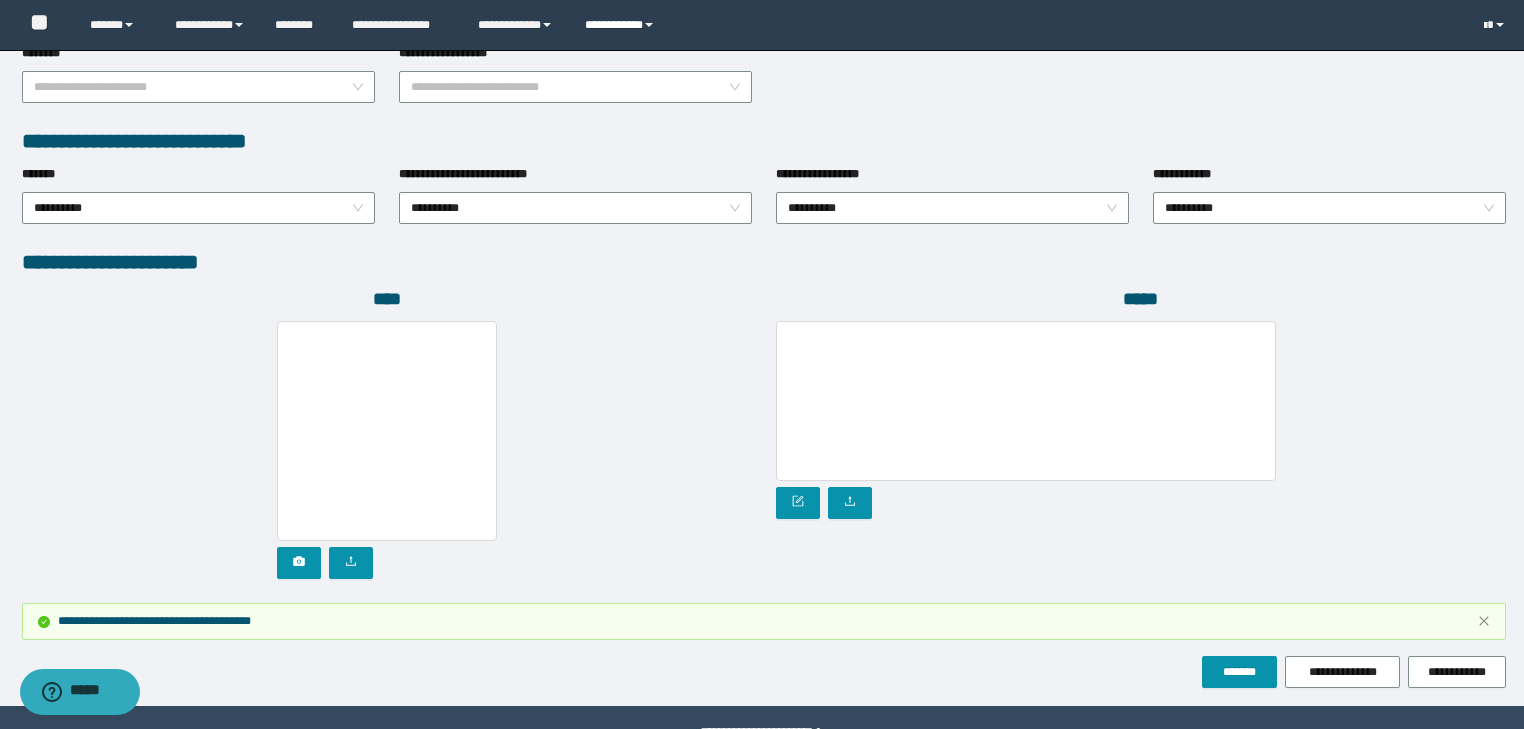click on "**********" at bounding box center (622, 25) 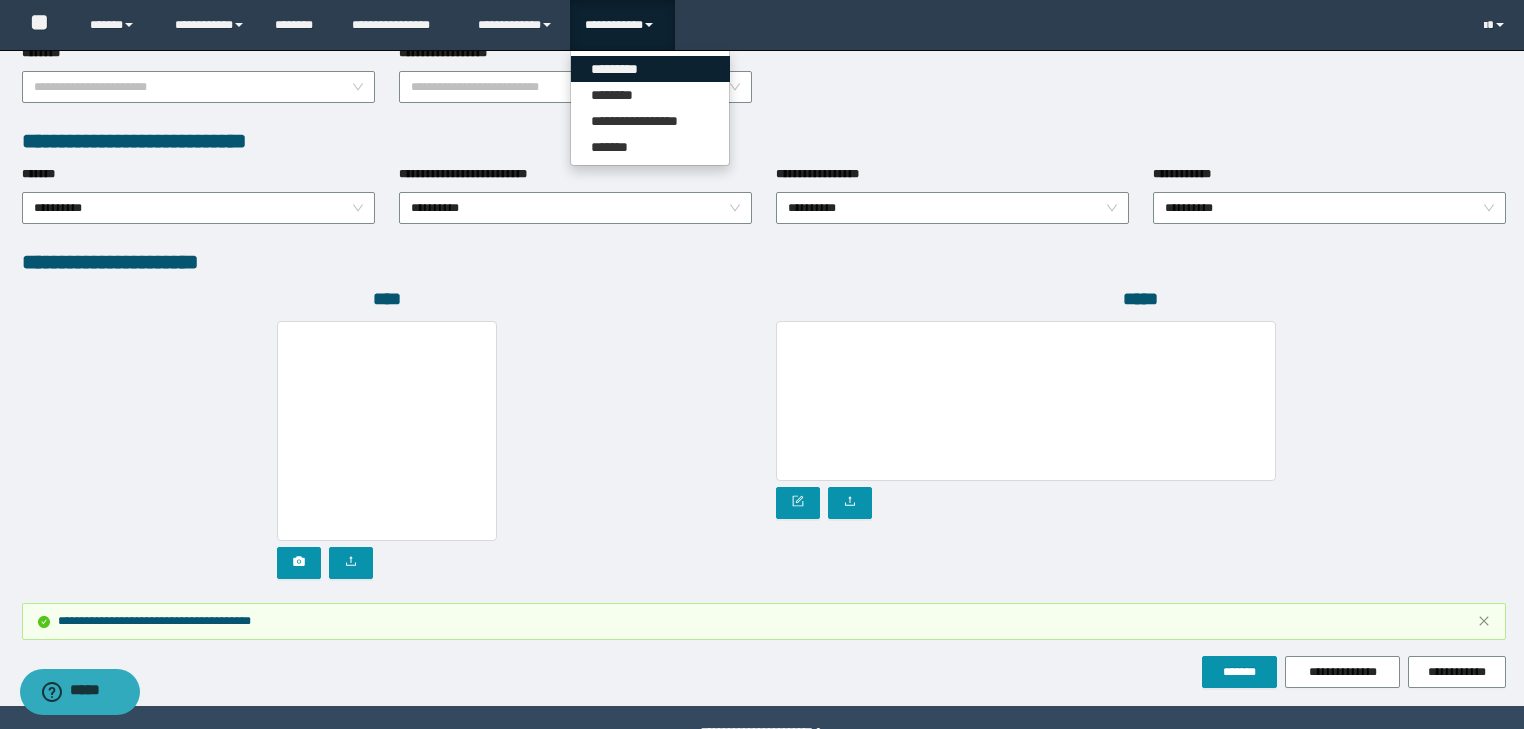 click on "*********" at bounding box center [650, 69] 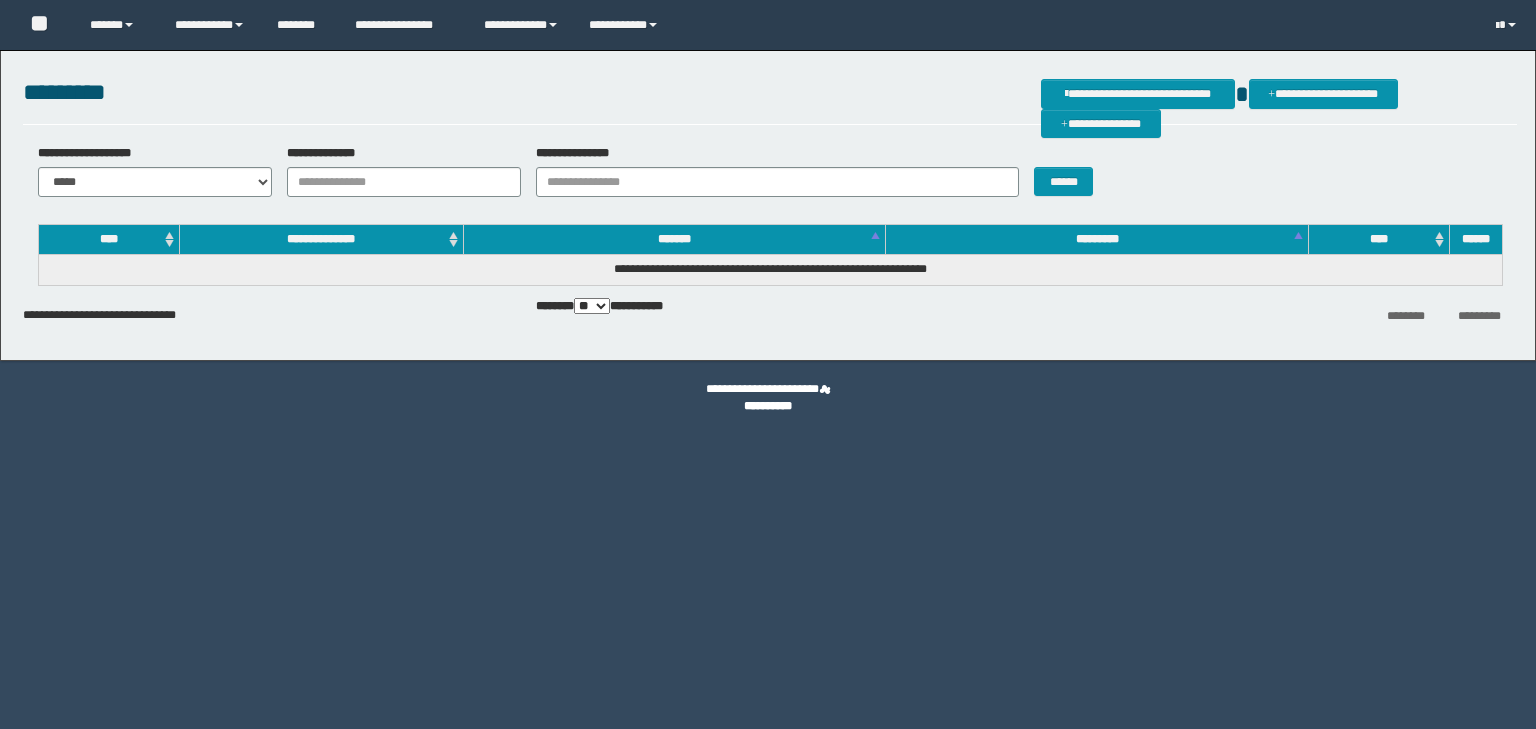 scroll, scrollTop: 0, scrollLeft: 0, axis: both 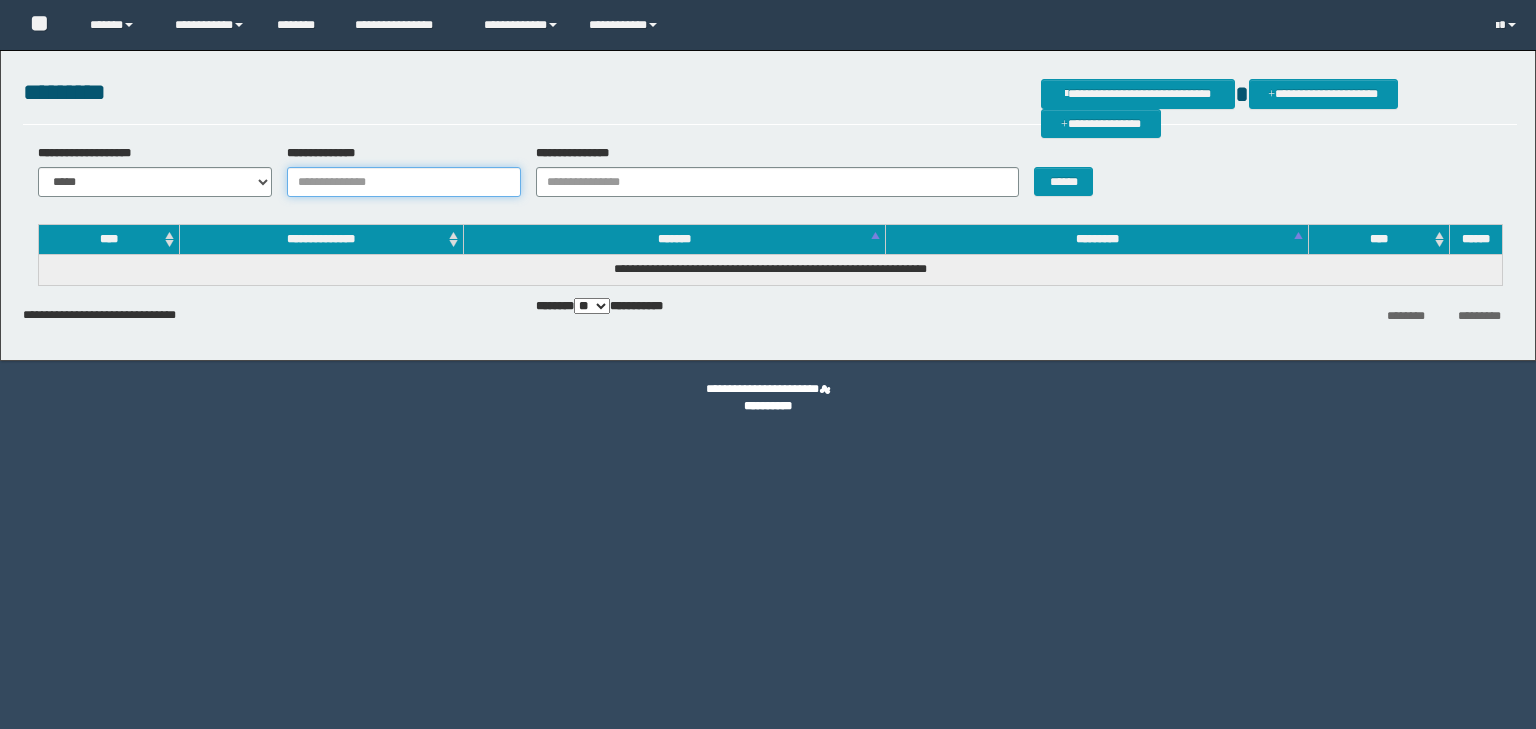 click on "**********" at bounding box center (404, 182) 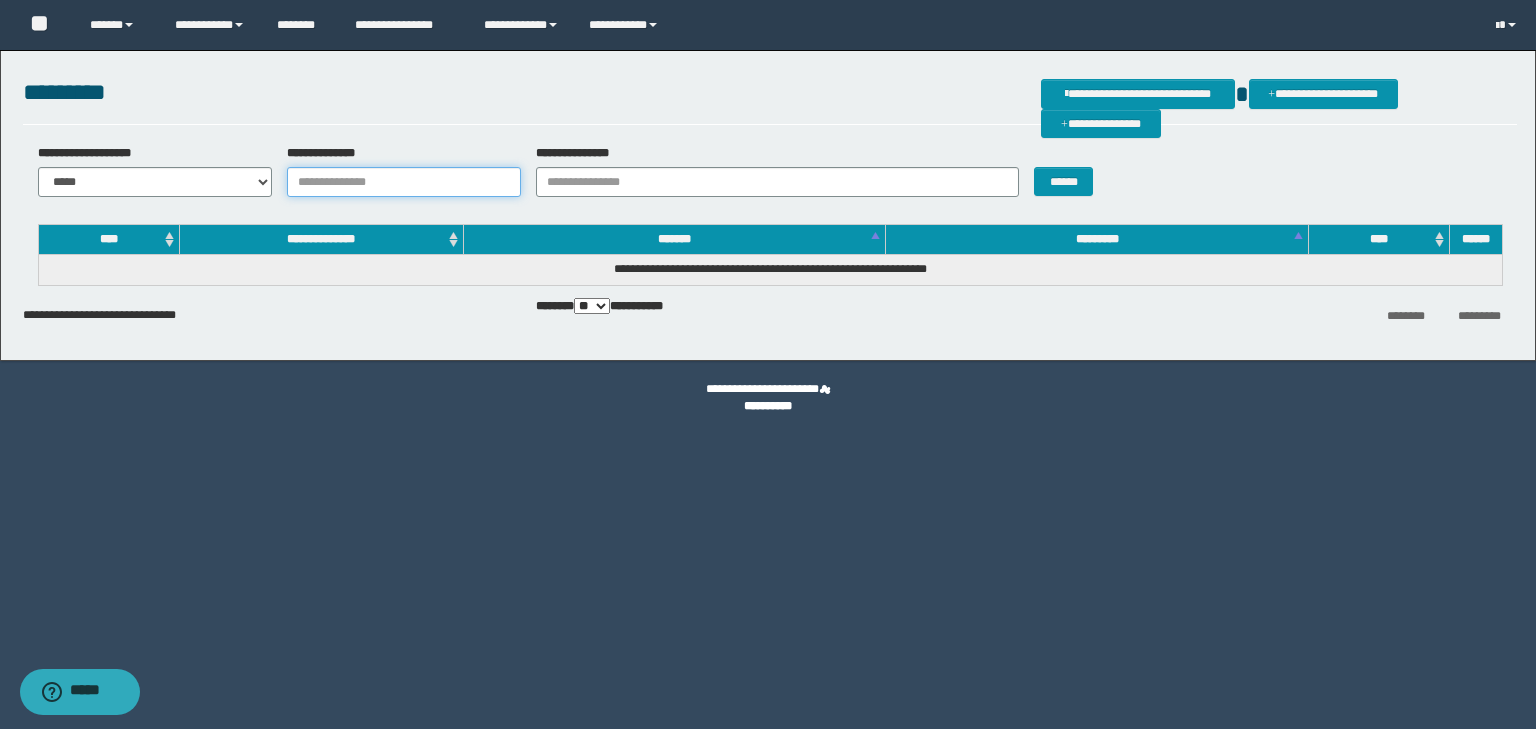 paste on "**********" 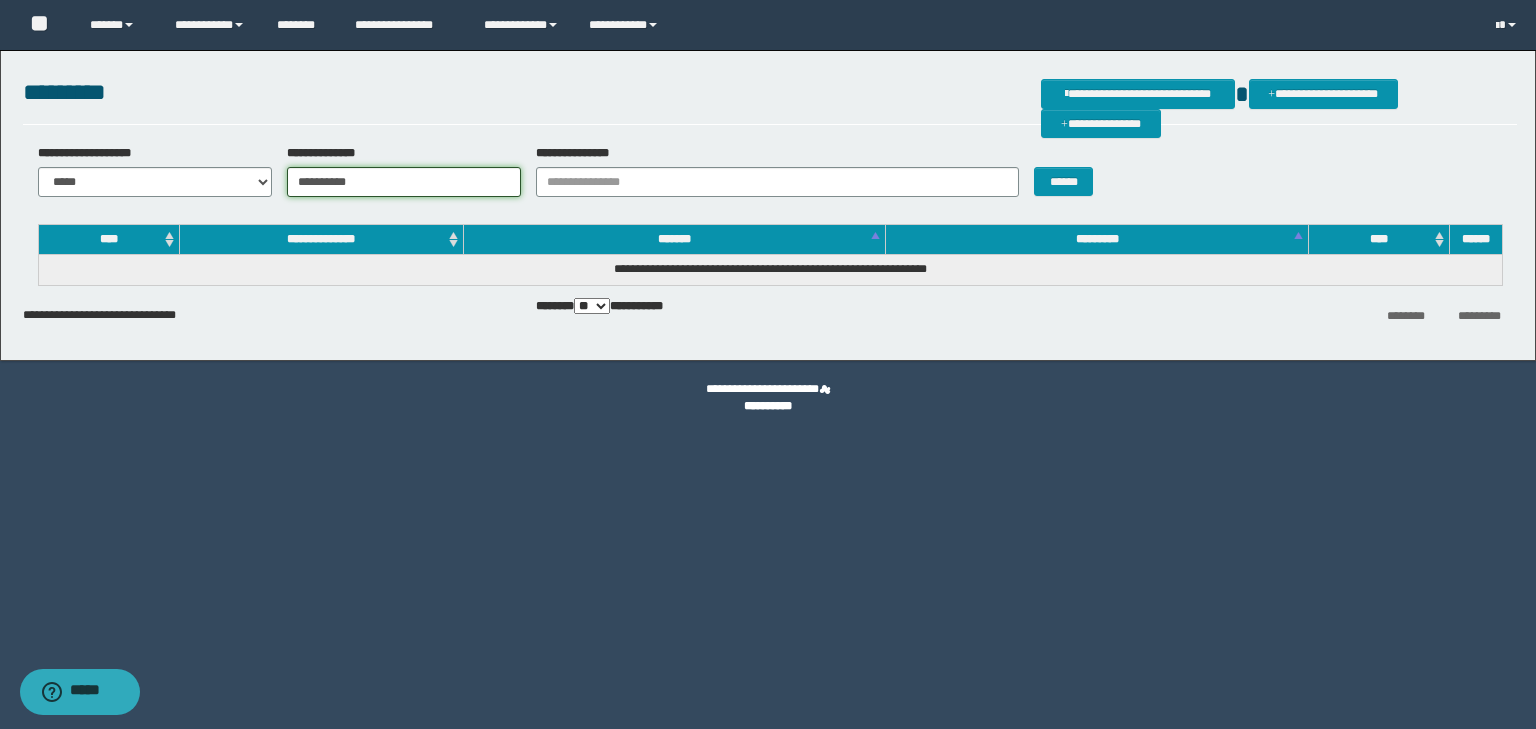 type on "**********" 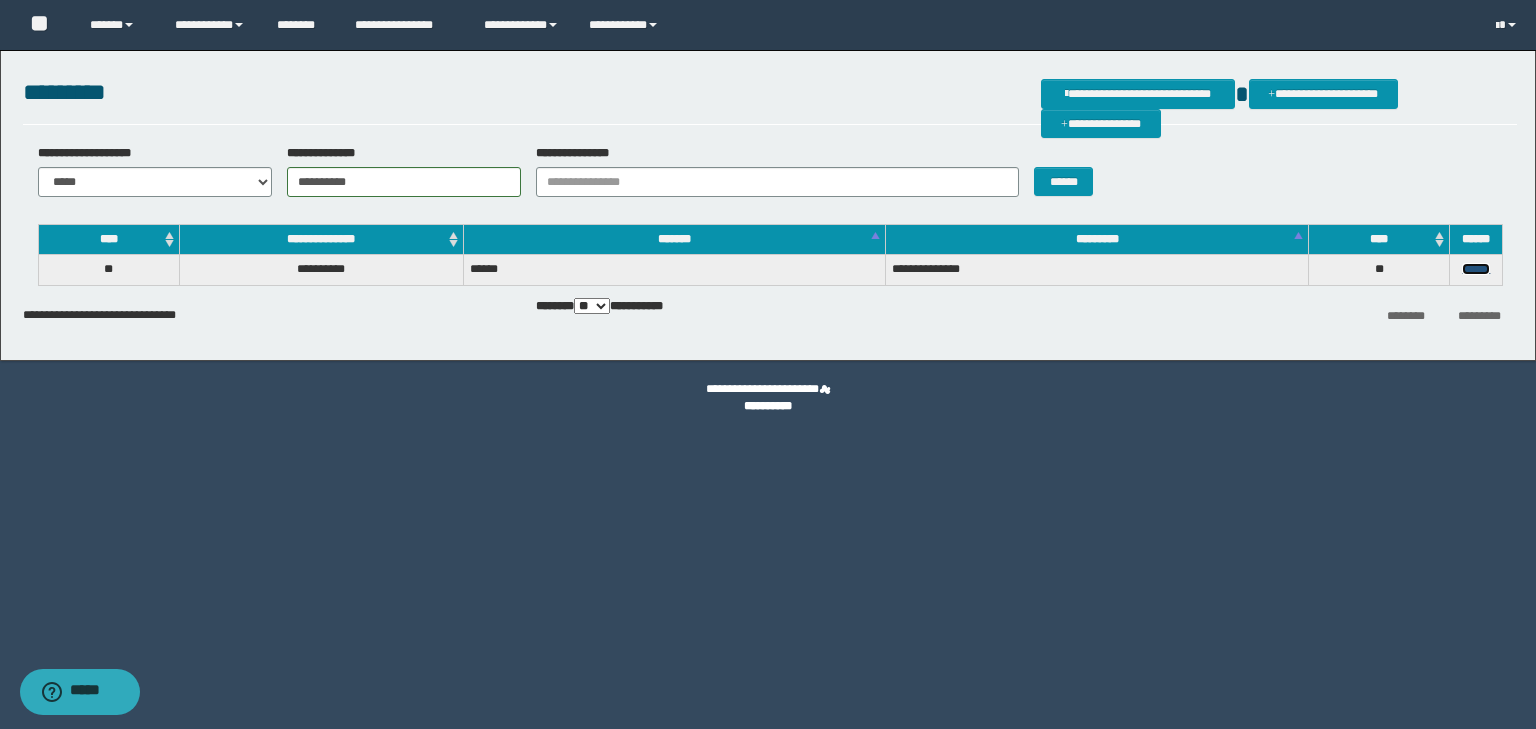 click on "******" at bounding box center (1476, 269) 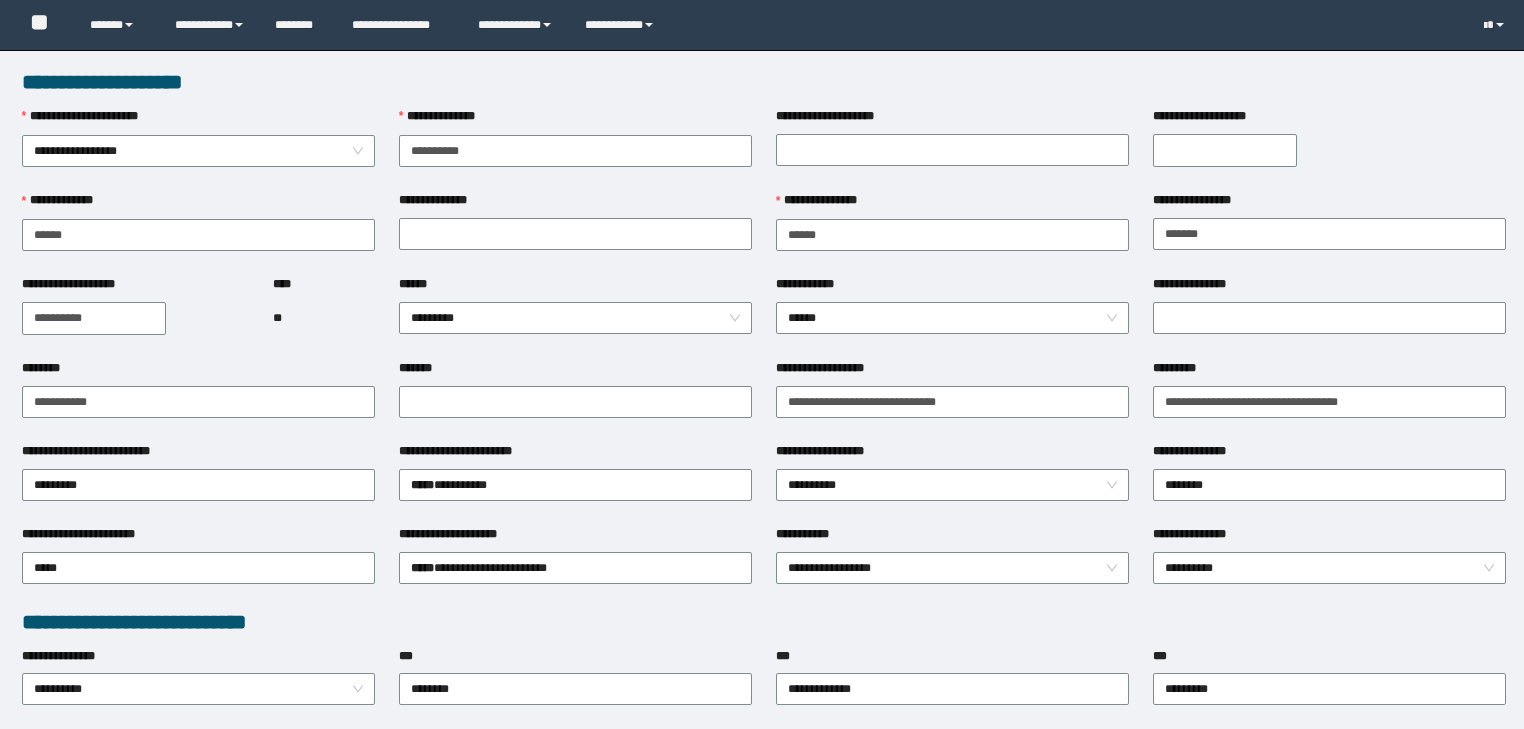 scroll, scrollTop: 0, scrollLeft: 0, axis: both 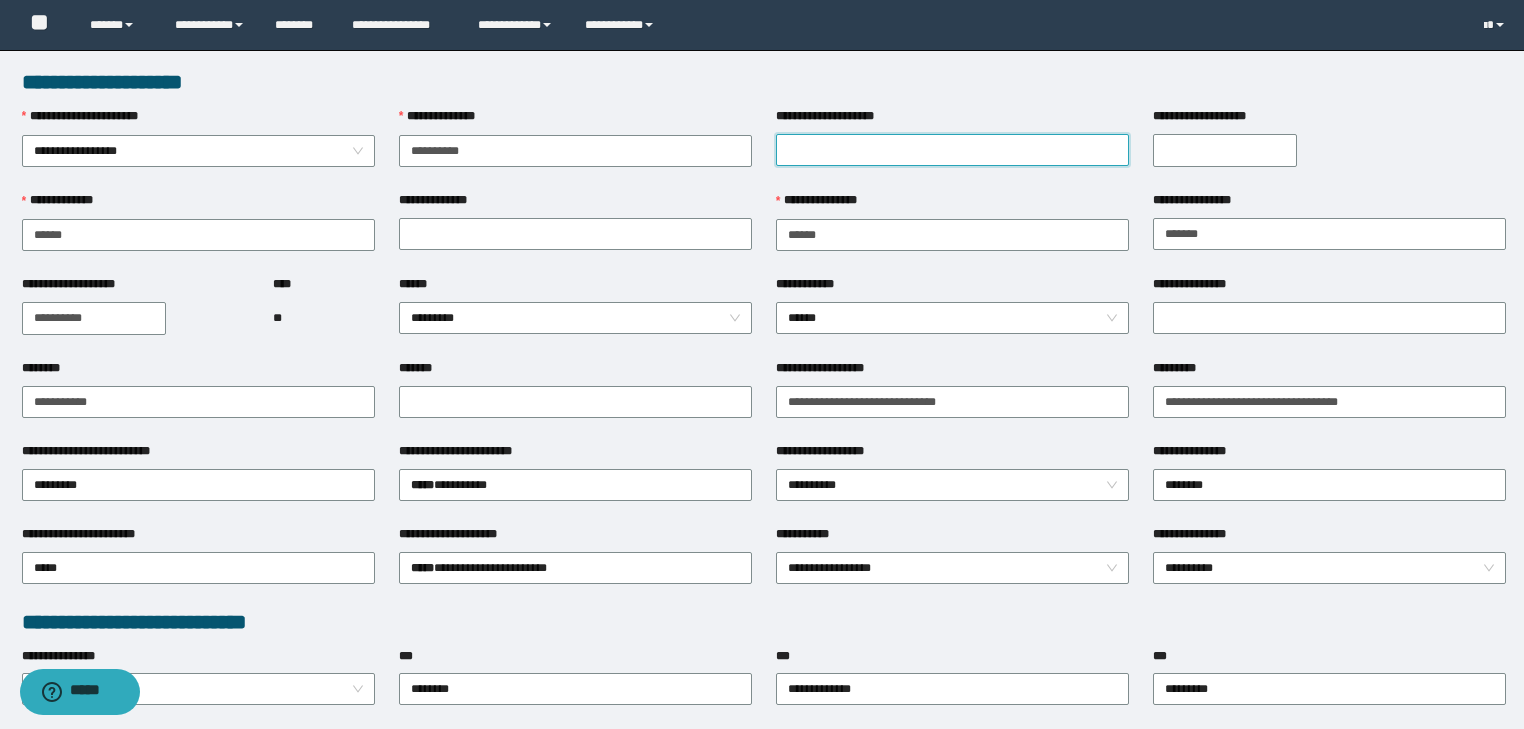 click on "**********" at bounding box center (952, 150) 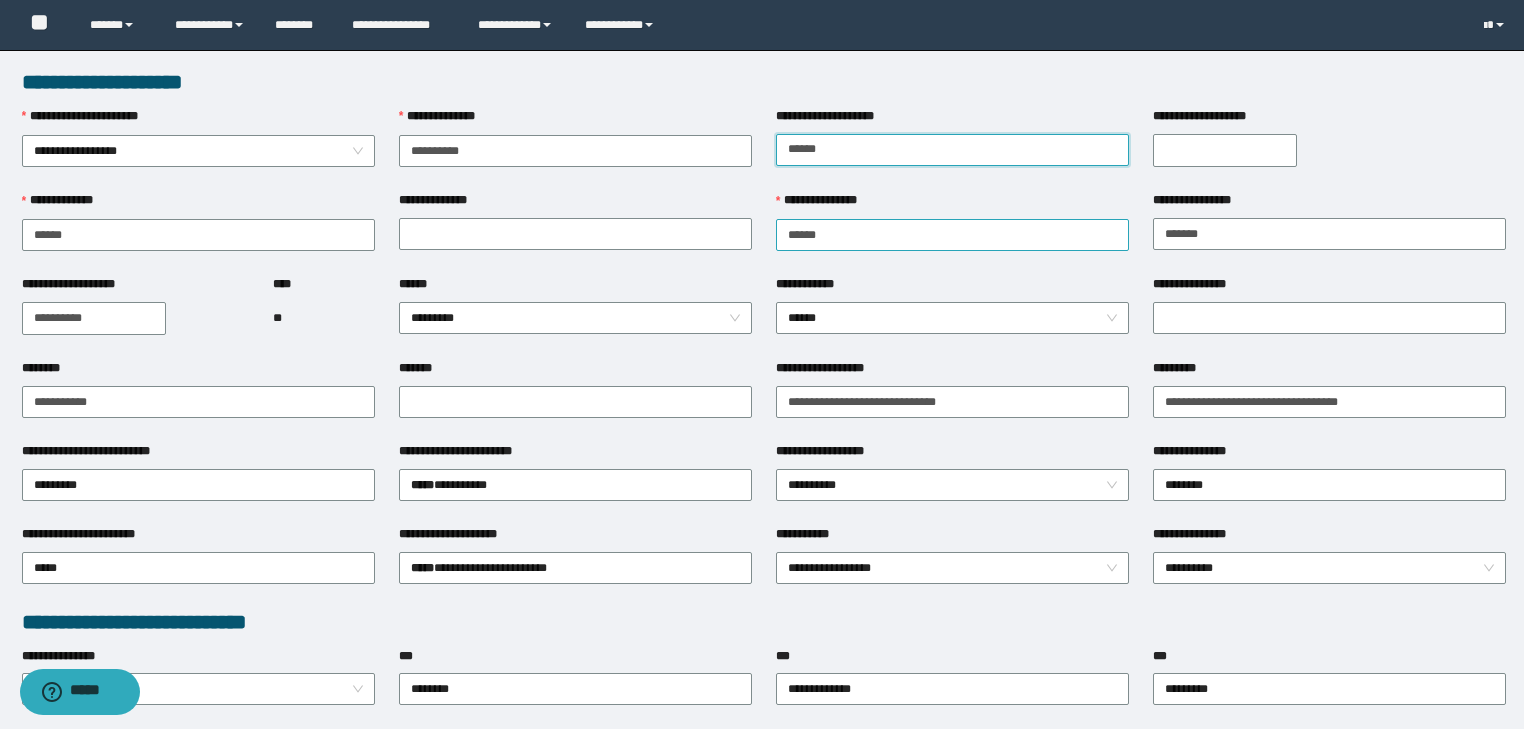 type on "**********" 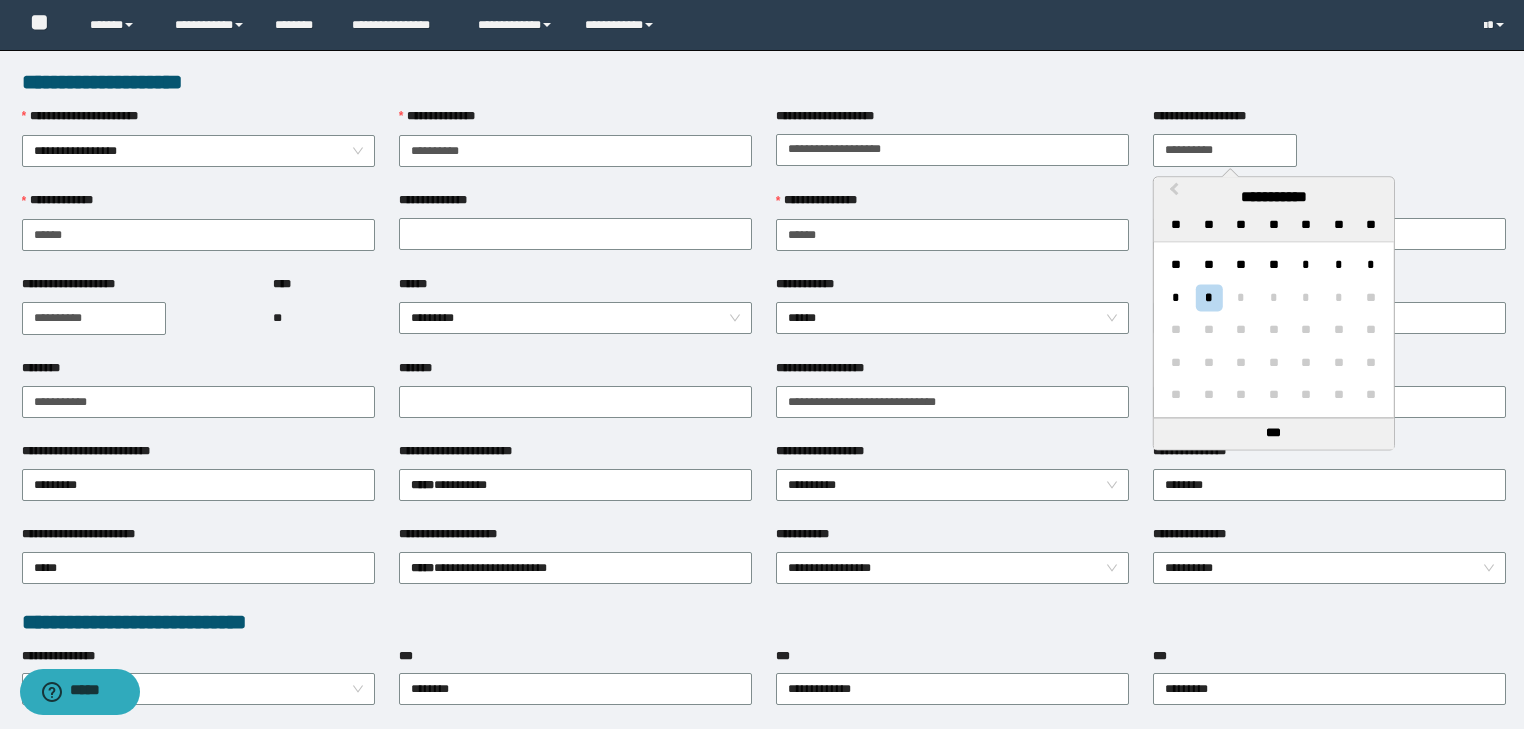 click on "**********" at bounding box center [1225, 150] 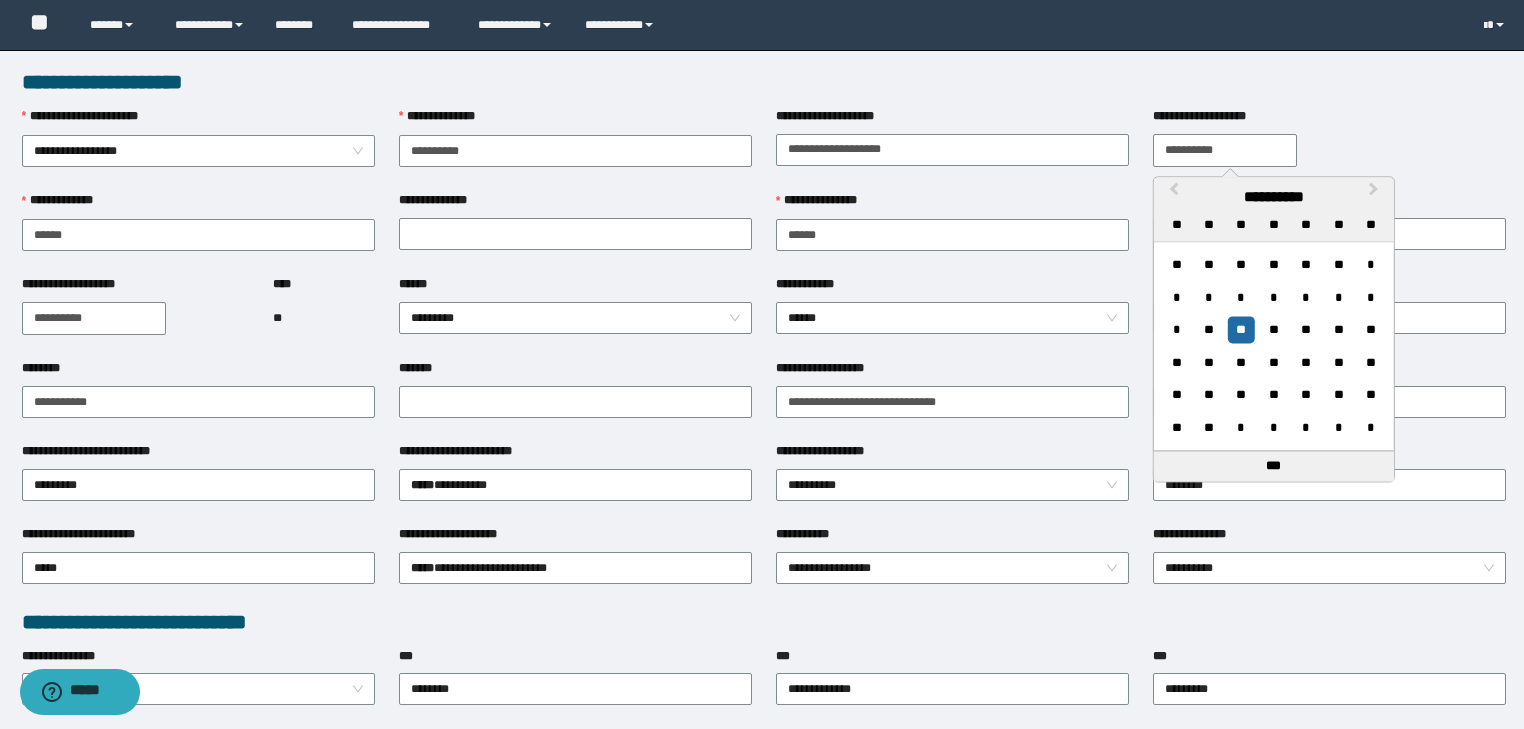 type on "**********" 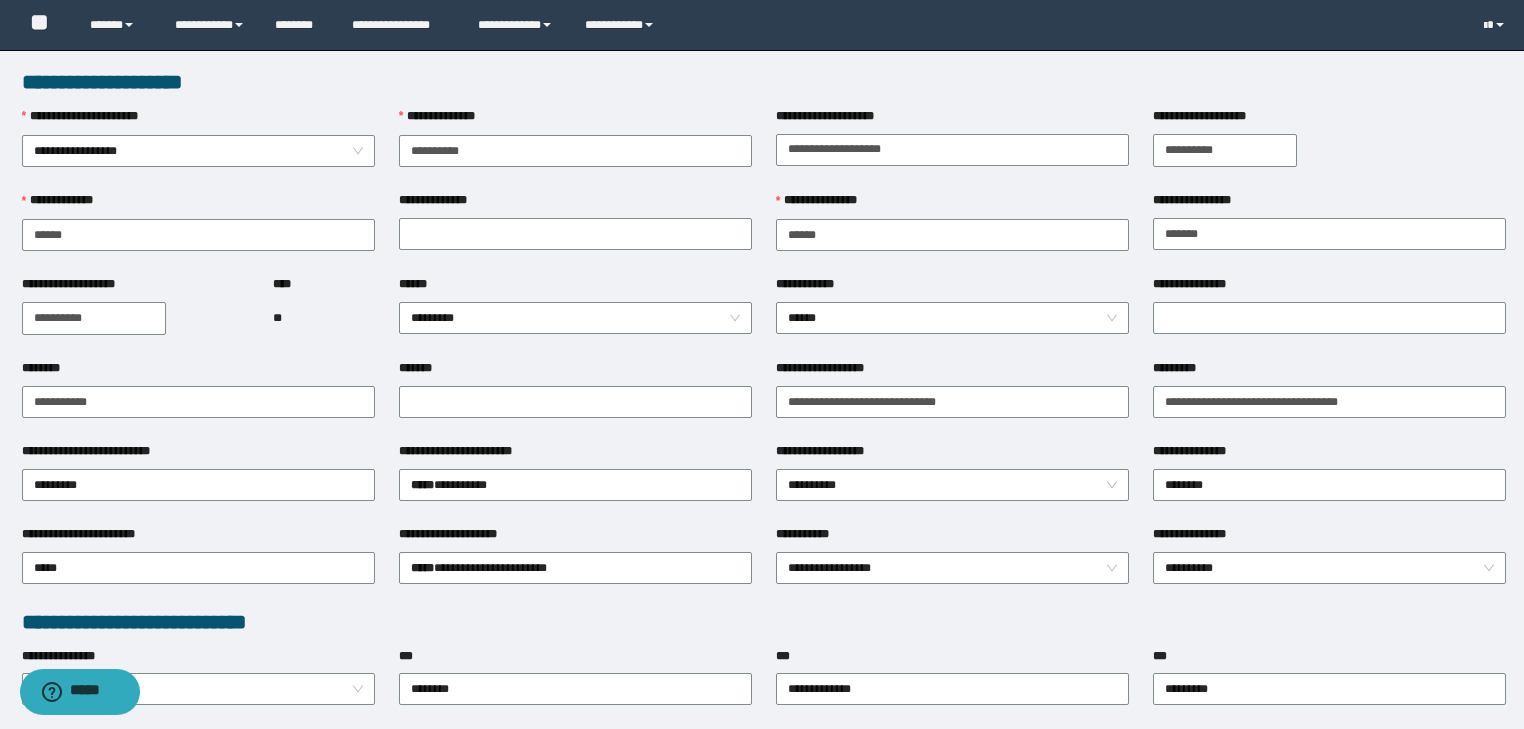 click on "**********" at bounding box center (952, 288) 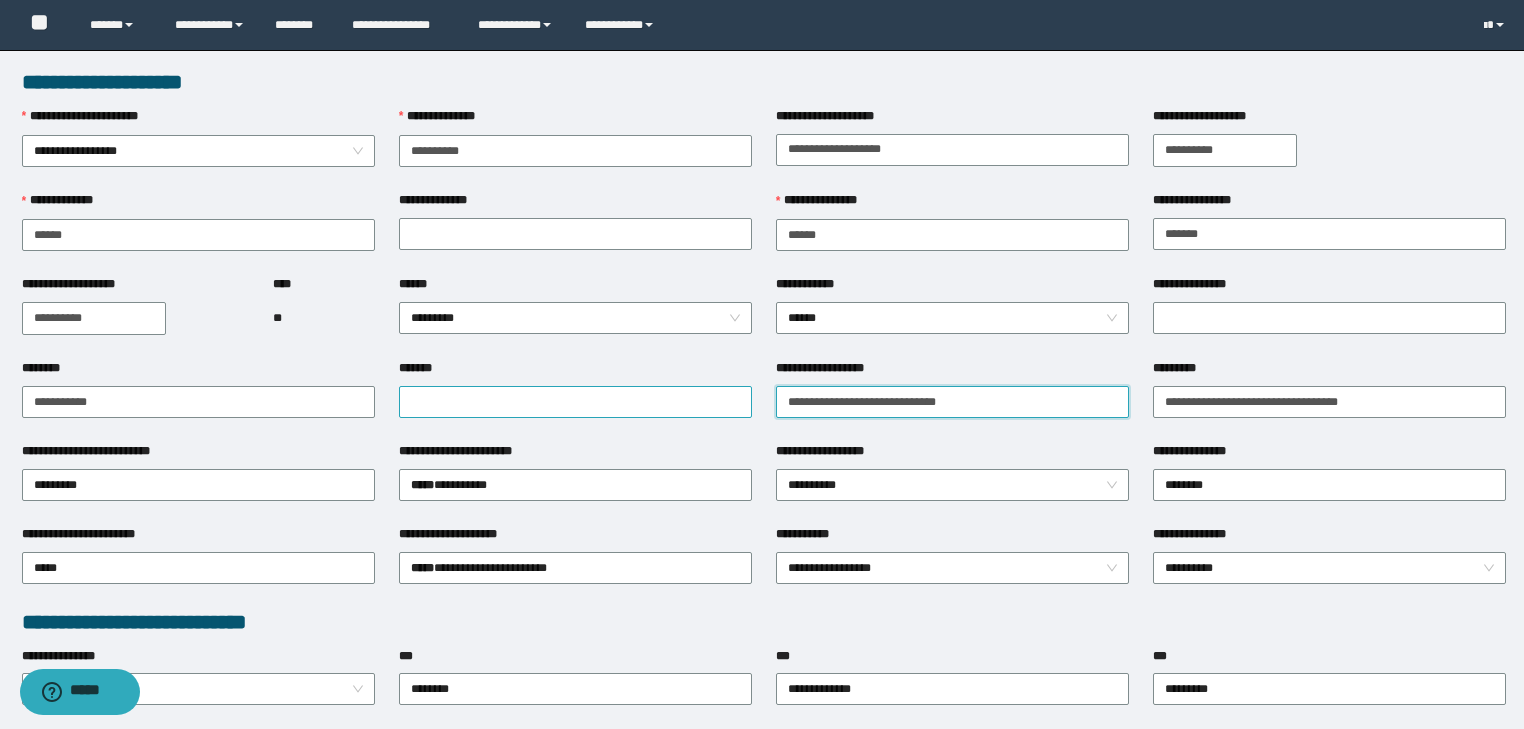 drag, startPoint x: 964, startPoint y: 402, endPoint x: 692, endPoint y: 403, distance: 272.00183 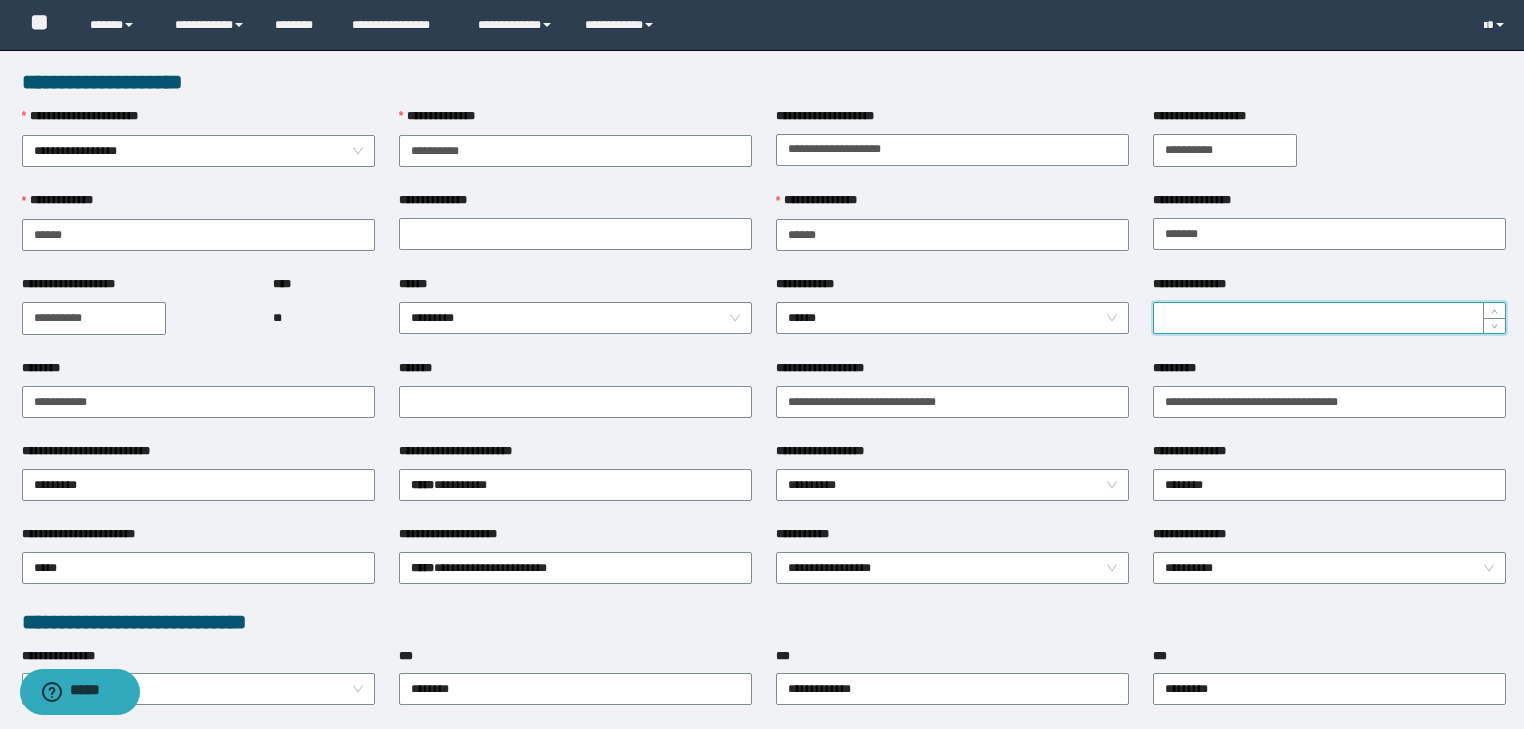 click on "**********" at bounding box center (1329, 318) 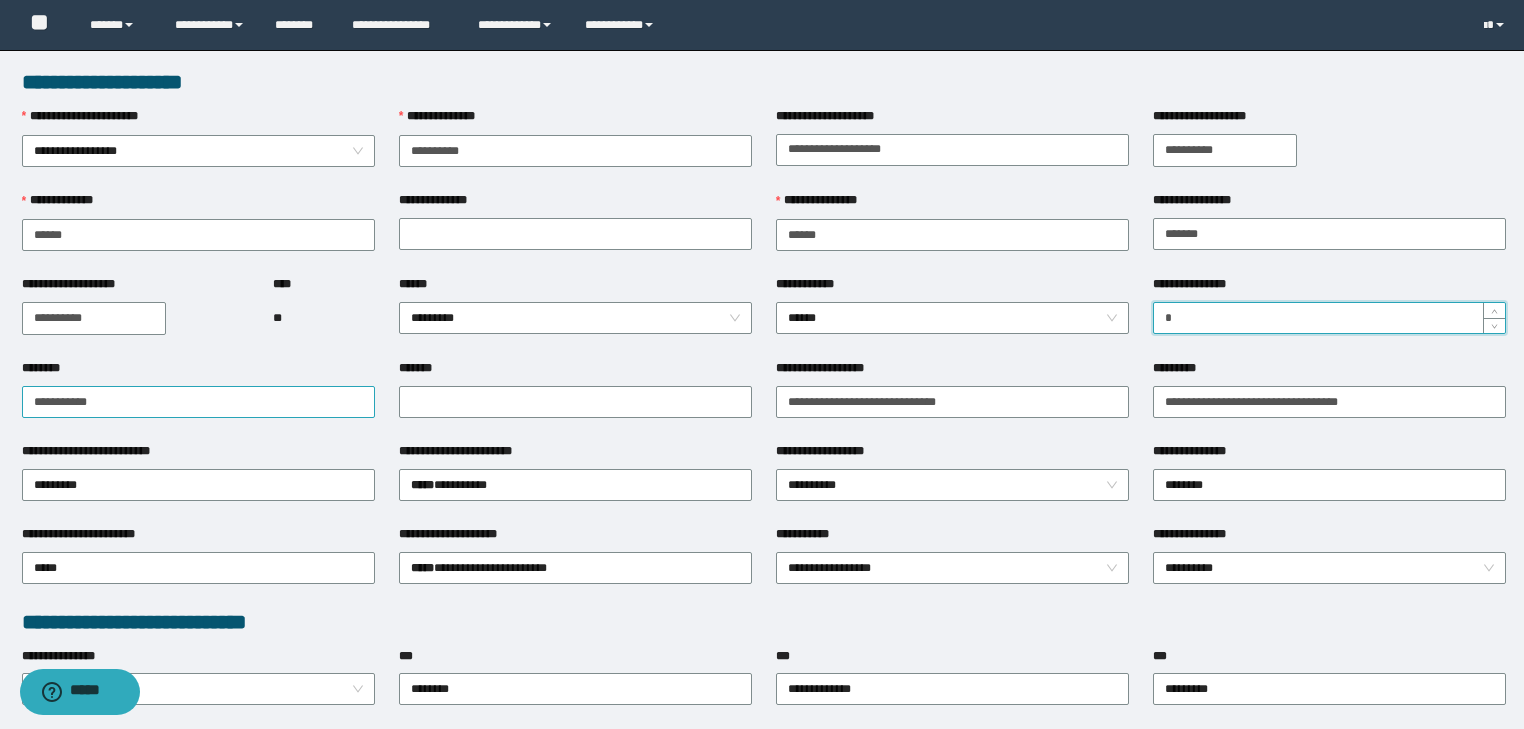 type on "*" 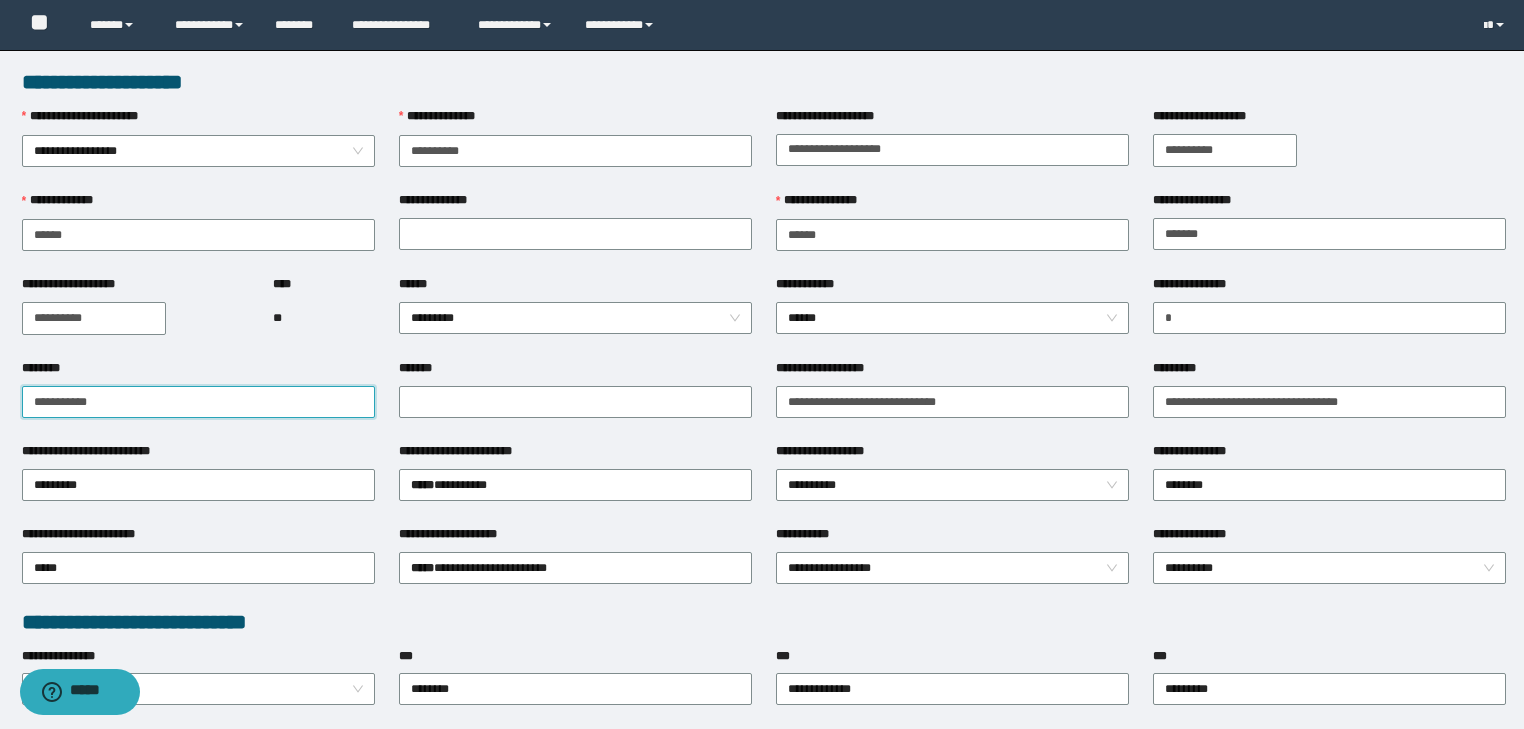 click on "********" at bounding box center (198, 402) 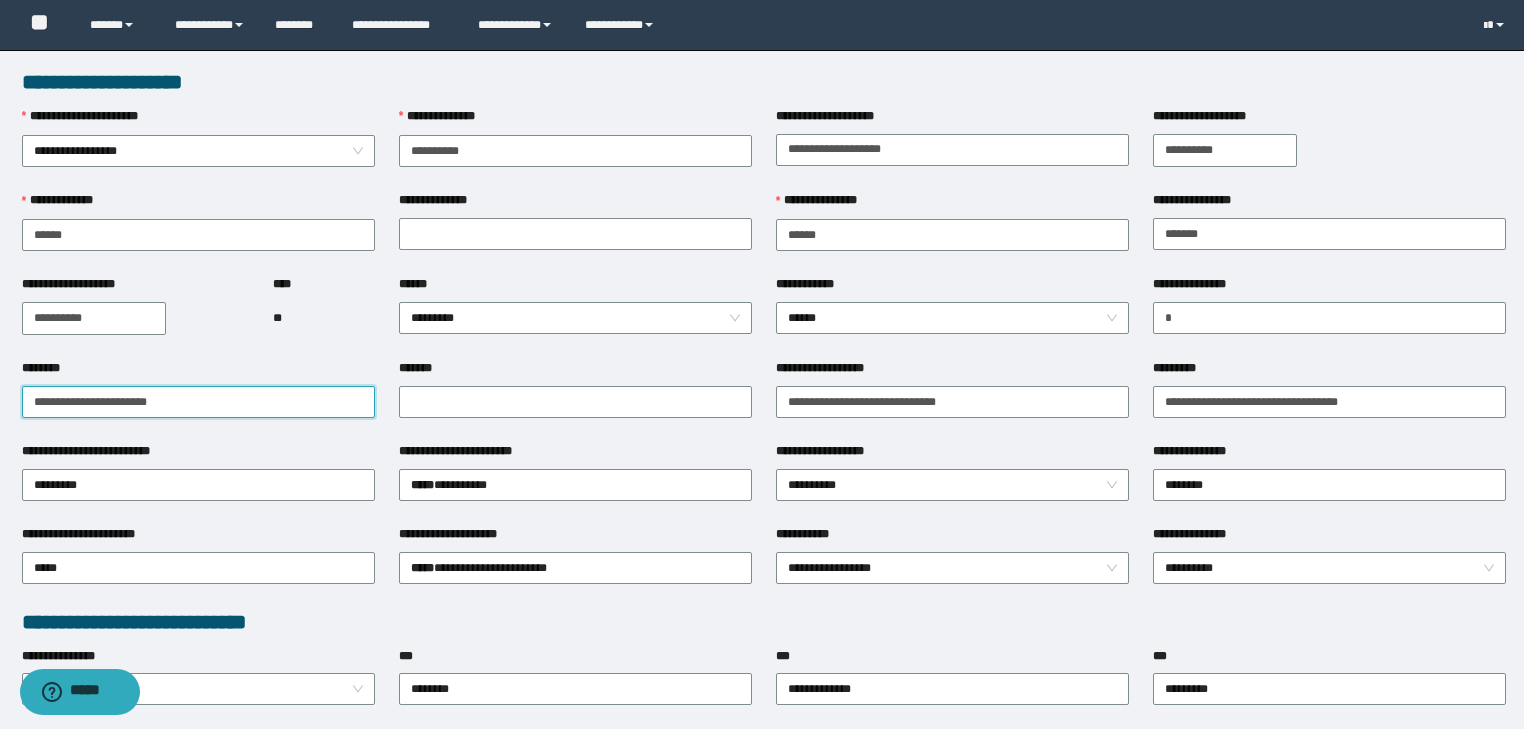 drag, startPoint x: 203, startPoint y: 400, endPoint x: 0, endPoint y: 407, distance: 203.12065 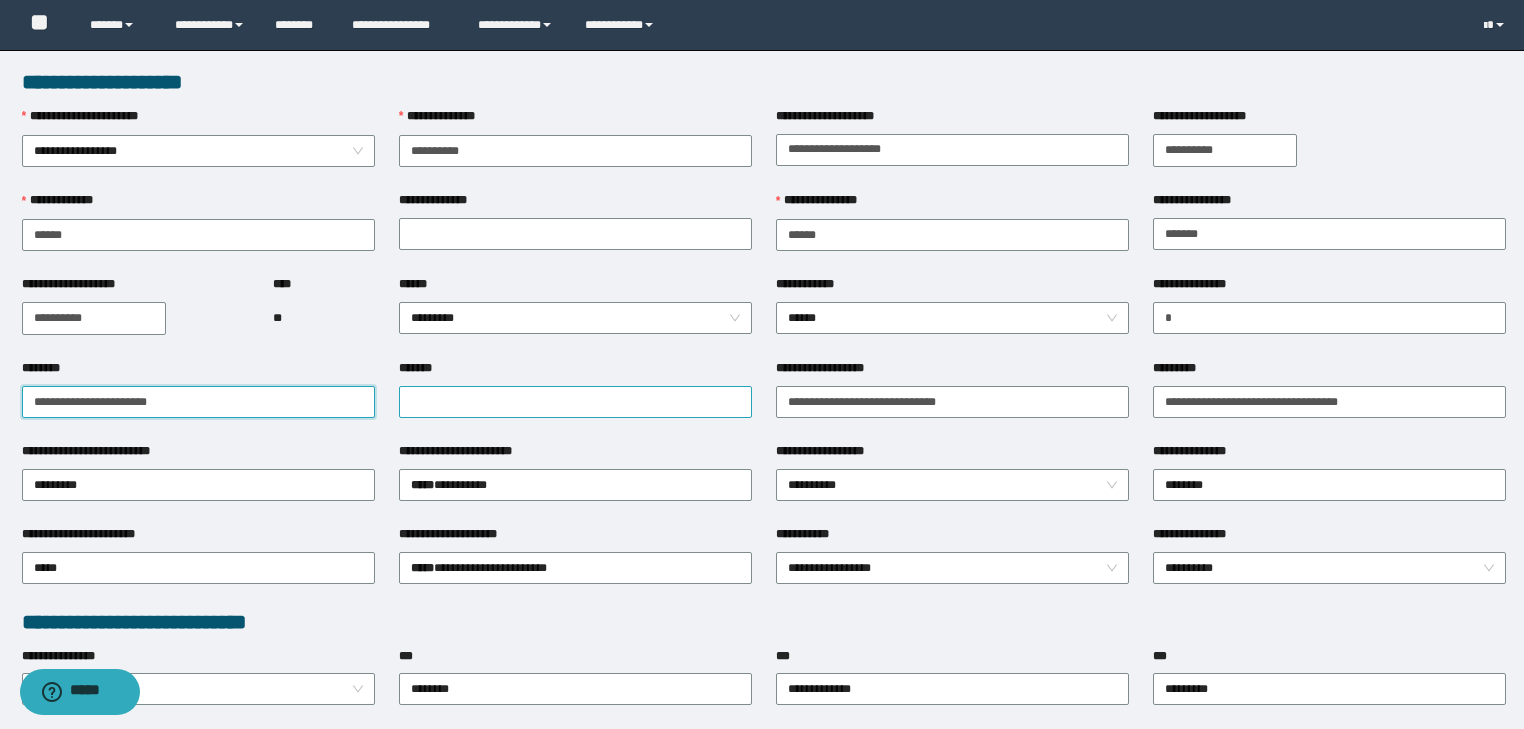 type on "**********" 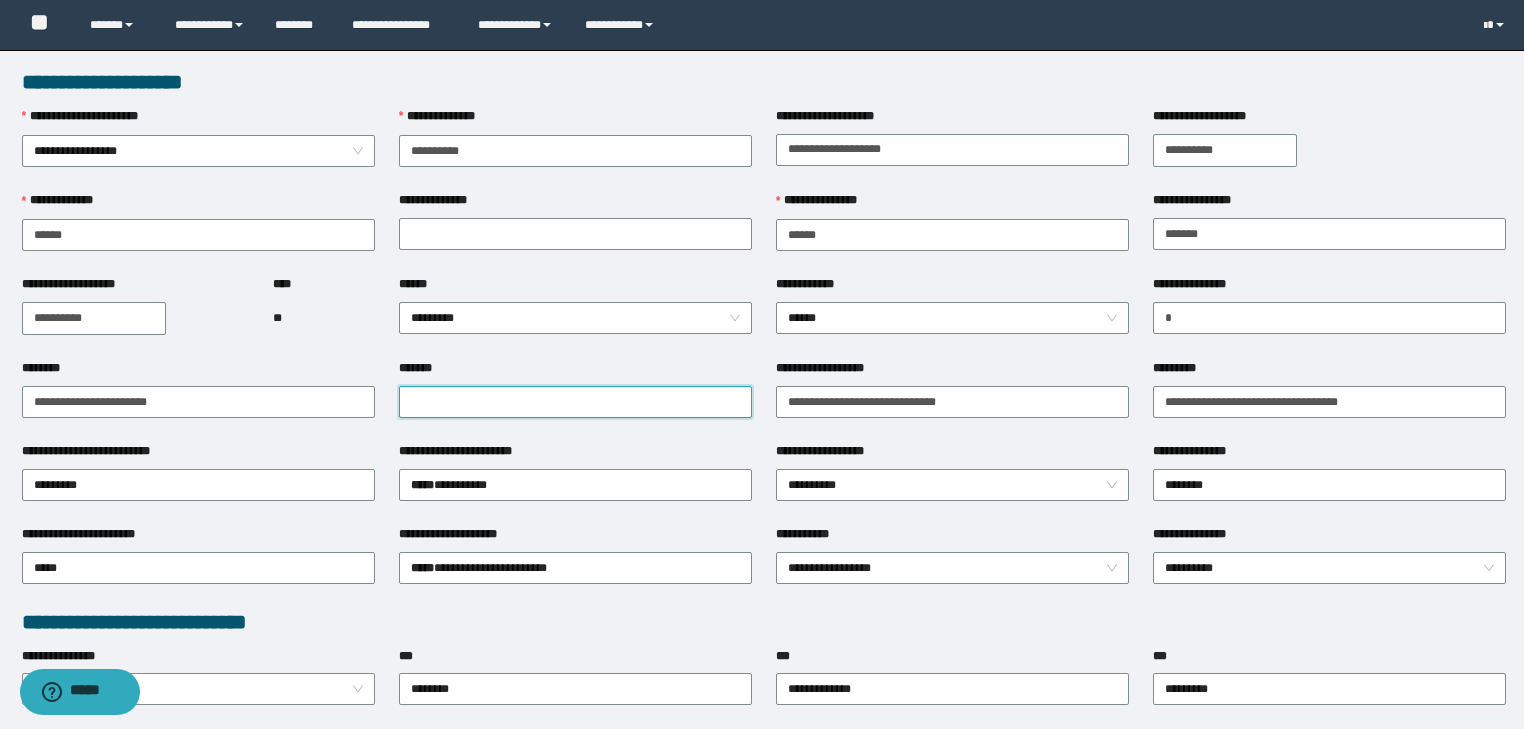 click on "*******" at bounding box center (575, 402) 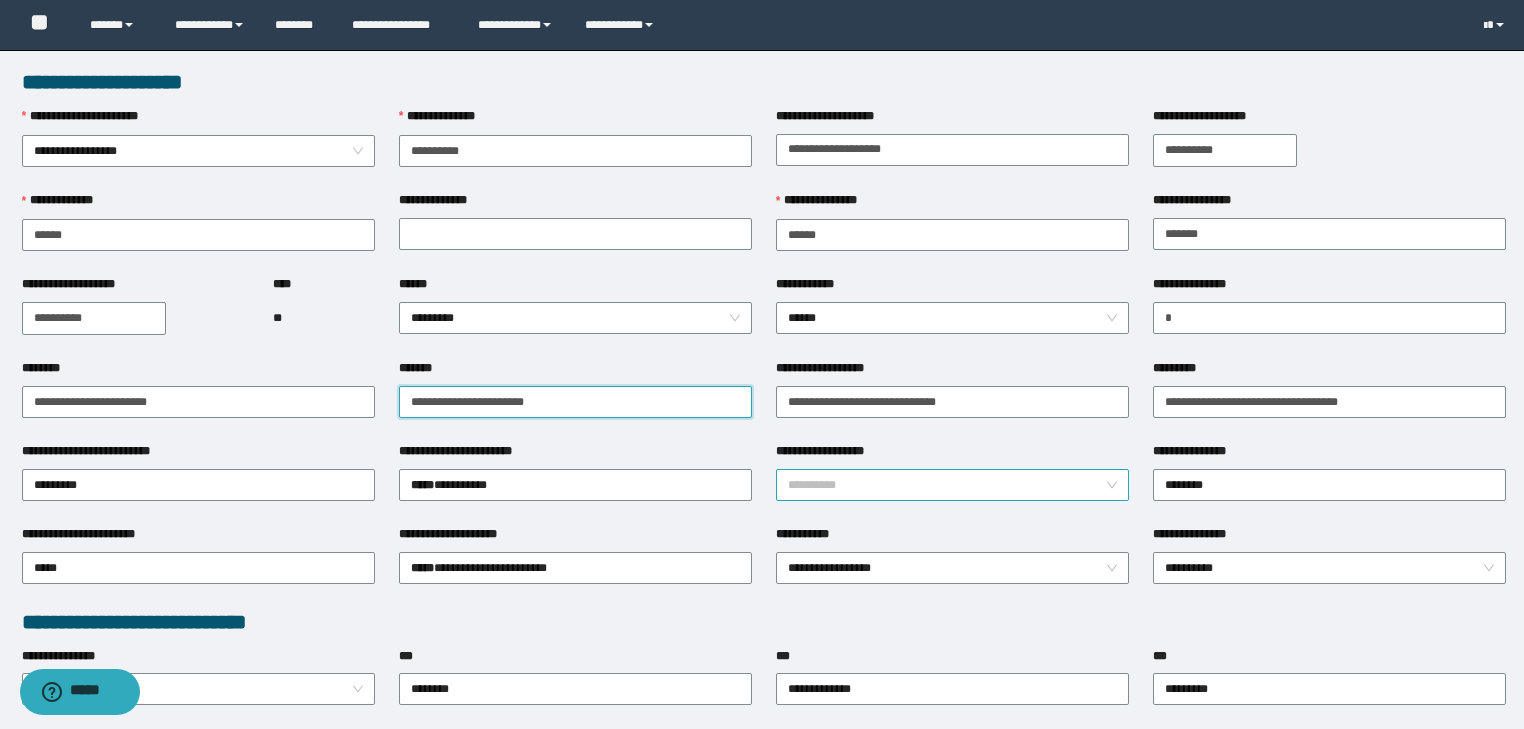 click on "**********" at bounding box center (953, 485) 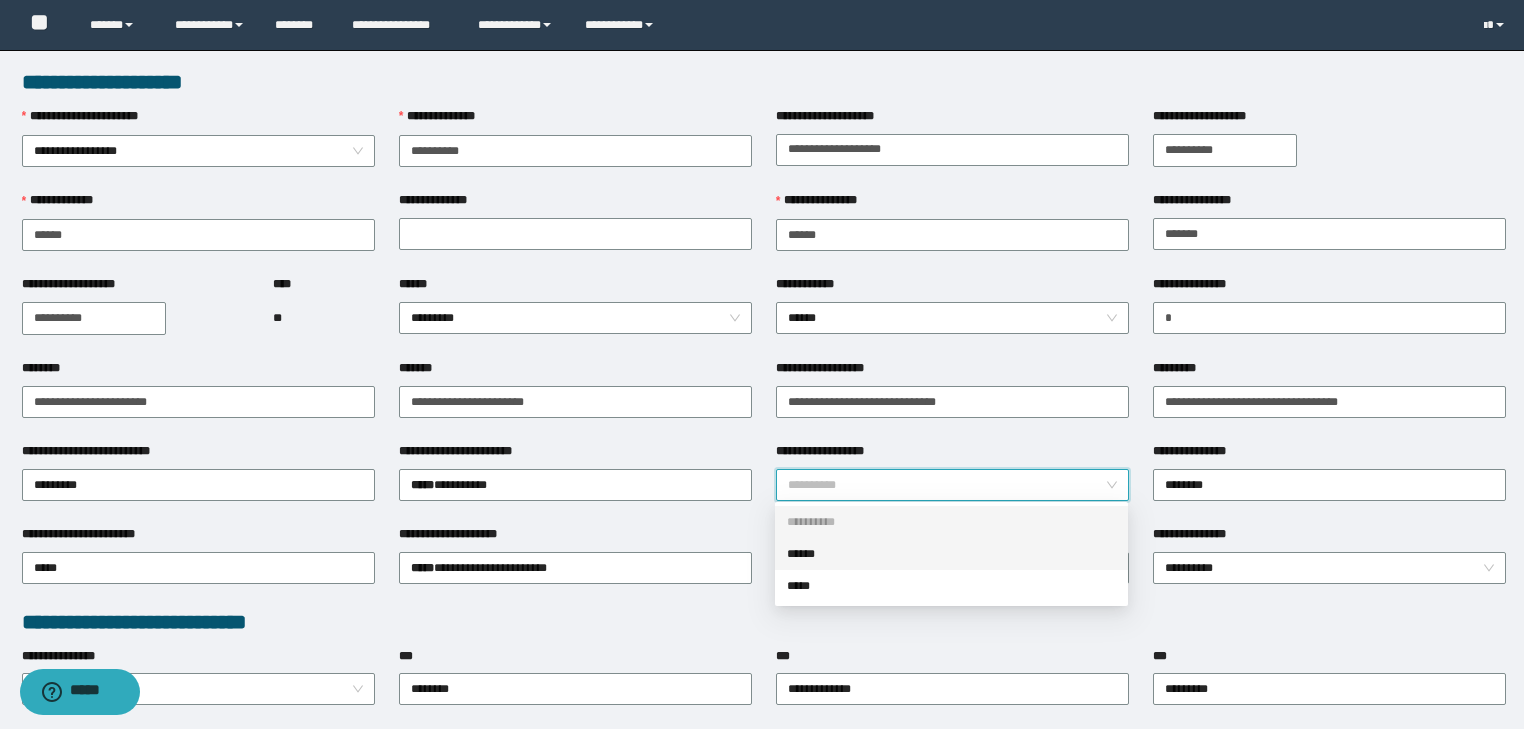 click on "******" at bounding box center (951, 554) 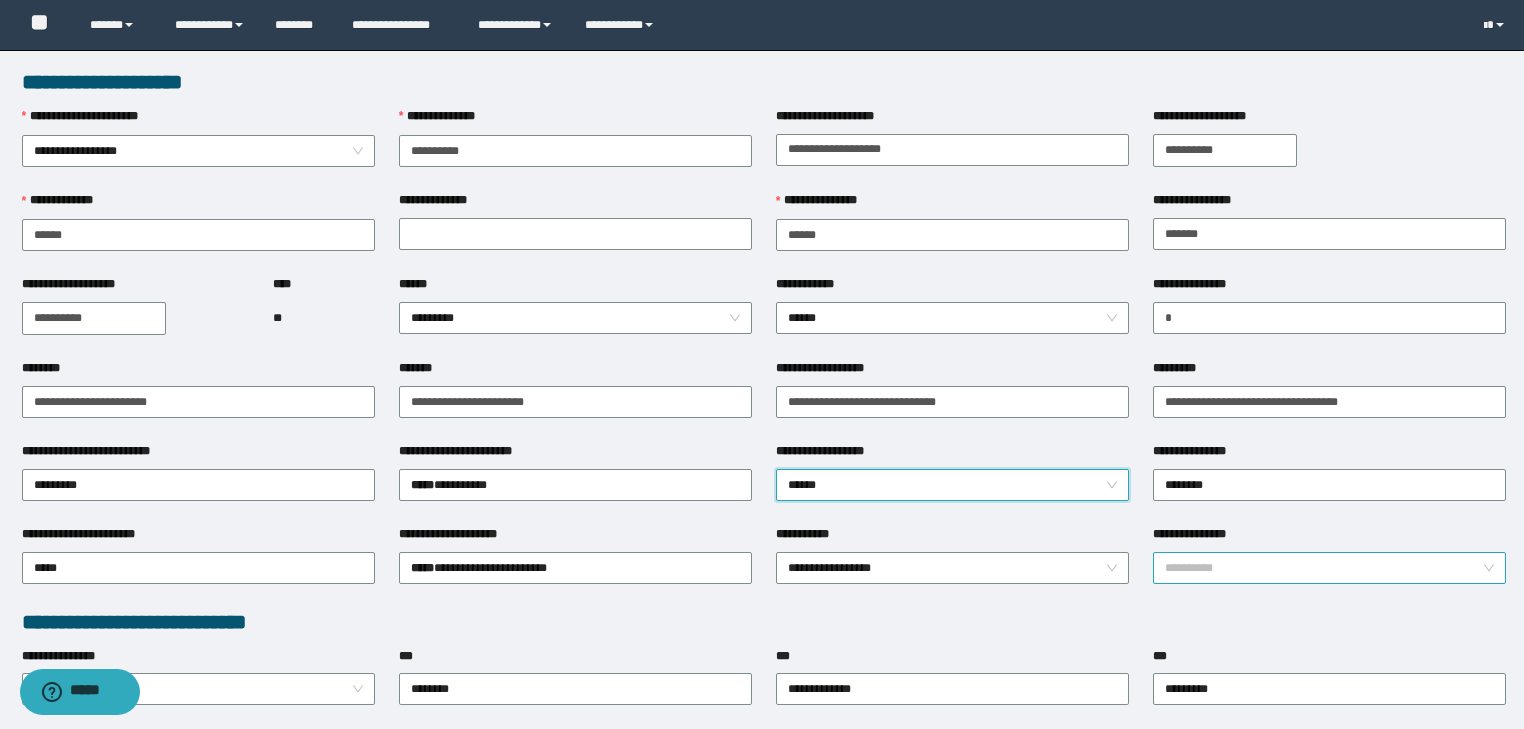 click on "**********" at bounding box center (1330, 568) 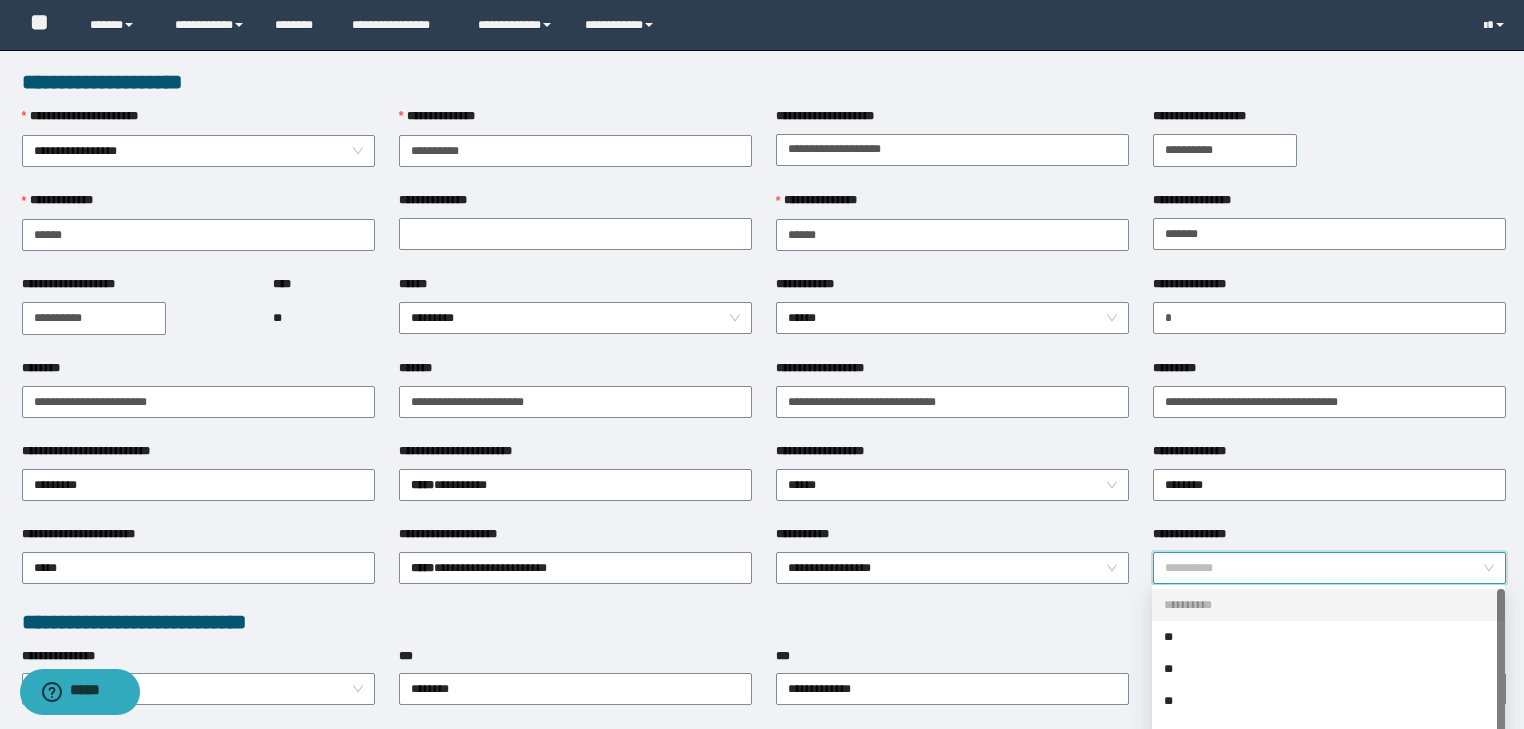 scroll, scrollTop: 32, scrollLeft: 0, axis: vertical 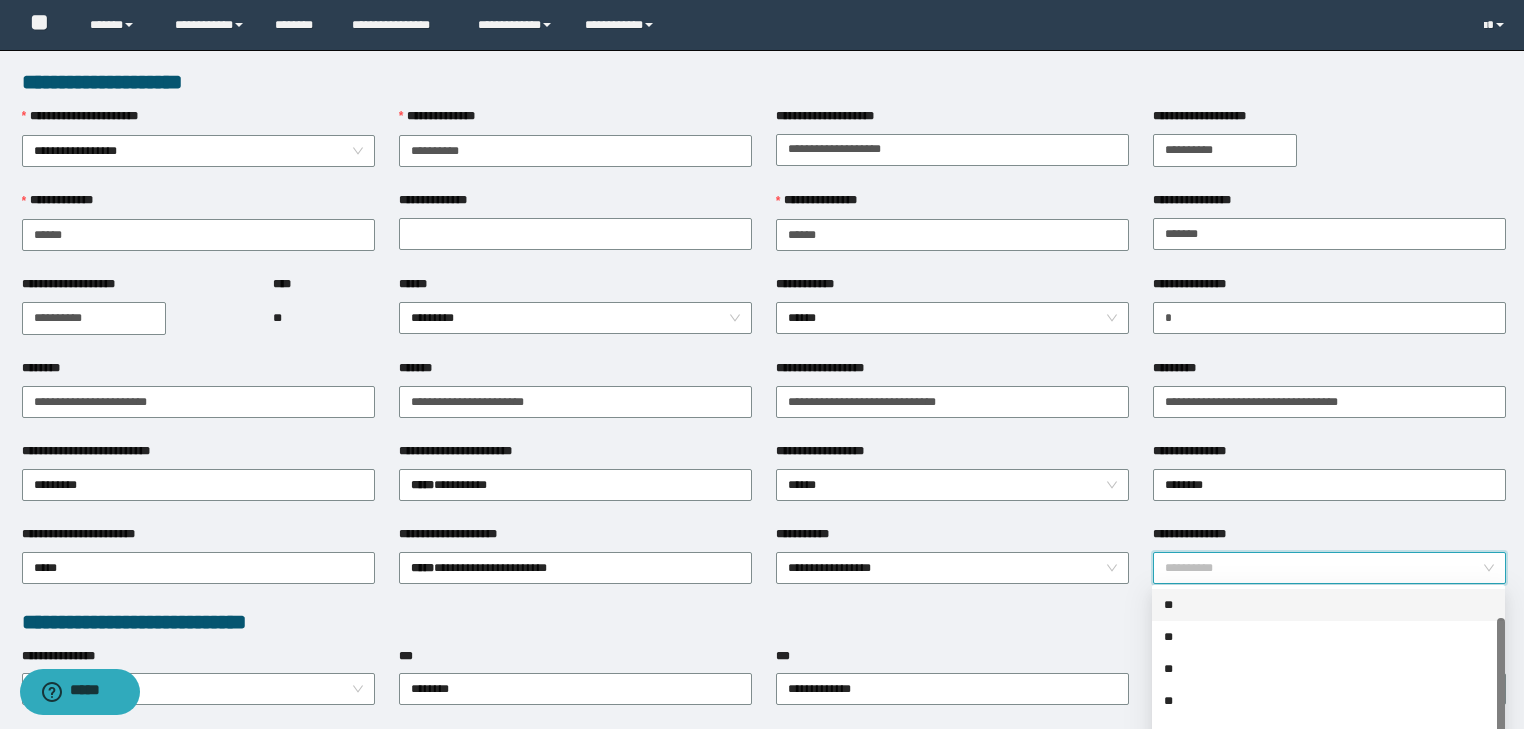 click on "**" at bounding box center [1328, 605] 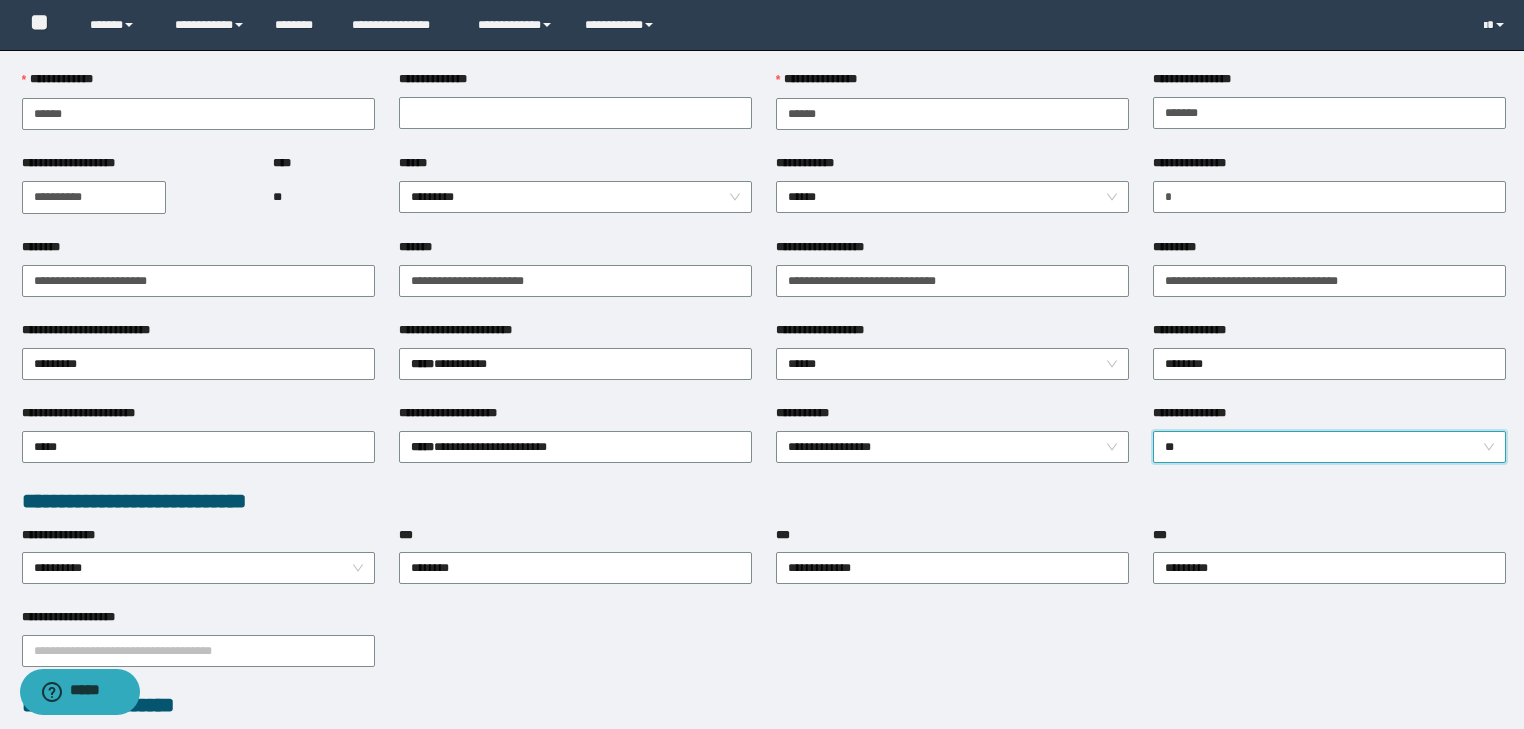 scroll, scrollTop: 320, scrollLeft: 0, axis: vertical 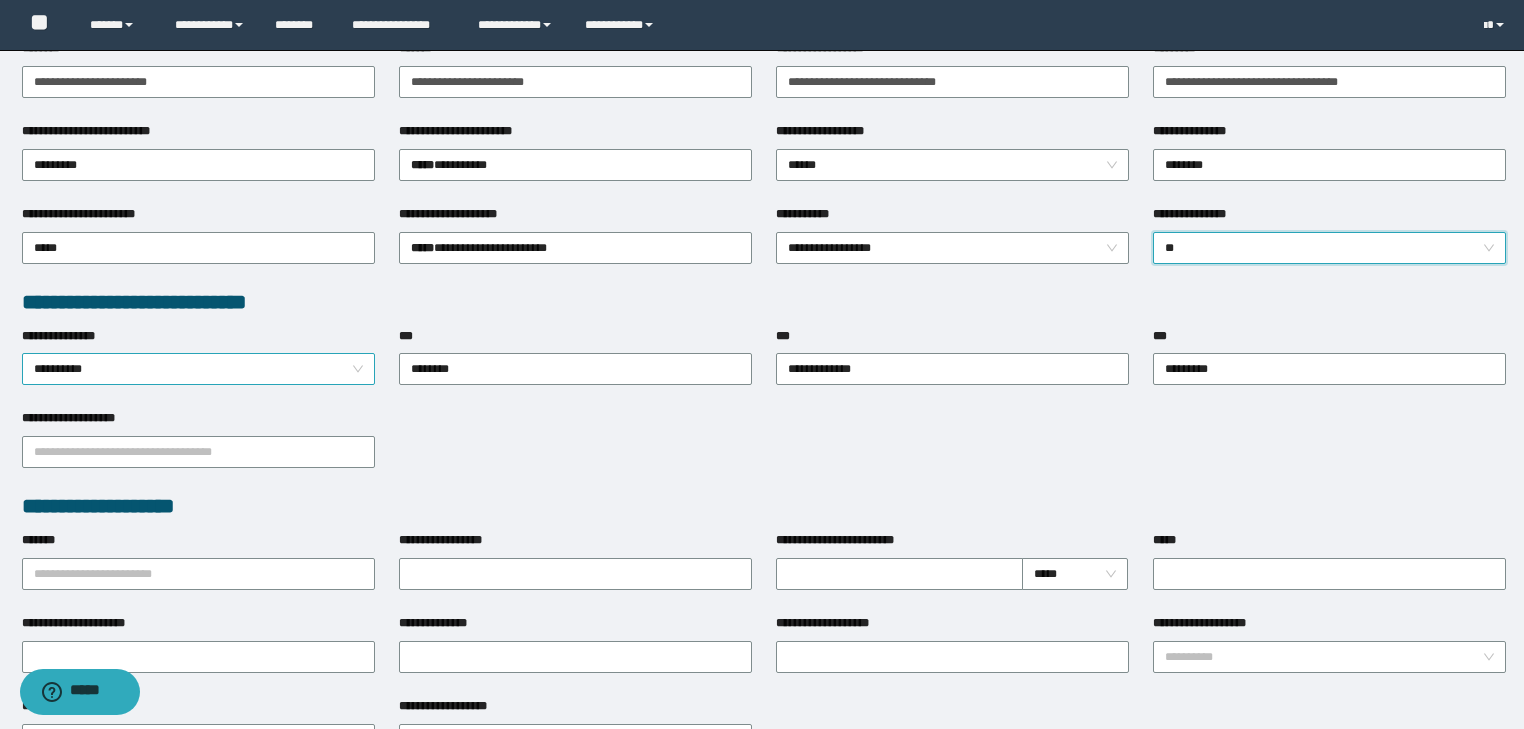 click on "**********" at bounding box center (199, 369) 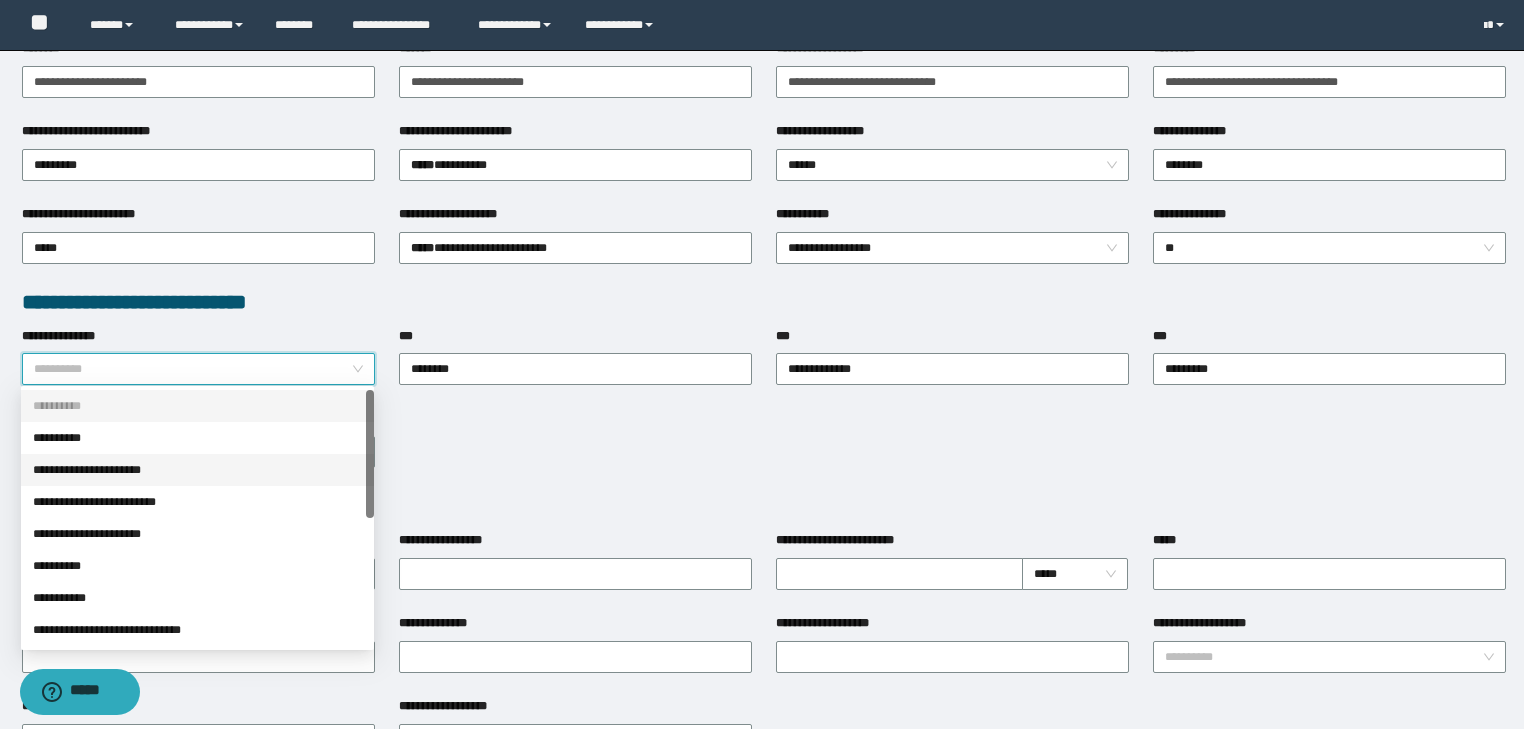 click on "**********" at bounding box center (197, 470) 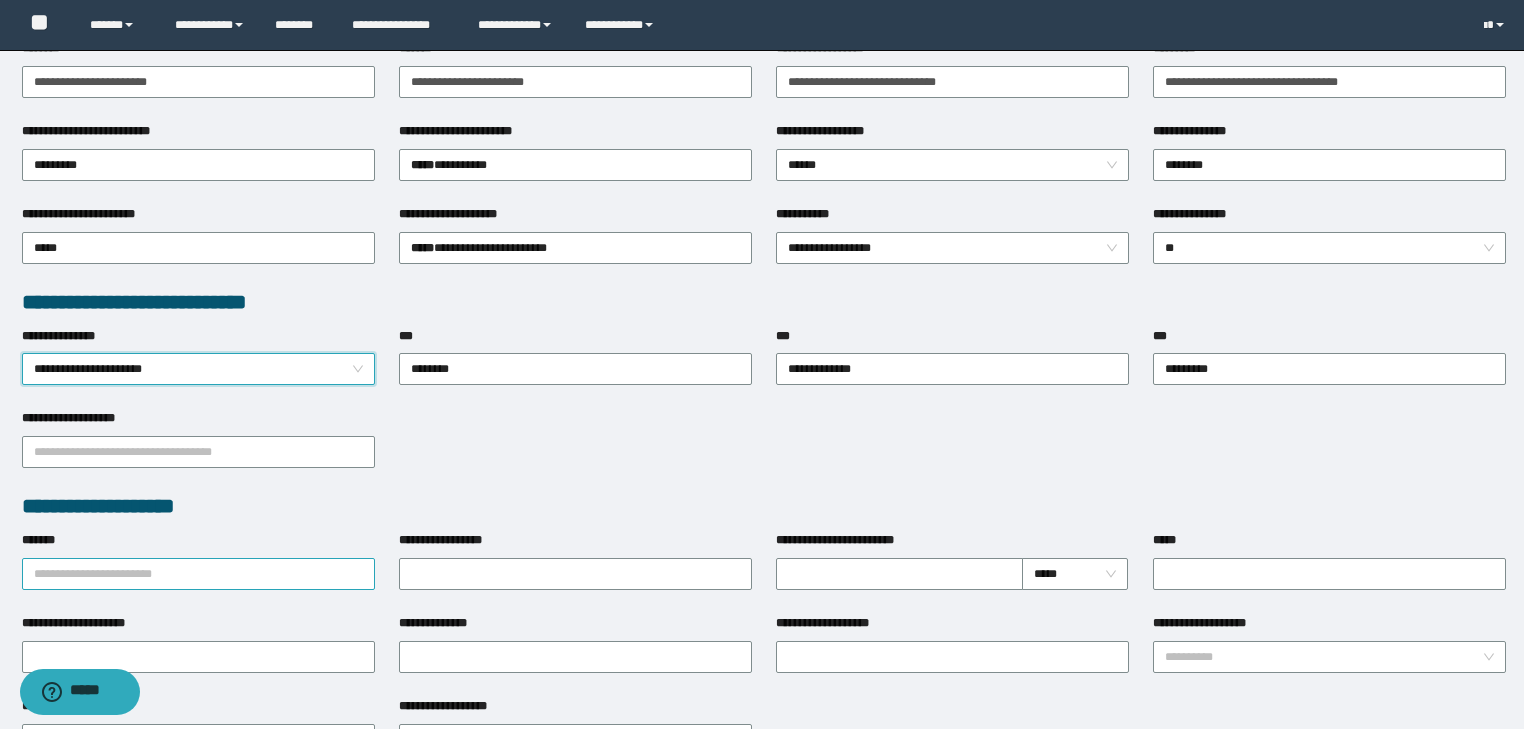 click on "*******" at bounding box center (198, 574) 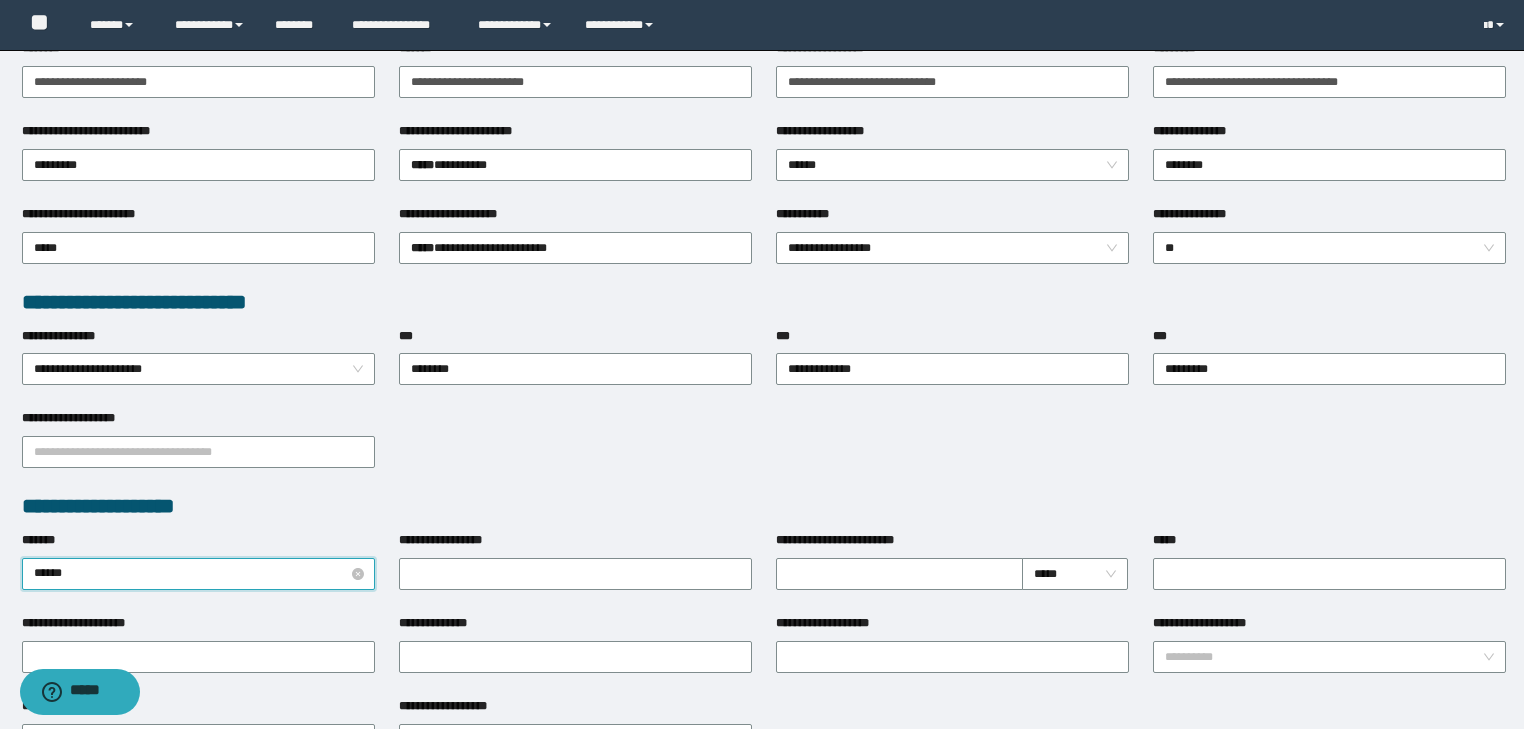 type on "*******" 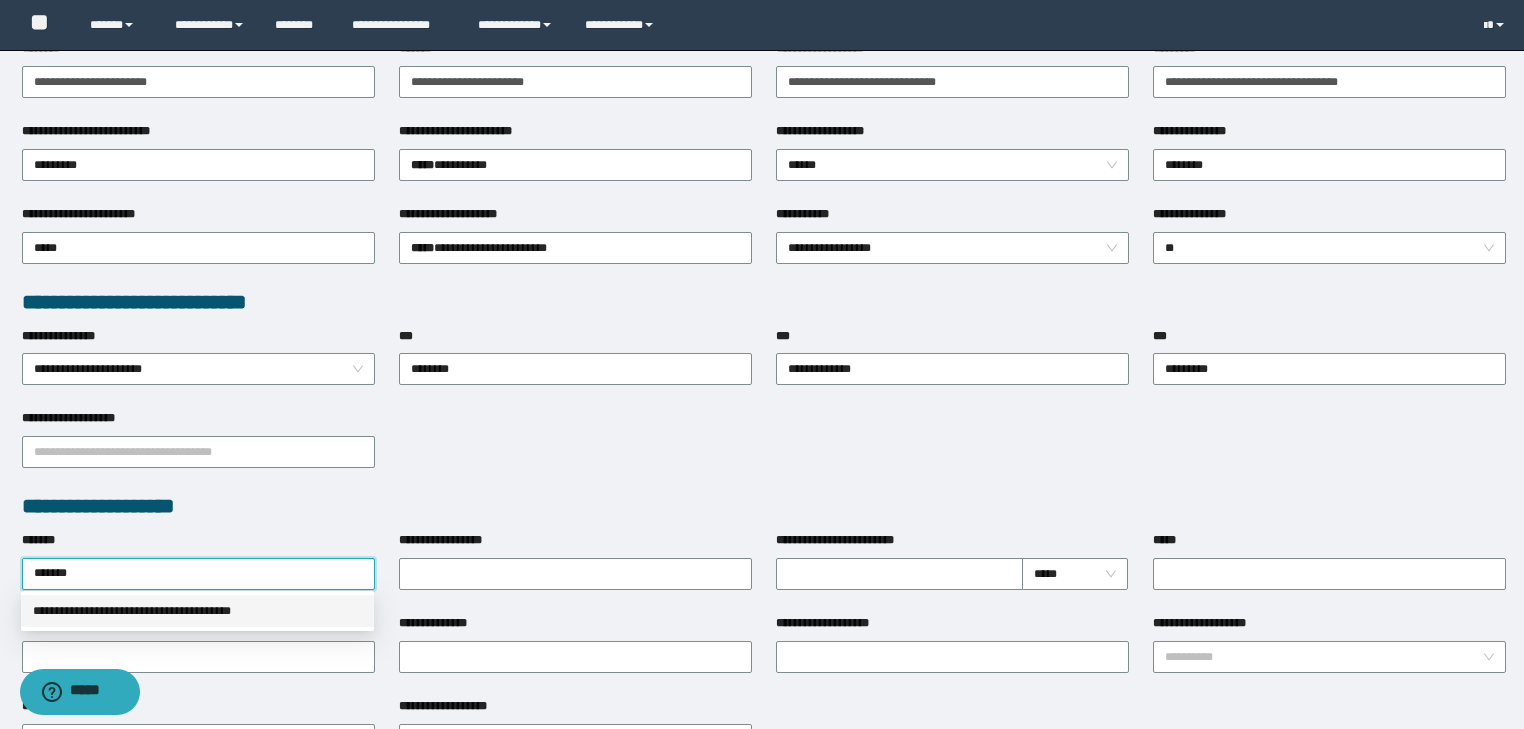 click on "**********" at bounding box center [197, 611] 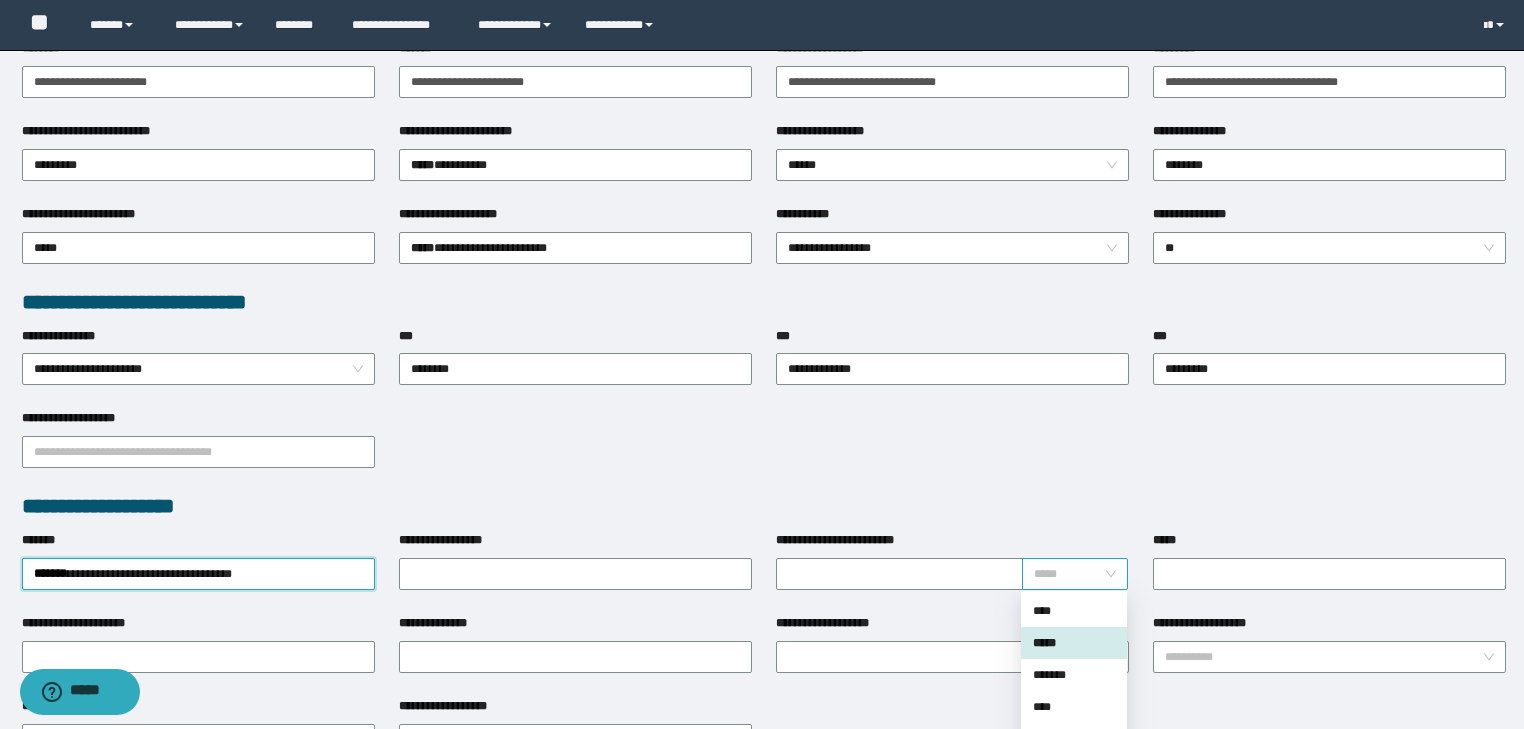 click on "*****" at bounding box center (1075, 574) 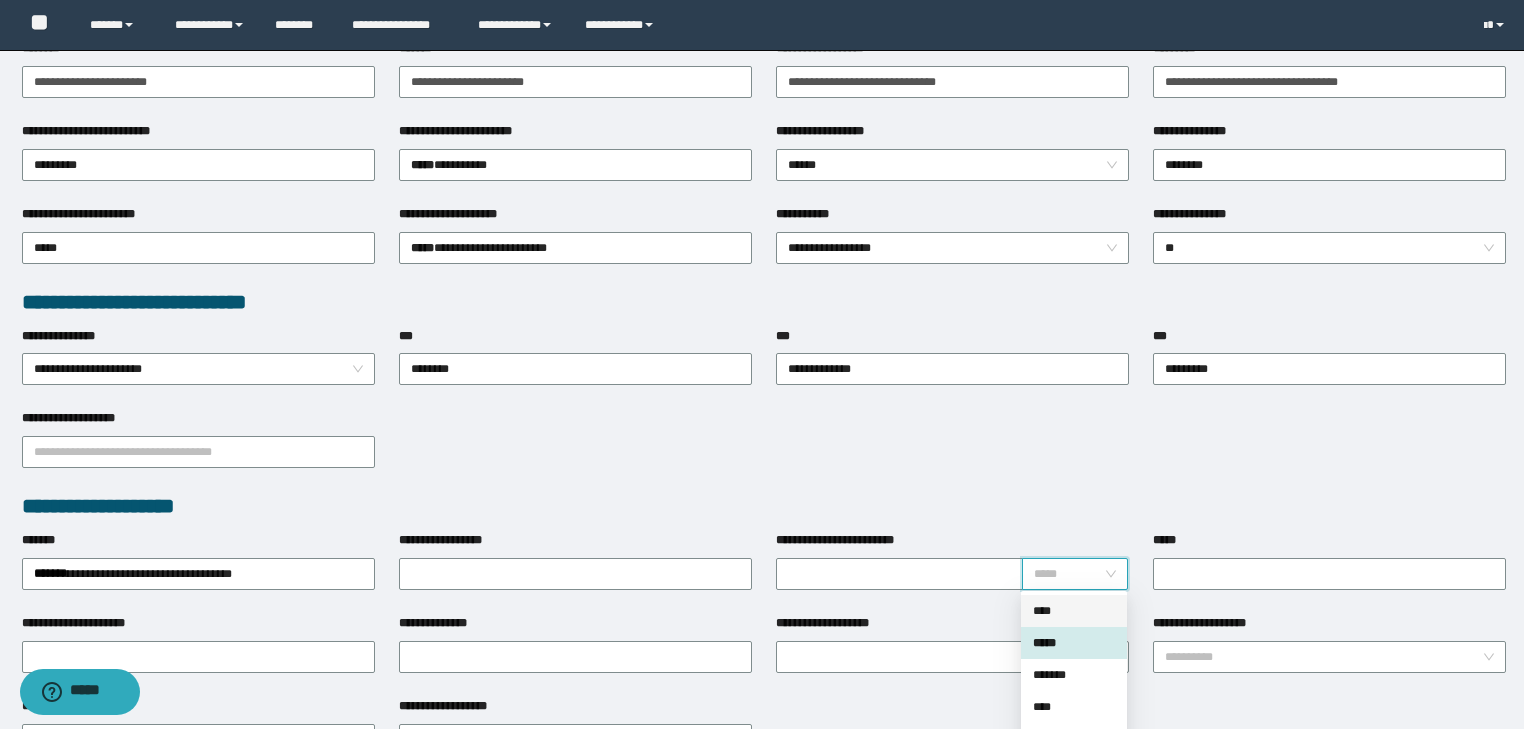 click on "****" at bounding box center [1074, 611] 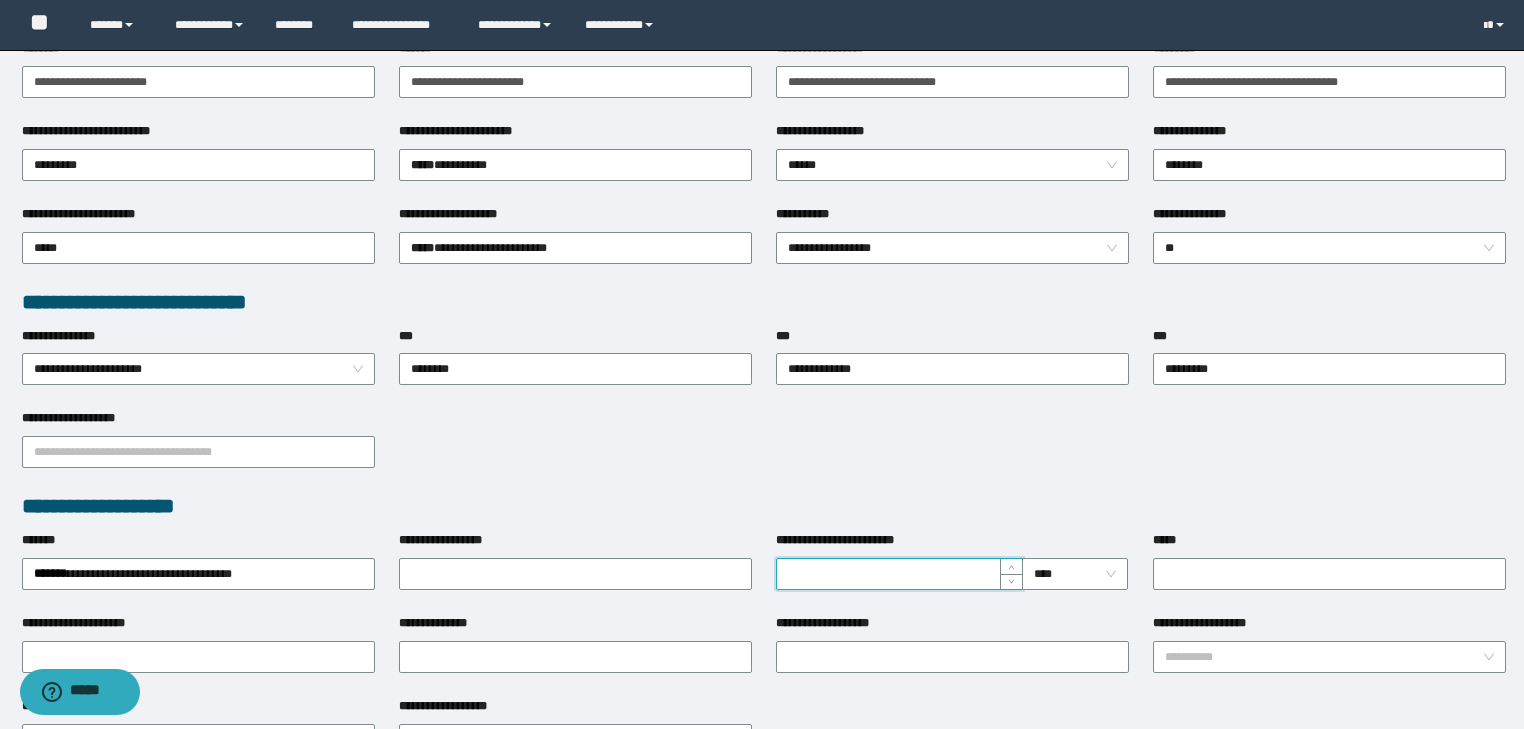 click on "**********" at bounding box center [899, 574] 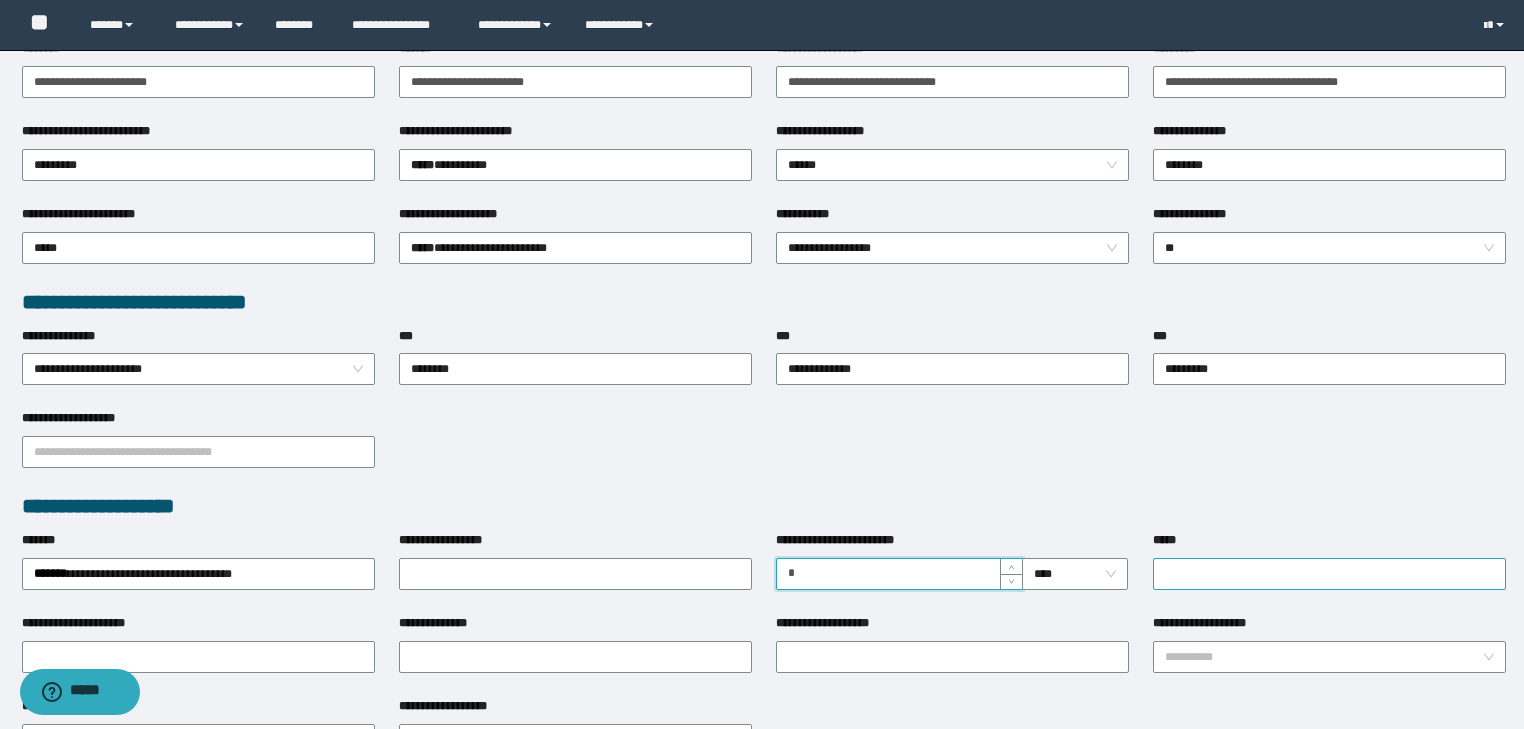 type on "*" 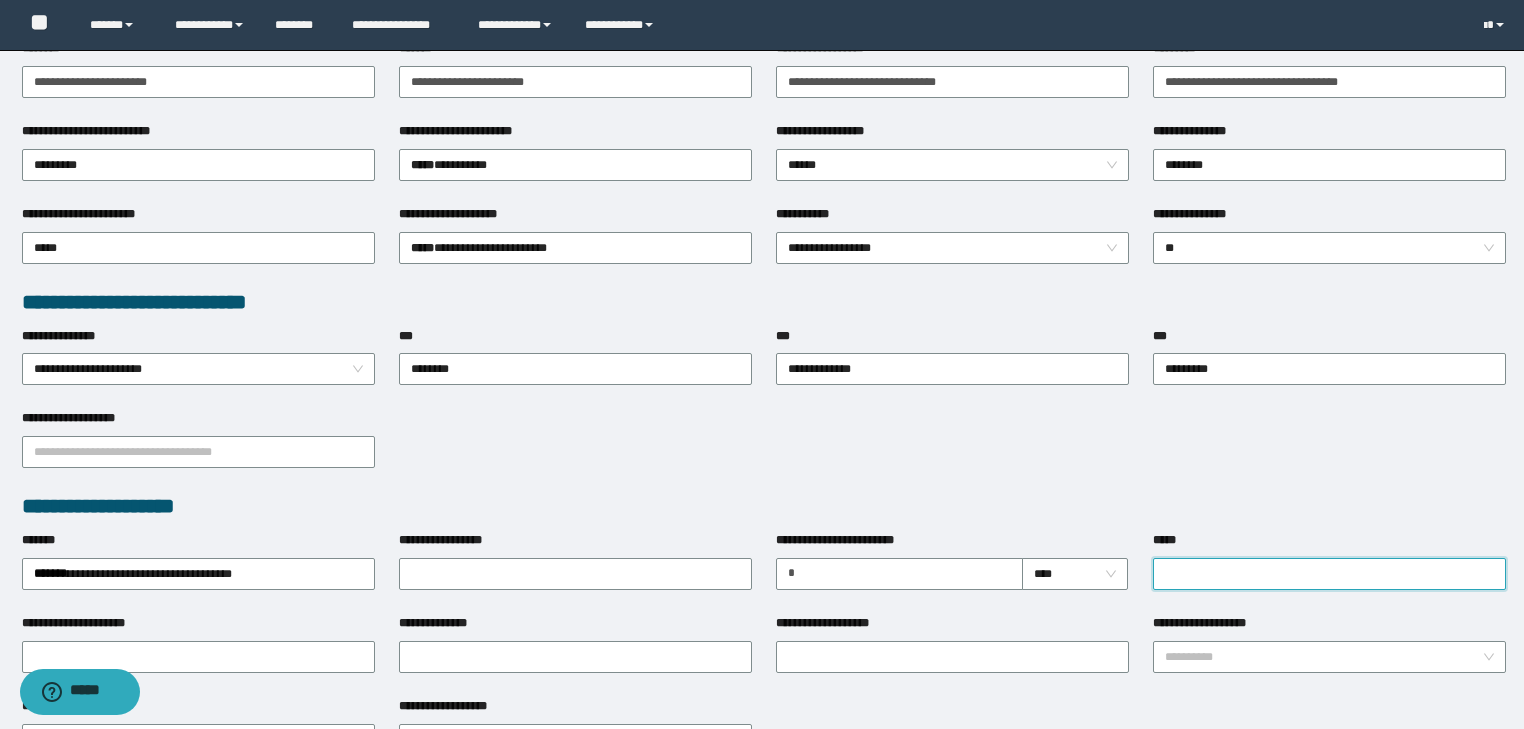 click on "*****" at bounding box center [1329, 574] 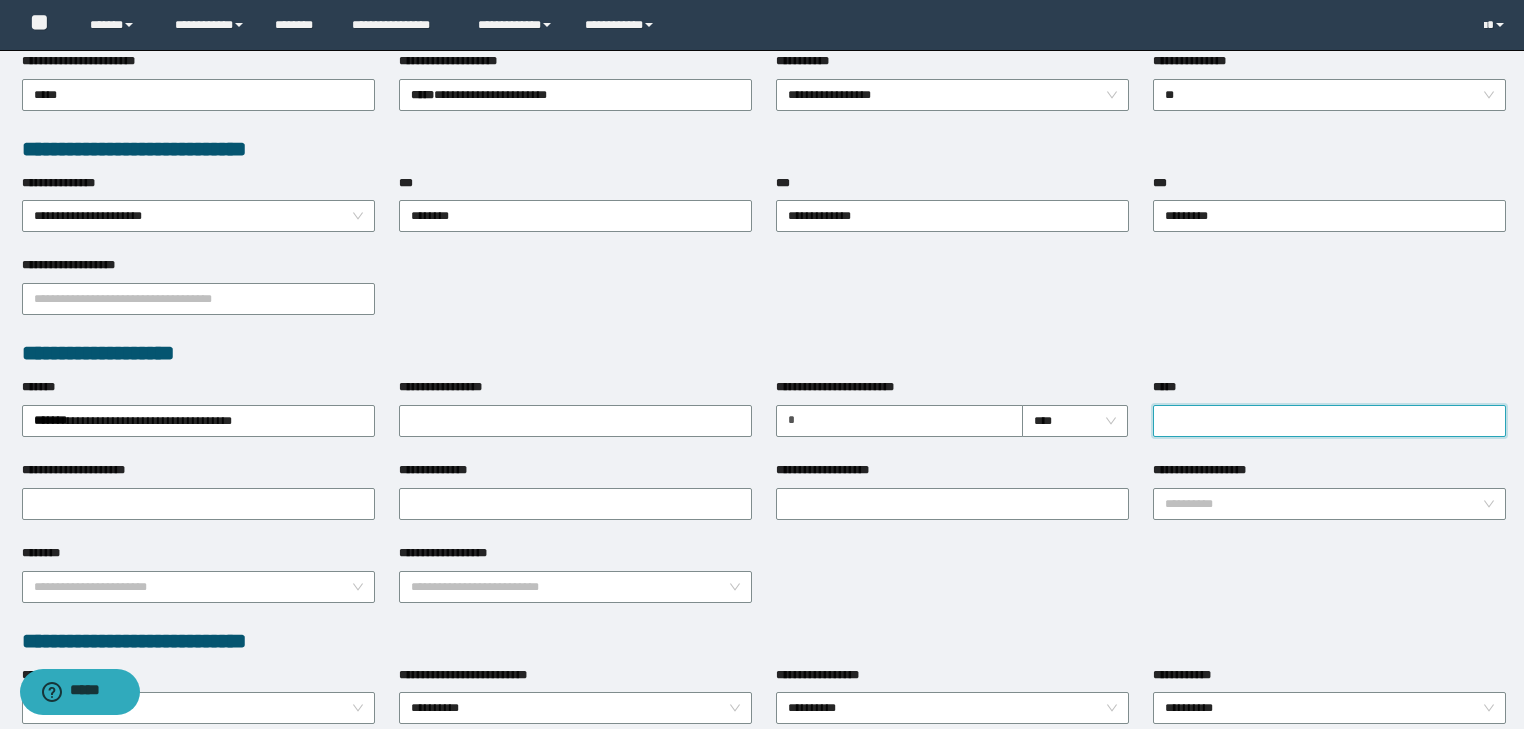 scroll, scrollTop: 480, scrollLeft: 0, axis: vertical 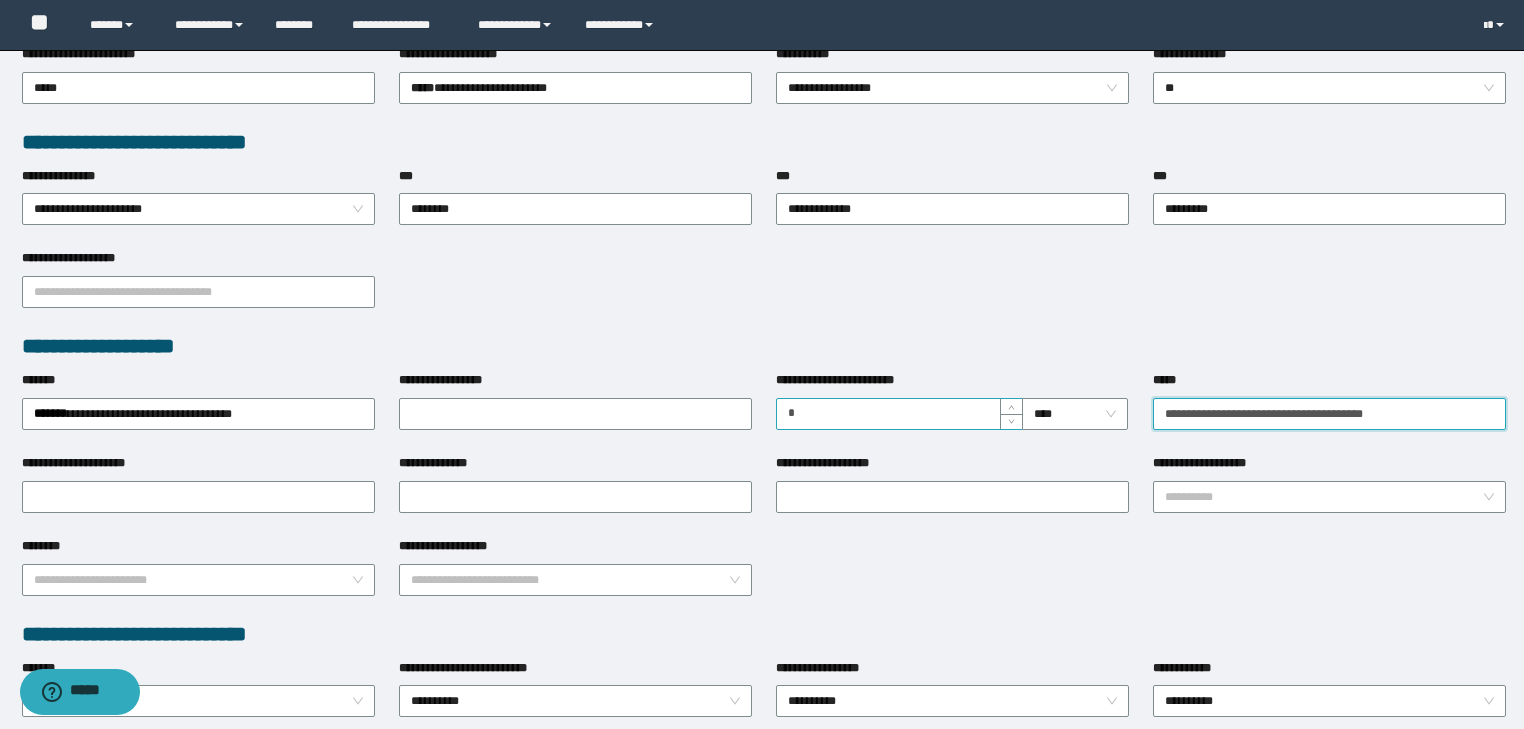 drag, startPoint x: 1386, startPoint y: 409, endPoint x: 932, endPoint y: 426, distance: 454.31818 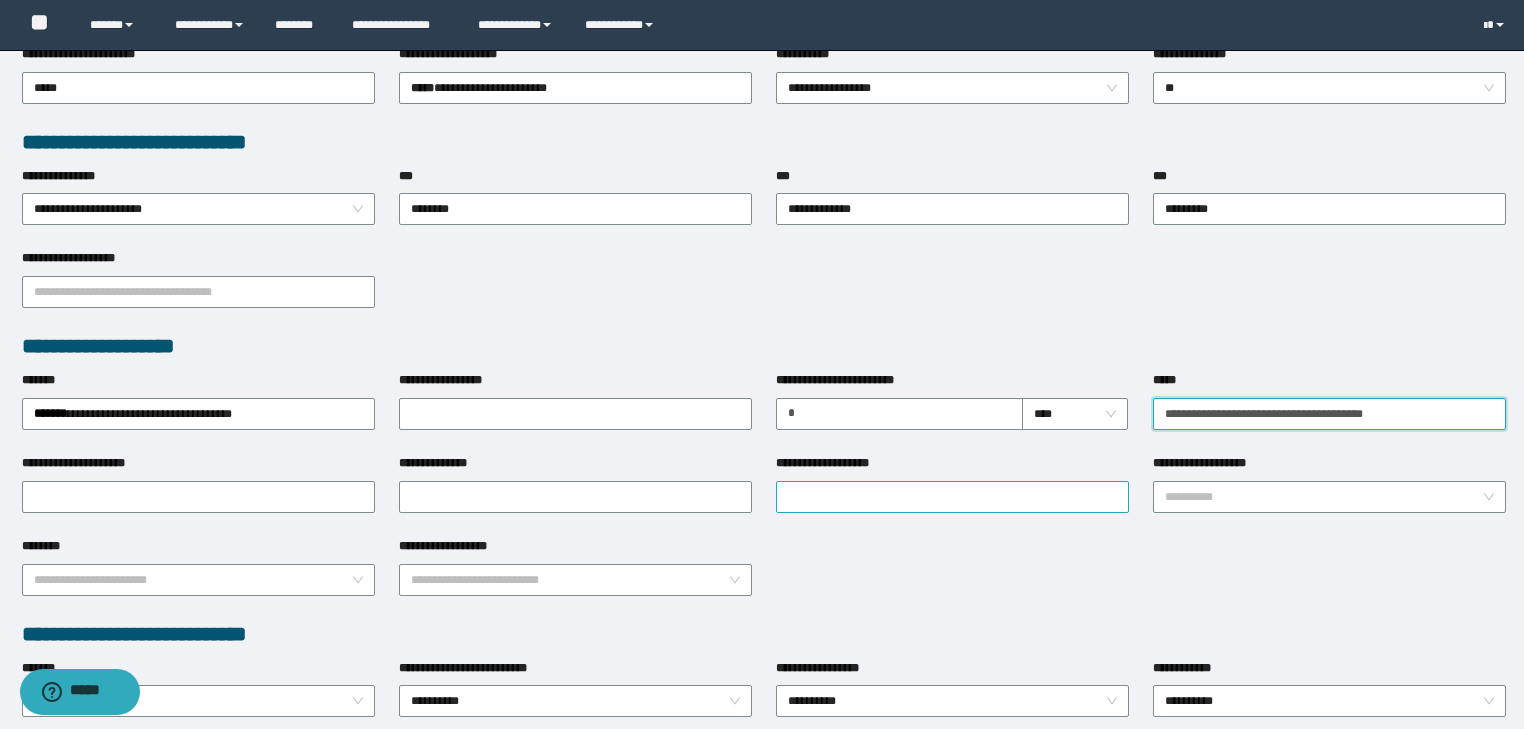 type on "**********" 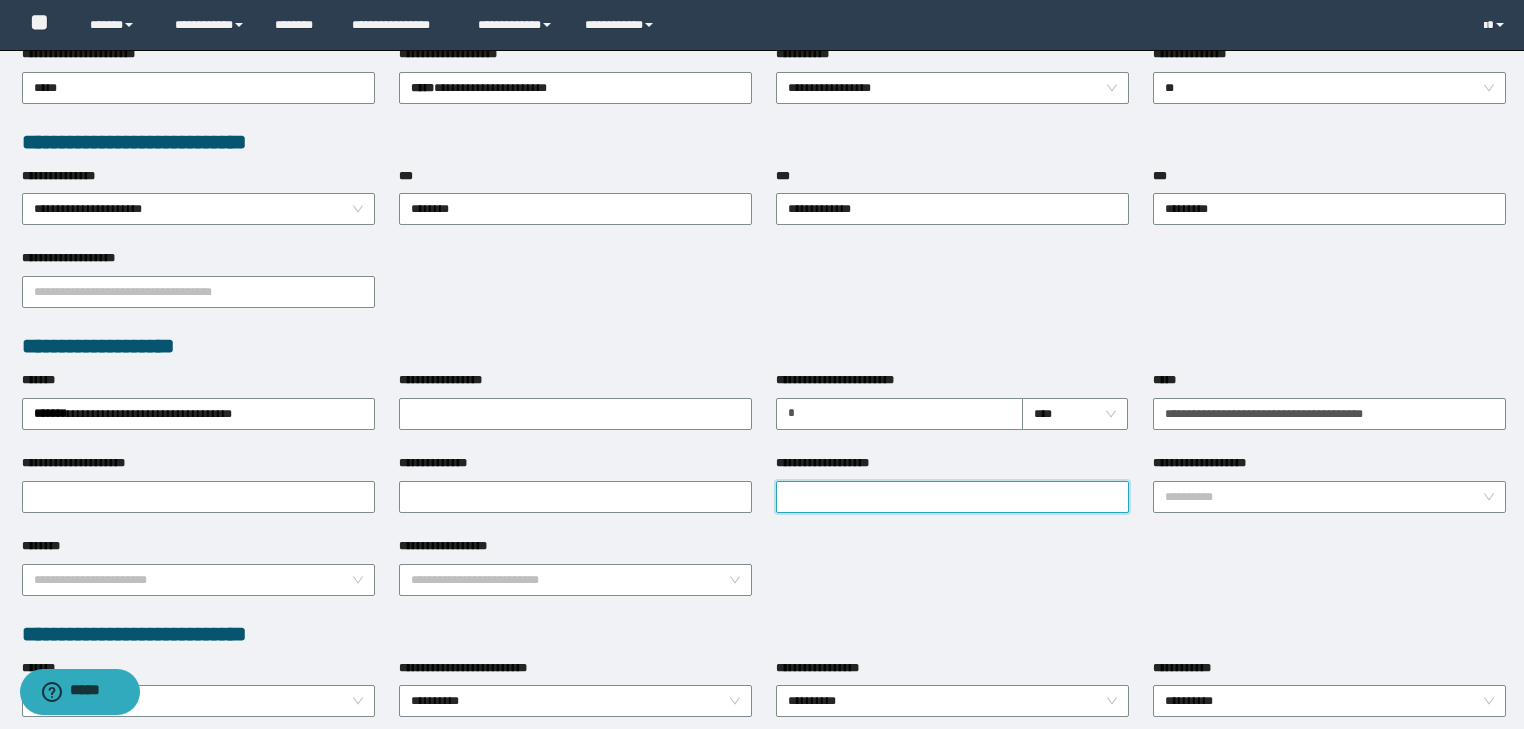 click on "**********" at bounding box center (952, 497) 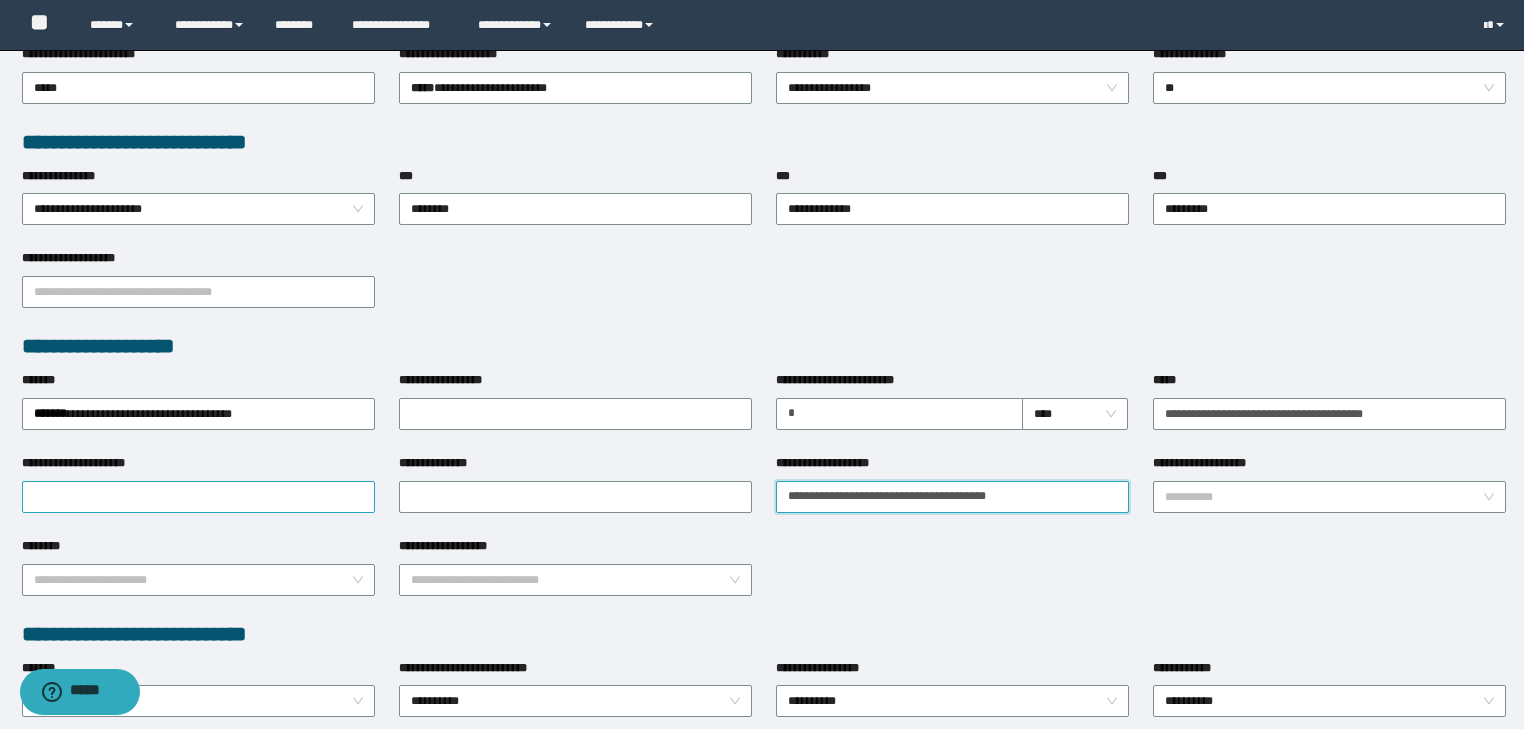 type on "**********" 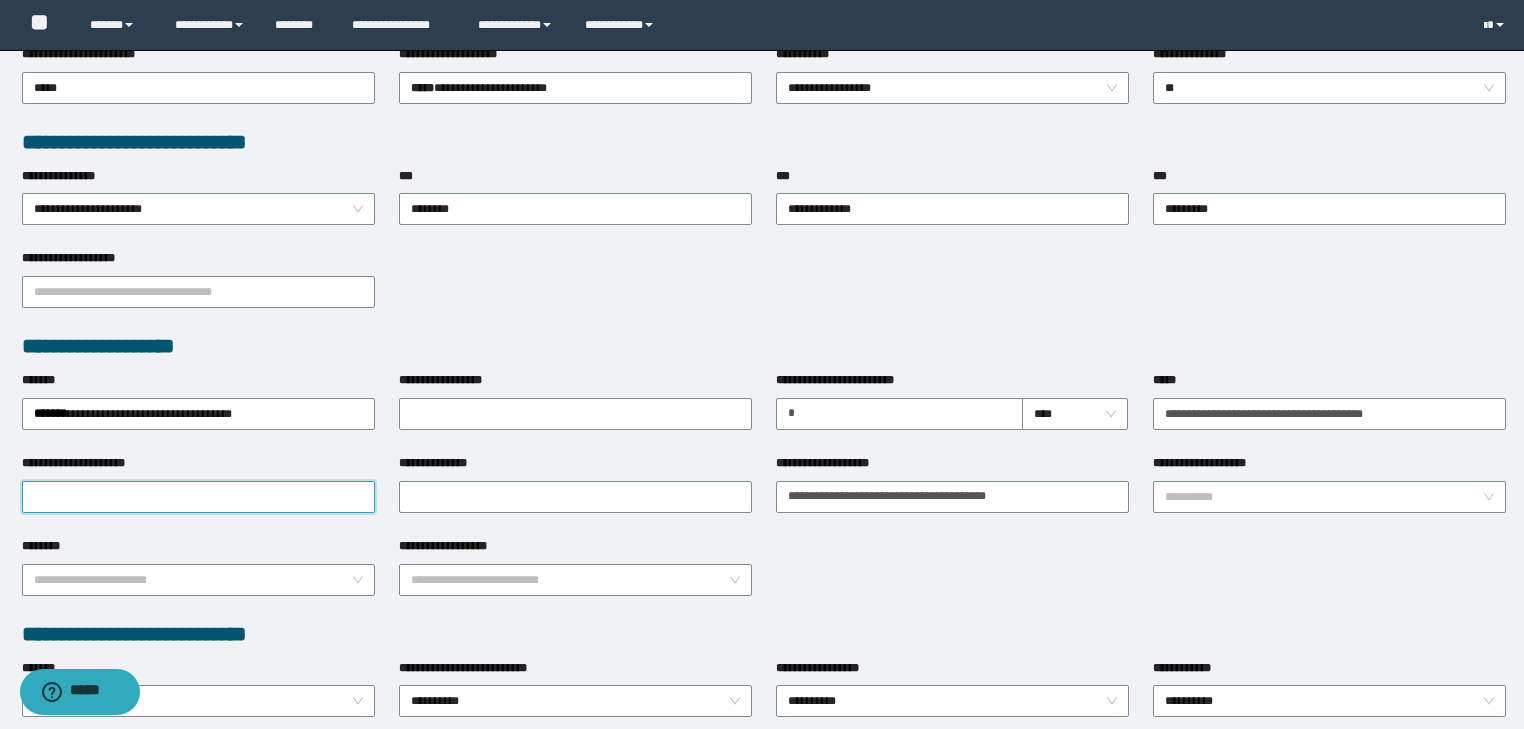 click on "**********" at bounding box center (198, 497) 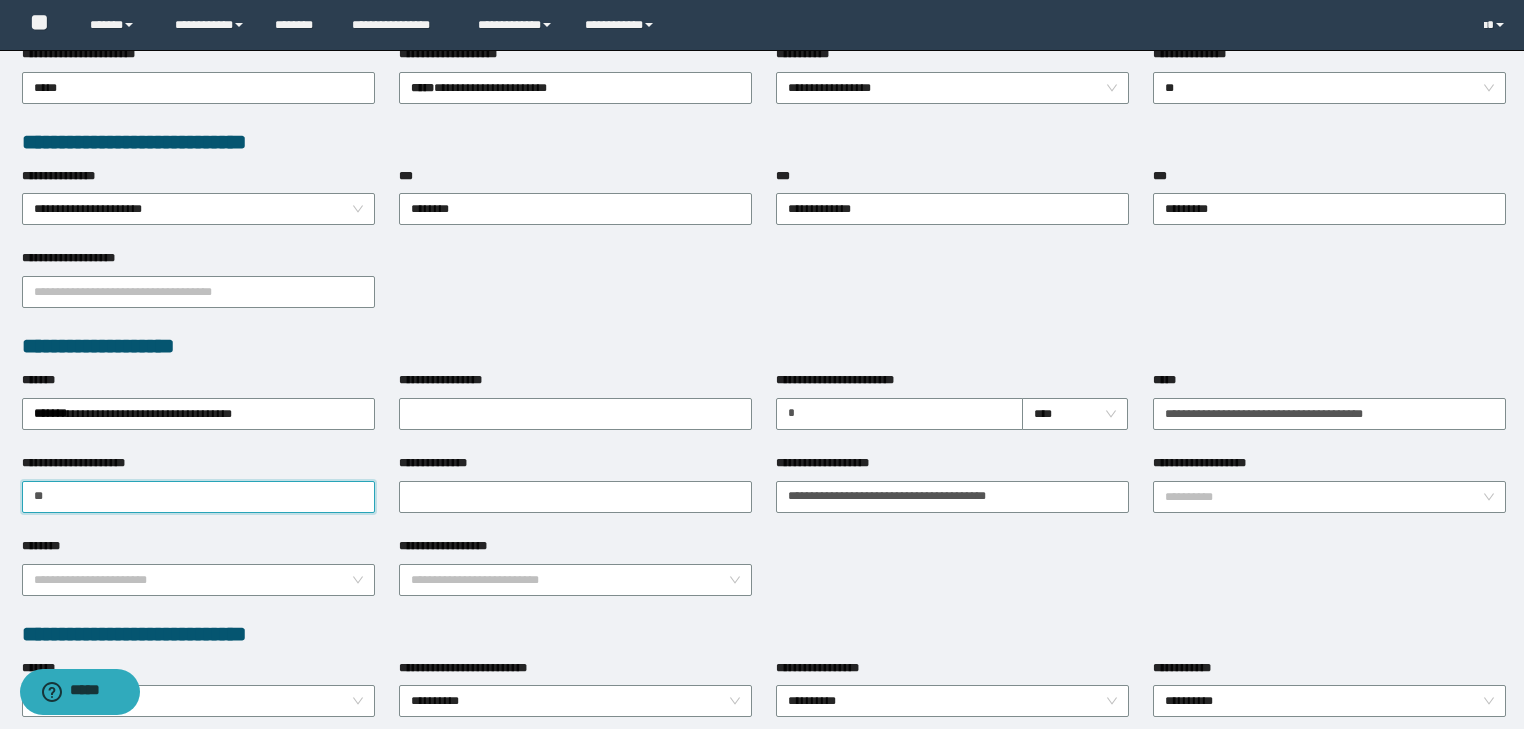 type on "*" 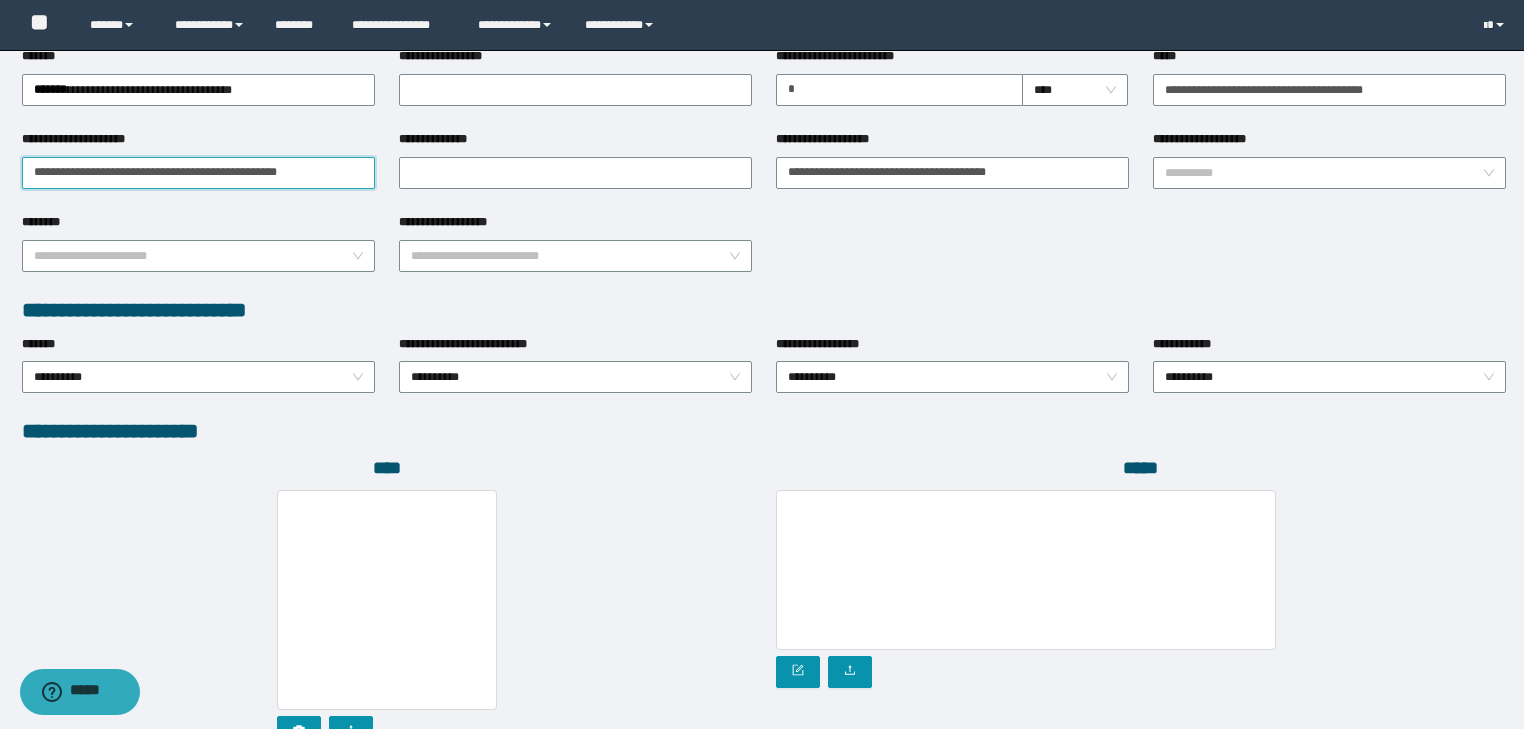 scroll, scrollTop: 960, scrollLeft: 0, axis: vertical 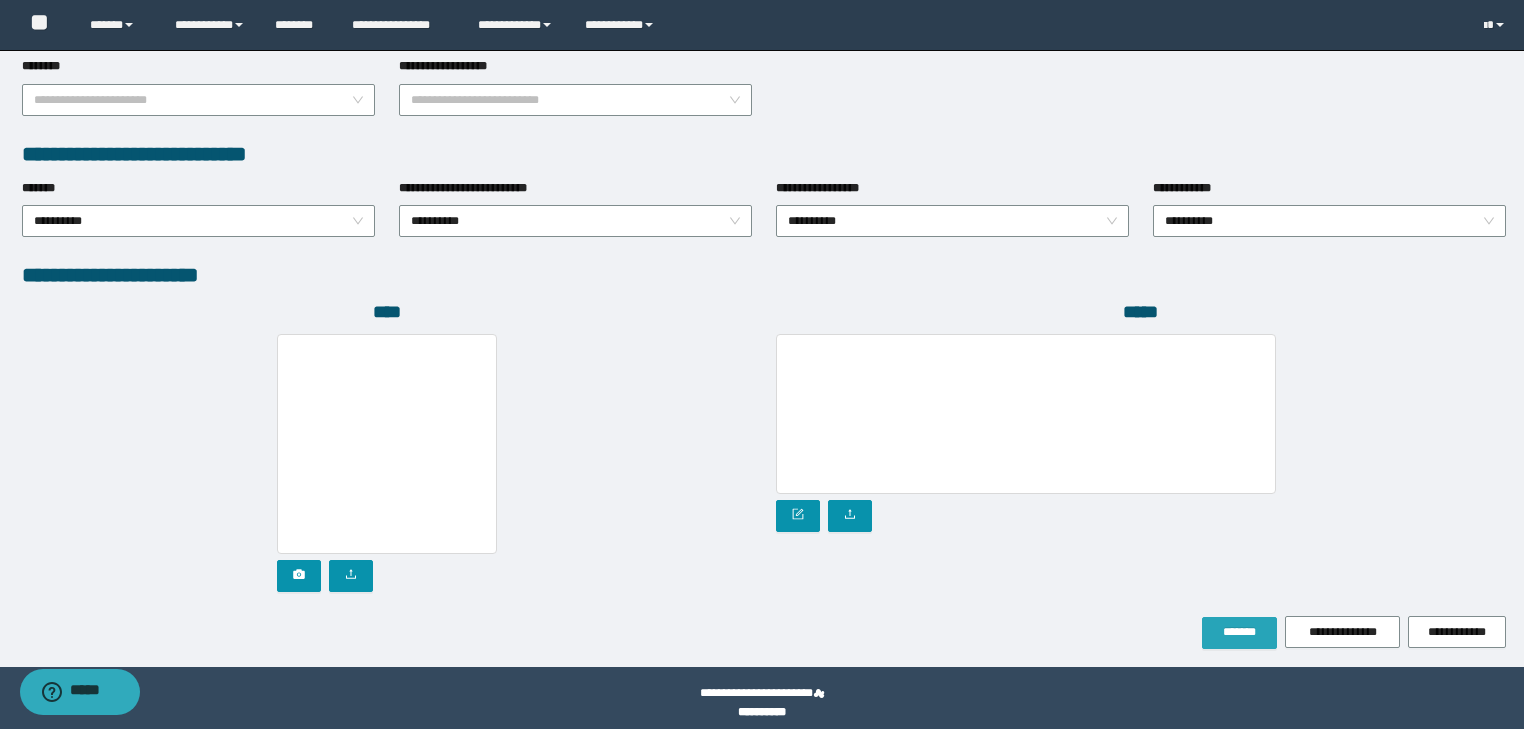 type on "**********" 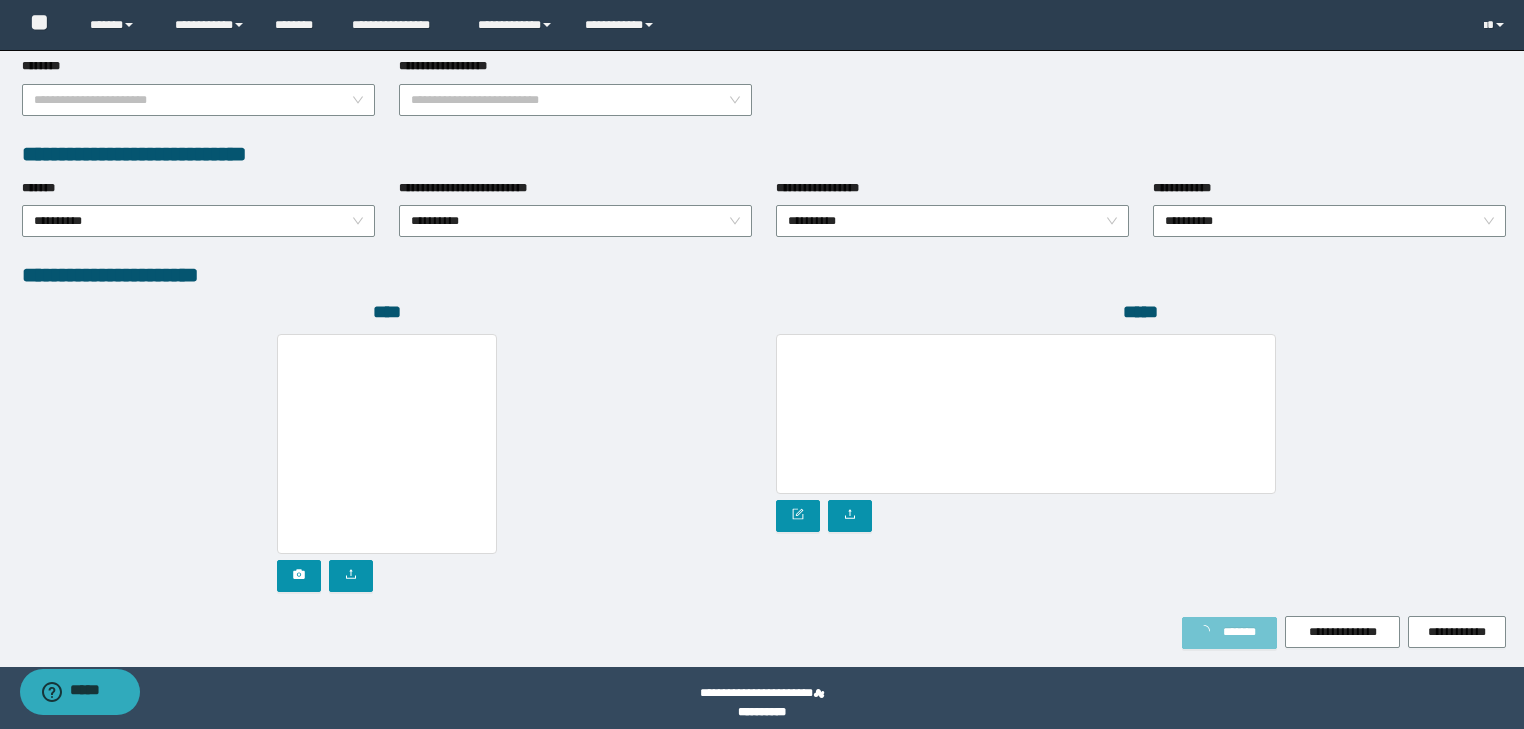 scroll, scrollTop: 1012, scrollLeft: 0, axis: vertical 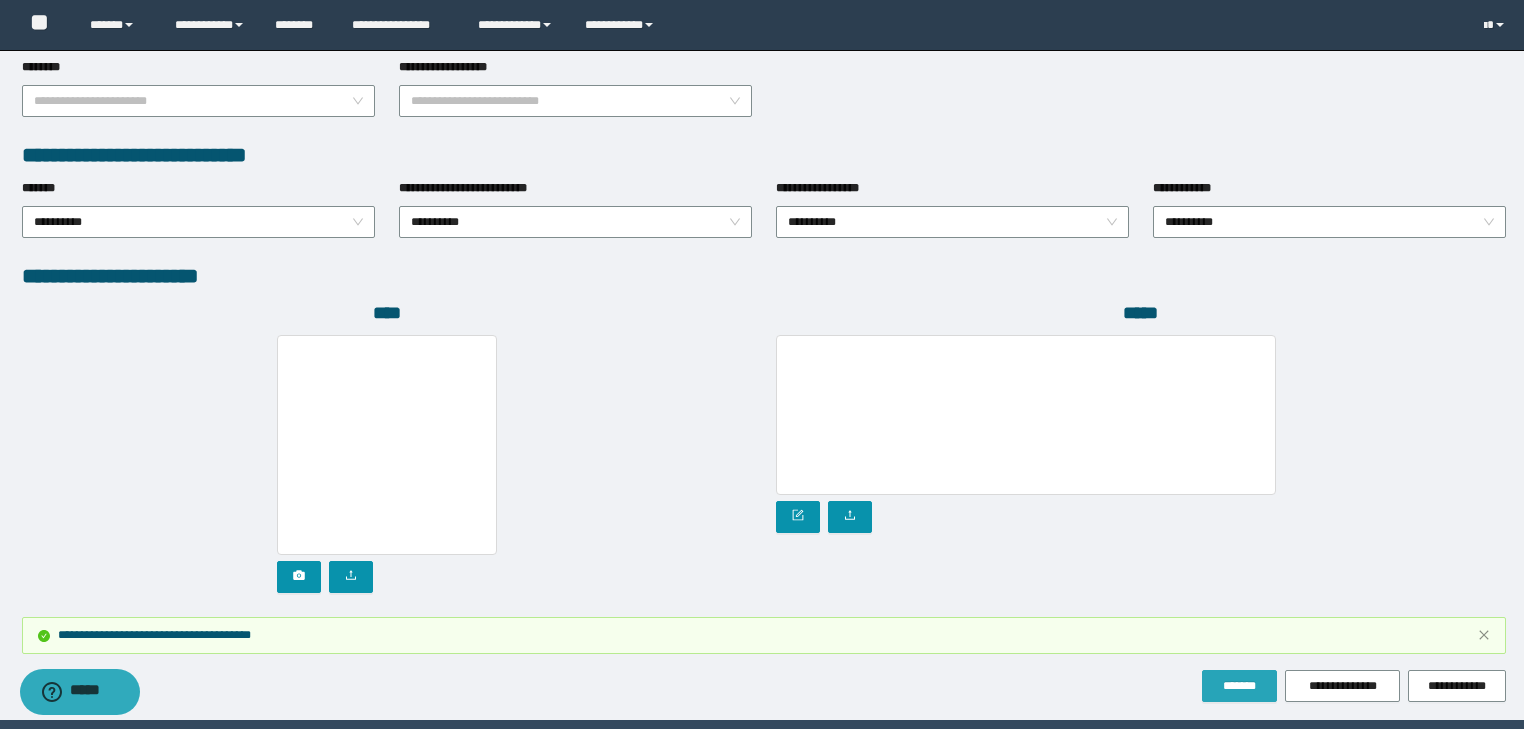 type 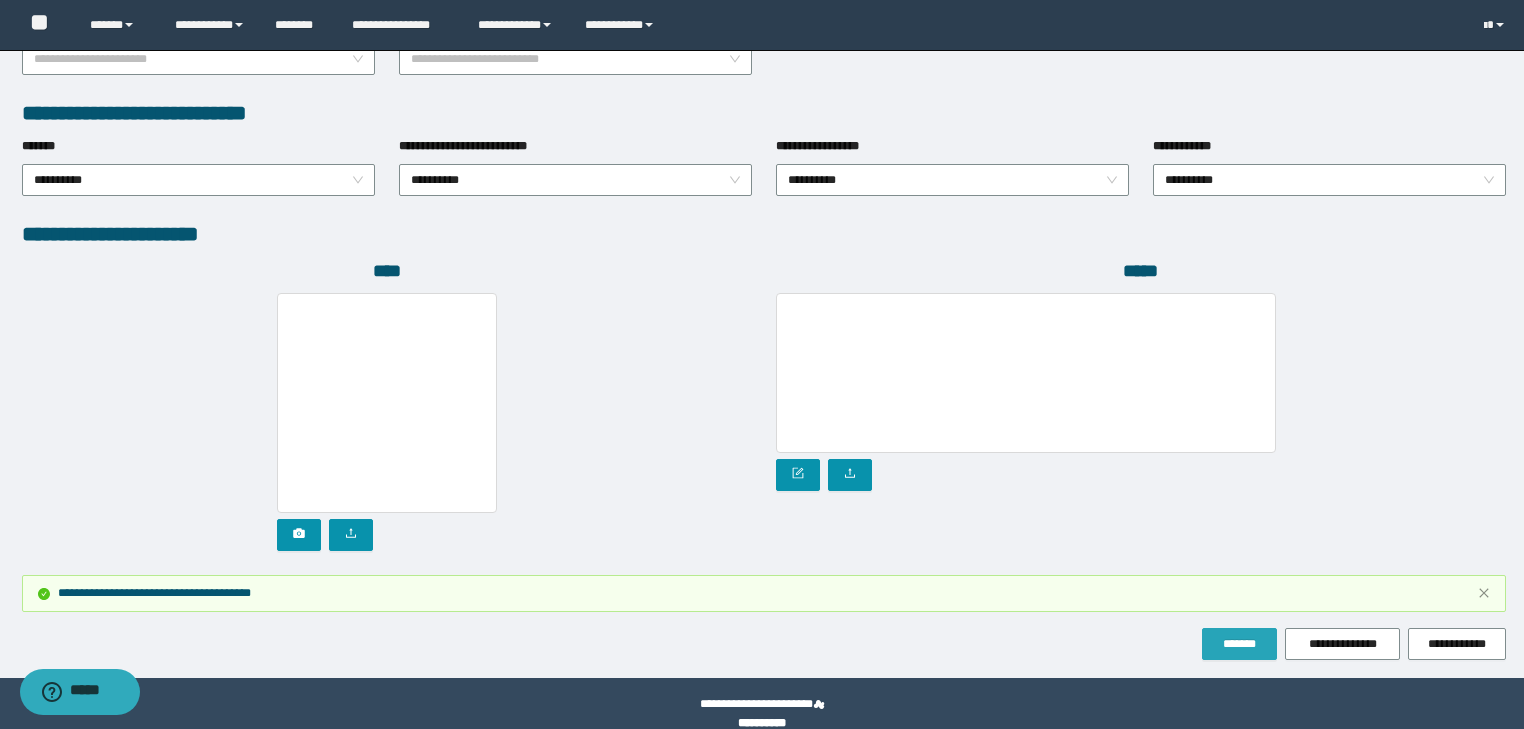scroll, scrollTop: 1077, scrollLeft: 0, axis: vertical 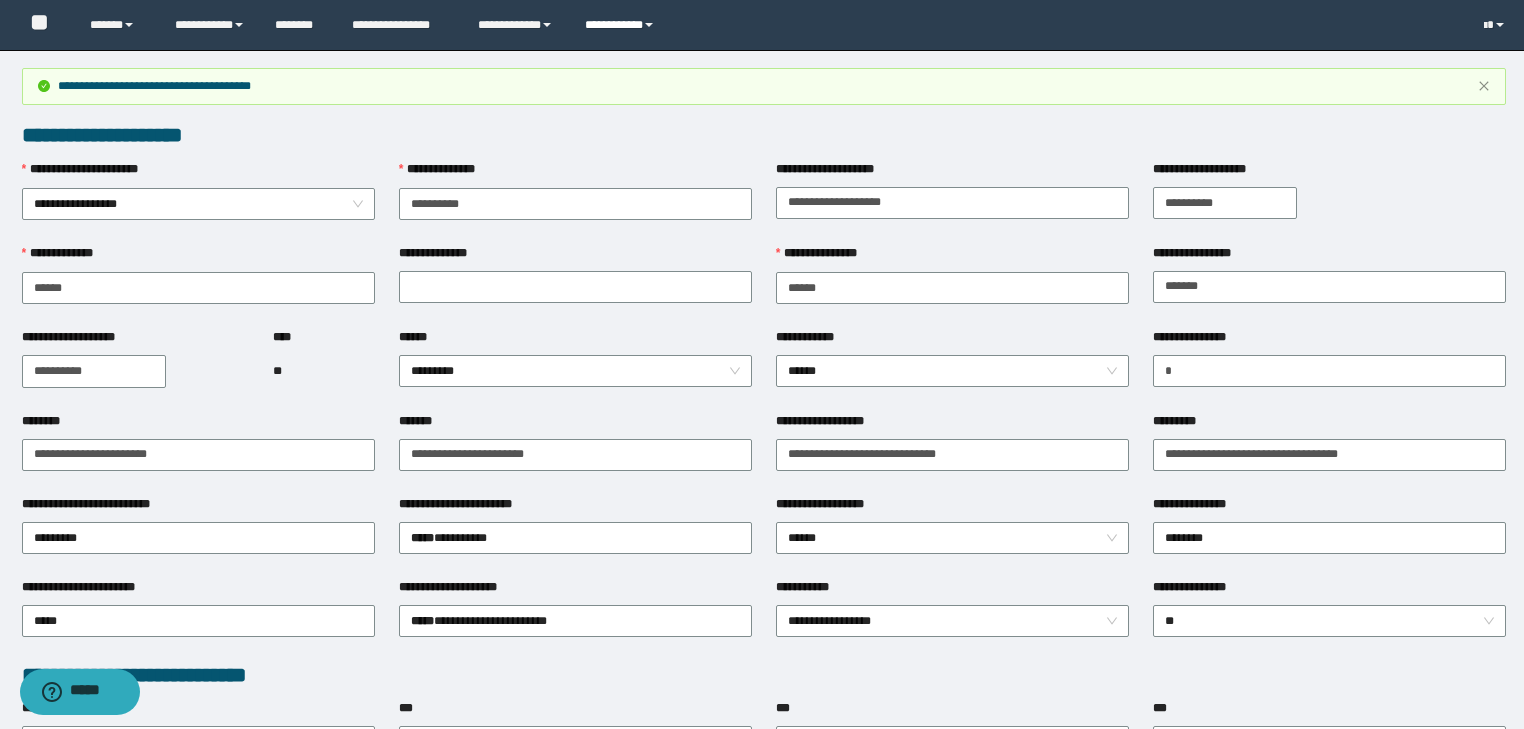 click on "**********" at bounding box center [622, 25] 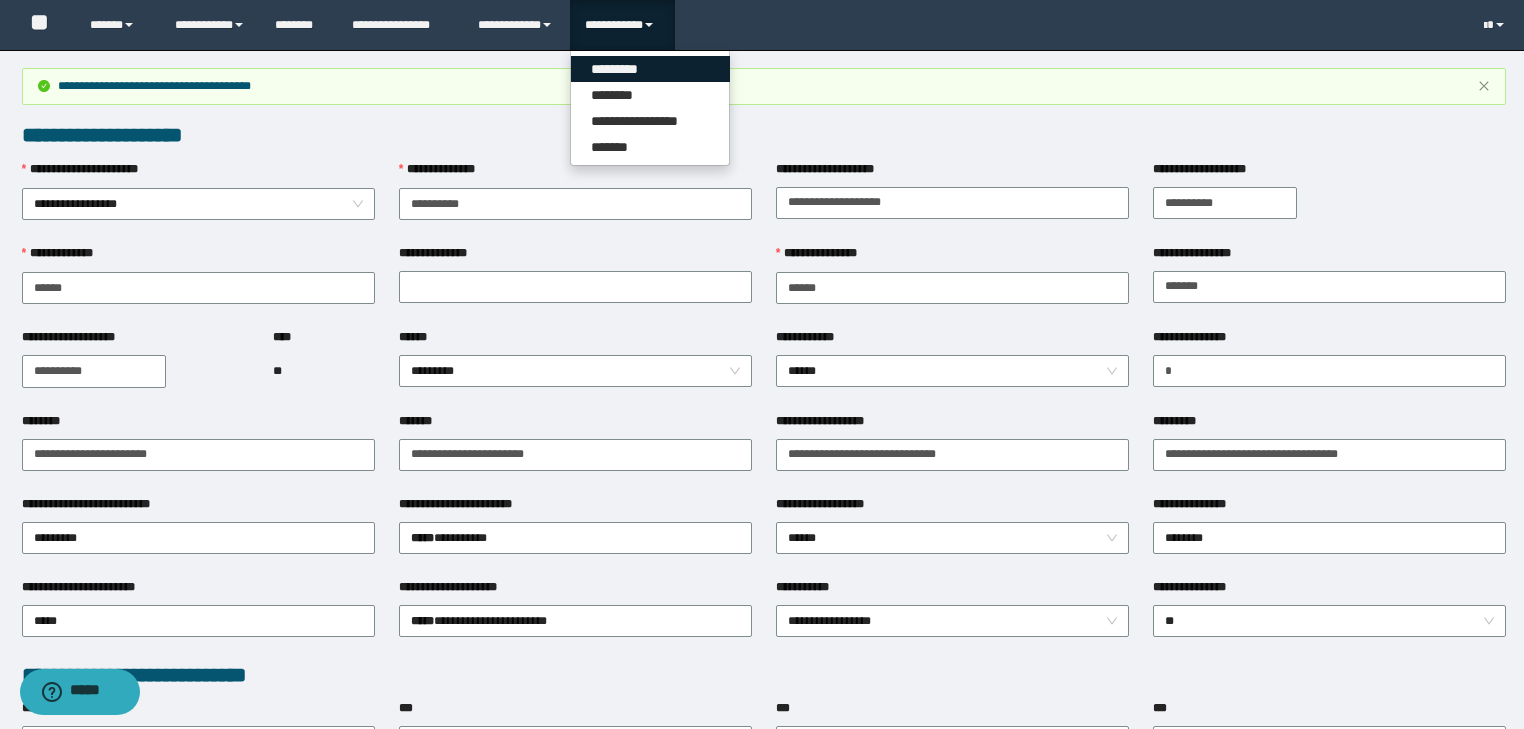 click on "*********" at bounding box center (650, 69) 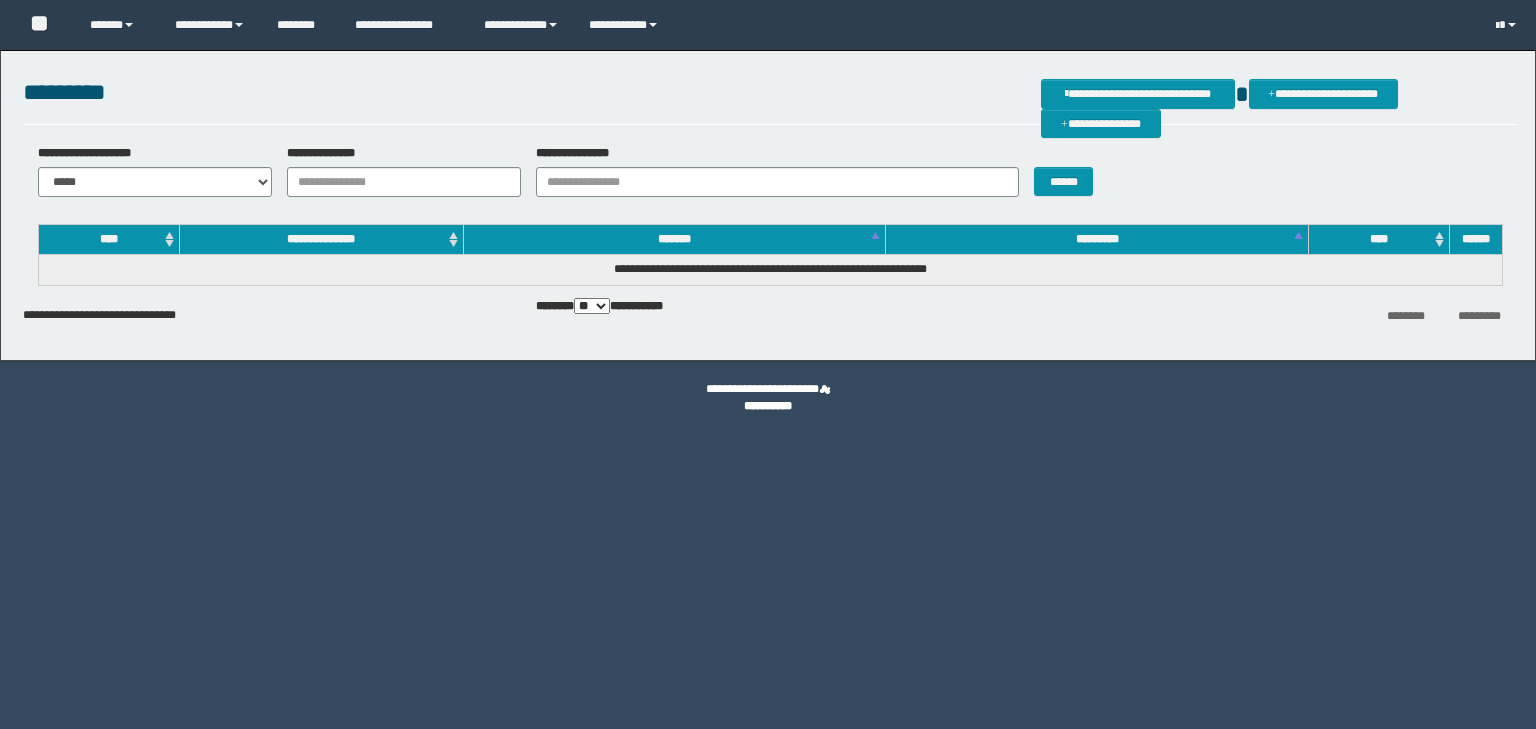 scroll, scrollTop: 0, scrollLeft: 0, axis: both 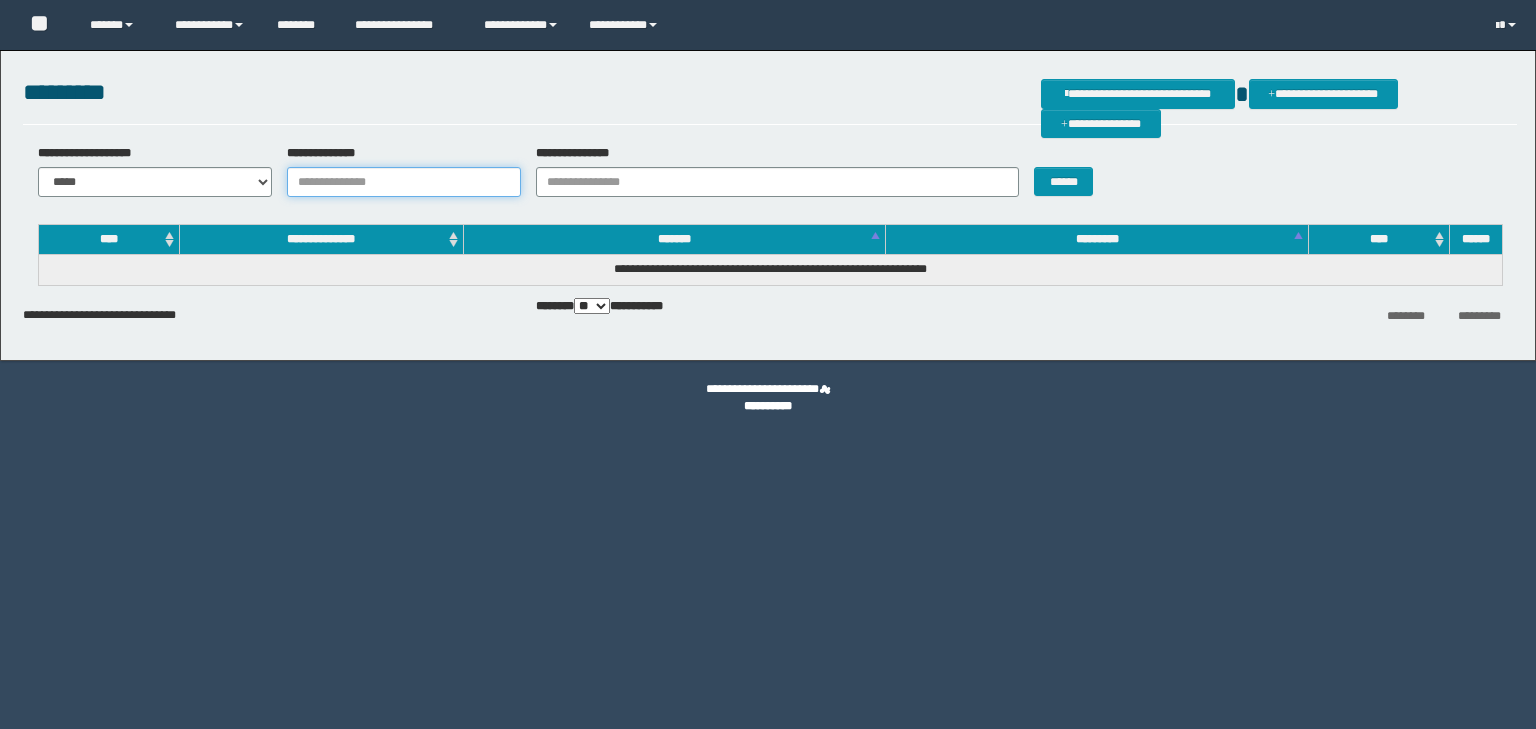 click on "**********" at bounding box center [404, 182] 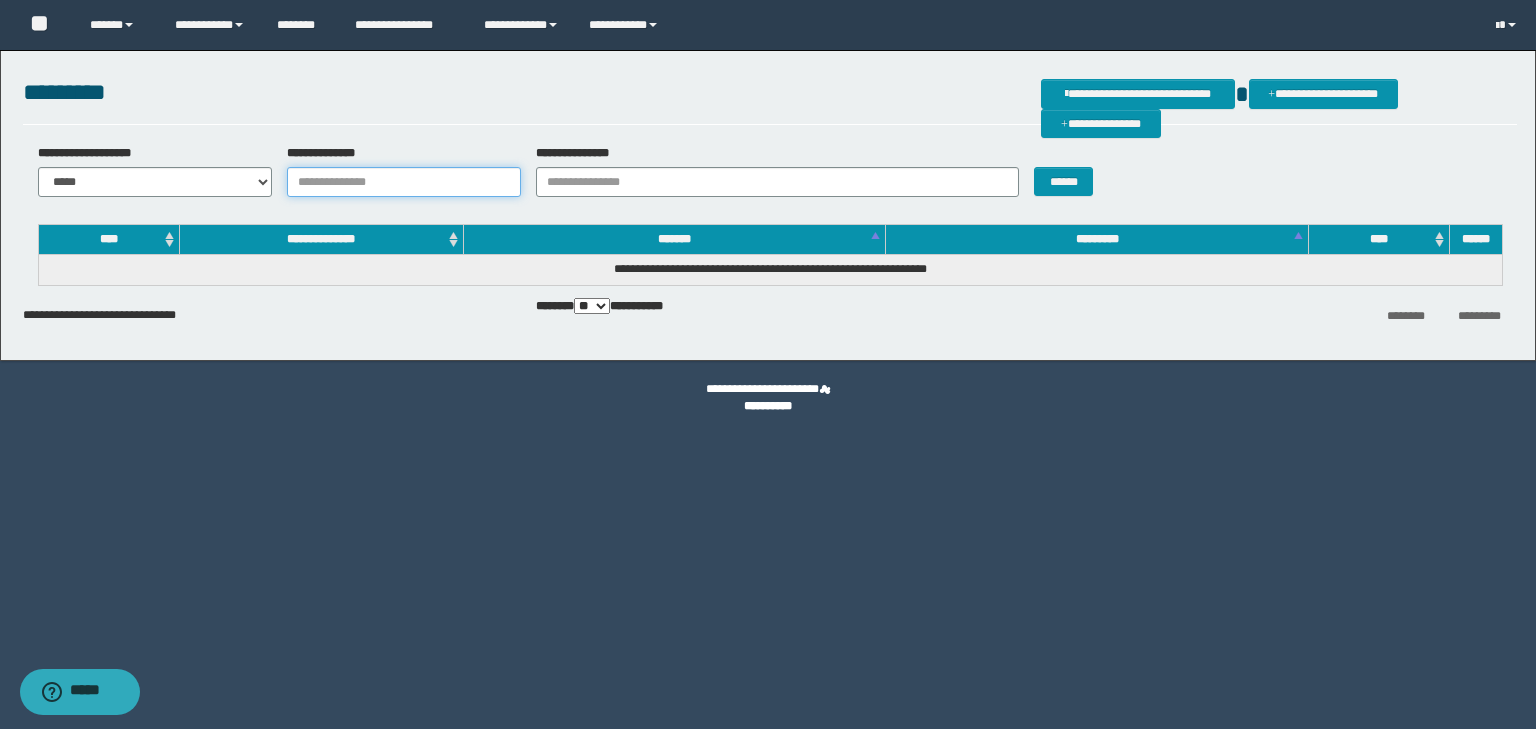 paste on "********" 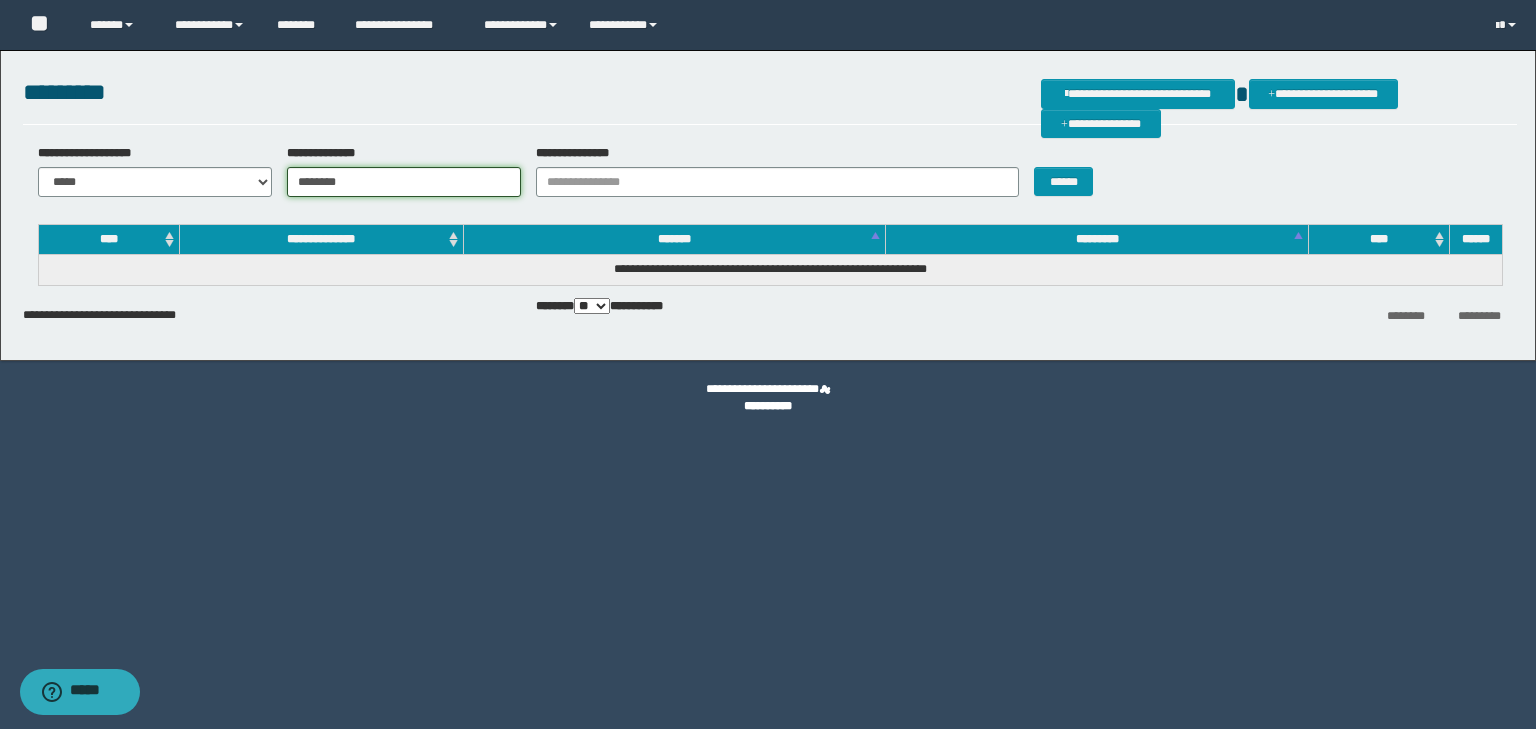 type on "********" 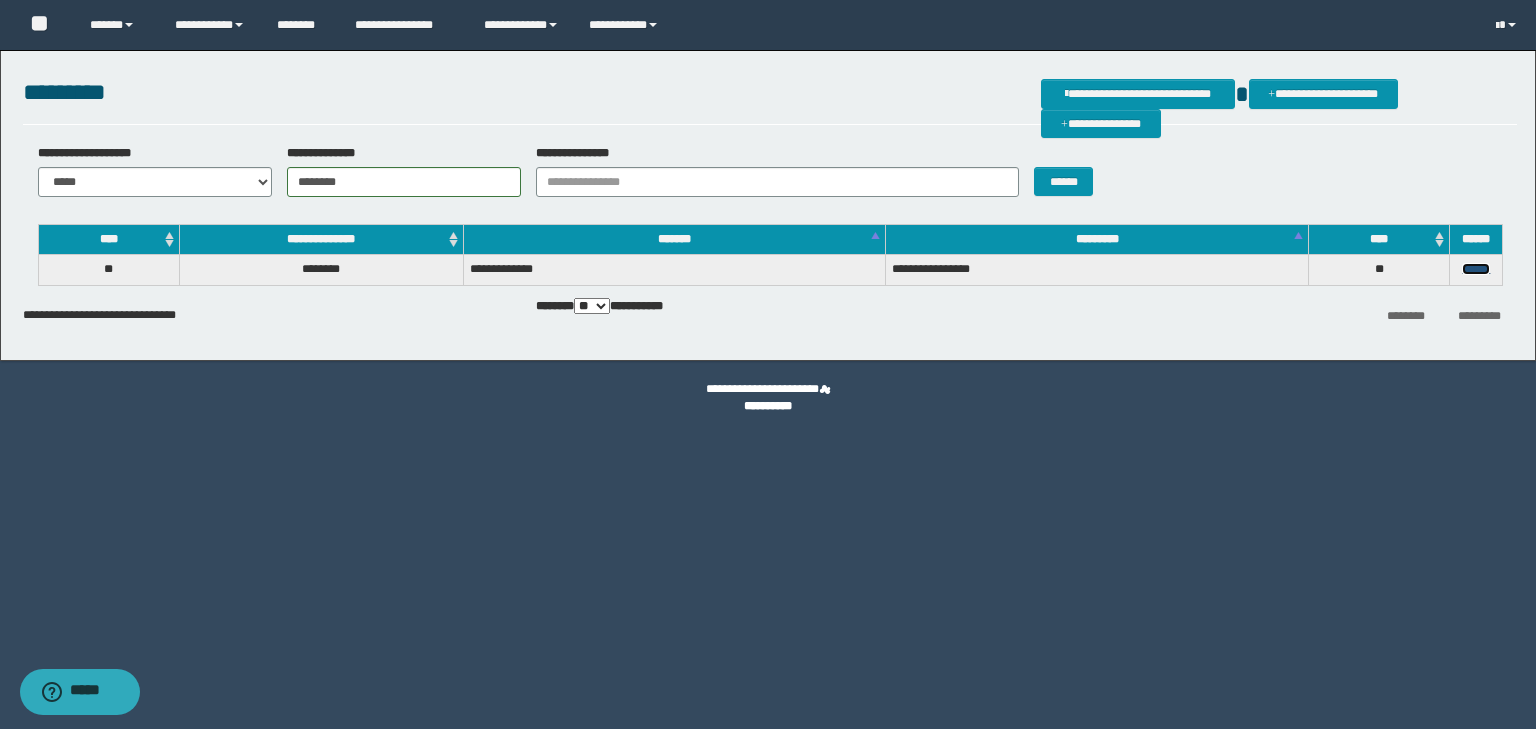click on "******" at bounding box center (1476, 269) 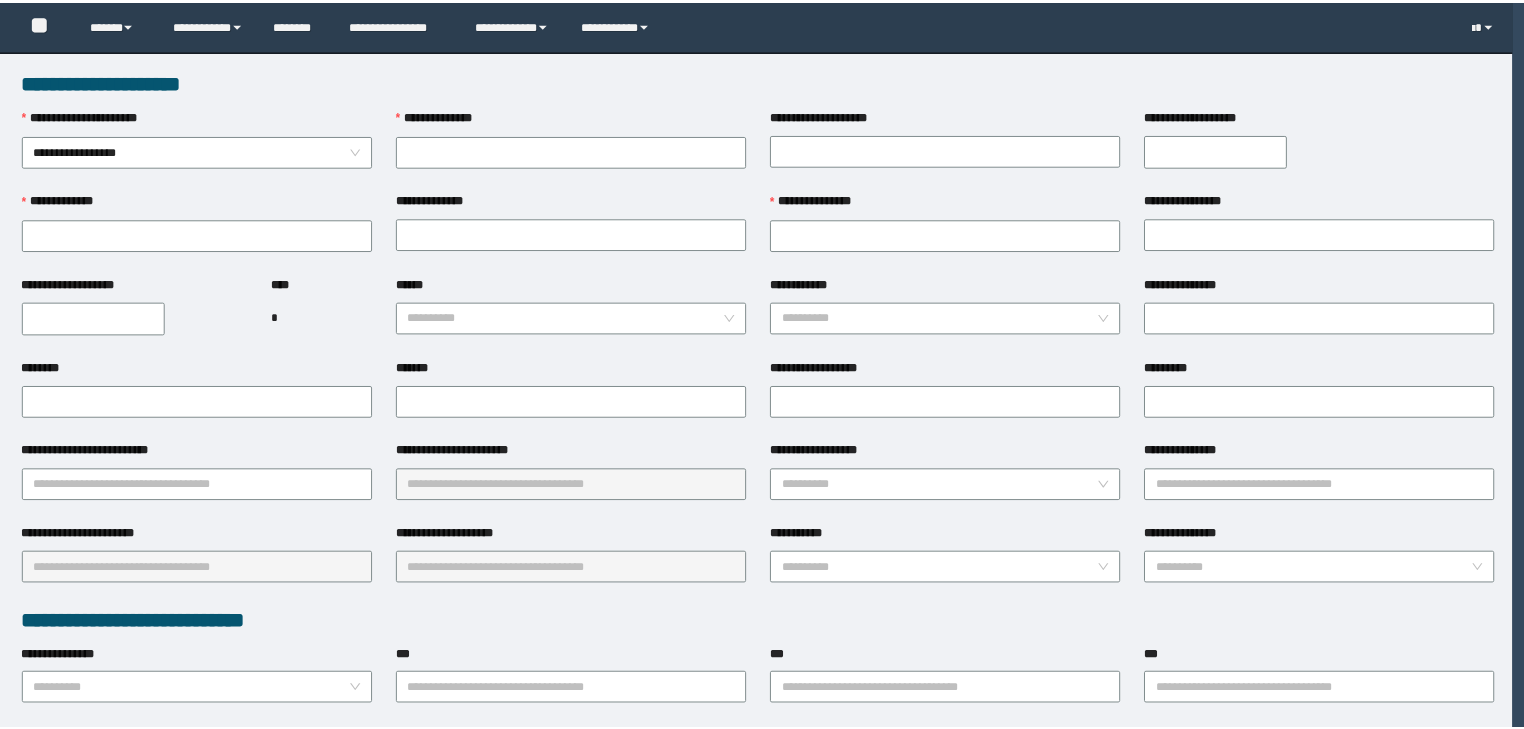 scroll, scrollTop: 0, scrollLeft: 0, axis: both 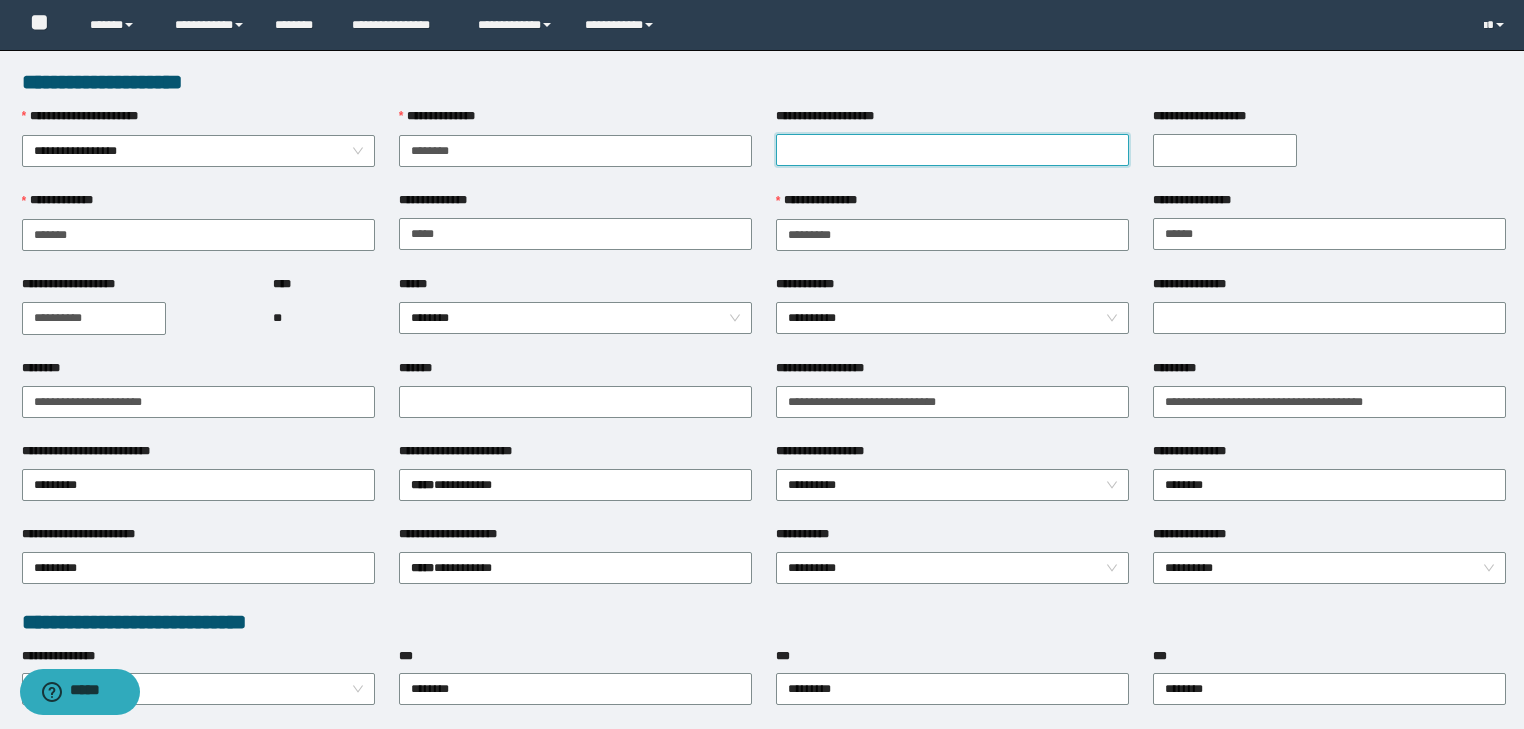 click on "**********" at bounding box center (952, 150) 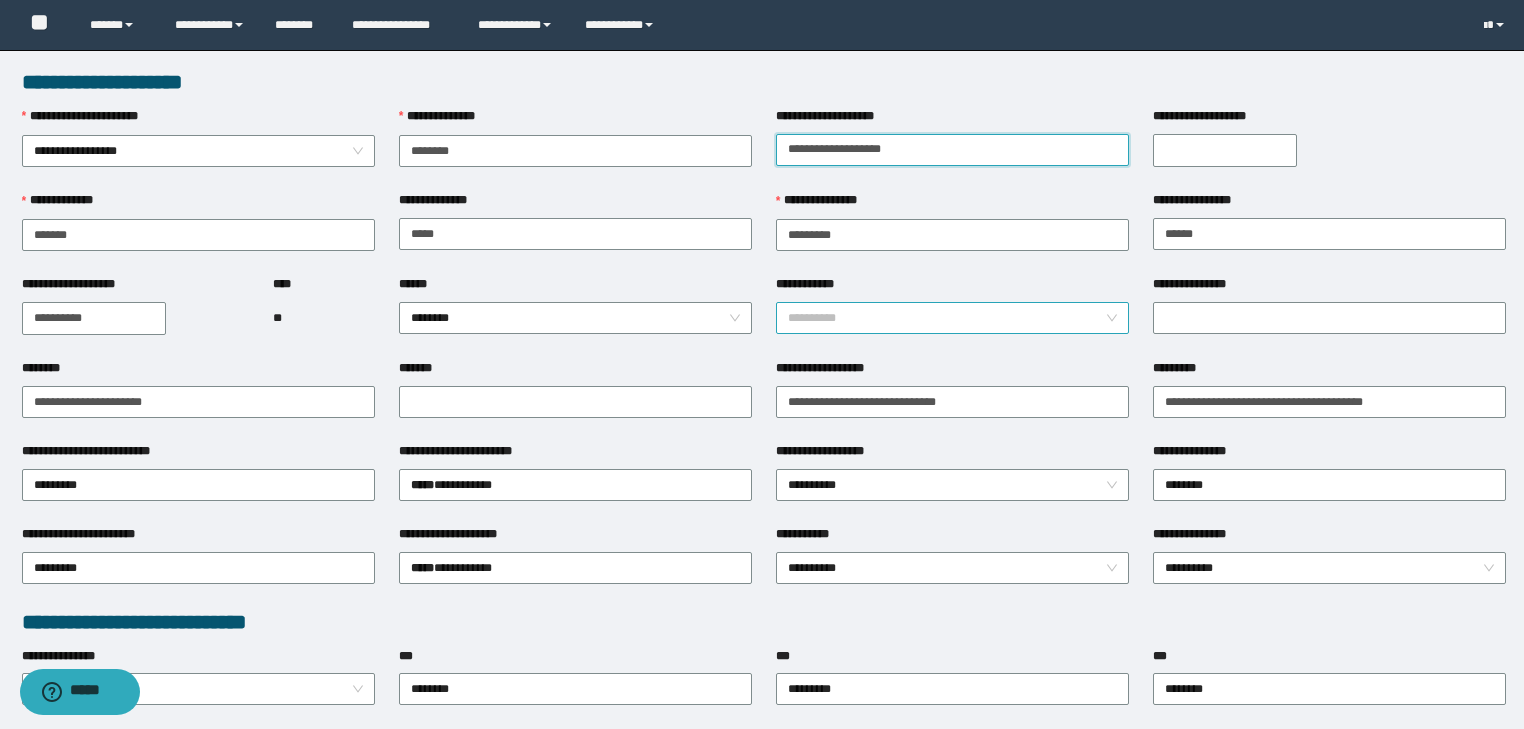 click on "**********" at bounding box center (953, 318) 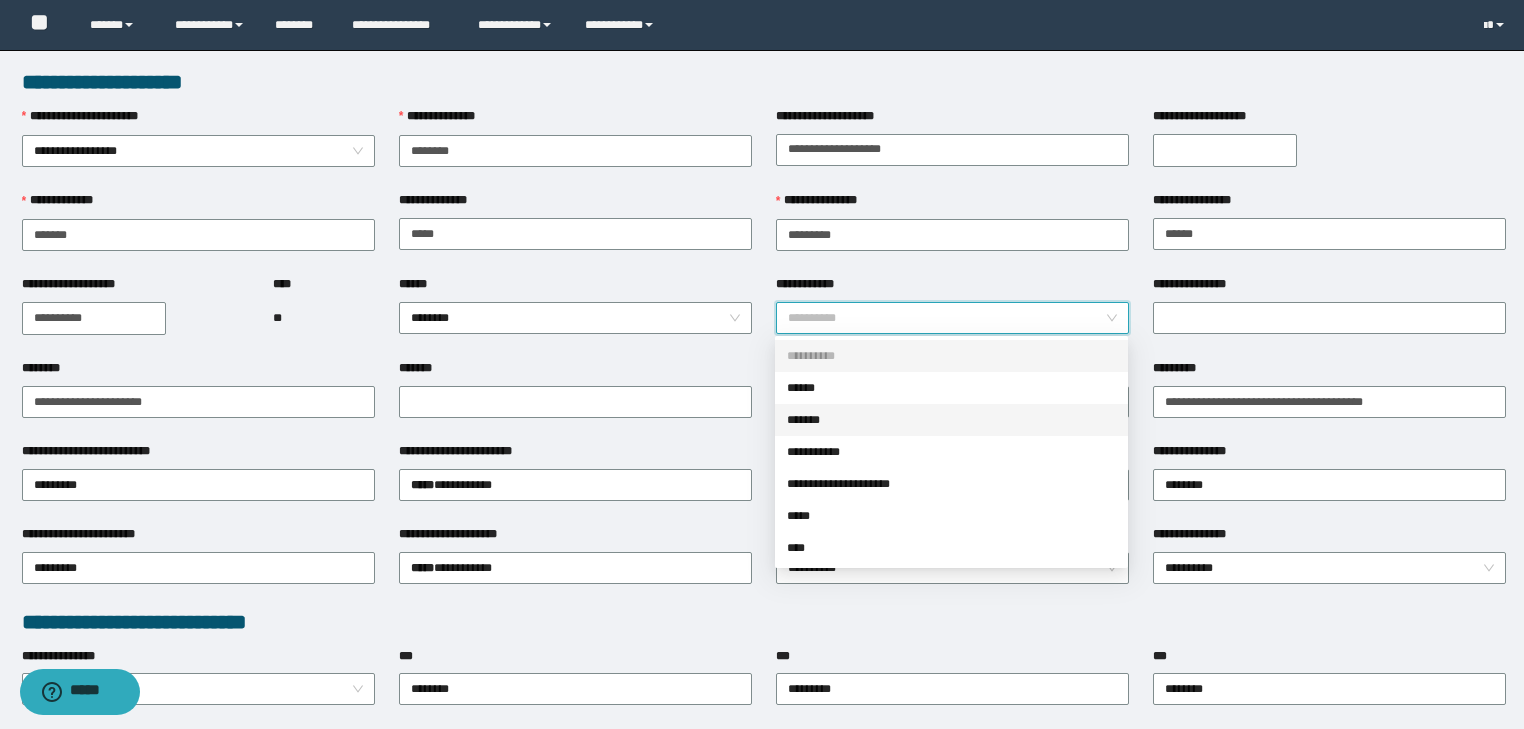 click on "*******" at bounding box center [951, 420] 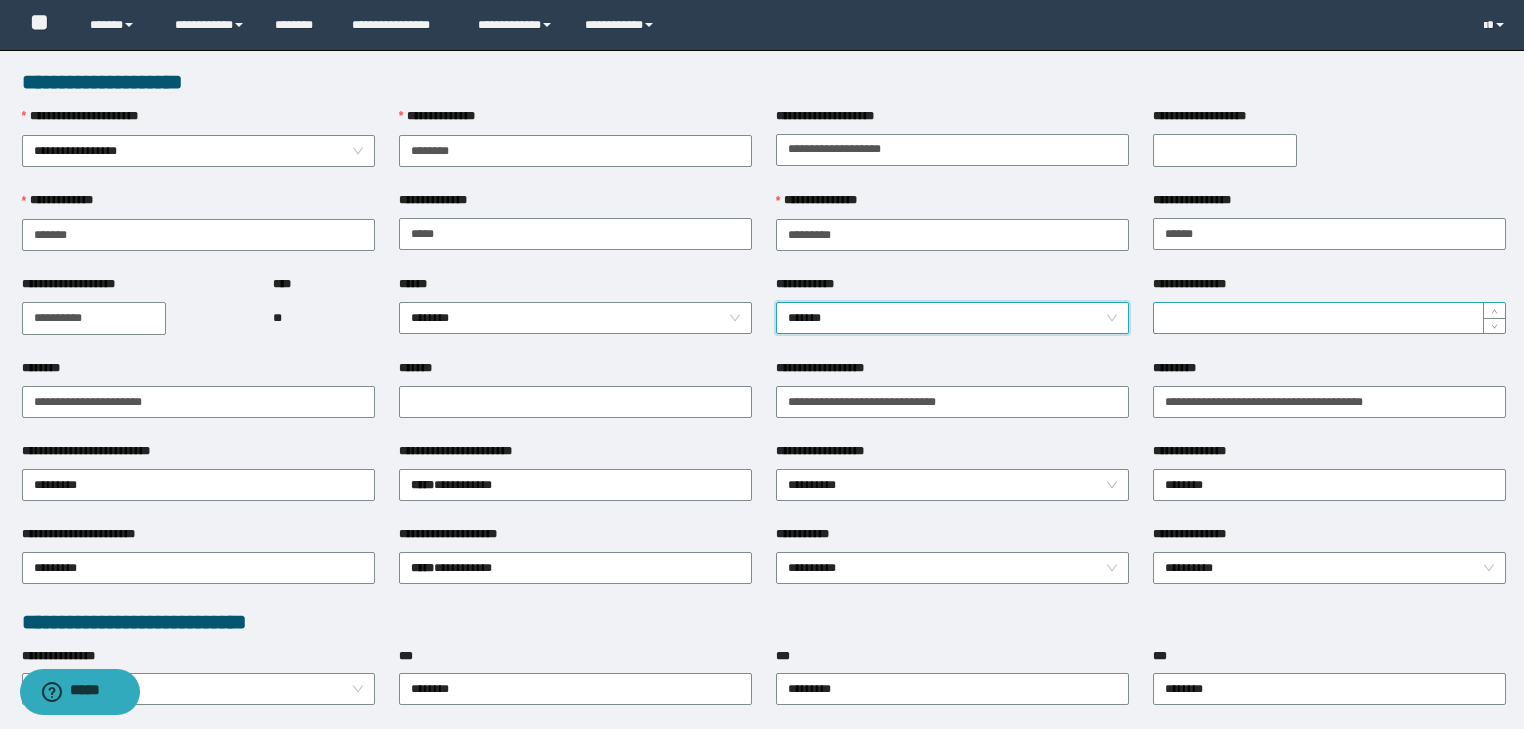 click on "**********" at bounding box center [1329, 318] 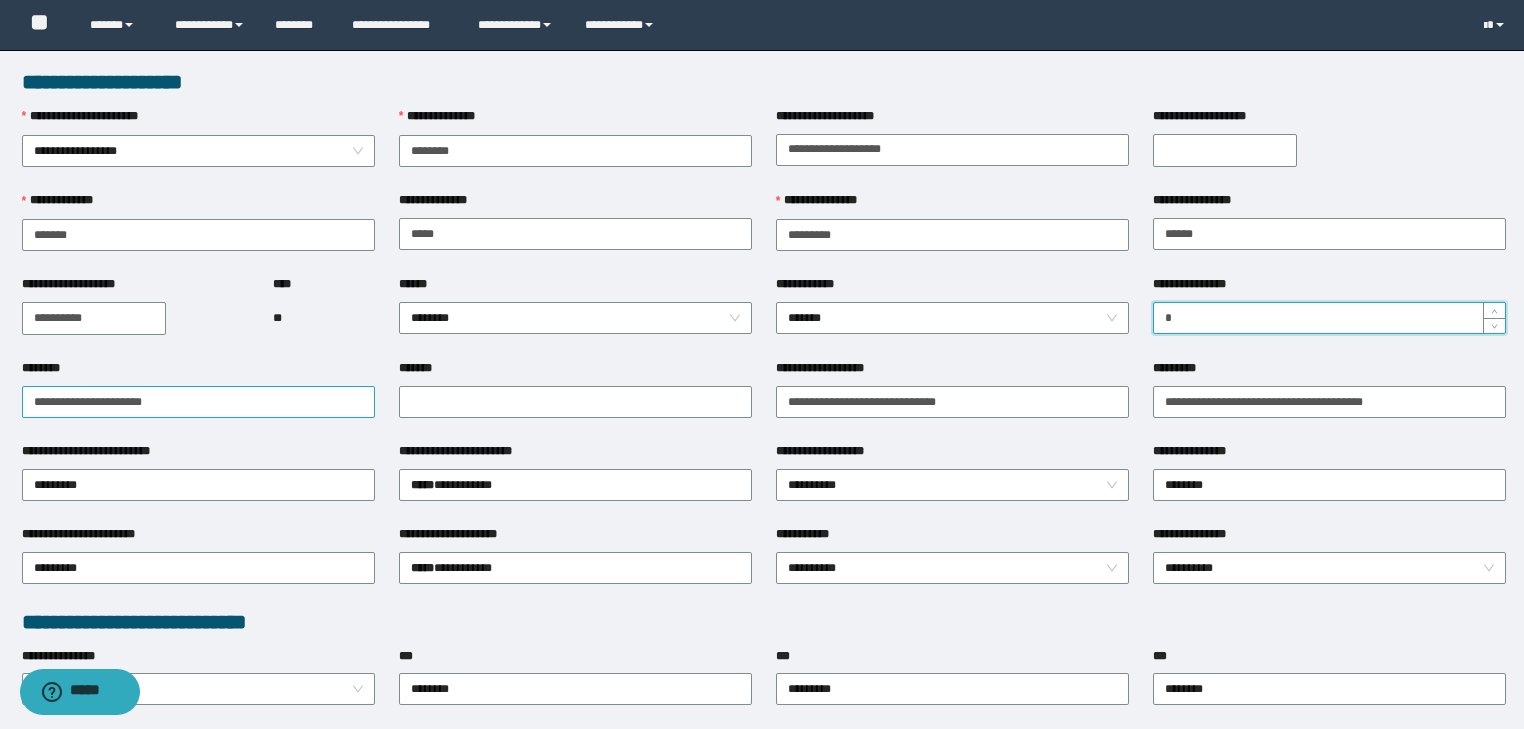 type on "*" 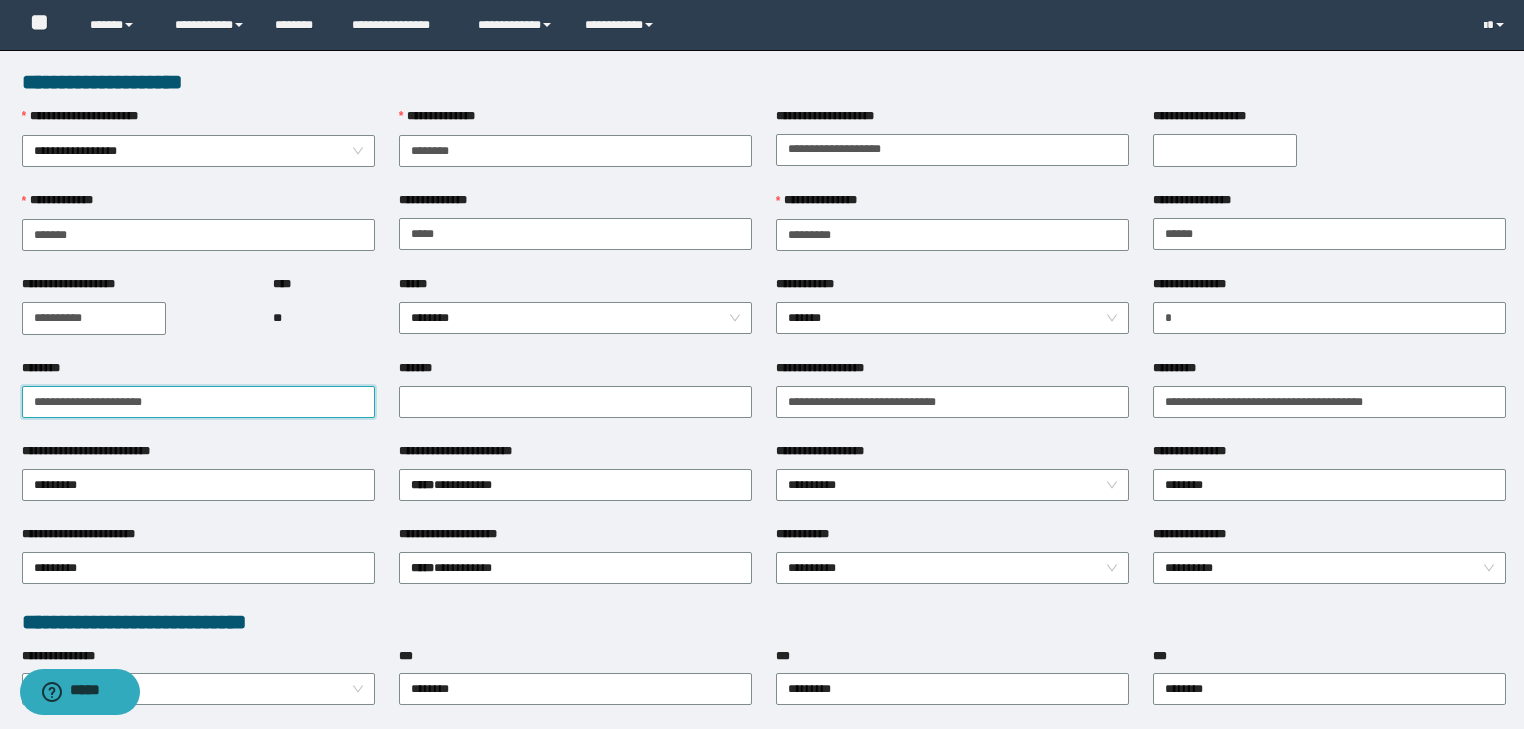 drag, startPoint x: 172, startPoint y: 404, endPoint x: 0, endPoint y: 410, distance: 172.10461 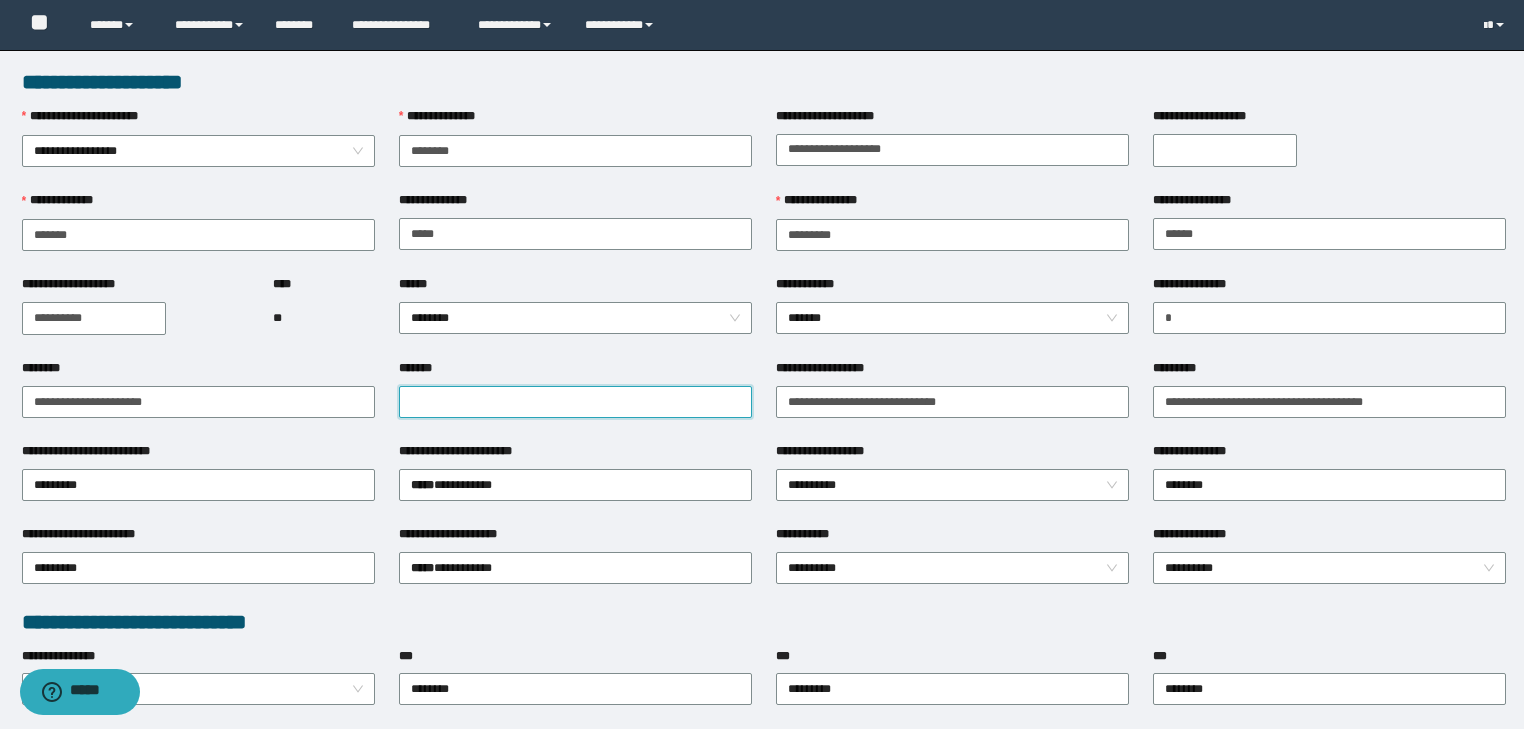 click on "*******" at bounding box center [575, 402] 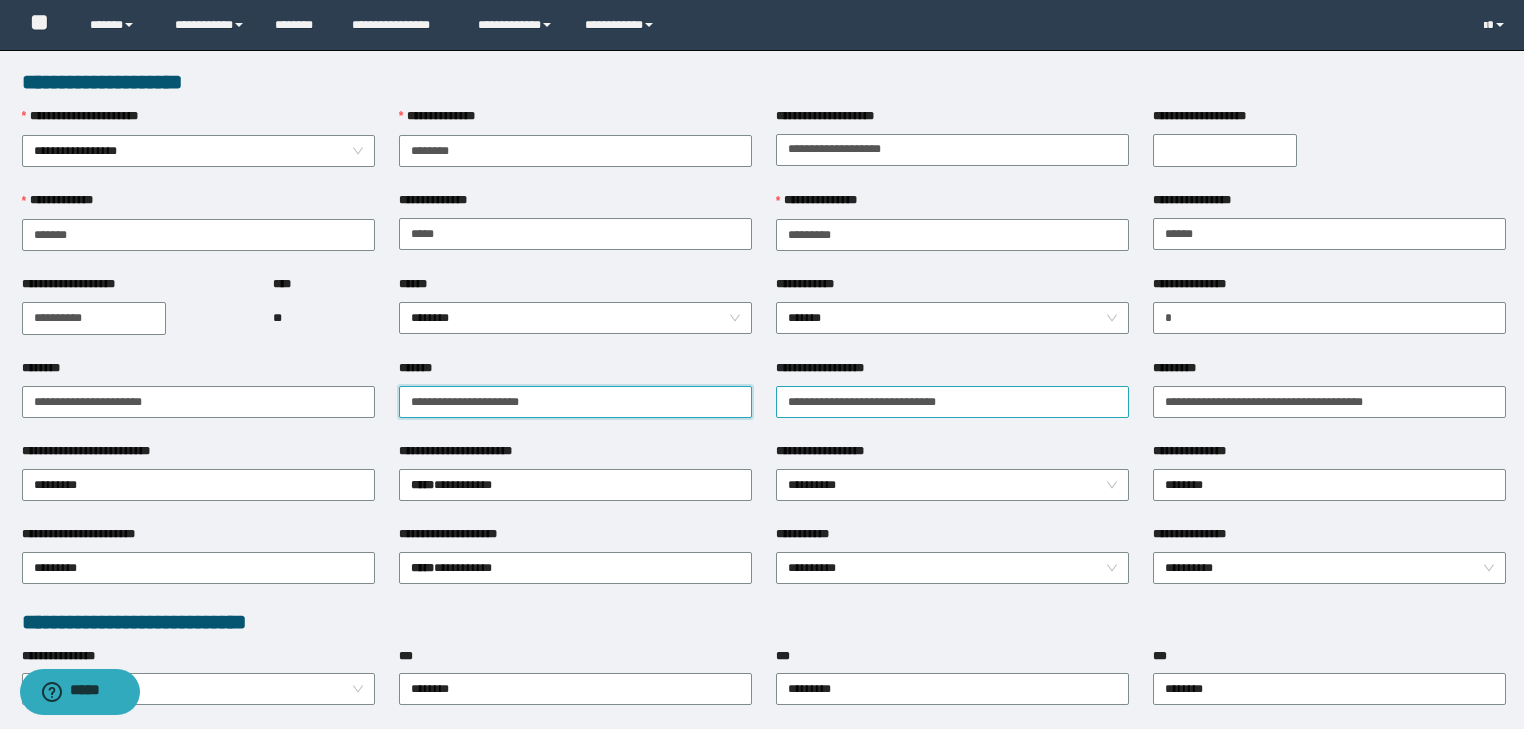 type on "**********" 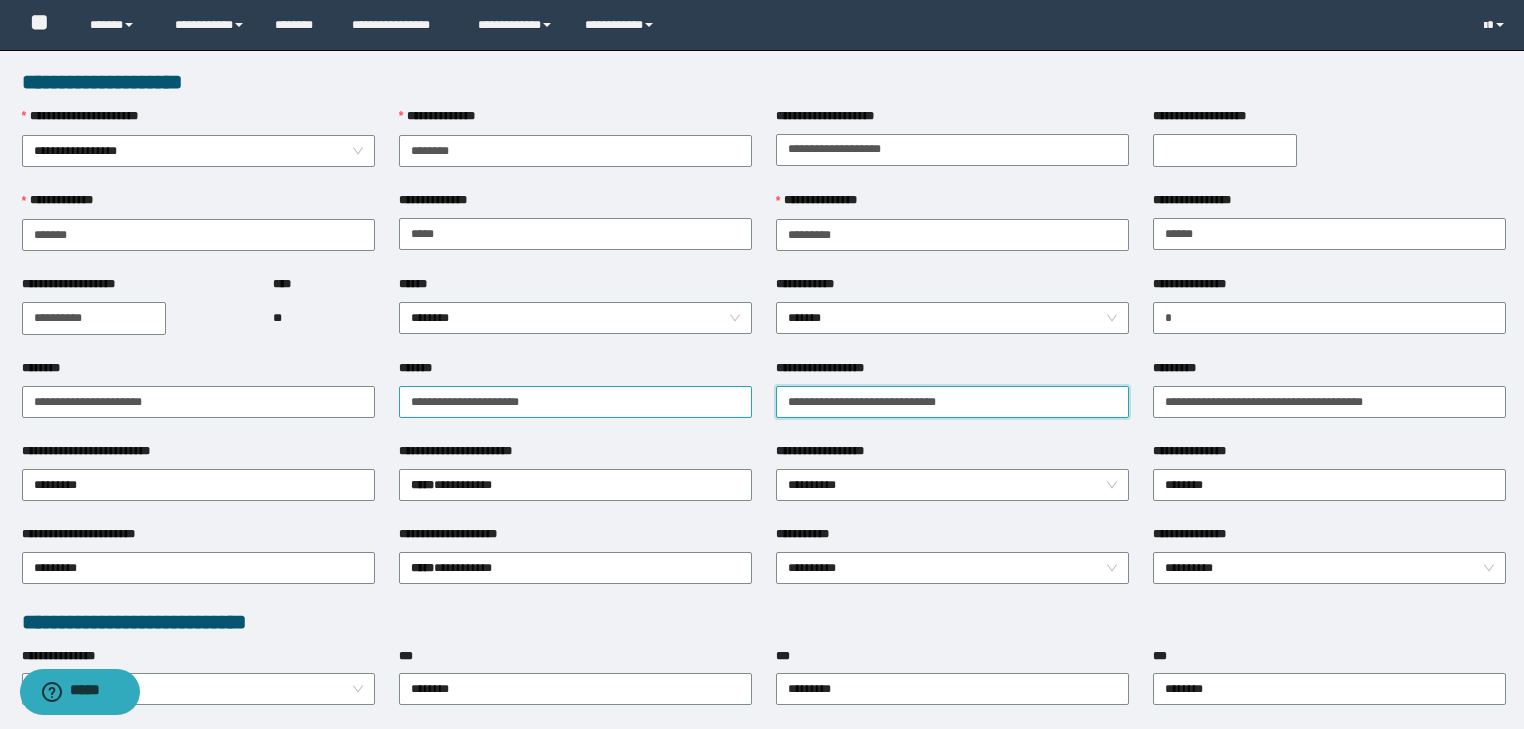 drag, startPoint x: 972, startPoint y: 398, endPoint x: 641, endPoint y: 412, distance: 331.29593 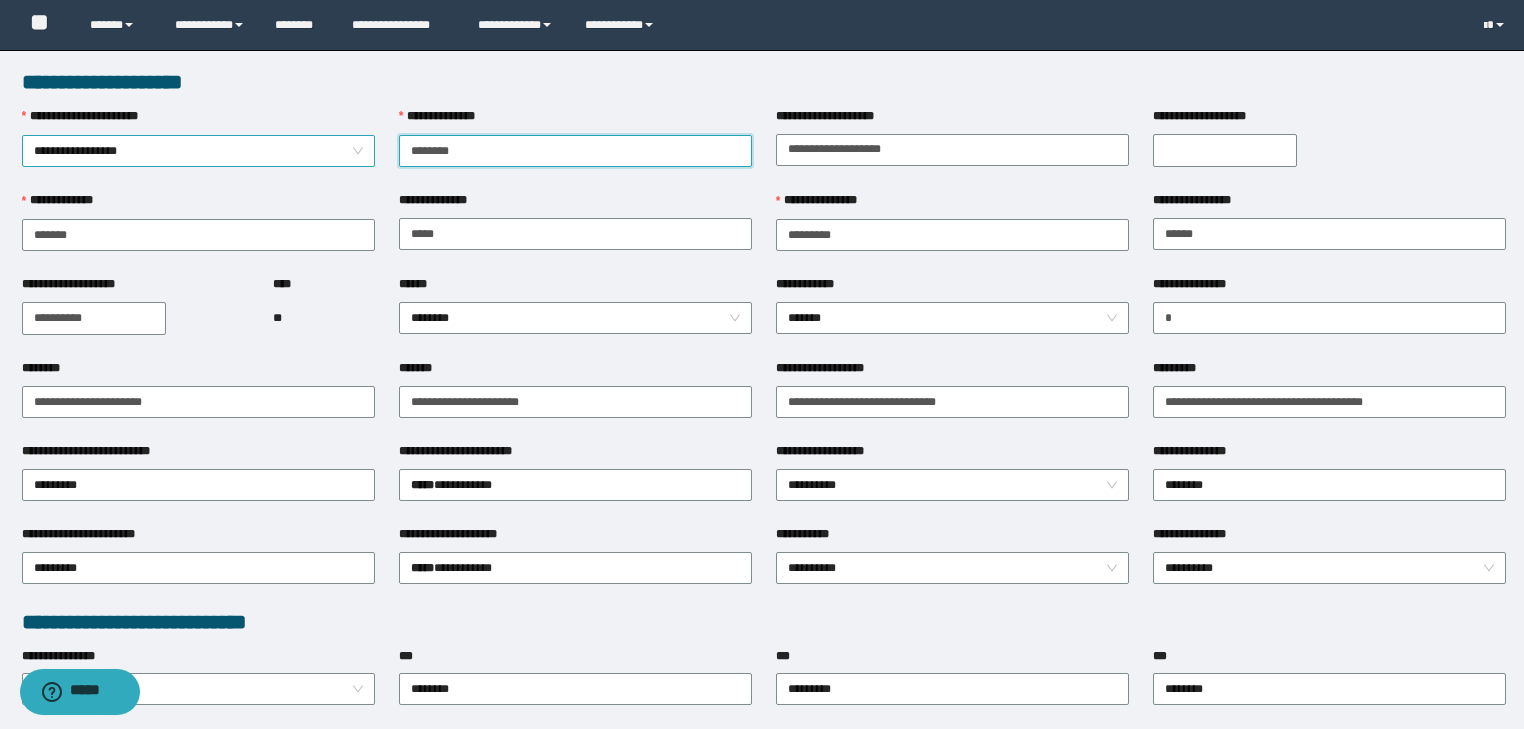 drag, startPoint x: 492, startPoint y: 152, endPoint x: 268, endPoint y: 160, distance: 224.1428 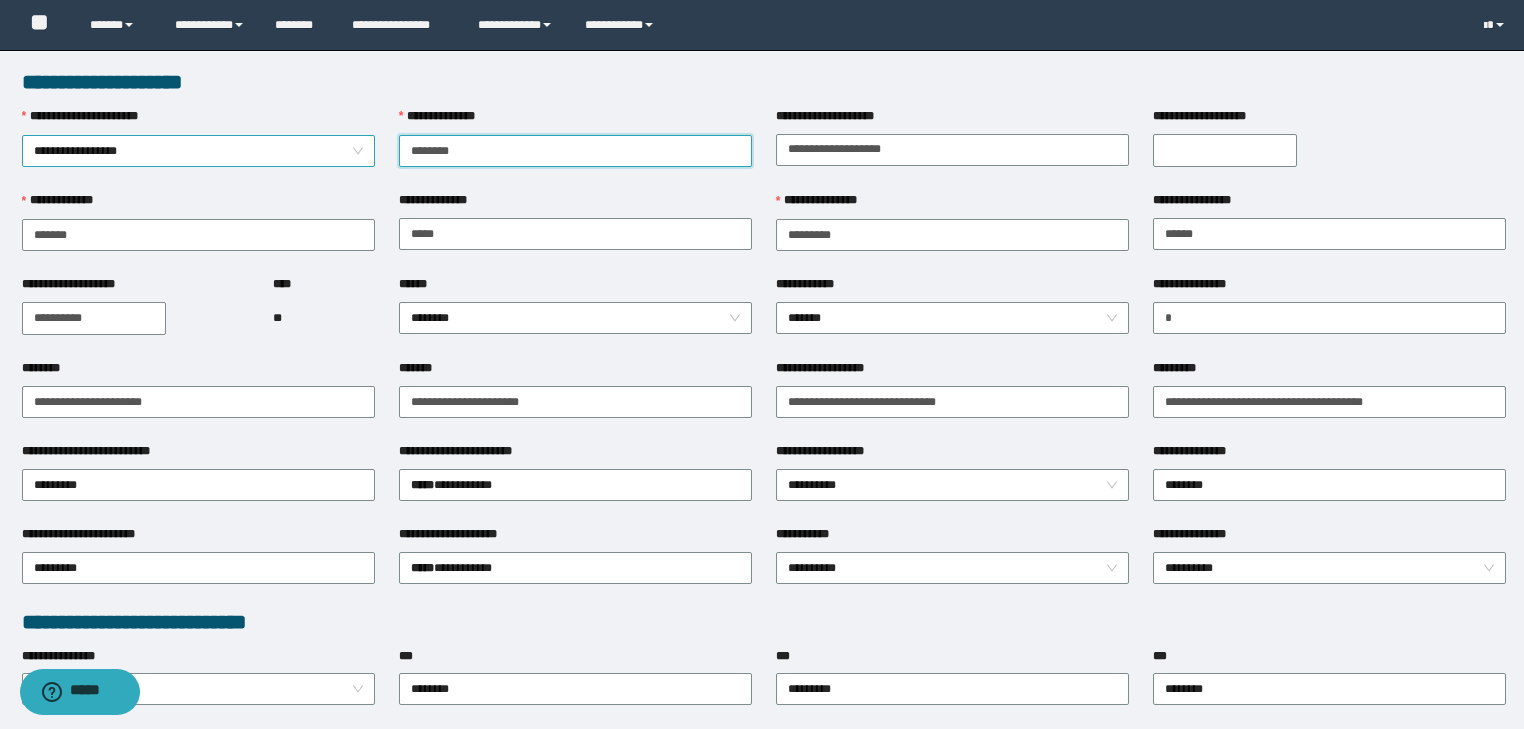 click on "**********" at bounding box center (764, 149) 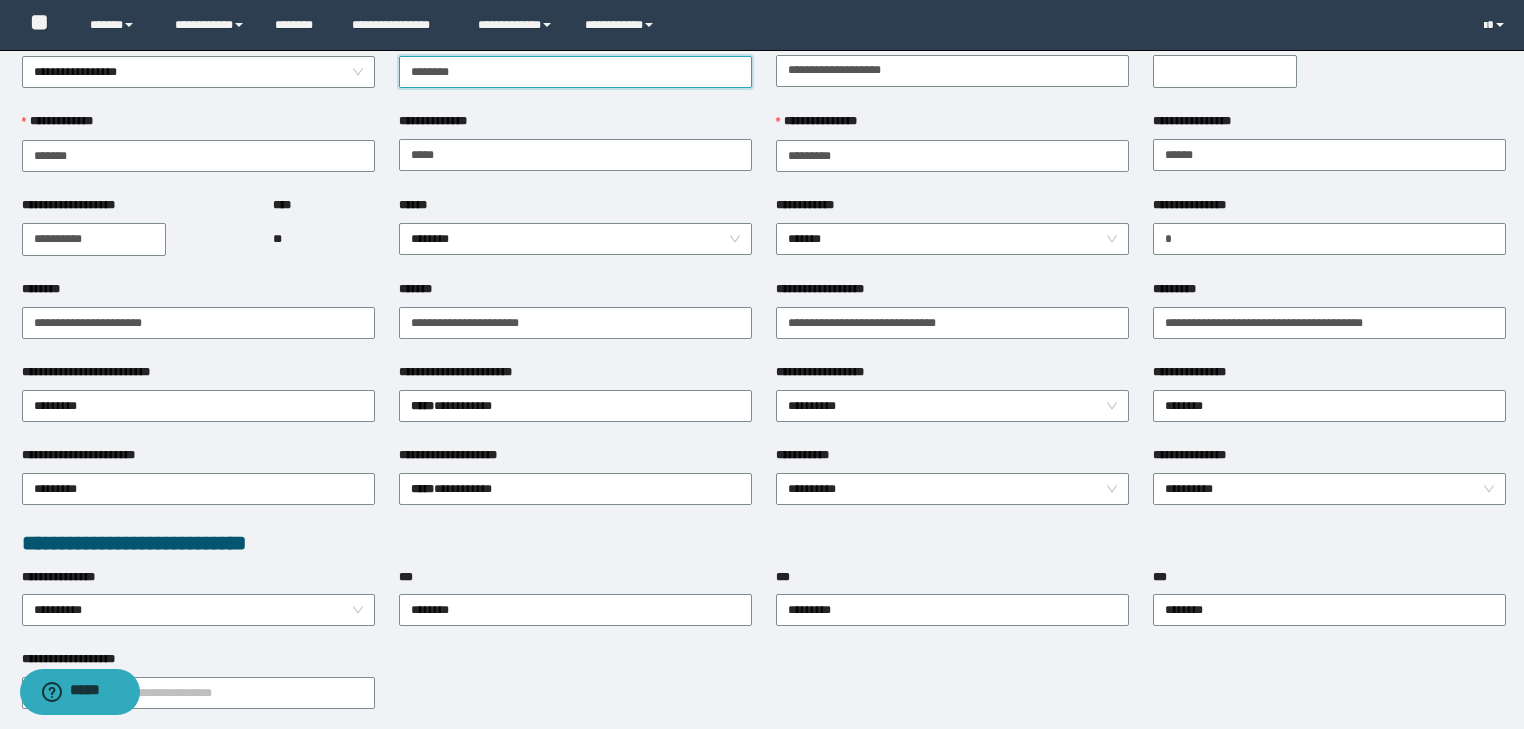 scroll, scrollTop: 80, scrollLeft: 0, axis: vertical 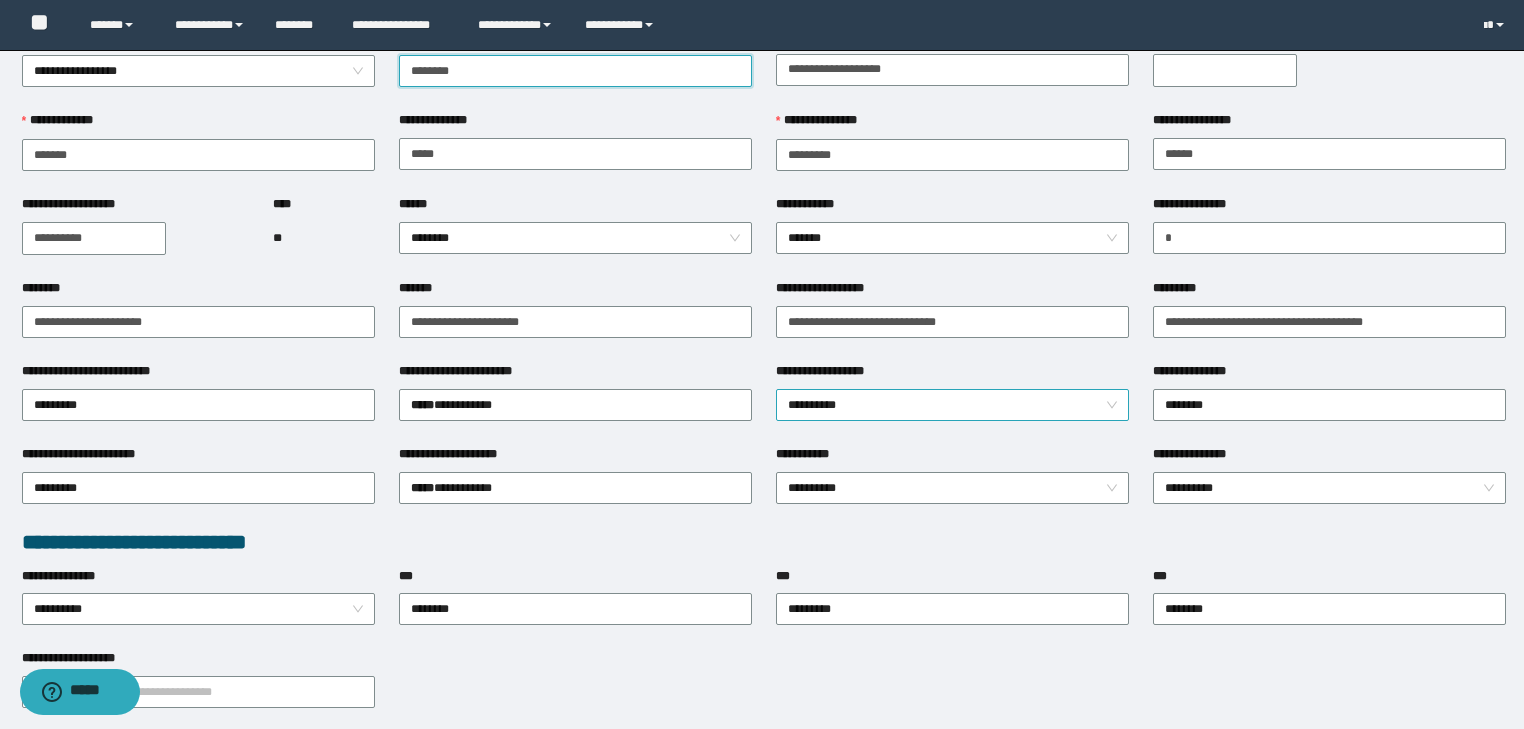 click on "**********" at bounding box center [952, 405] 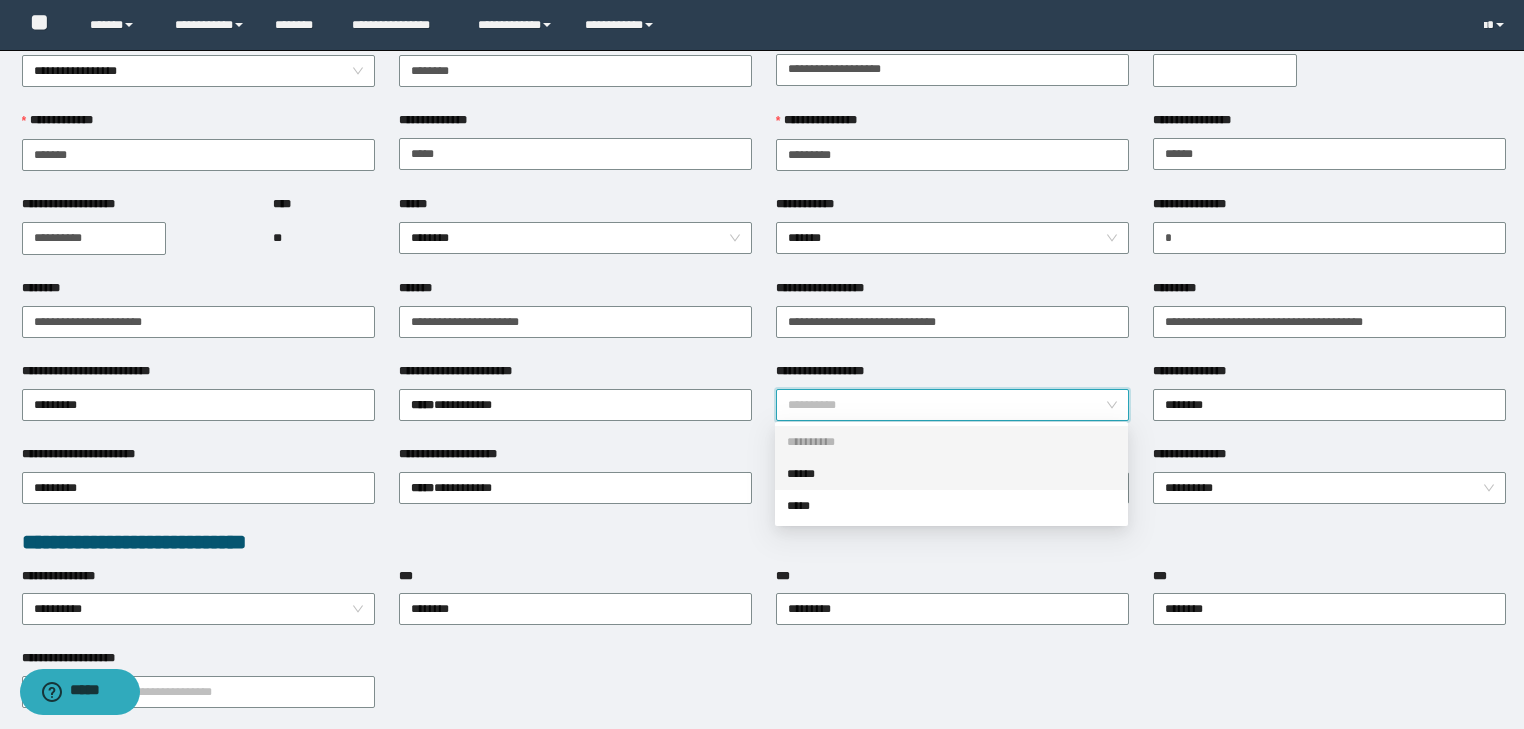 click on "******" at bounding box center [951, 474] 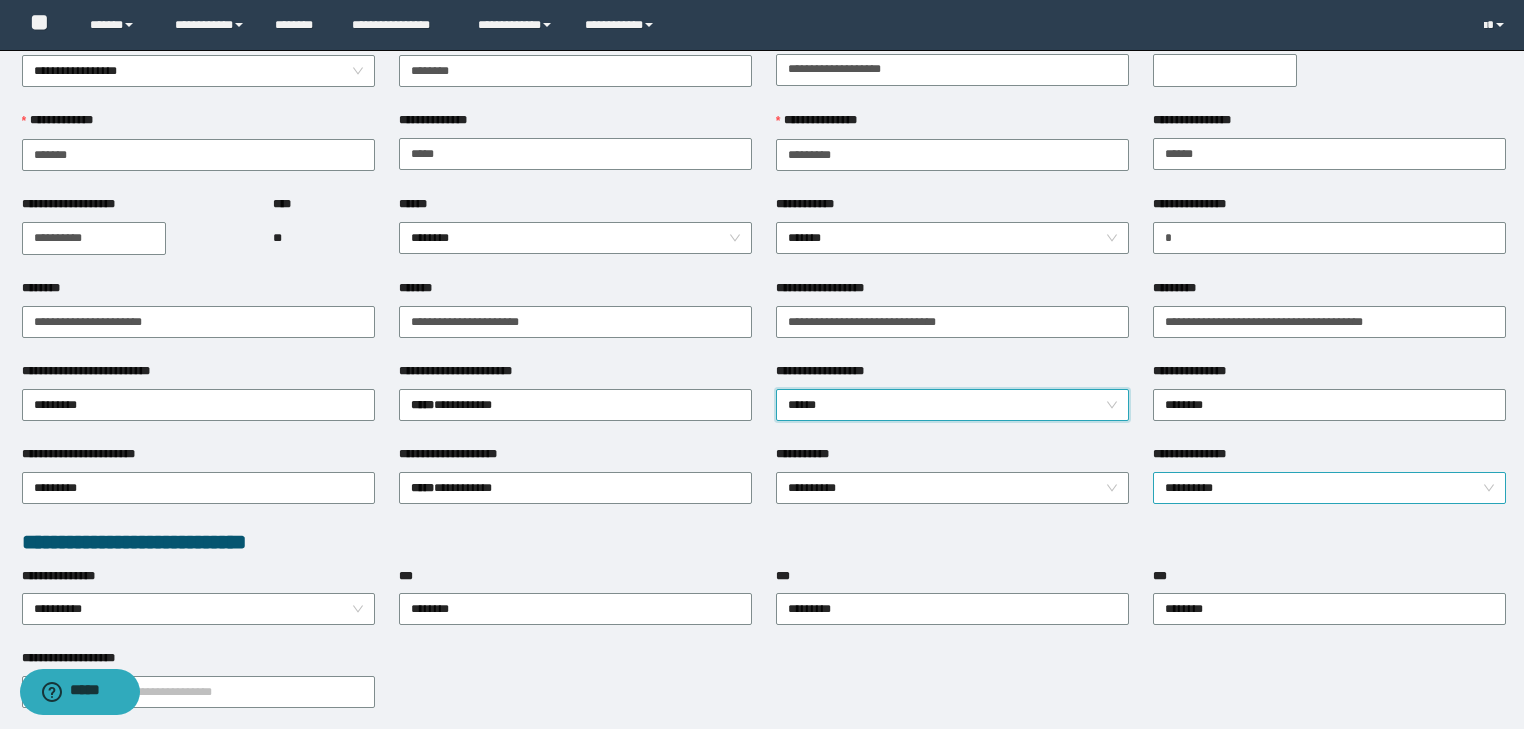 click on "**********" at bounding box center (1330, 488) 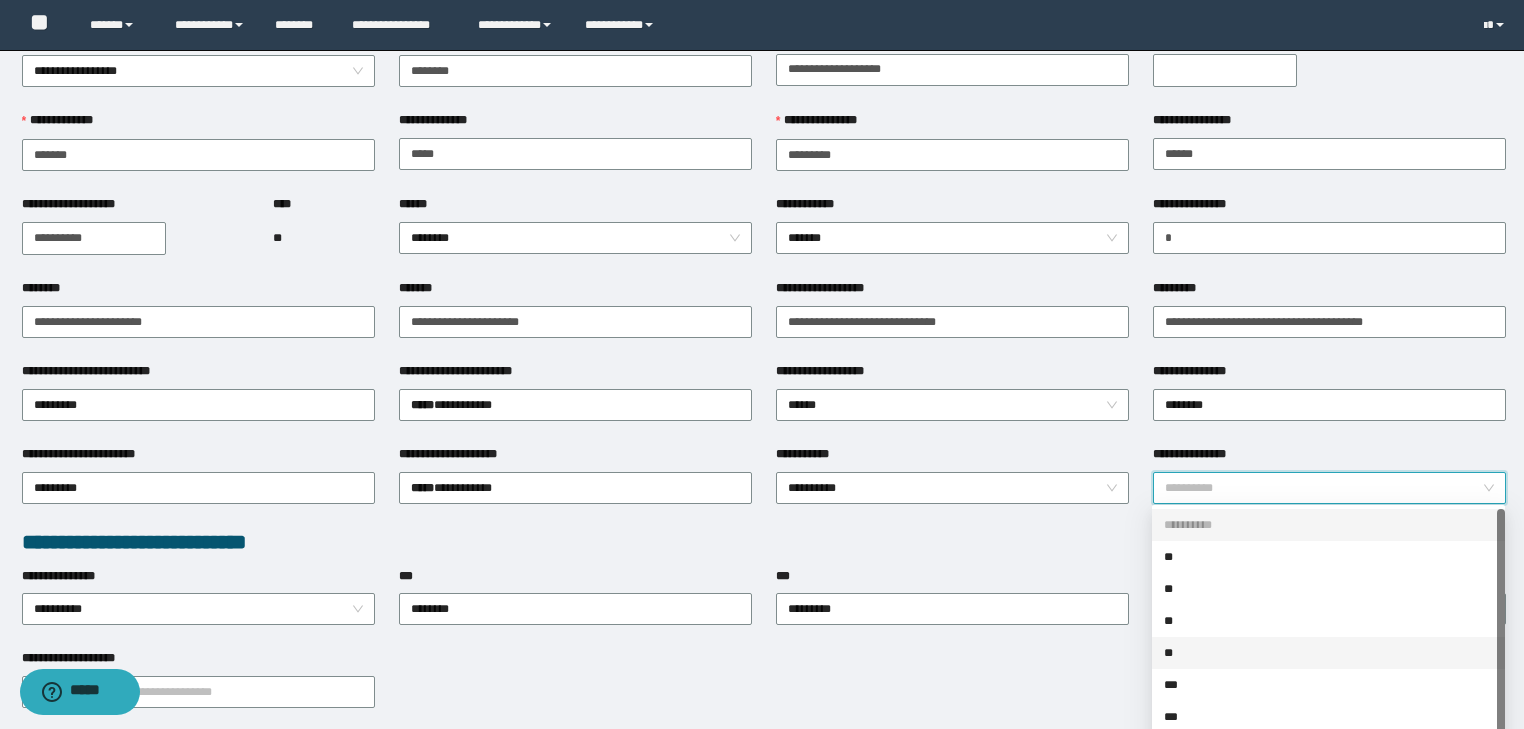 scroll, scrollTop: 32, scrollLeft: 0, axis: vertical 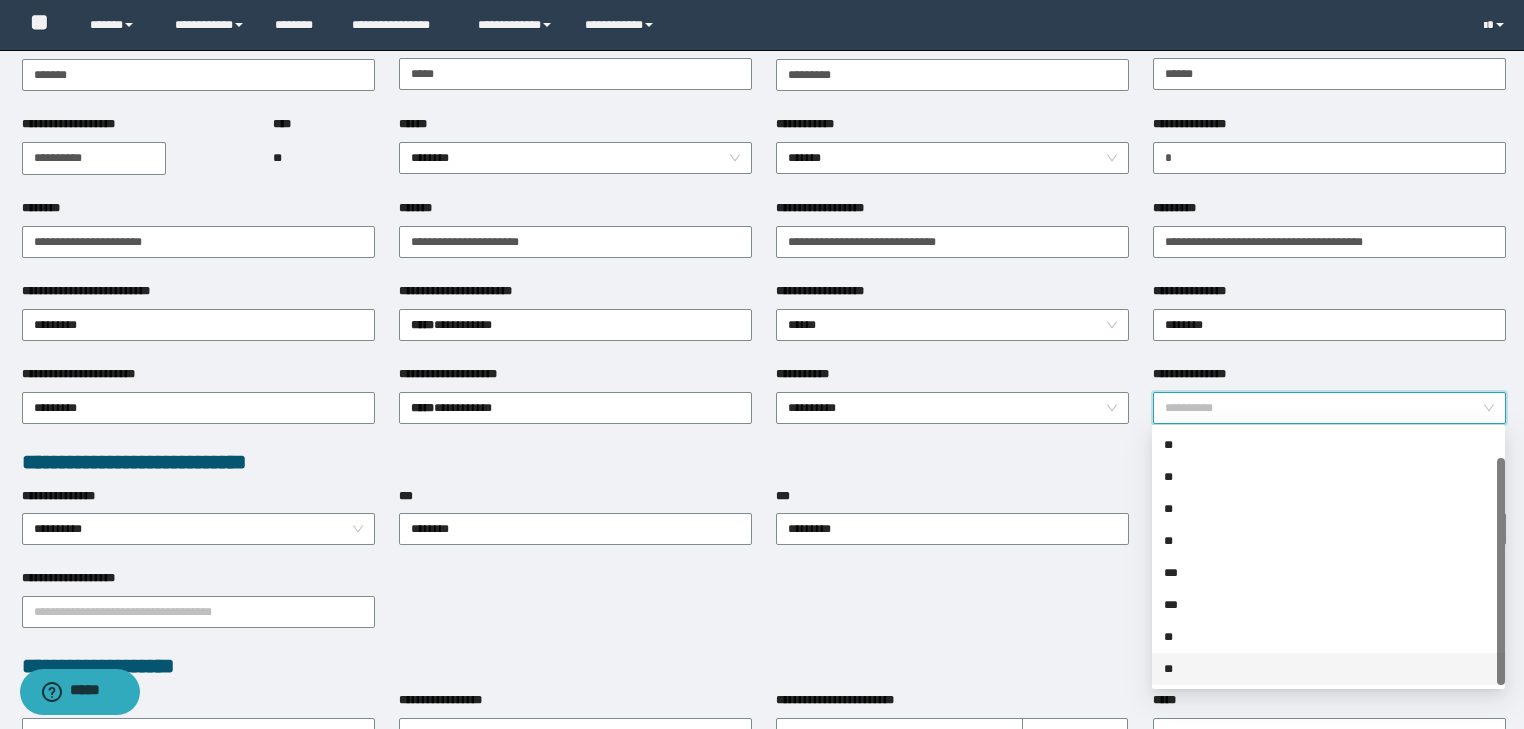 click on "**" at bounding box center (1328, 669) 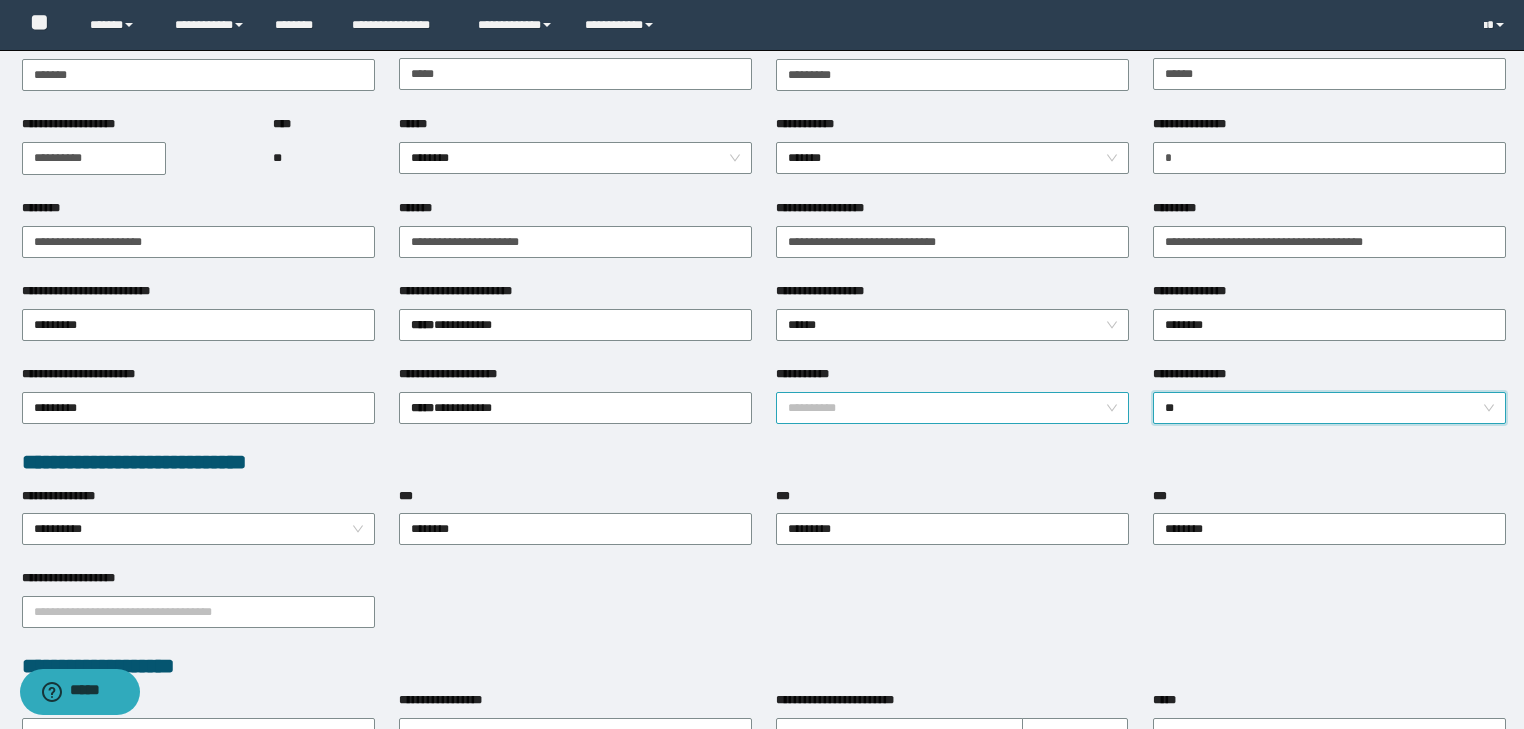 click on "**********" at bounding box center [953, 408] 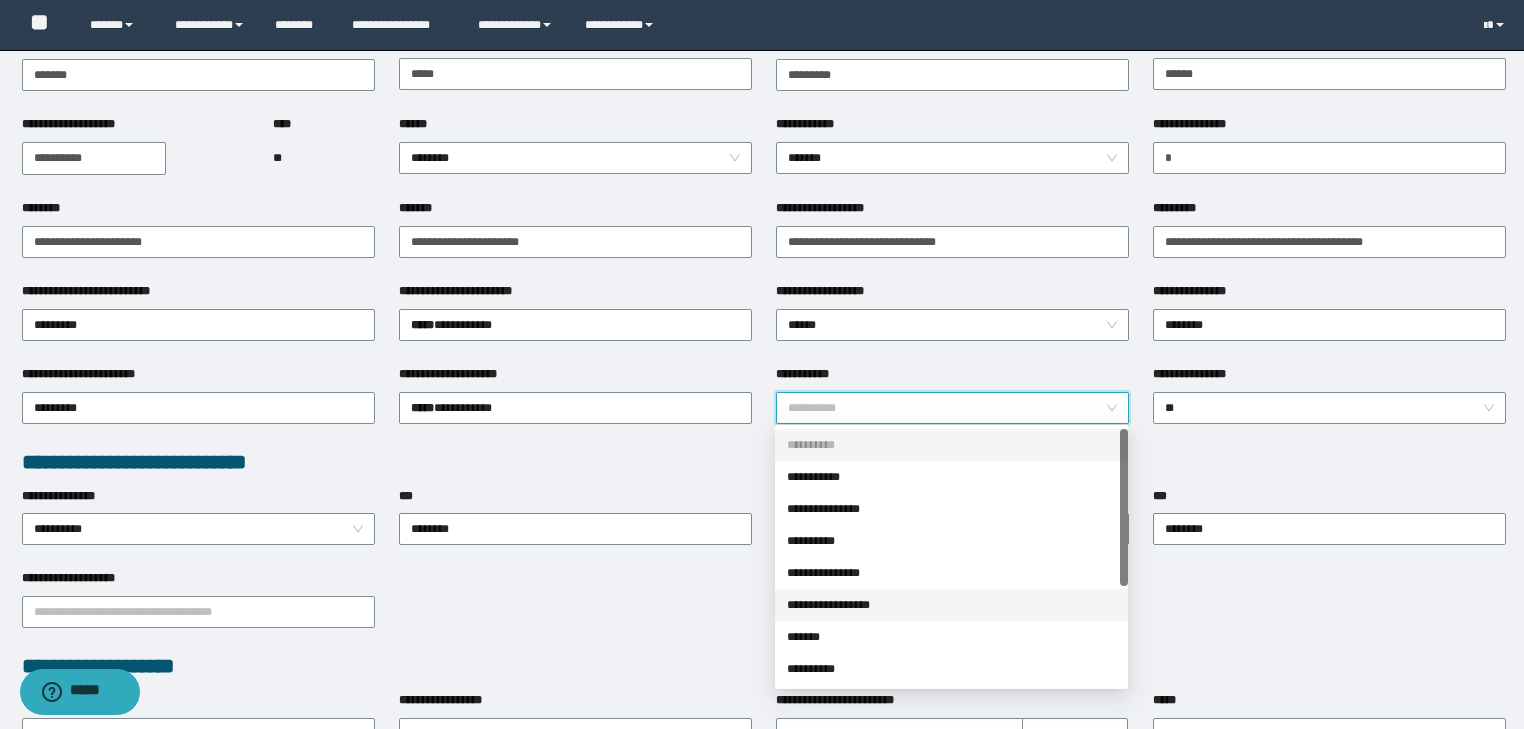 click on "**********" at bounding box center (951, 605) 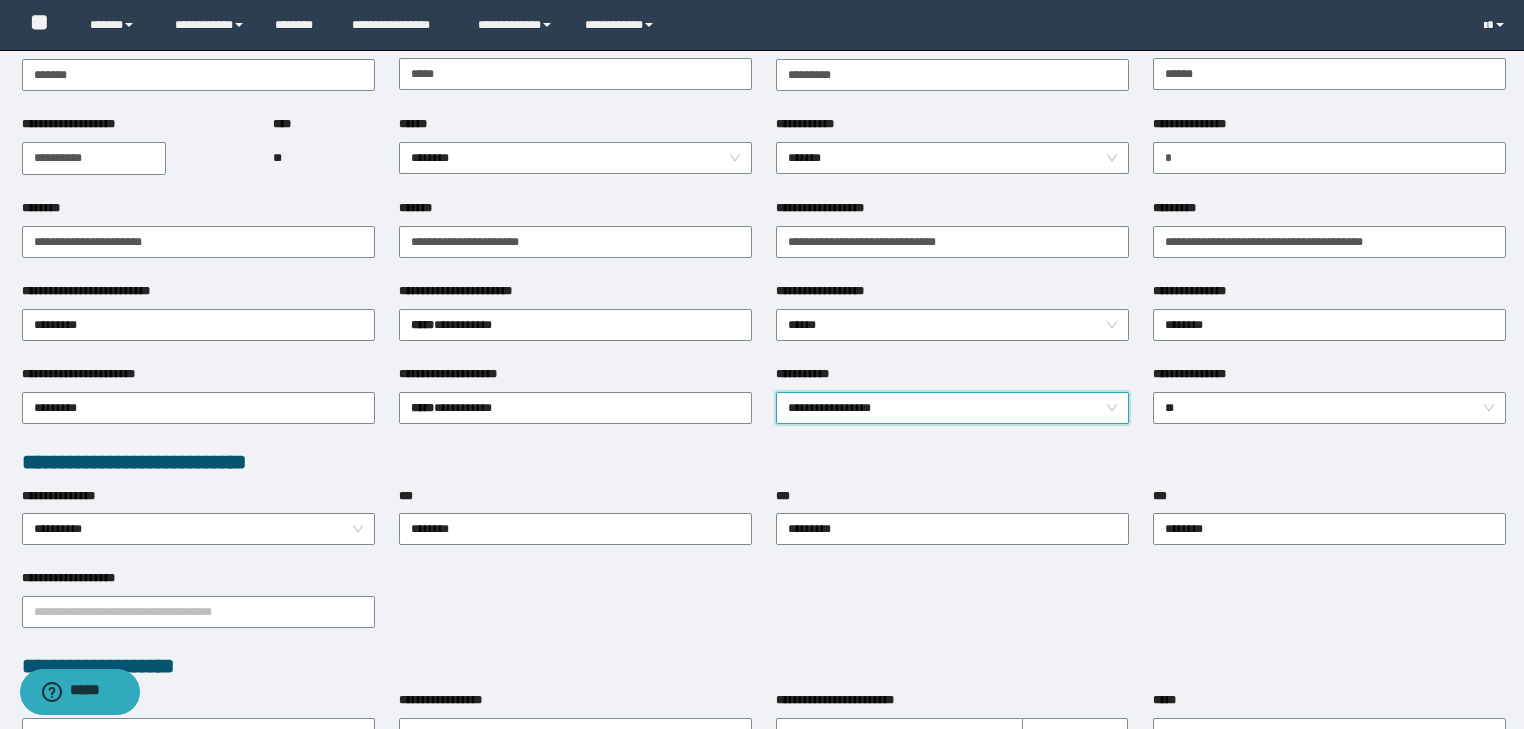 scroll, scrollTop: 400, scrollLeft: 0, axis: vertical 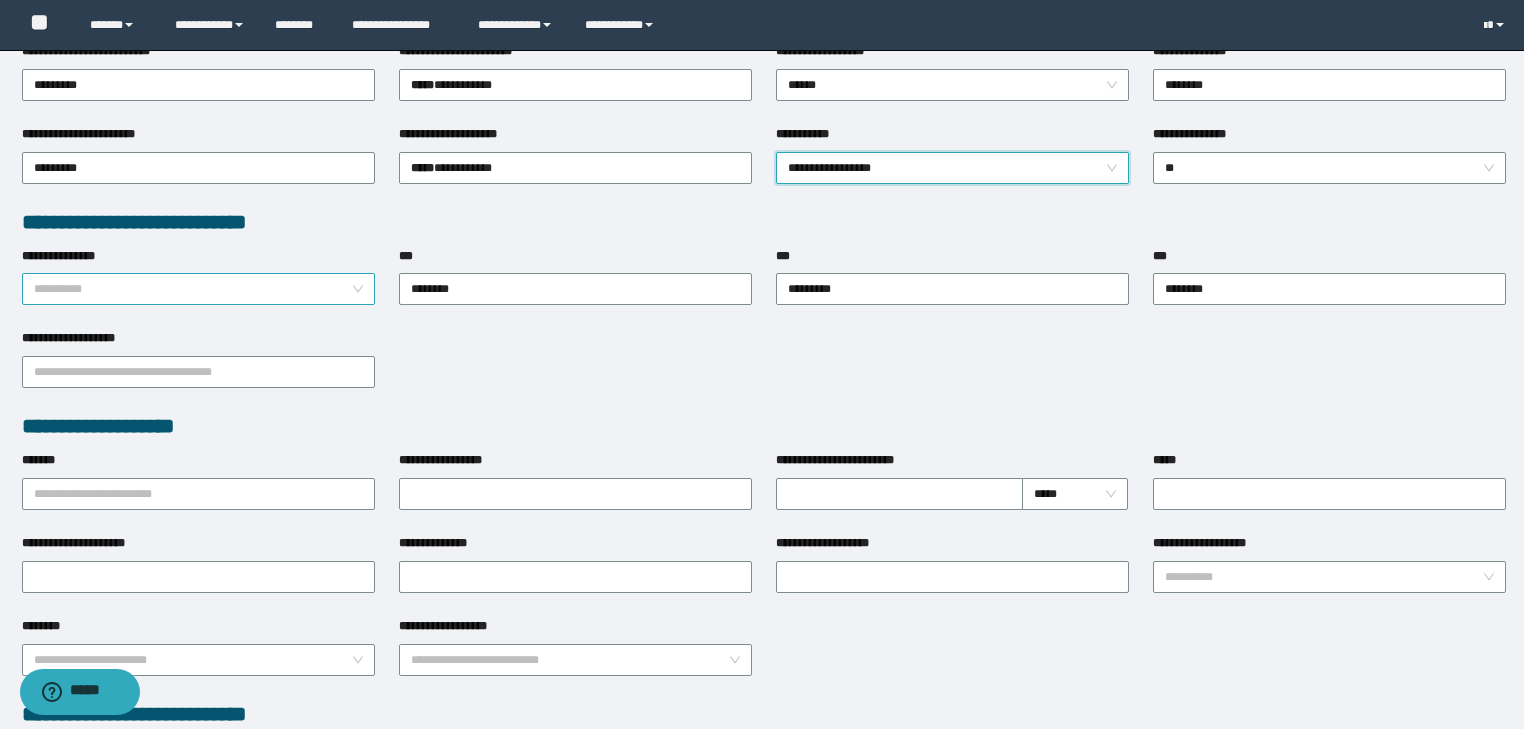 click on "**********" at bounding box center (199, 289) 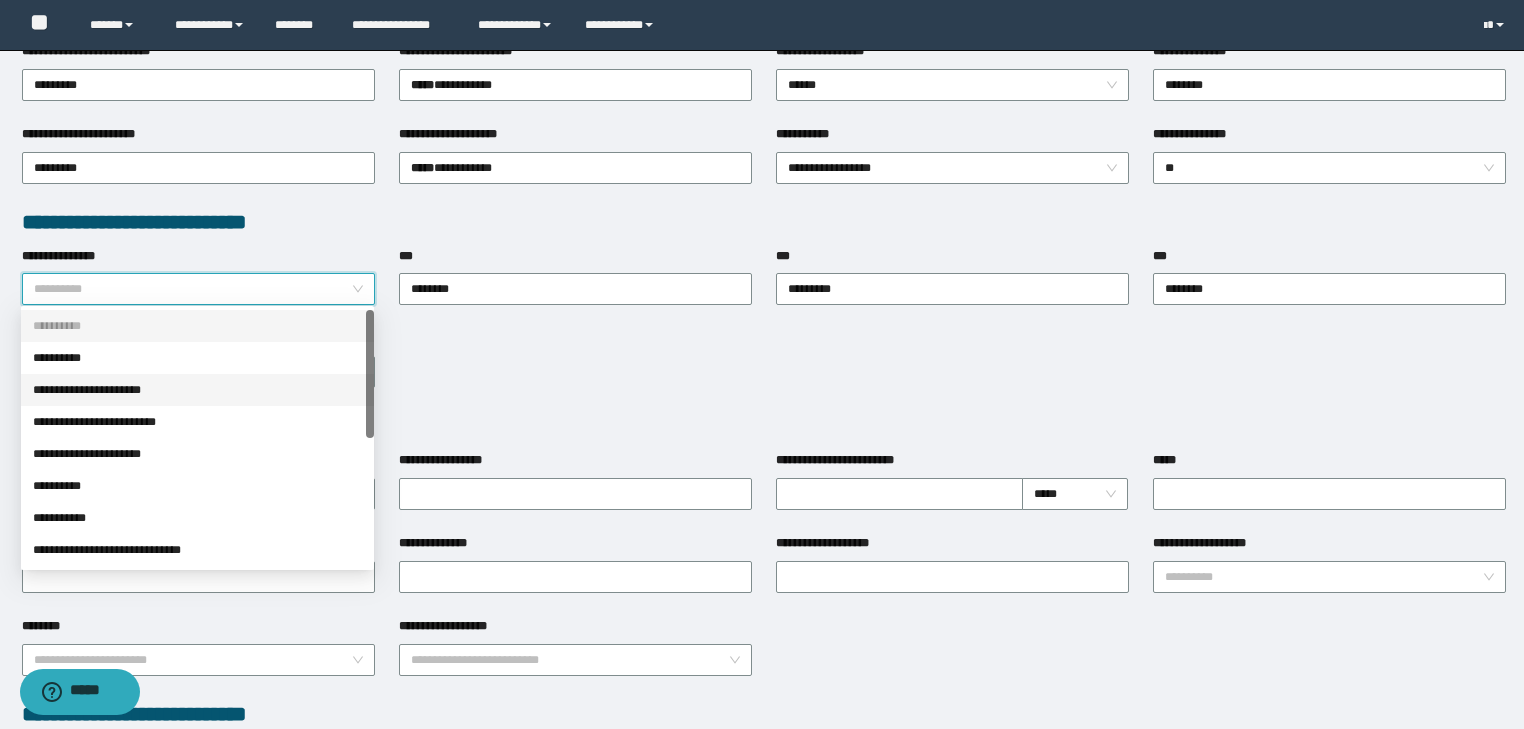 click on "**********" at bounding box center [197, 390] 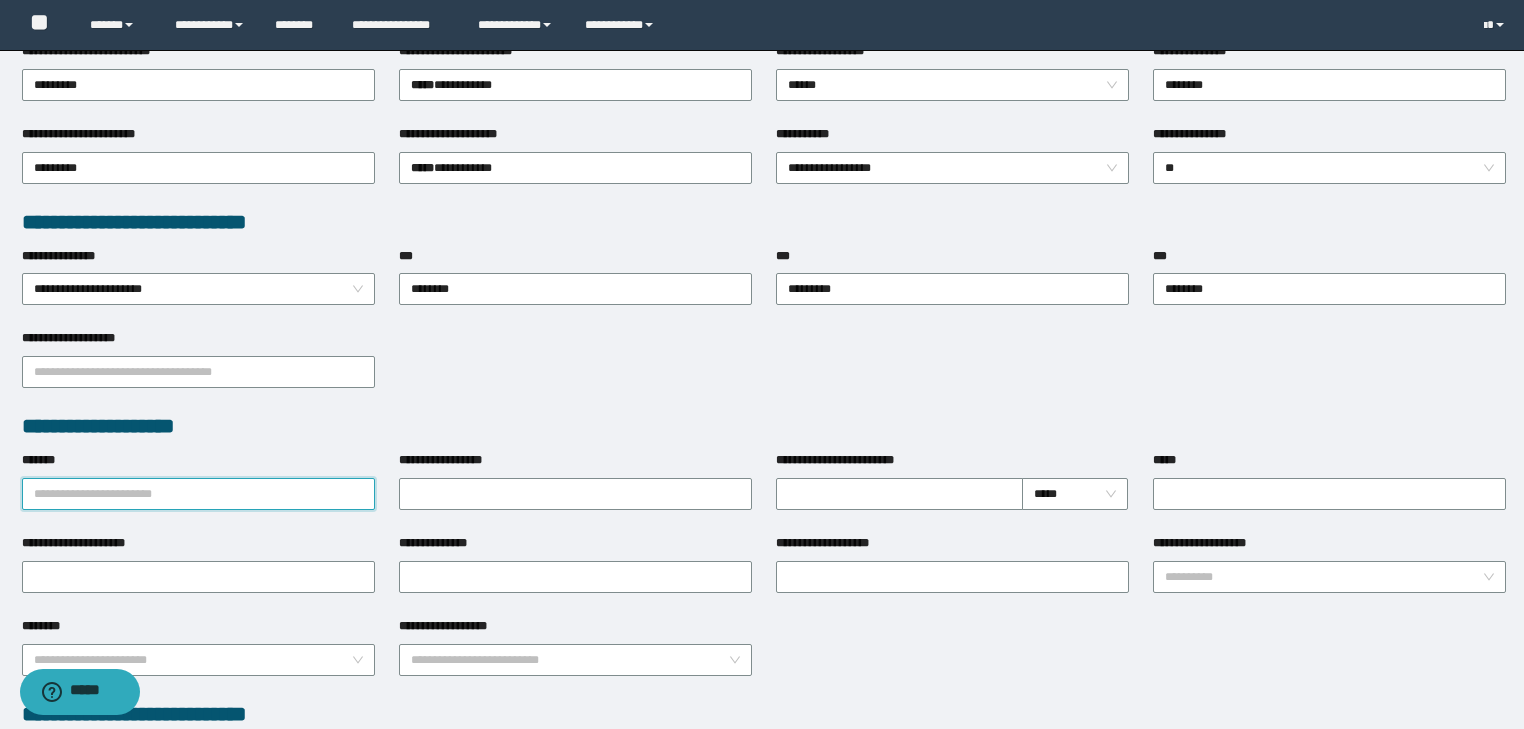 click on "*******" at bounding box center [198, 494] 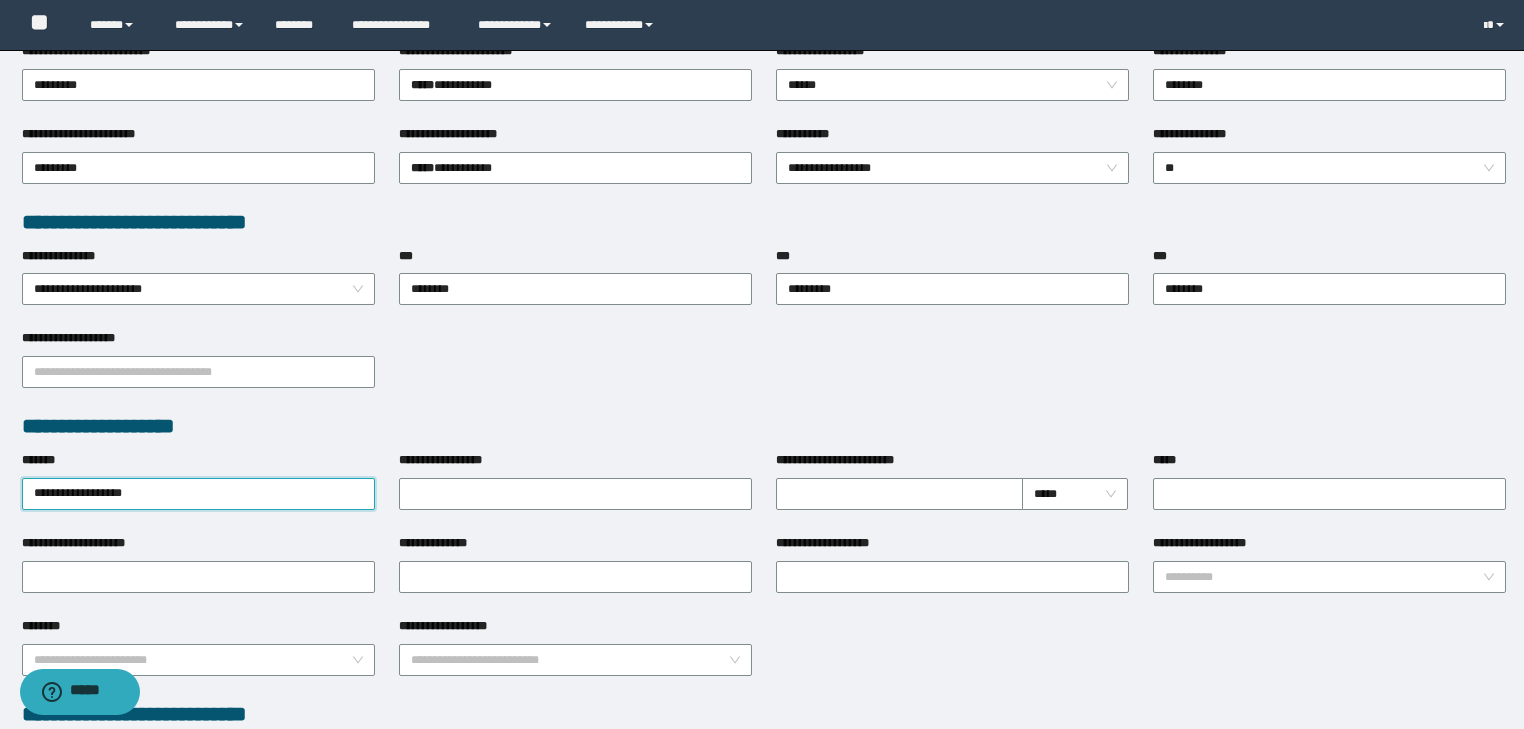 type on "**********" 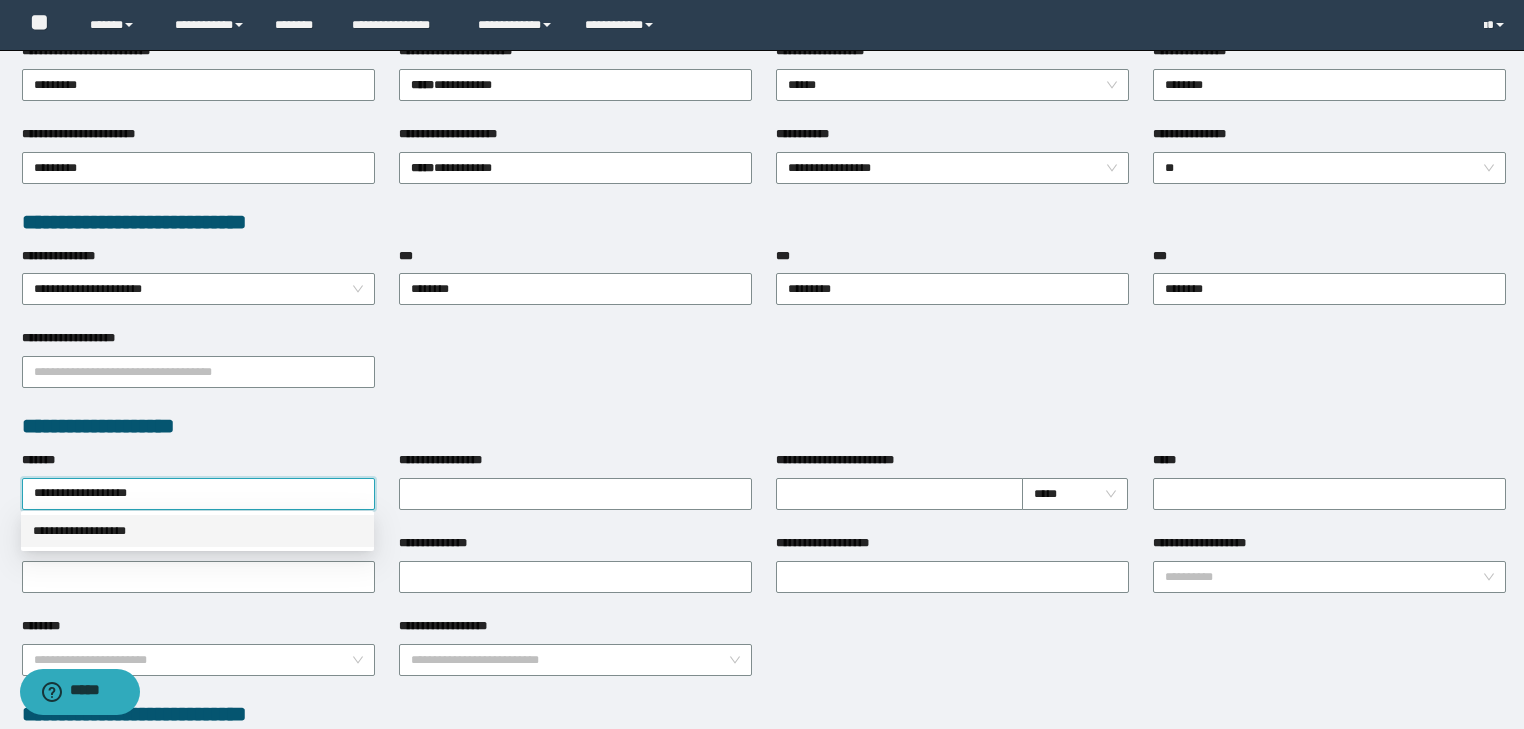 drag, startPoint x: 184, startPoint y: 542, endPoint x: 134, endPoint y: 543, distance: 50.01 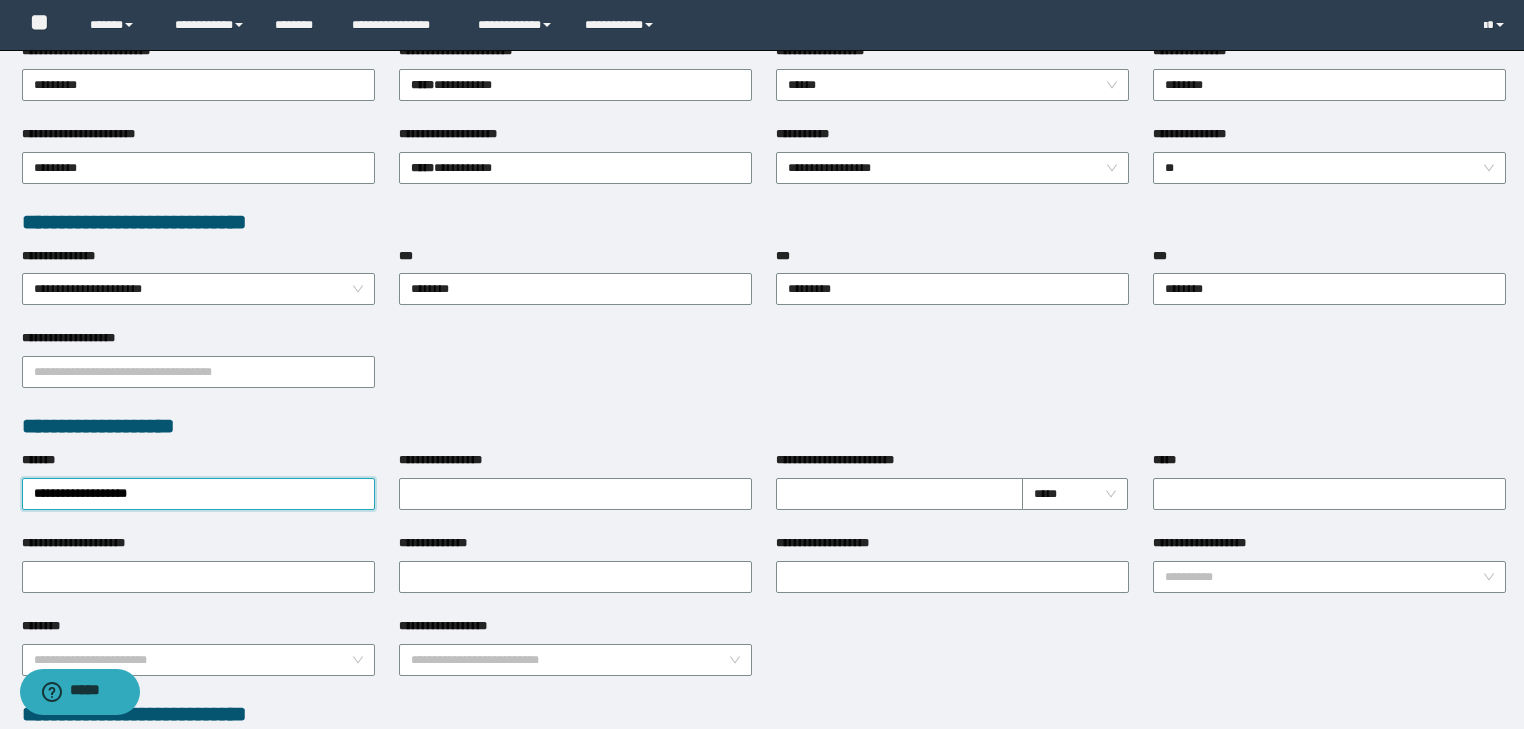 type 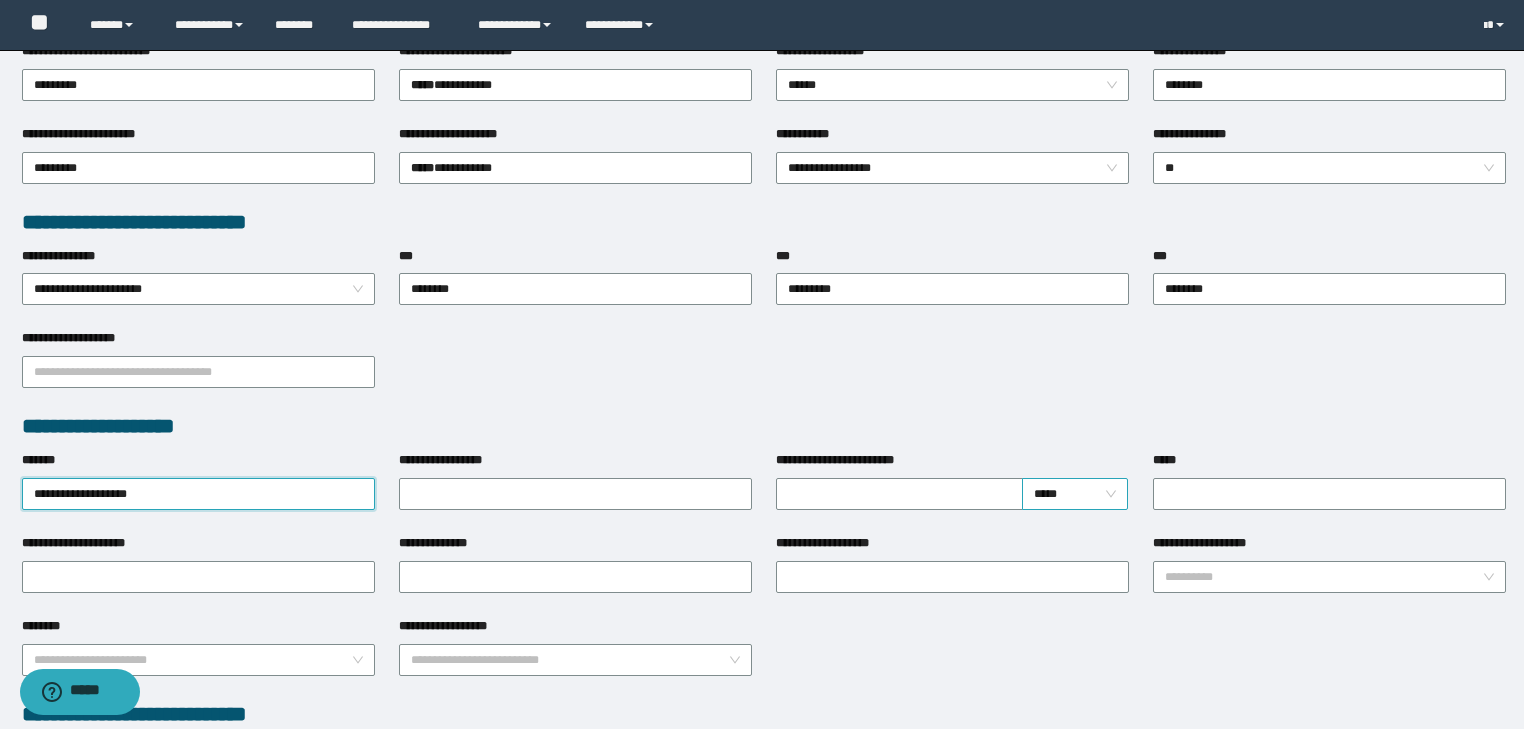 click on "*****" at bounding box center (1075, 494) 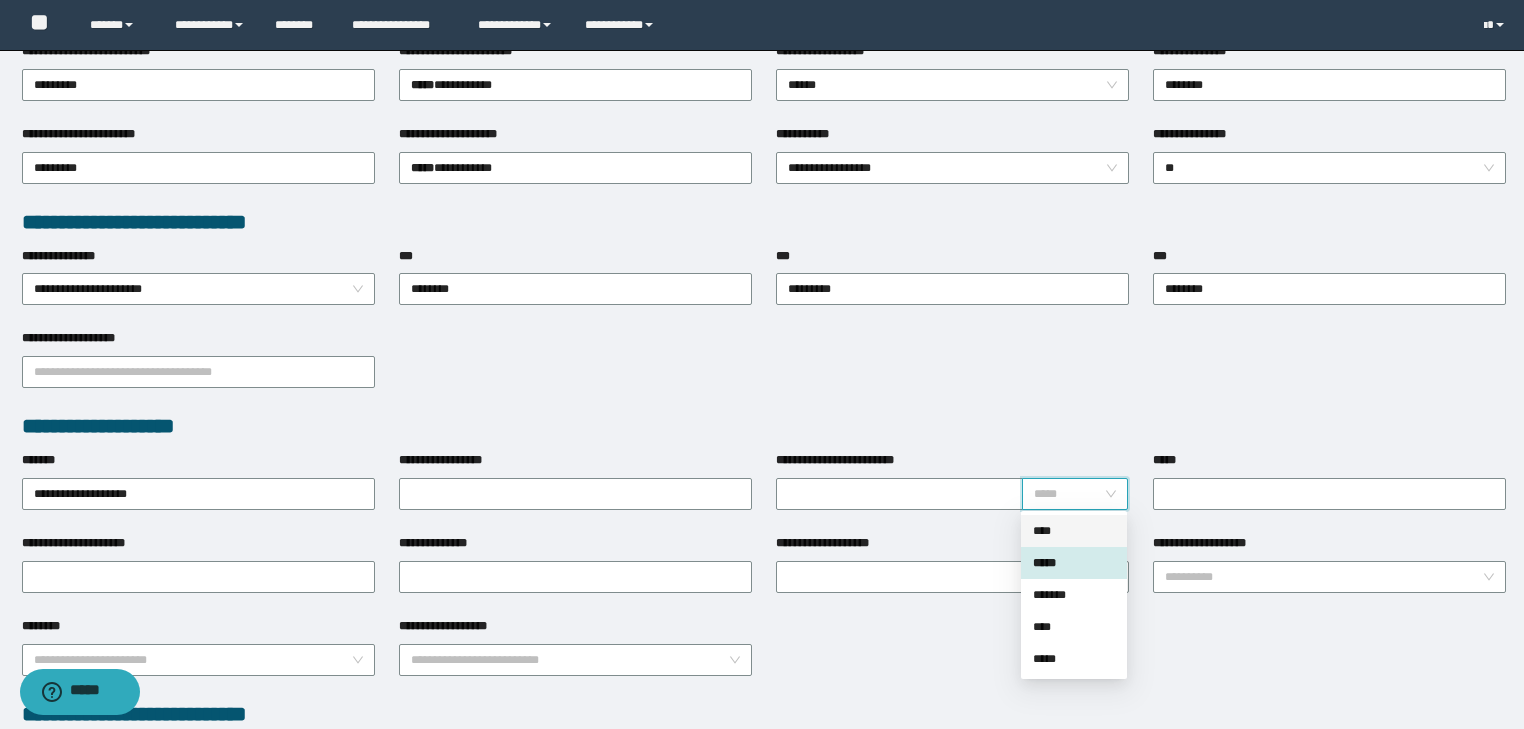 click on "****" at bounding box center (1074, 531) 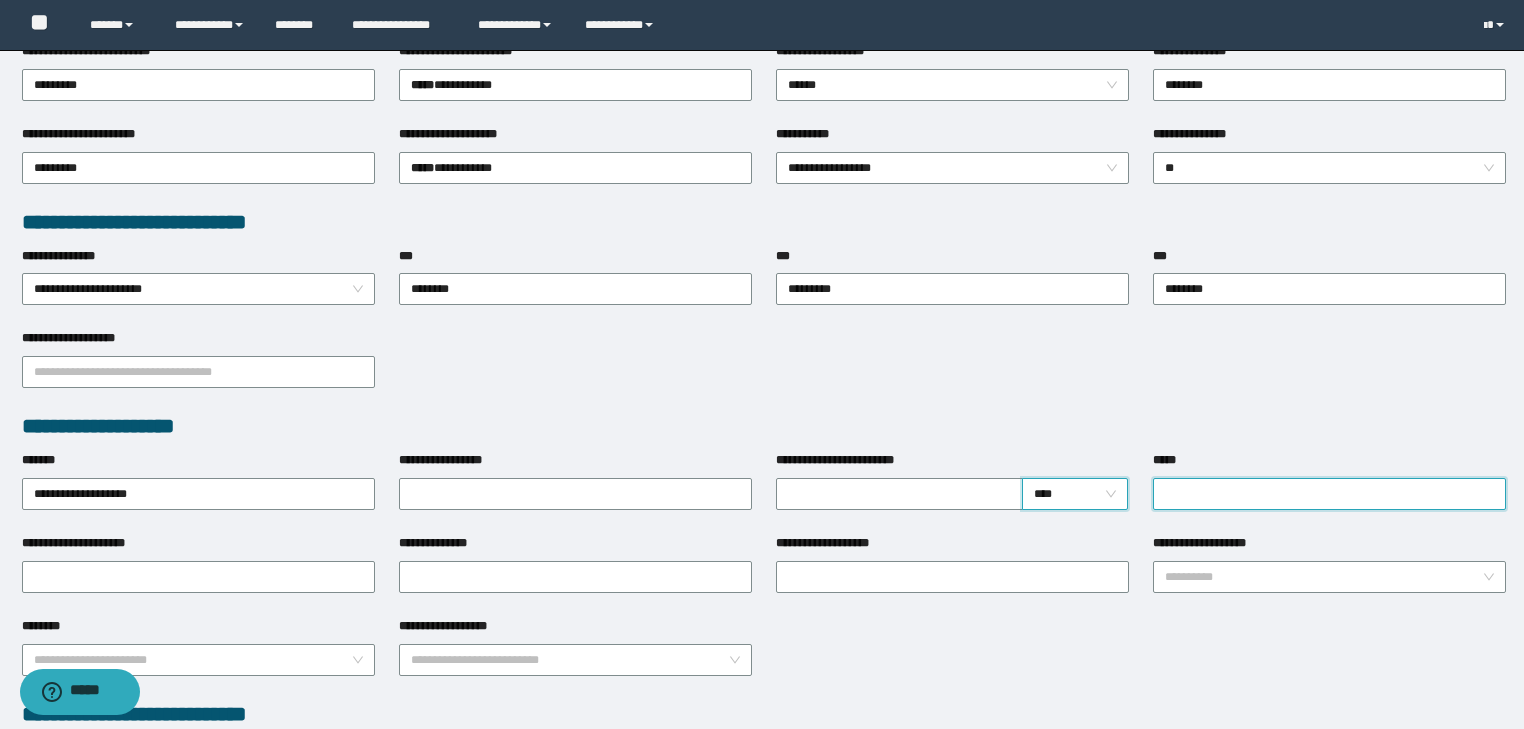 click on "*****" at bounding box center [1329, 494] 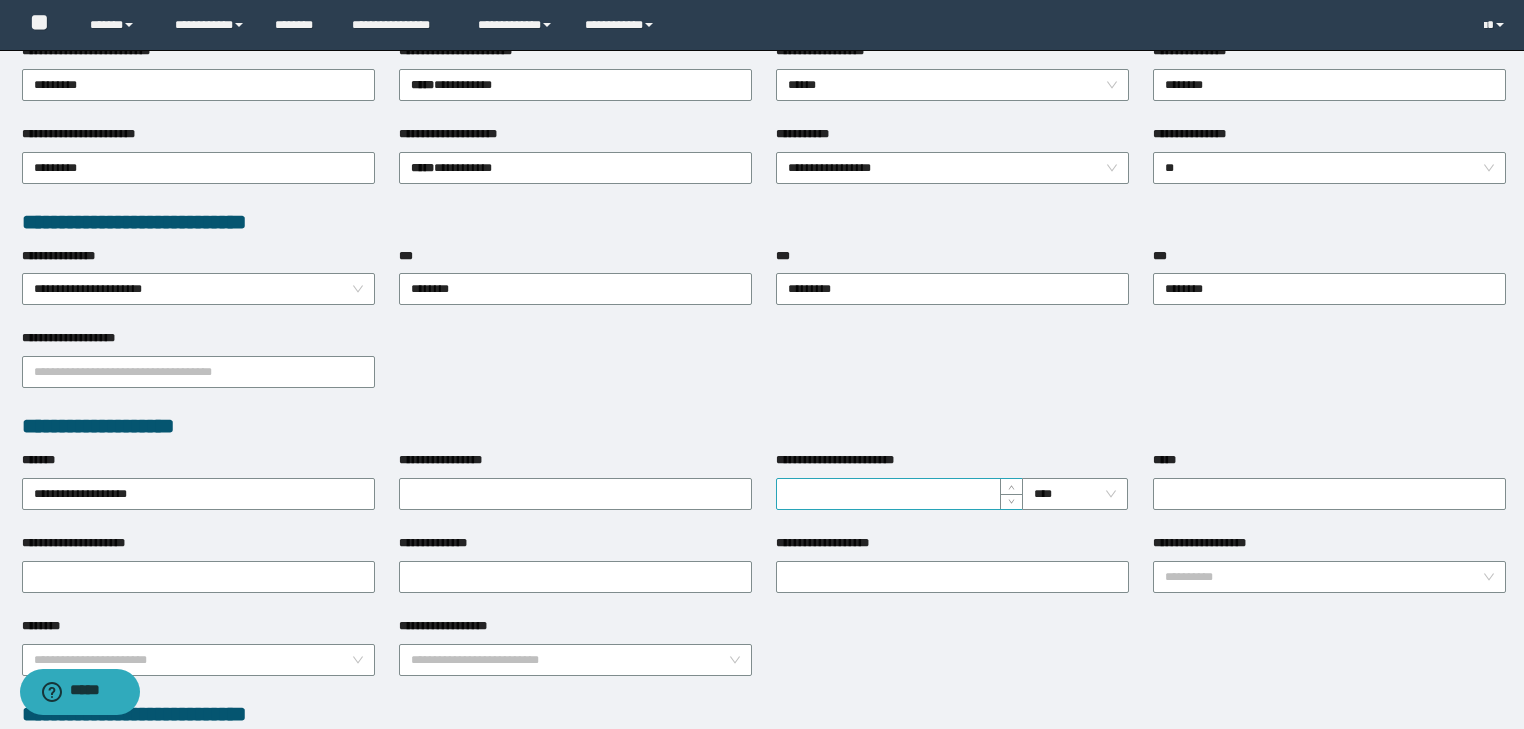 click on "**********" at bounding box center (899, 494) 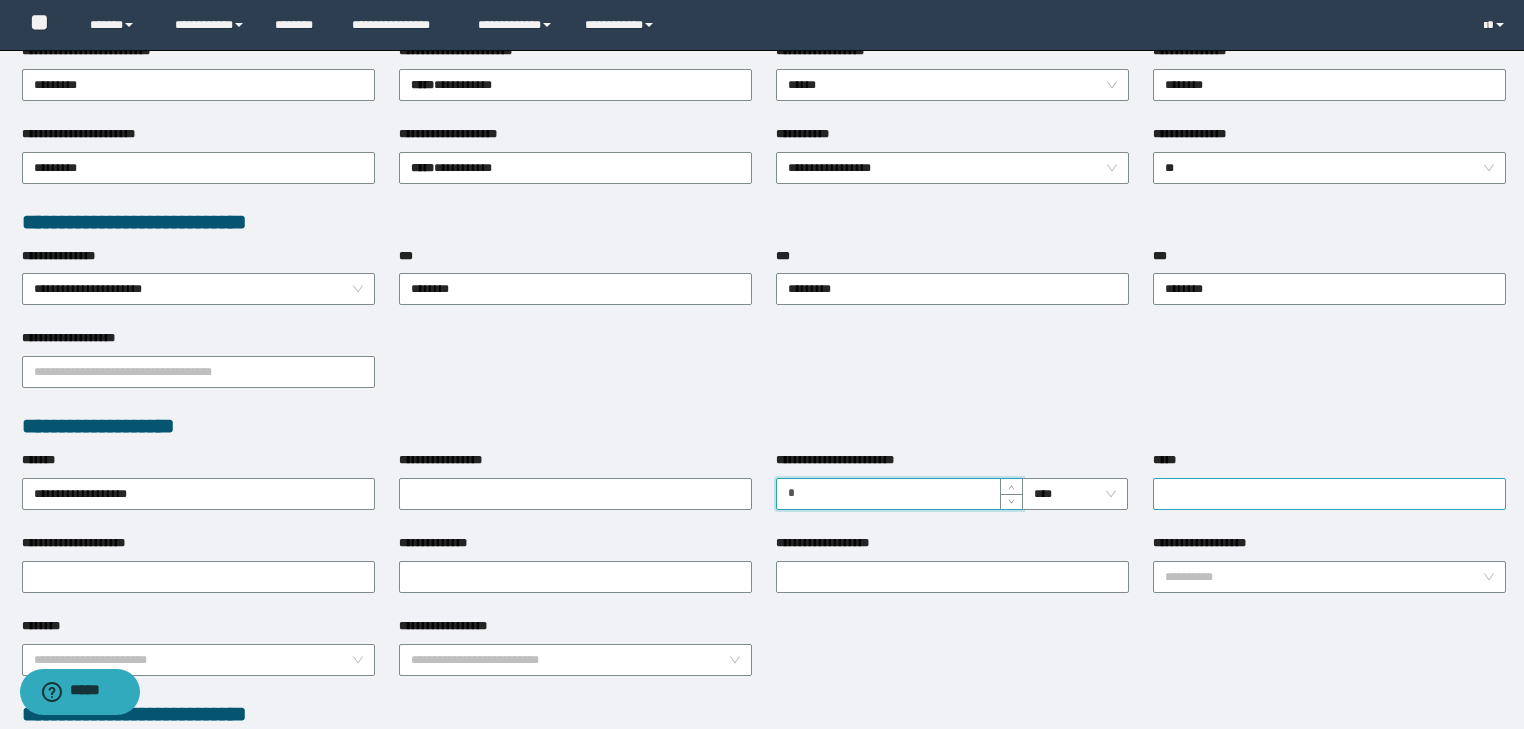 type on "*" 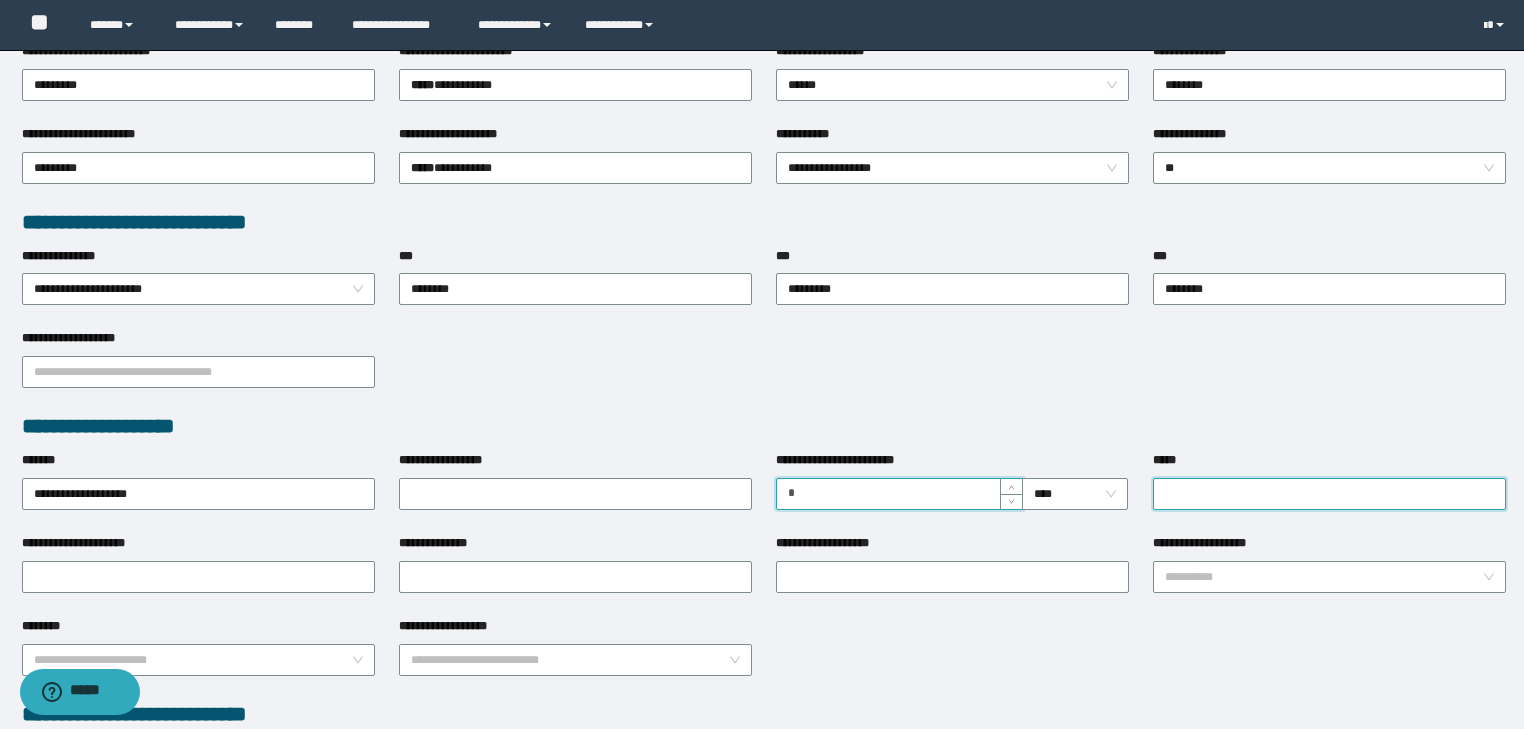 click on "*****" at bounding box center (1329, 494) 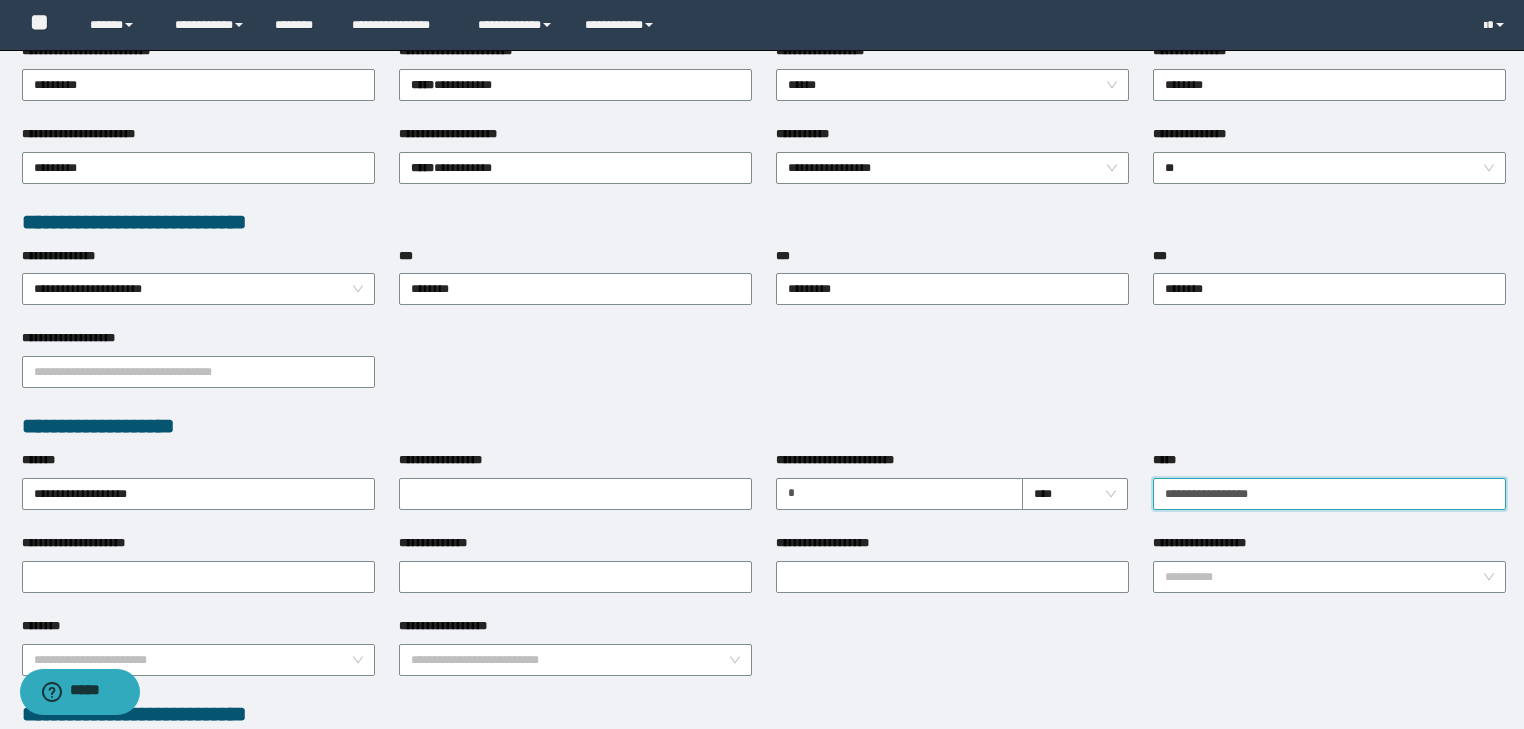 drag, startPoint x: 1266, startPoint y: 496, endPoint x: 1036, endPoint y: 510, distance: 230.42569 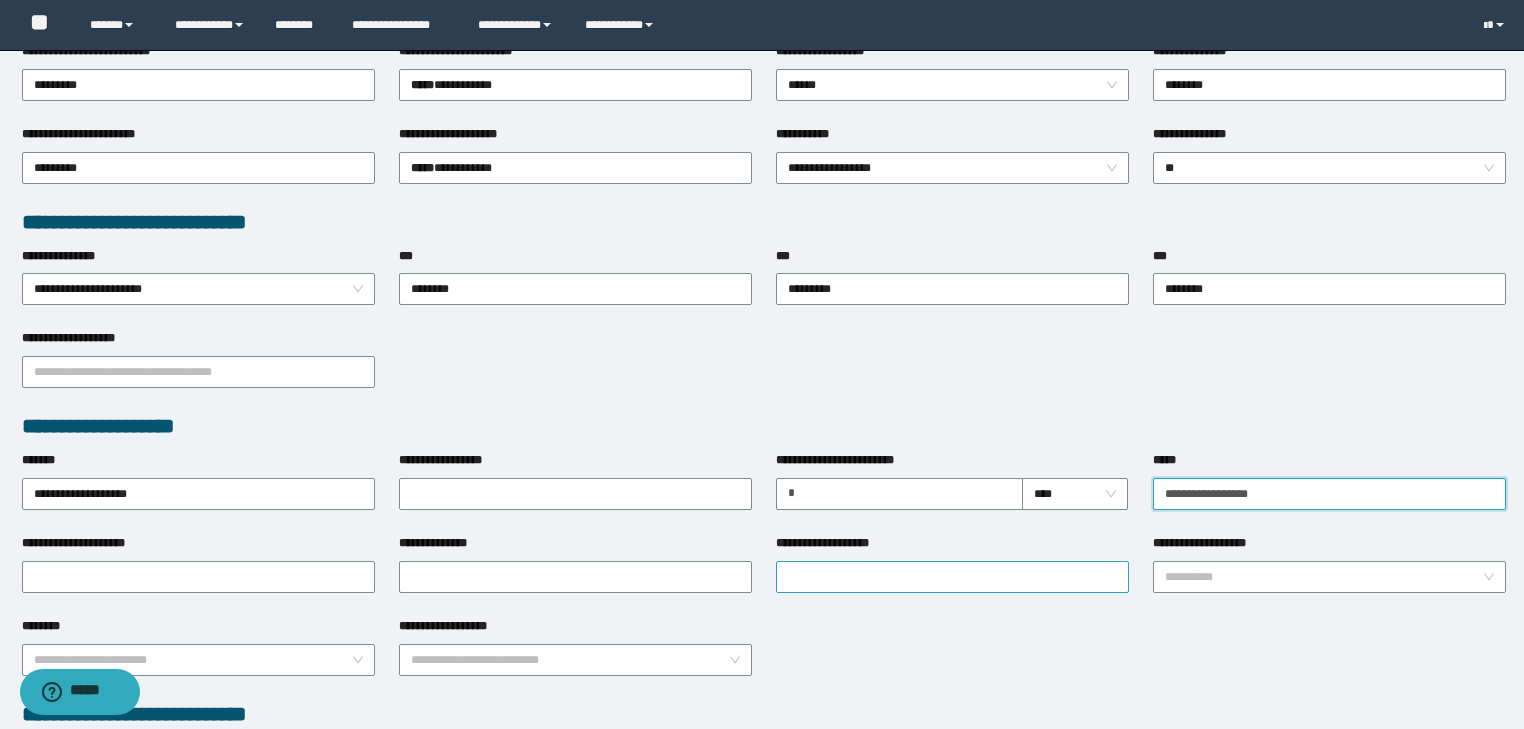 type on "**********" 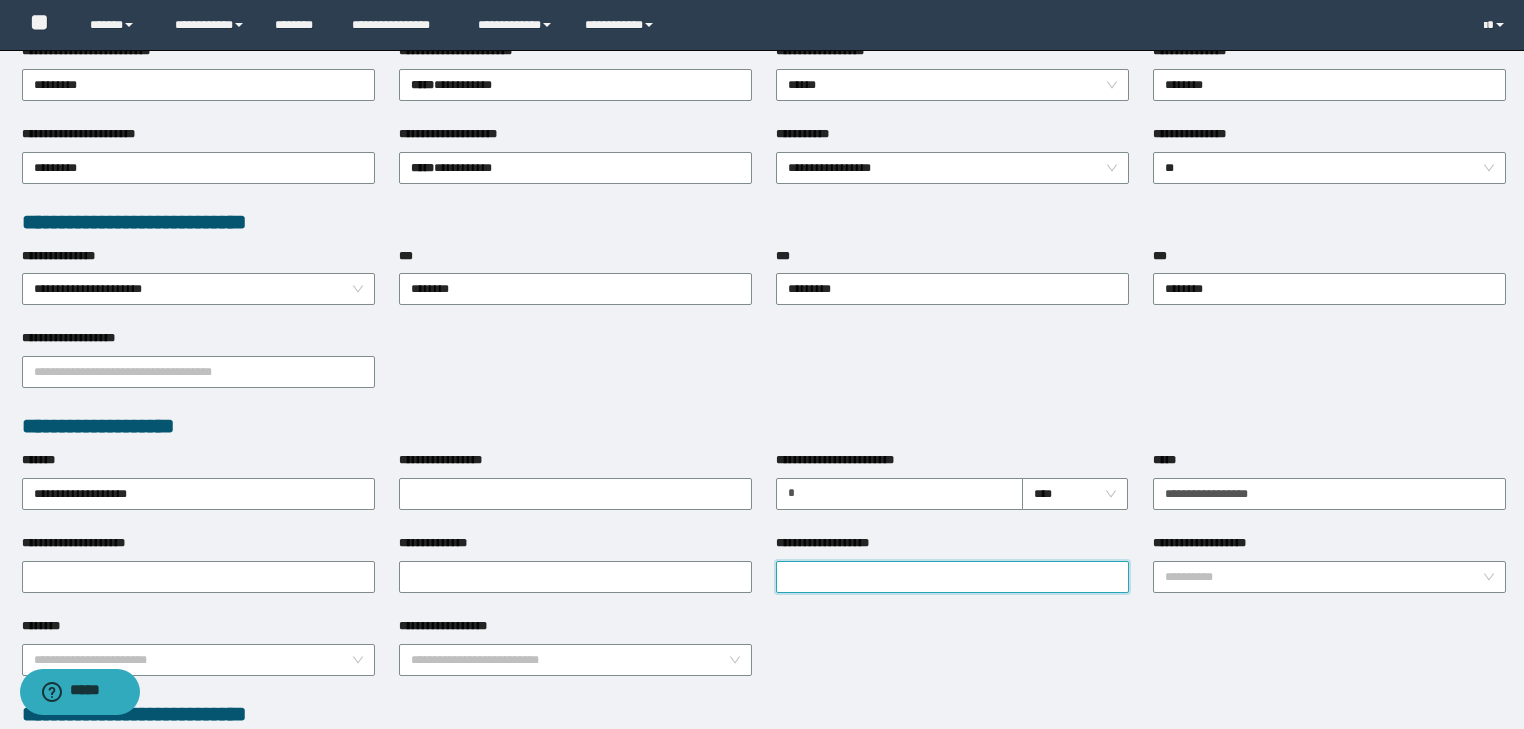click on "**********" at bounding box center (952, 577) 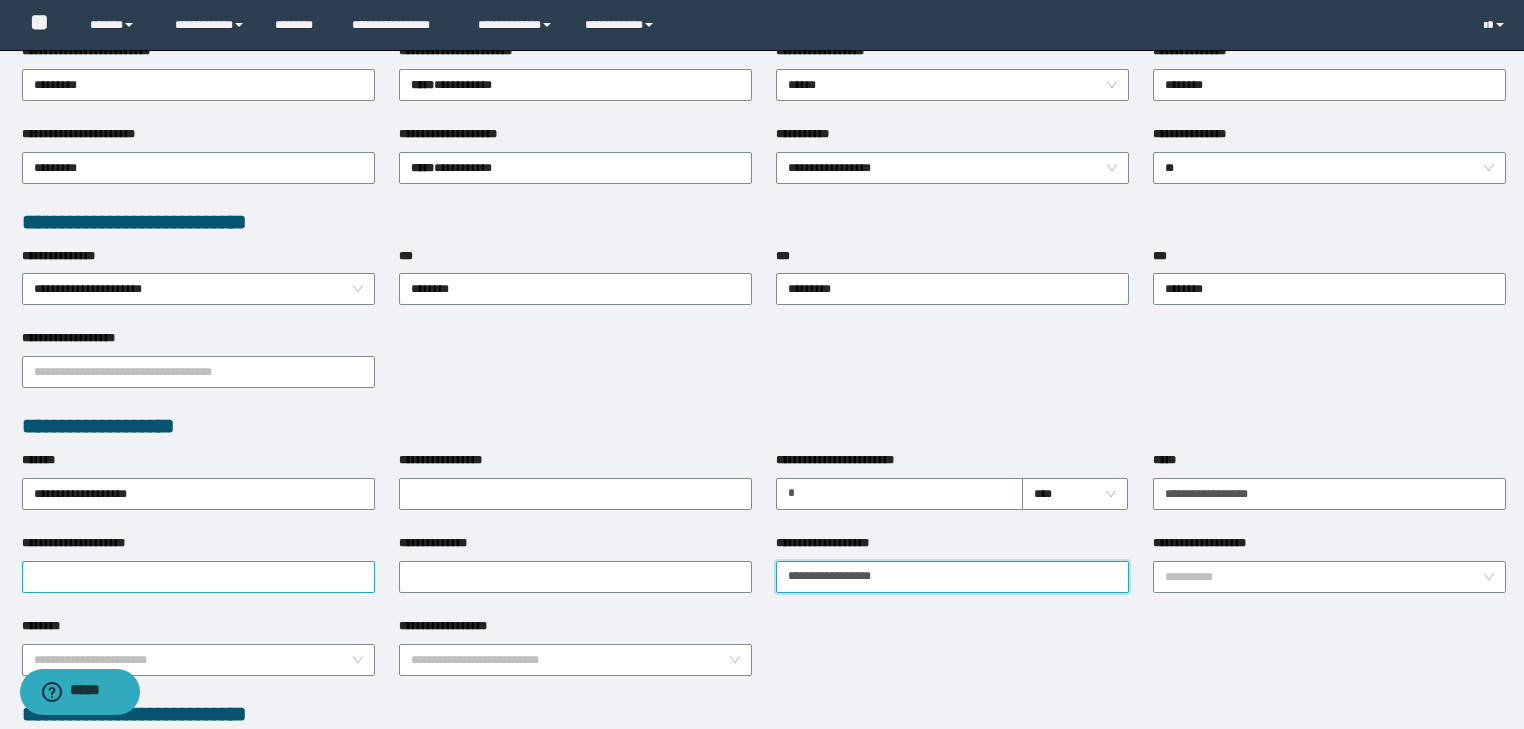 type on "**********" 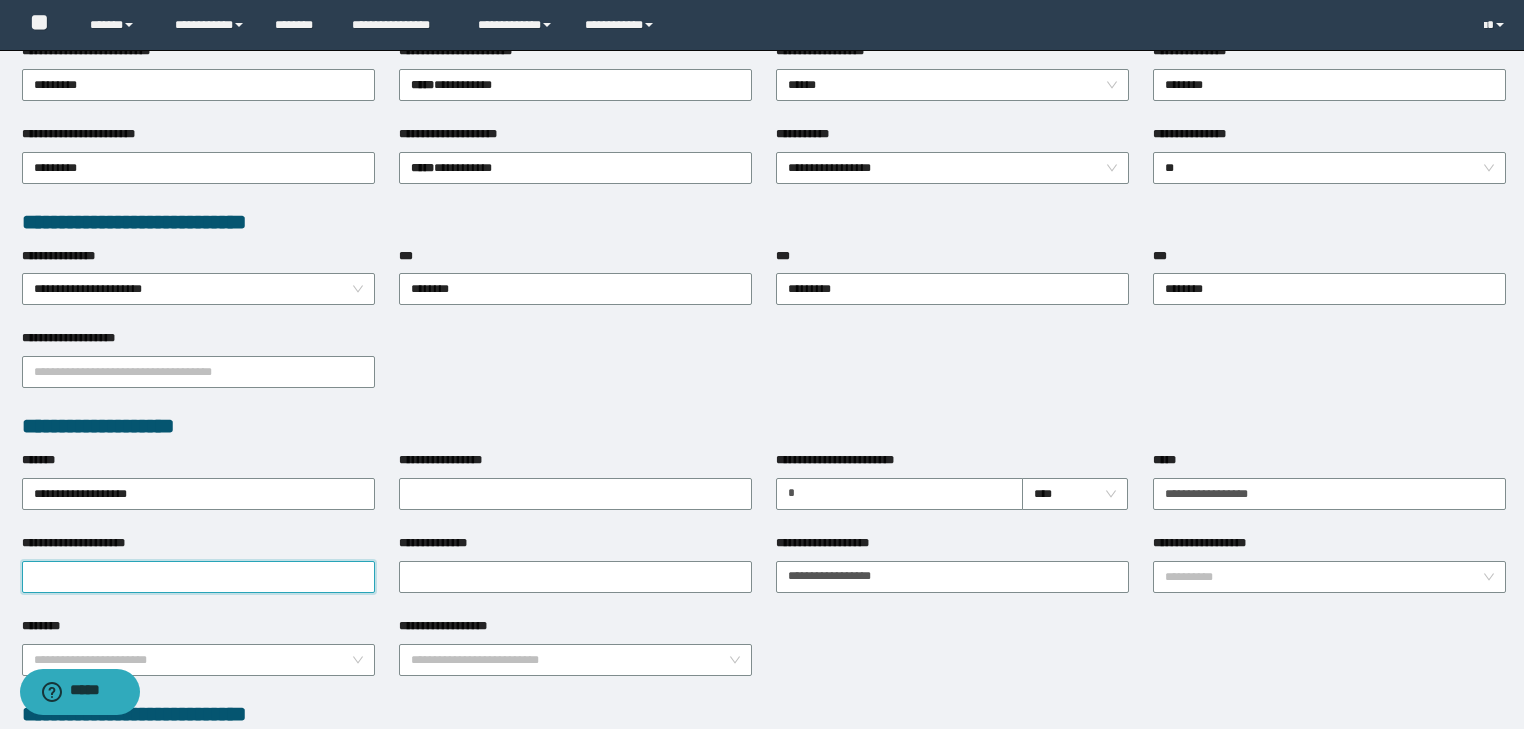 click on "**********" at bounding box center (198, 577) 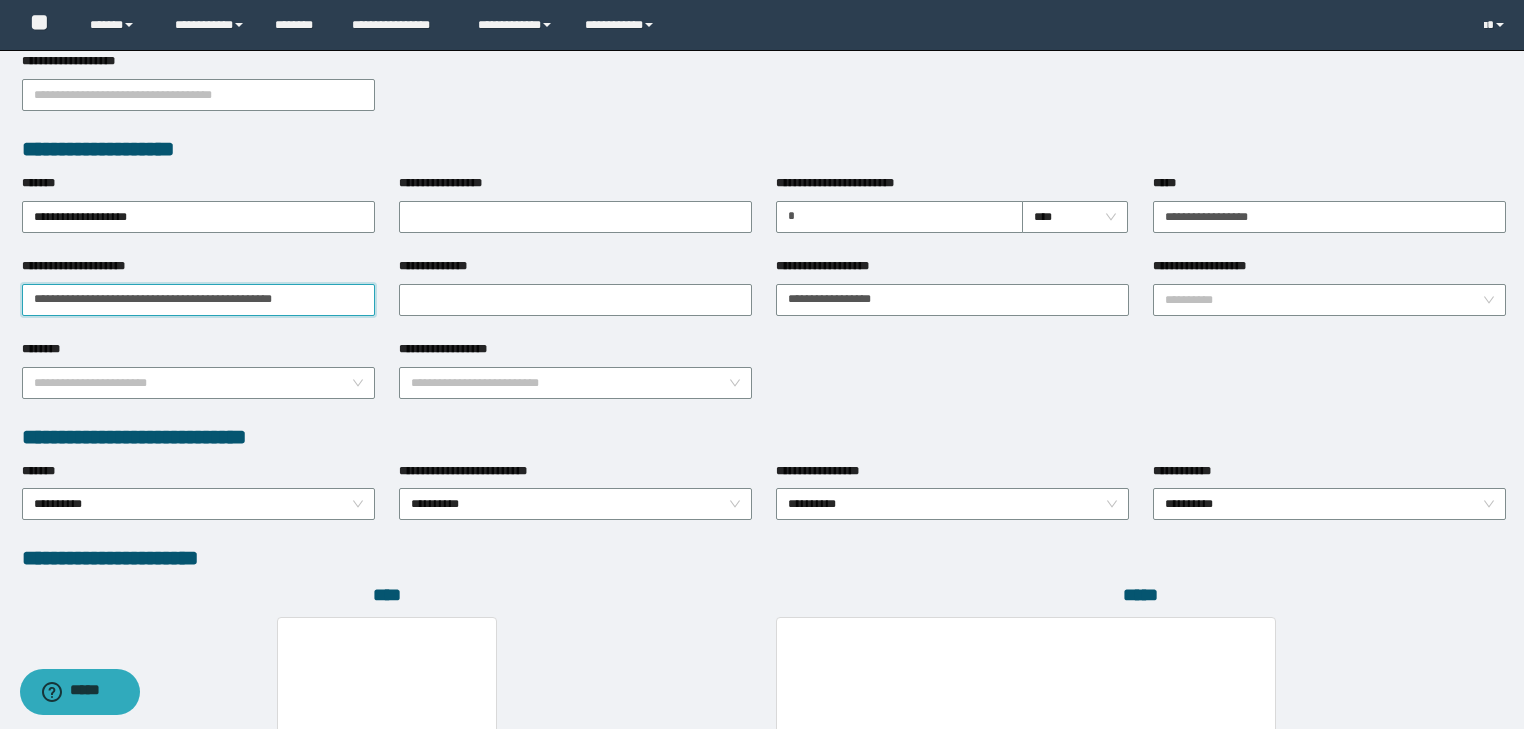 scroll, scrollTop: 880, scrollLeft: 0, axis: vertical 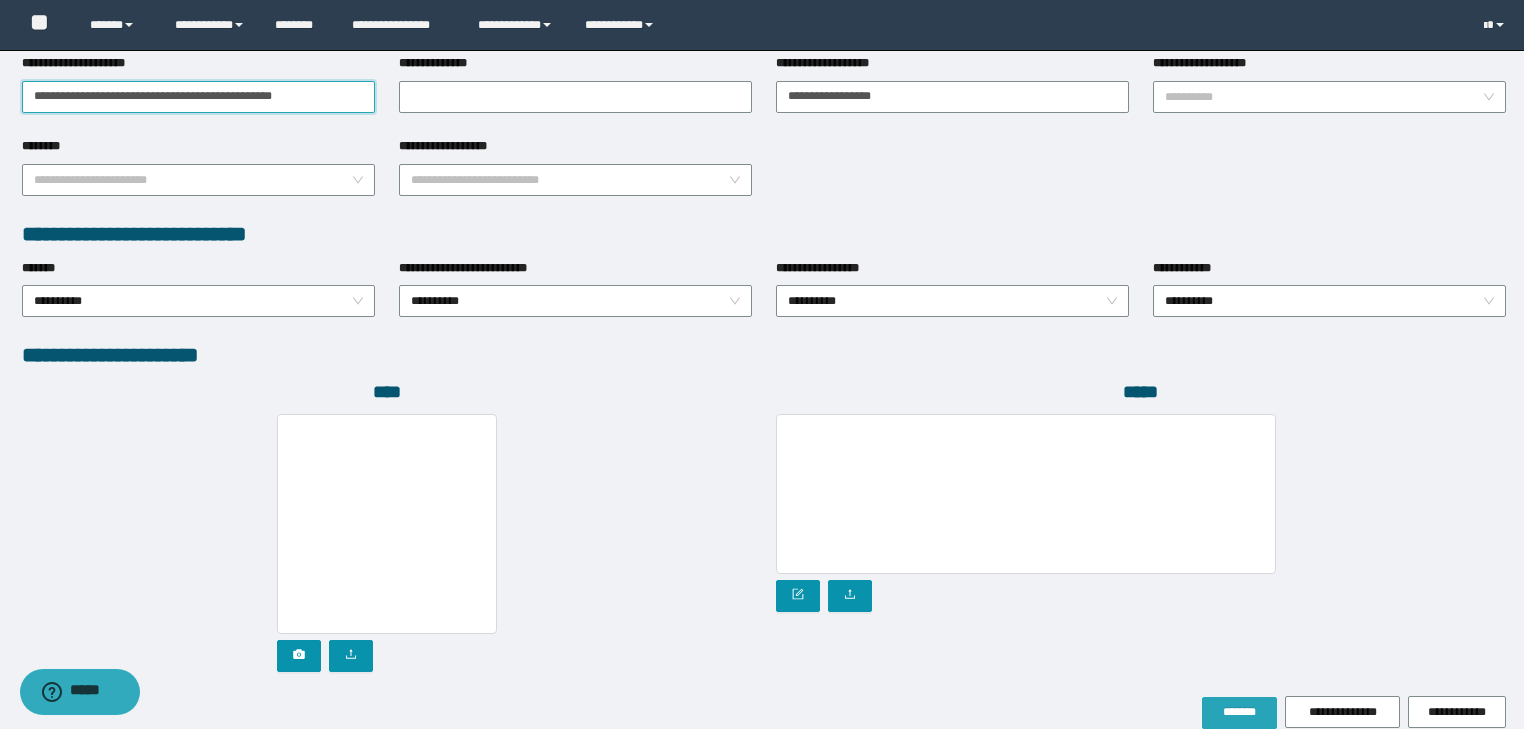 type on "**********" 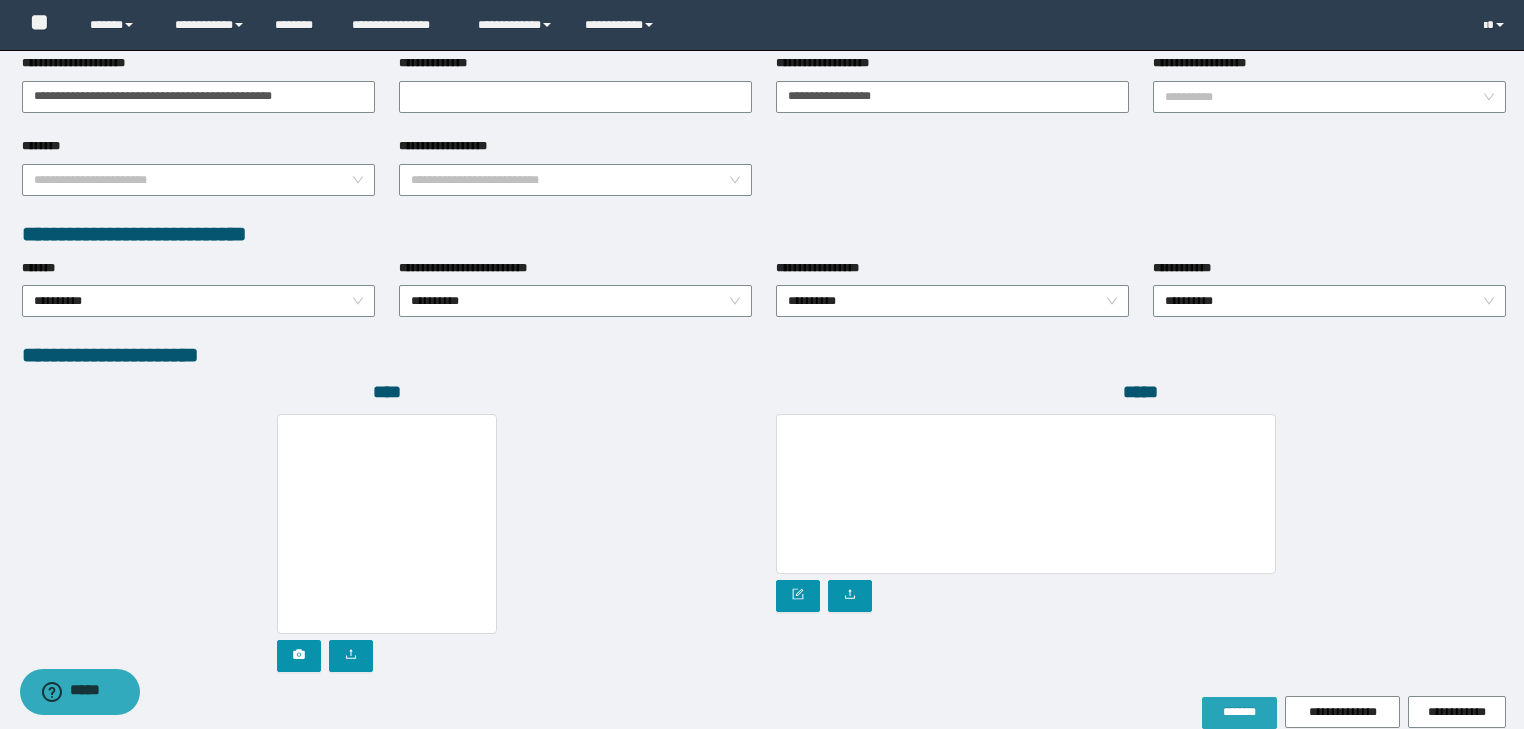 click on "*******" at bounding box center (1239, 713) 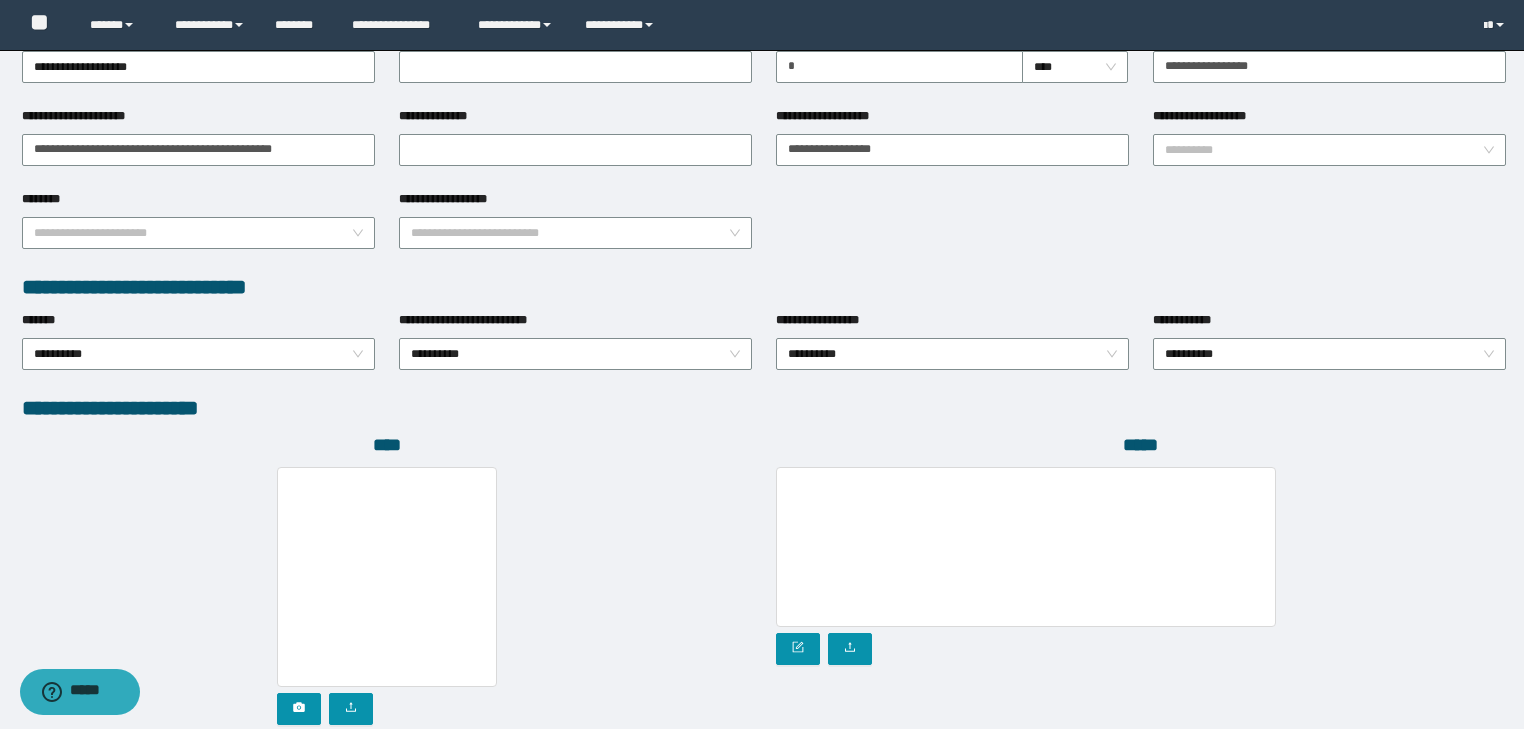 scroll, scrollTop: 932, scrollLeft: 0, axis: vertical 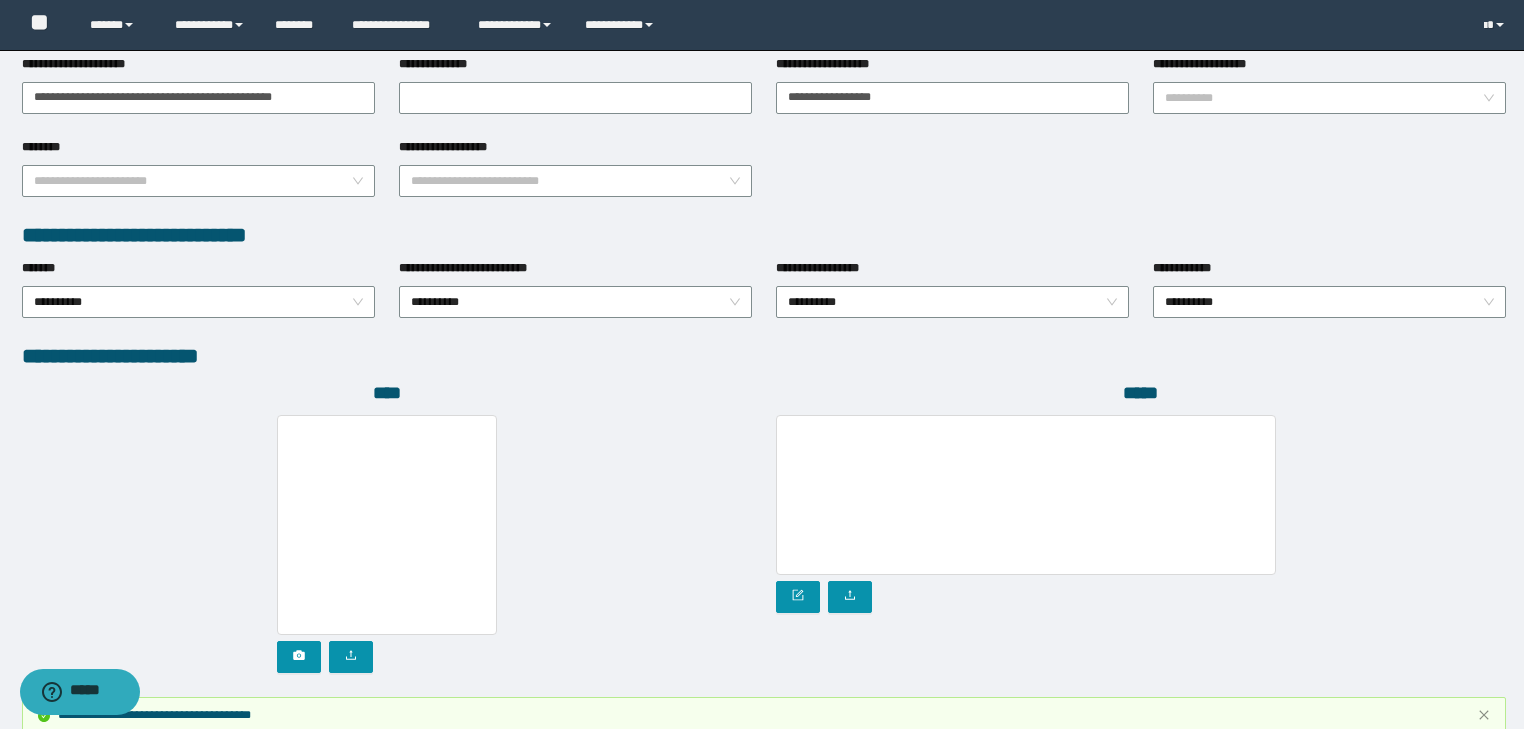 type 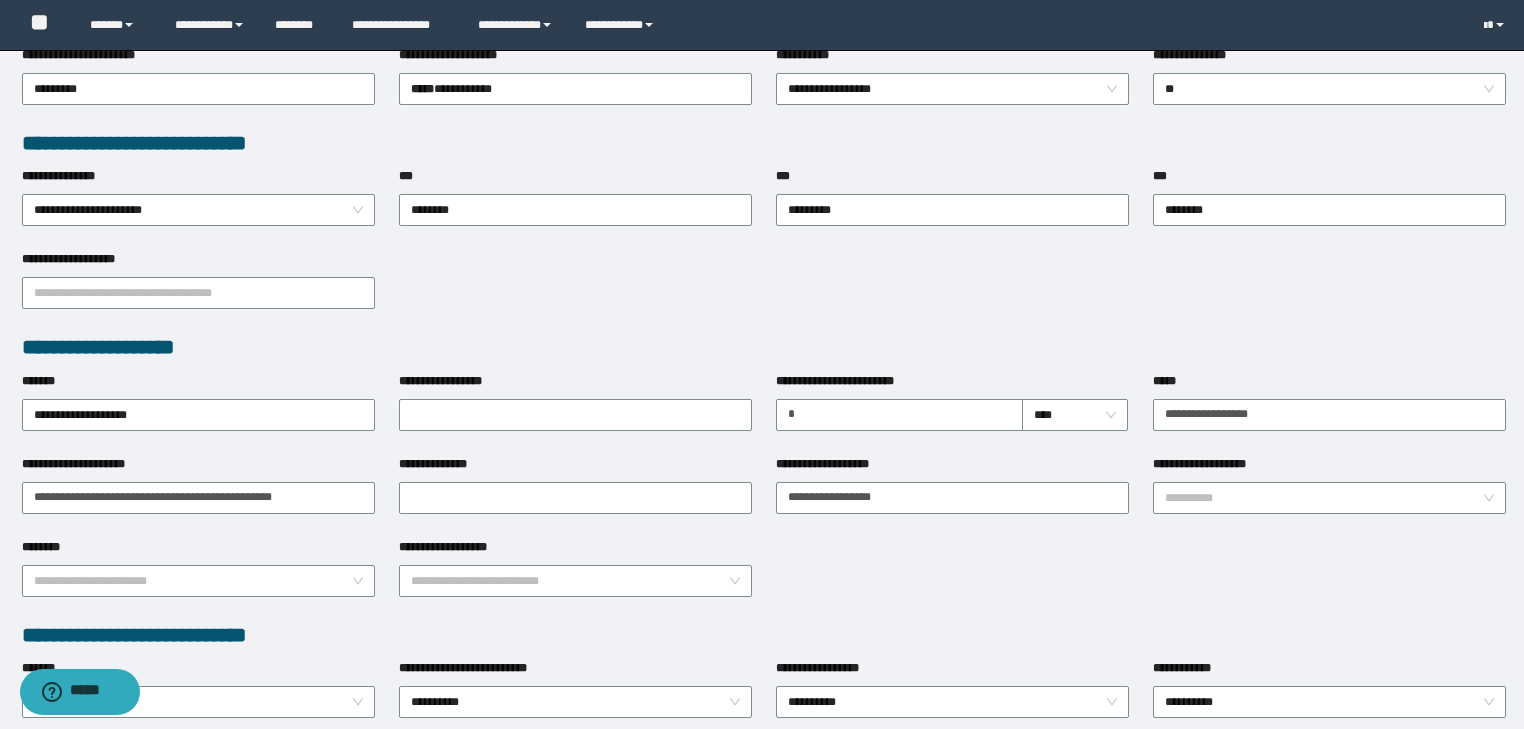 scroll, scrollTop: 0, scrollLeft: 0, axis: both 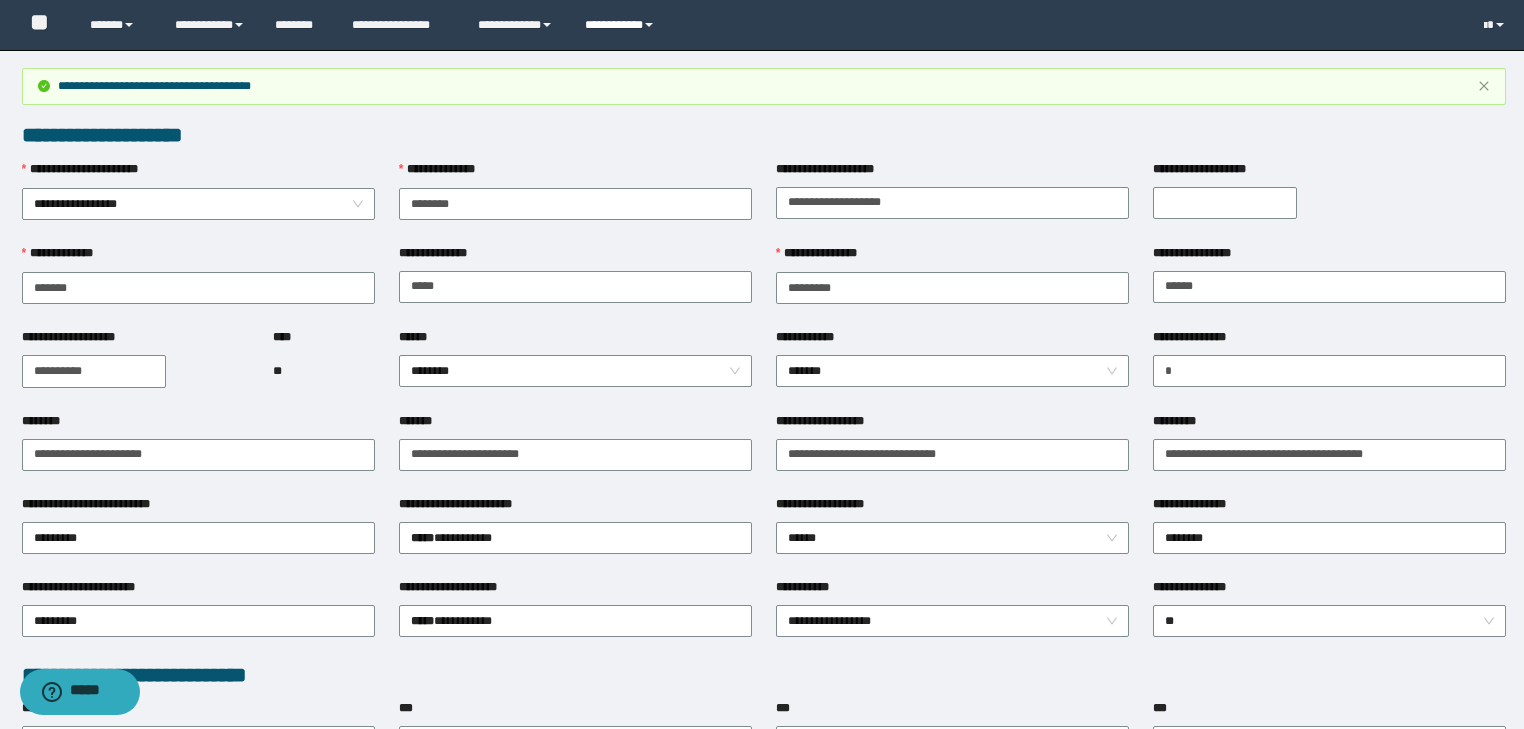 click on "**********" at bounding box center (622, 25) 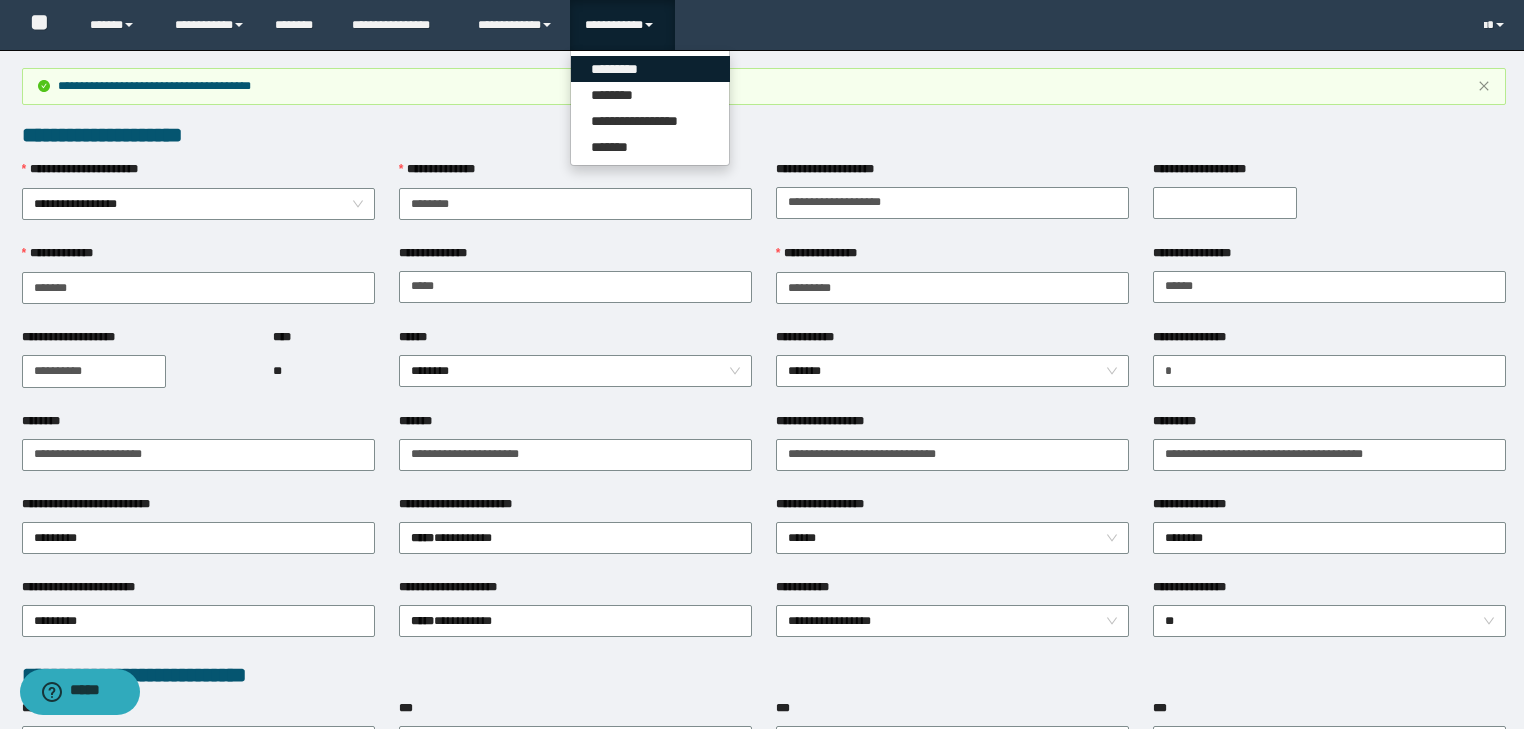 click on "*********" at bounding box center (650, 69) 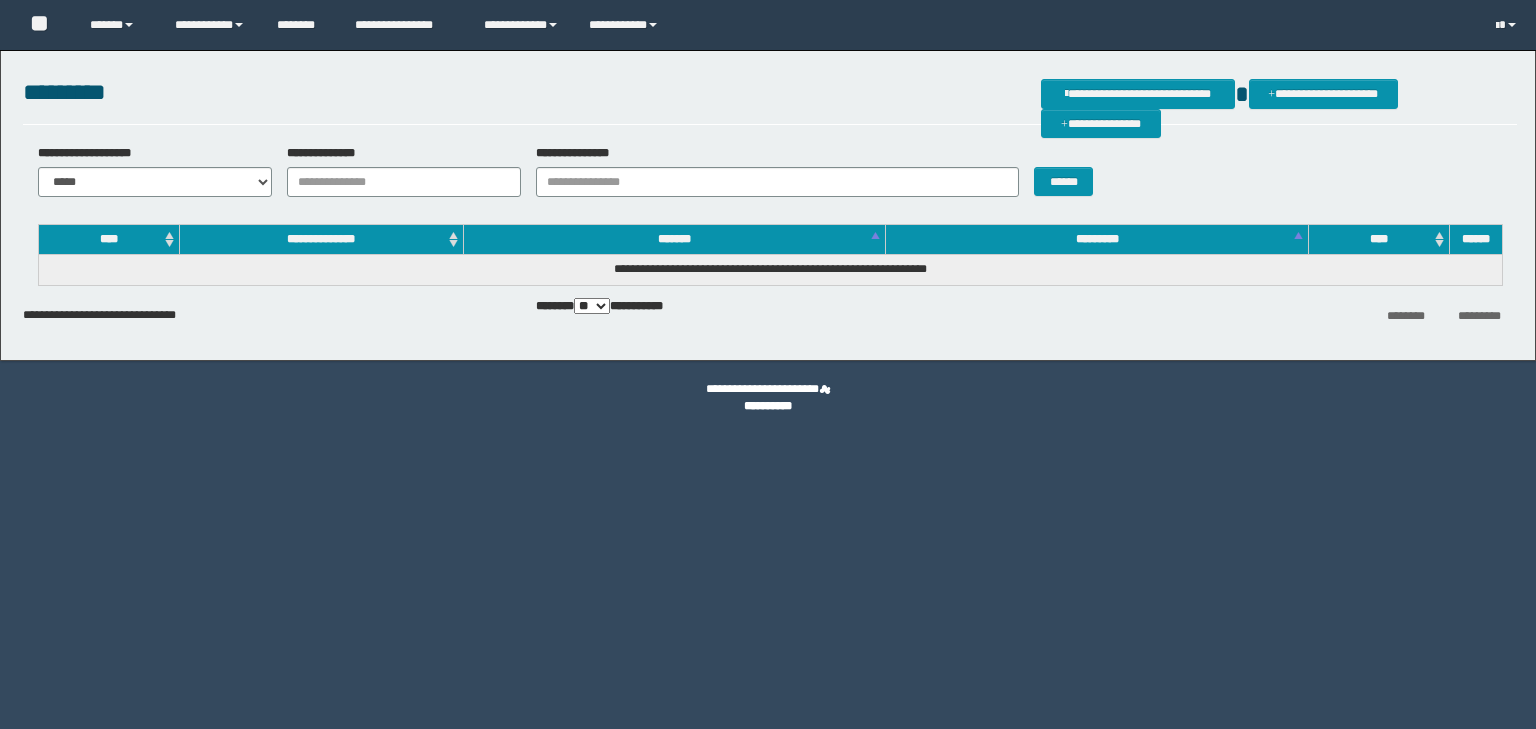 scroll, scrollTop: 0, scrollLeft: 0, axis: both 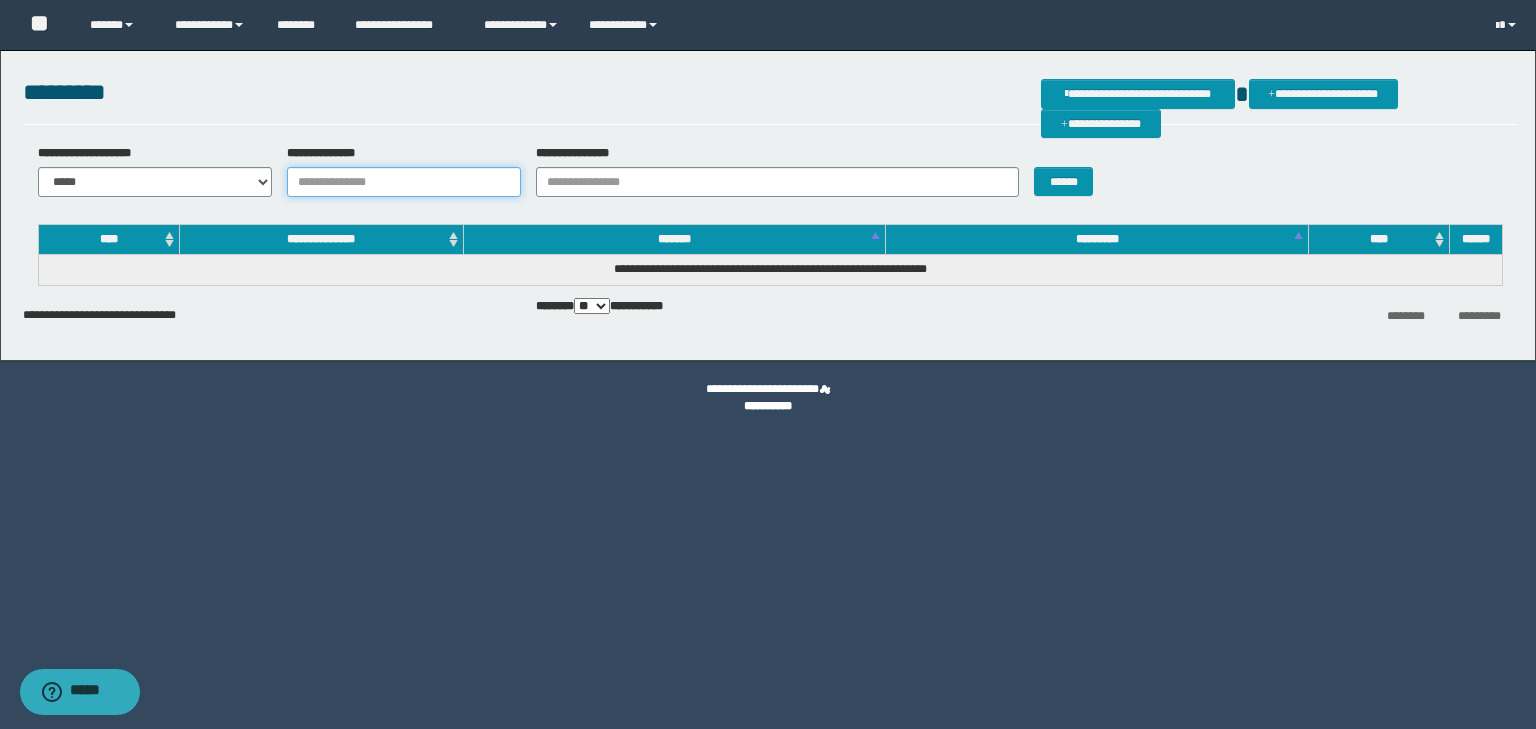 click on "**********" at bounding box center [404, 182] 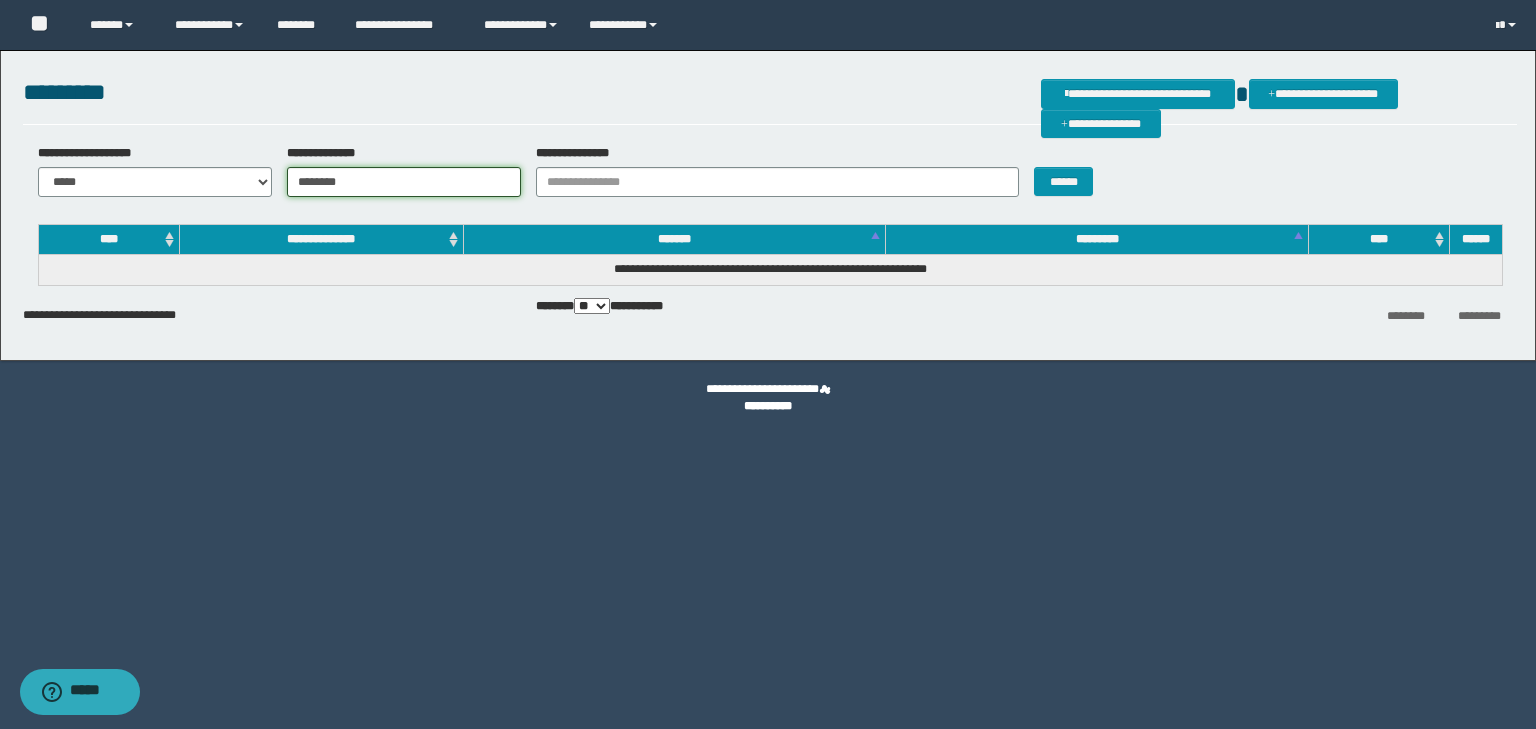 type on "********" 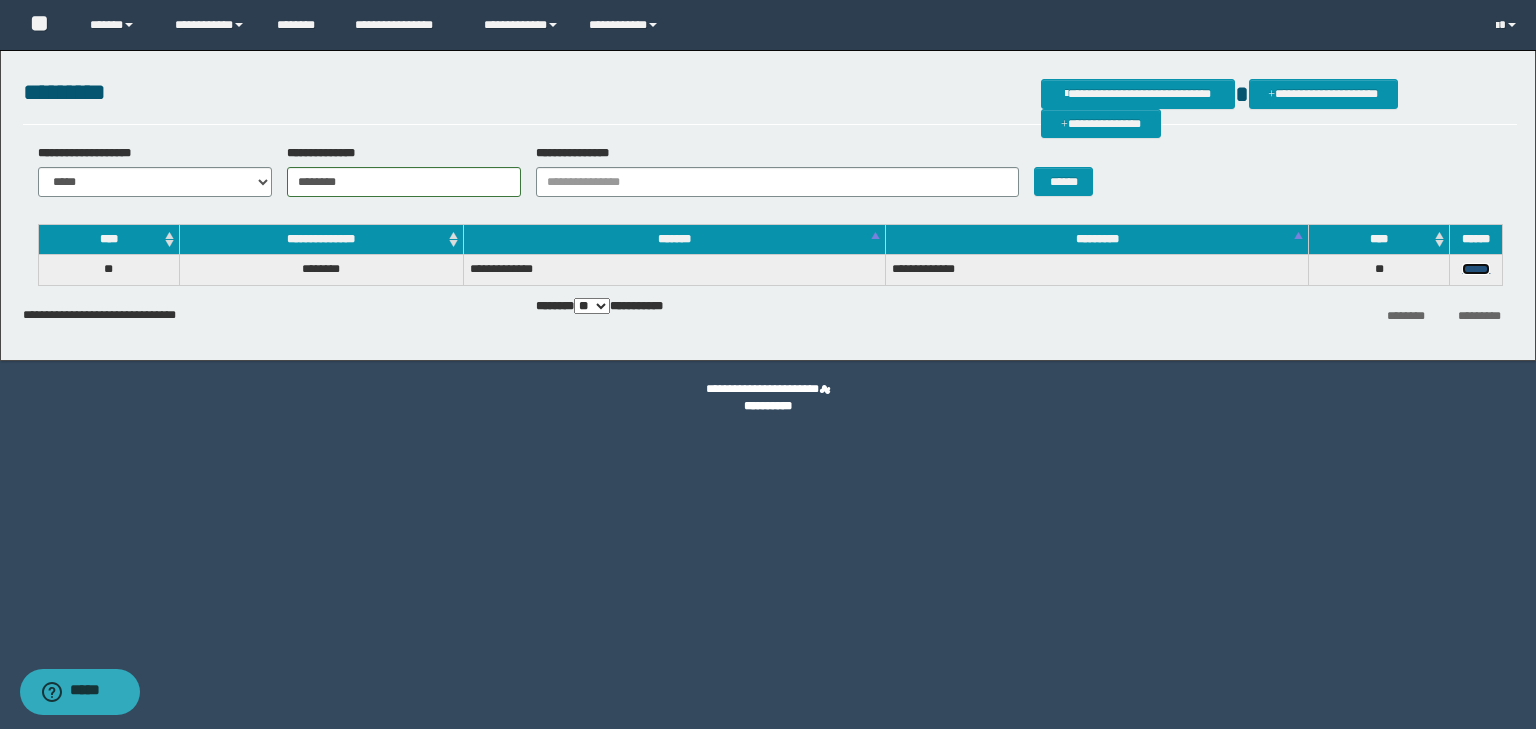 click on "******" at bounding box center [1476, 269] 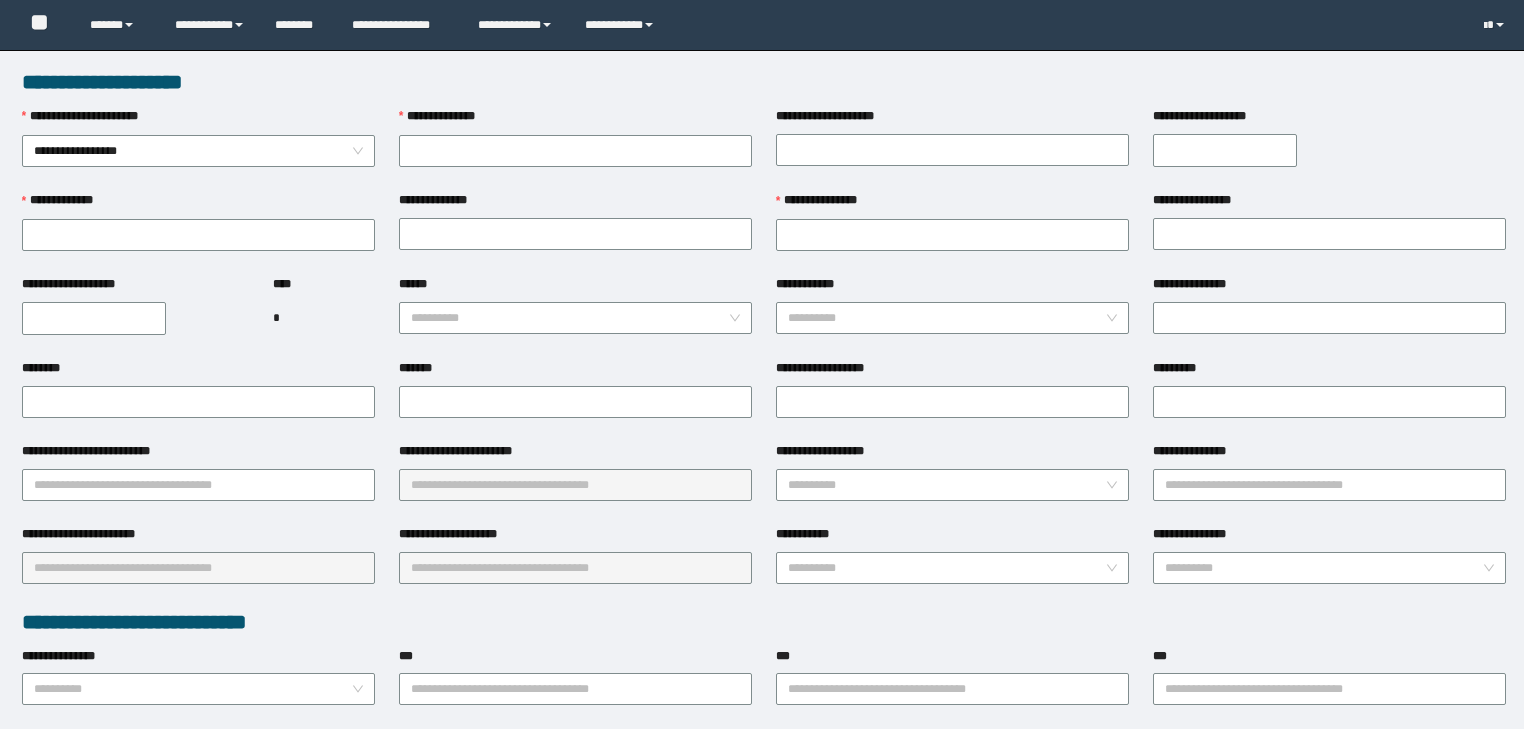 scroll, scrollTop: 0, scrollLeft: 0, axis: both 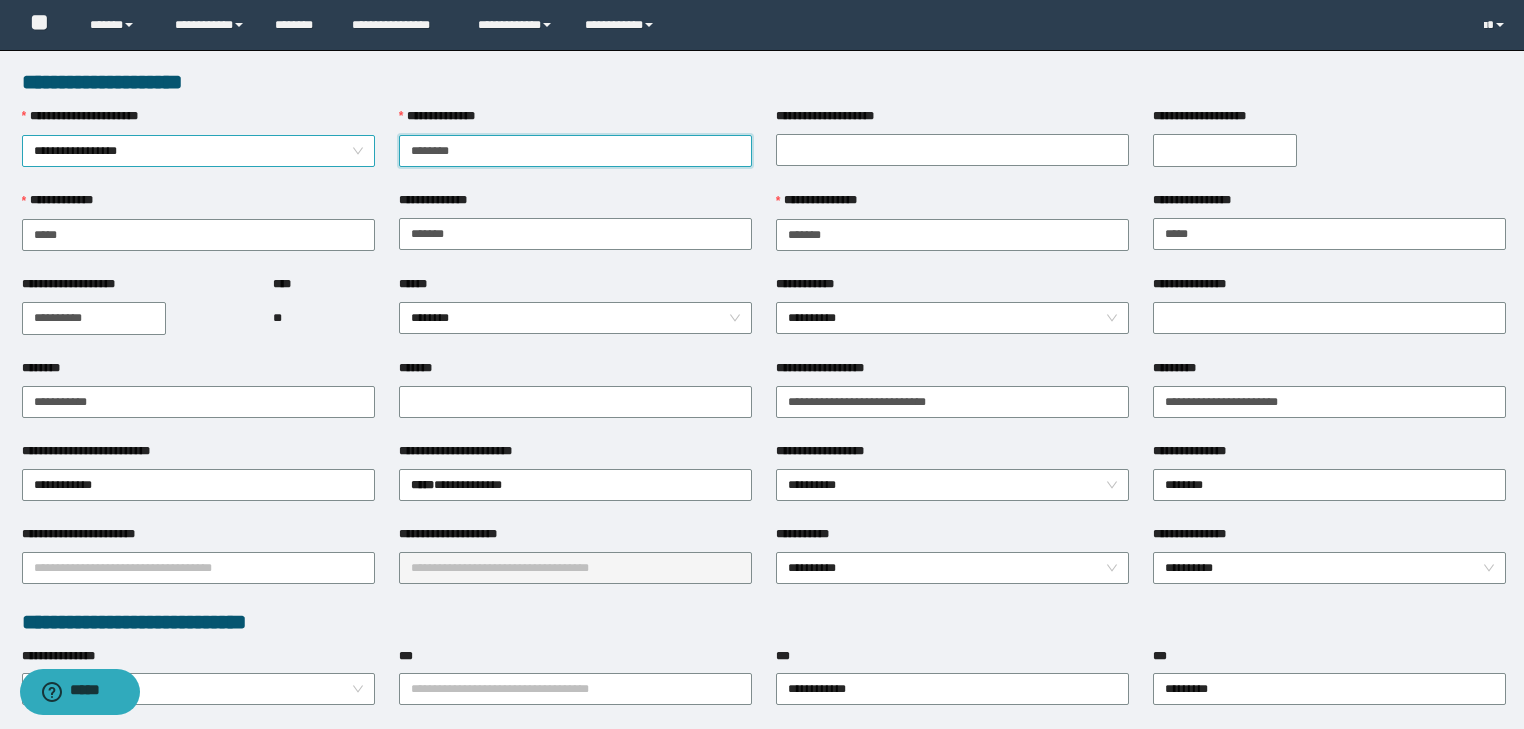 drag, startPoint x: 484, startPoint y: 147, endPoint x: 344, endPoint y: 150, distance: 140.03214 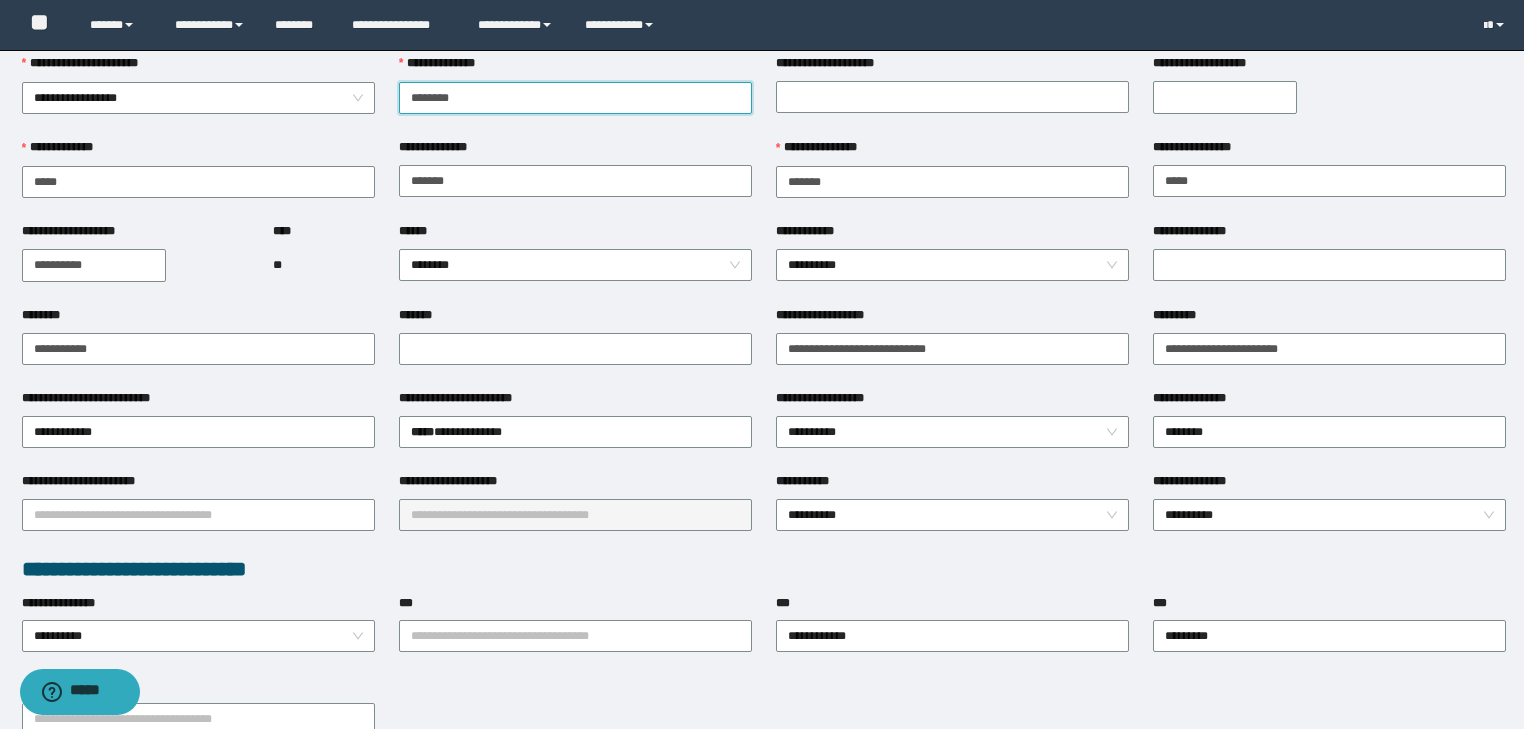 scroll, scrollTop: 480, scrollLeft: 0, axis: vertical 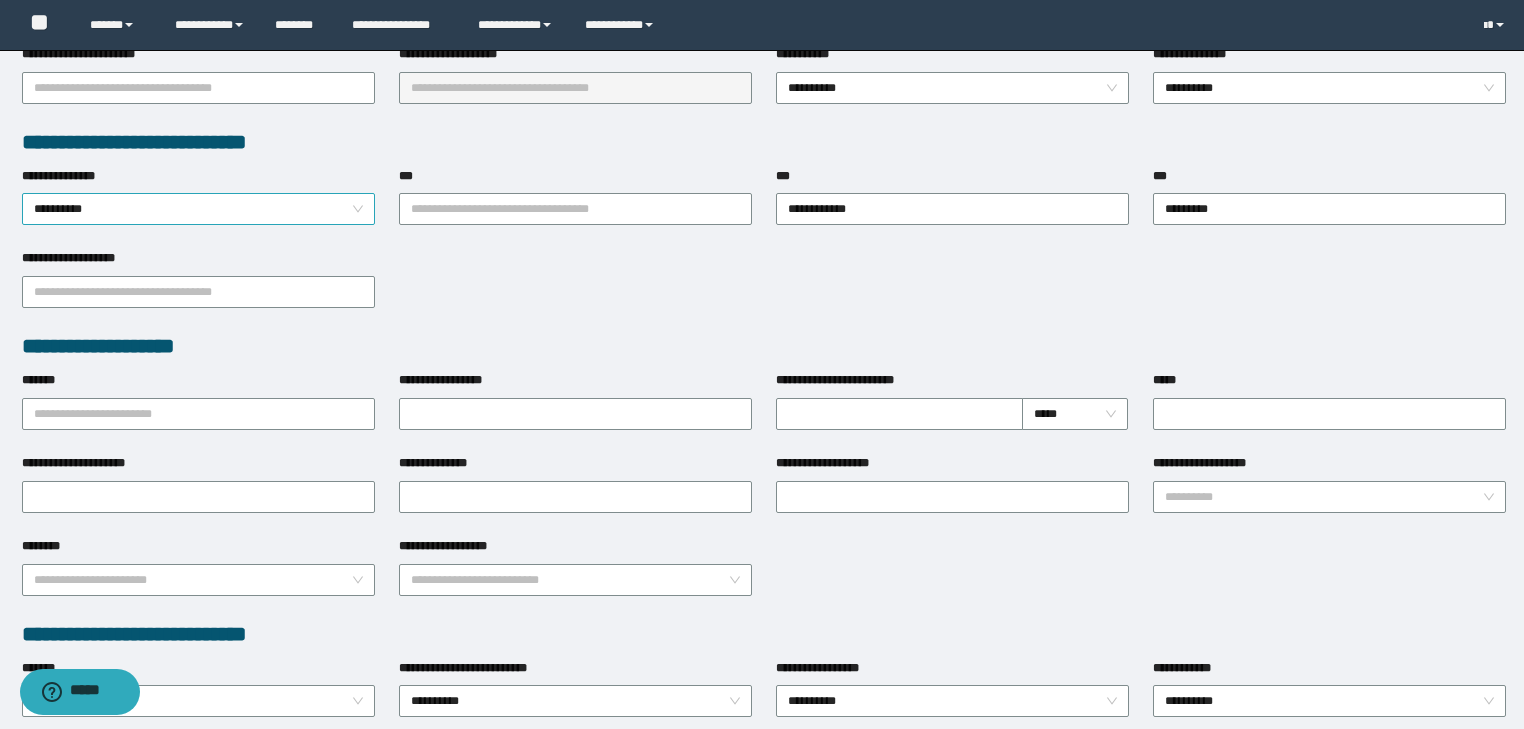 click on "**********" at bounding box center [199, 209] 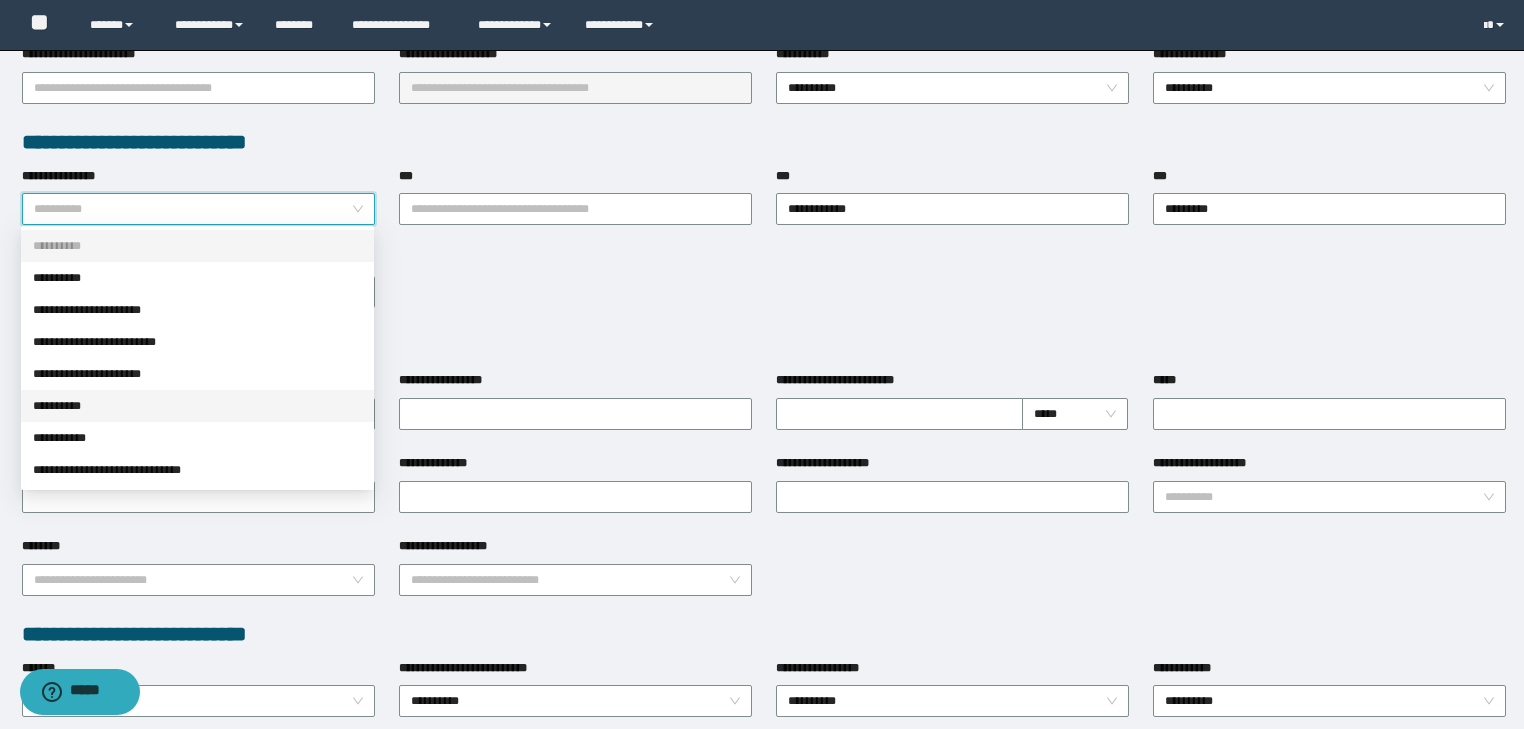 click on "**********" at bounding box center [197, 406] 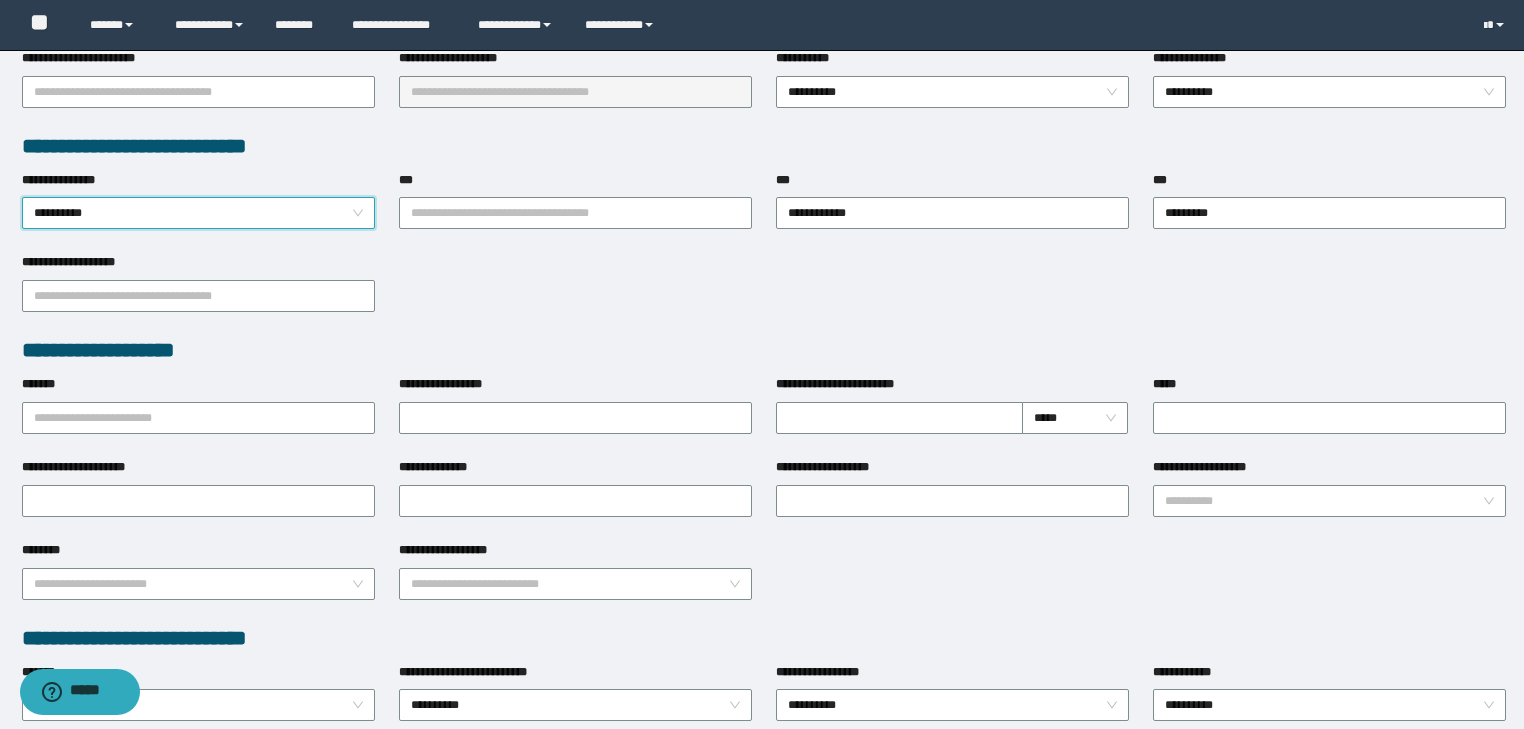 scroll, scrollTop: 0, scrollLeft: 0, axis: both 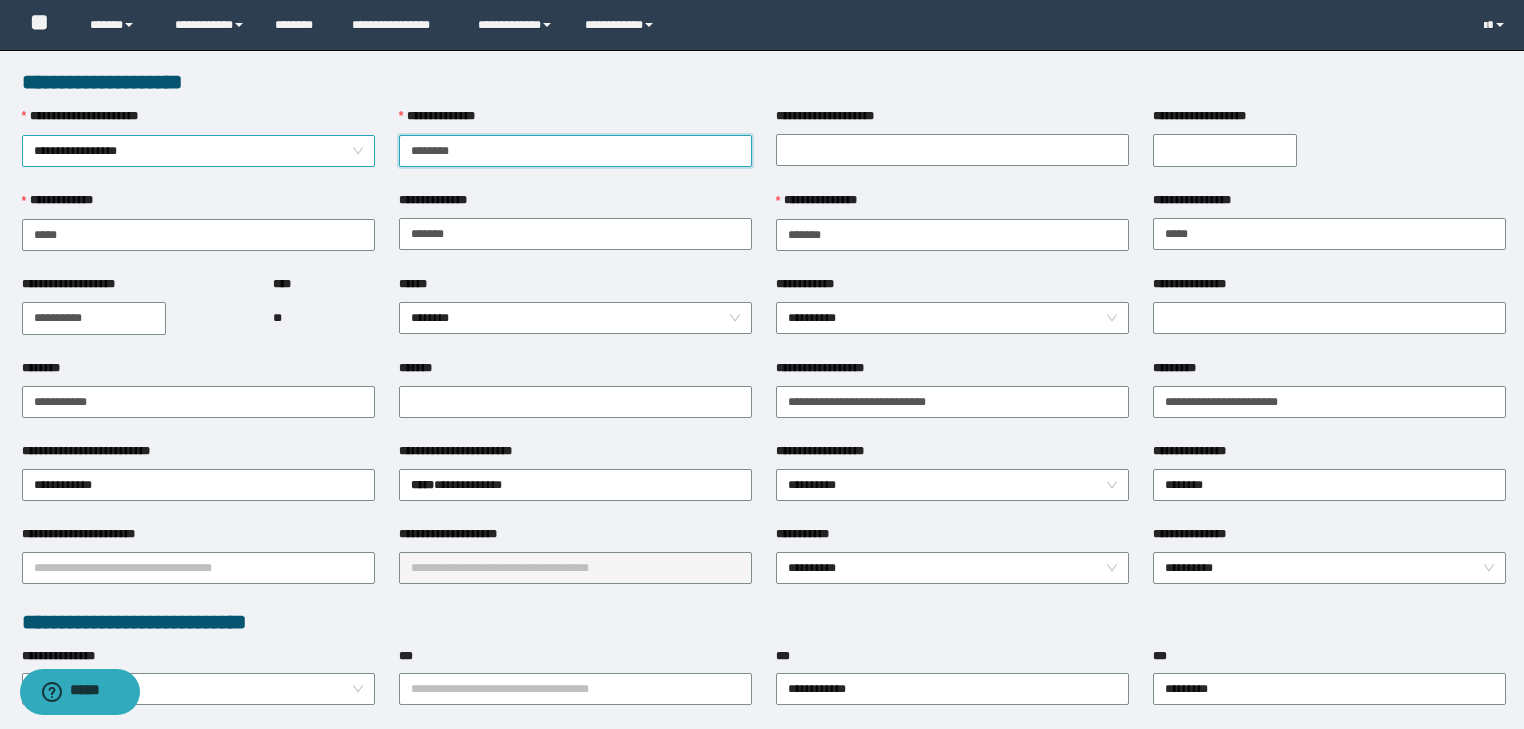 drag, startPoint x: 488, startPoint y: 151, endPoint x: 266, endPoint y: 162, distance: 222.27235 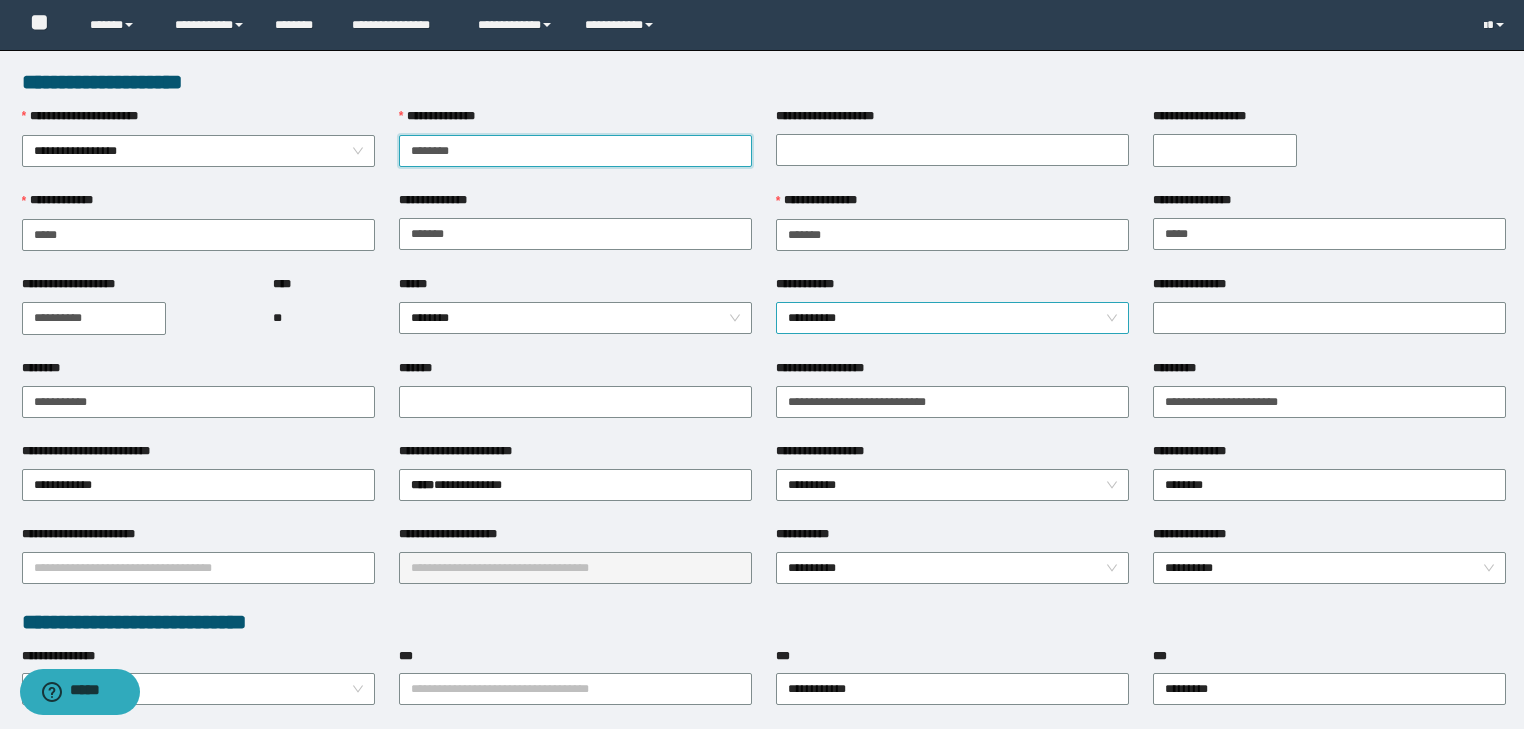 click on "**********" at bounding box center [953, 318] 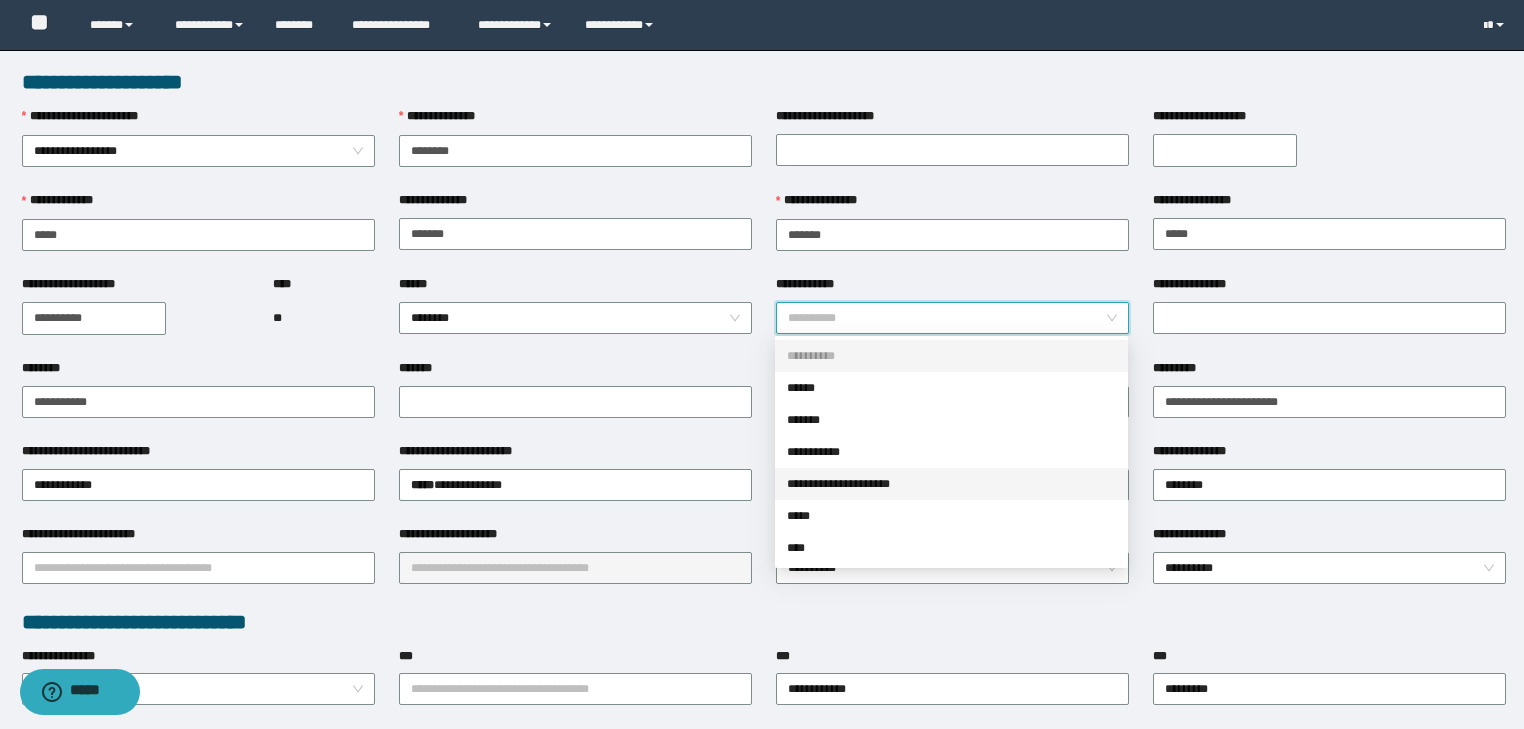 click on "**********" at bounding box center (951, 484) 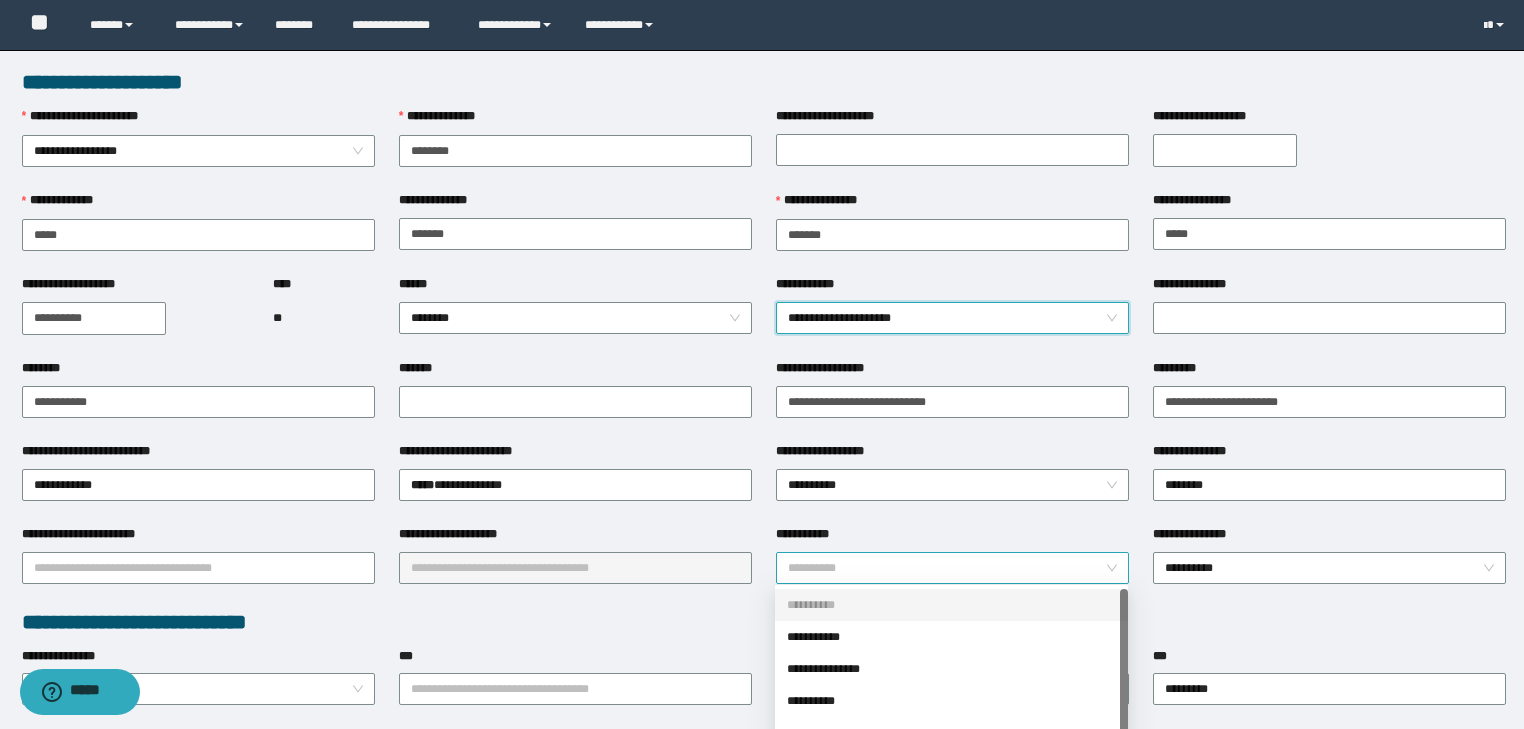 click on "**********" at bounding box center (953, 568) 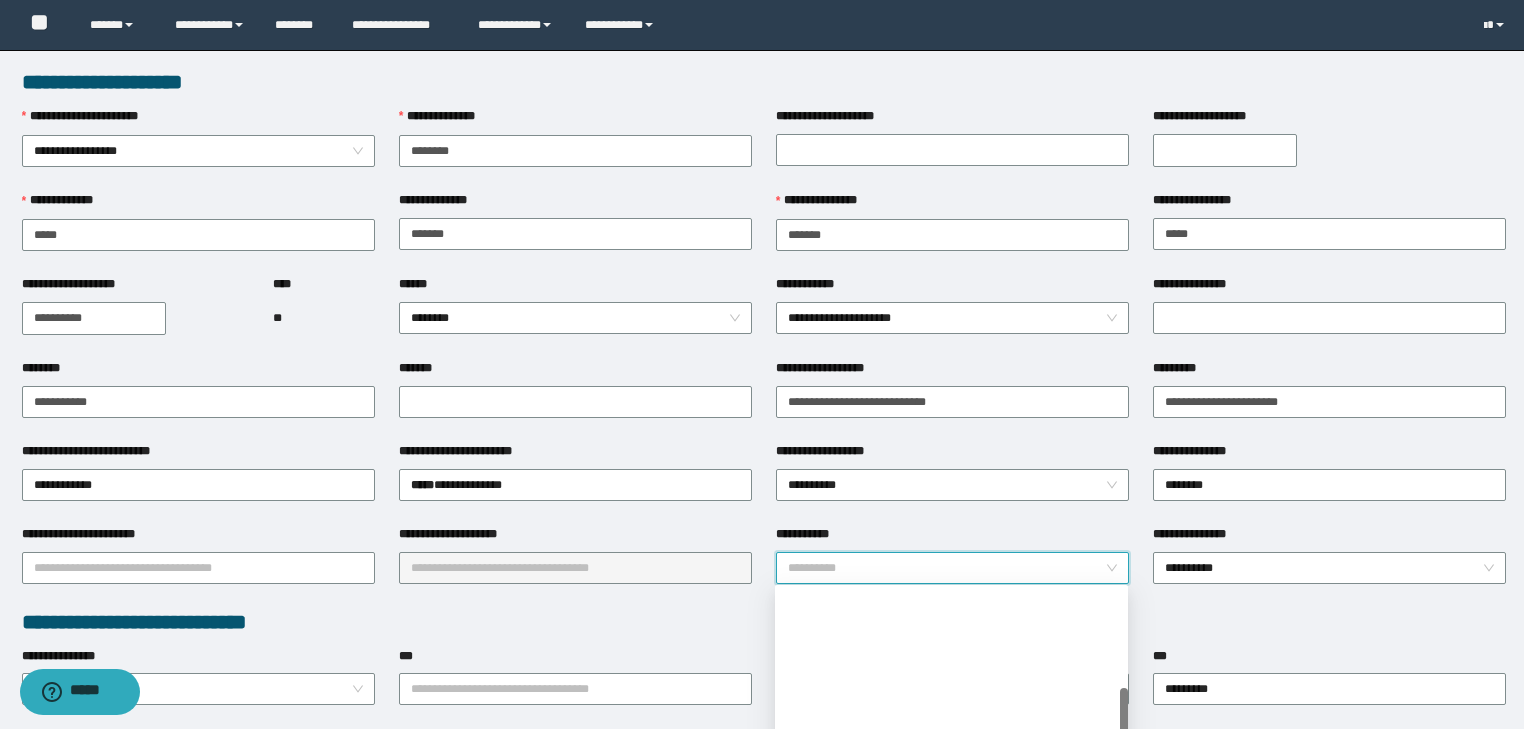 scroll, scrollTop: 160, scrollLeft: 0, axis: vertical 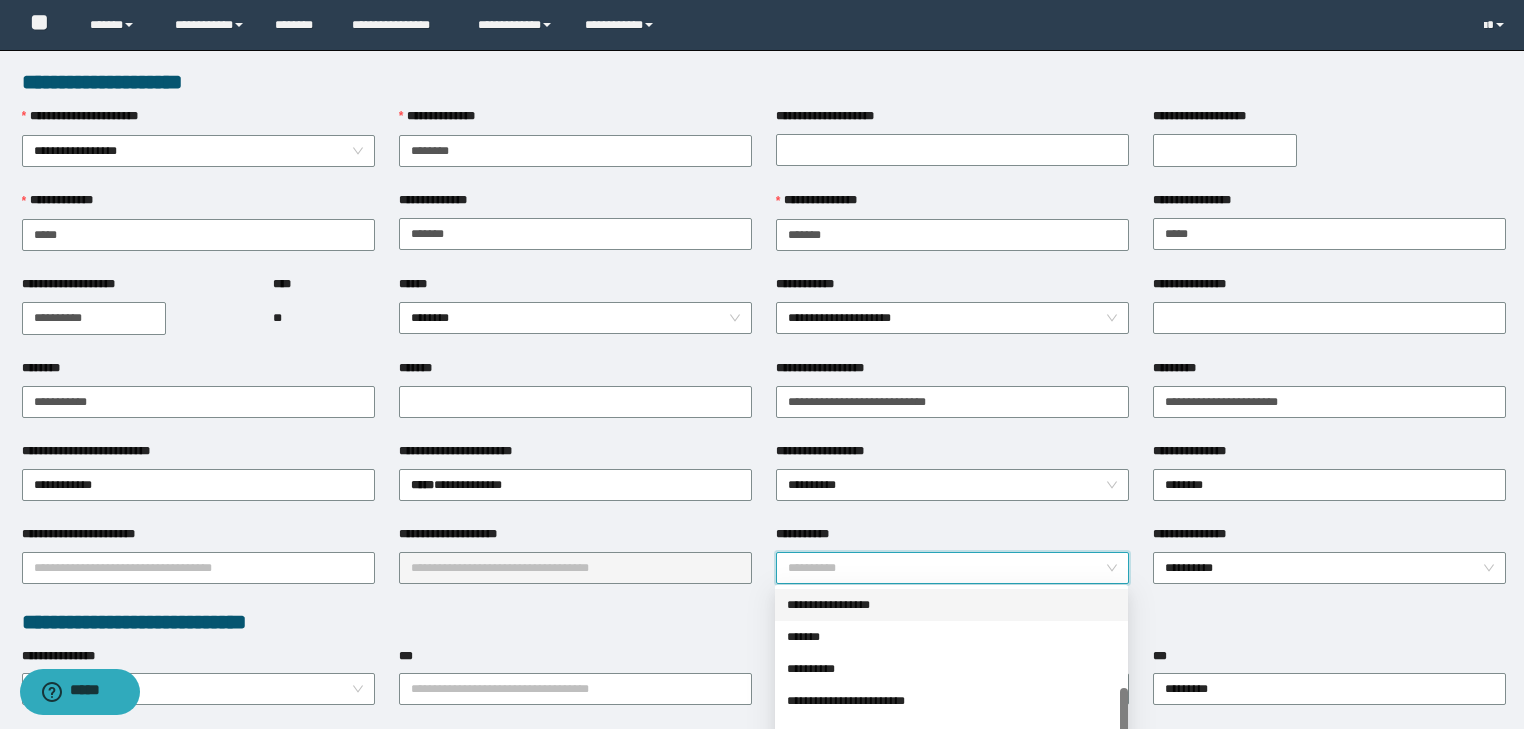 click on "**********" at bounding box center [951, 605] 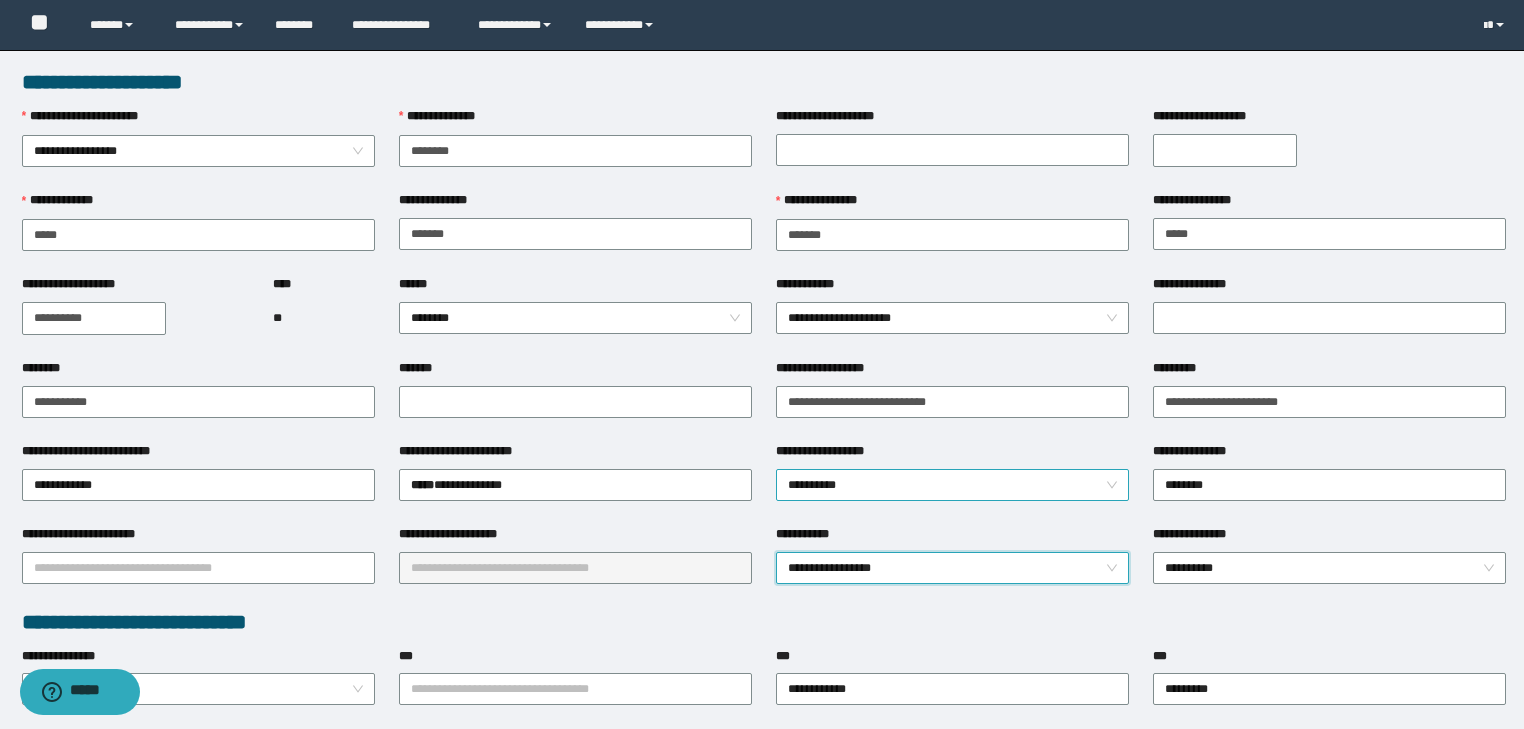 click on "**********" at bounding box center (953, 485) 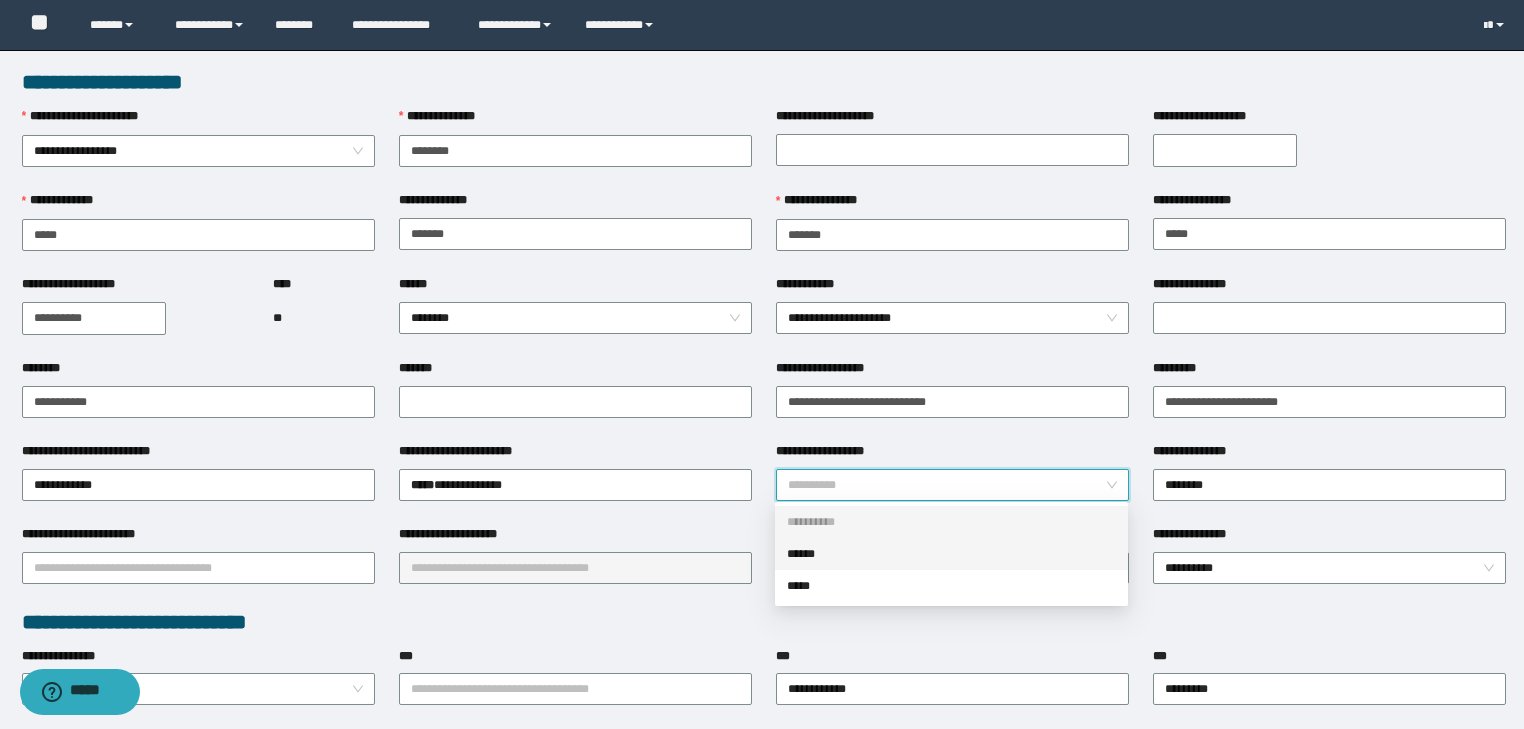 click on "******" at bounding box center [951, 554] 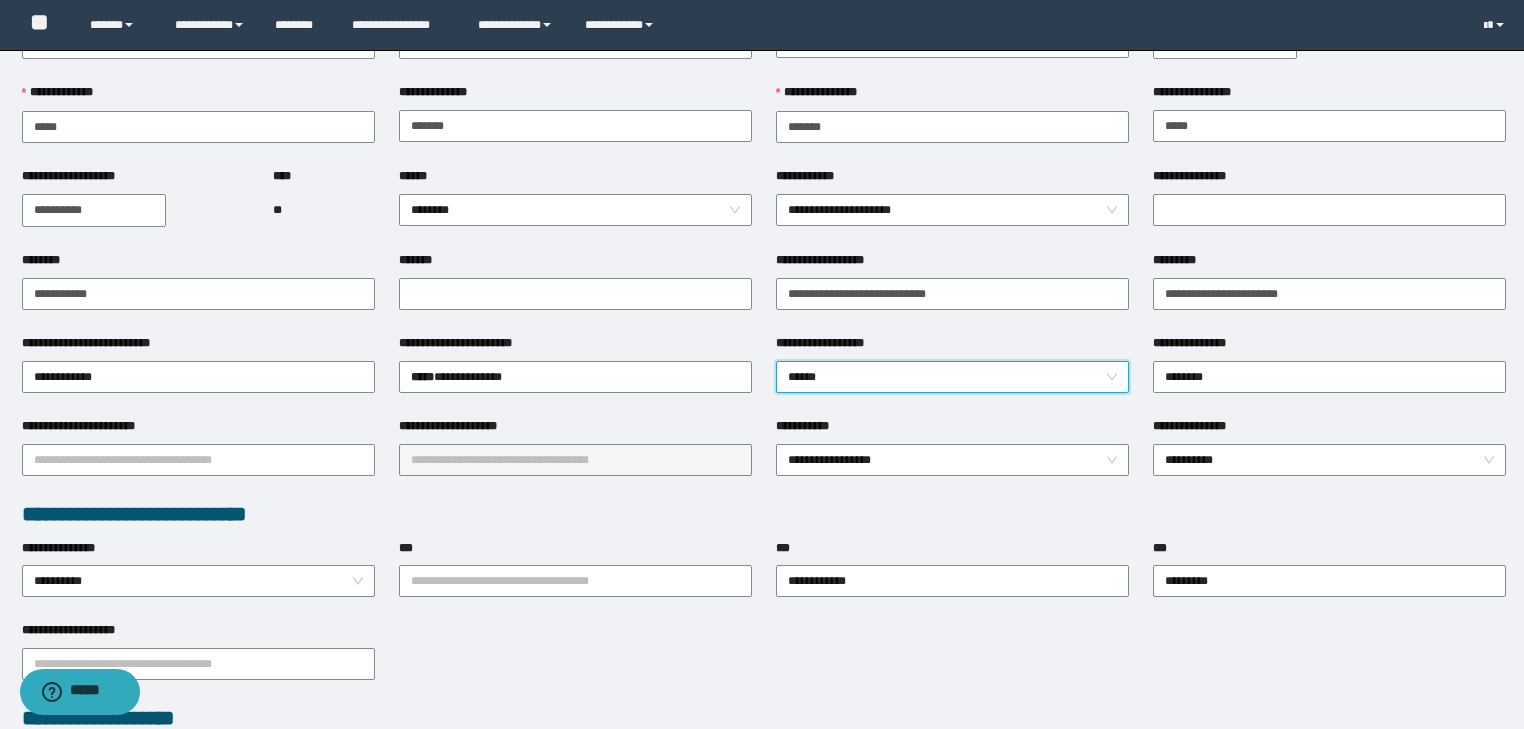 scroll, scrollTop: 160, scrollLeft: 0, axis: vertical 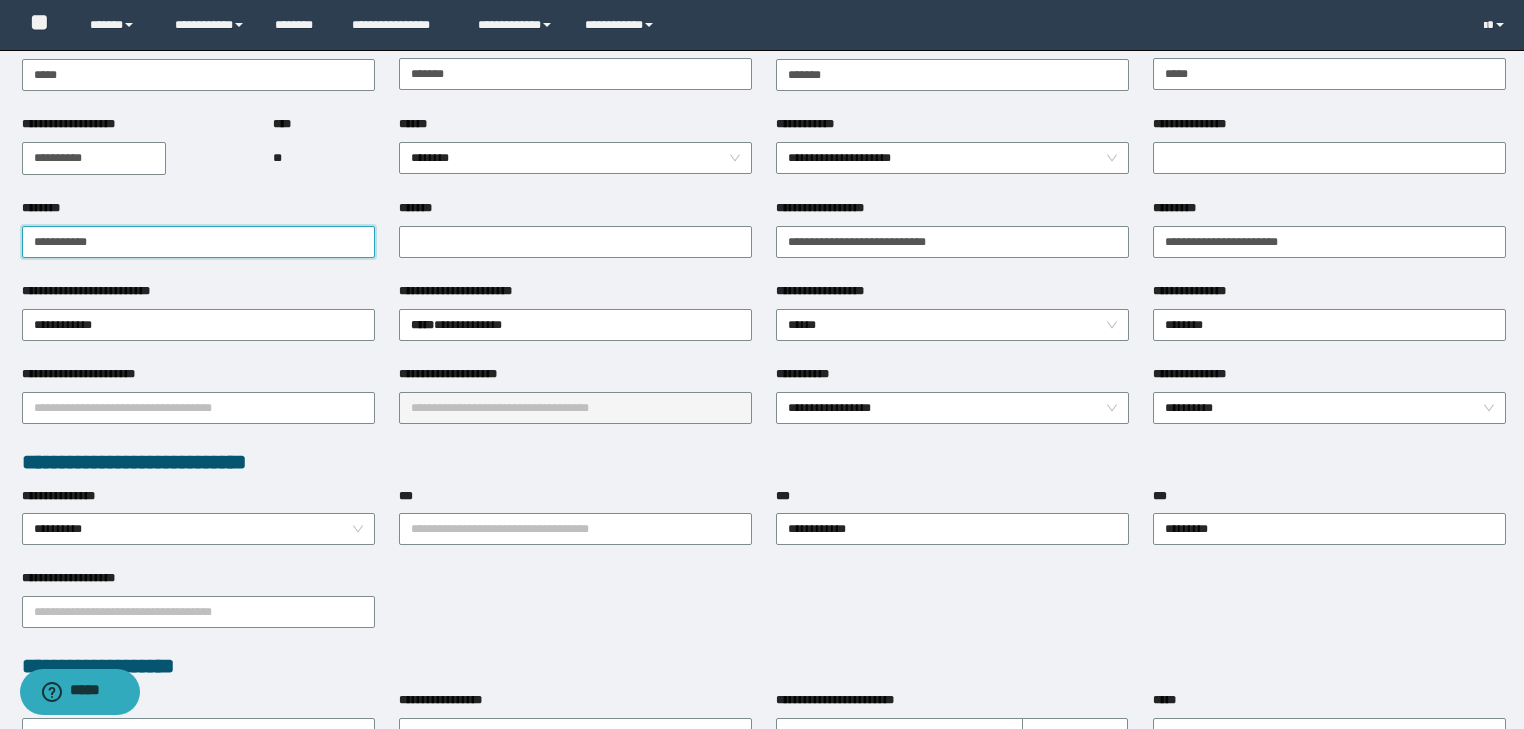 drag, startPoint x: 149, startPoint y: 247, endPoint x: 0, endPoint y: 239, distance: 149.21461 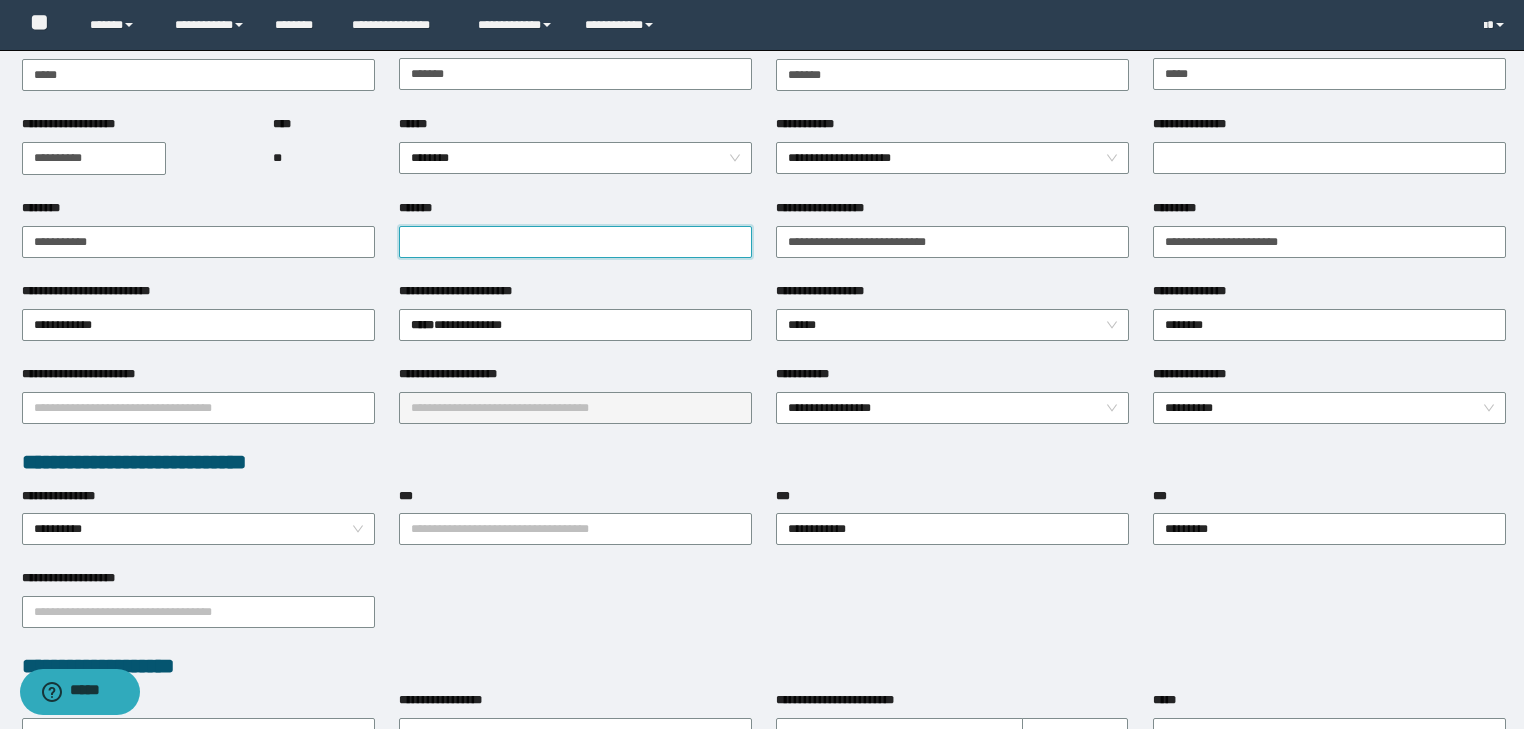 click on "*******" at bounding box center [575, 242] 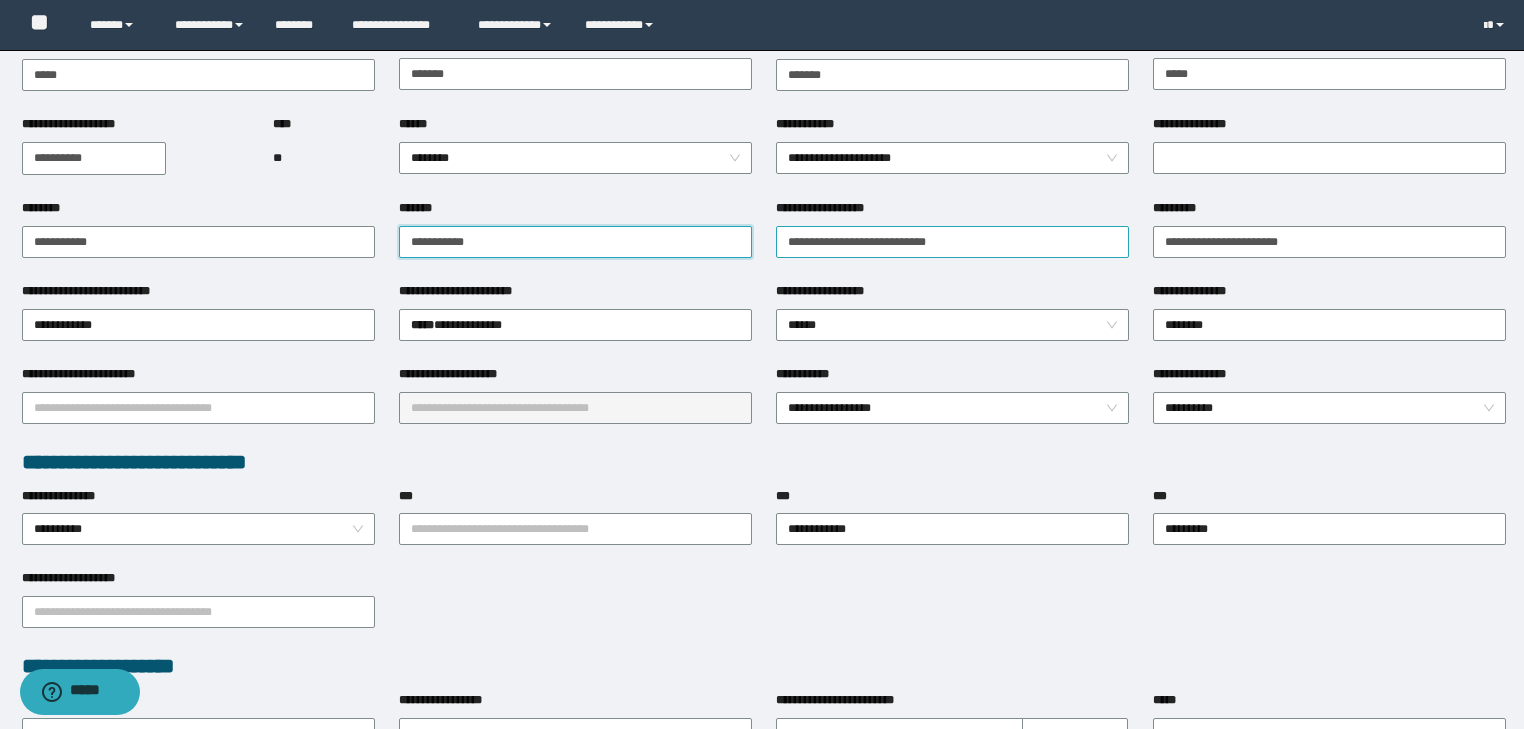 type on "**********" 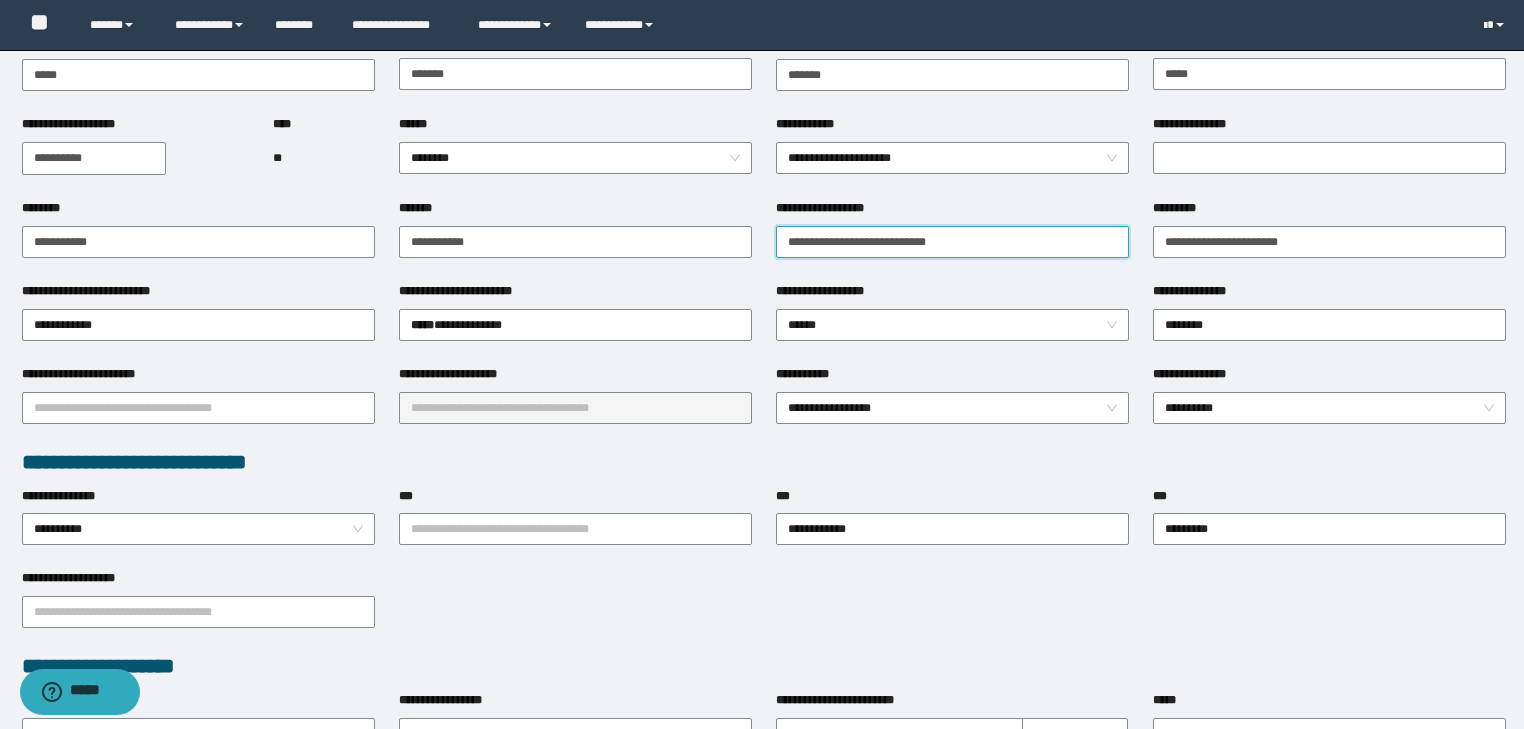 drag, startPoint x: 969, startPoint y: 240, endPoint x: 593, endPoint y: 260, distance: 376.53152 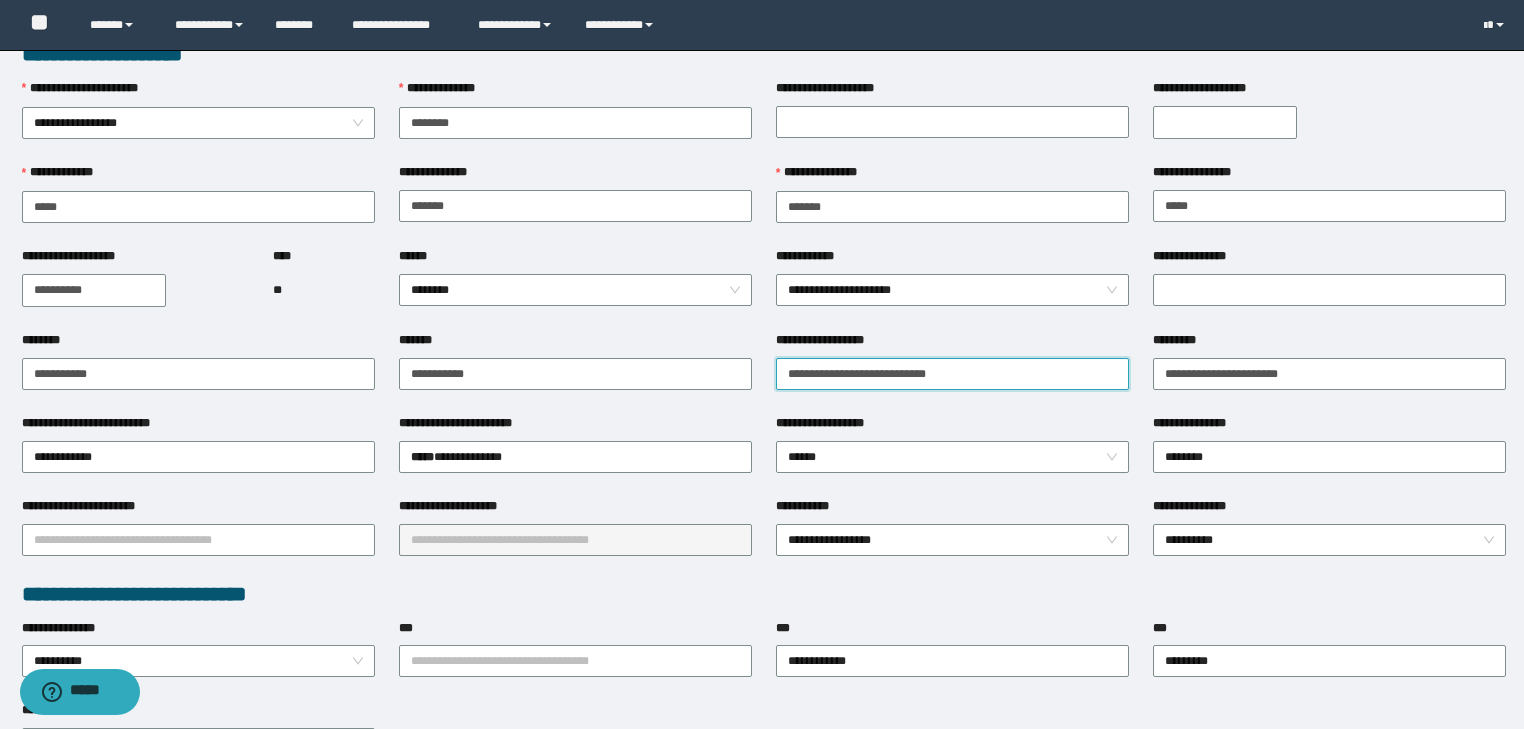 scroll, scrollTop: 0, scrollLeft: 0, axis: both 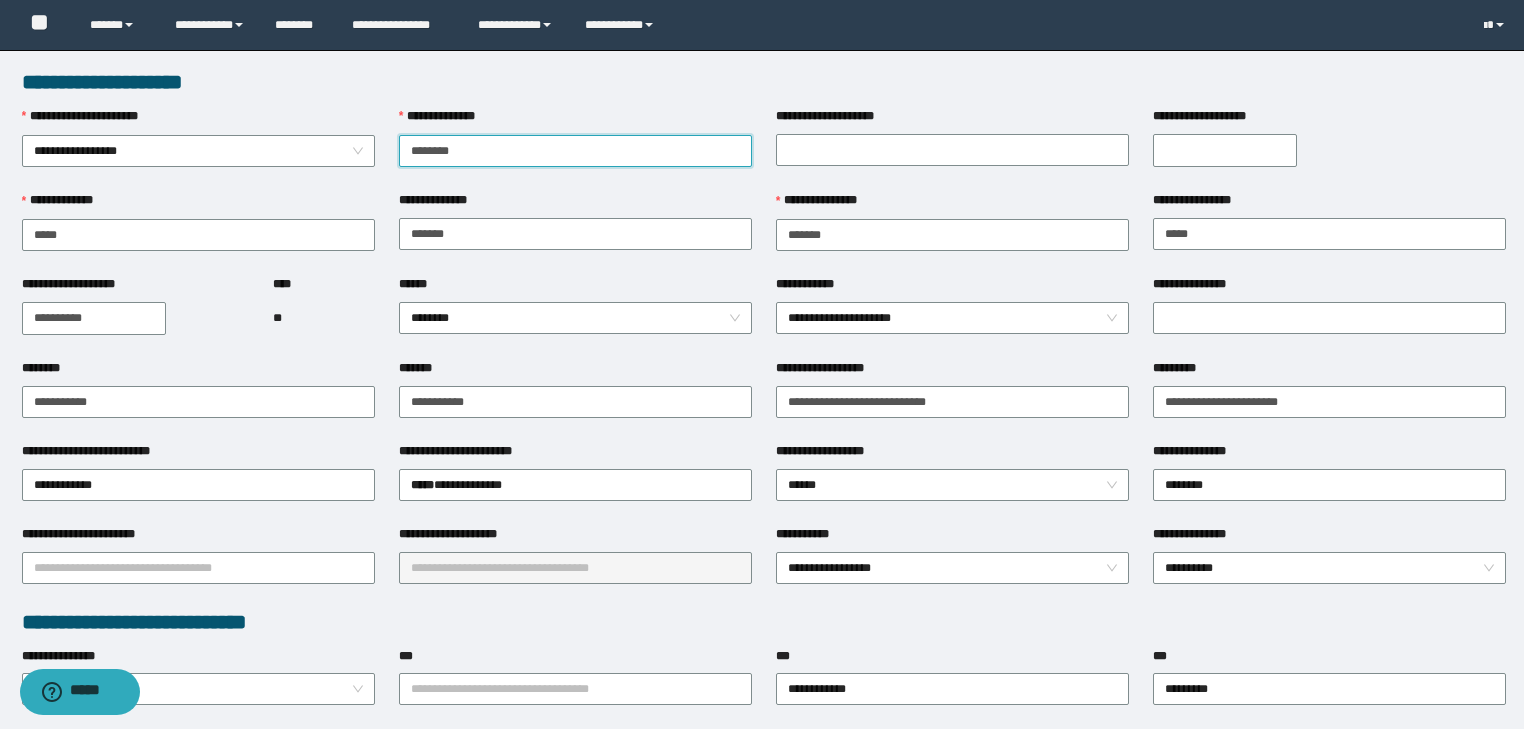 drag, startPoint x: 463, startPoint y: 151, endPoint x: 395, endPoint y: 154, distance: 68.06615 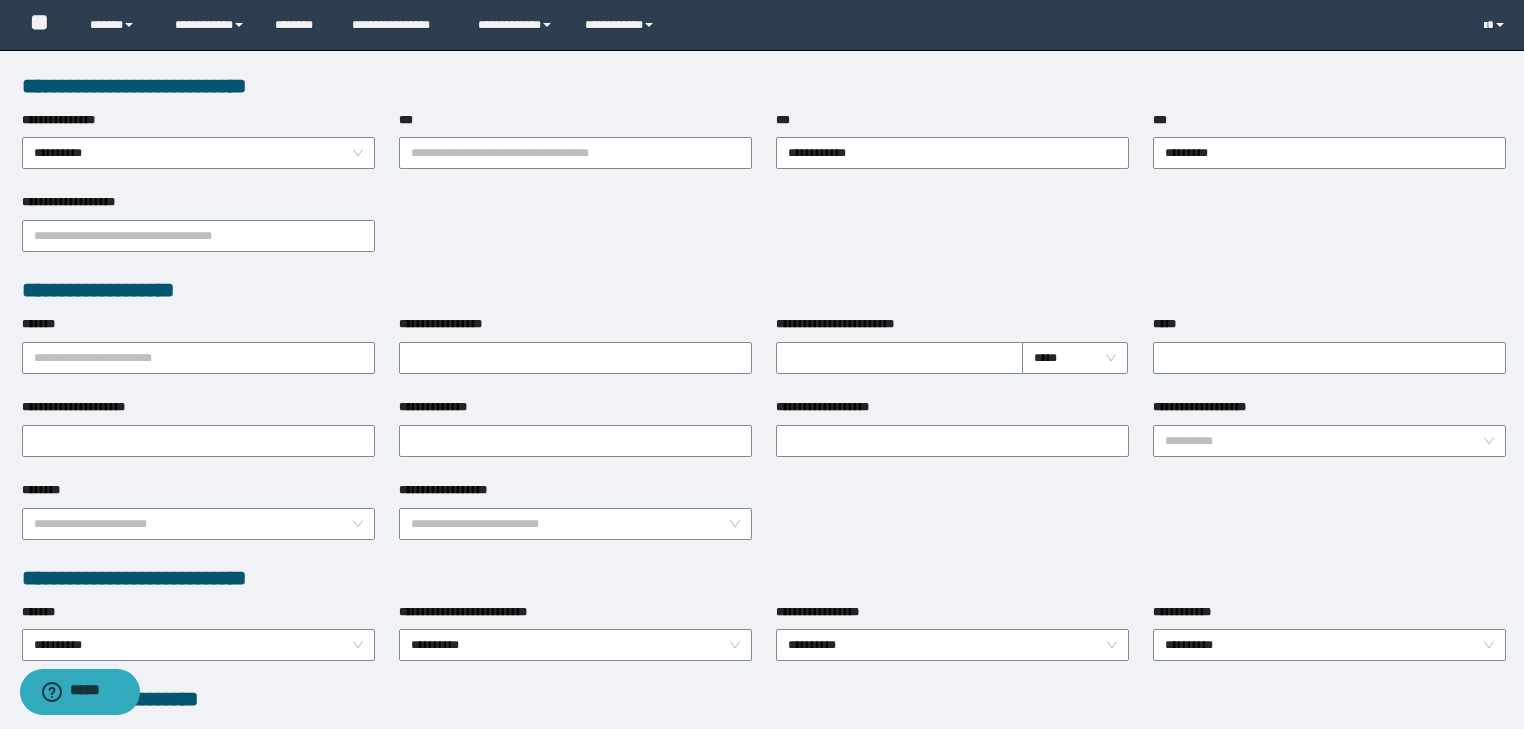 scroll, scrollTop: 560, scrollLeft: 0, axis: vertical 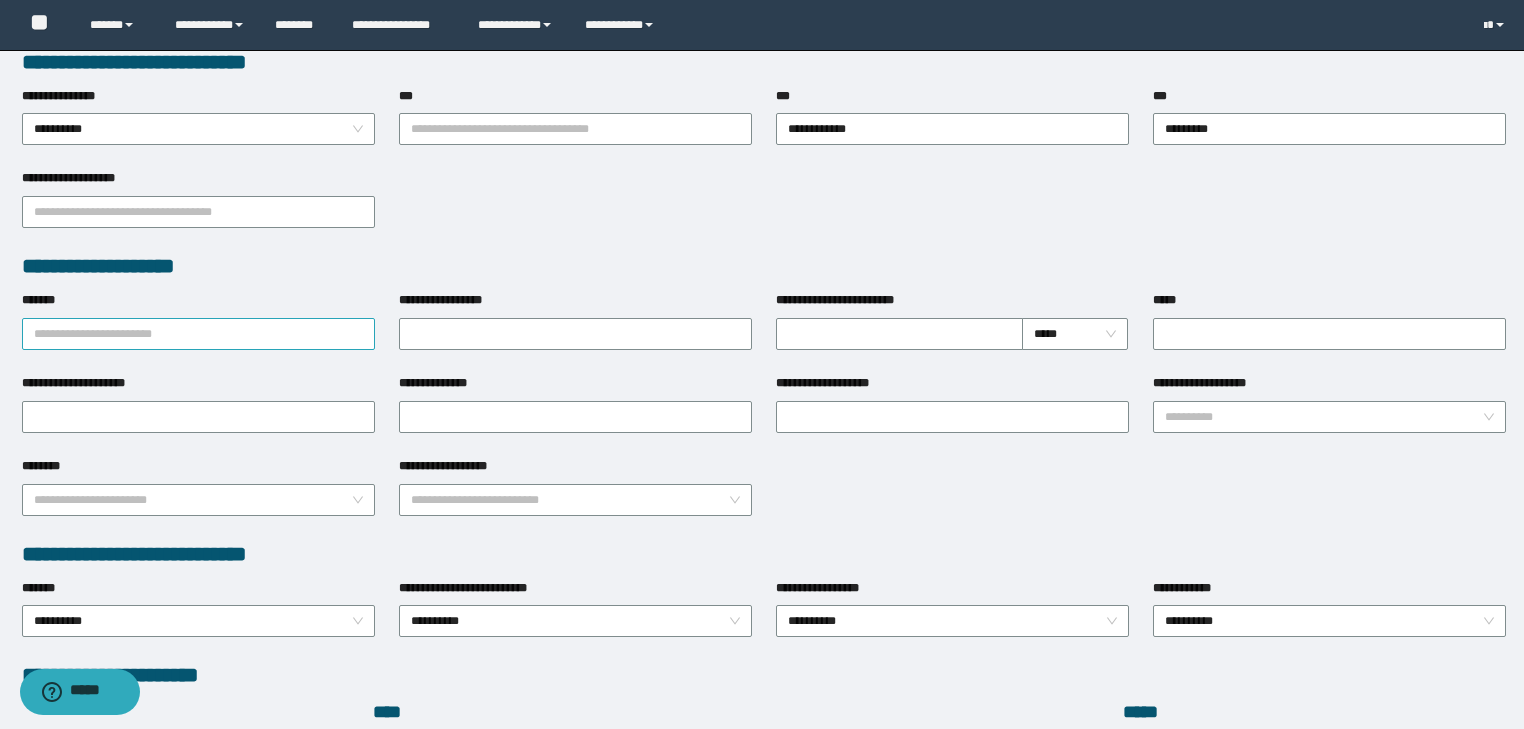click on "*******" at bounding box center (198, 334) 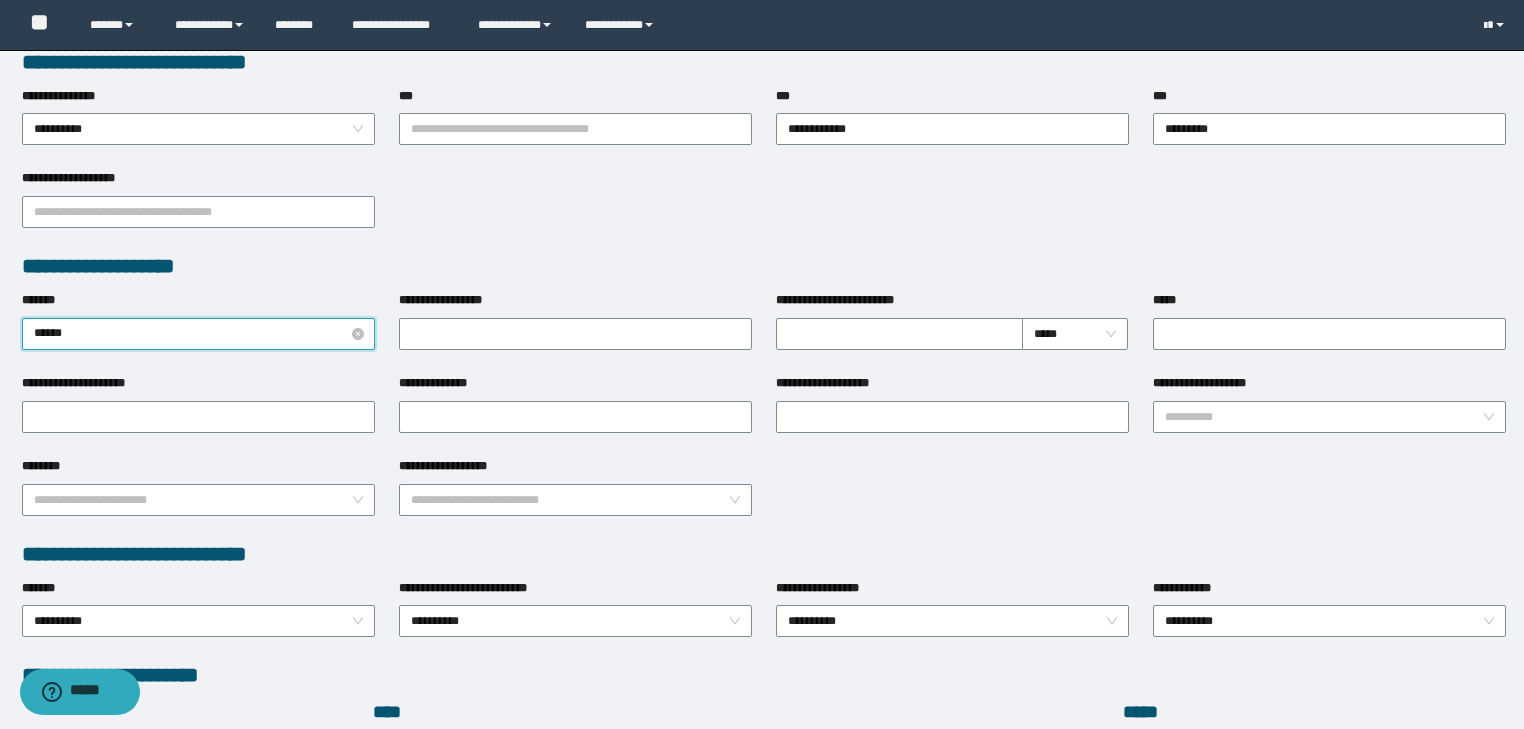 type on "*******" 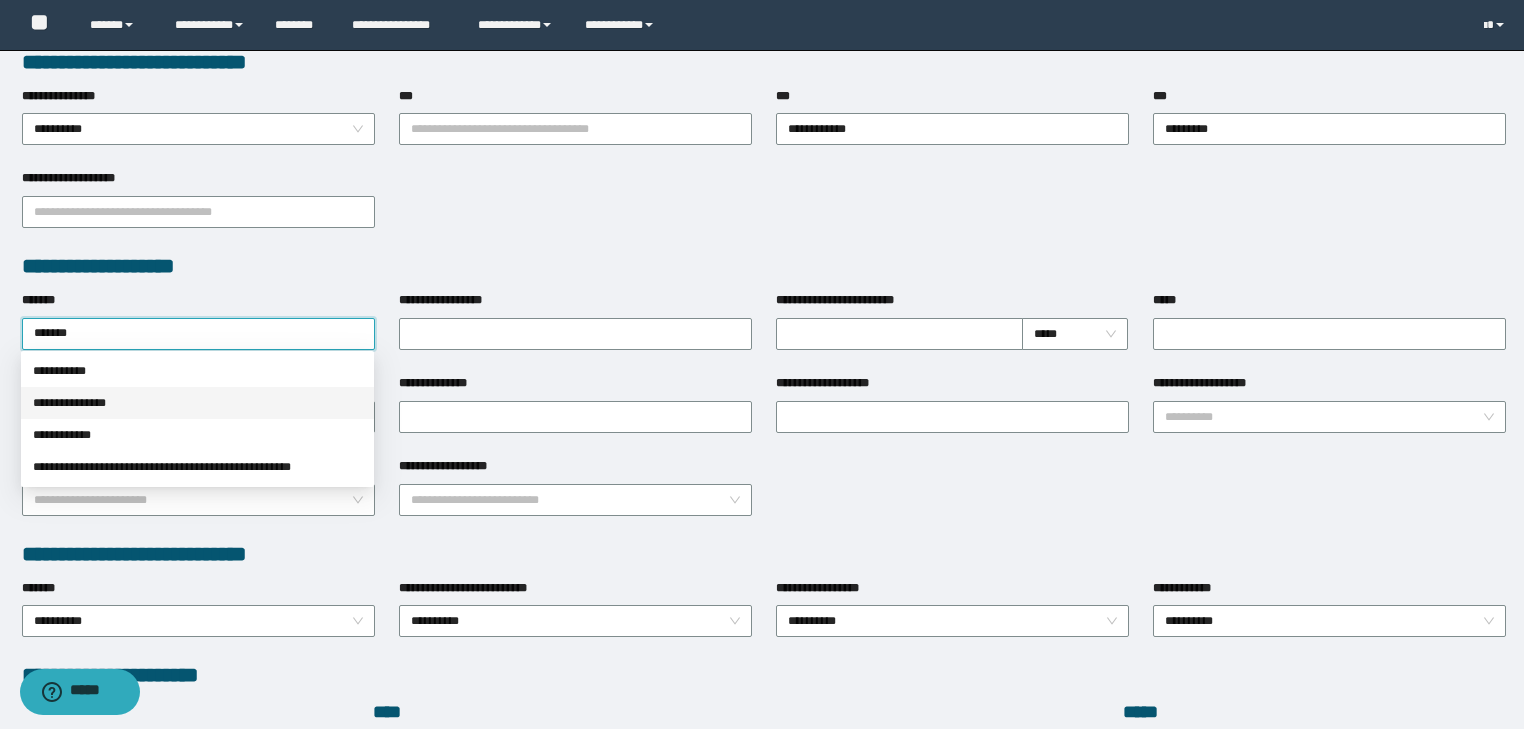 click on "**********" at bounding box center [197, 403] 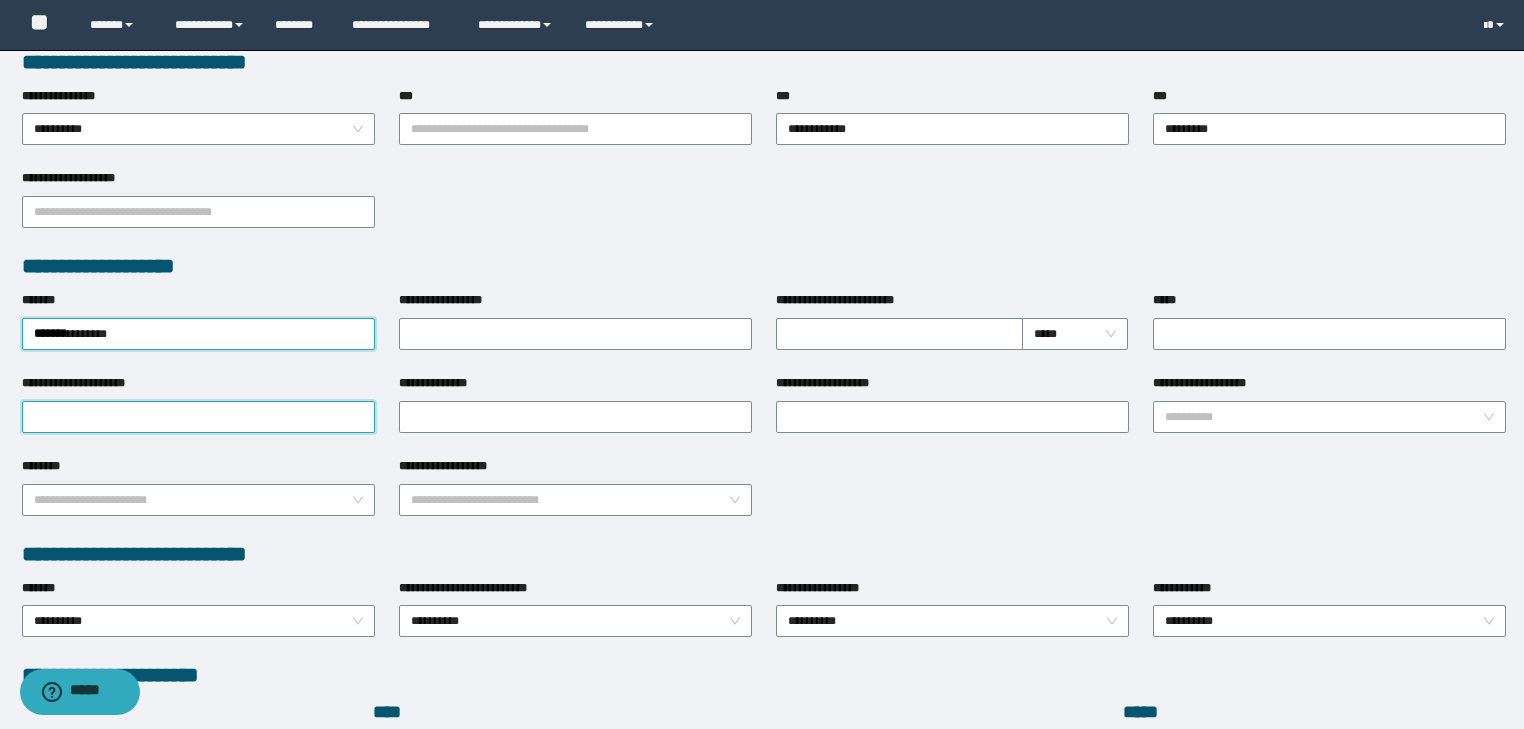 click on "**********" at bounding box center (198, 417) 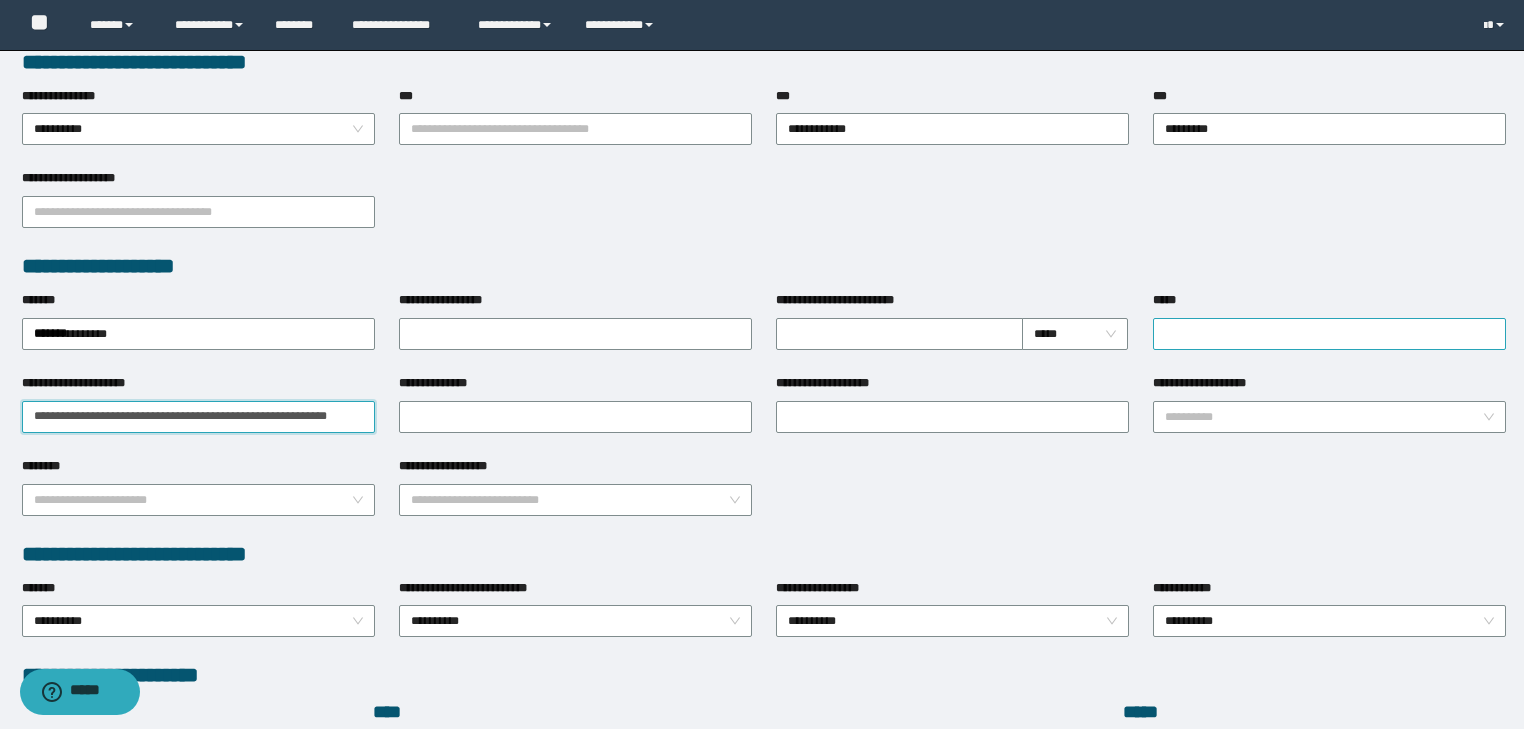 type on "**********" 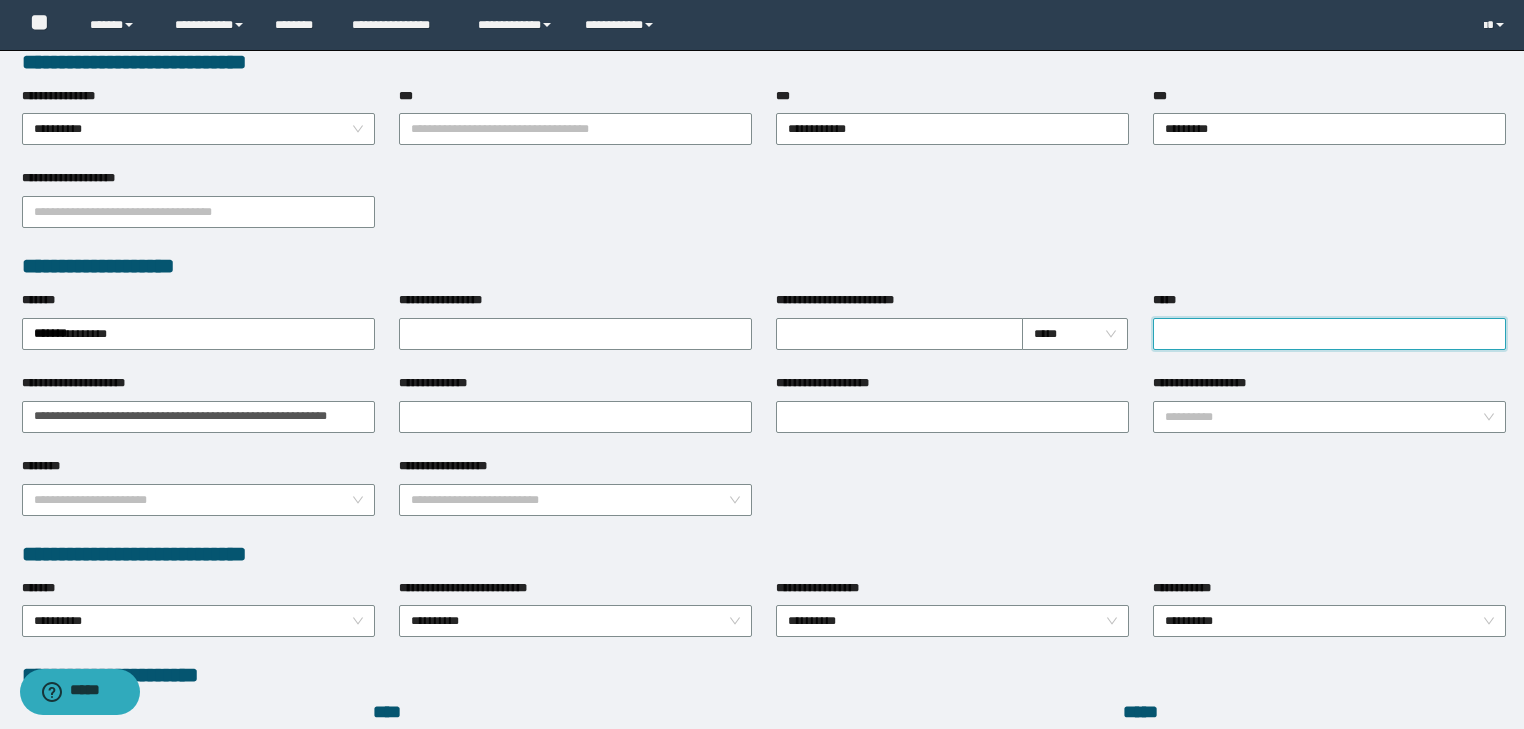 click on "*****" at bounding box center [1329, 334] 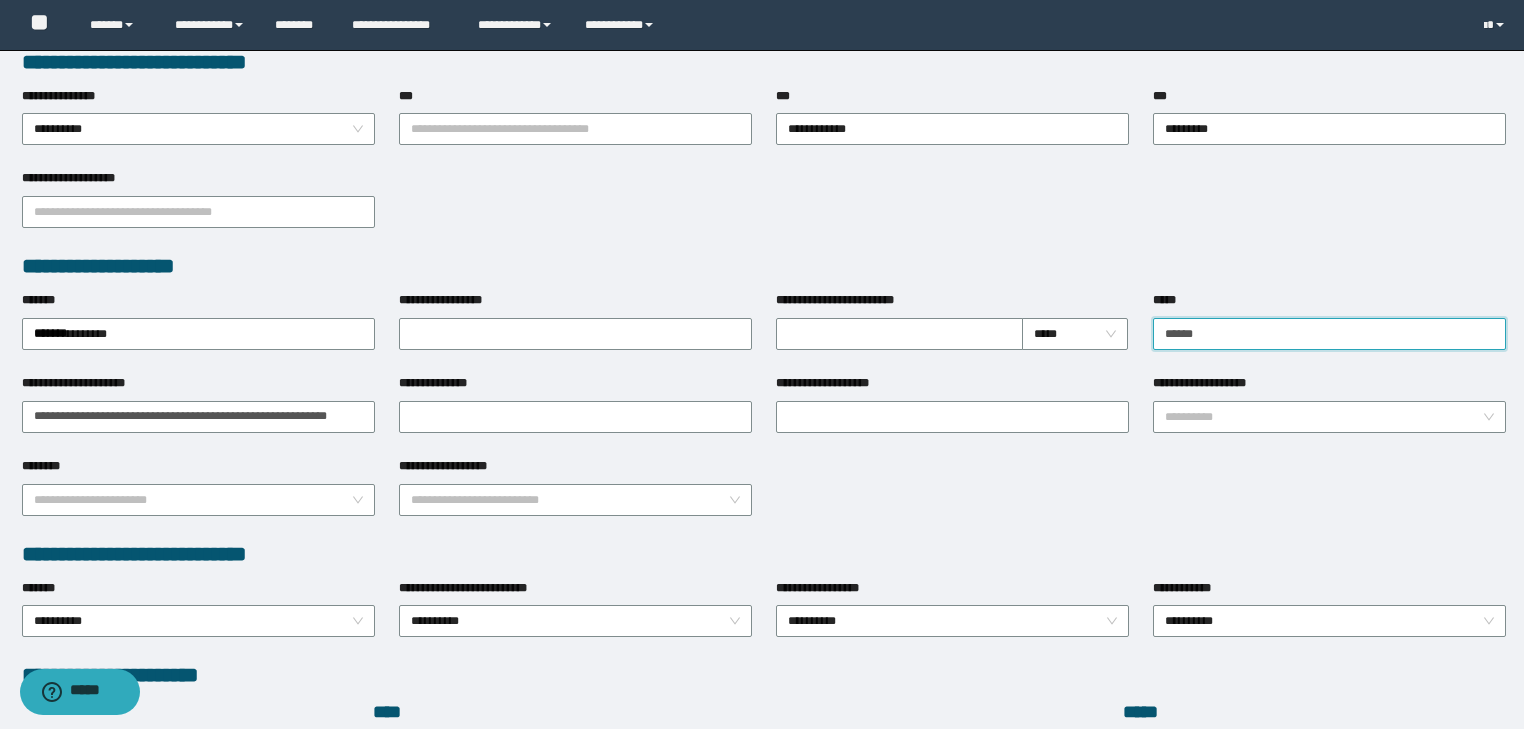 type on "*********" 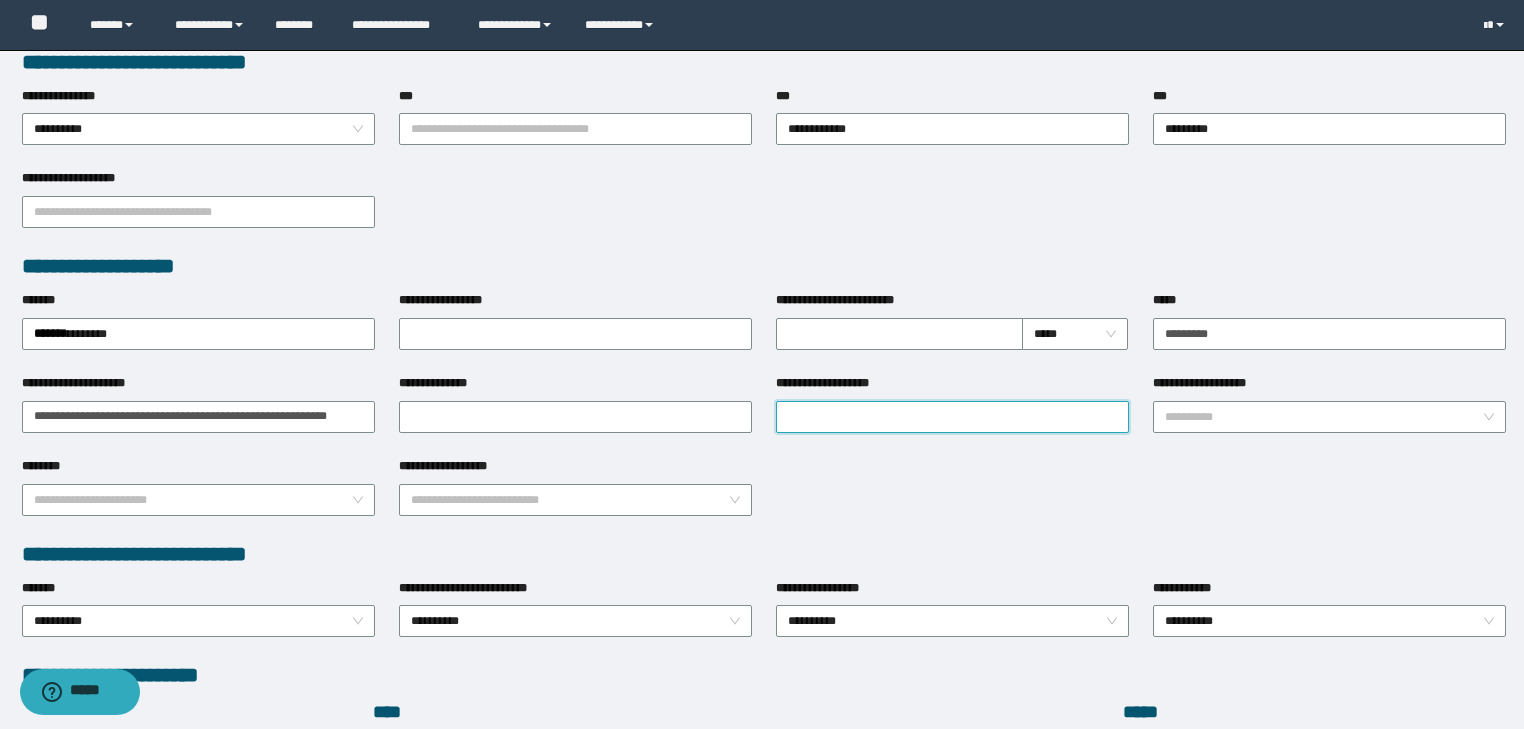 click on "**********" at bounding box center (952, 417) 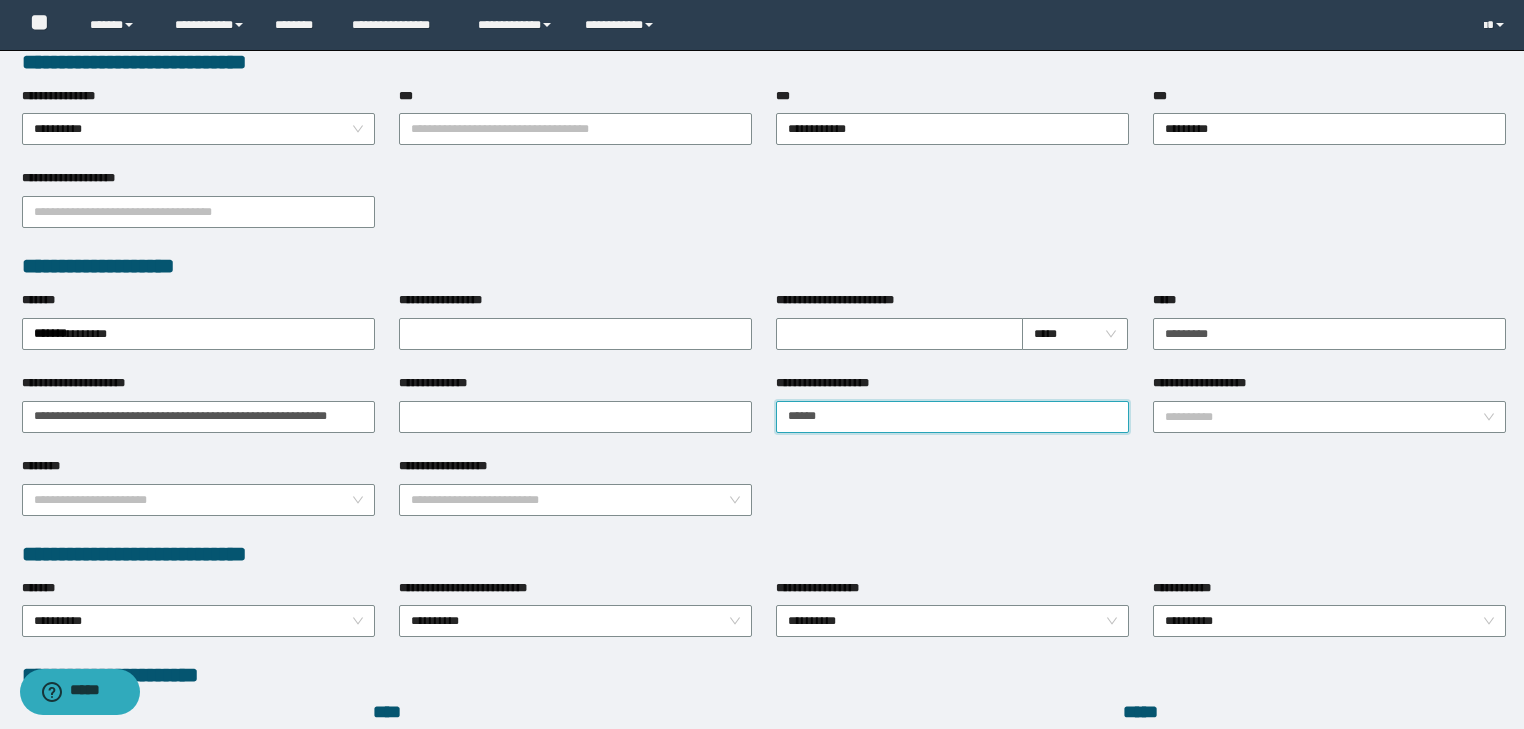 type on "*********" 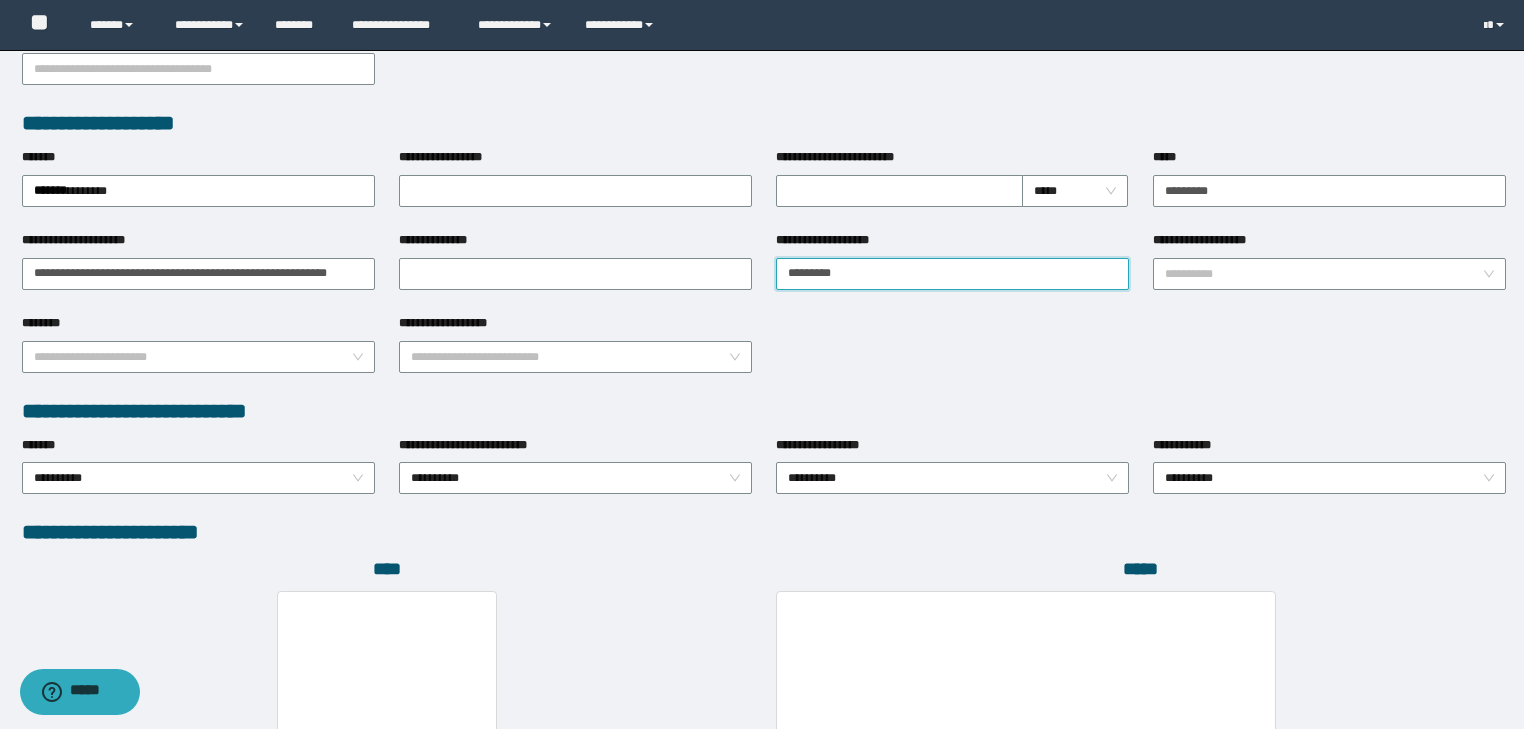 scroll, scrollTop: 880, scrollLeft: 0, axis: vertical 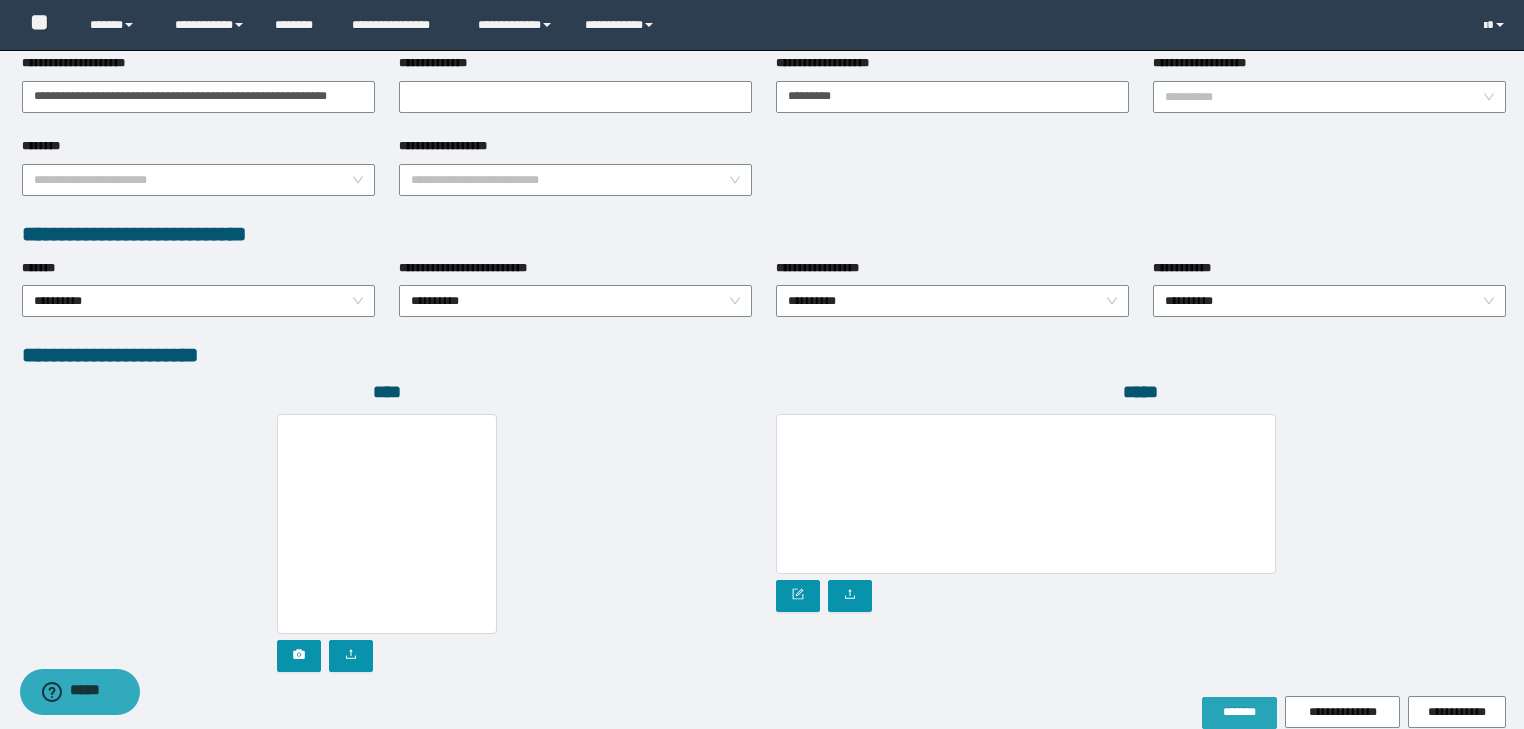 click on "*******" at bounding box center [1239, 712] 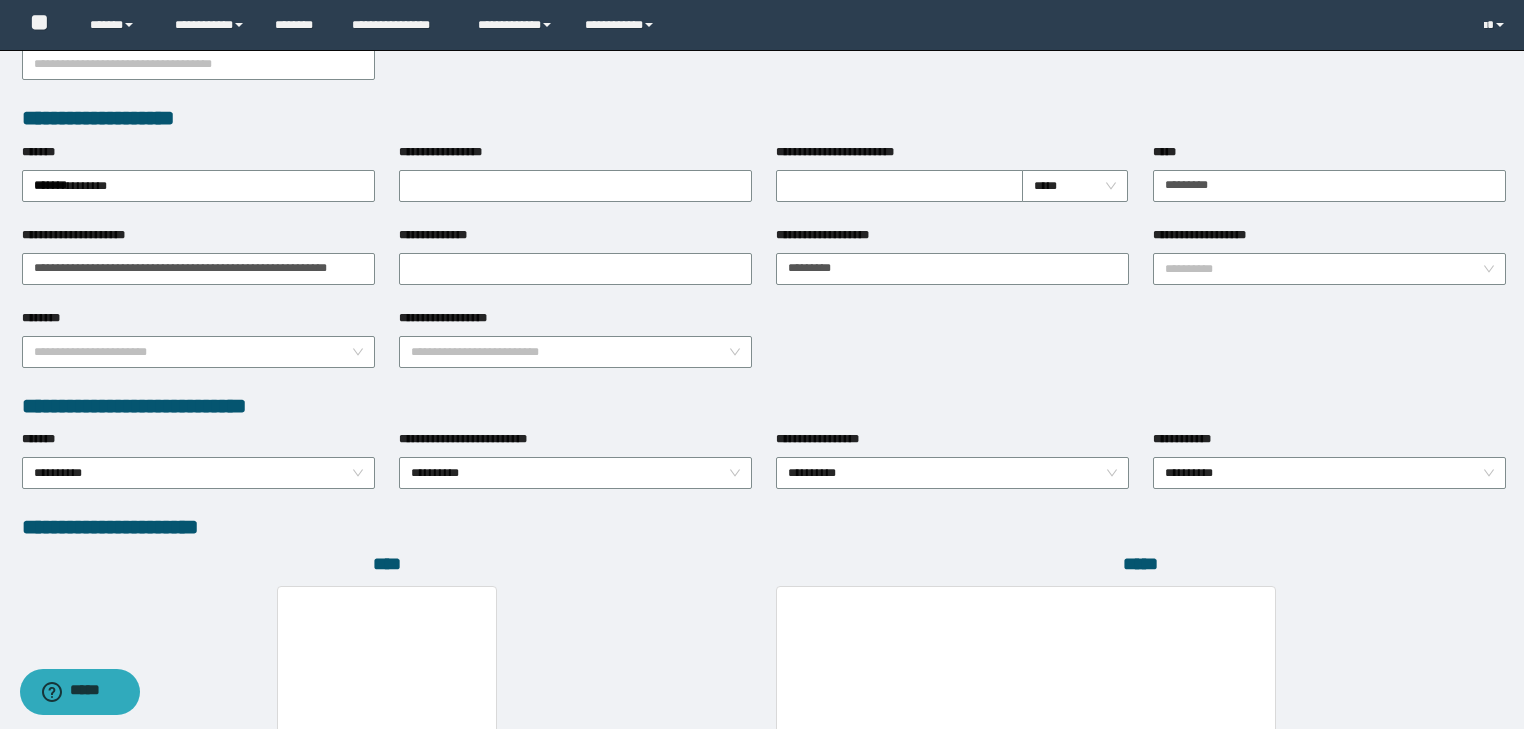 scroll, scrollTop: 612, scrollLeft: 0, axis: vertical 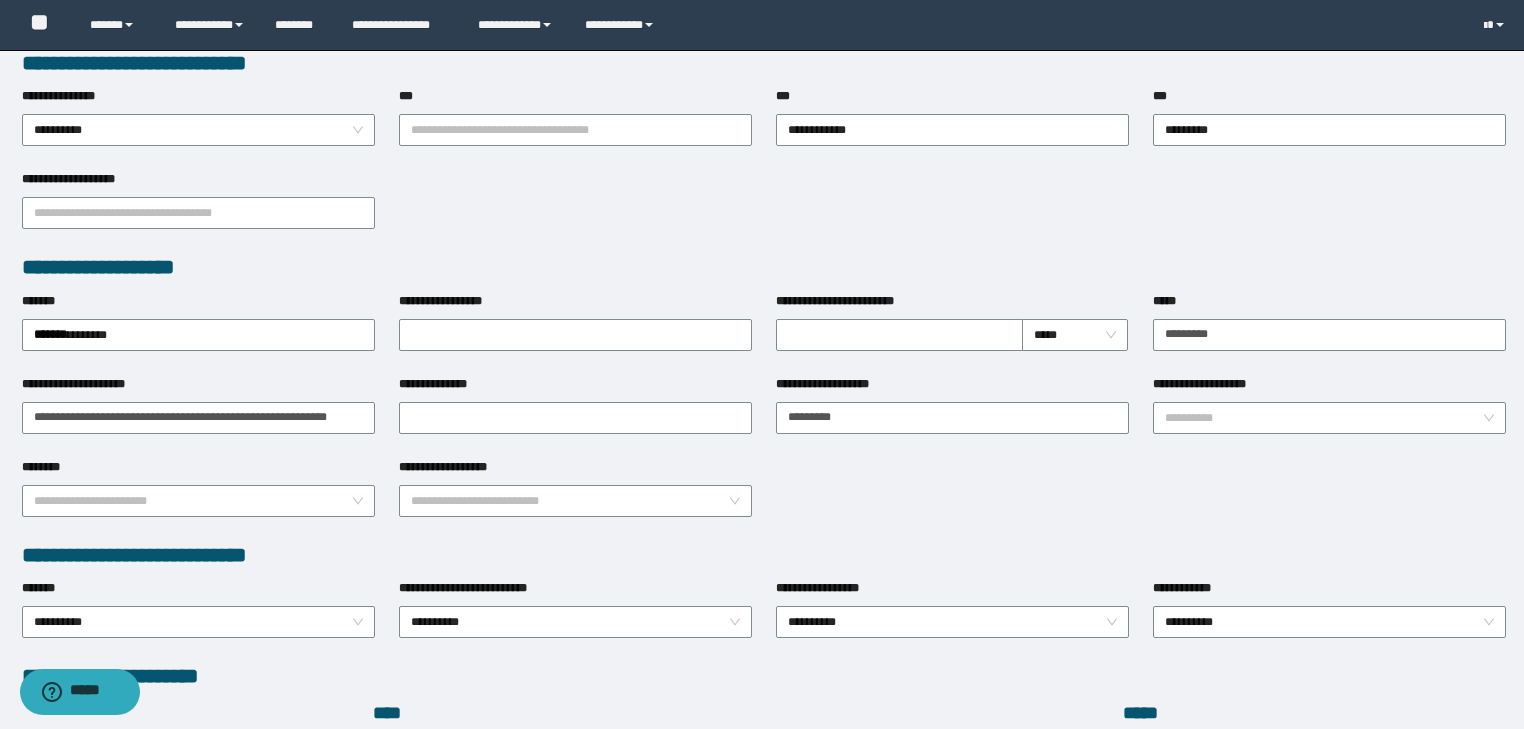 type 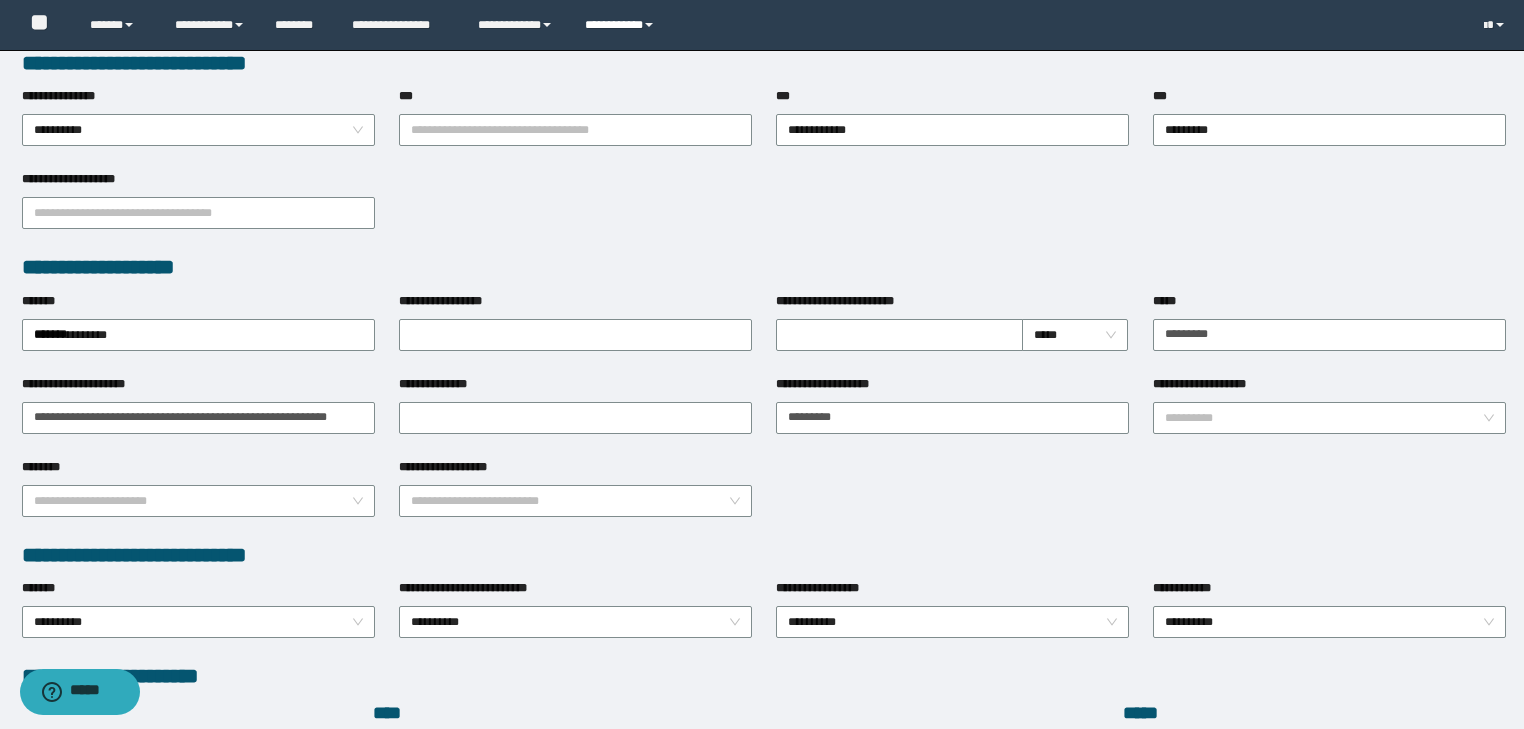 click on "**********" at bounding box center (622, 25) 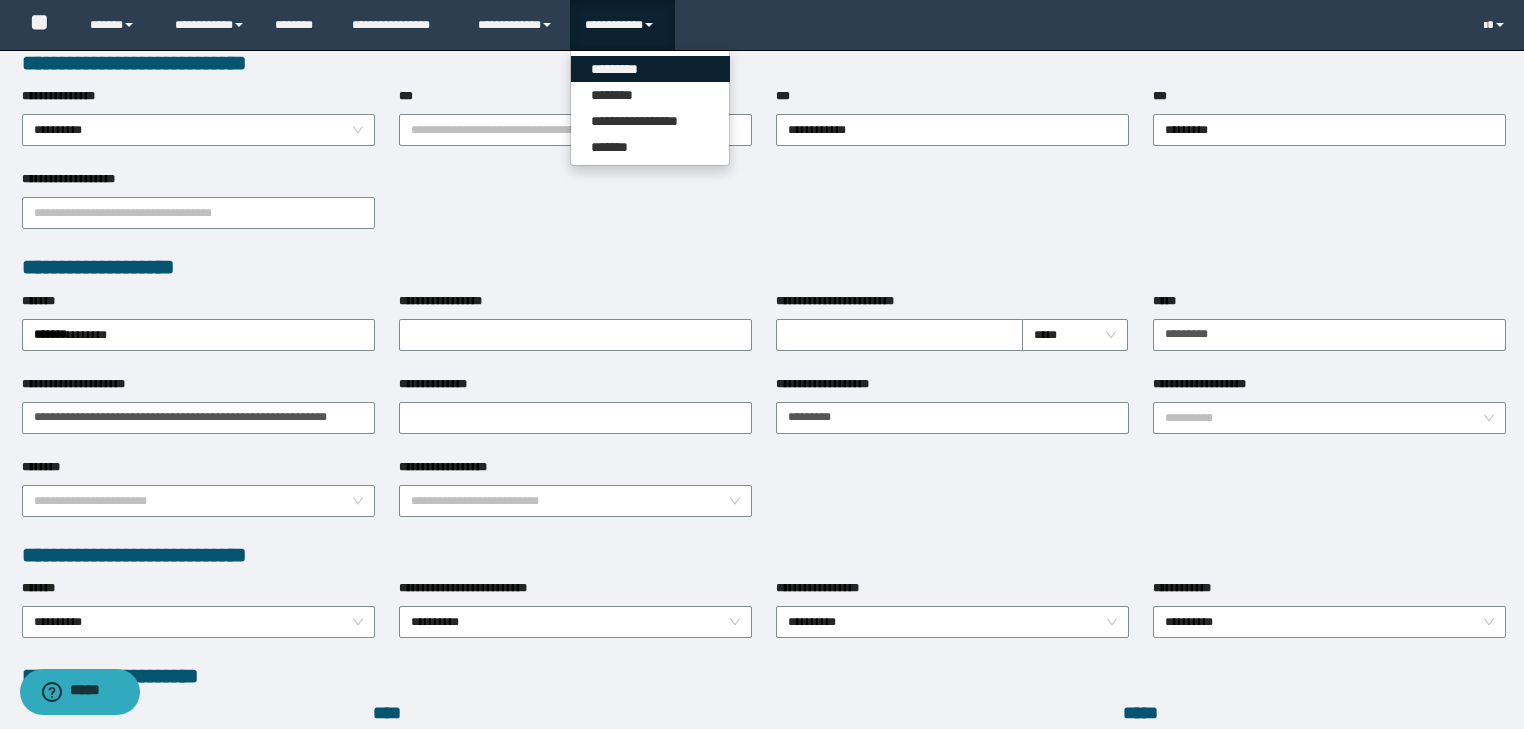 click on "*********" at bounding box center [650, 69] 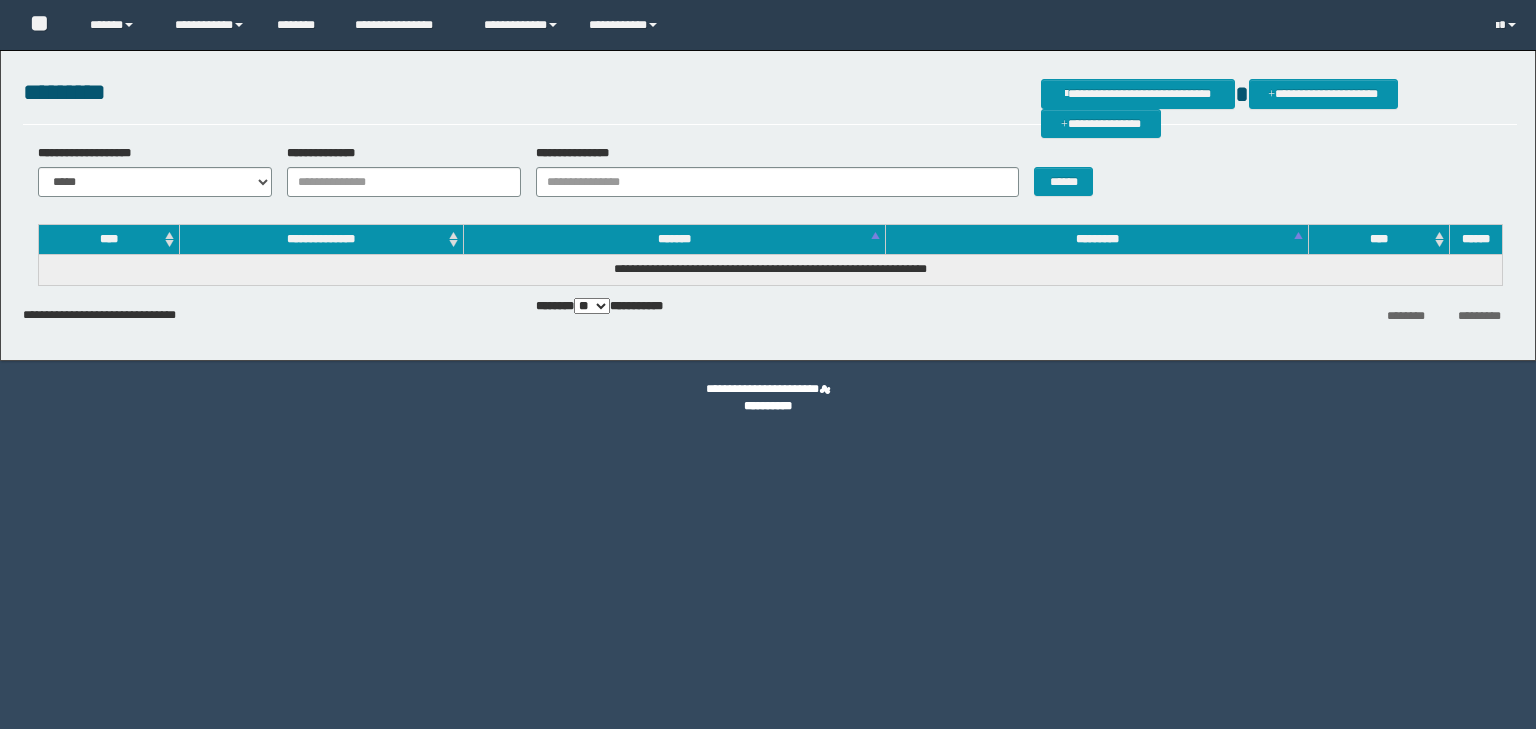 scroll, scrollTop: 0, scrollLeft: 0, axis: both 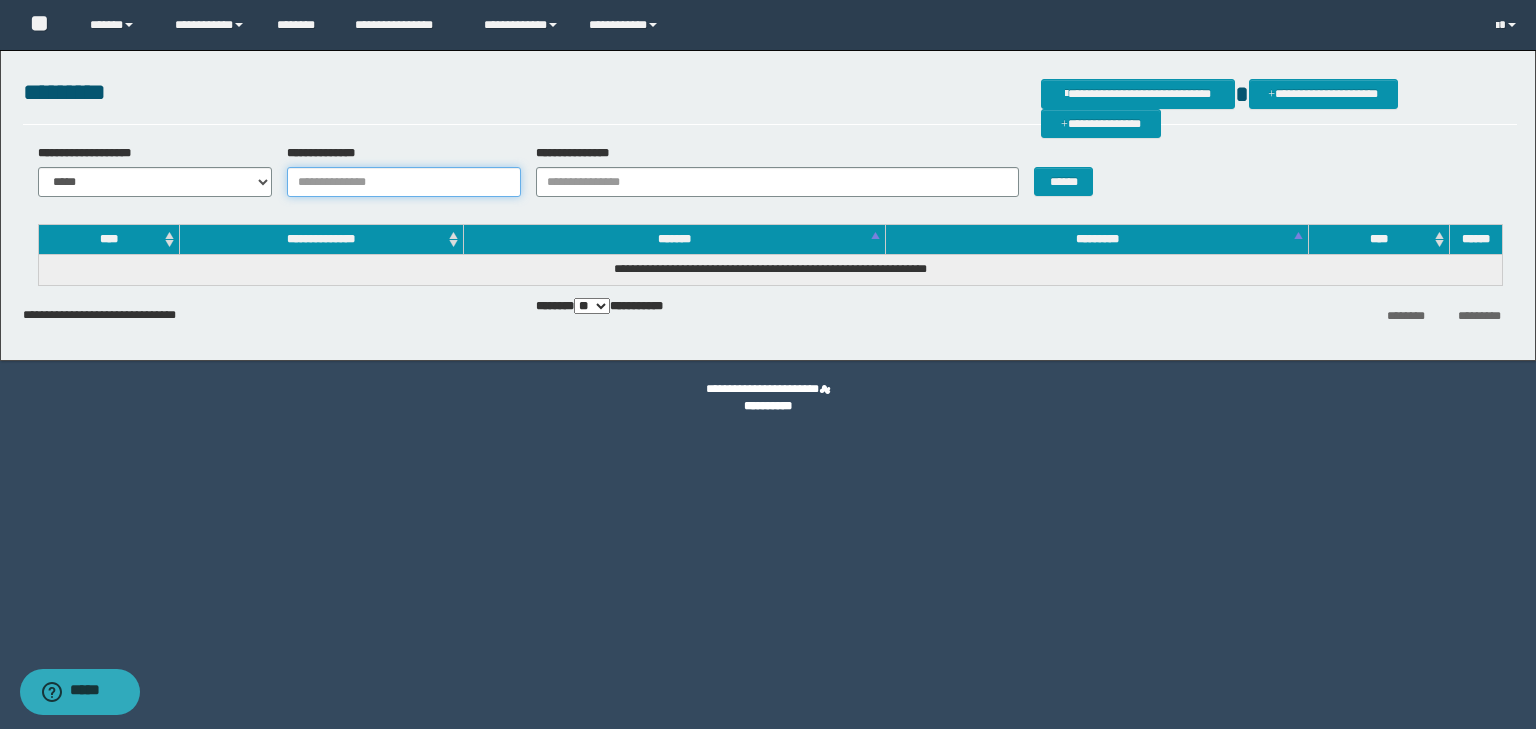 click on "**********" at bounding box center [404, 182] 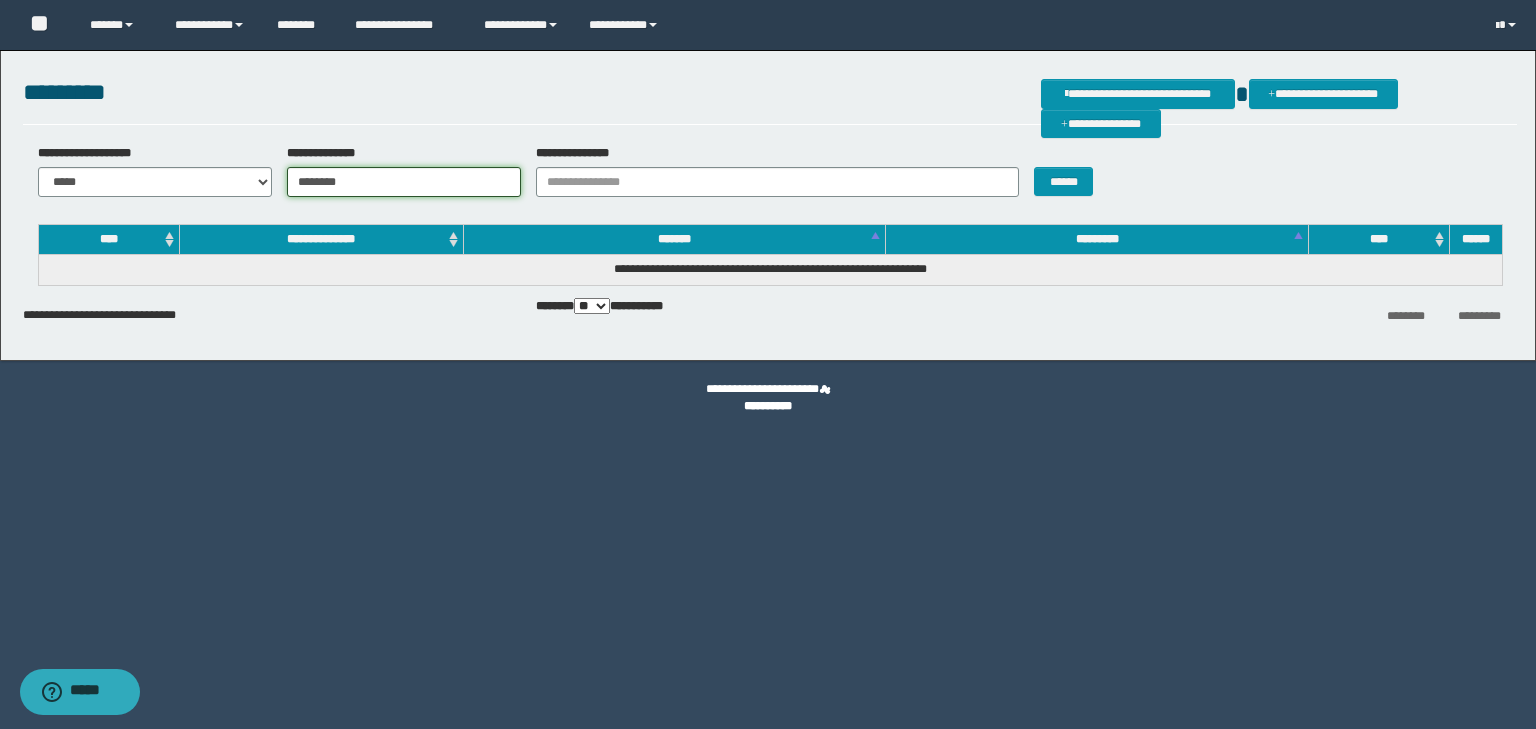 type on "********" 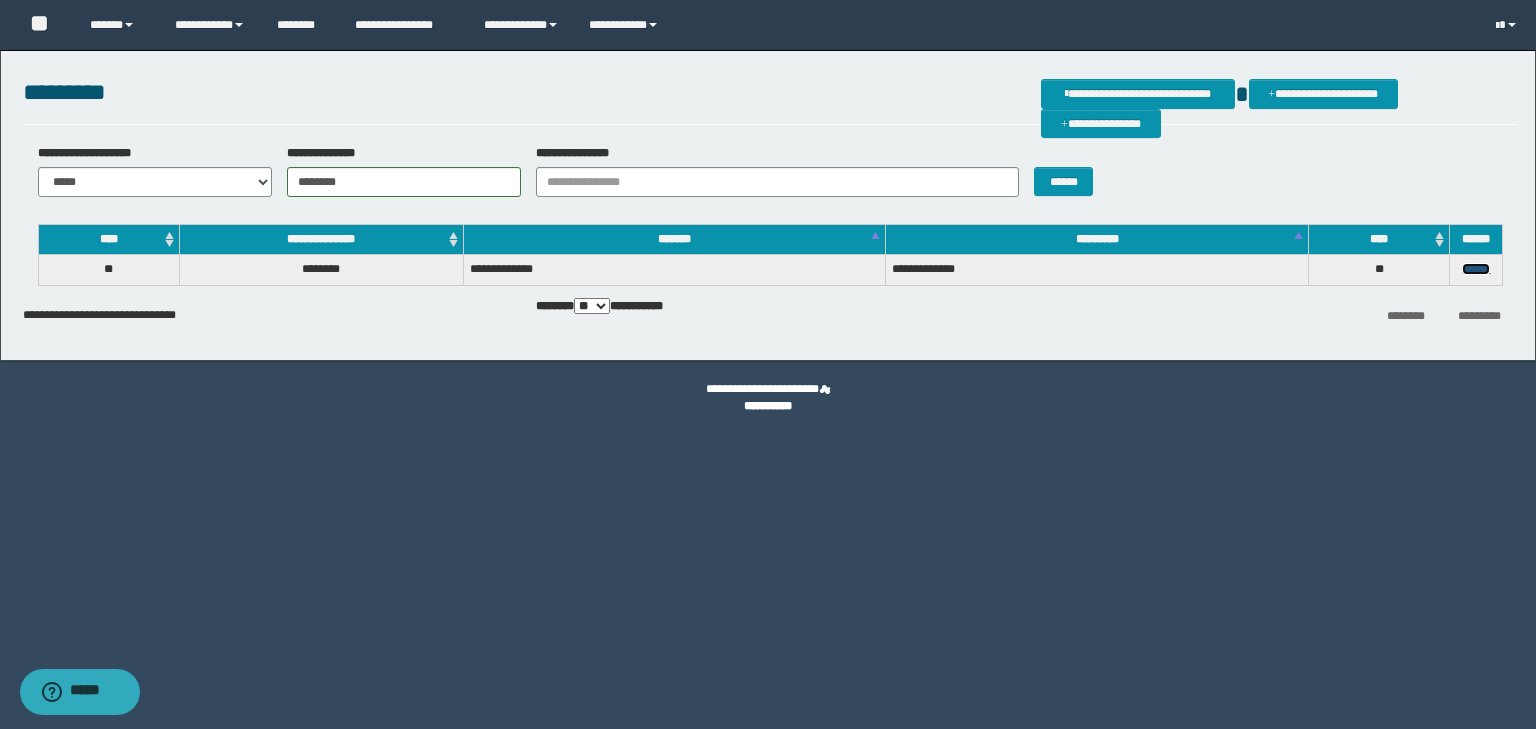 click on "******" at bounding box center (1476, 269) 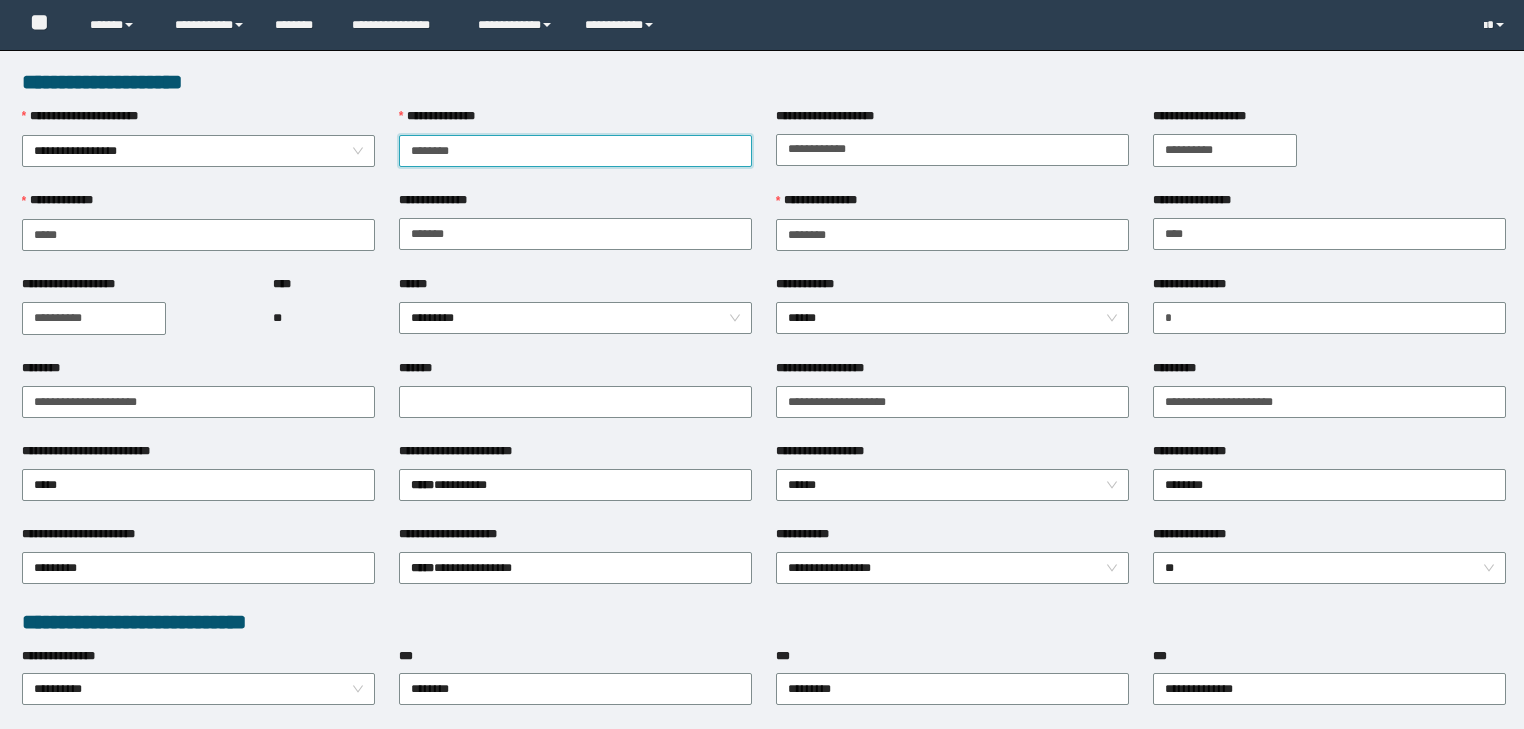 scroll, scrollTop: 0, scrollLeft: 0, axis: both 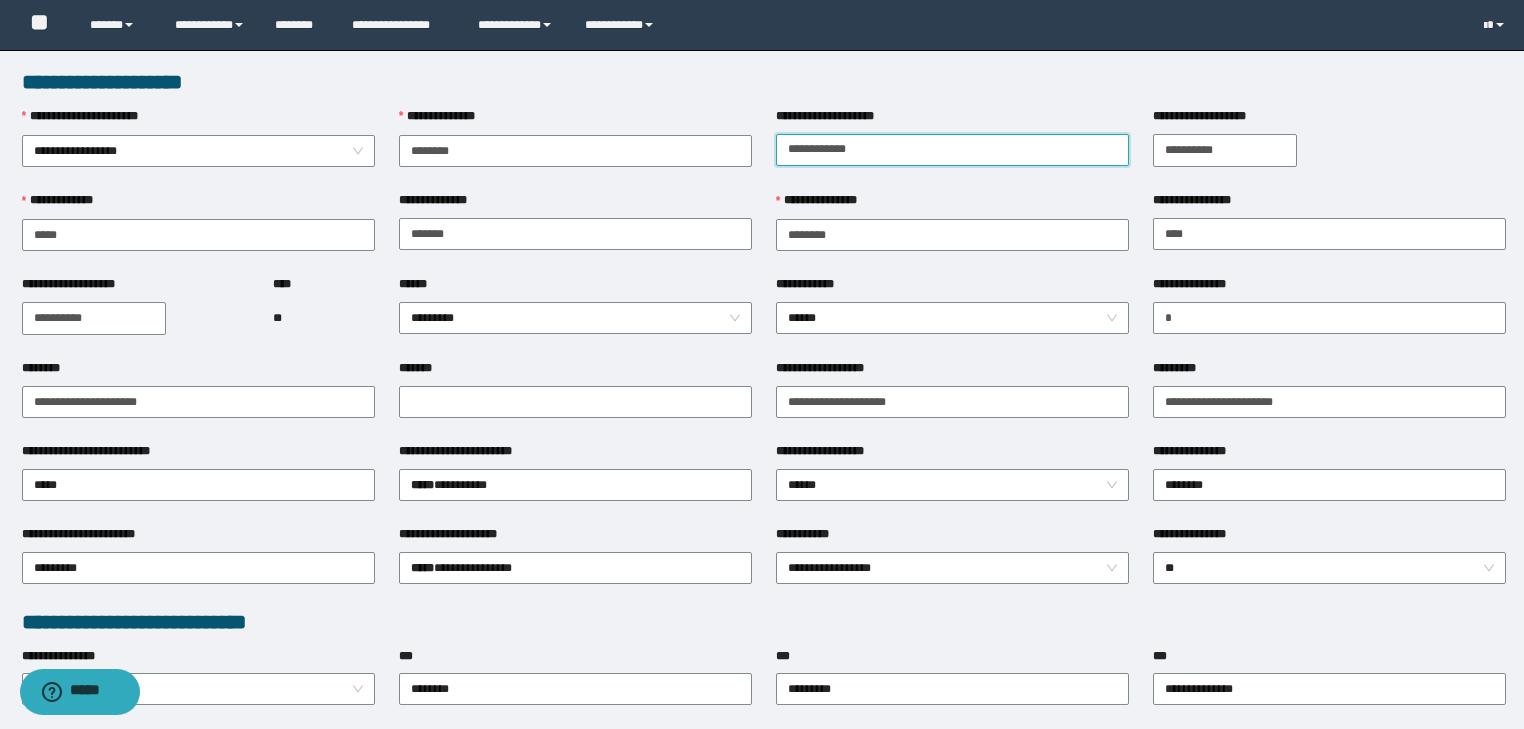 click on "**********" at bounding box center (952, 150) 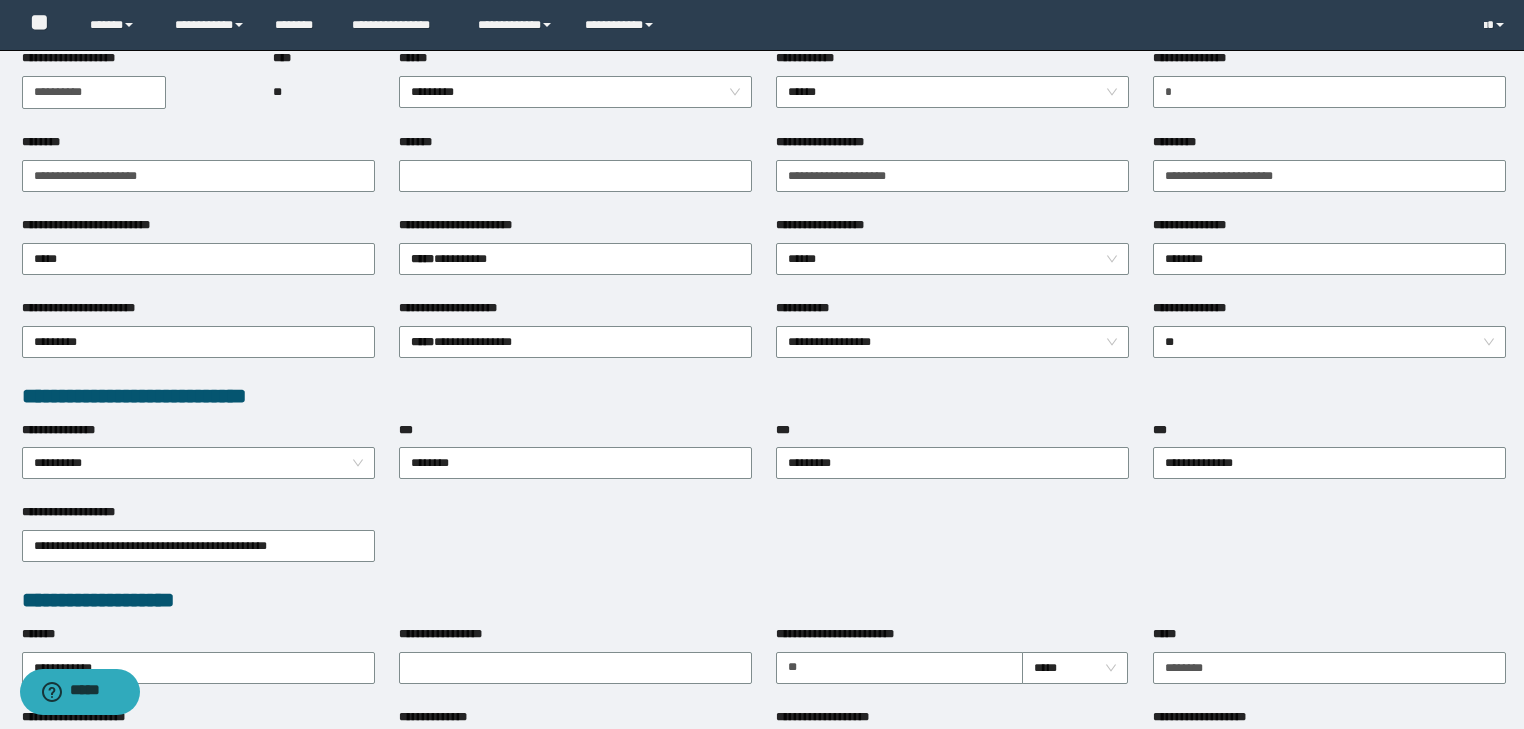 scroll, scrollTop: 320, scrollLeft: 0, axis: vertical 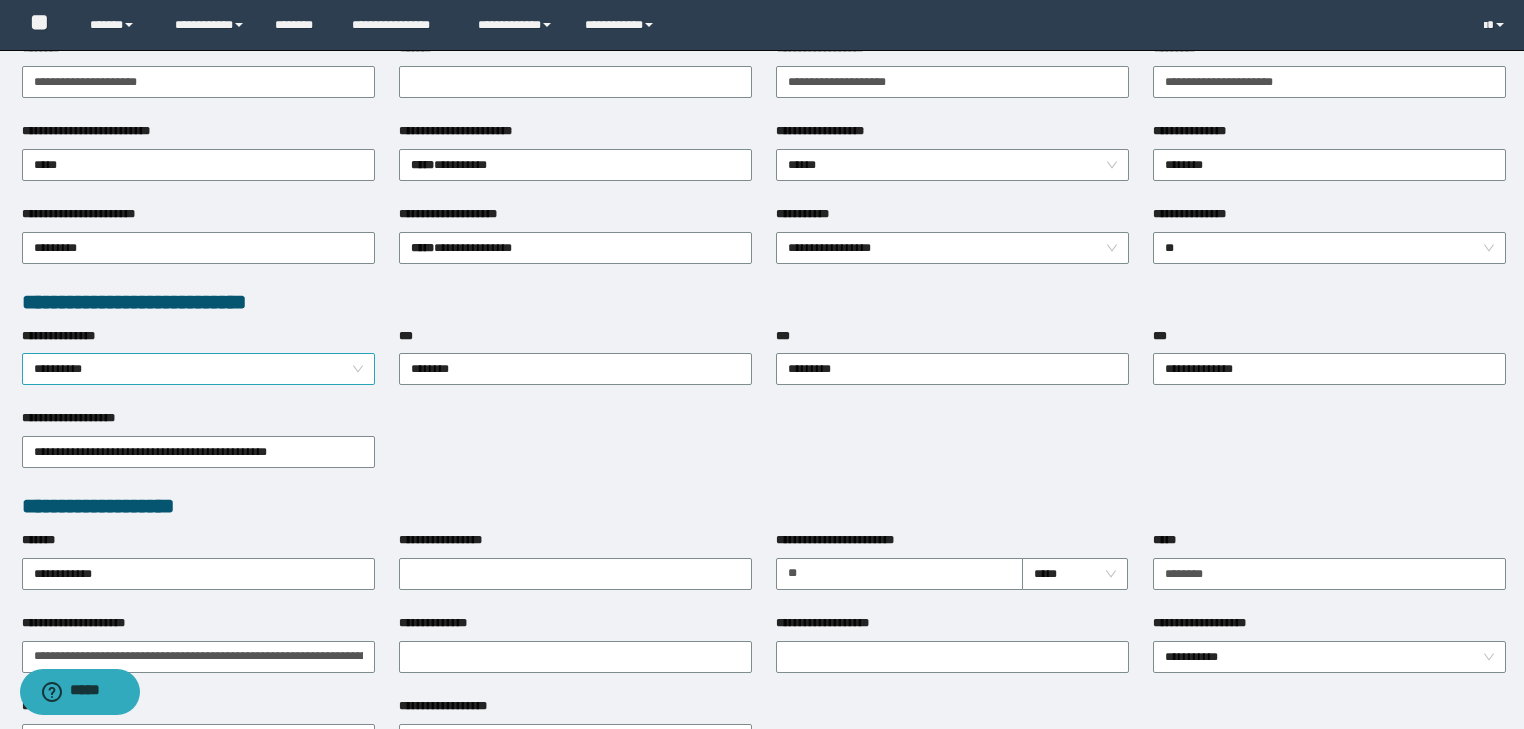 click on "**********" at bounding box center (199, 369) 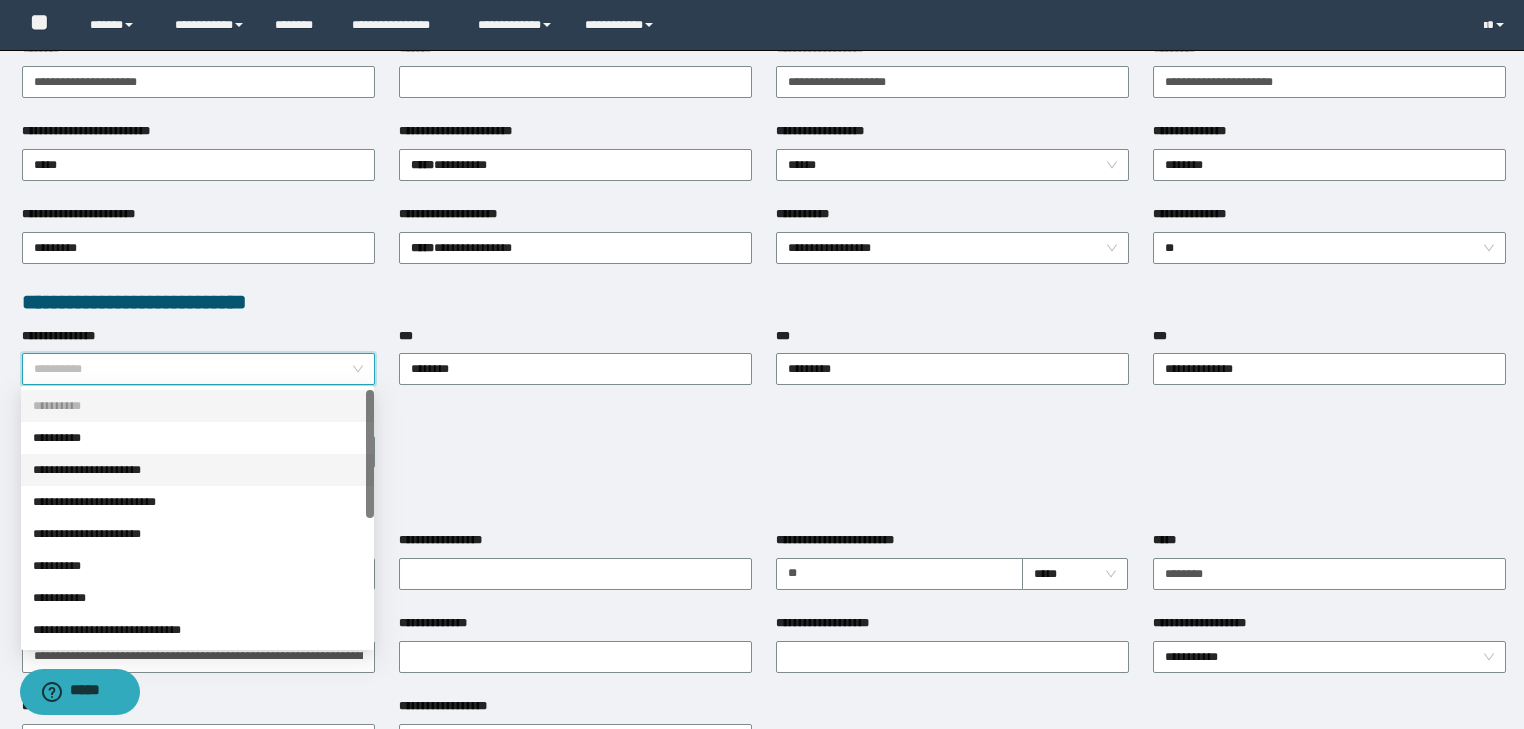 click on "**********" at bounding box center [197, 470] 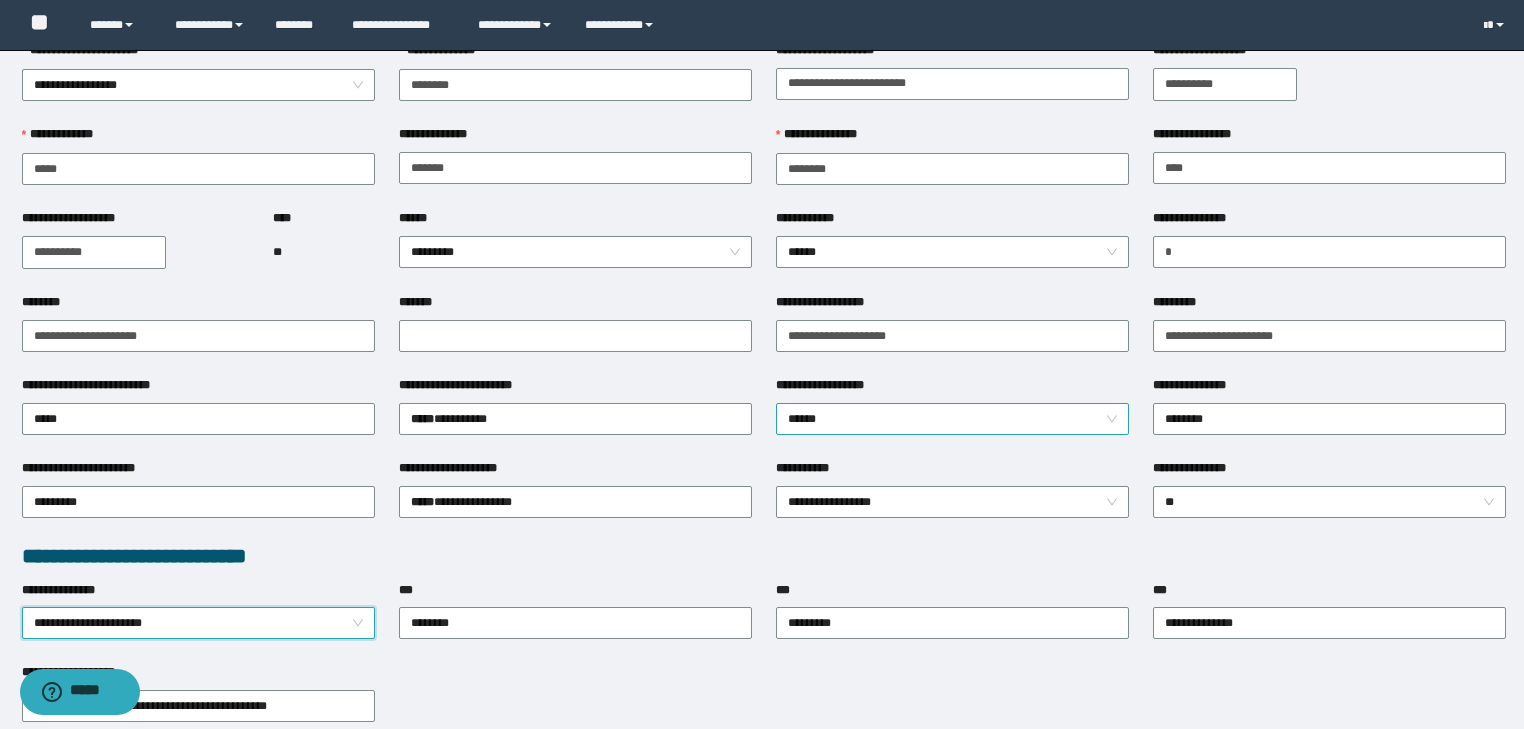 scroll, scrollTop: 0, scrollLeft: 0, axis: both 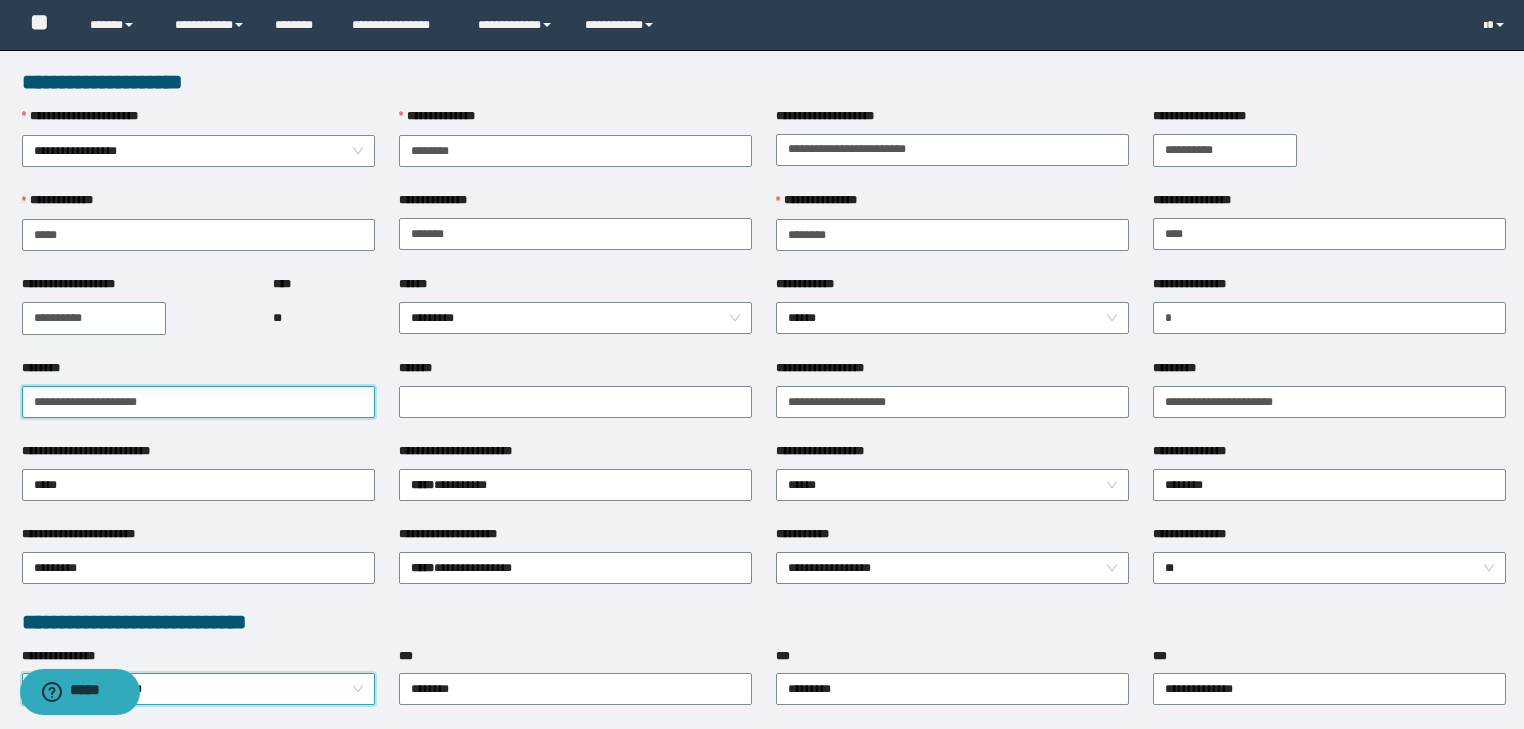 drag, startPoint x: 102, startPoint y: 400, endPoint x: 187, endPoint y: 452, distance: 99.64437 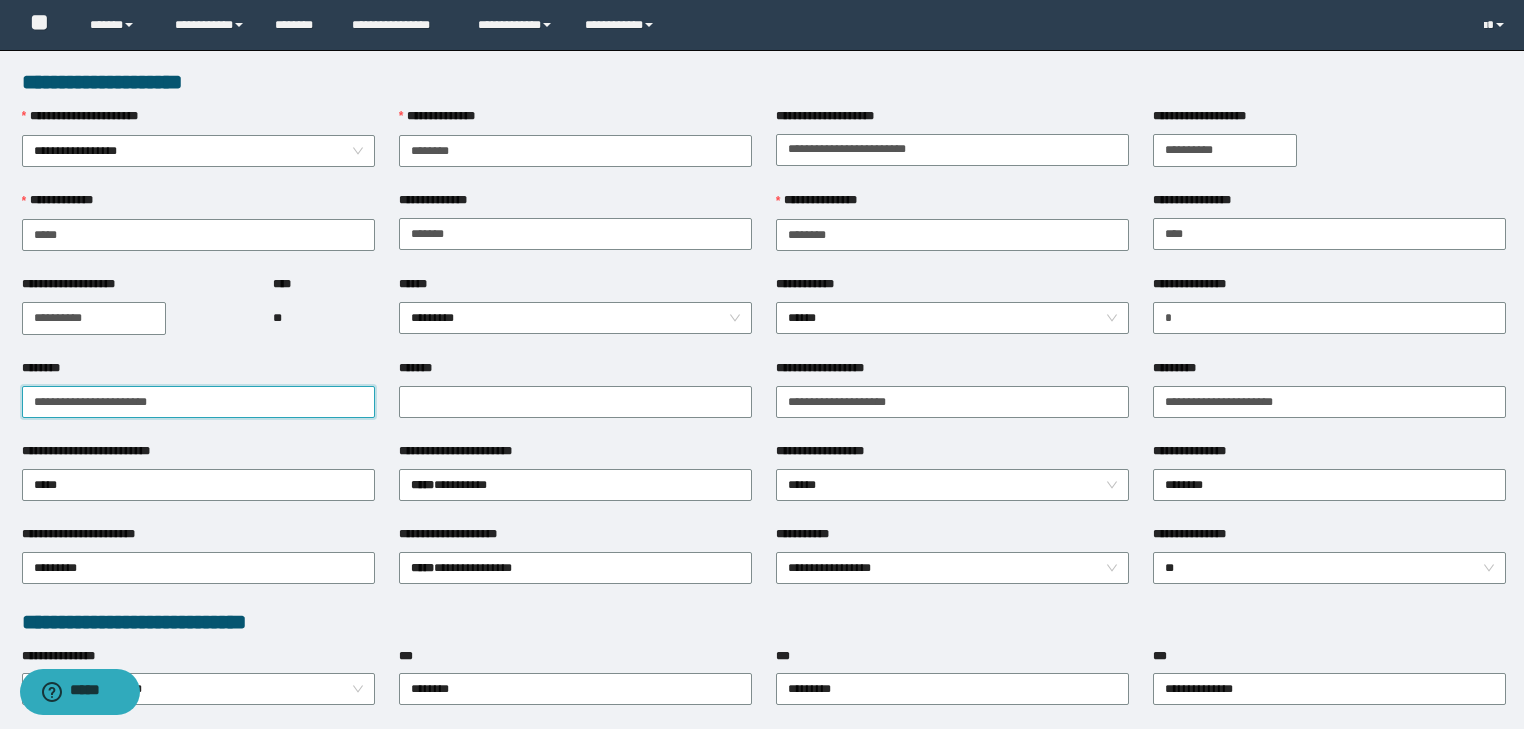 drag, startPoint x: 192, startPoint y: 391, endPoint x: 0, endPoint y: 382, distance: 192.21082 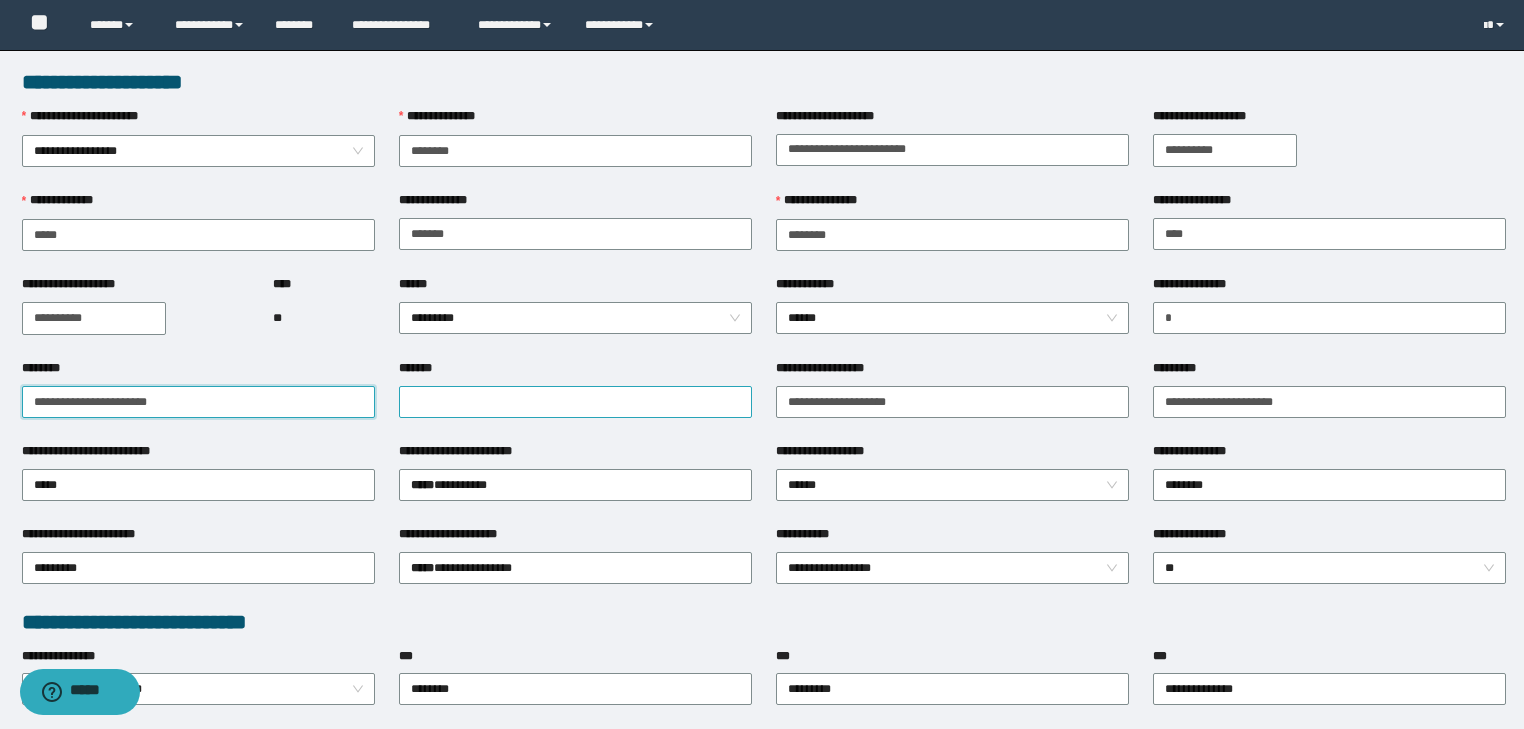type on "**********" 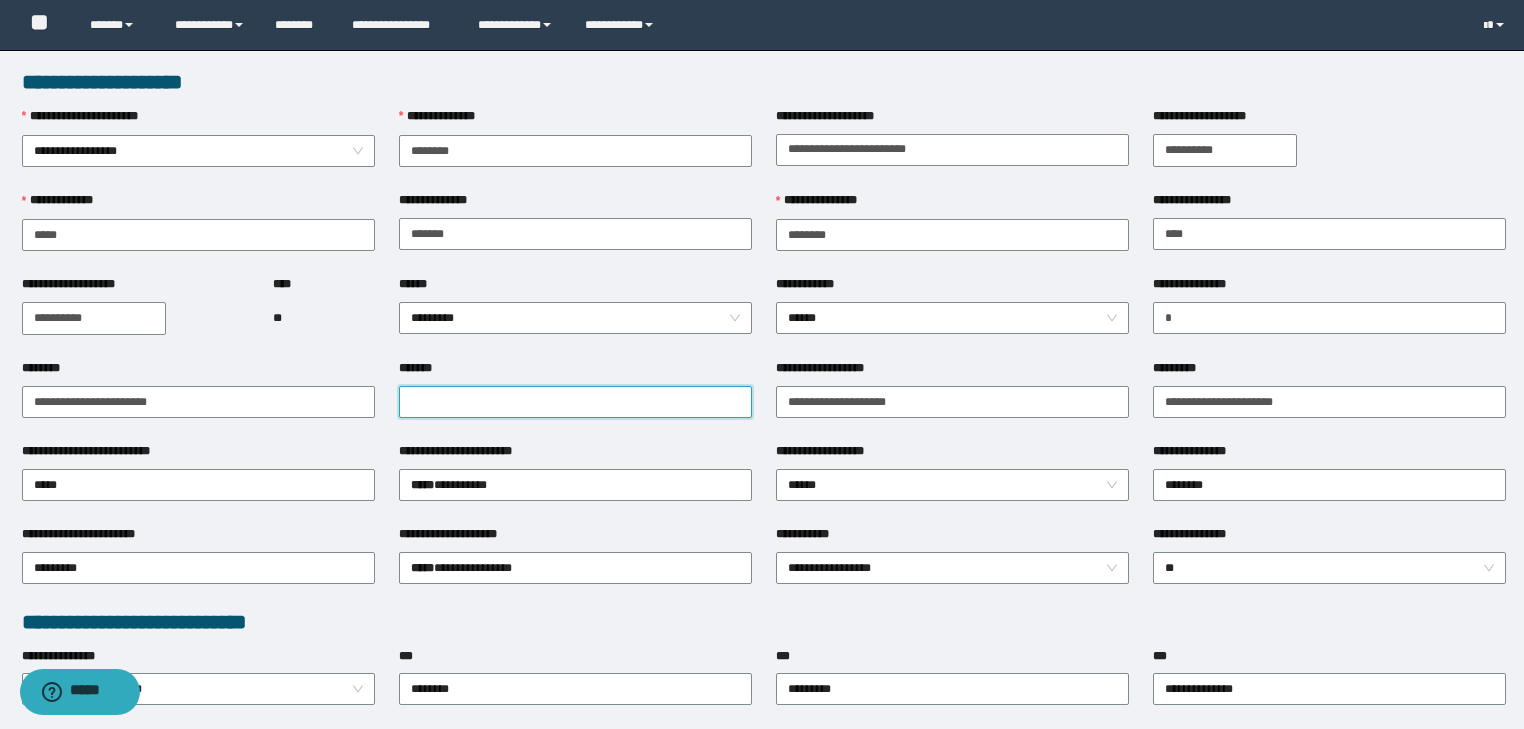 click on "*******" at bounding box center [575, 402] 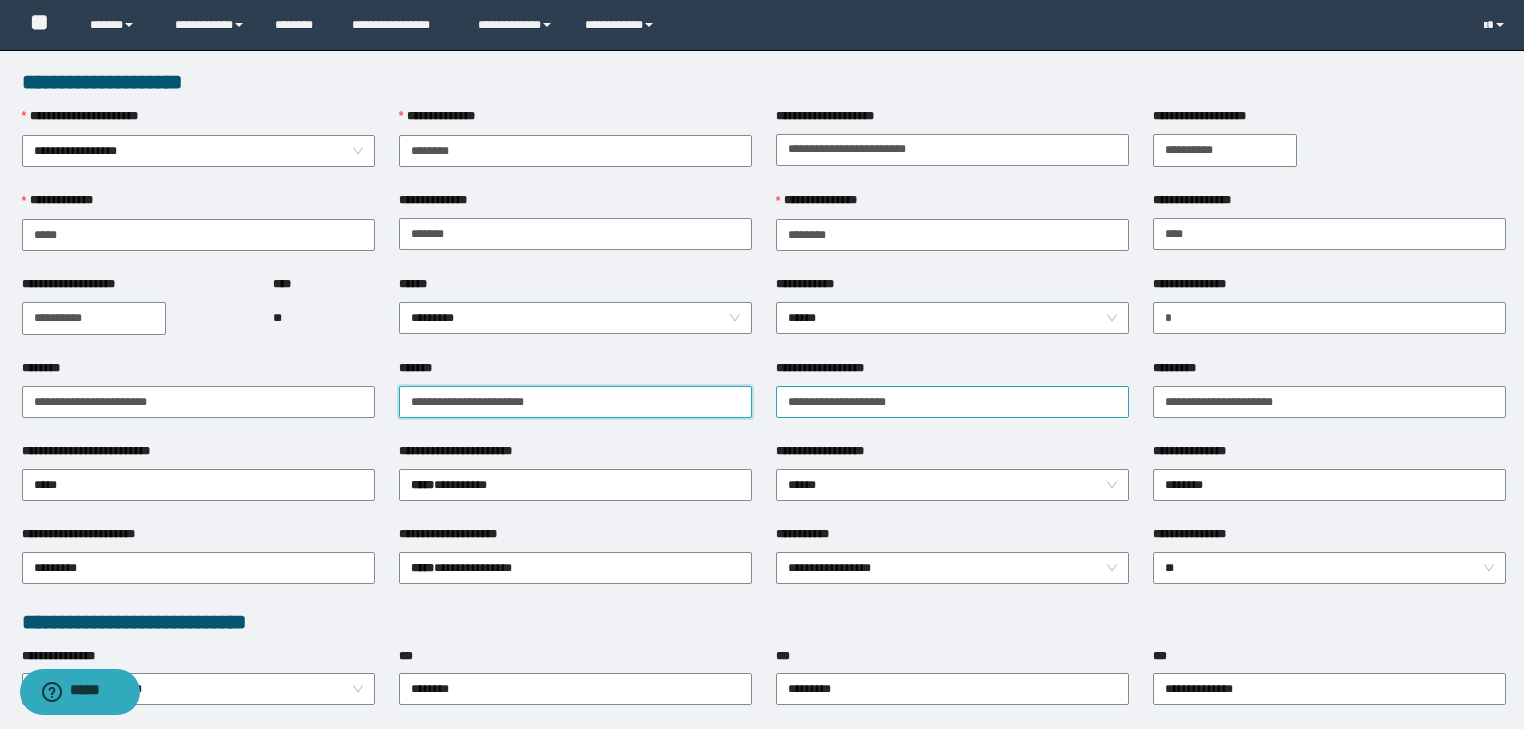 type on "**********" 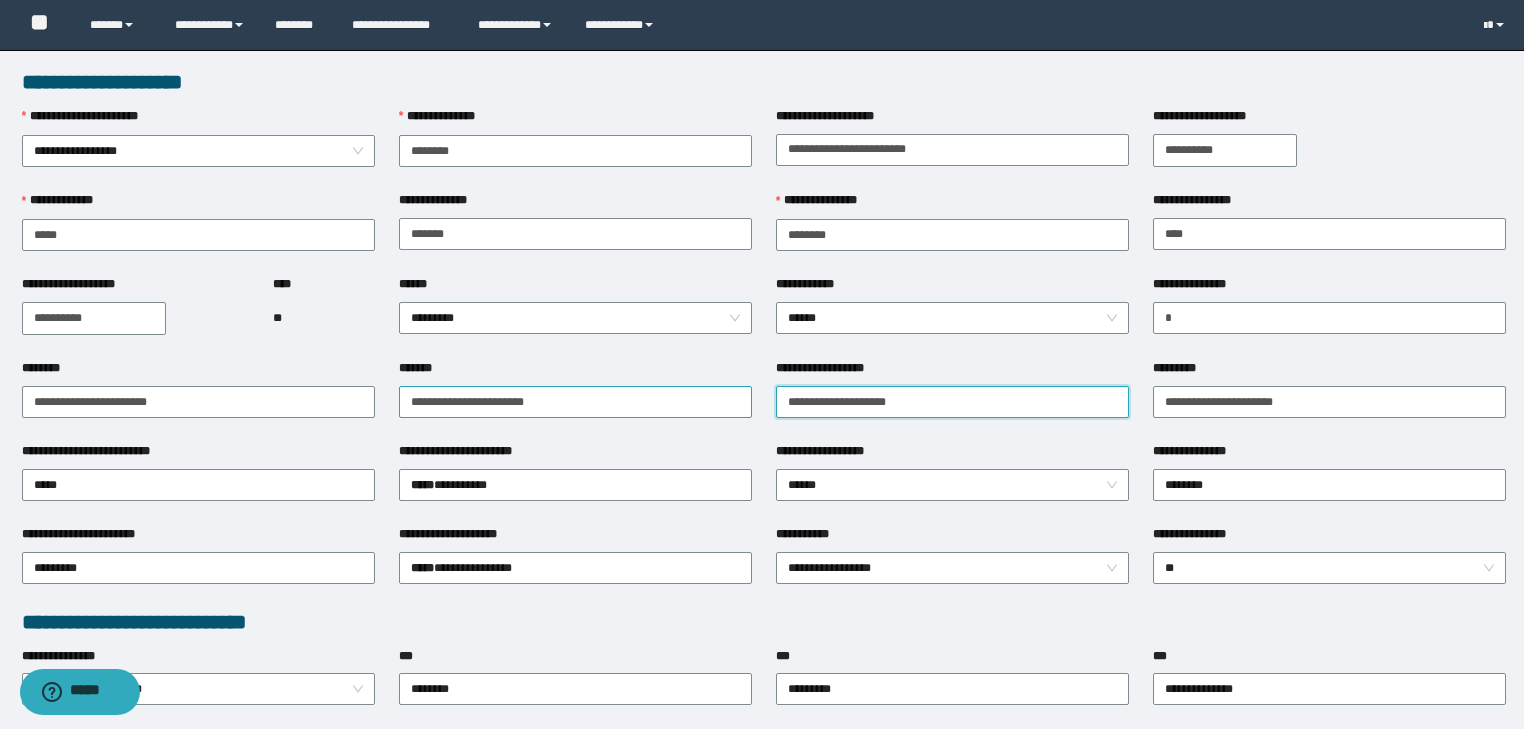 drag, startPoint x: 927, startPoint y: 389, endPoint x: 548, endPoint y: 384, distance: 379.033 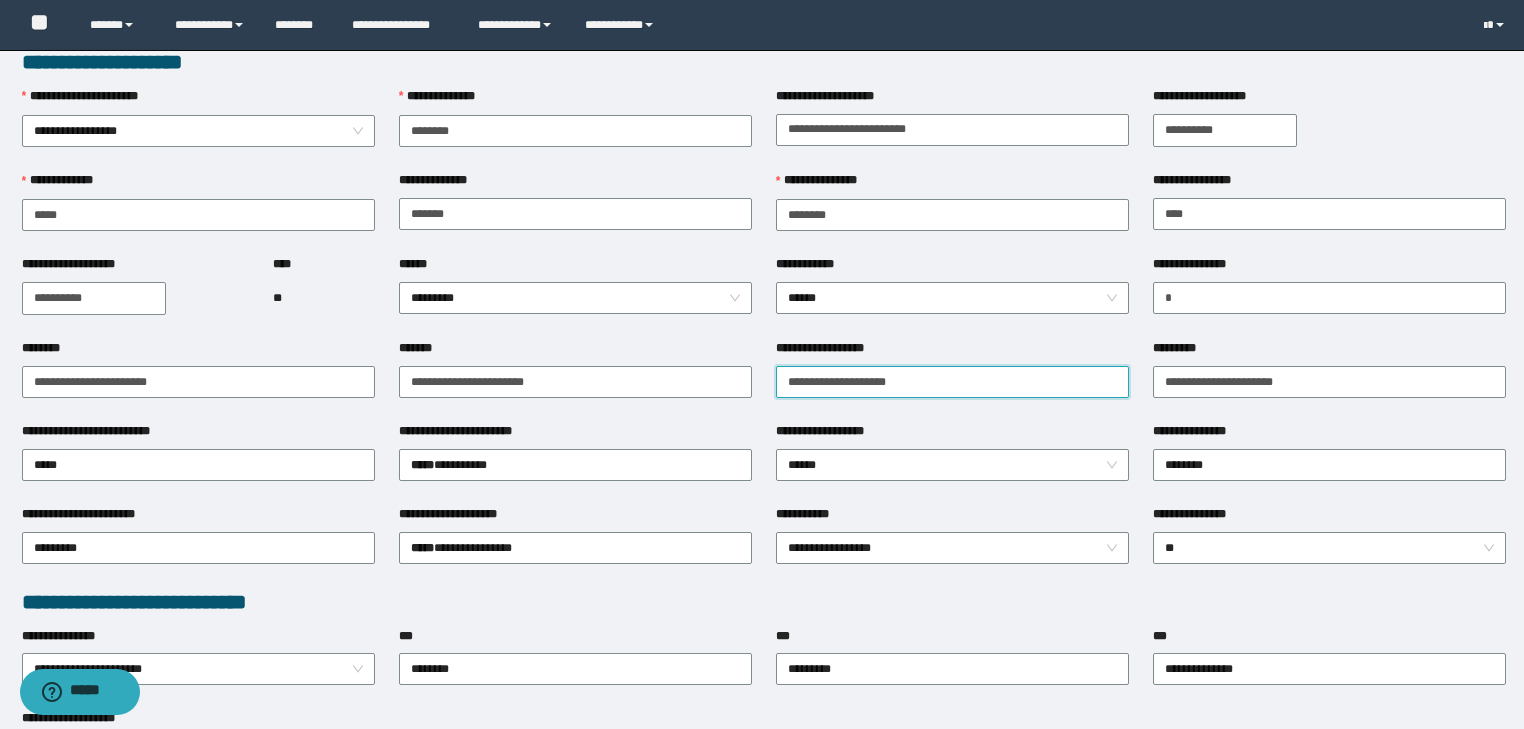 scroll, scrollTop: 80, scrollLeft: 0, axis: vertical 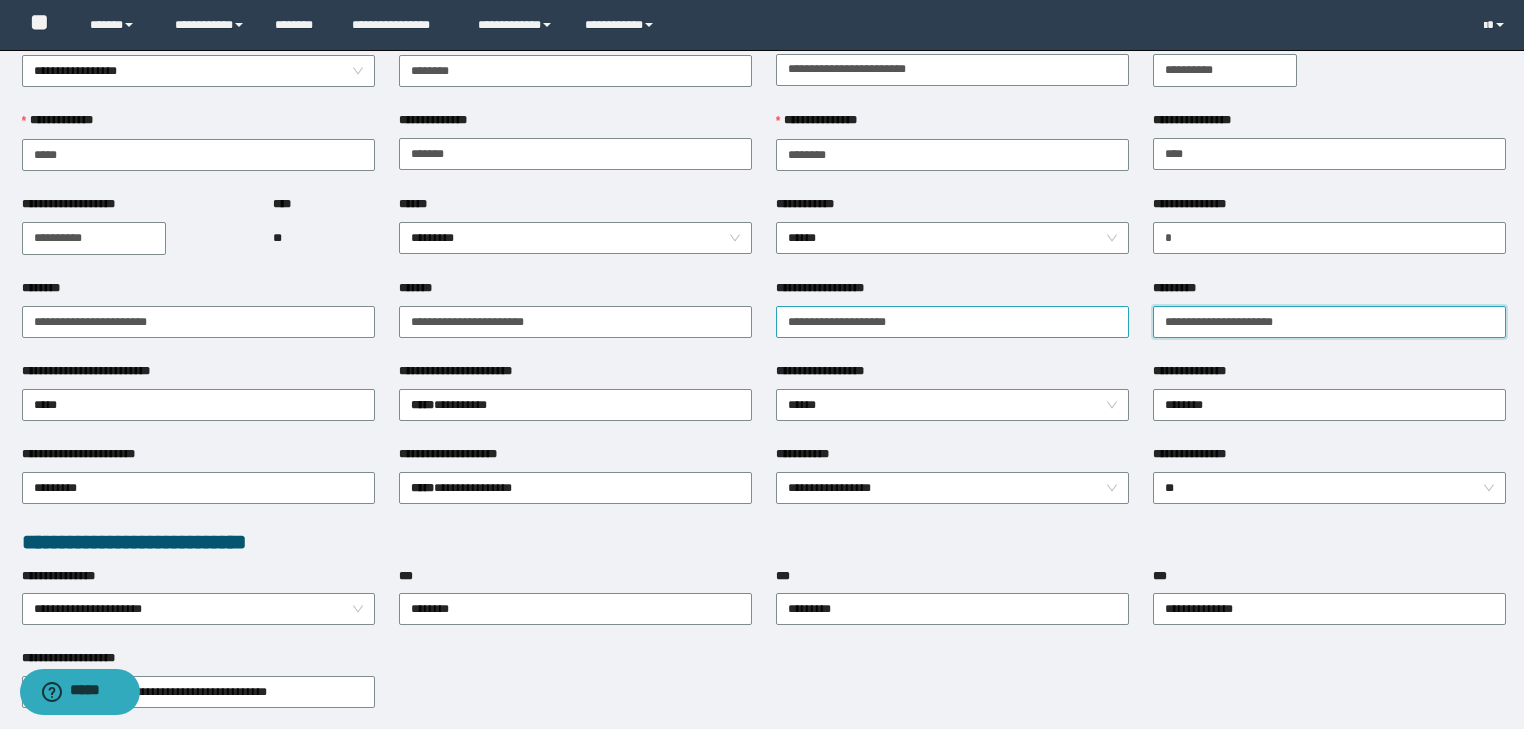 drag, startPoint x: 1335, startPoint y: 321, endPoint x: 1024, endPoint y: 321, distance: 311 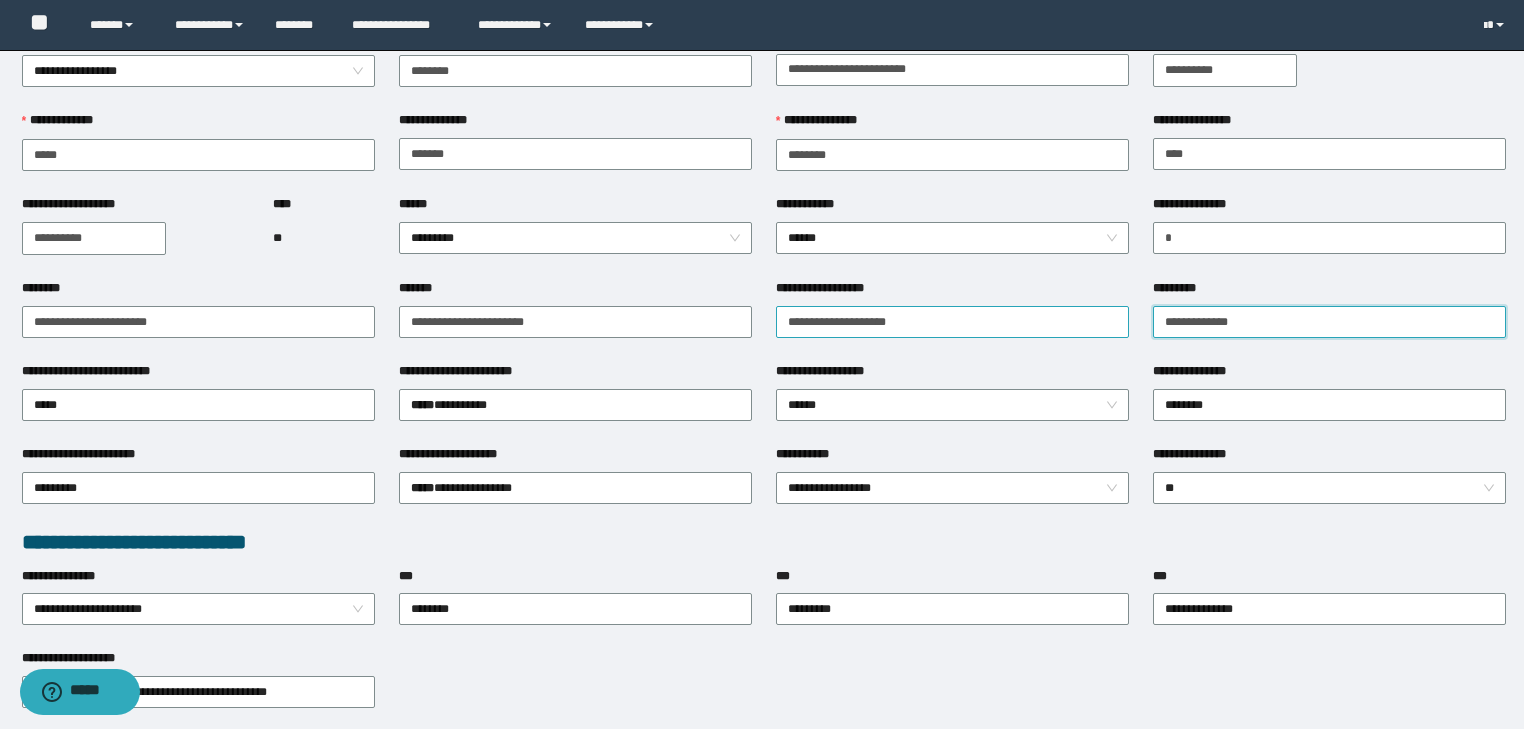 drag, startPoint x: 1276, startPoint y: 319, endPoint x: 1103, endPoint y: 322, distance: 173.02602 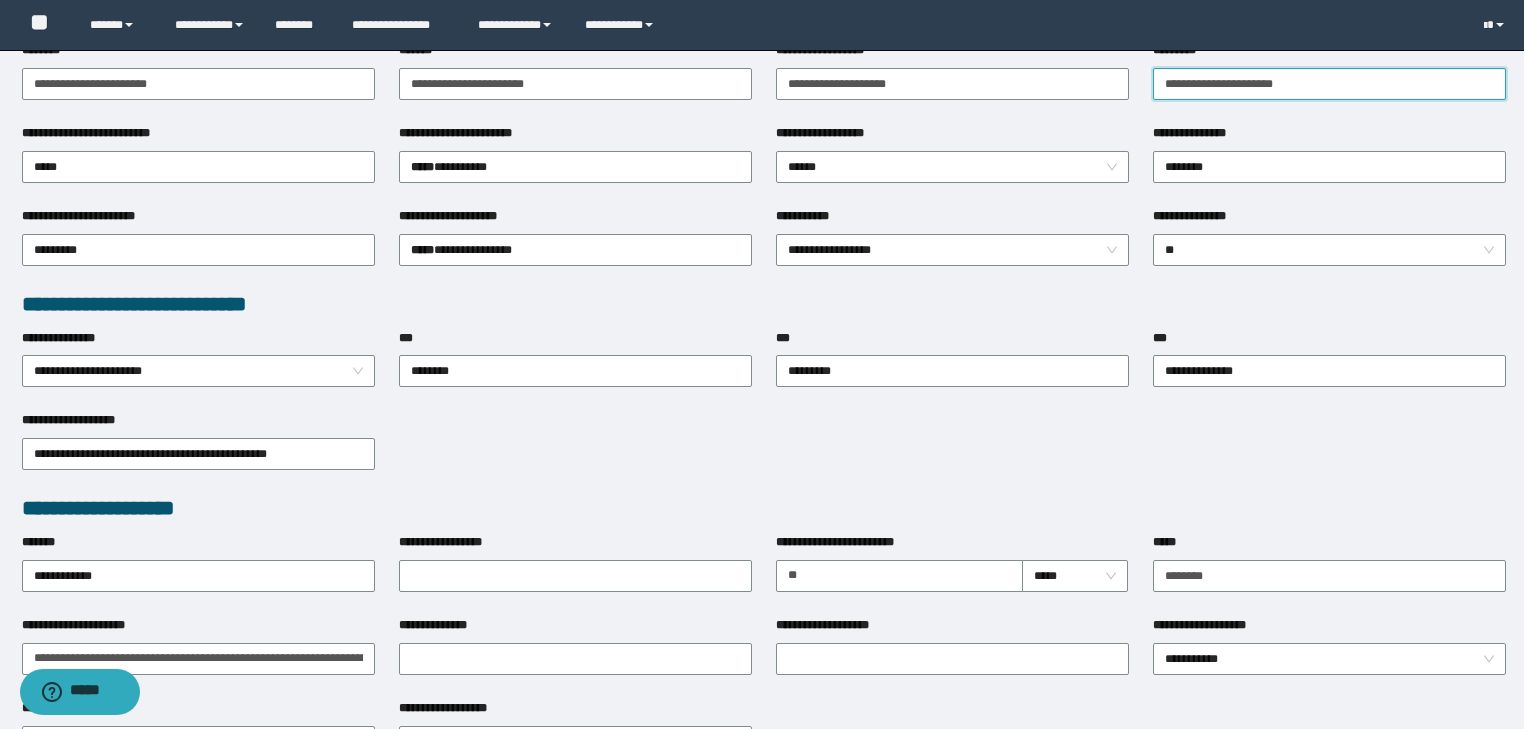 scroll, scrollTop: 480, scrollLeft: 0, axis: vertical 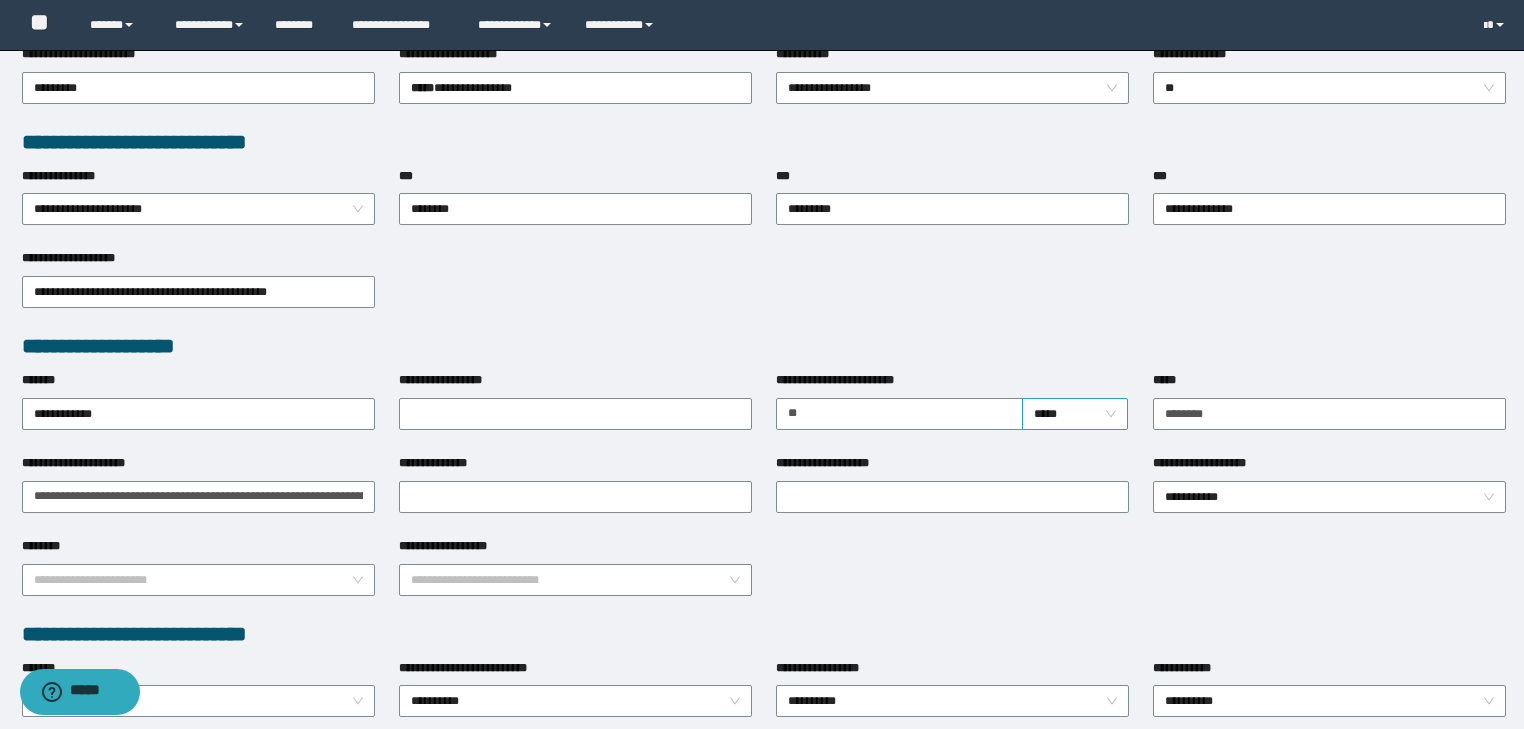 click on "*****" at bounding box center [1075, 414] 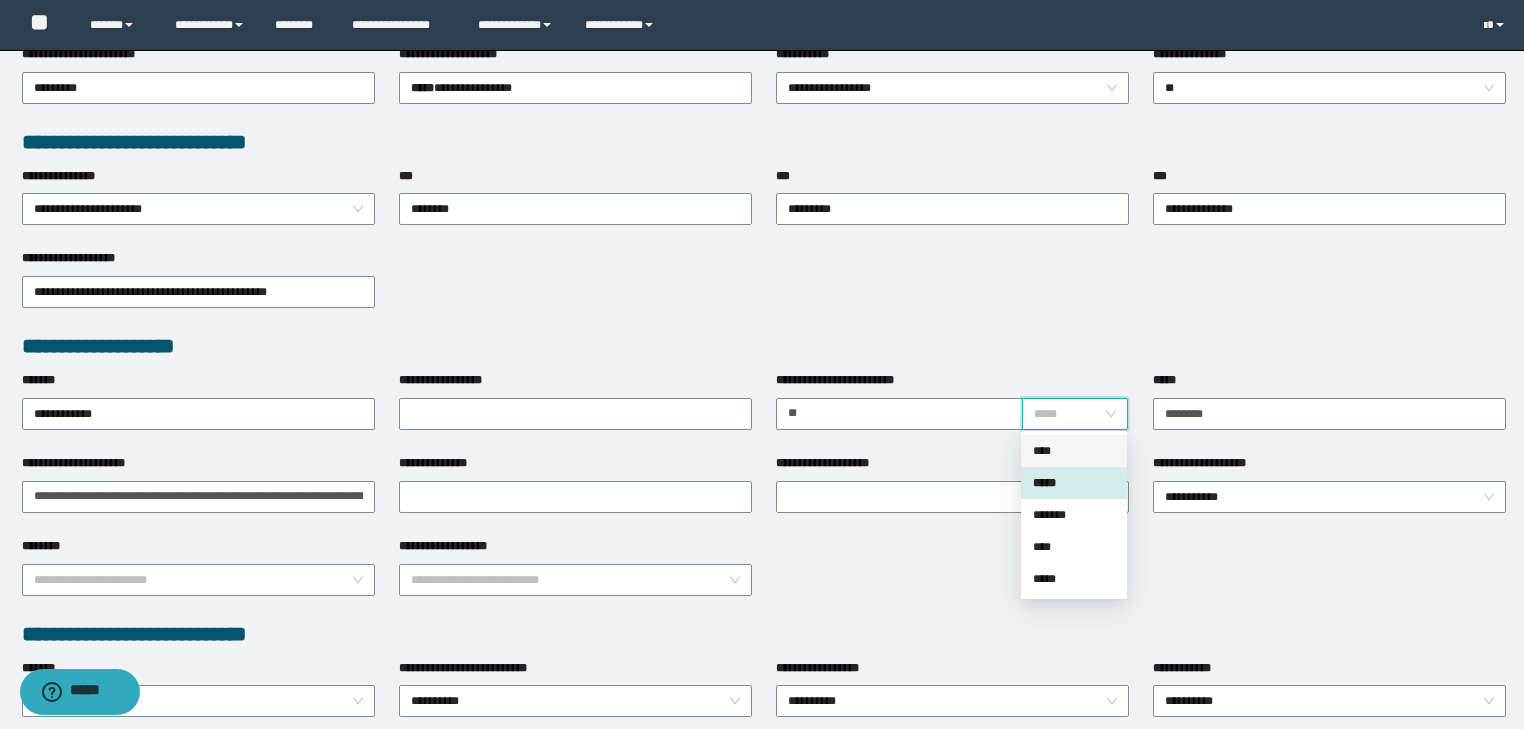 click on "****" at bounding box center [1074, 451] 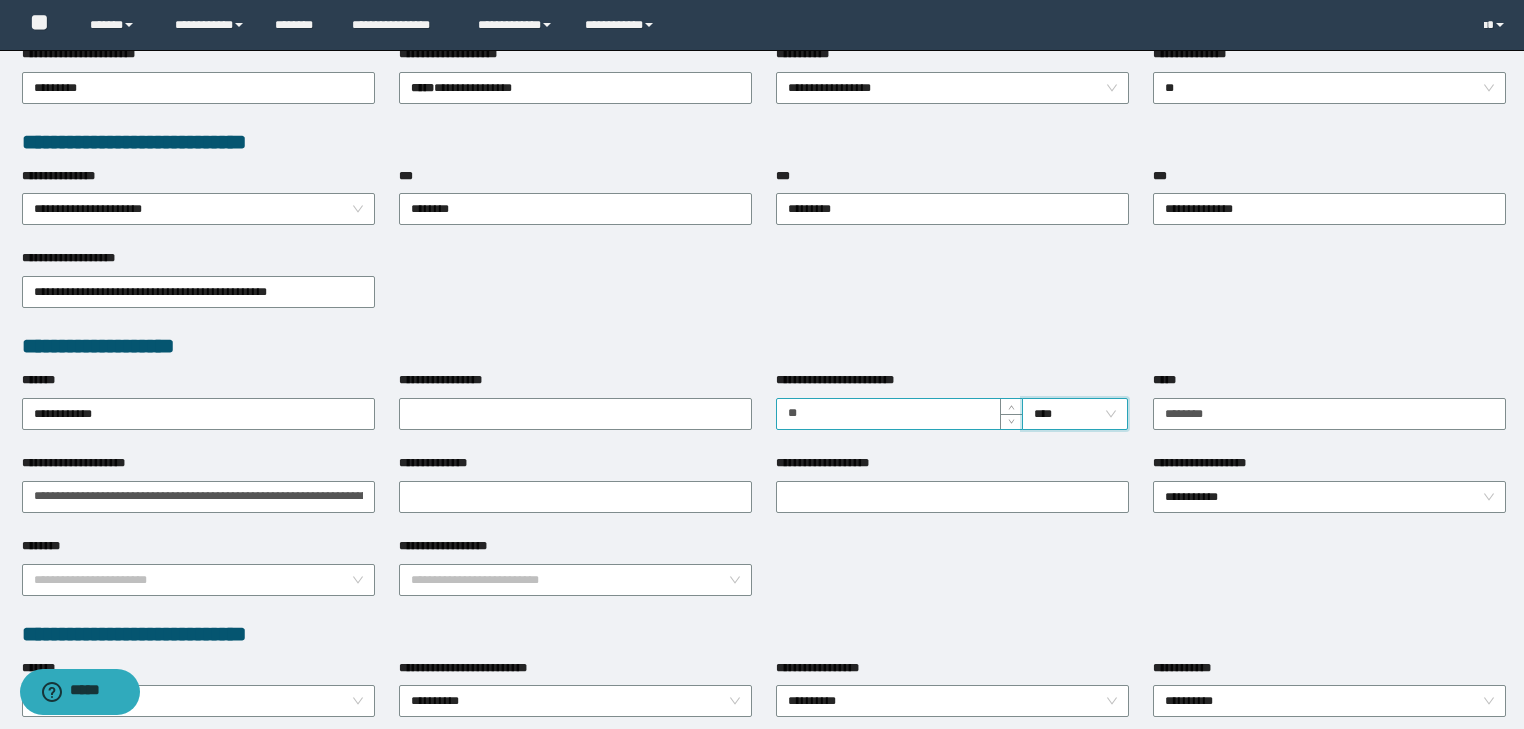 click on "**********" at bounding box center [899, 414] 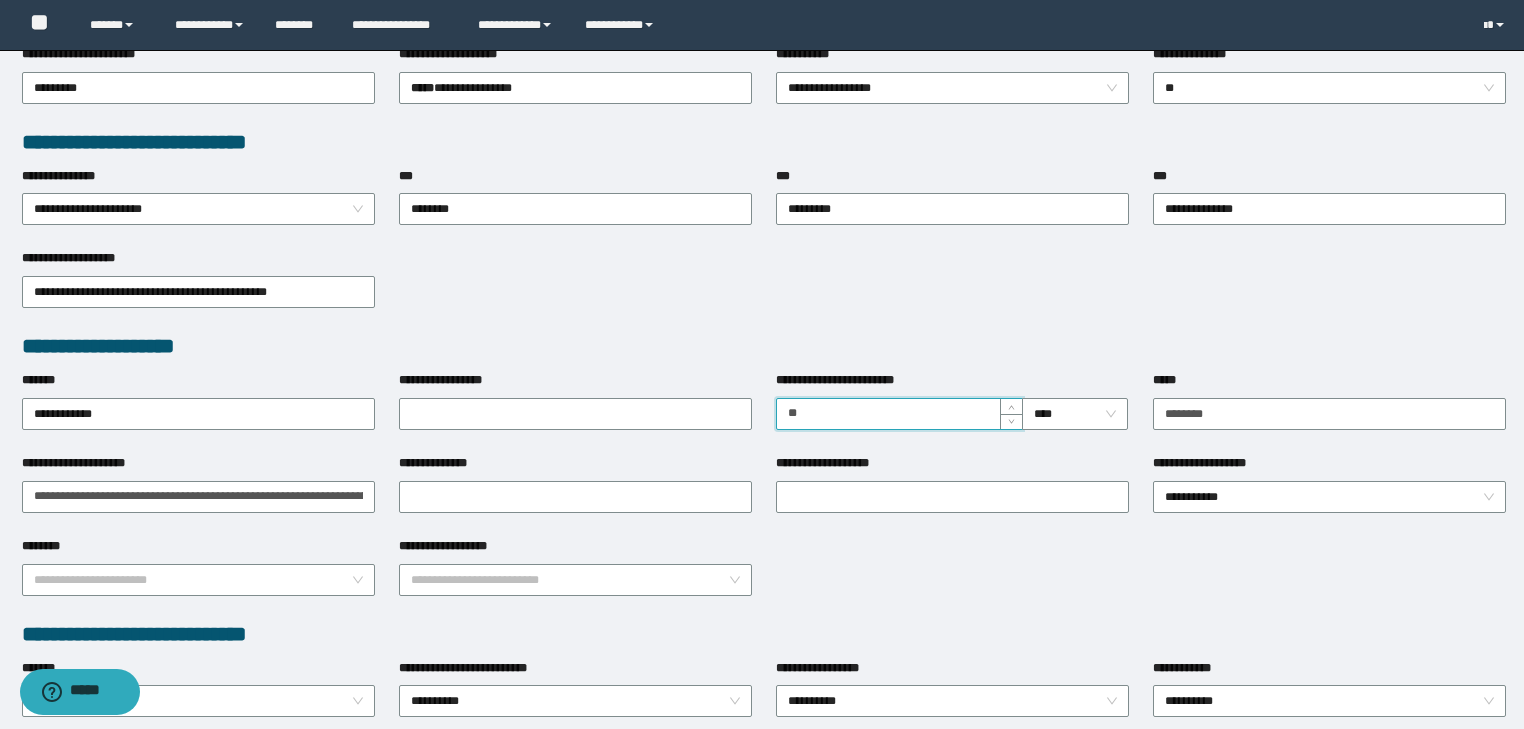 type on "*" 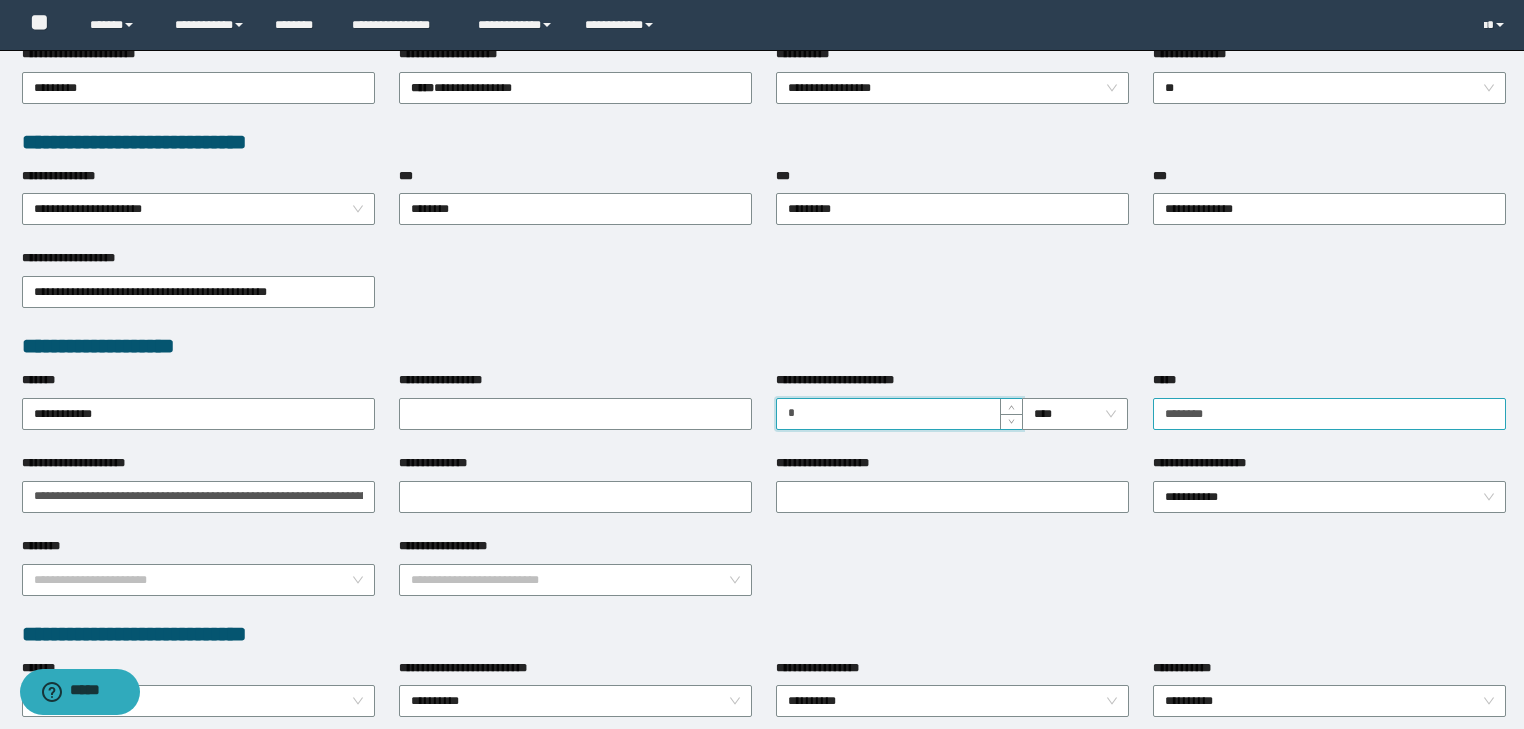 type on "*" 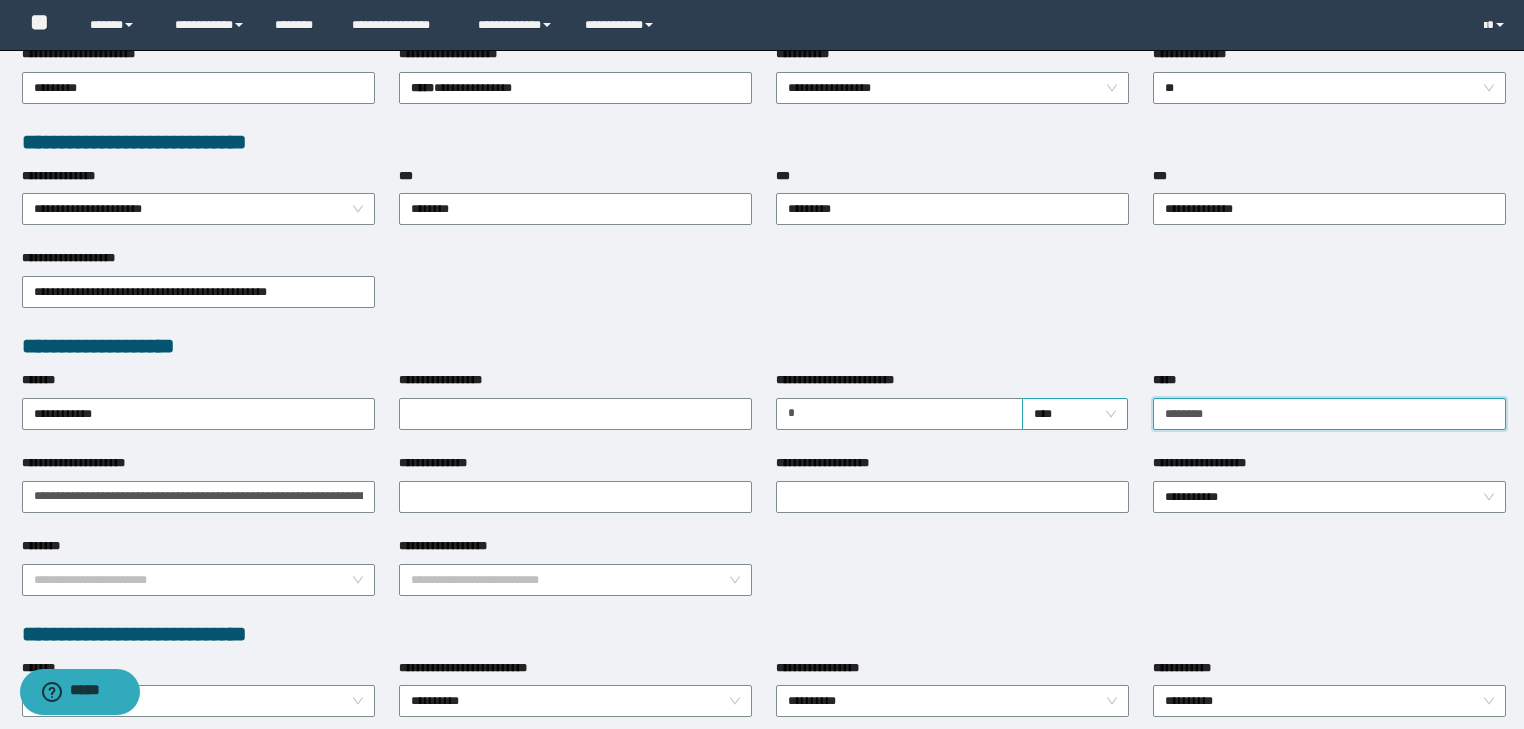 drag, startPoint x: 1240, startPoint y: 416, endPoint x: 1126, endPoint y: 408, distance: 114.28036 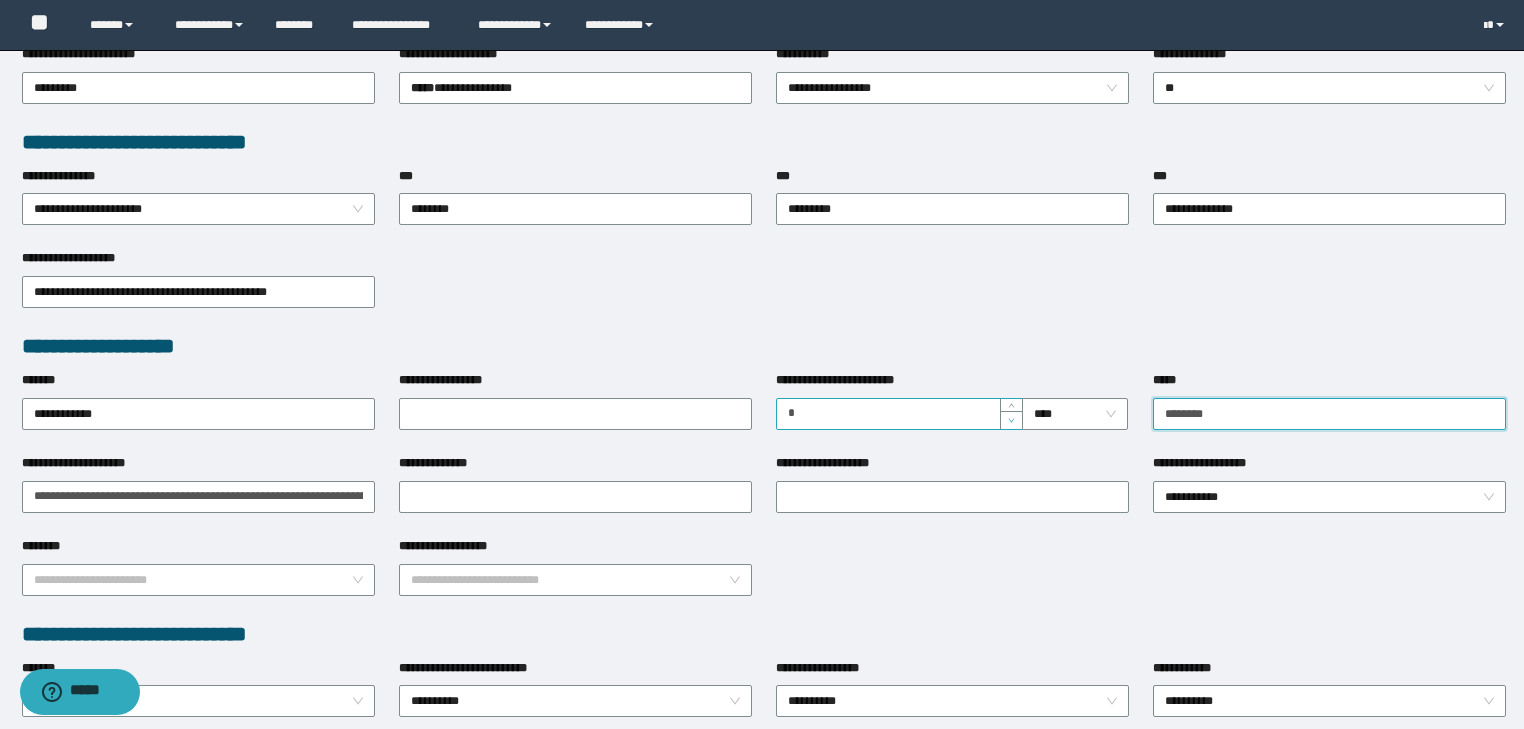 drag, startPoint x: 1232, startPoint y: 404, endPoint x: 1012, endPoint y: 416, distance: 220.32703 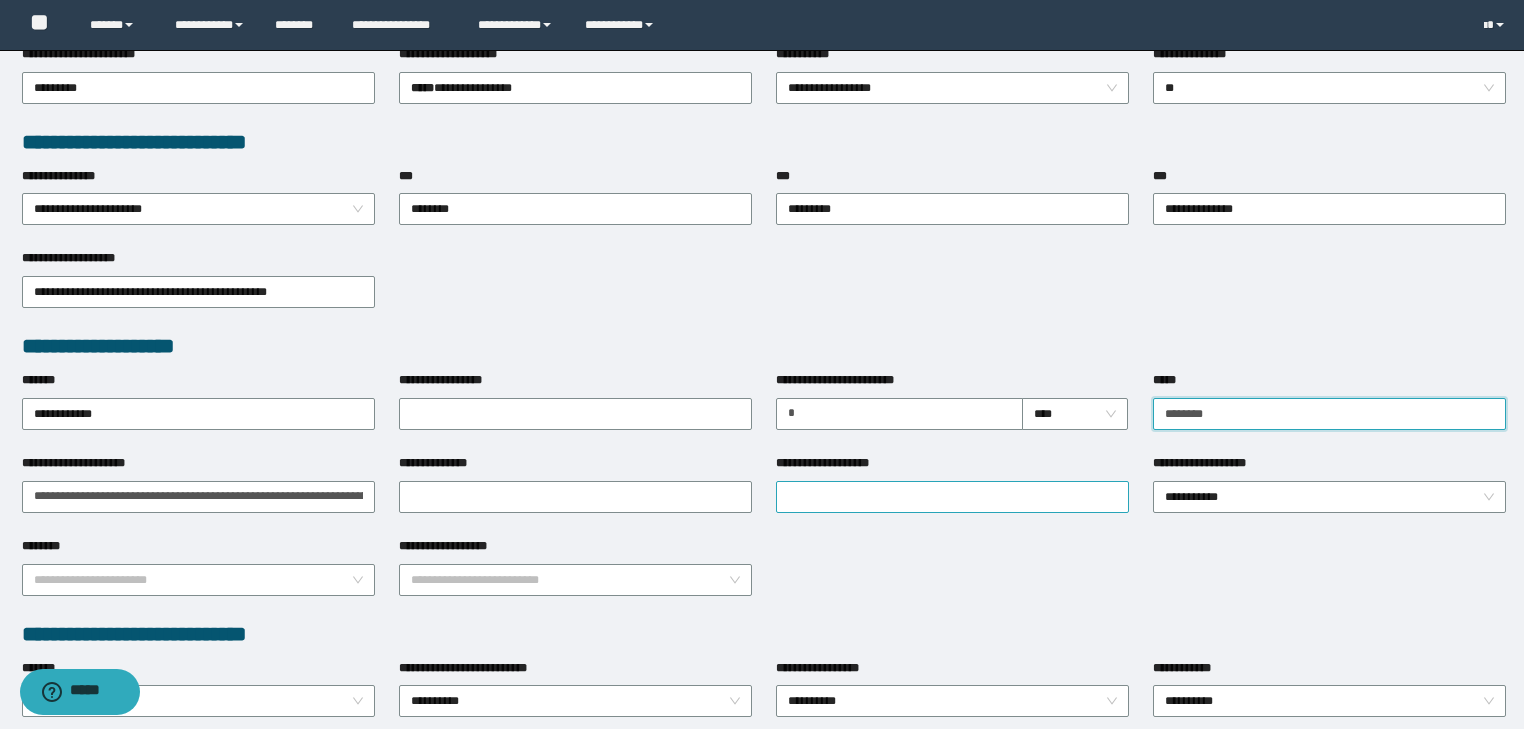 type on "*******" 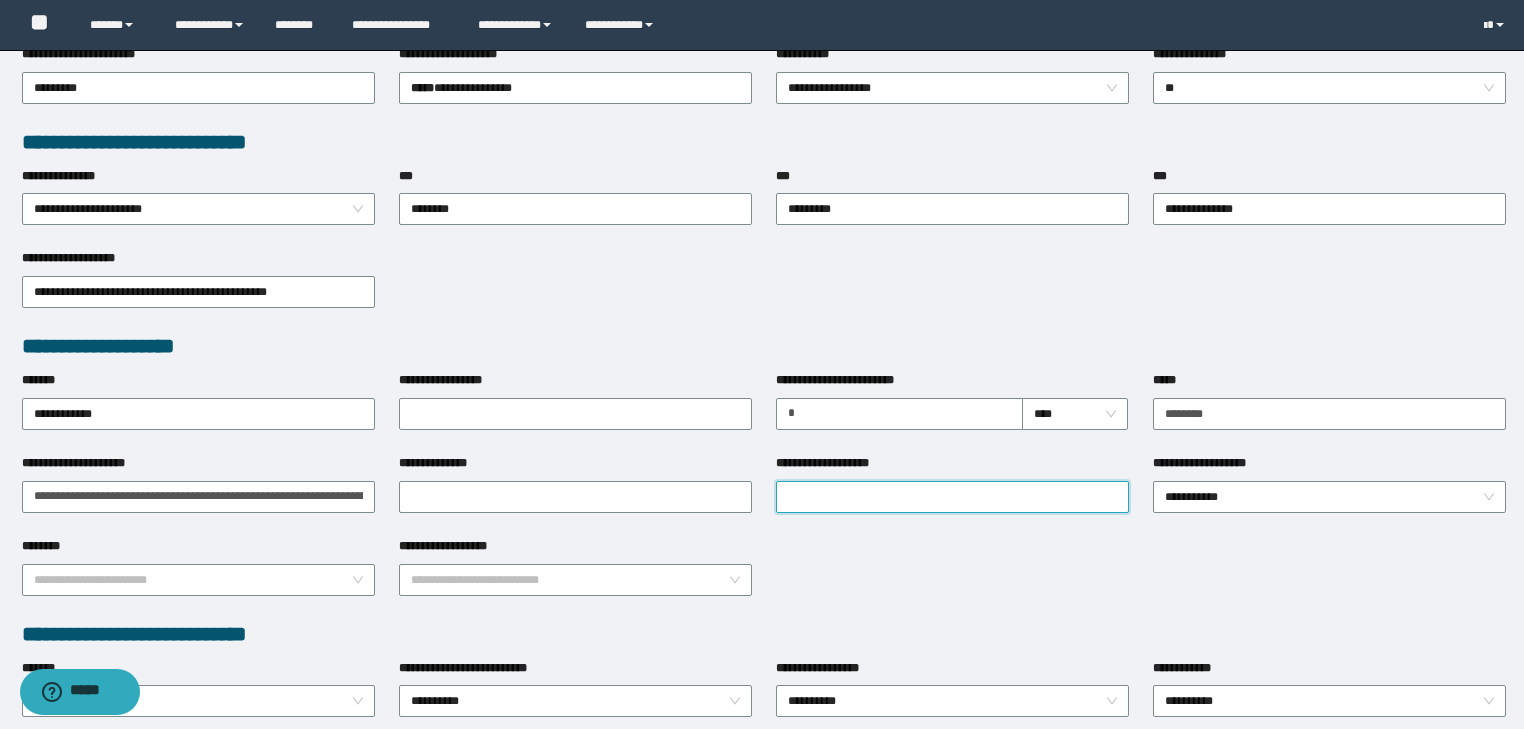 click on "**********" at bounding box center [952, 497] 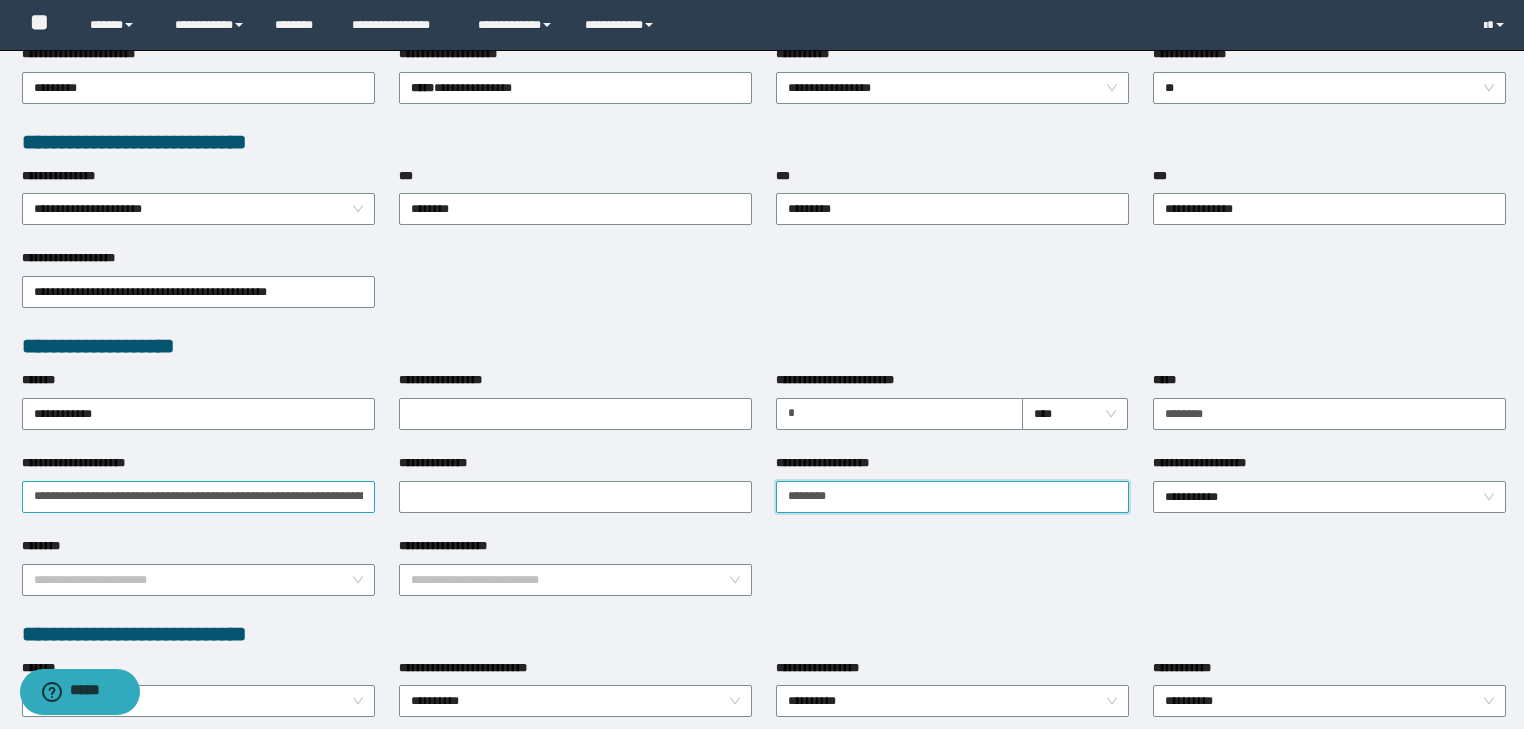 type on "*******" 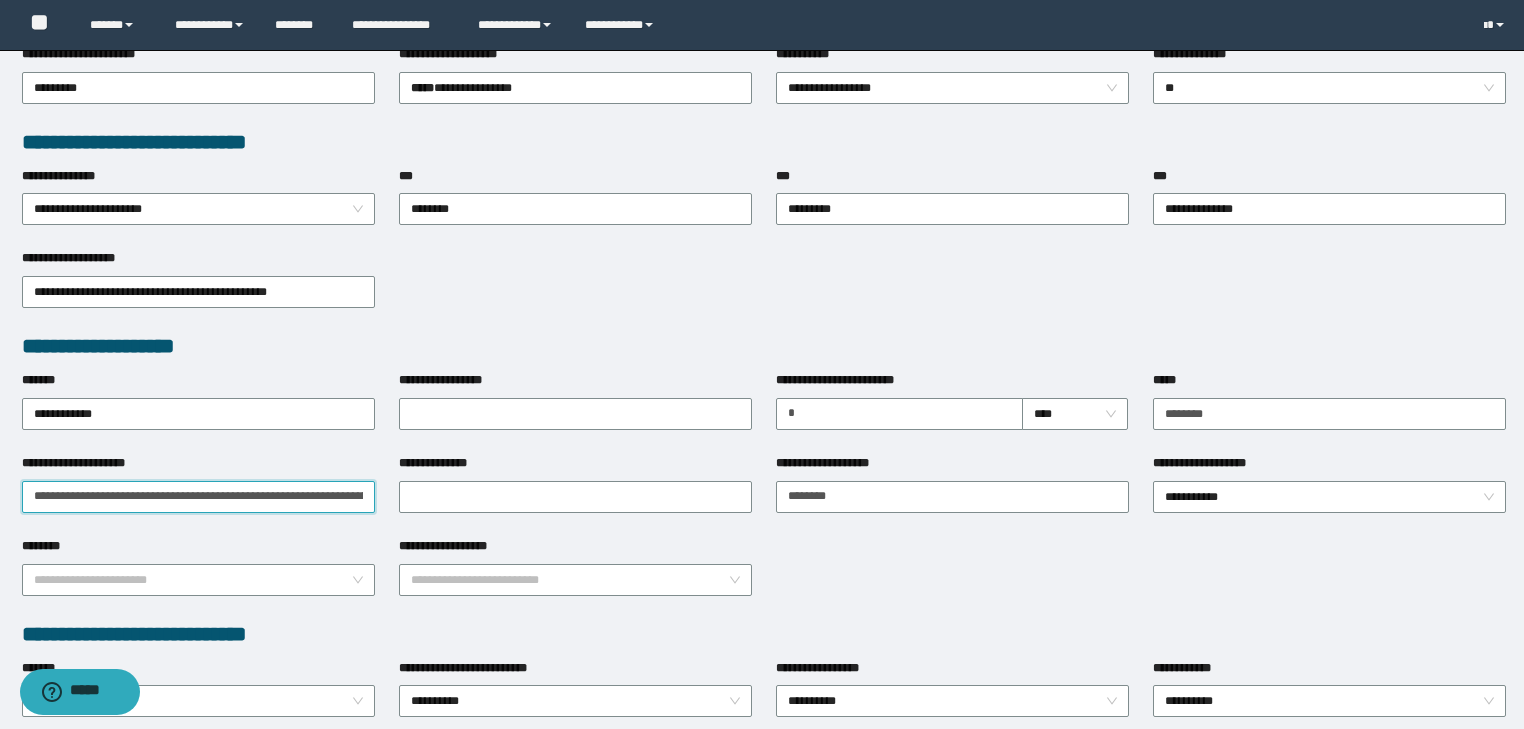click on "**********" at bounding box center (198, 497) 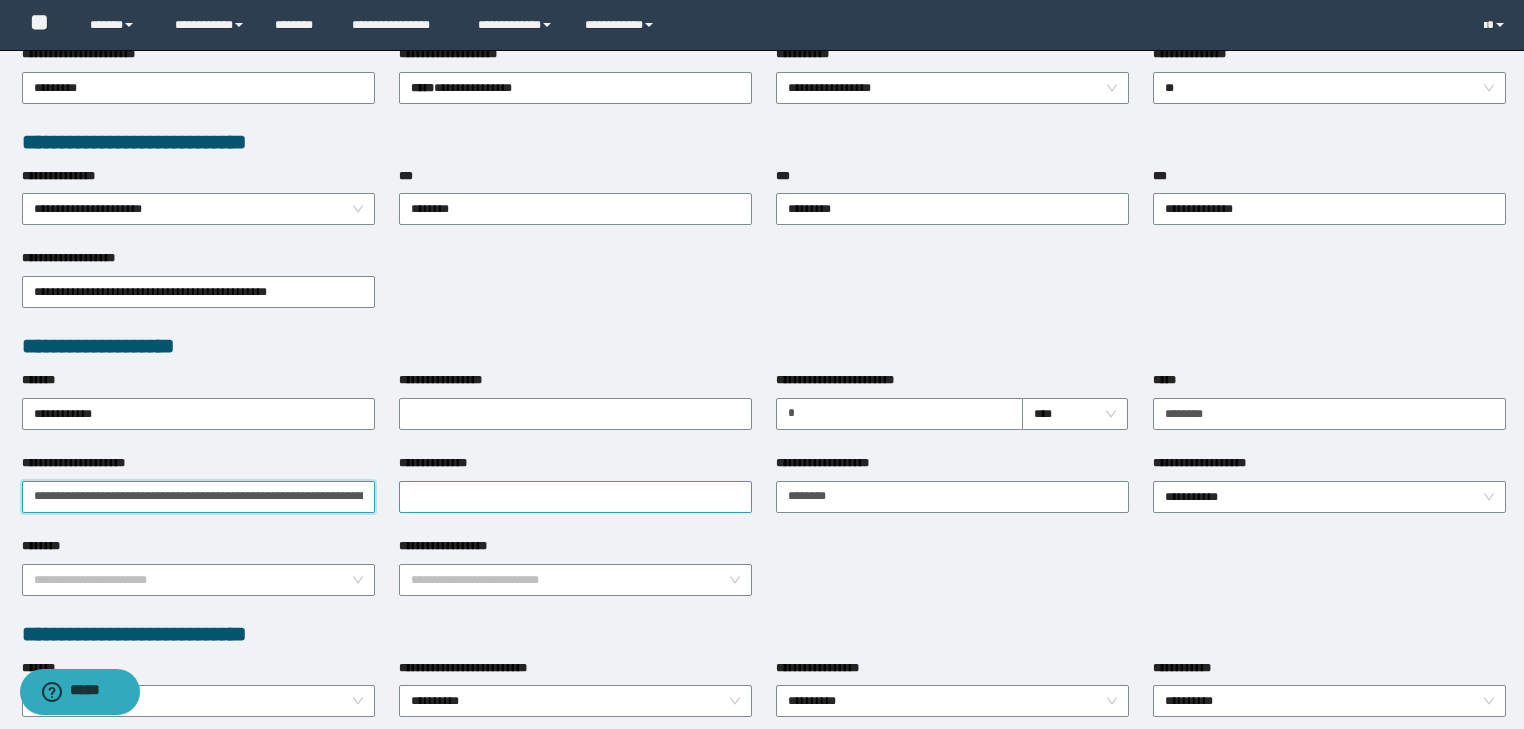 scroll, scrollTop: 0, scrollLeft: 181, axis: horizontal 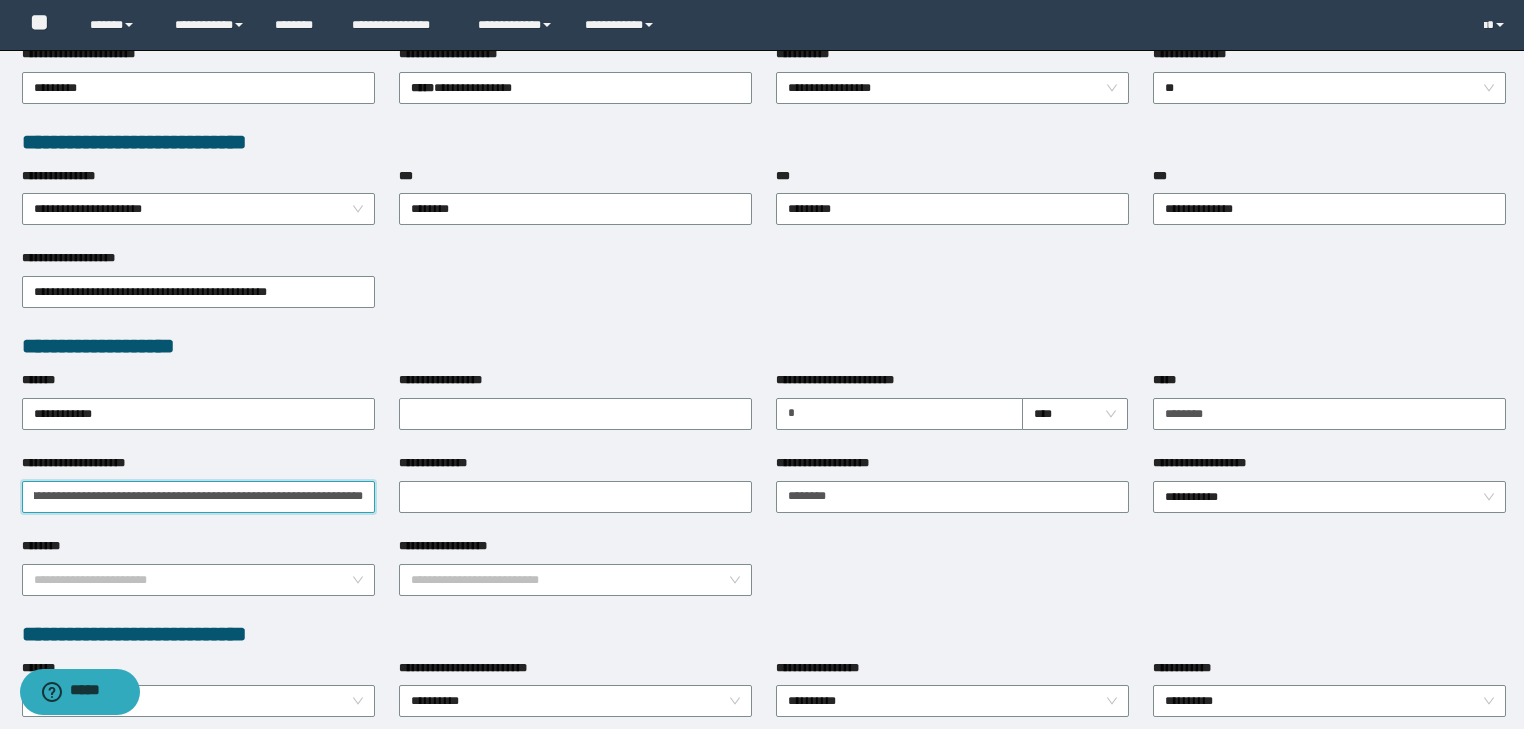 drag, startPoint x: 36, startPoint y: 494, endPoint x: 700, endPoint y: 512, distance: 664.24396 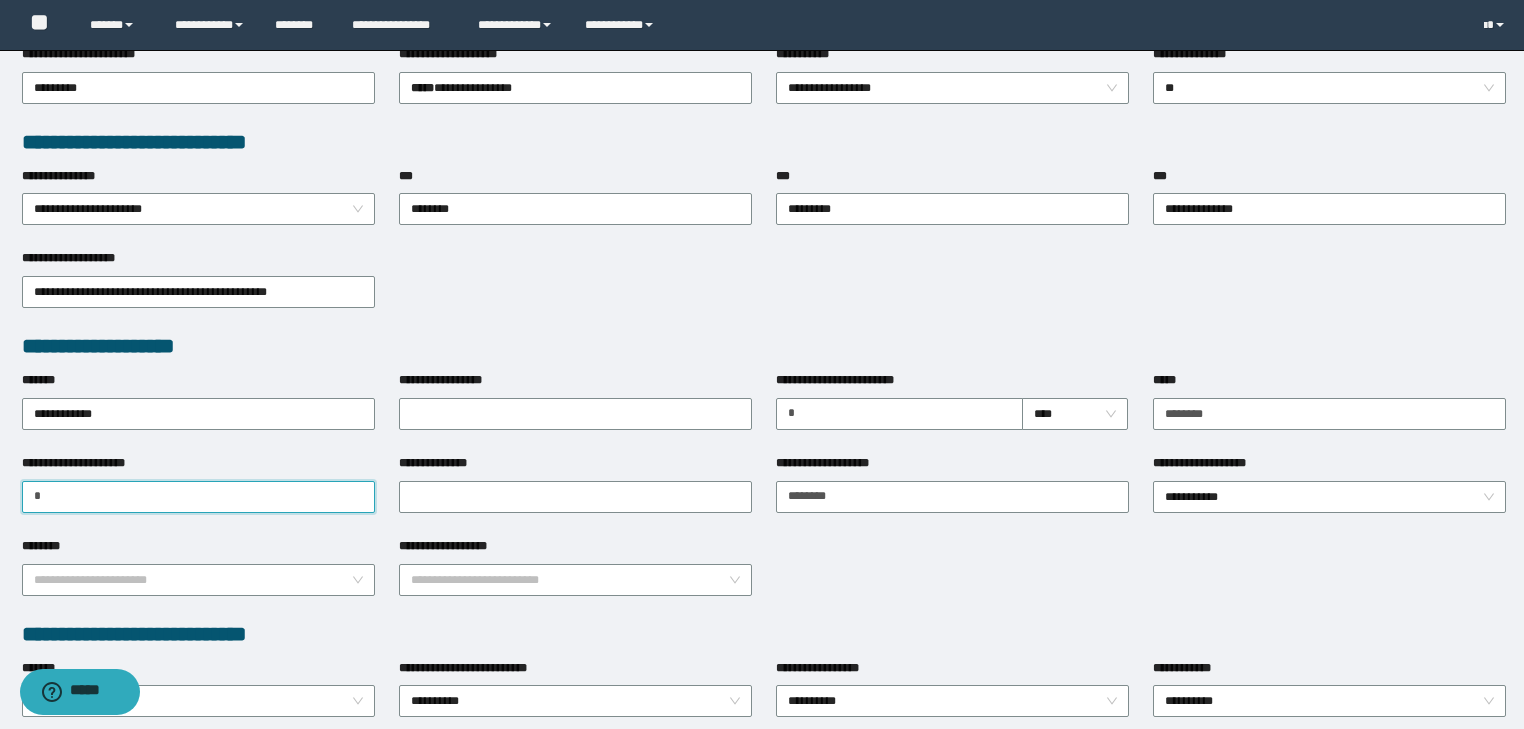 scroll, scrollTop: 0, scrollLeft: 0, axis: both 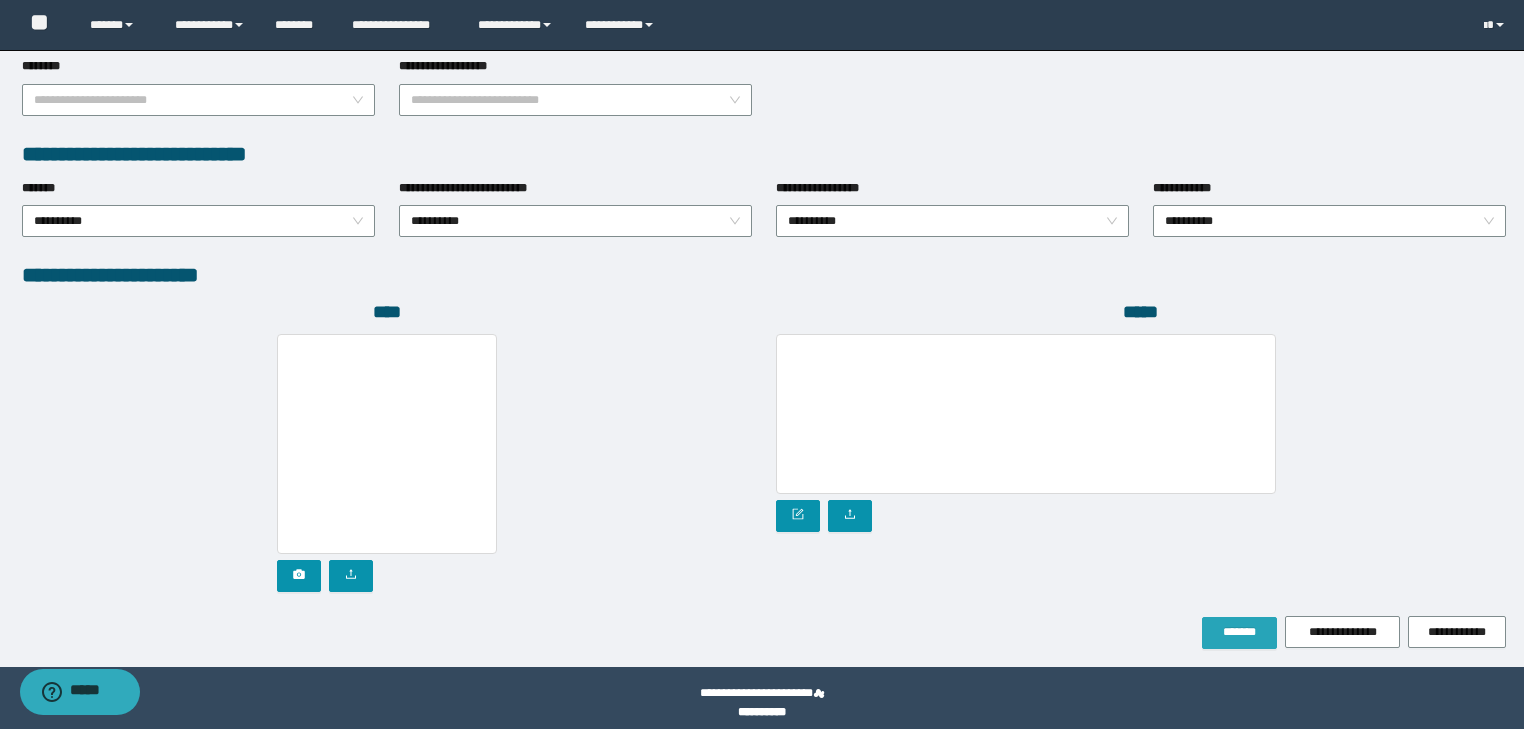 type on "**********" 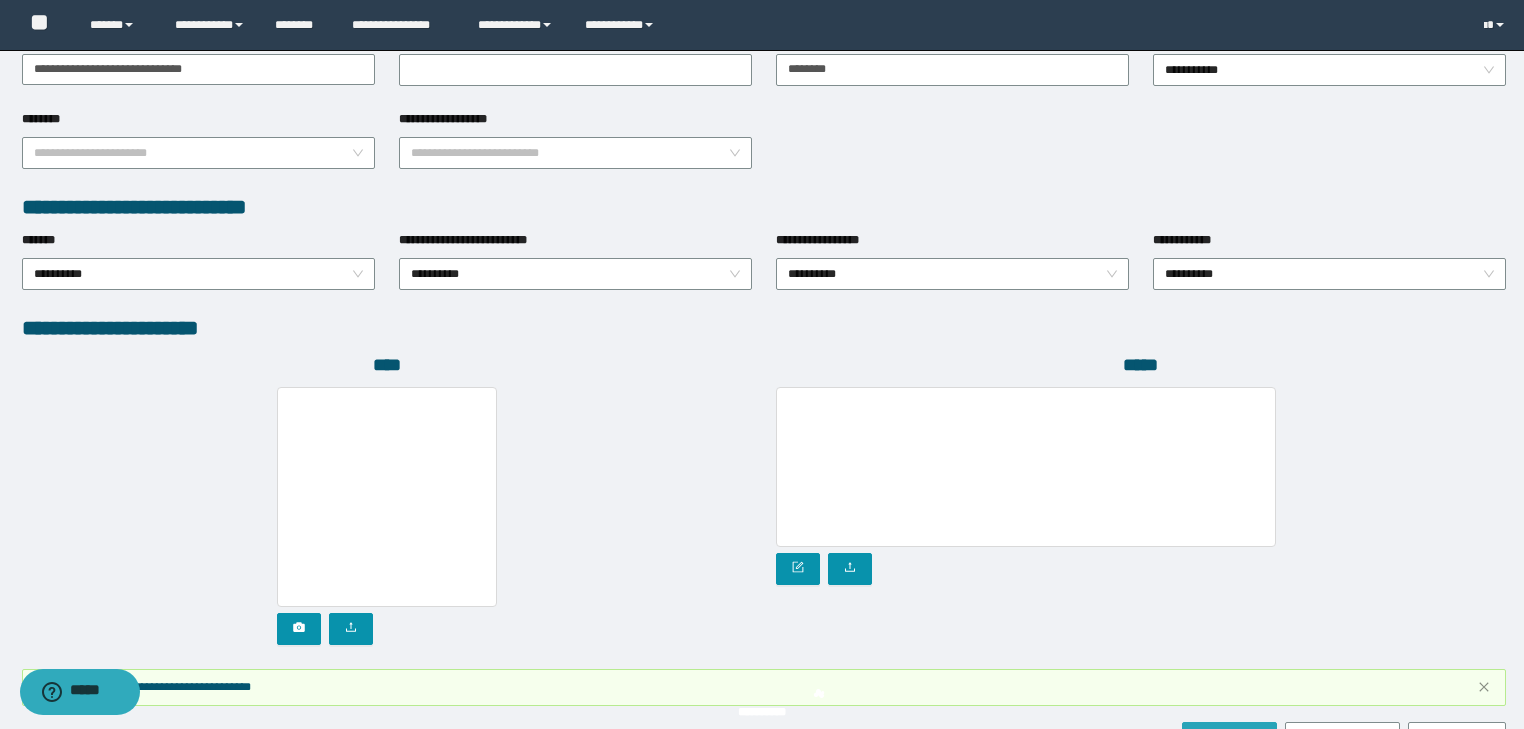 scroll, scrollTop: 1012, scrollLeft: 0, axis: vertical 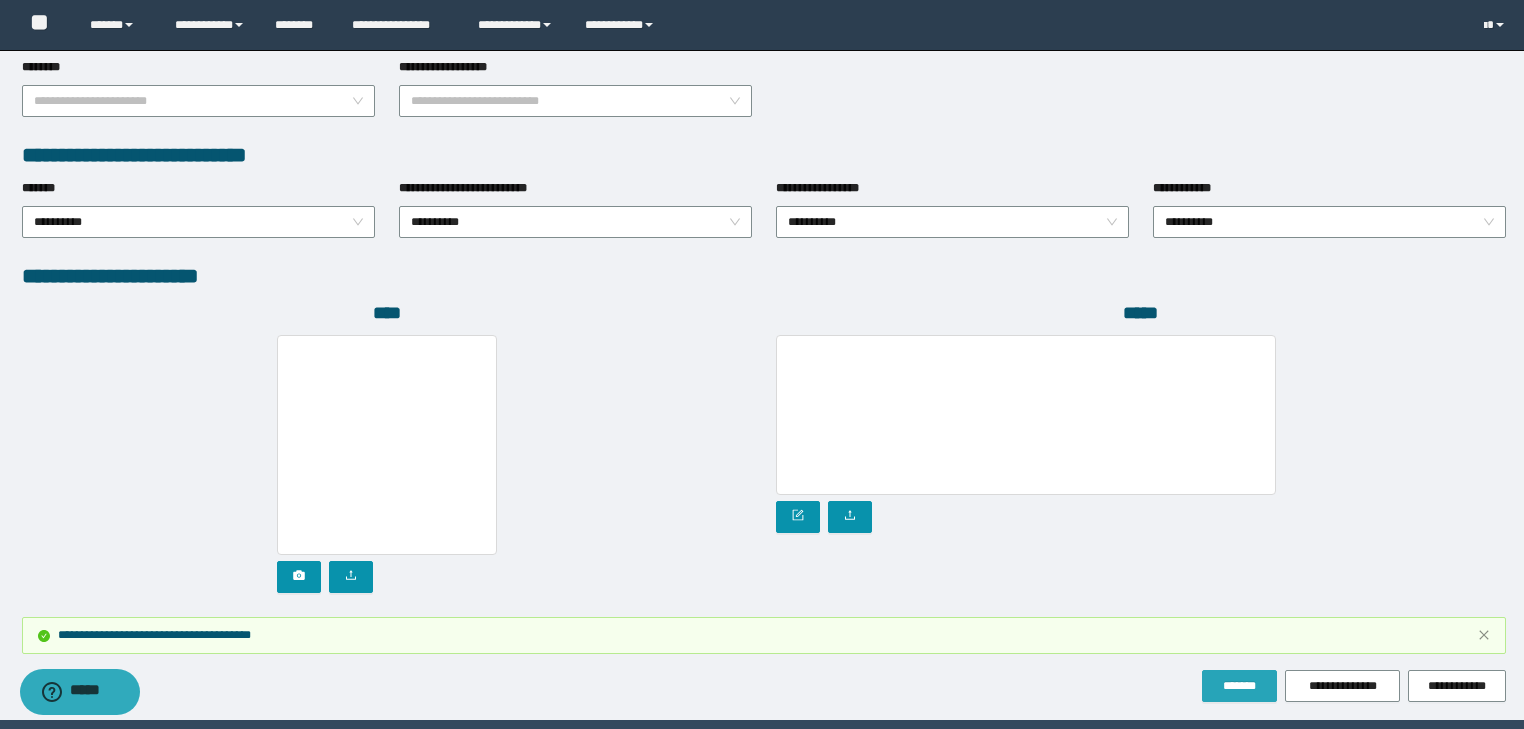 type 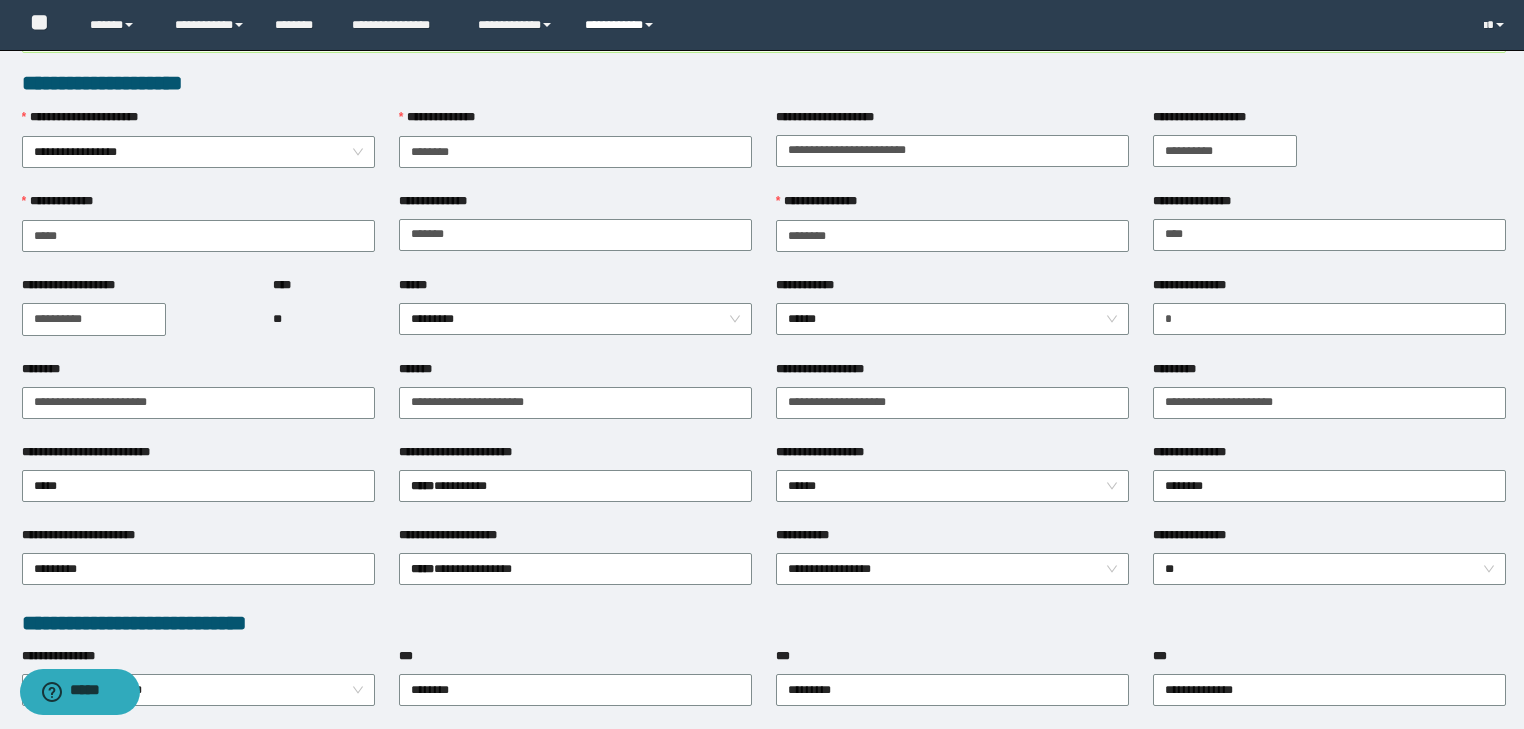 scroll, scrollTop: 0, scrollLeft: 0, axis: both 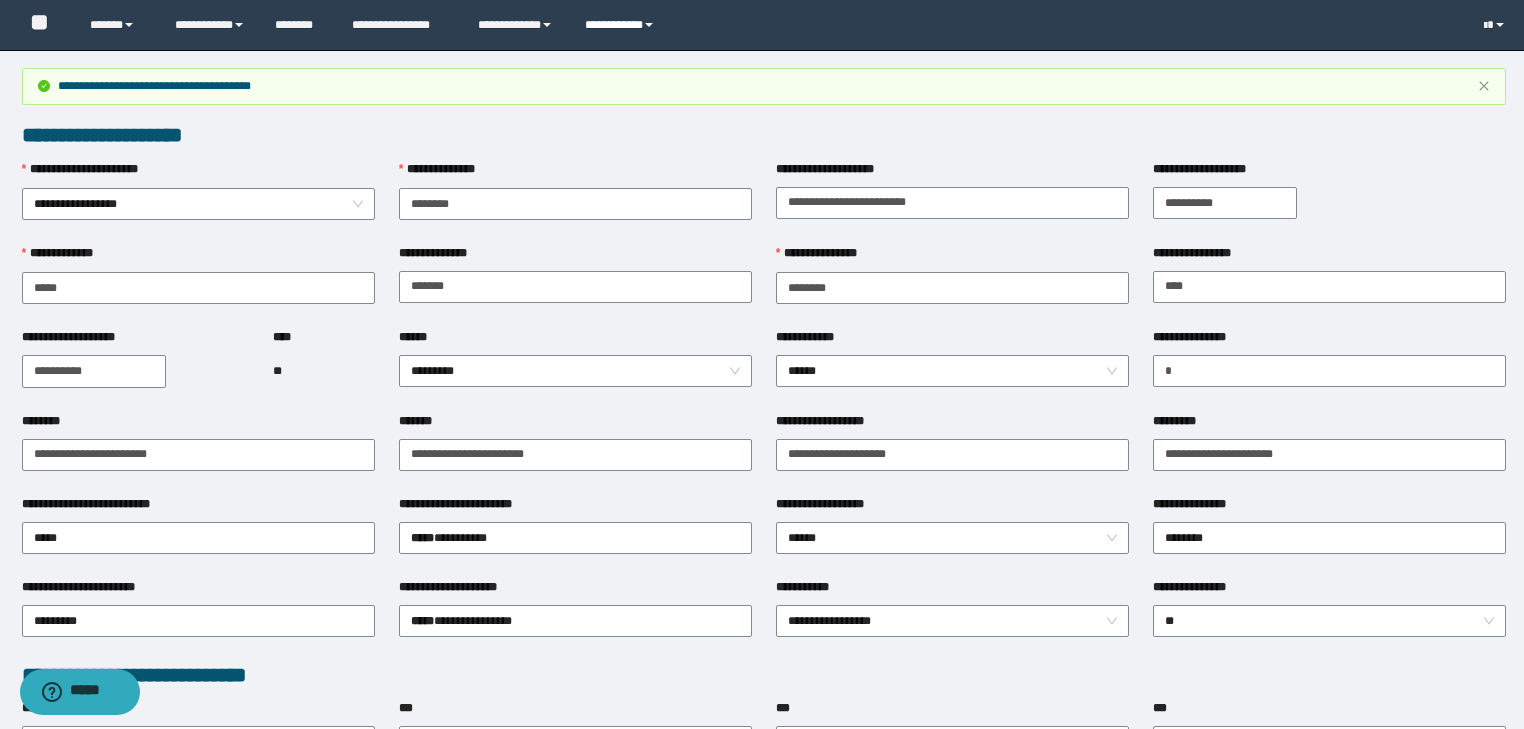 click on "**********" at bounding box center [622, 25] 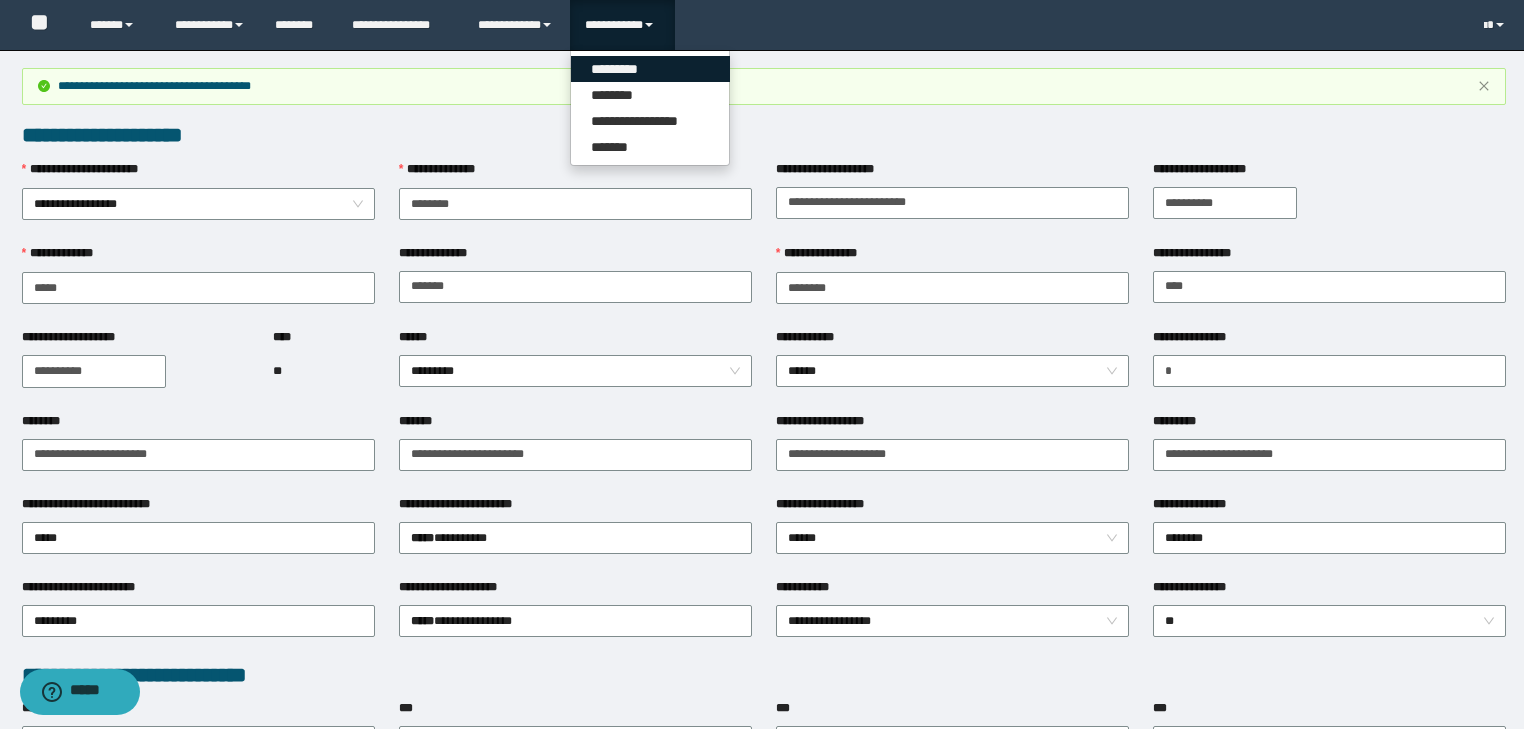 click on "*********" at bounding box center [650, 69] 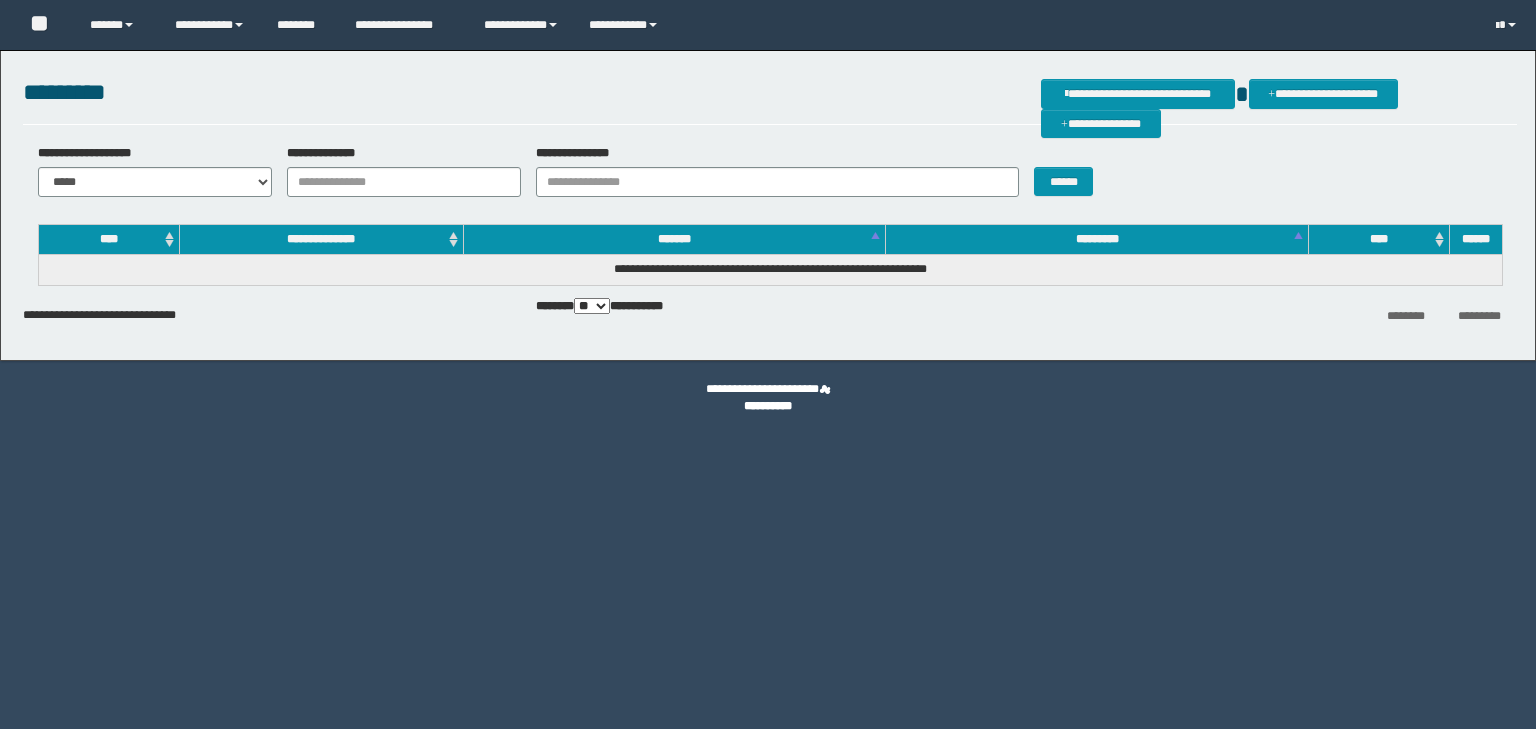 scroll, scrollTop: 0, scrollLeft: 0, axis: both 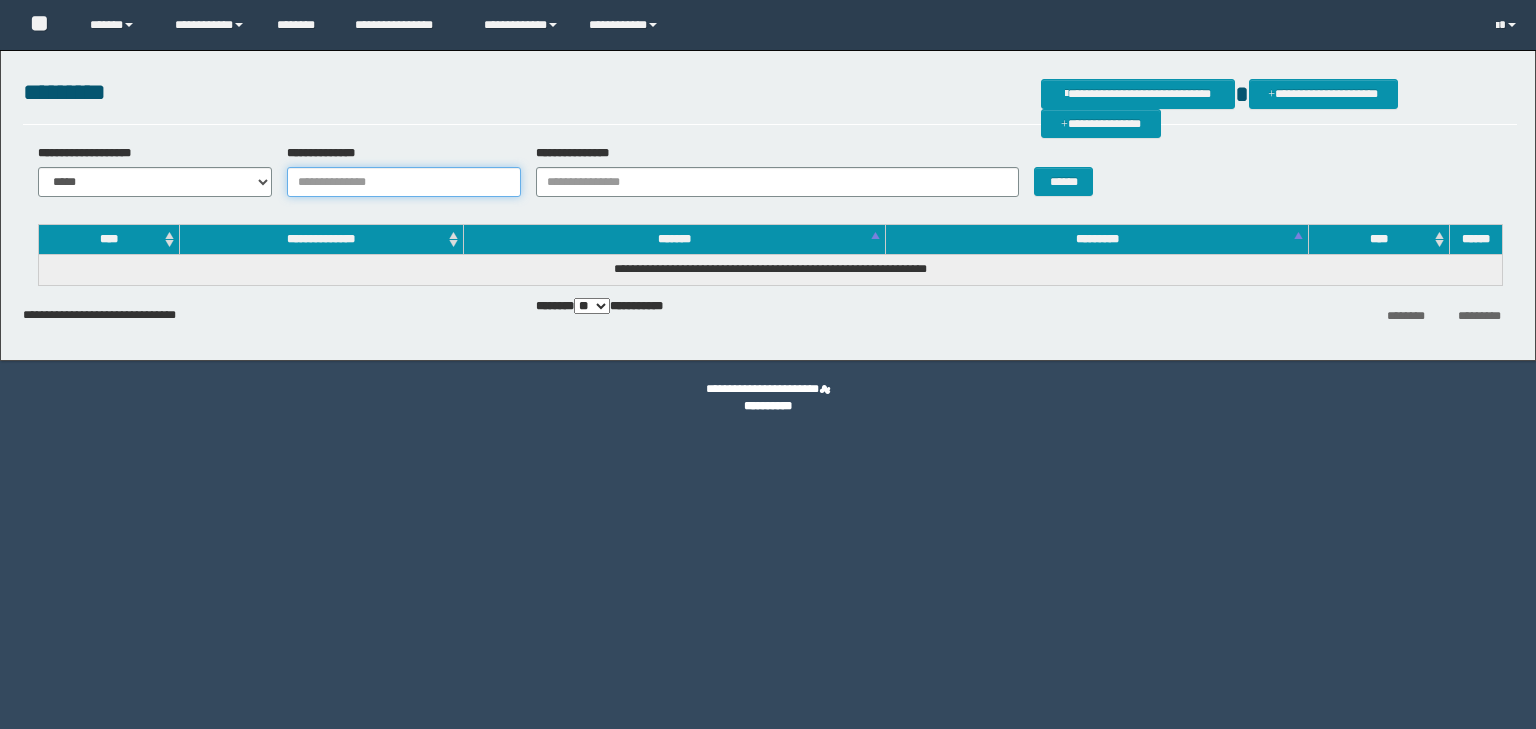 click on "**********" at bounding box center (404, 182) 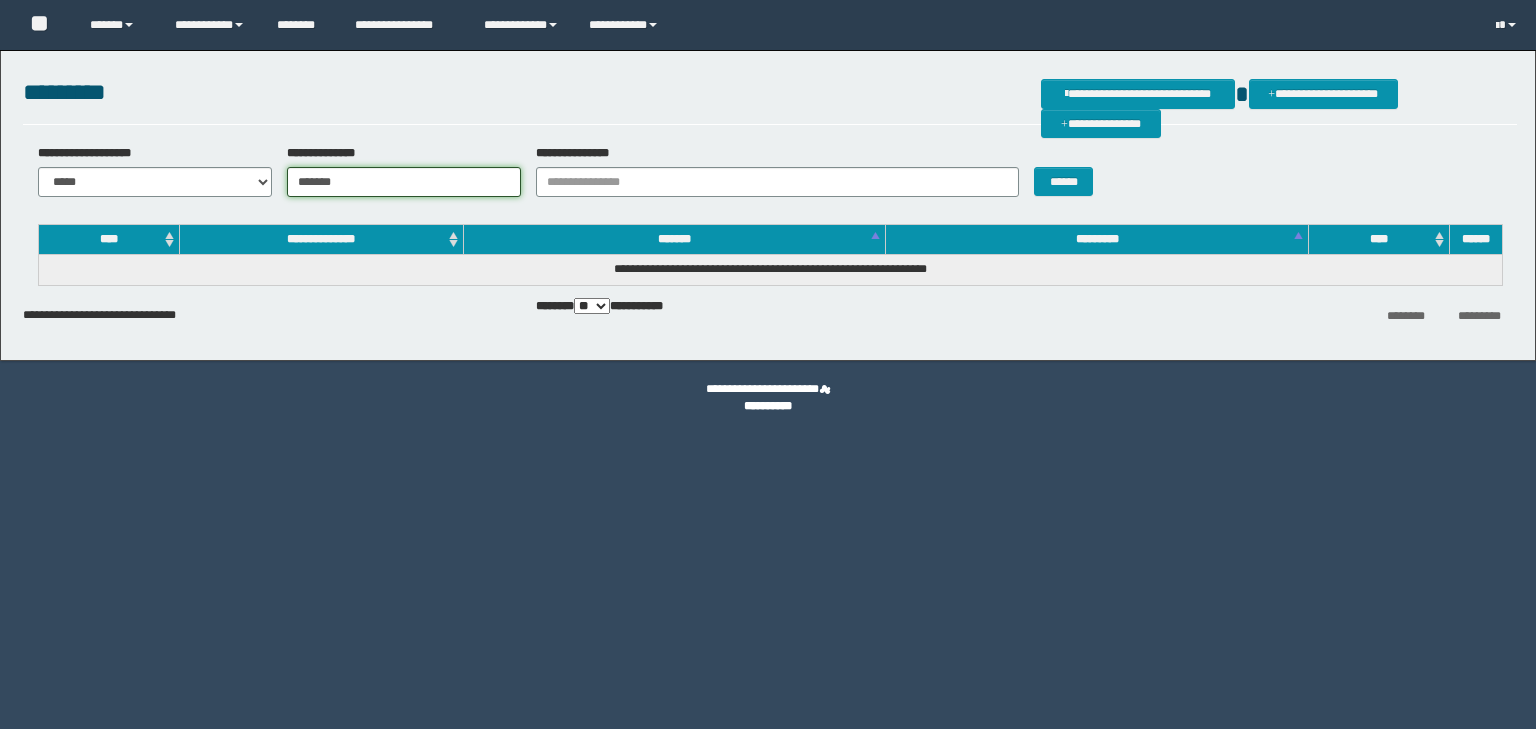 scroll, scrollTop: 0, scrollLeft: 0, axis: both 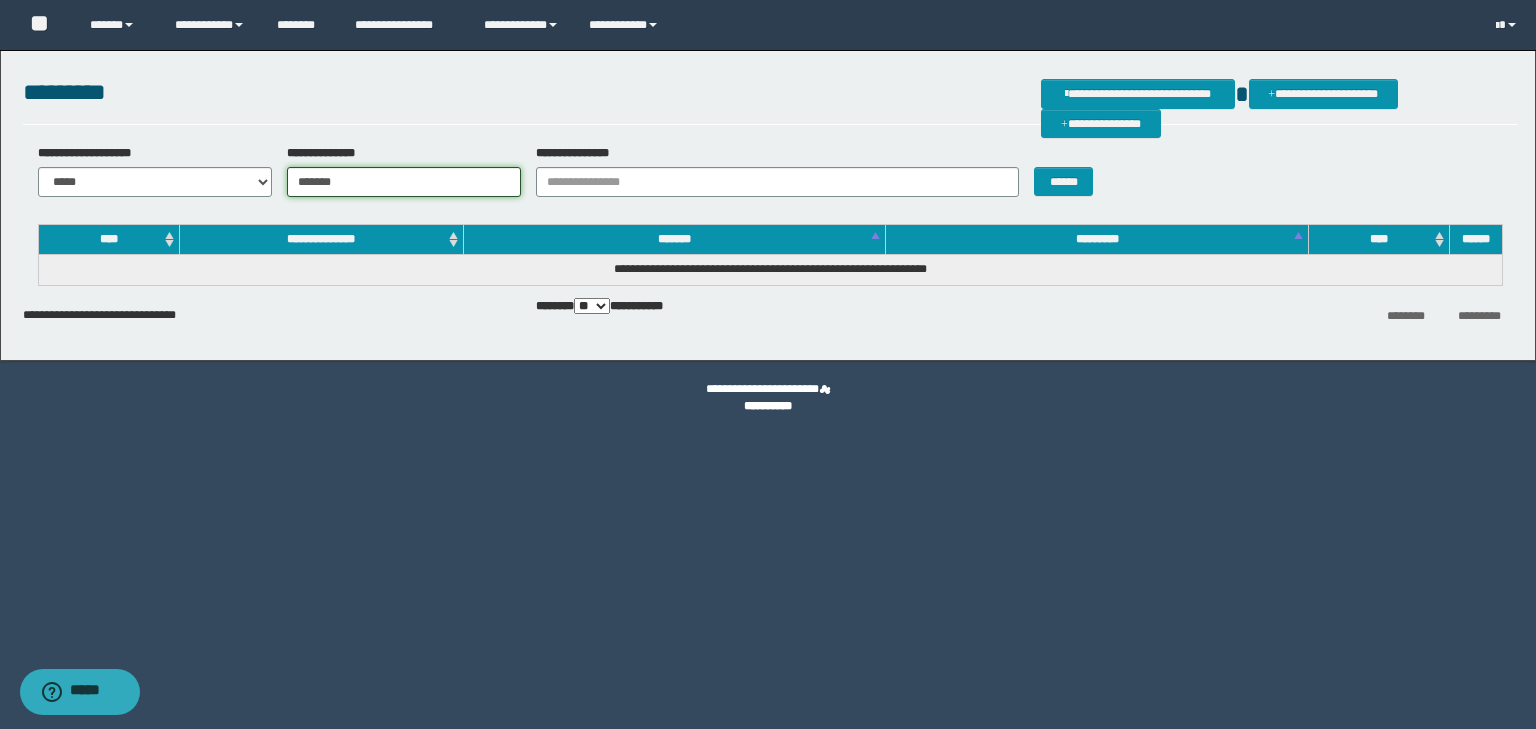 type on "*******" 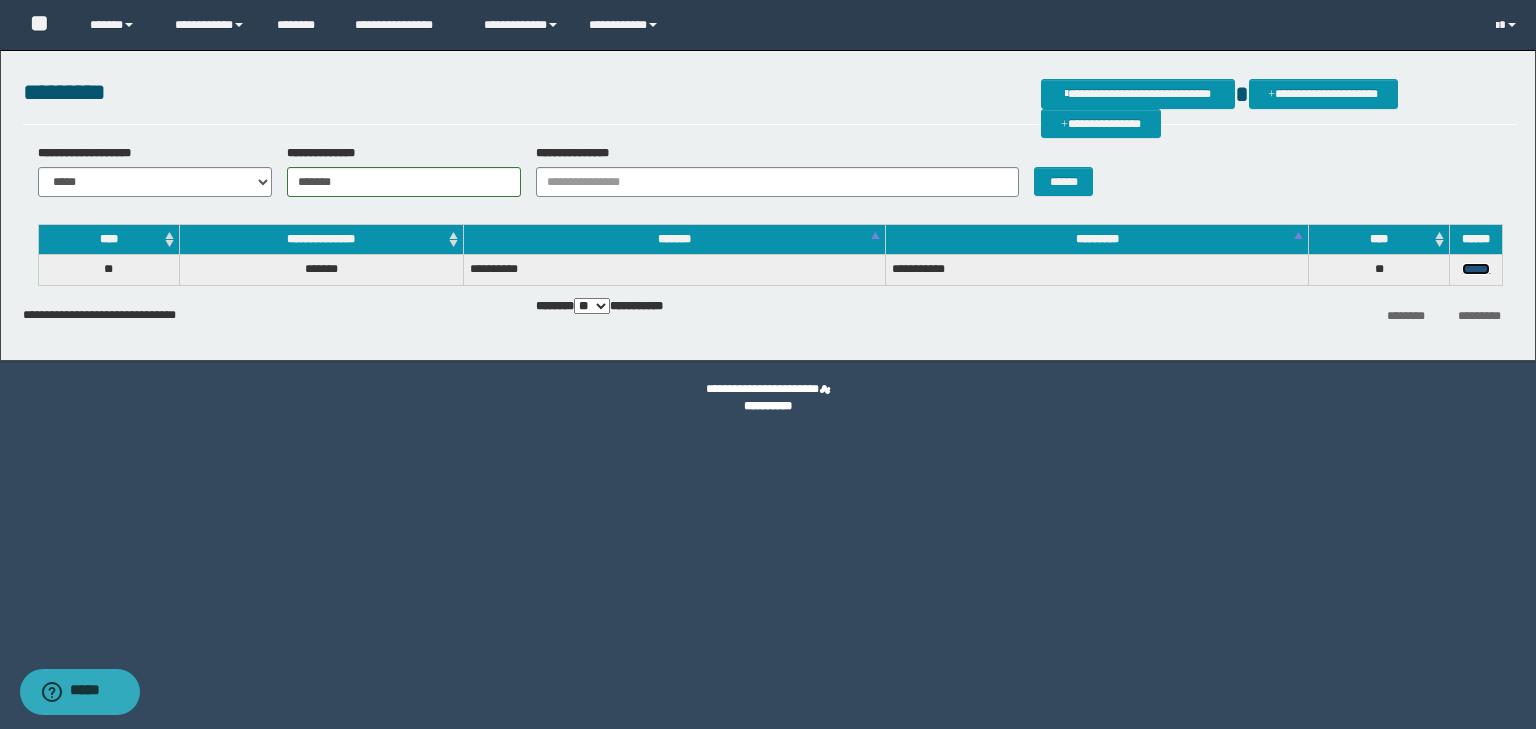 click on "******" at bounding box center [1476, 269] 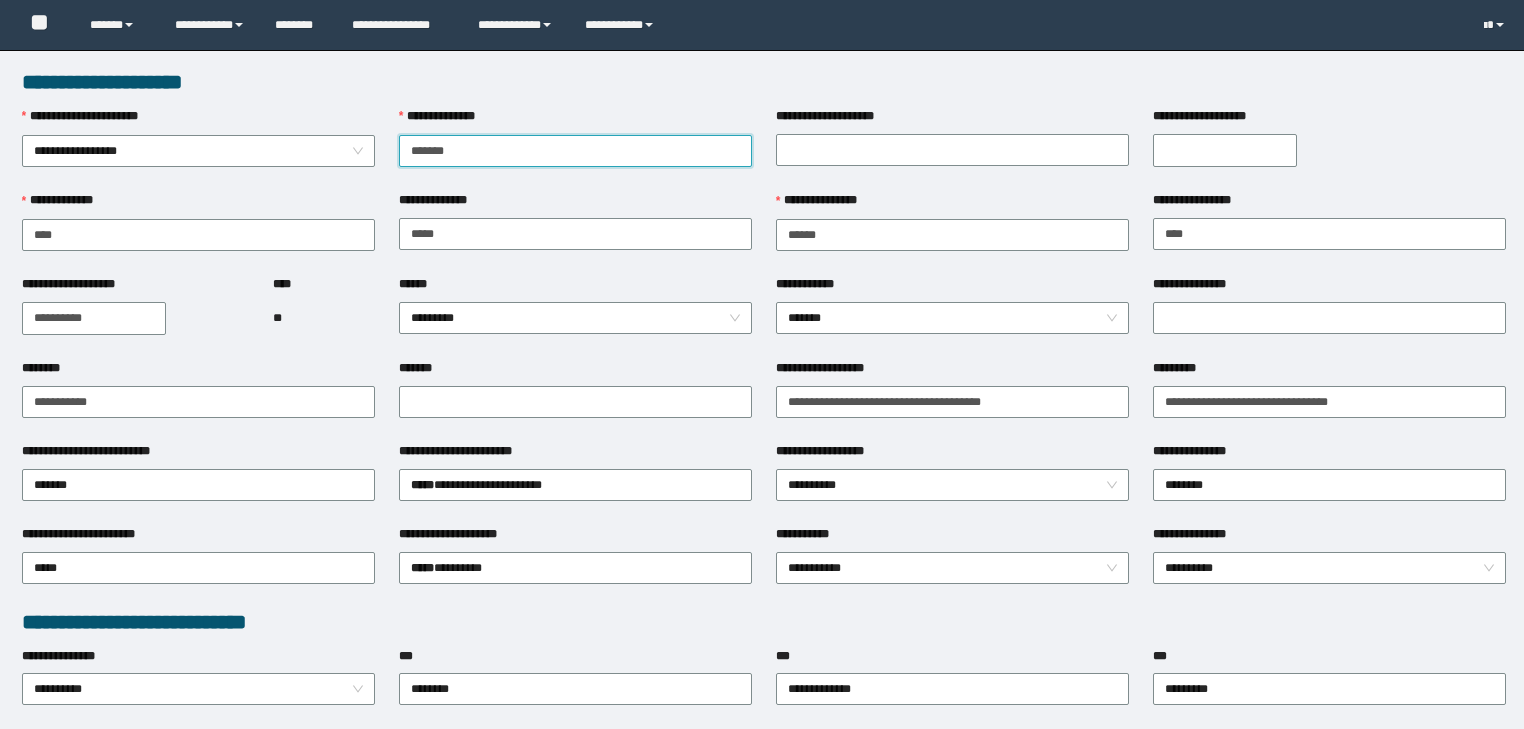 scroll, scrollTop: 0, scrollLeft: 0, axis: both 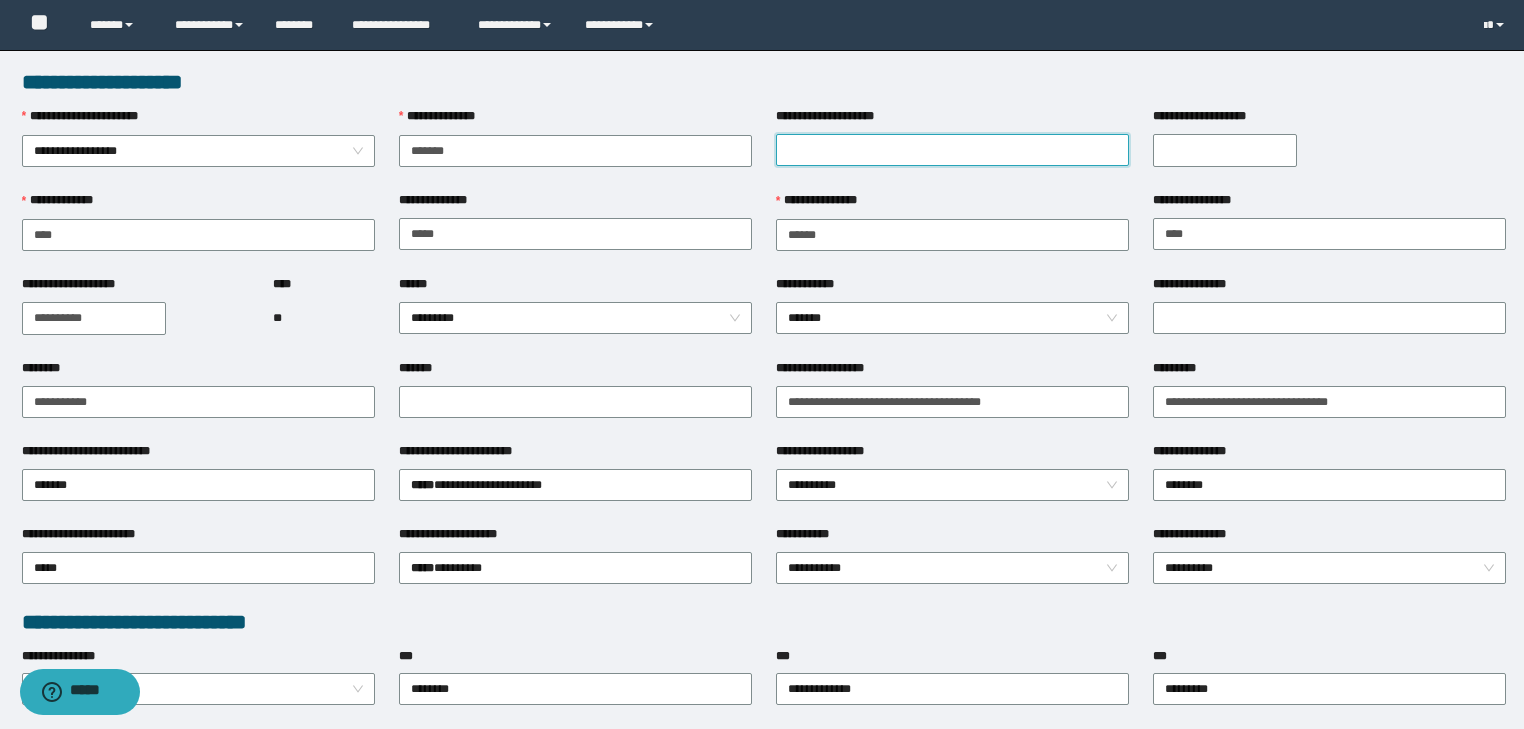 click on "**********" at bounding box center [952, 150] 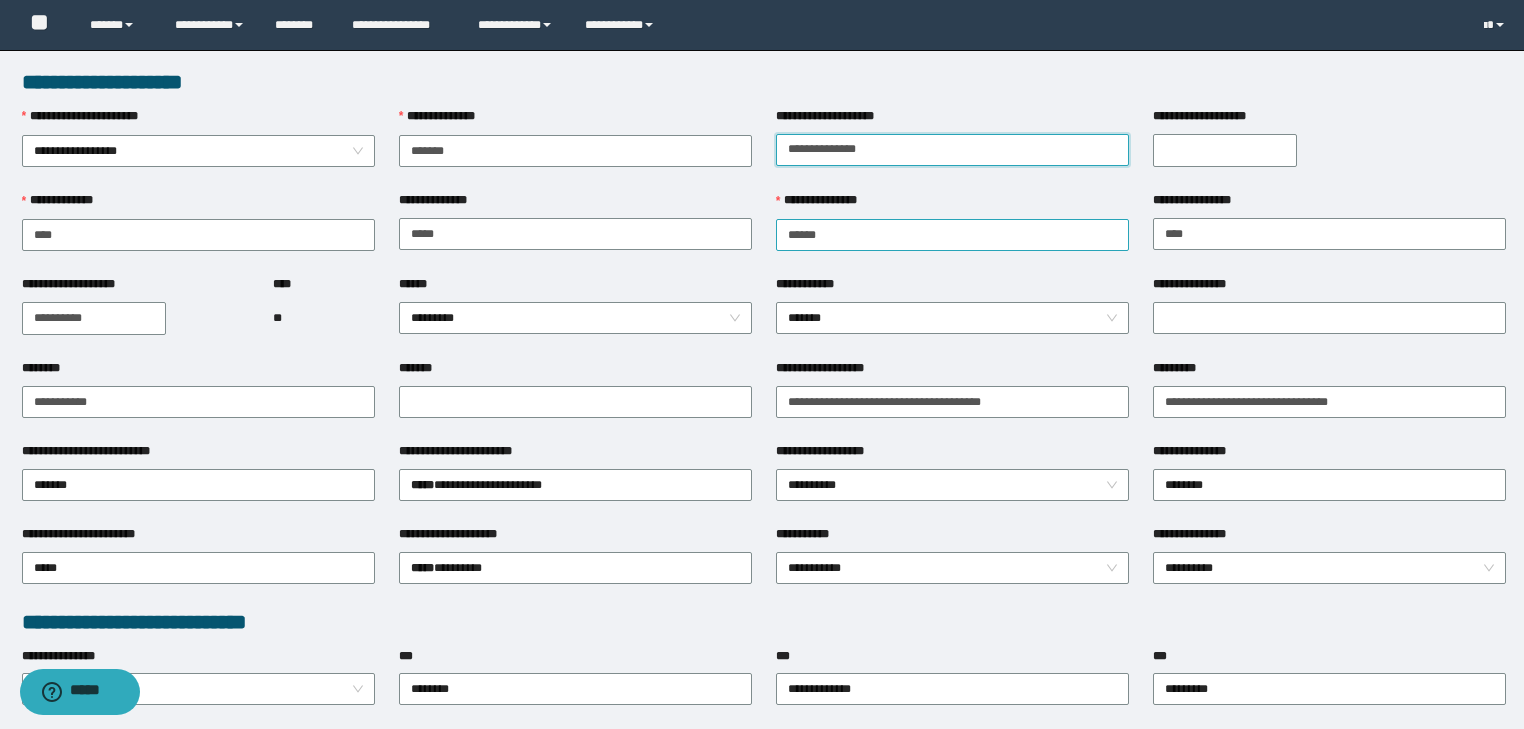 drag, startPoint x: 856, startPoint y: 152, endPoint x: 876, endPoint y: 234, distance: 84.40379 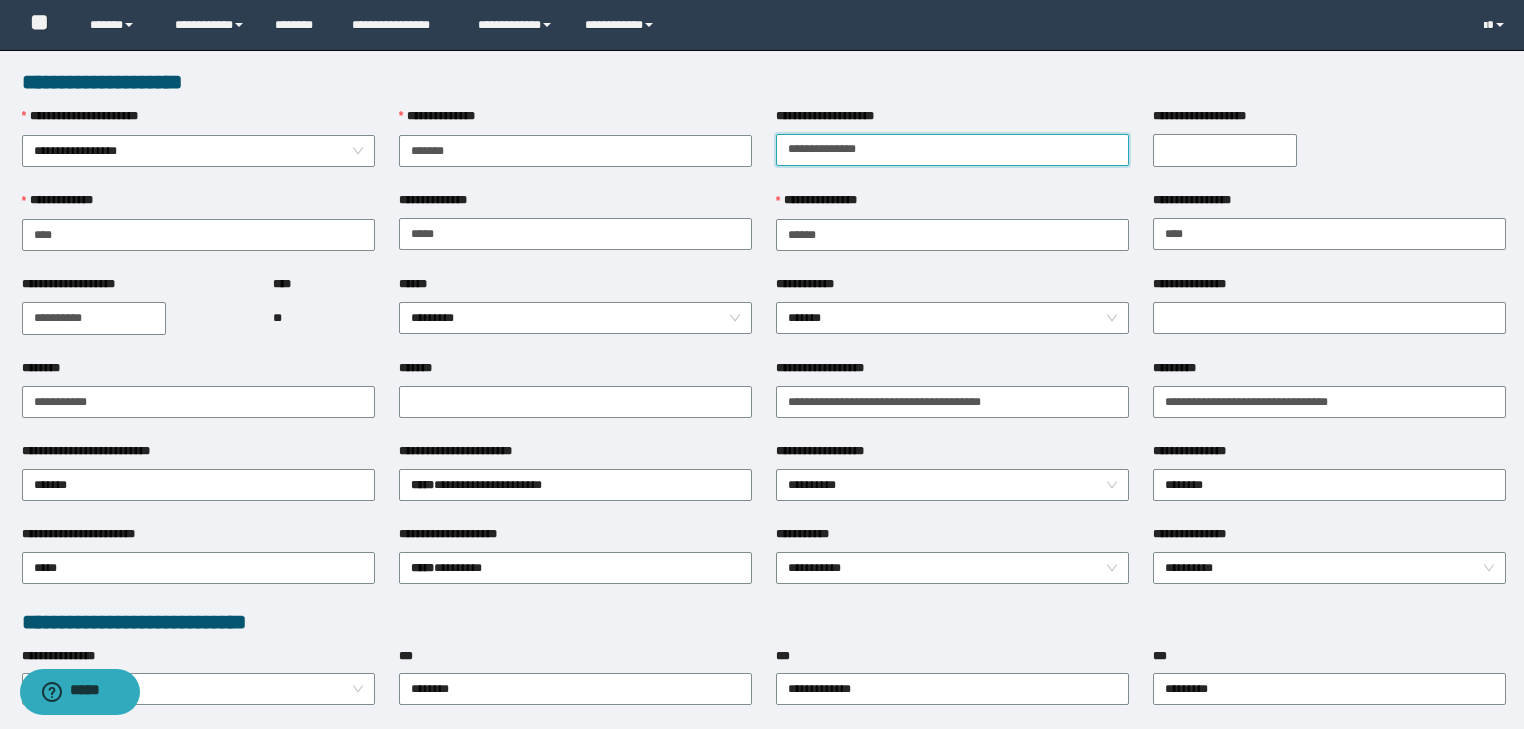 type on "**********" 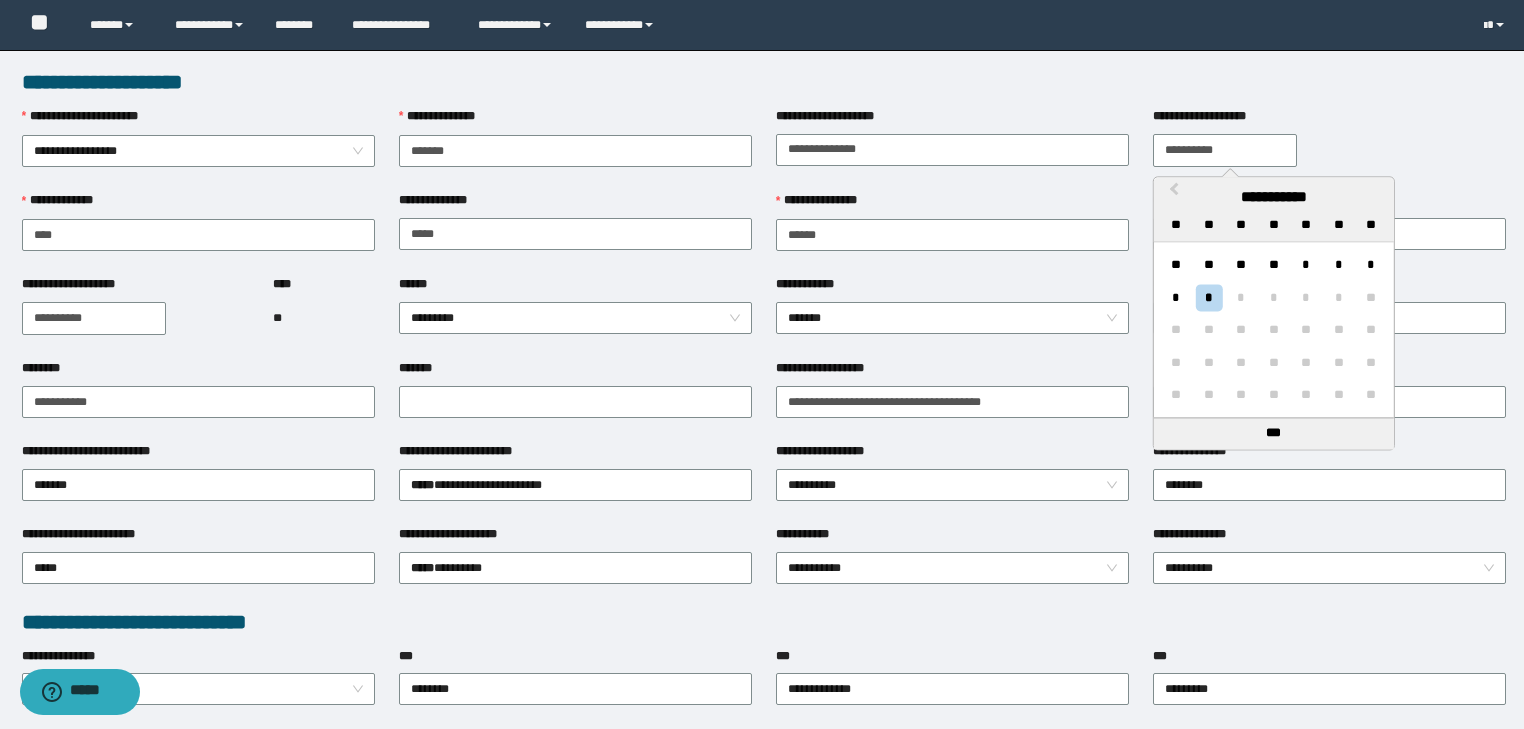 click on "**********" at bounding box center [1225, 150] 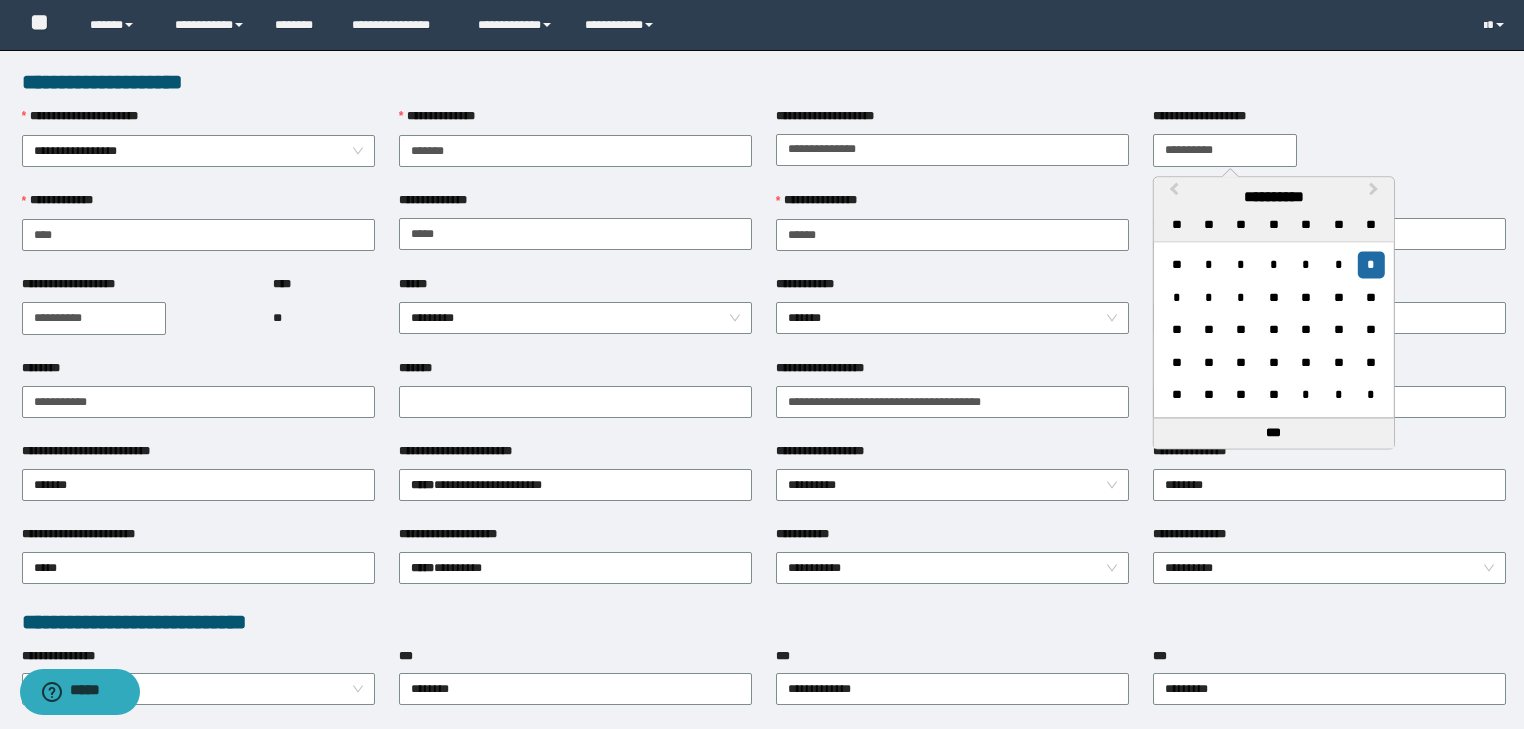 type on "**********" 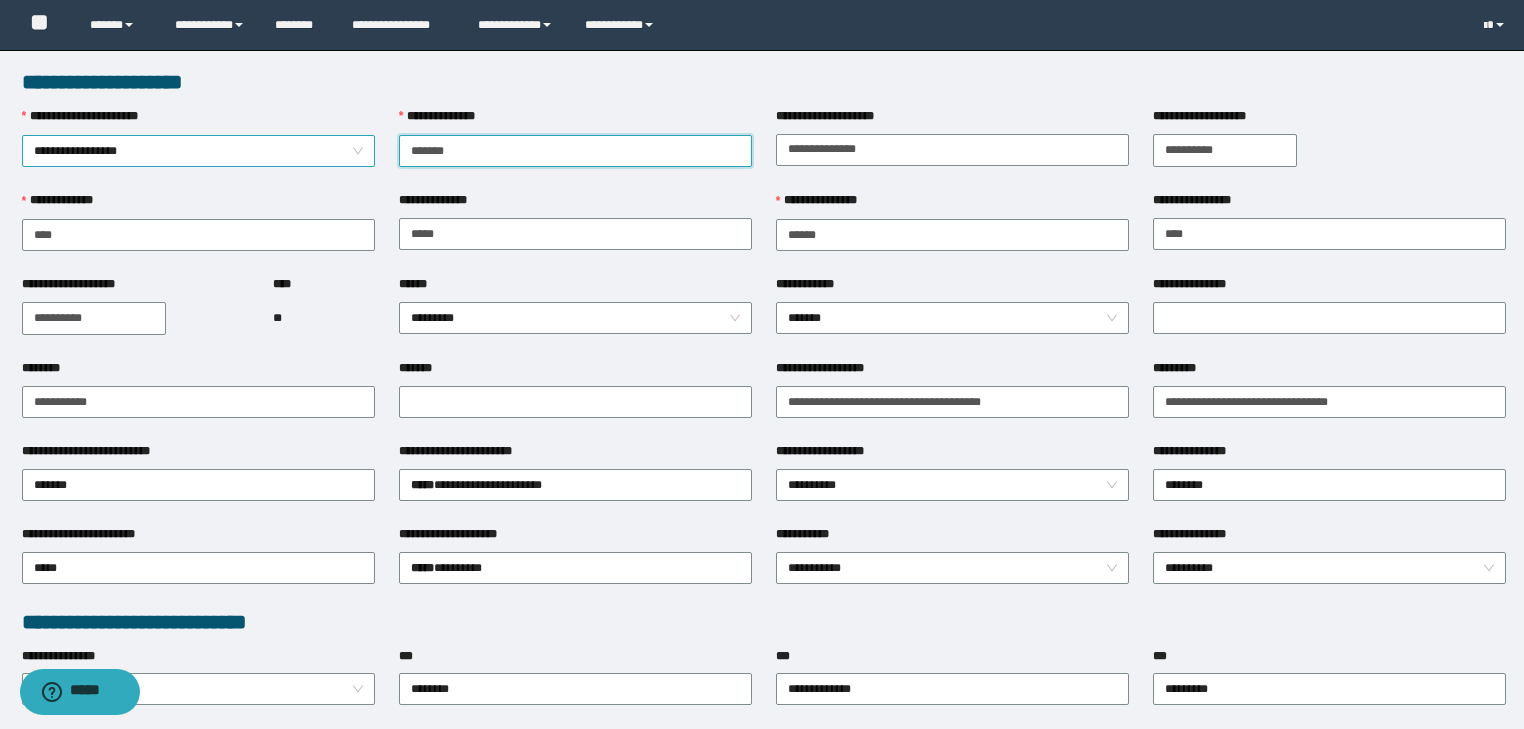 drag, startPoint x: 465, startPoint y: 146, endPoint x: 290, endPoint y: 160, distance: 175.55911 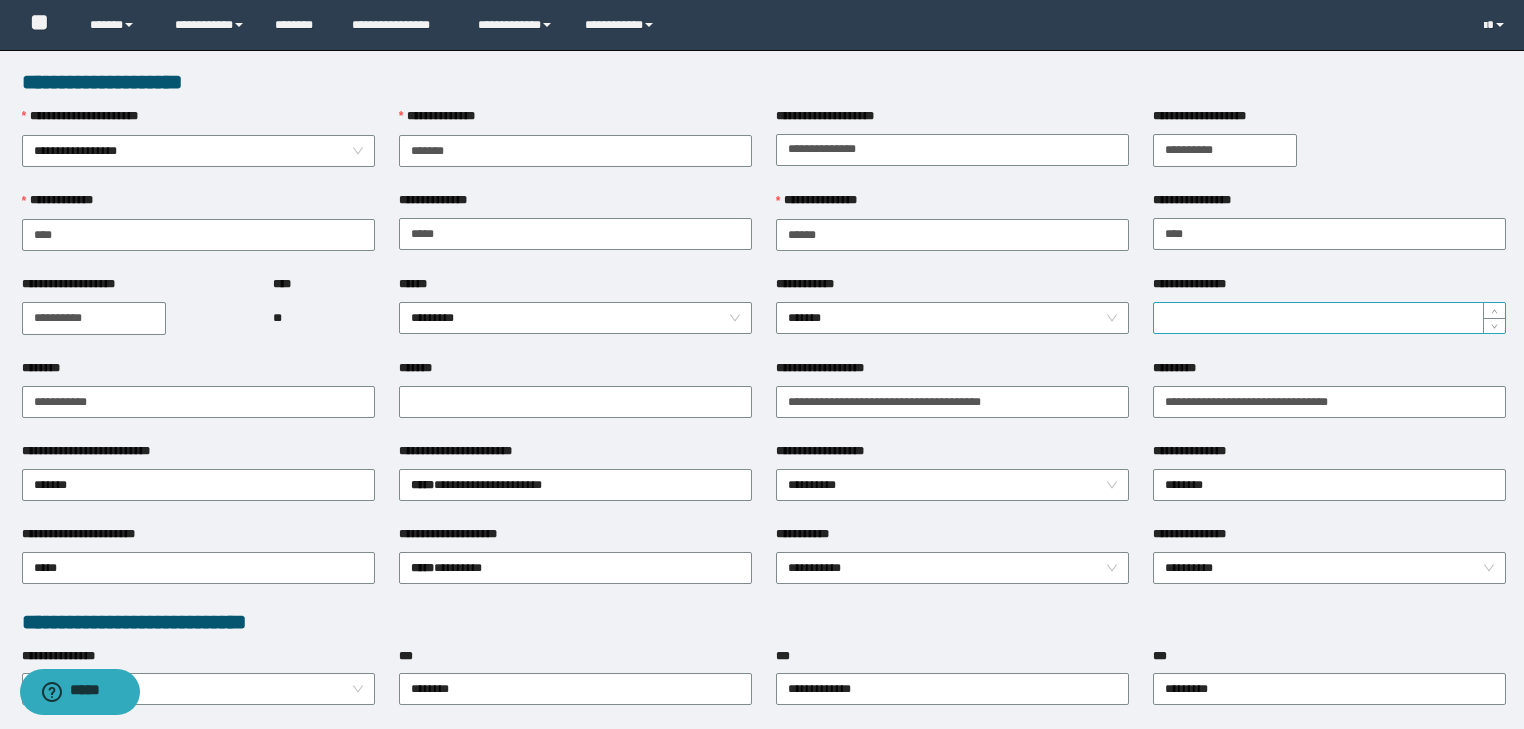 click on "**********" at bounding box center (1329, 318) 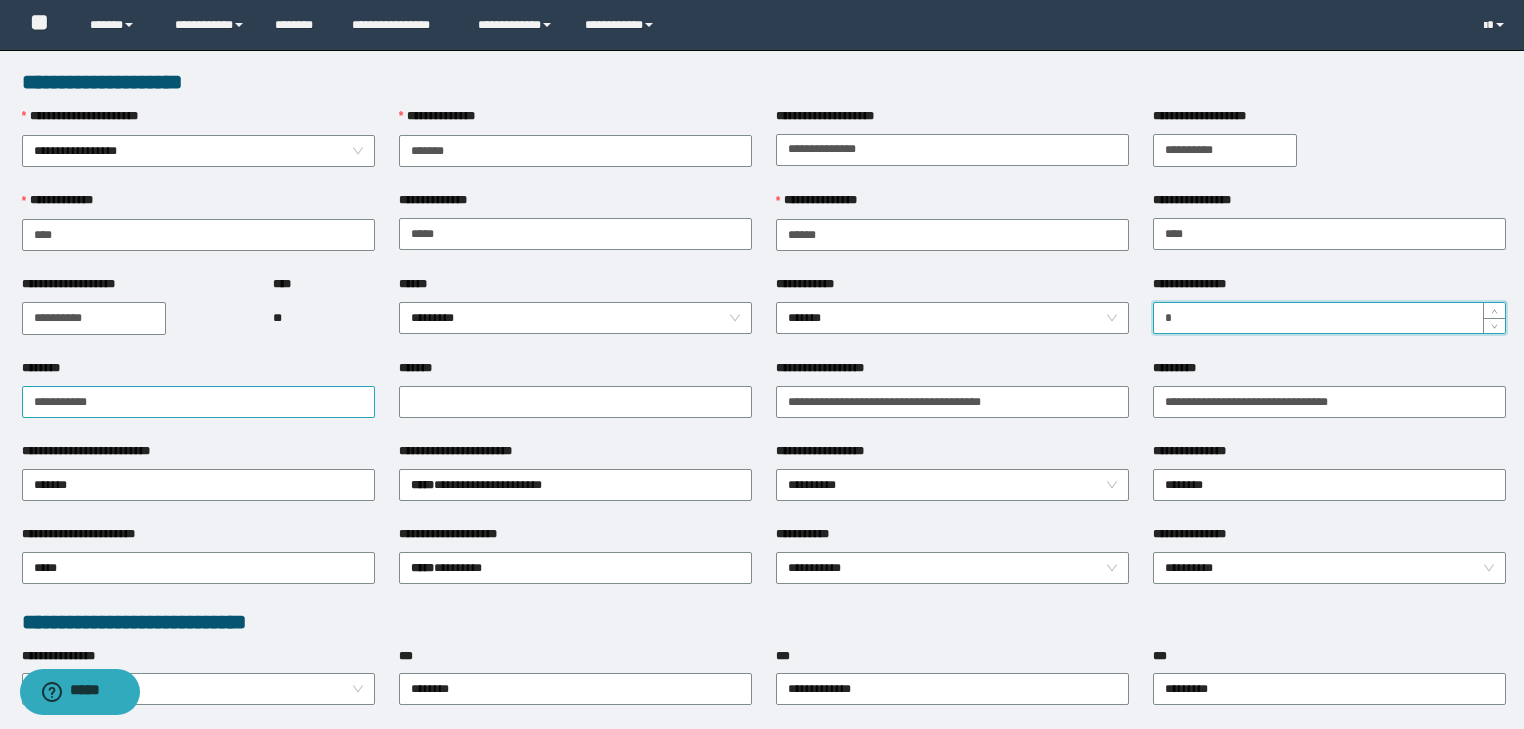 type on "*" 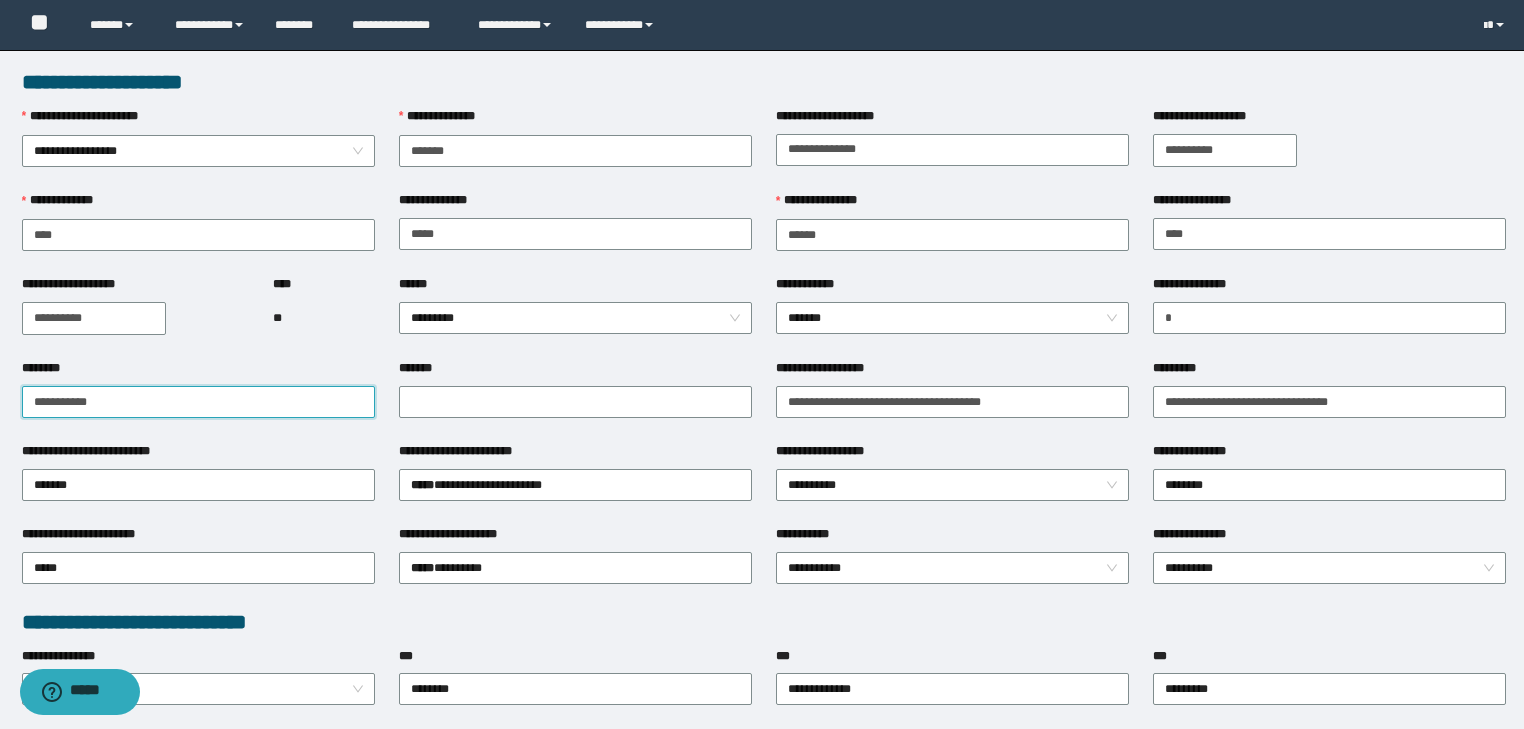 click on "********" at bounding box center [198, 402] 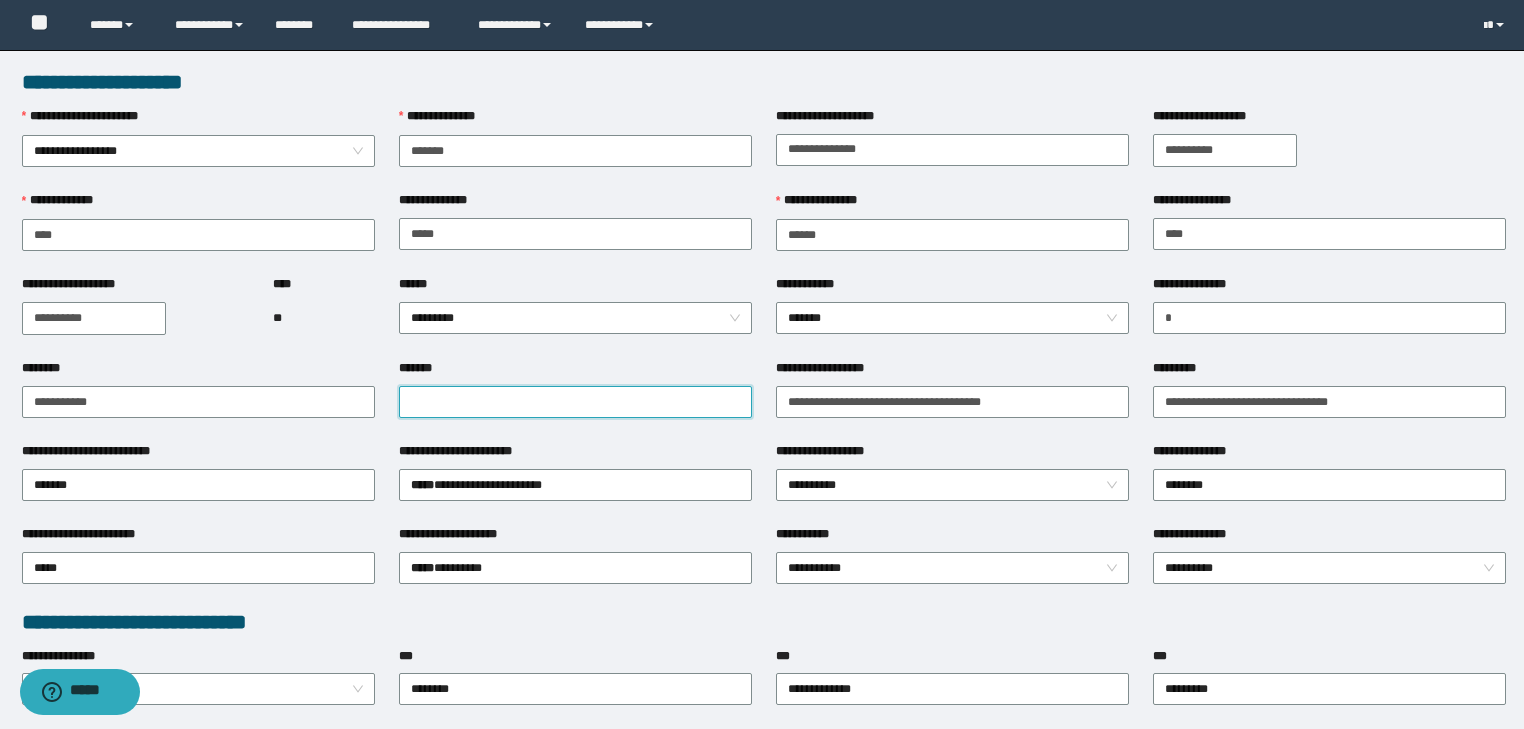 click on "*******" at bounding box center [575, 402] 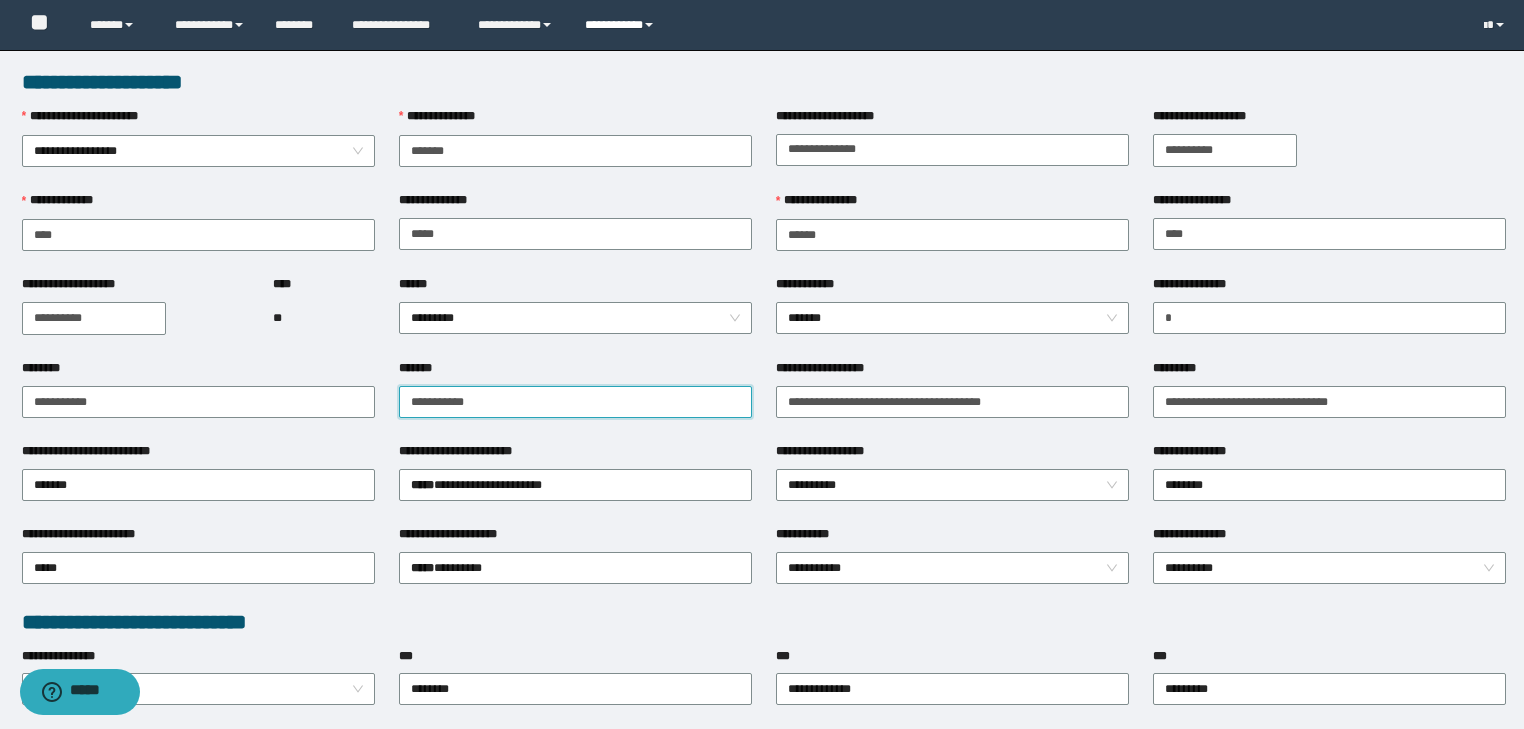 type on "**********" 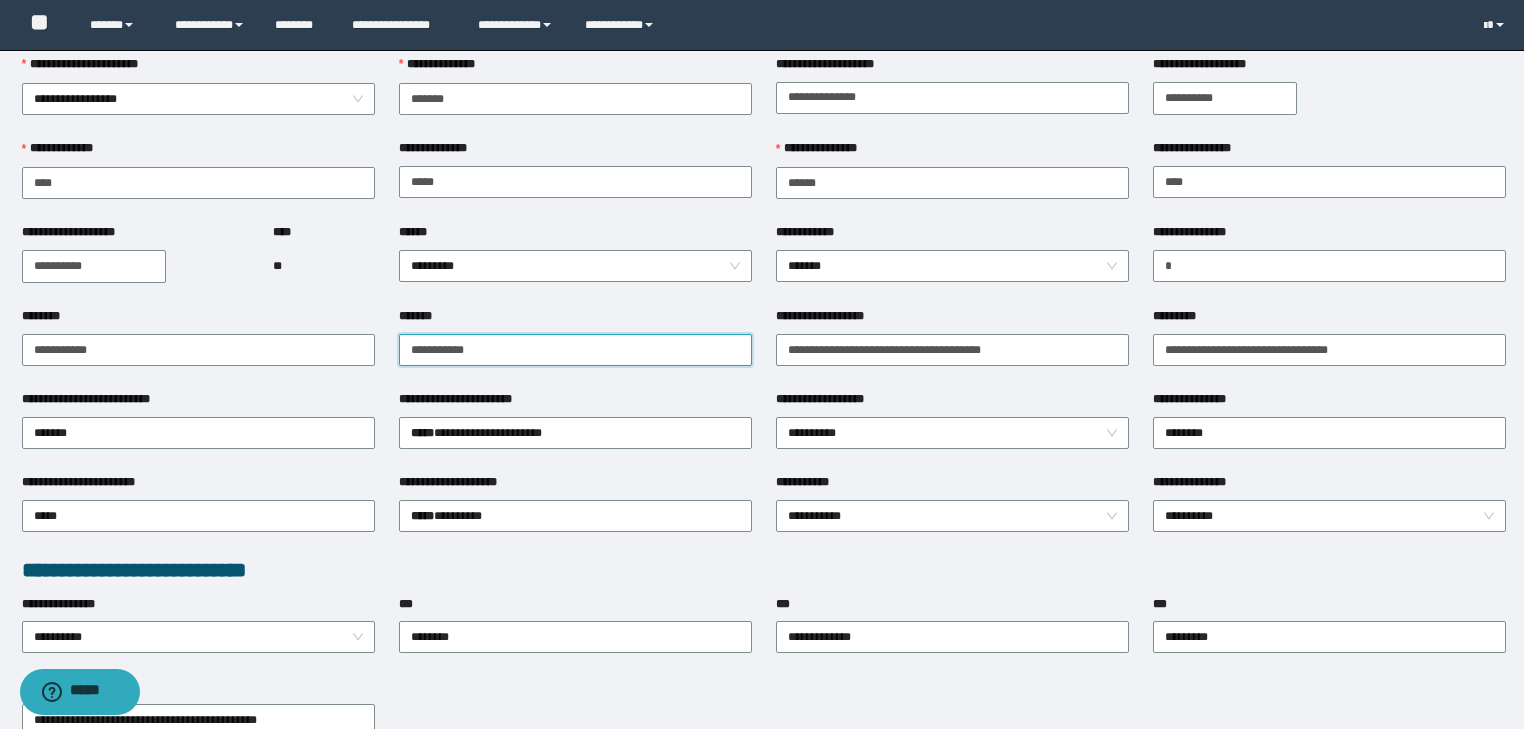 scroll, scrollTop: 80, scrollLeft: 0, axis: vertical 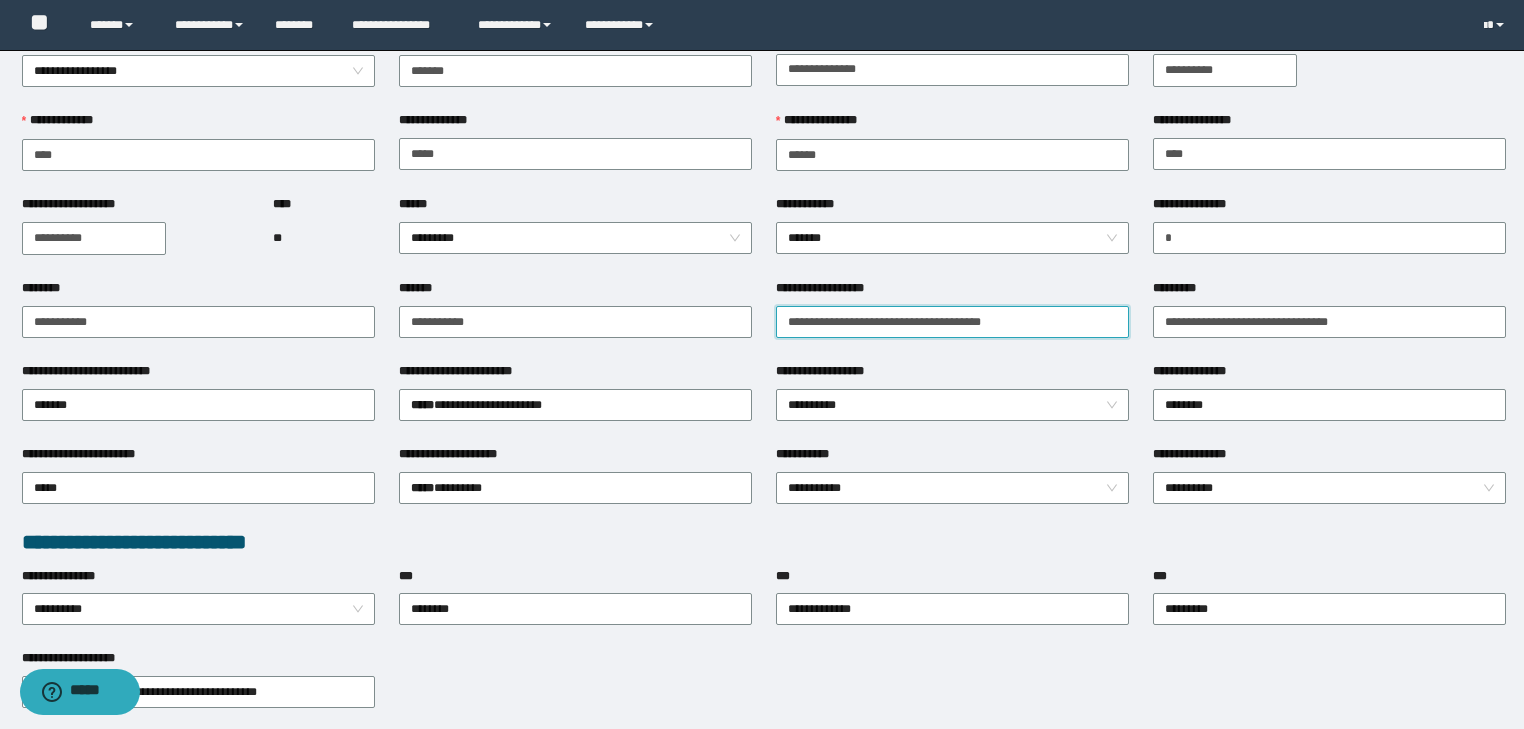 drag, startPoint x: 1007, startPoint y: 324, endPoint x: 696, endPoint y: 336, distance: 311.2314 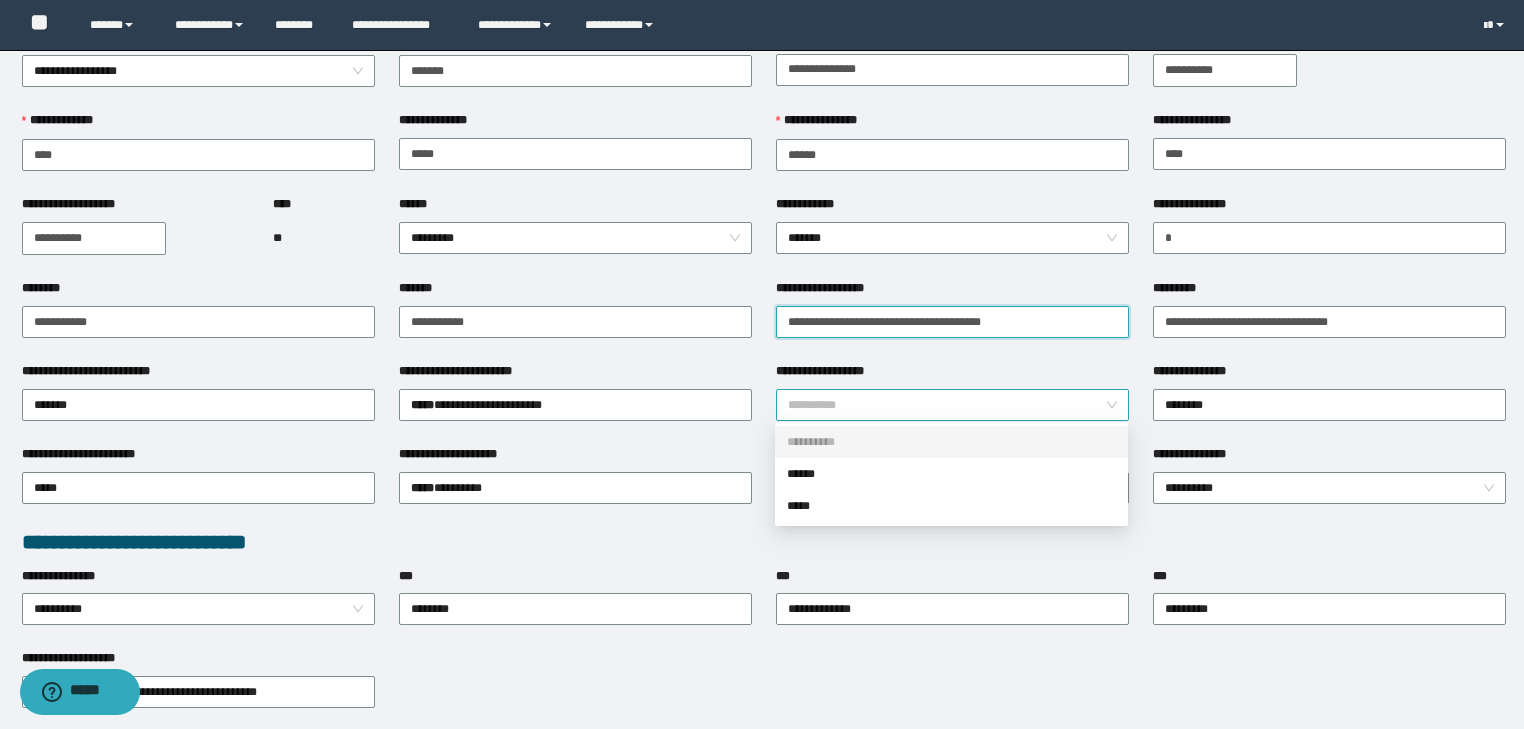 click on "**********" at bounding box center (953, 405) 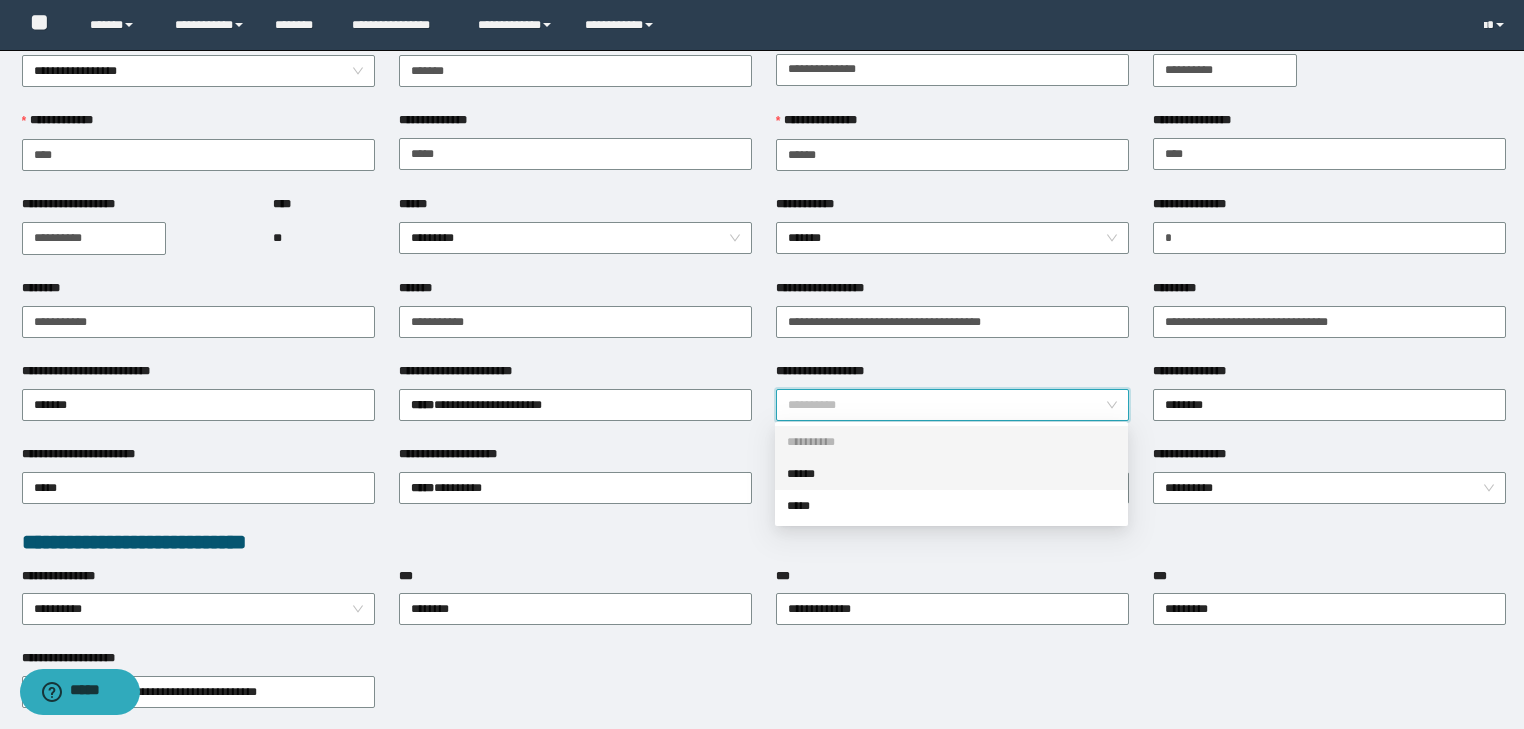 click on "******" at bounding box center (951, 474) 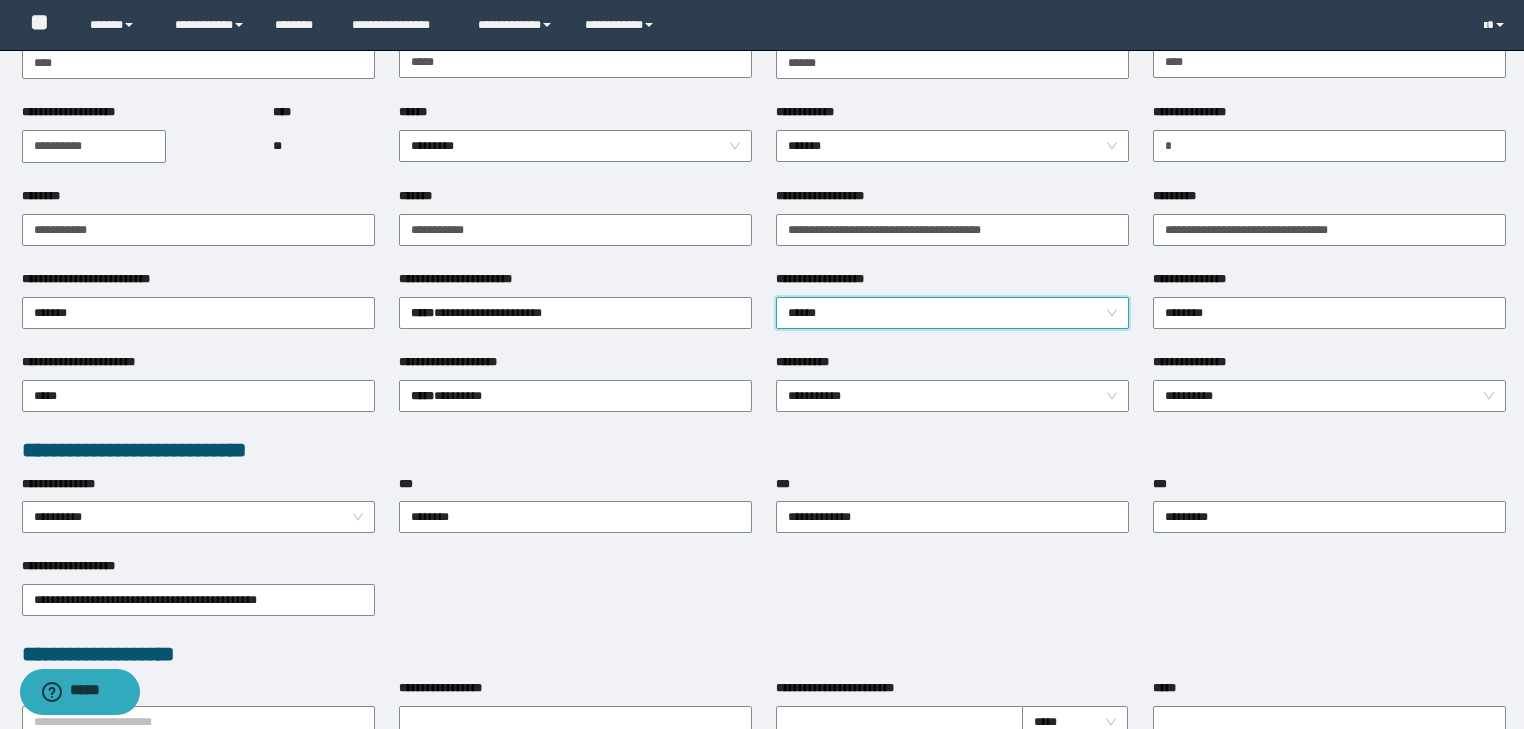 scroll, scrollTop: 320, scrollLeft: 0, axis: vertical 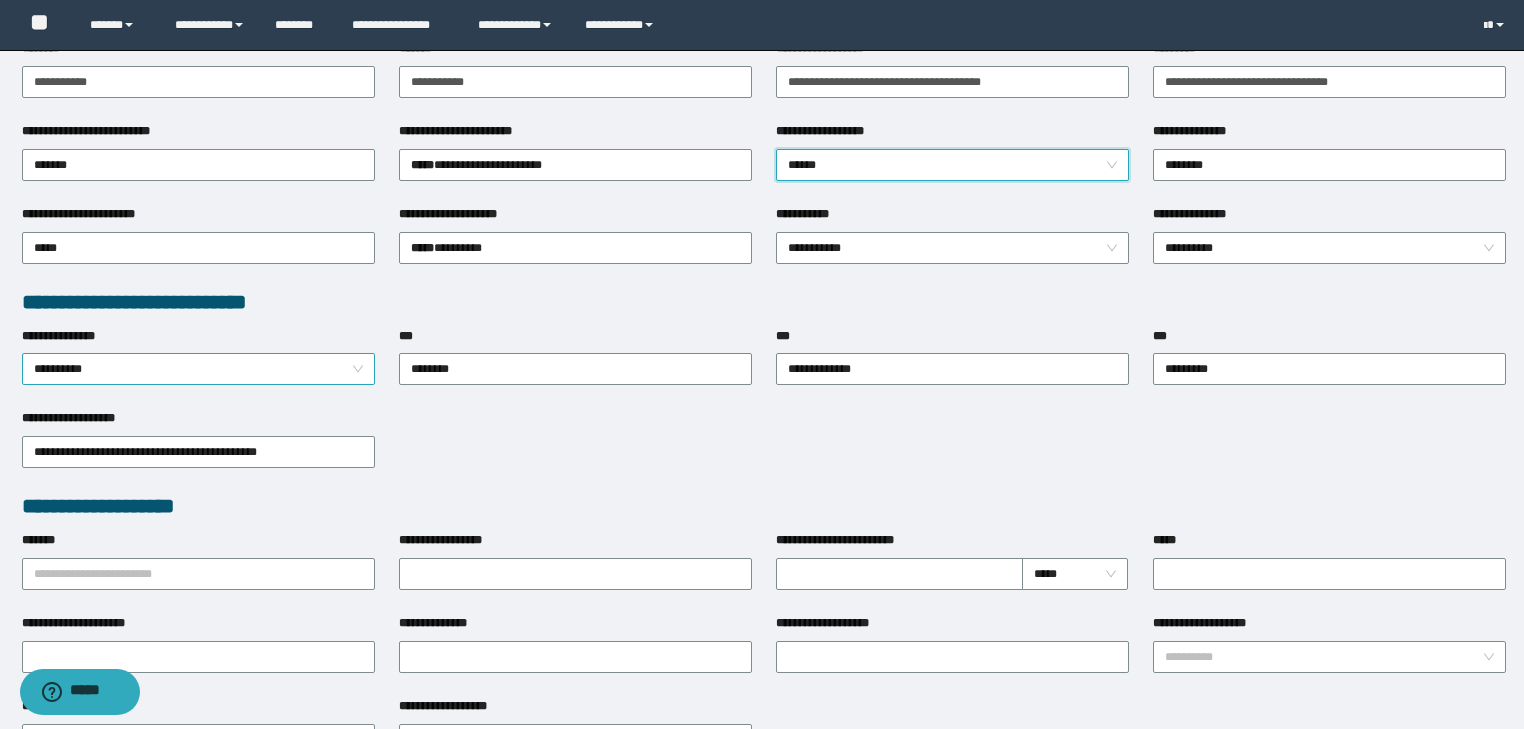 click on "**********" at bounding box center [199, 369] 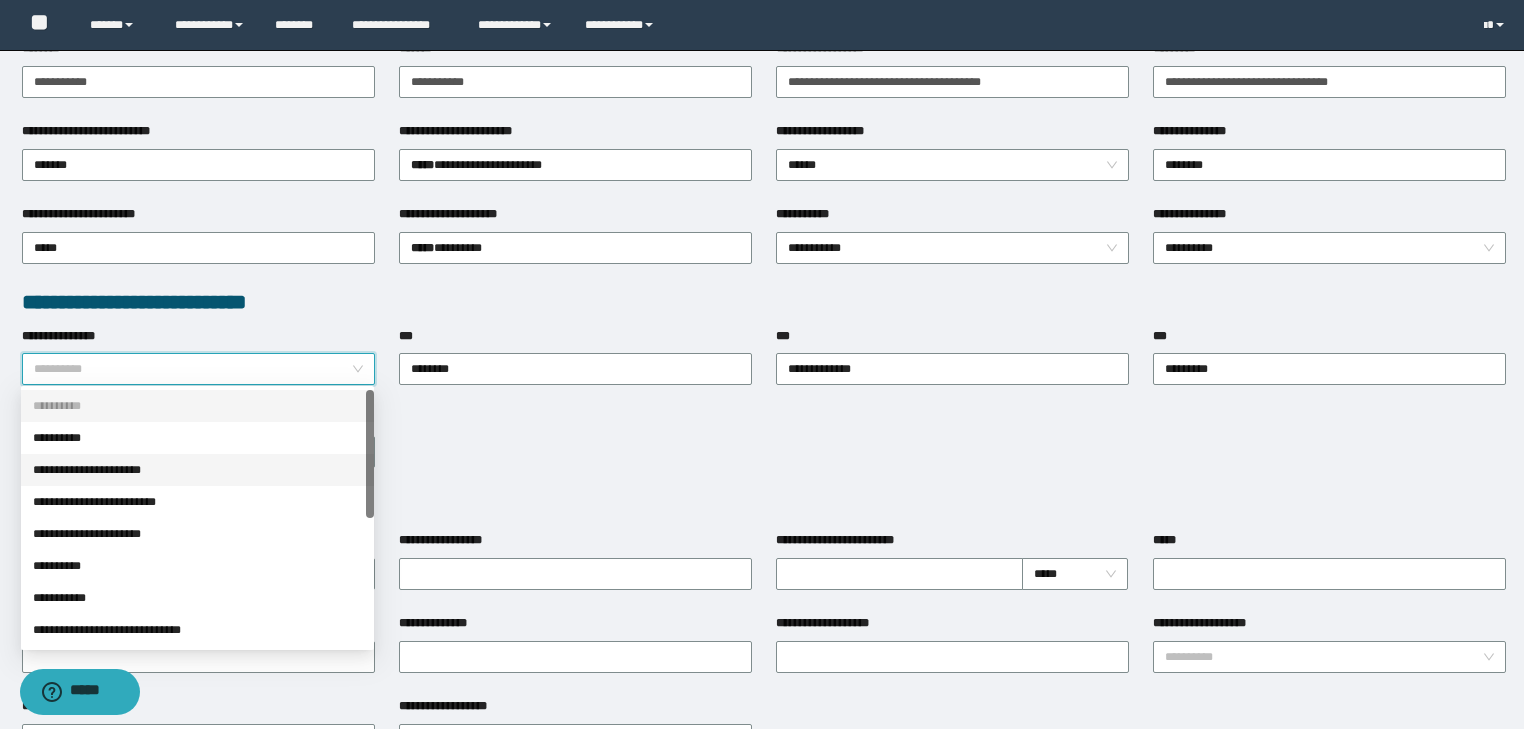 click on "**********" at bounding box center [197, 470] 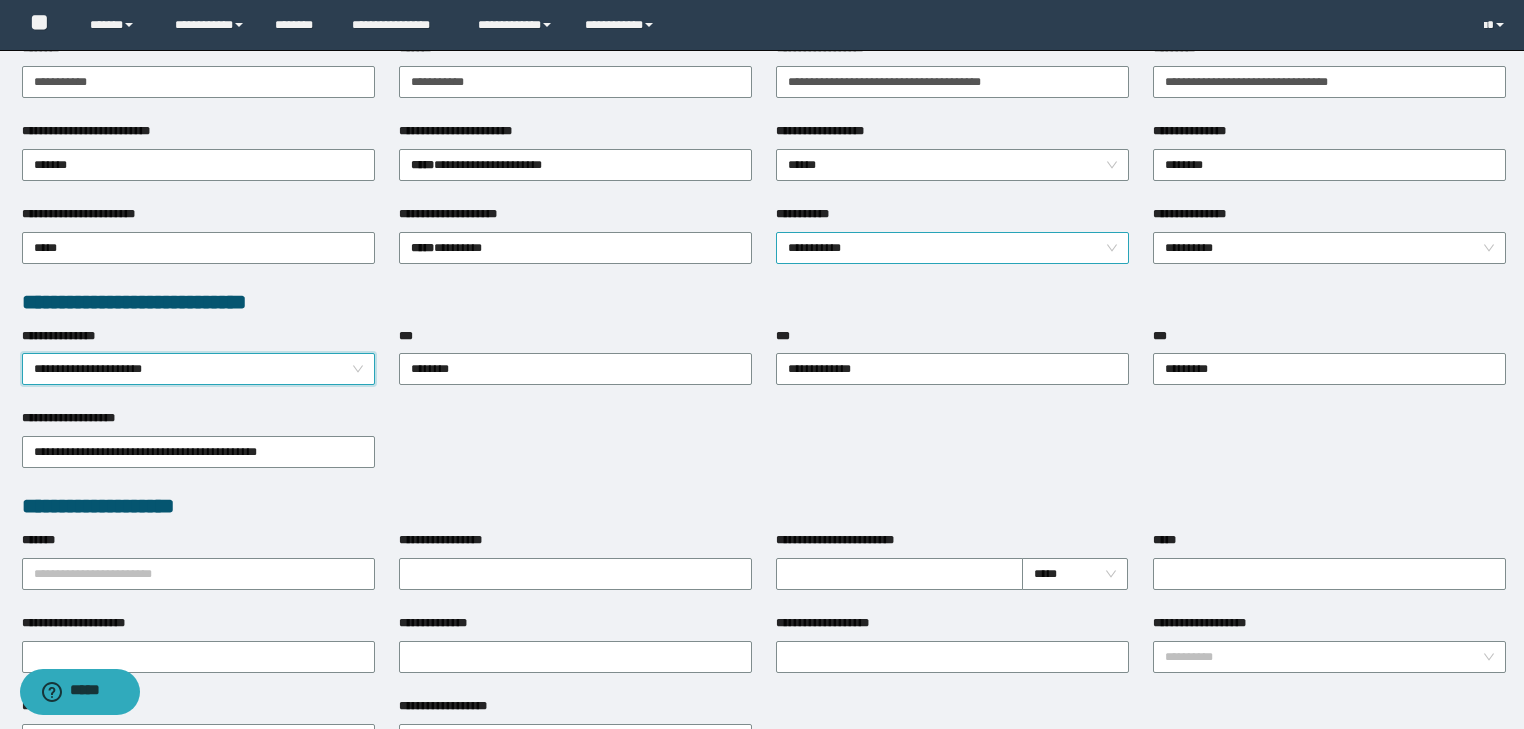 click on "**********" at bounding box center (953, 248) 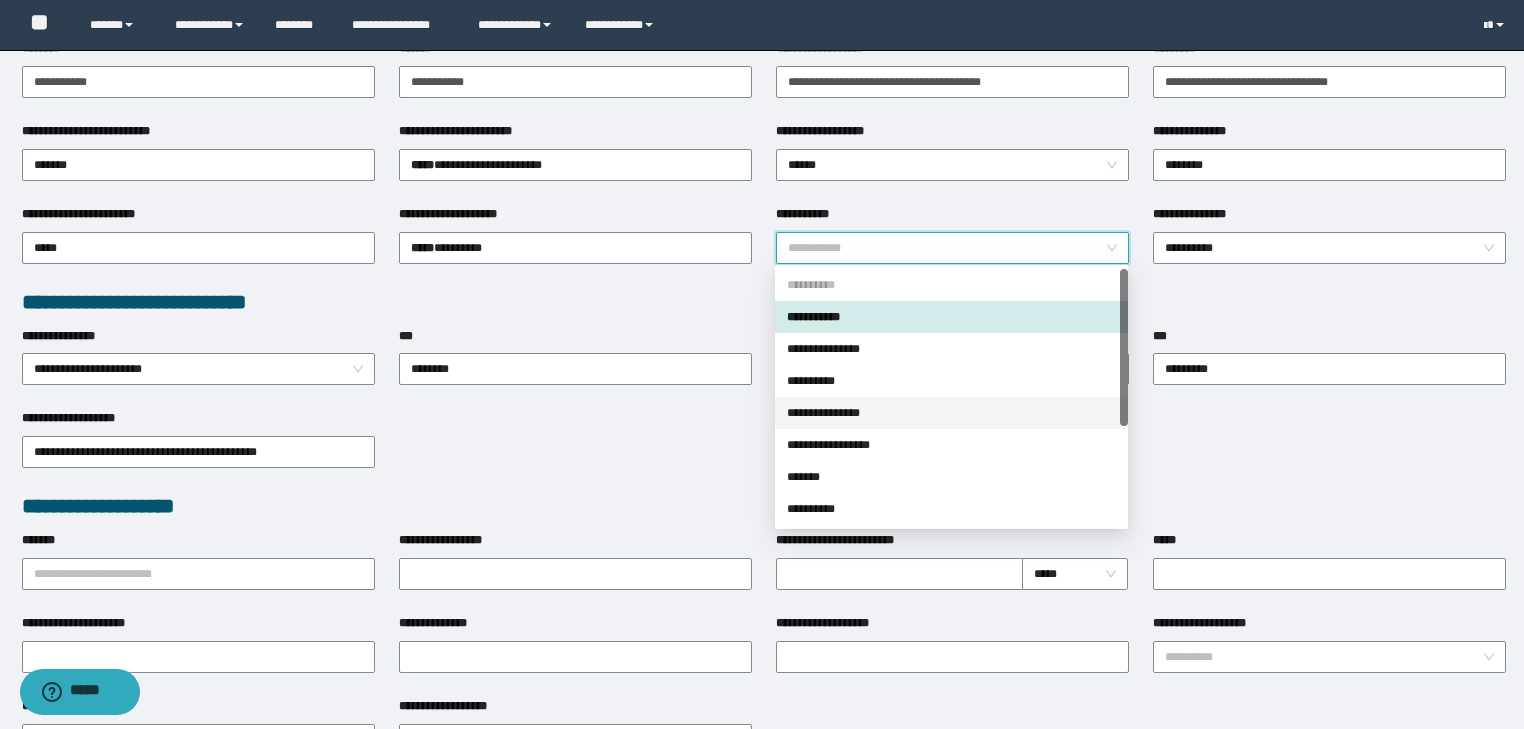click on "**********" at bounding box center (951, 413) 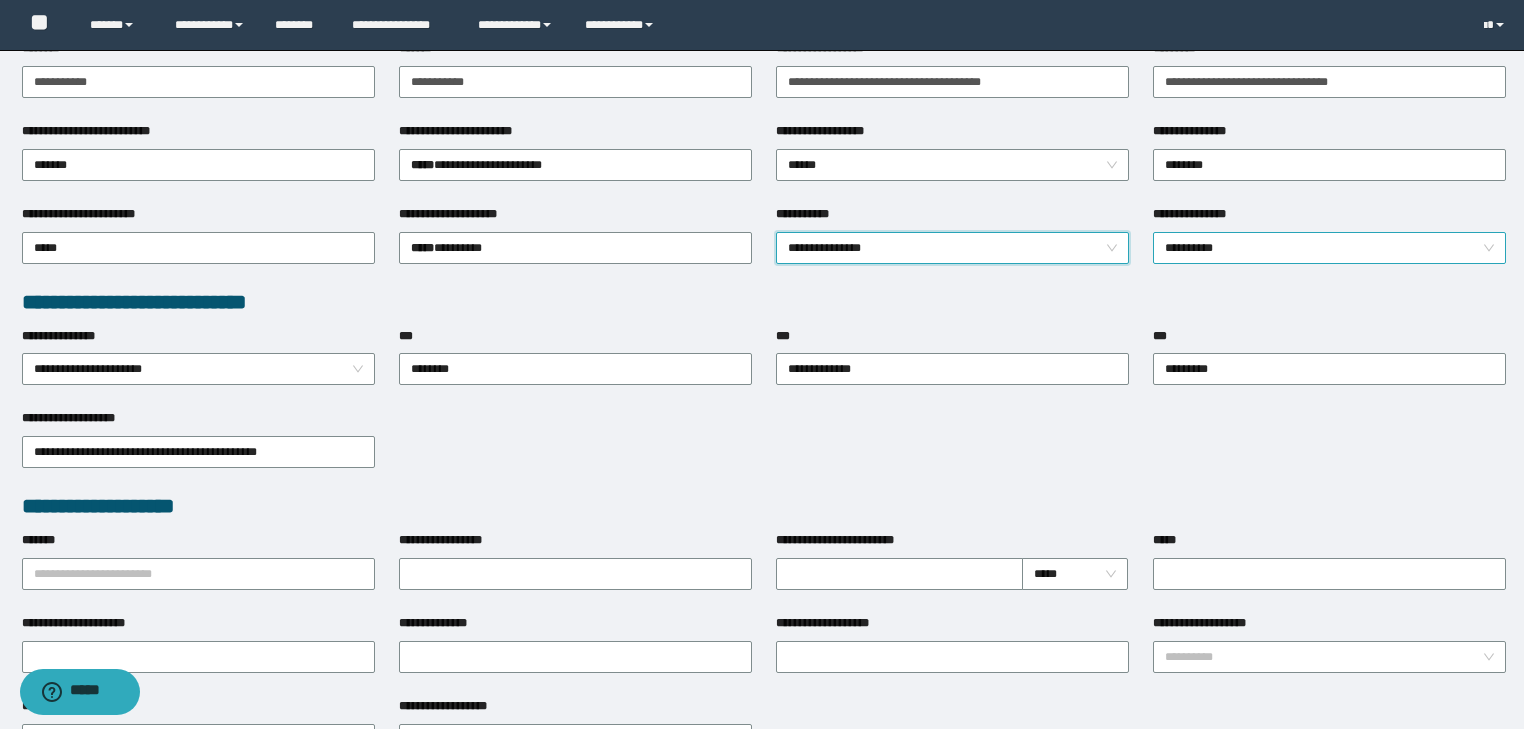 click on "**********" at bounding box center [1330, 248] 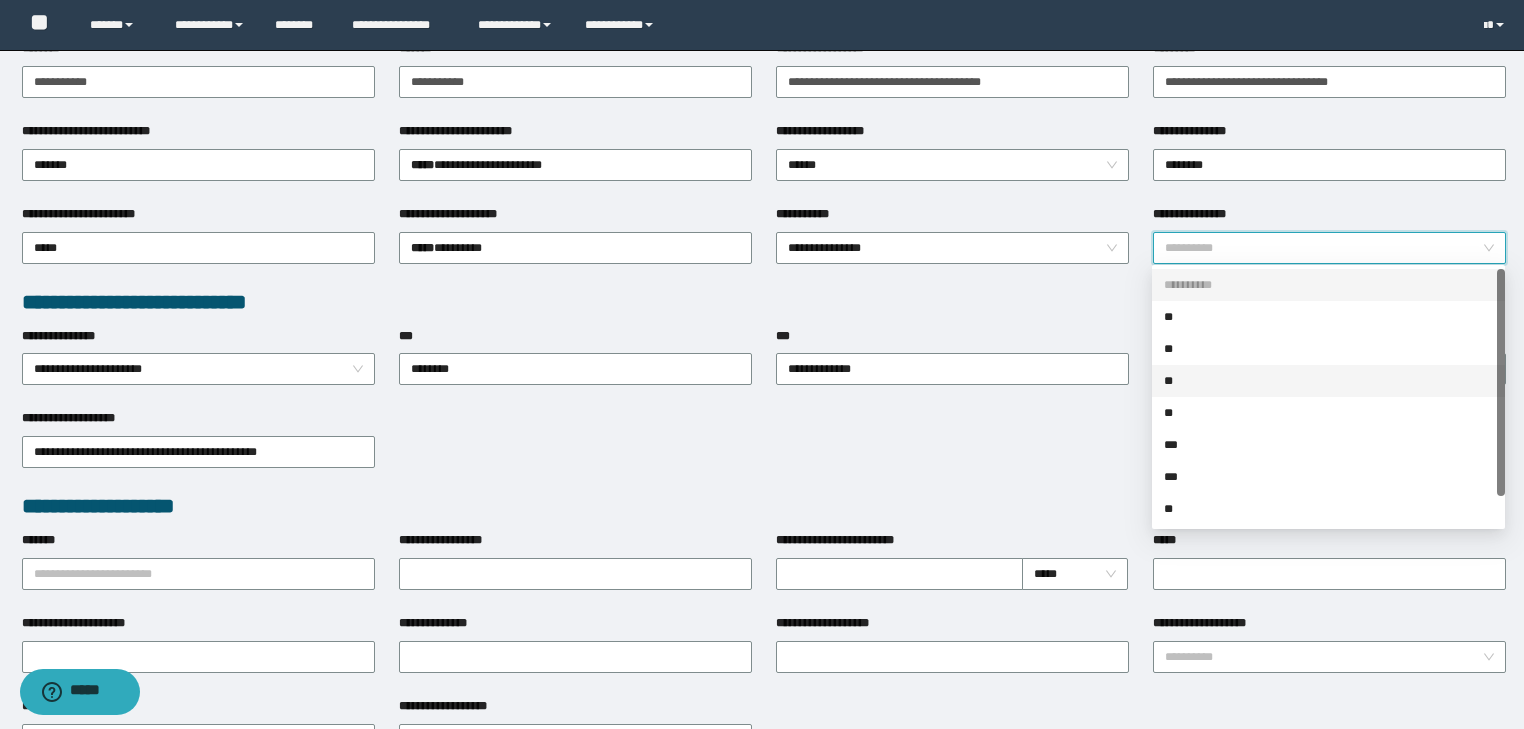 click on "**" at bounding box center (1328, 381) 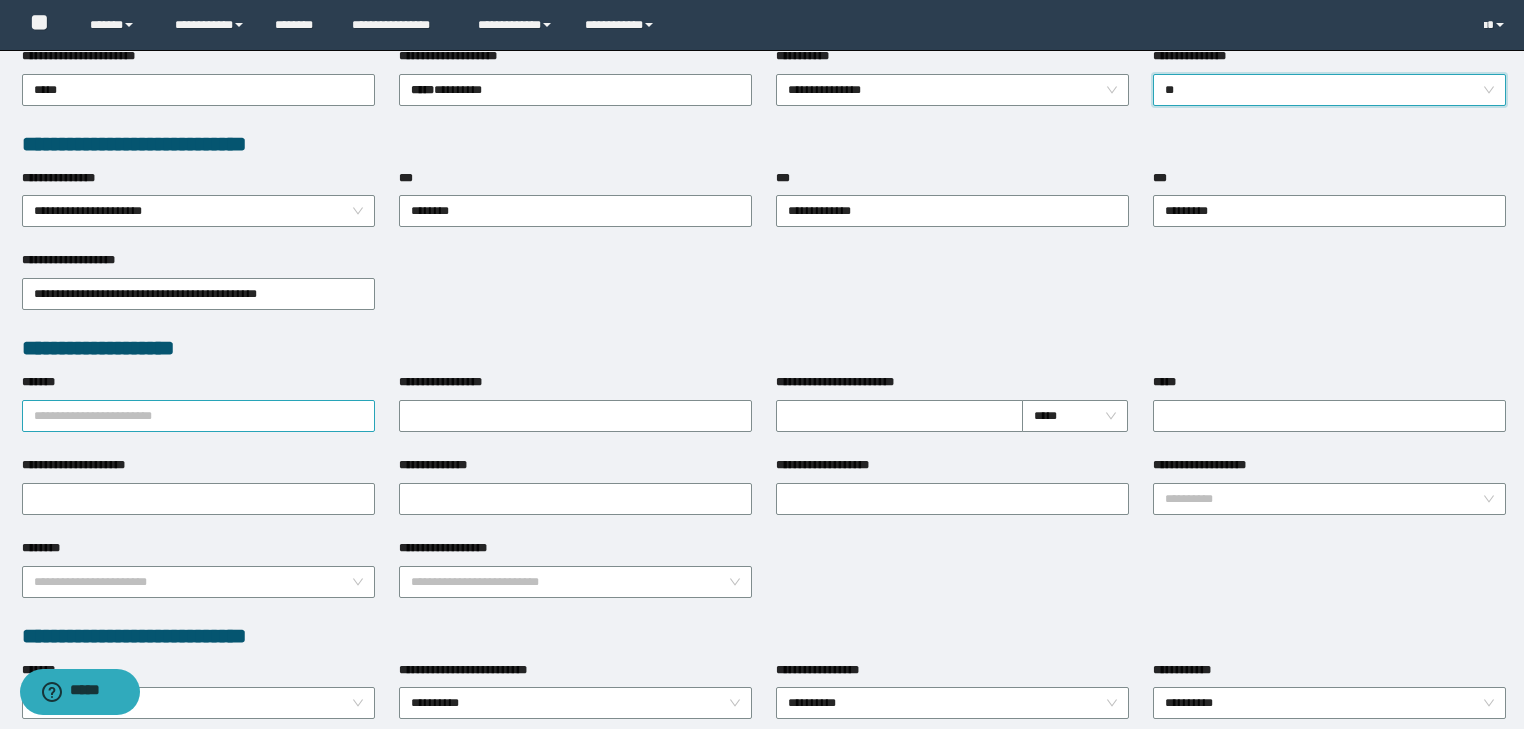 scroll, scrollTop: 480, scrollLeft: 0, axis: vertical 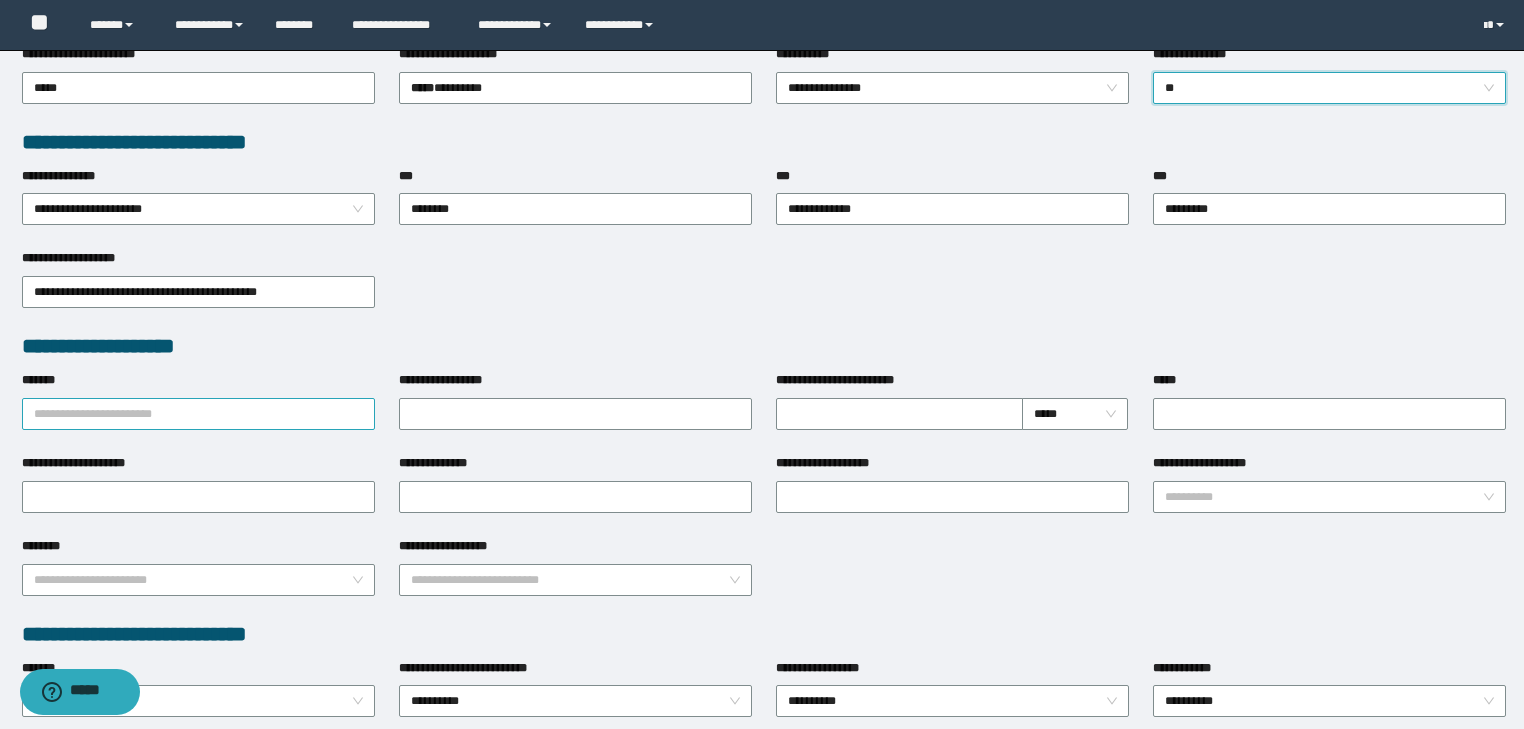 click on "*******" at bounding box center [198, 414] 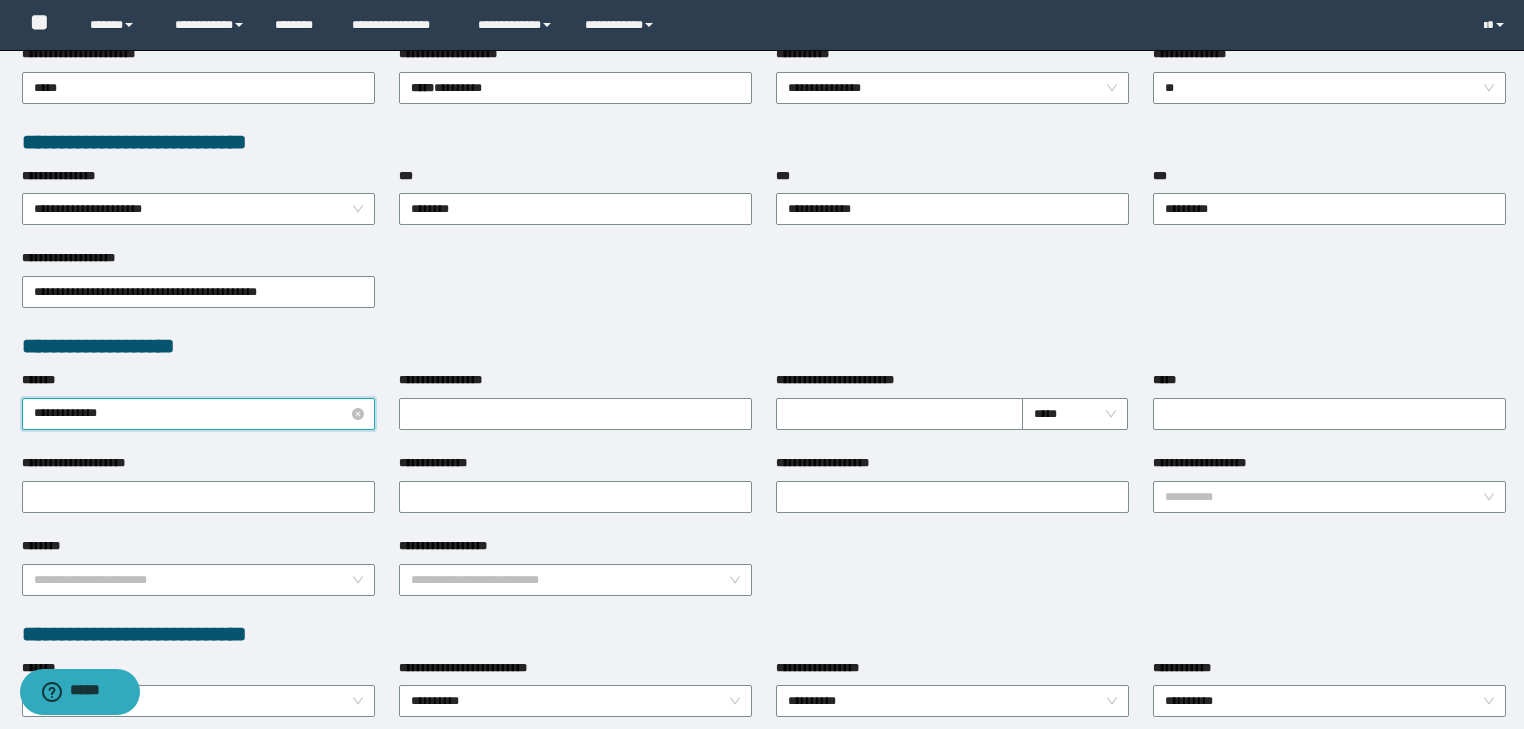 click on "**********" at bounding box center (198, 414) 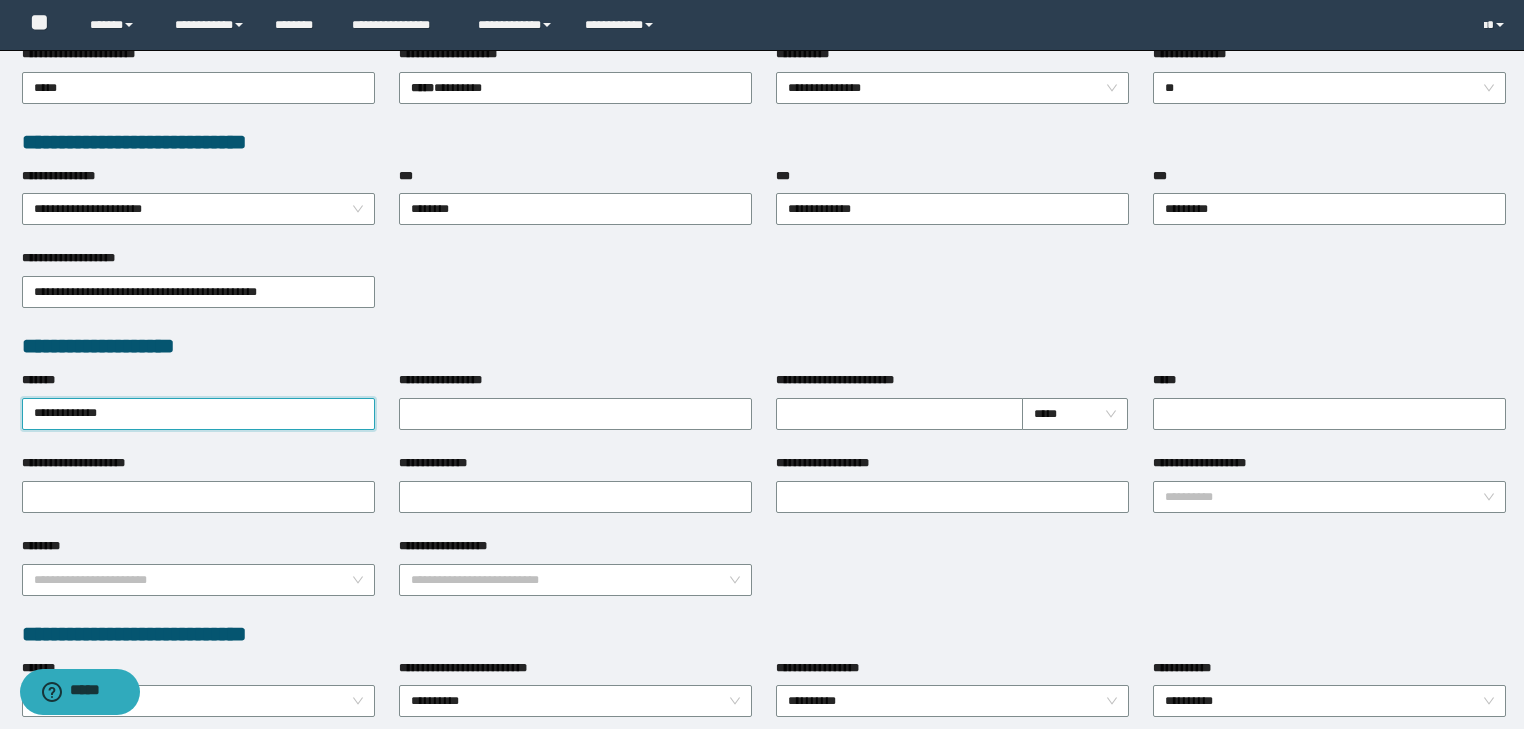 type on "**********" 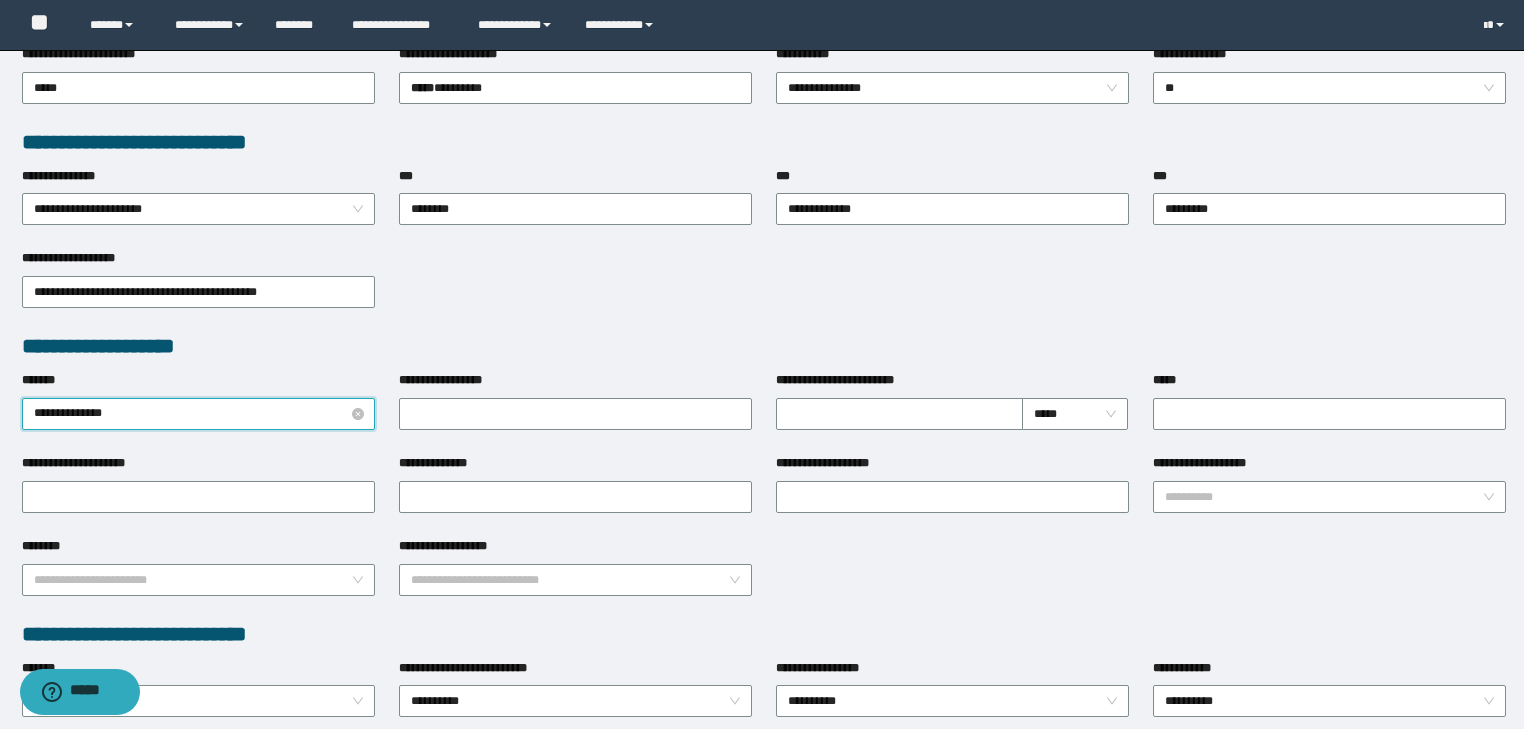 click on "**********" at bounding box center [198, 414] 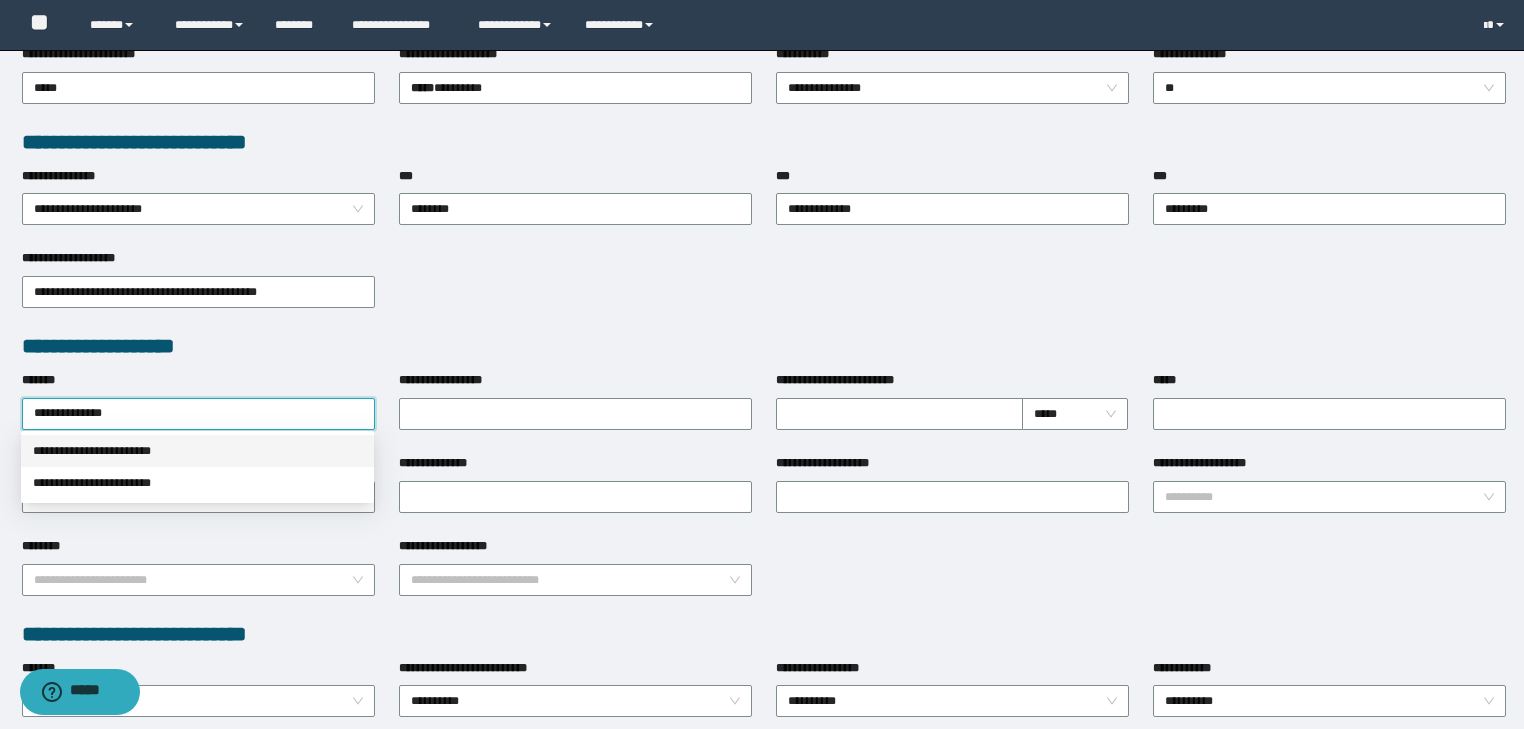 click on "**********" at bounding box center [197, 451] 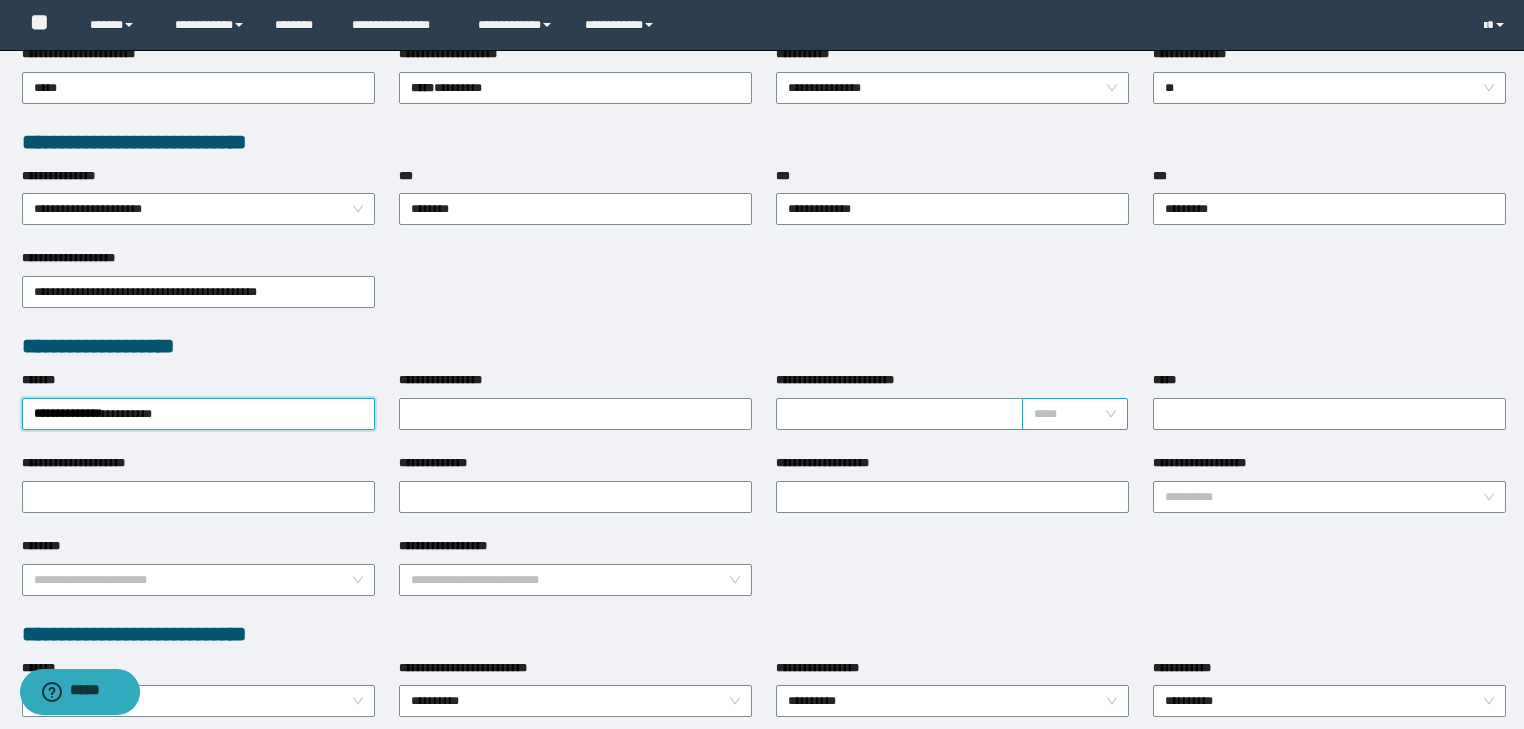 click on "*****" at bounding box center (1075, 414) 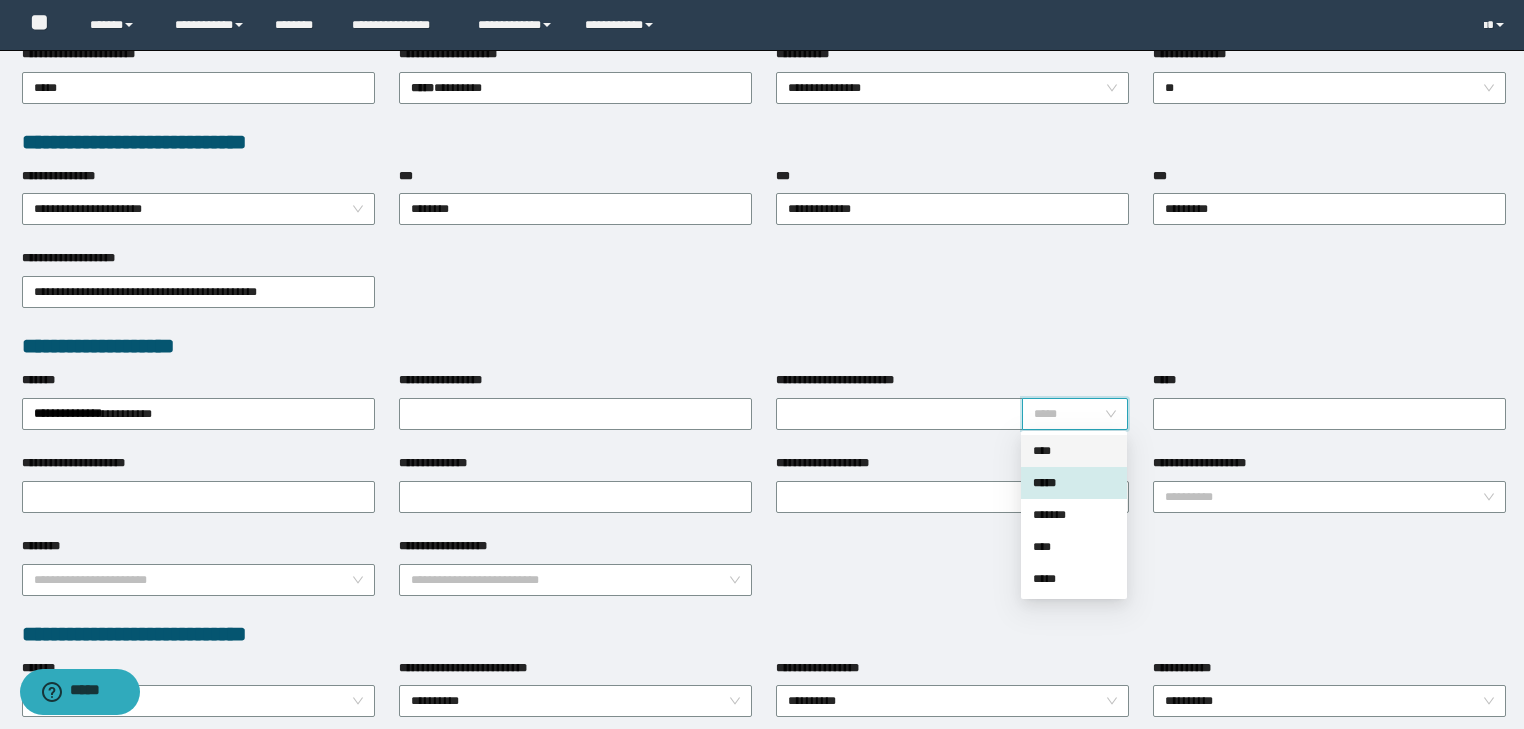 click on "****" at bounding box center [1074, 451] 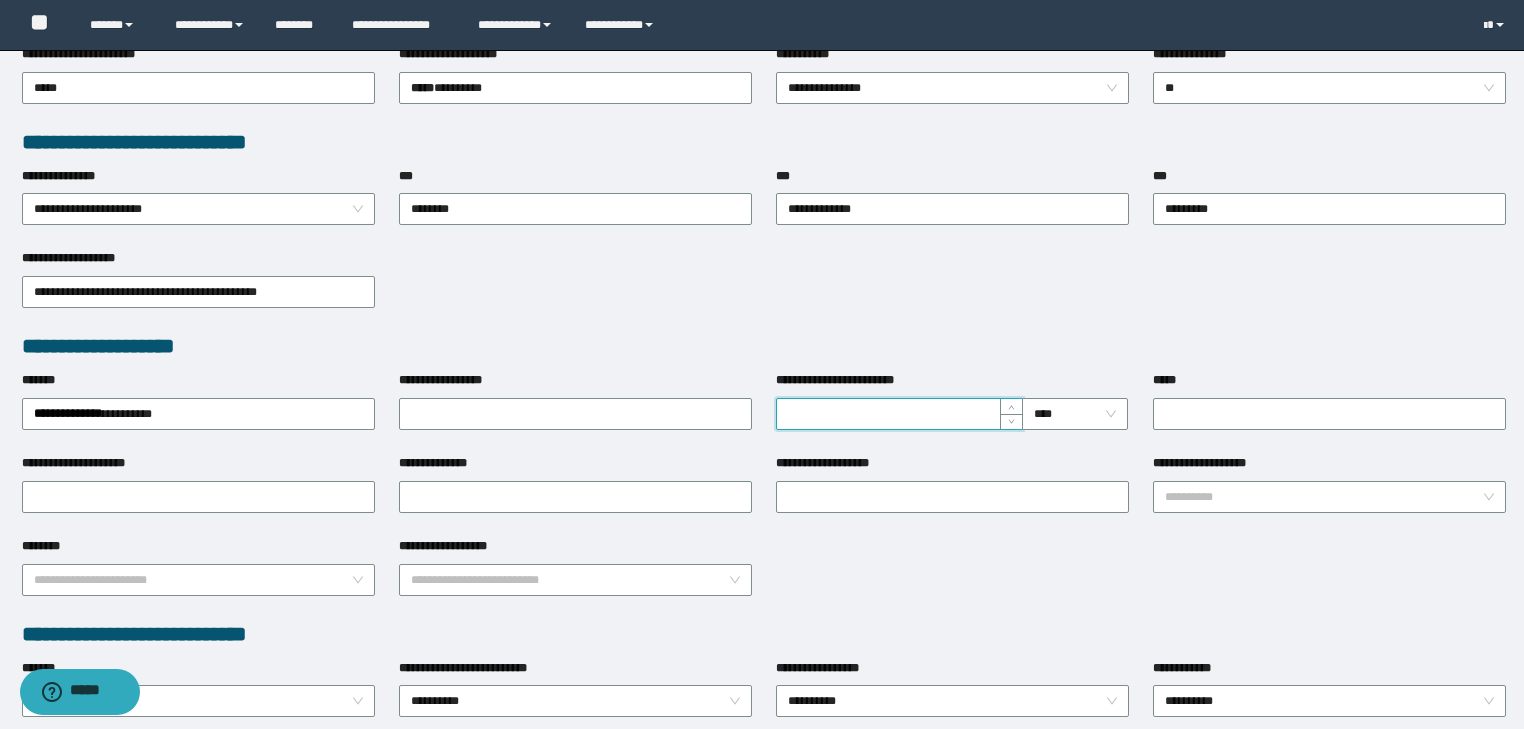 click on "**********" at bounding box center [899, 414] 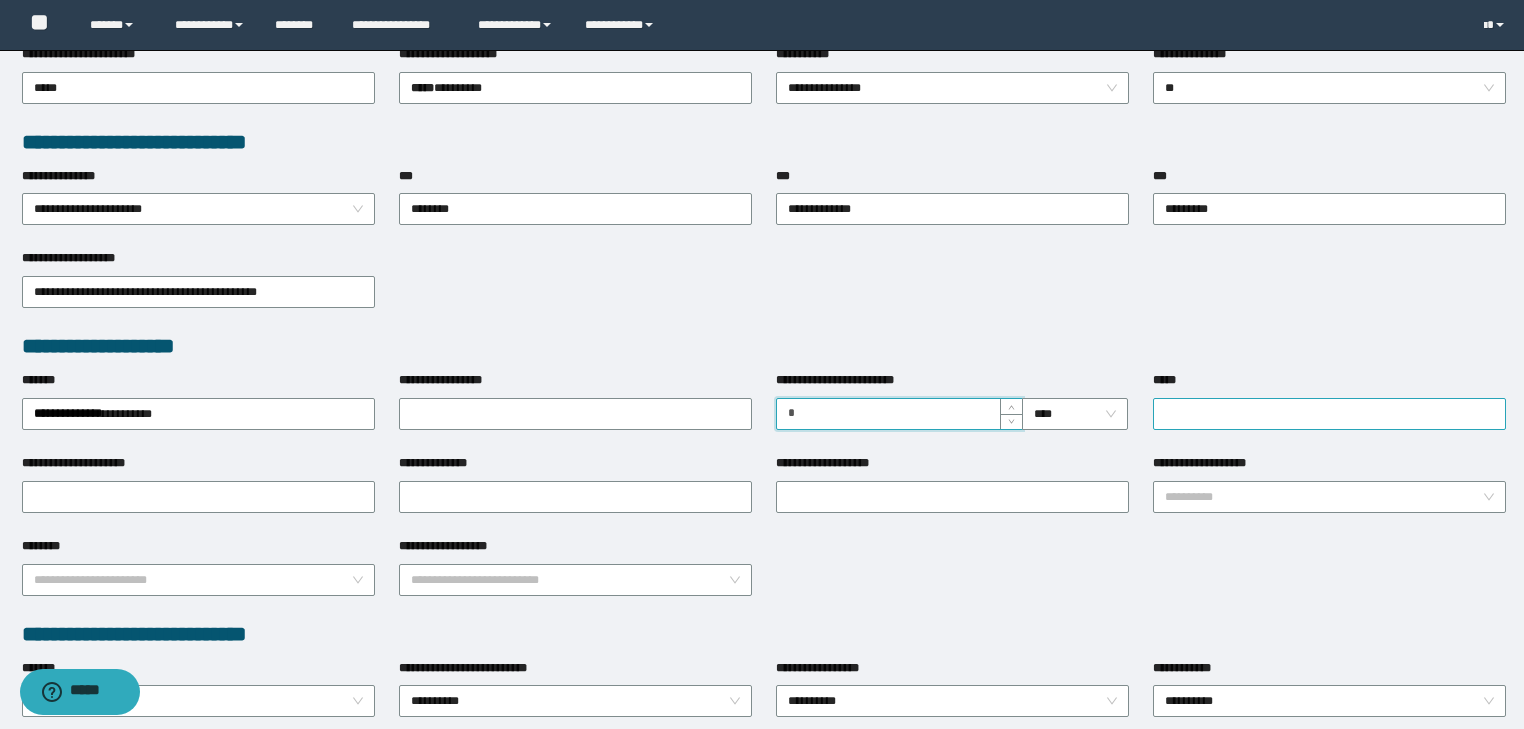 type on "*" 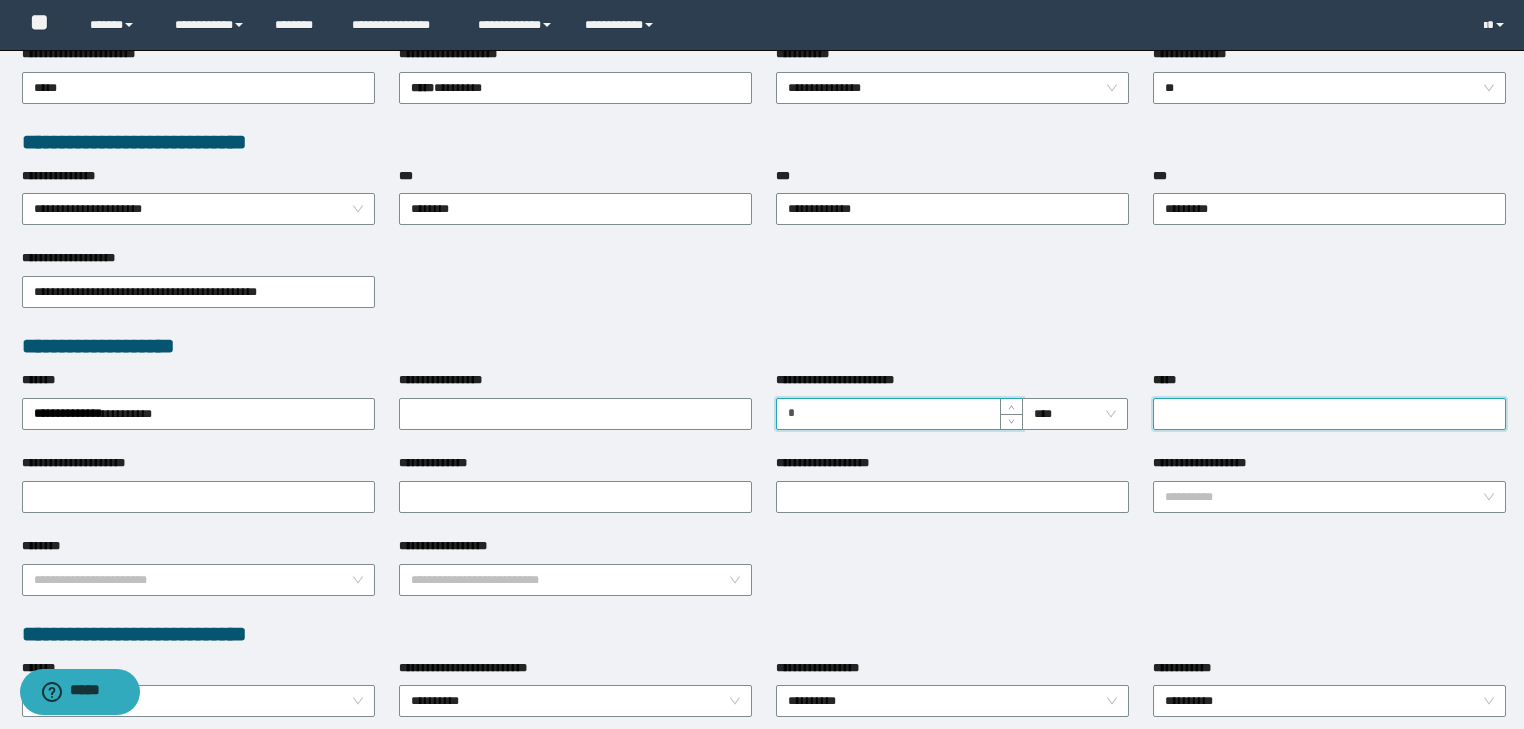 click on "*****" at bounding box center (1329, 414) 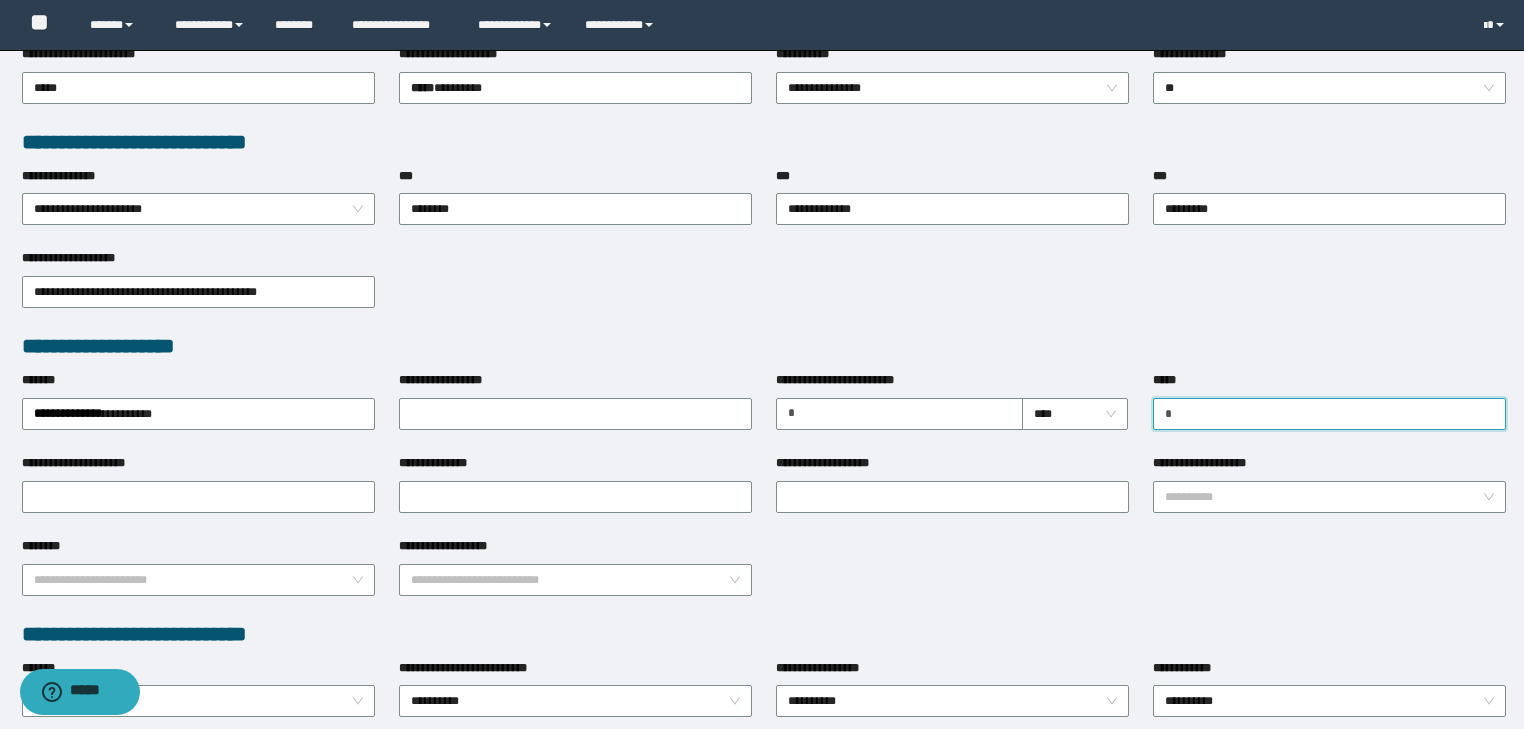 type on "**********" 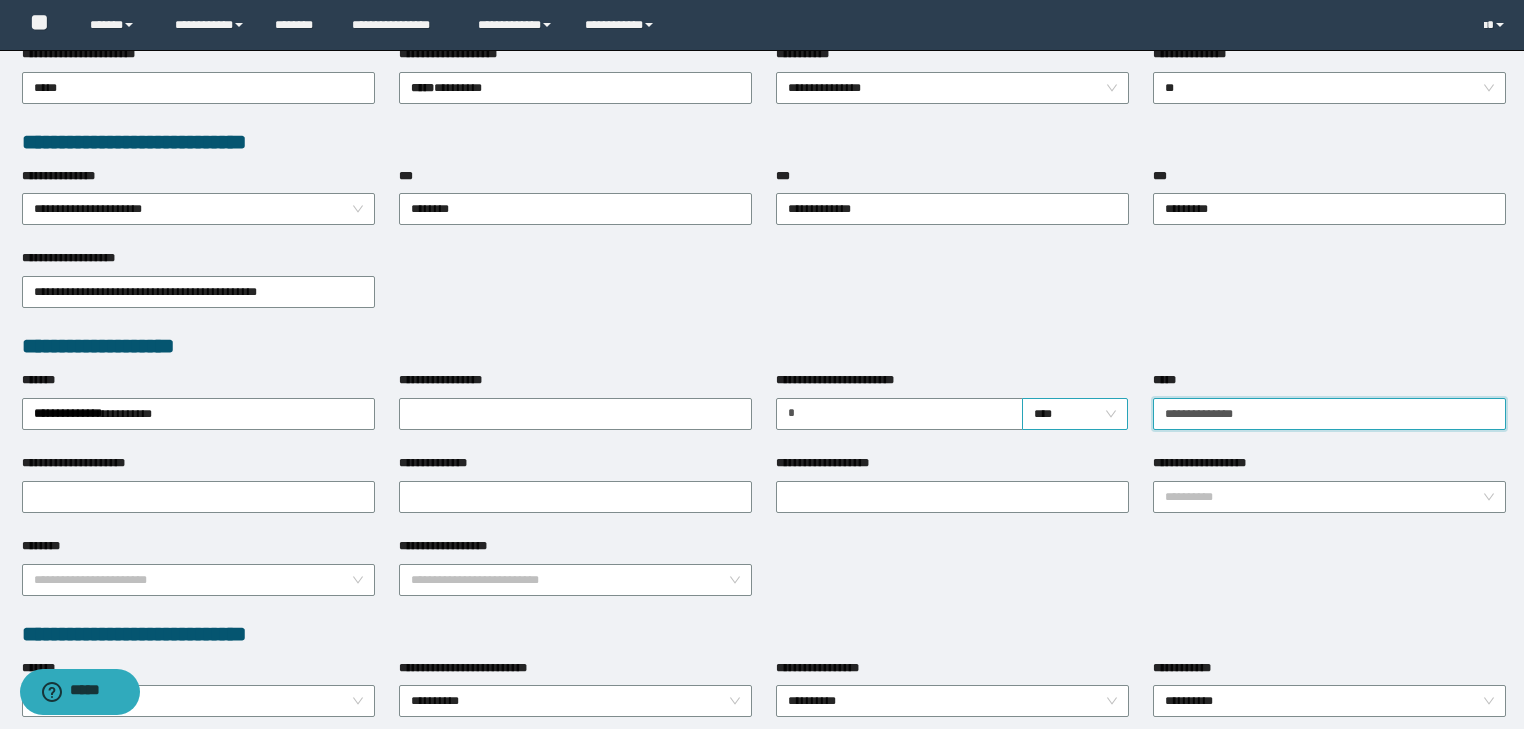 drag, startPoint x: 1244, startPoint y: 407, endPoint x: 1057, endPoint y: 426, distance: 187.96277 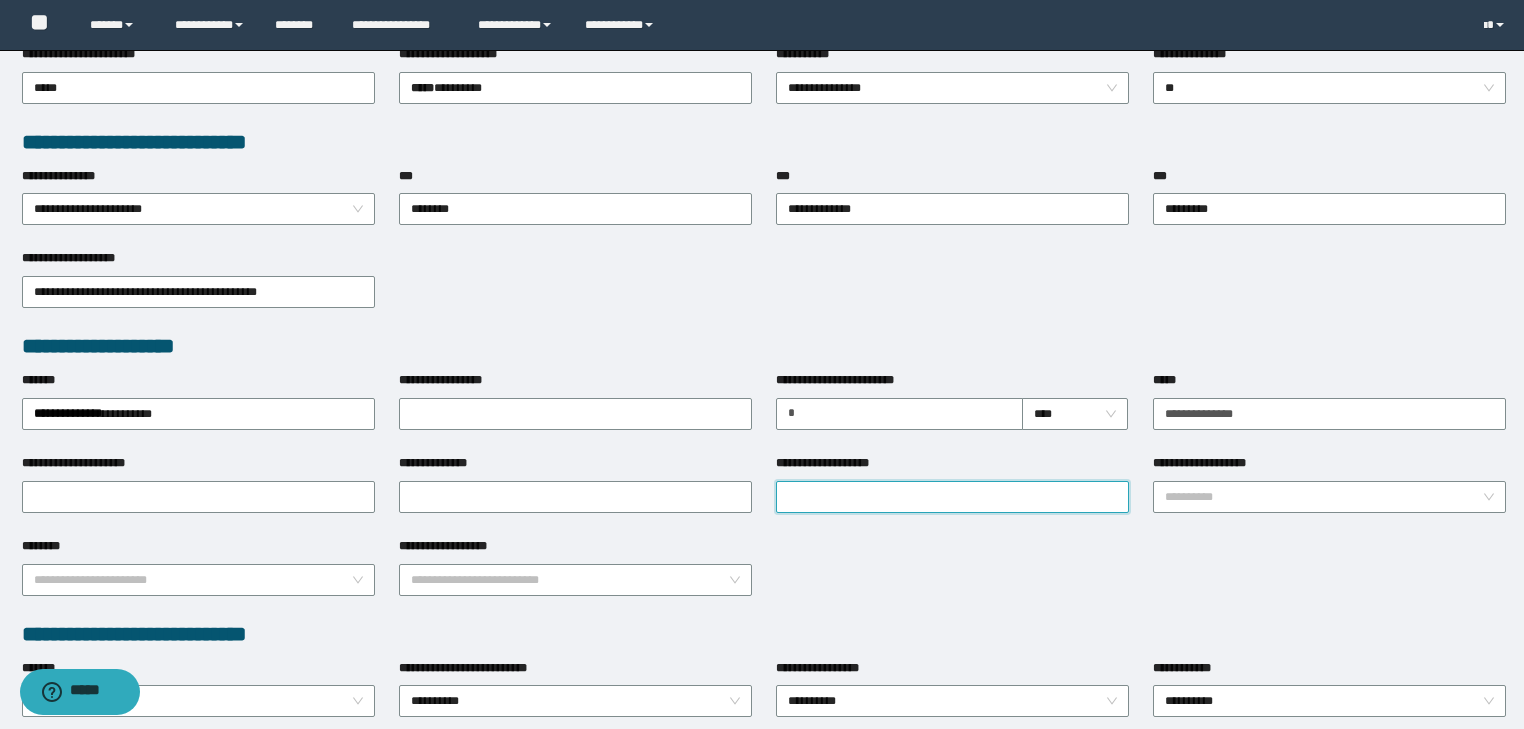 click on "**********" at bounding box center [952, 497] 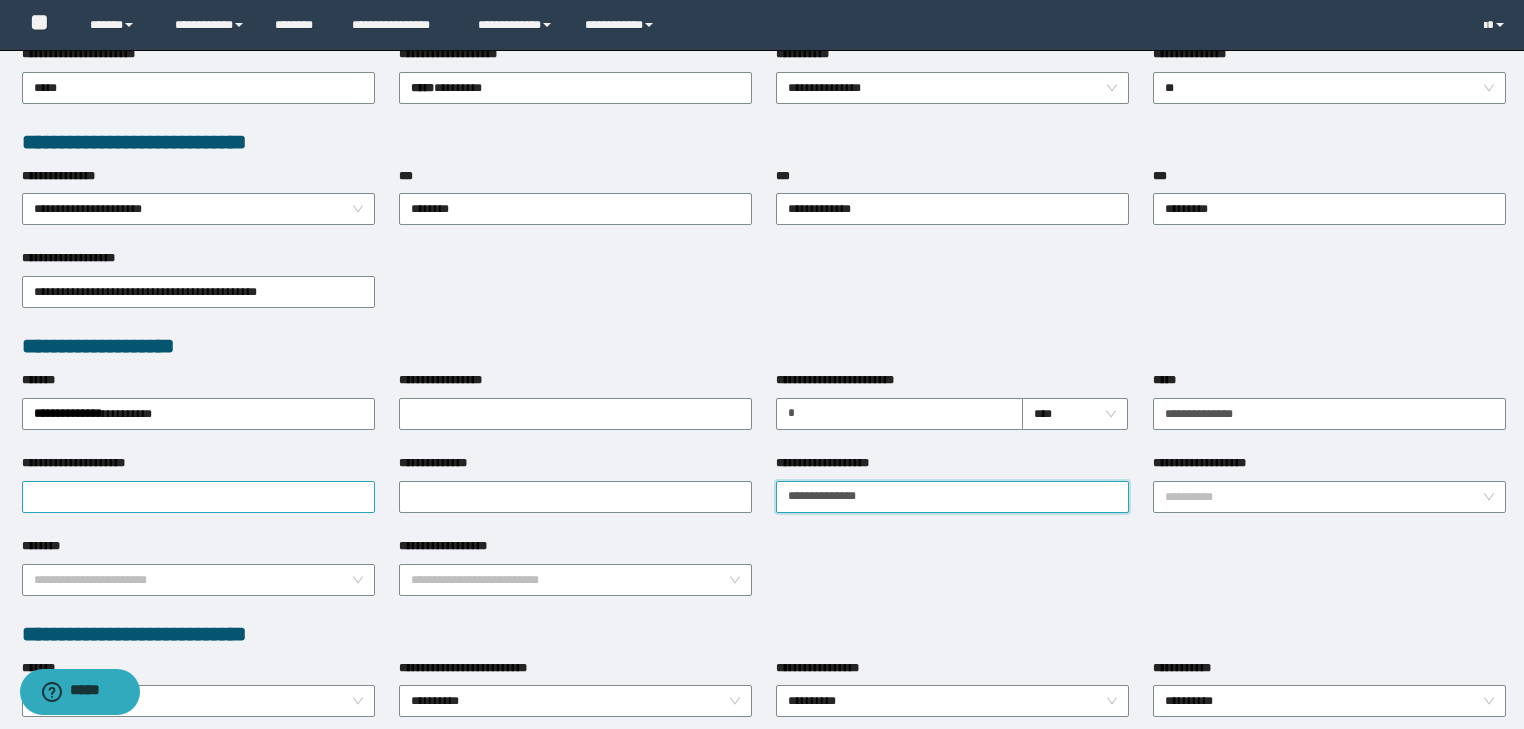 type on "**********" 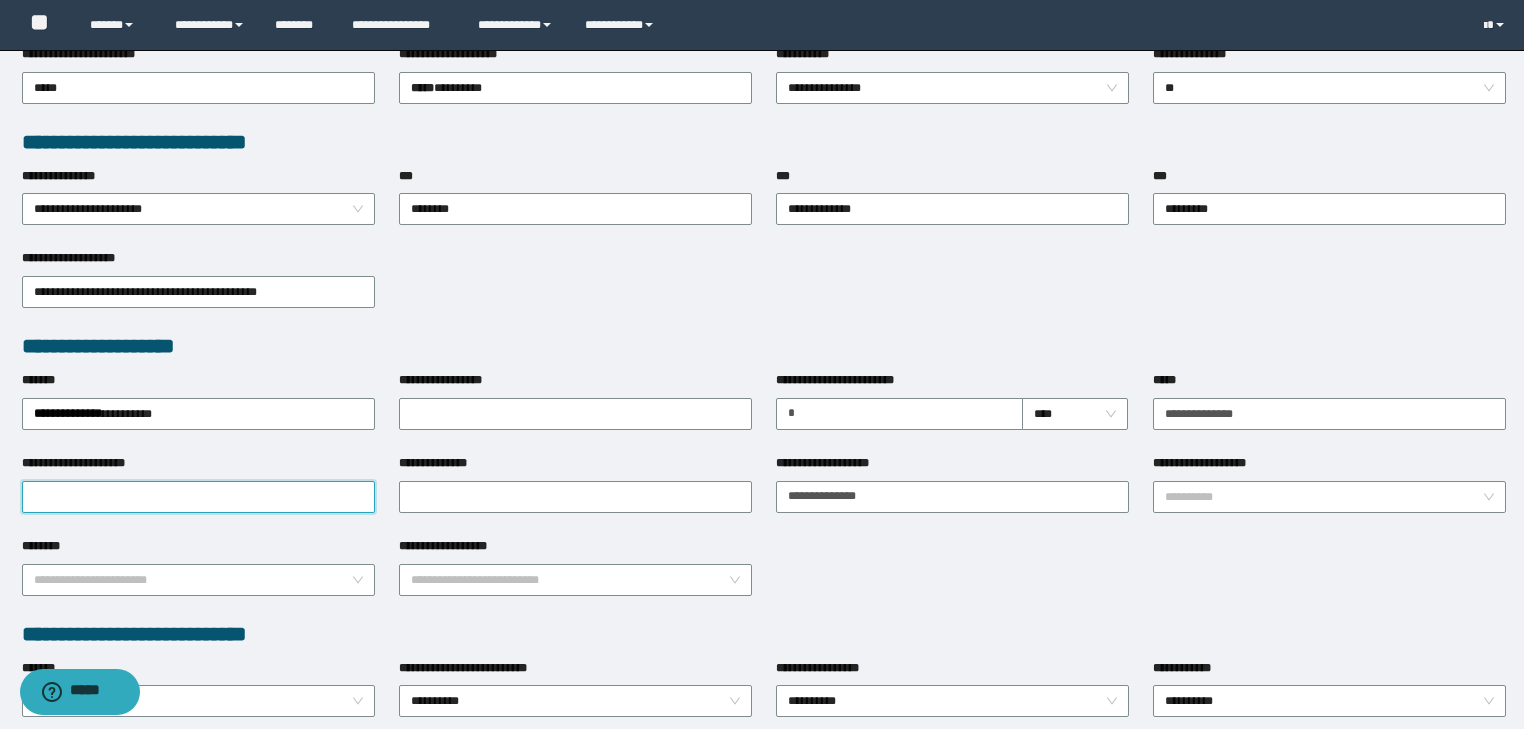 click on "**********" at bounding box center (198, 497) 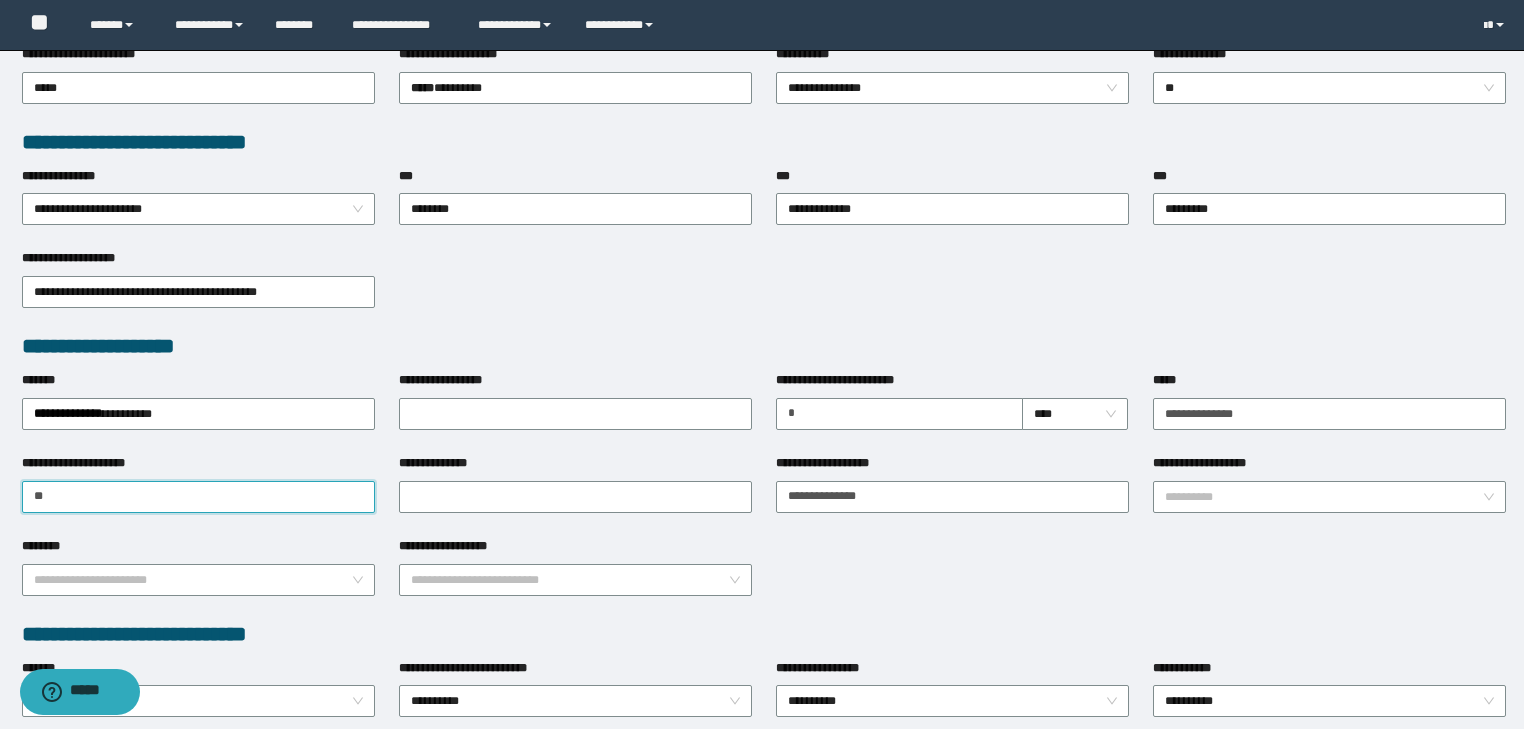 type on "*" 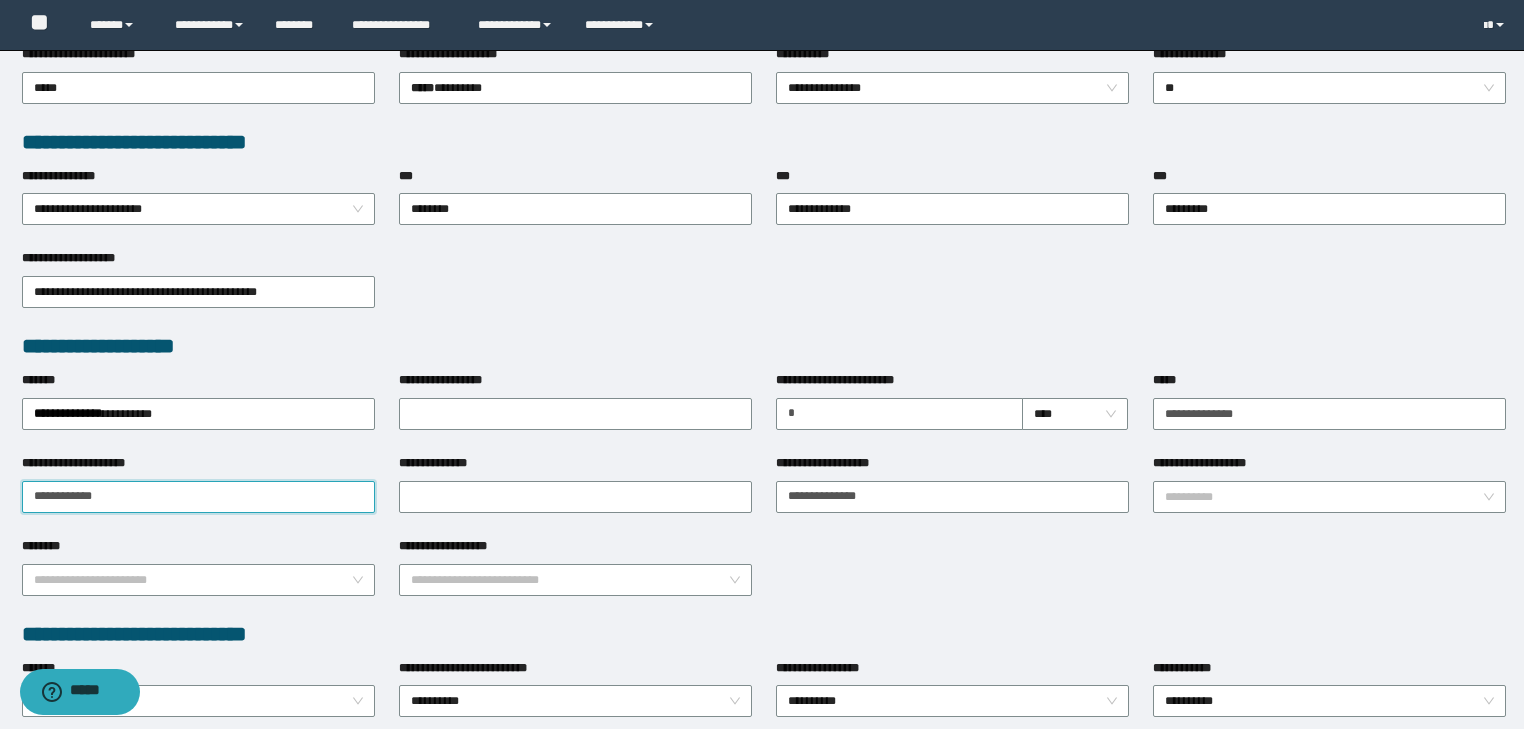 drag, startPoint x: 124, startPoint y: 490, endPoint x: 0, endPoint y: 494, distance: 124.0645 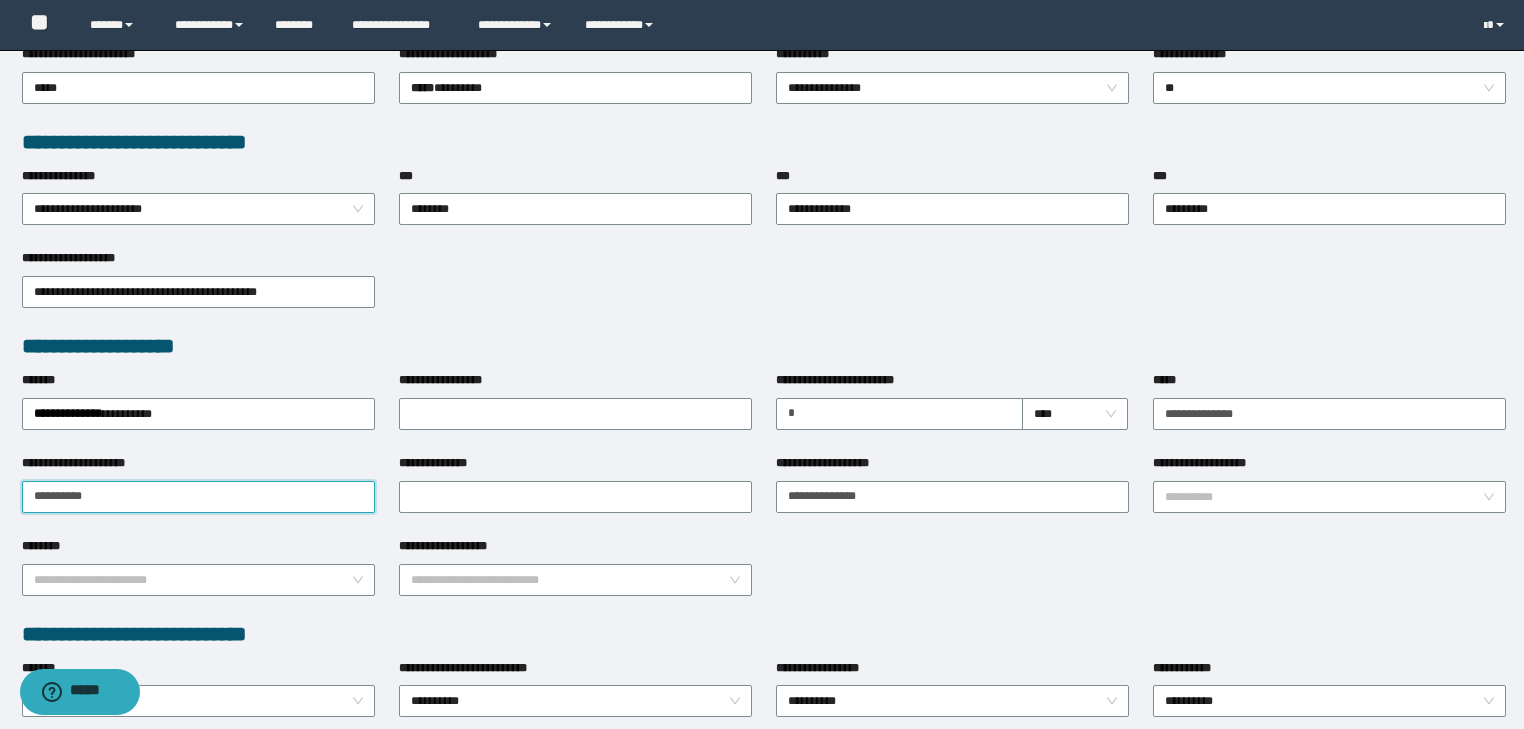type on "**********" 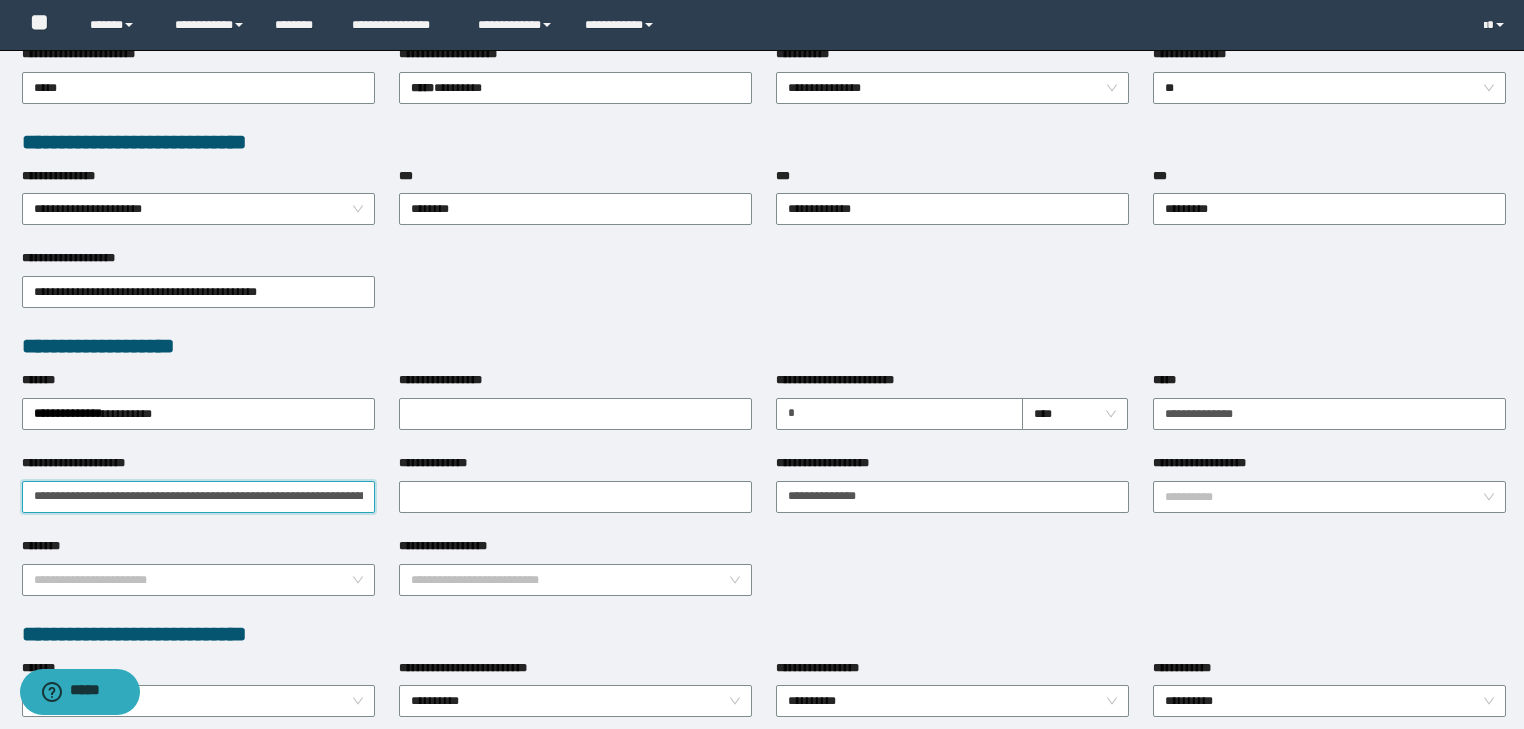 click on "**********" at bounding box center [198, 497] 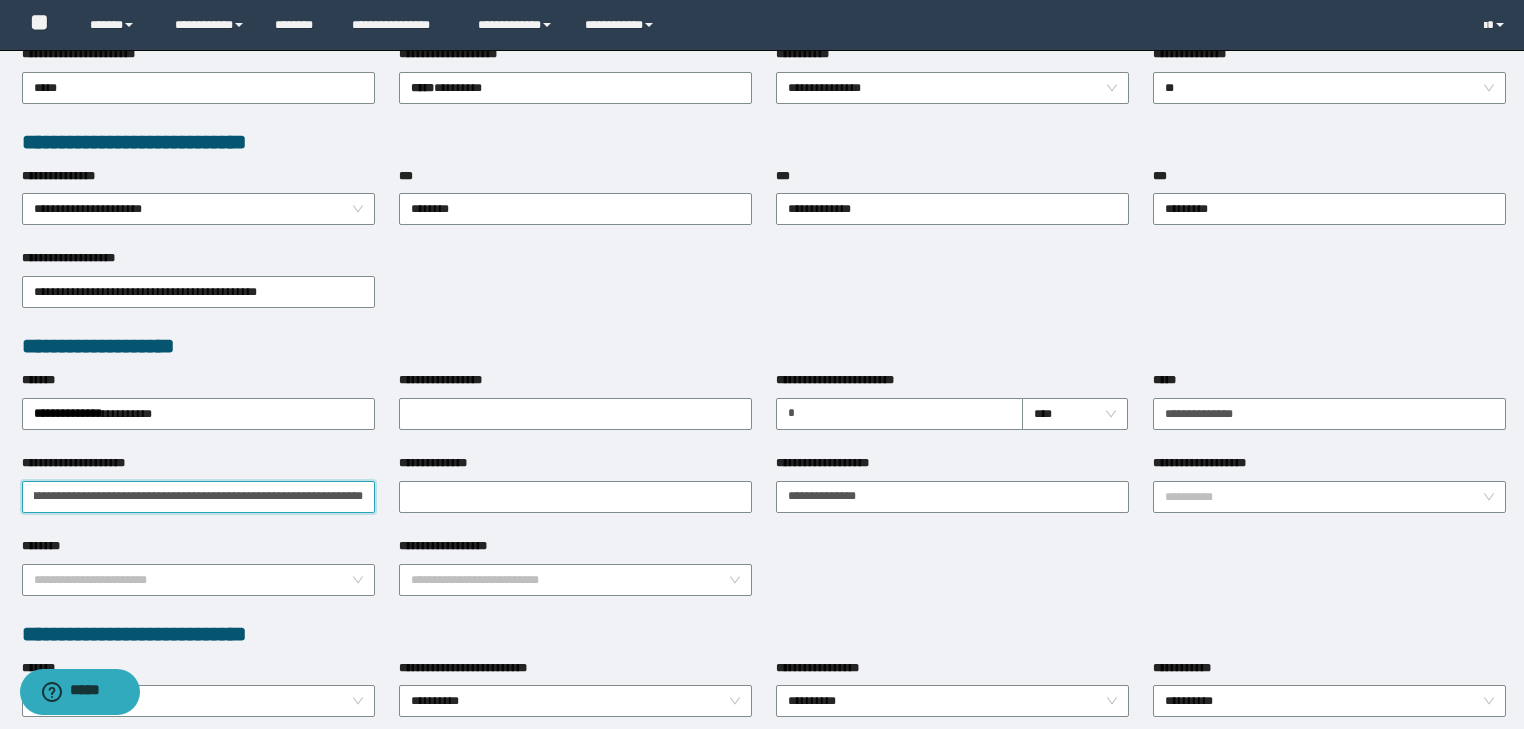 scroll, scrollTop: 0, scrollLeft: 47, axis: horizontal 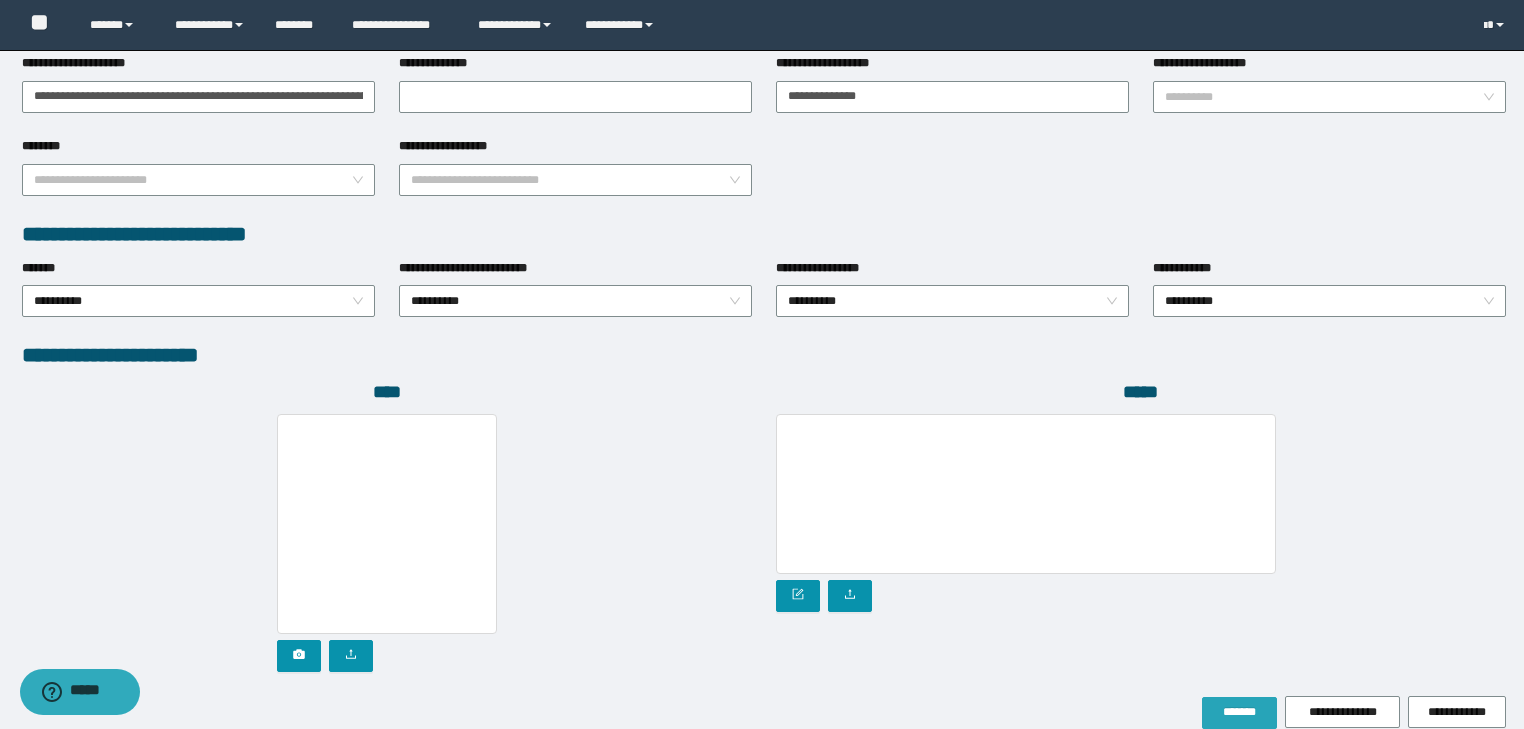 click on "*******" at bounding box center [1239, 712] 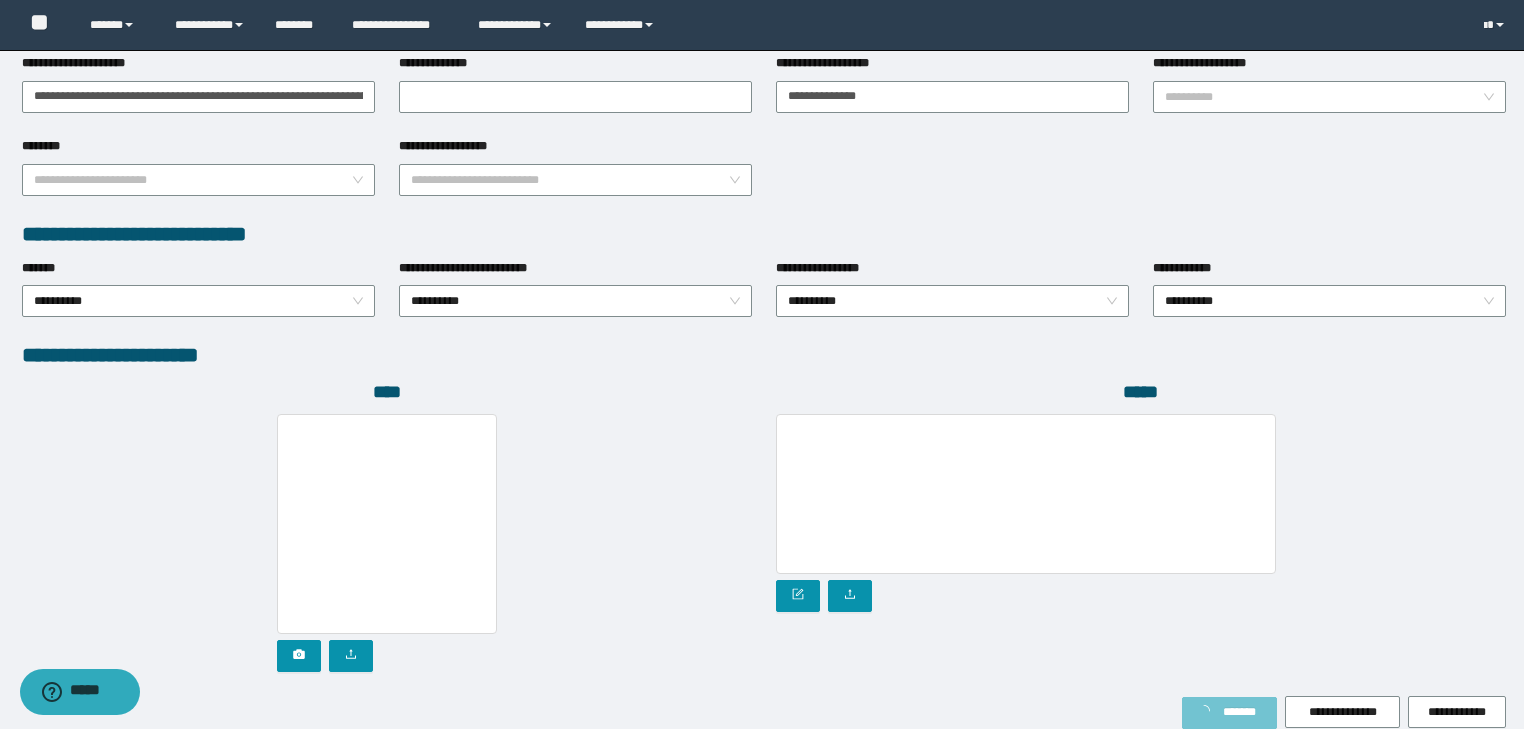 scroll, scrollTop: 932, scrollLeft: 0, axis: vertical 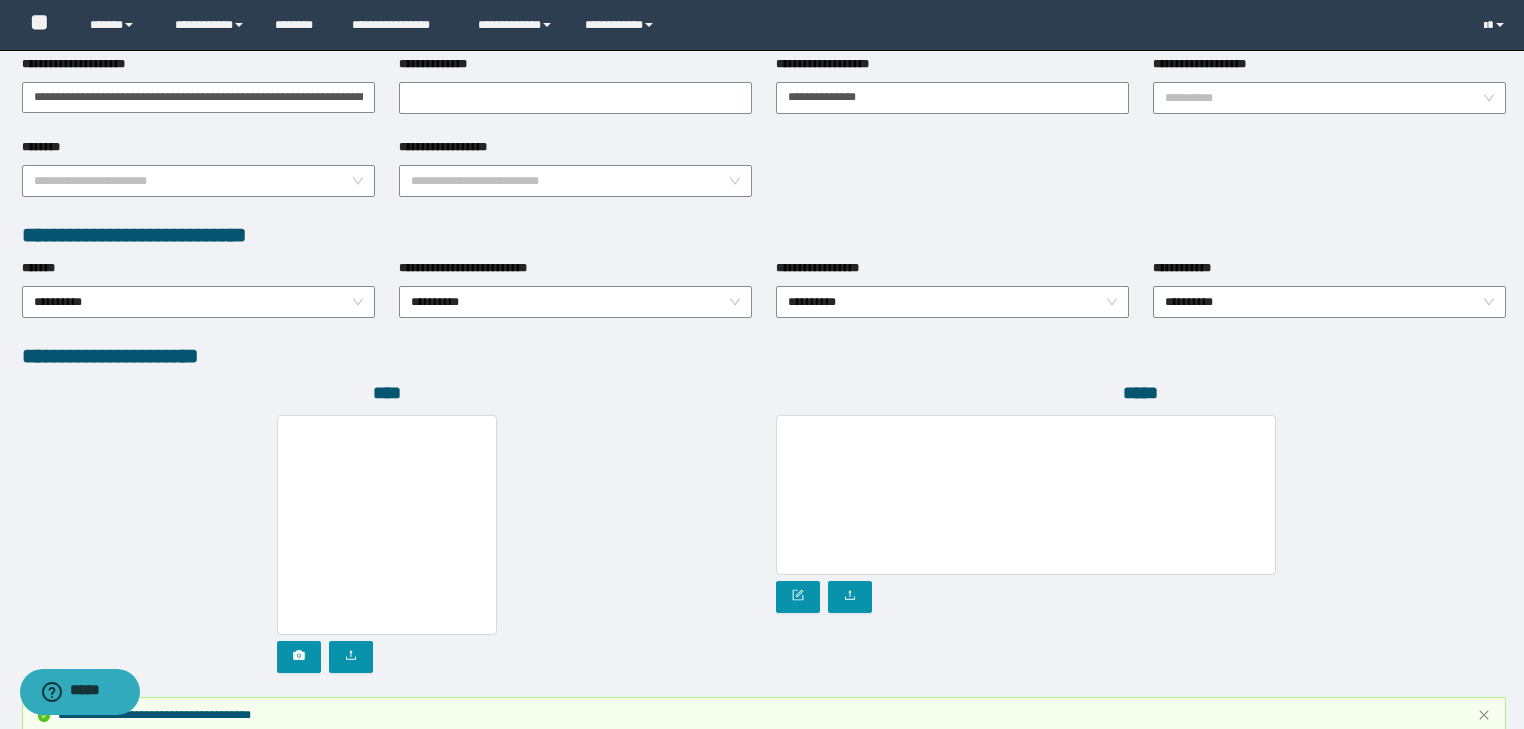 type 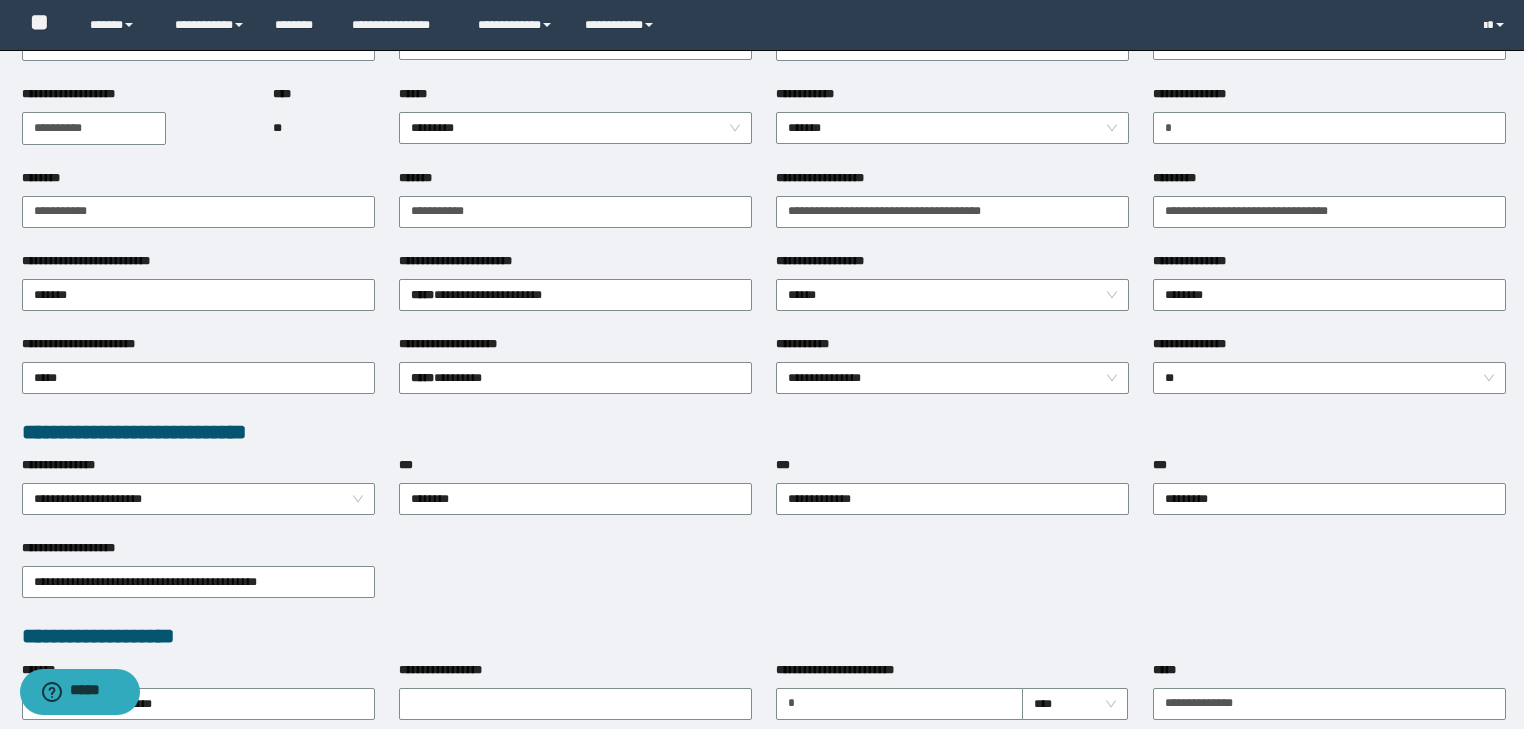 scroll, scrollTop: 0, scrollLeft: 0, axis: both 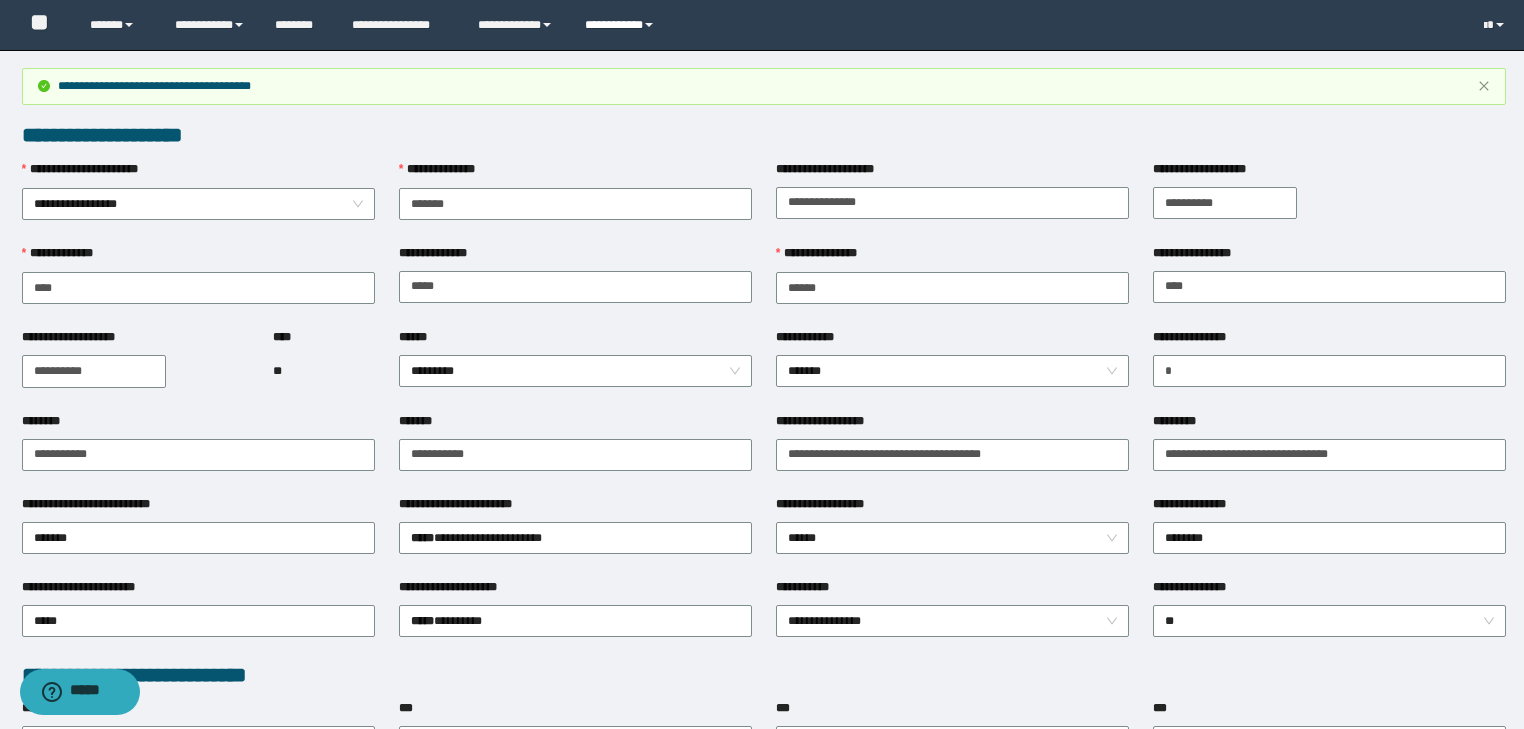 click on "**********" at bounding box center (622, 25) 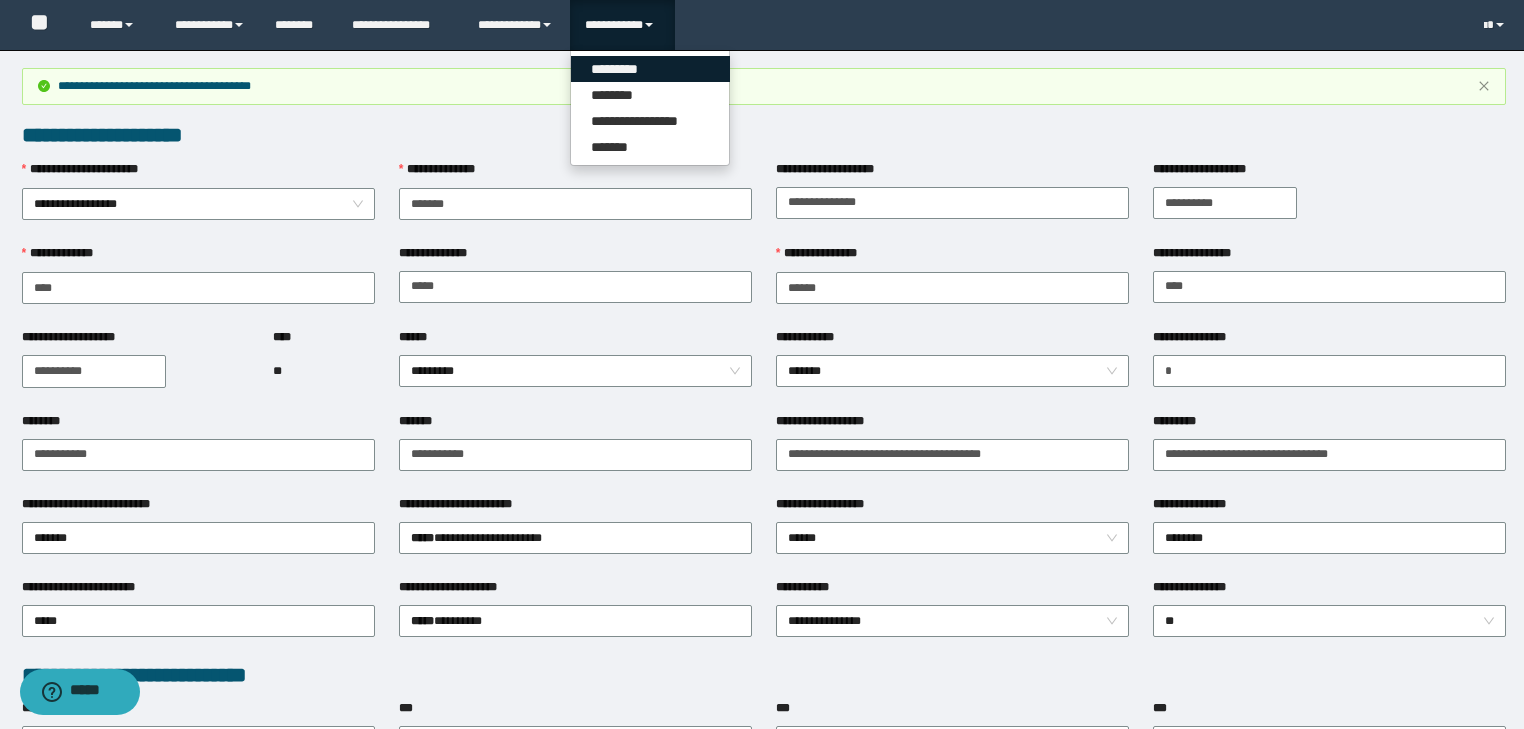 click on "*********" at bounding box center [650, 69] 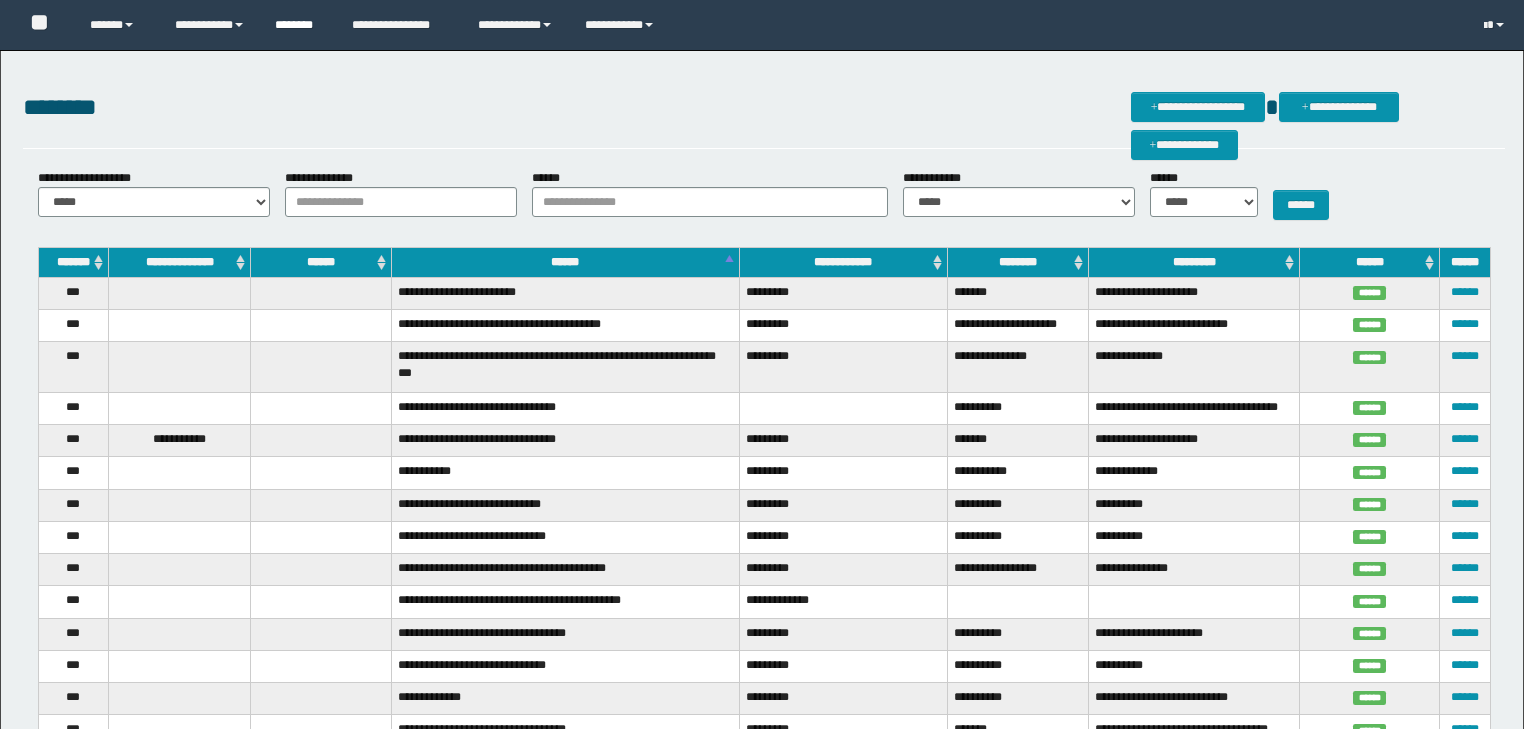 scroll, scrollTop: 0, scrollLeft: 0, axis: both 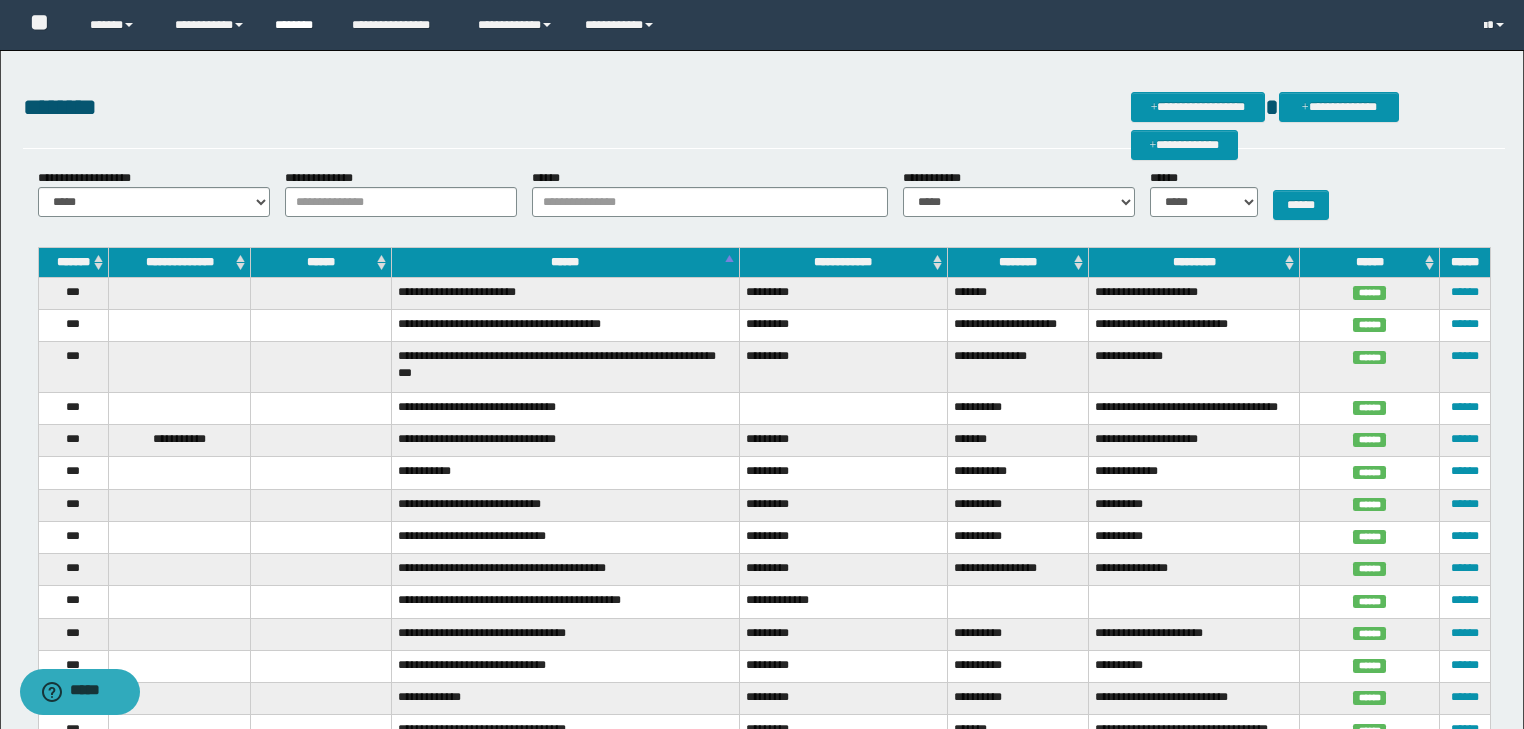click on "********" at bounding box center [298, 25] 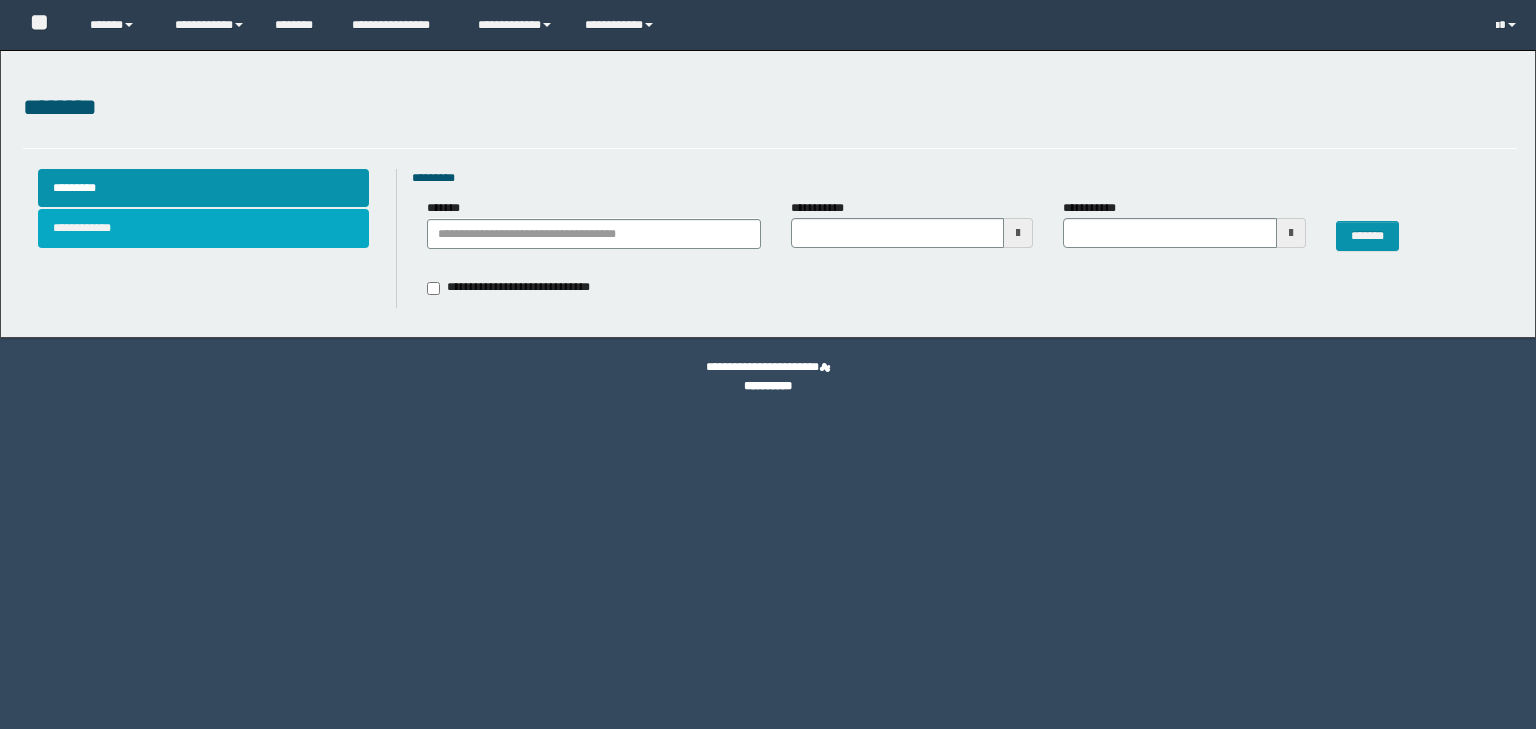 scroll, scrollTop: 0, scrollLeft: 0, axis: both 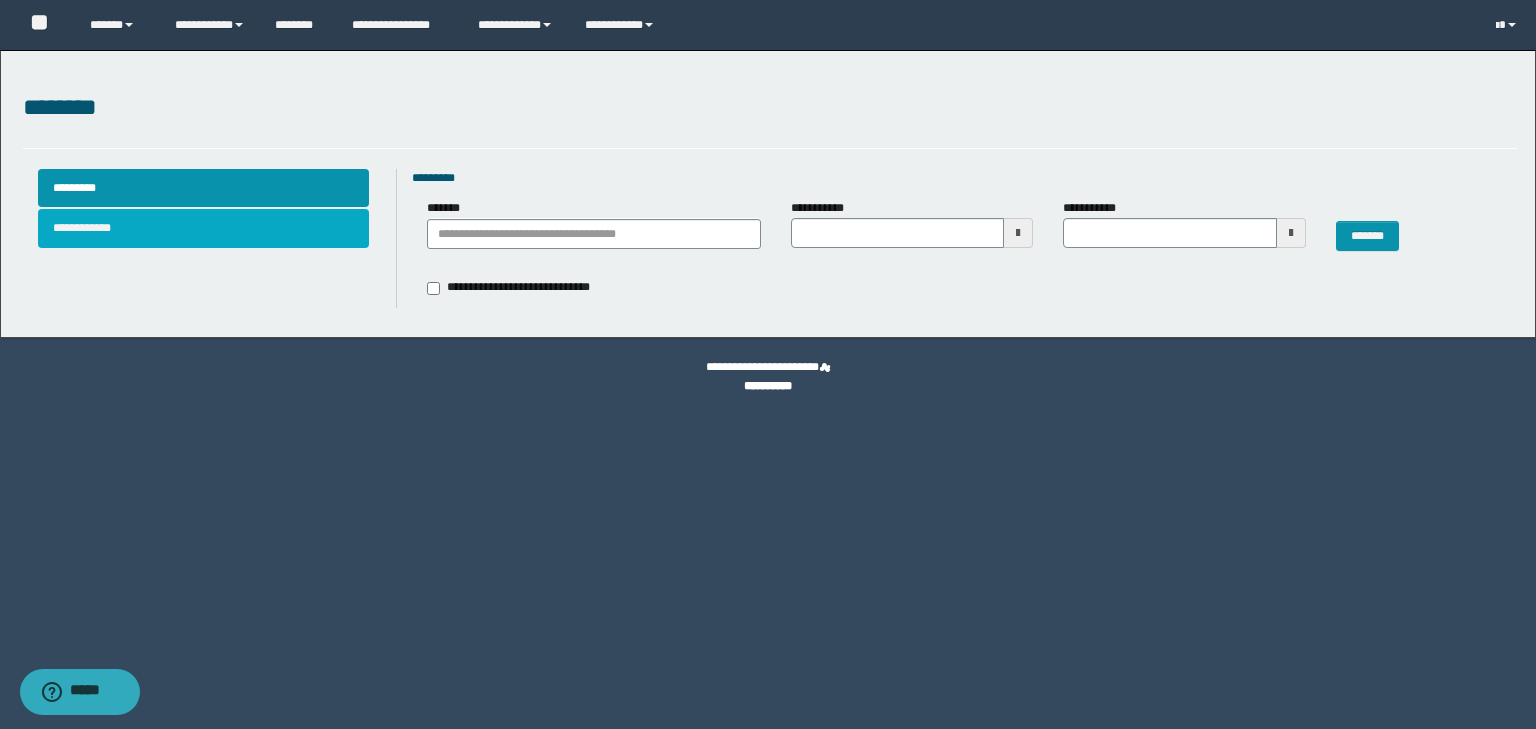 click on "**********" at bounding box center [204, 228] 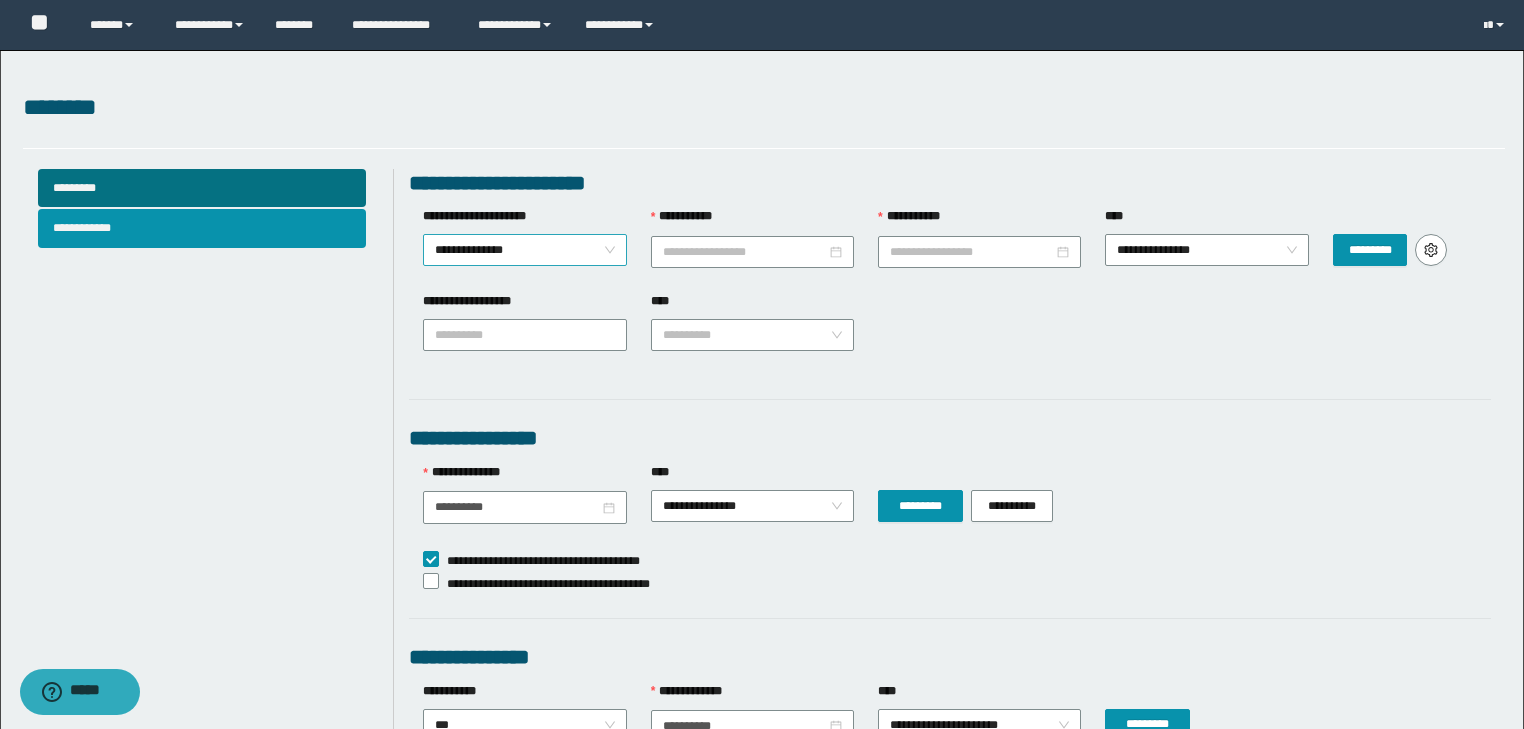 click on "**********" at bounding box center [525, 250] 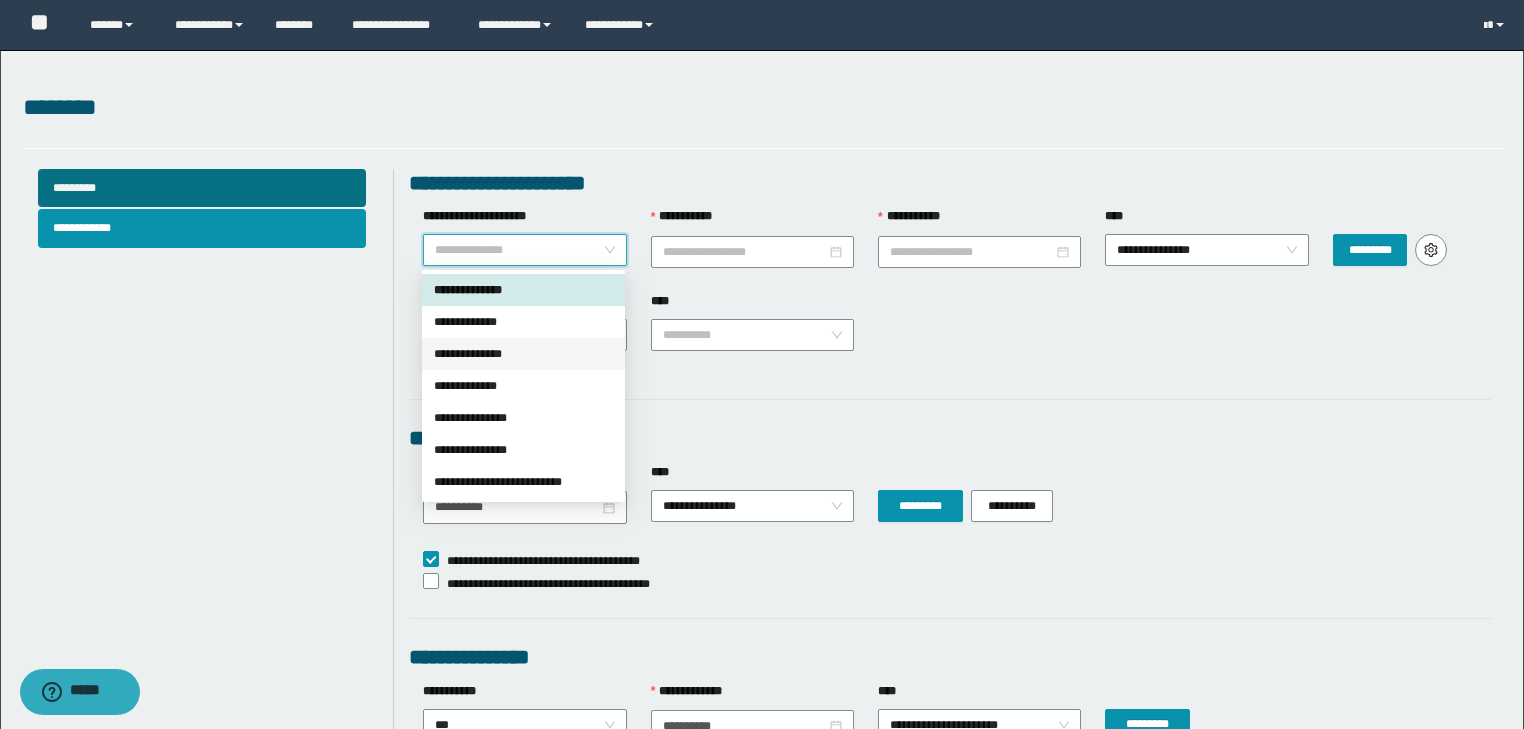 click on "**********" at bounding box center [523, 354] 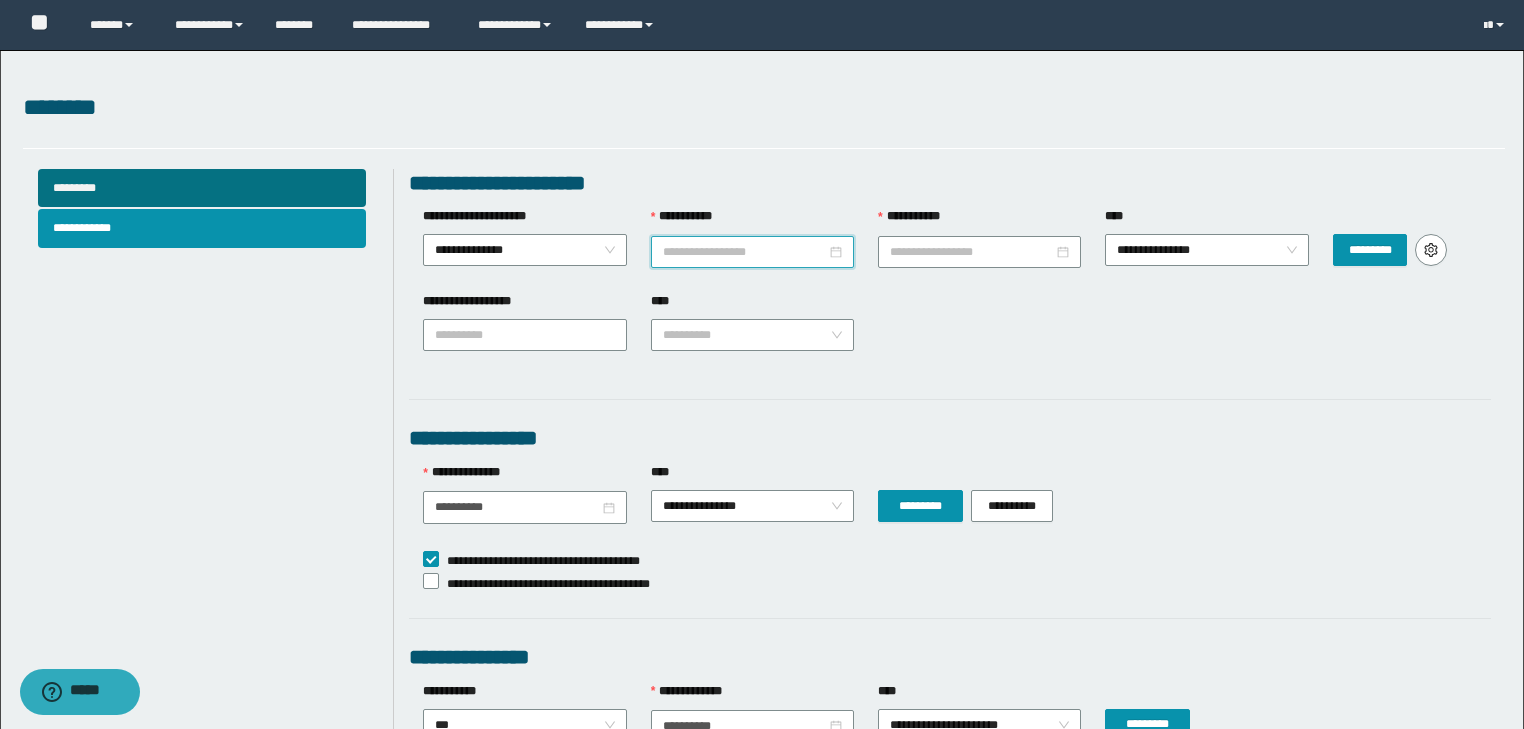 click on "**********" at bounding box center [744, 252] 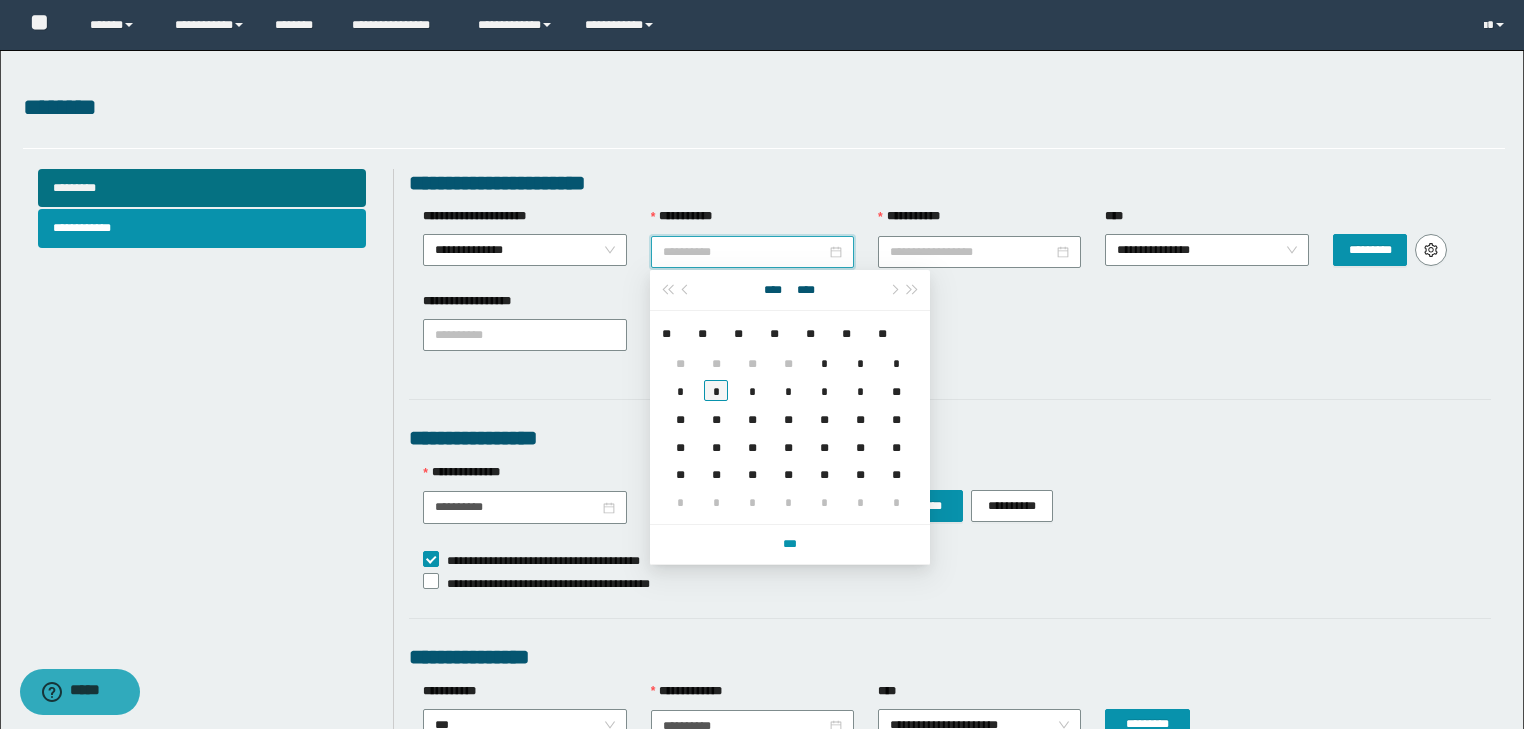 click on "*" at bounding box center [716, 390] 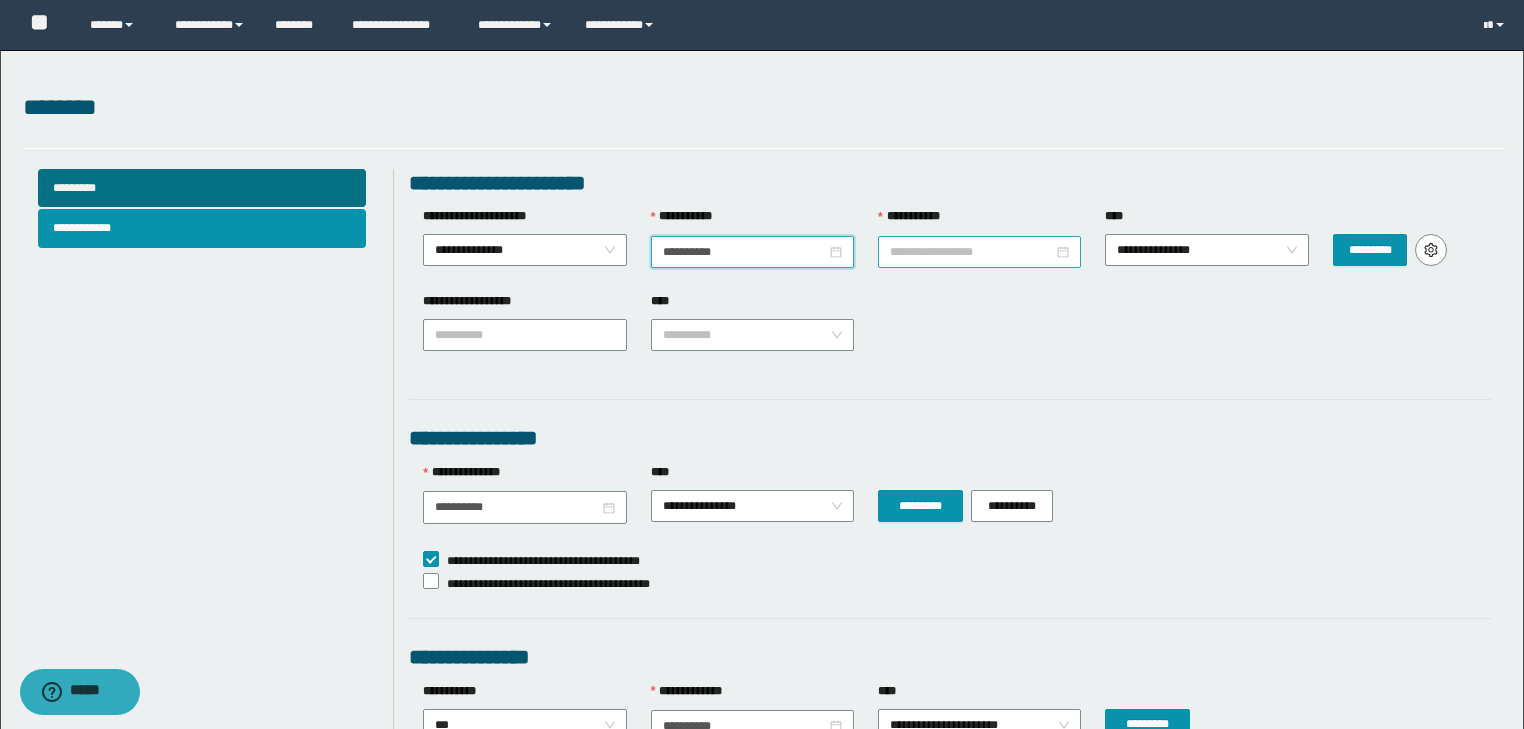 click at bounding box center [979, 252] 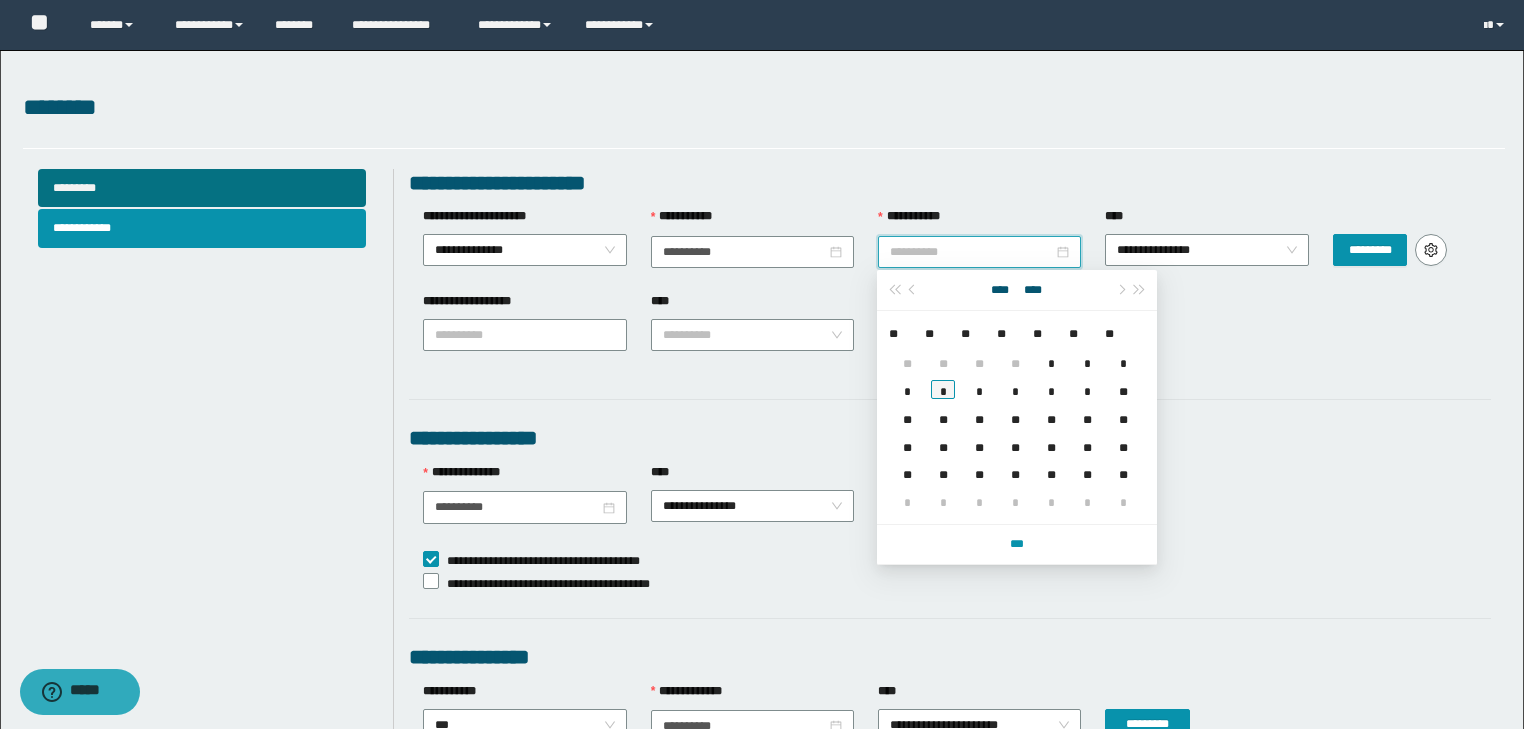 click on "*" at bounding box center [943, 389] 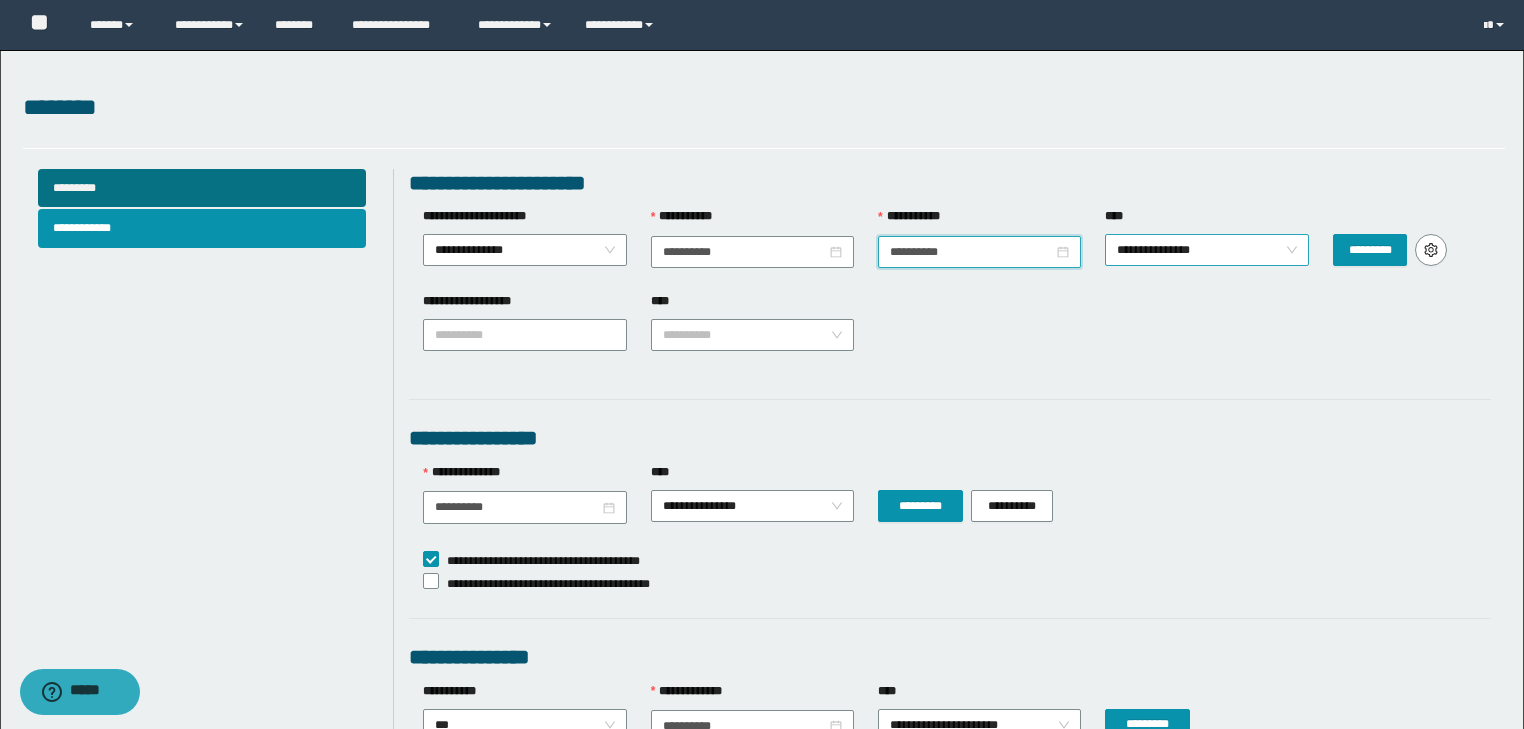 click on "**********" at bounding box center (1207, 250) 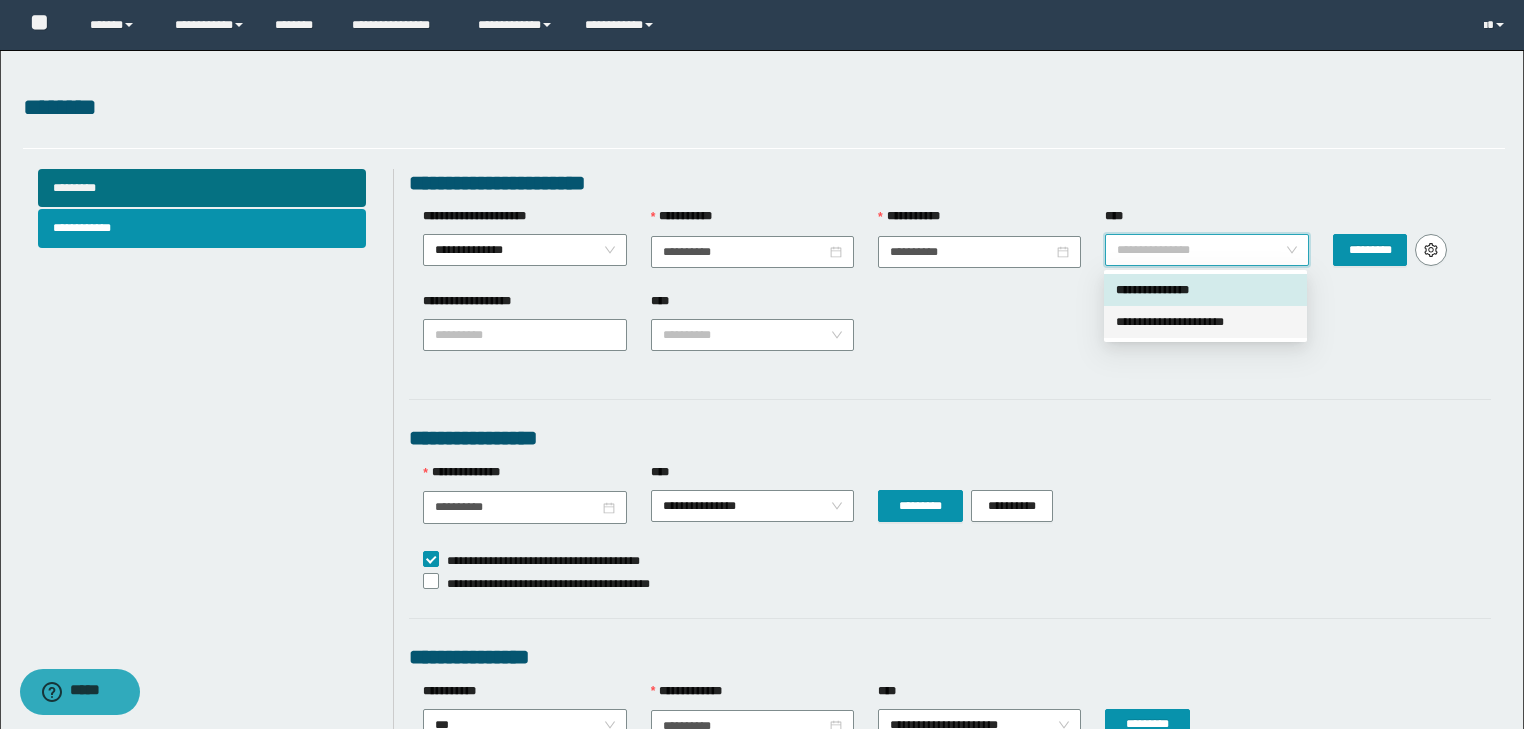 click on "**********" at bounding box center [1205, 322] 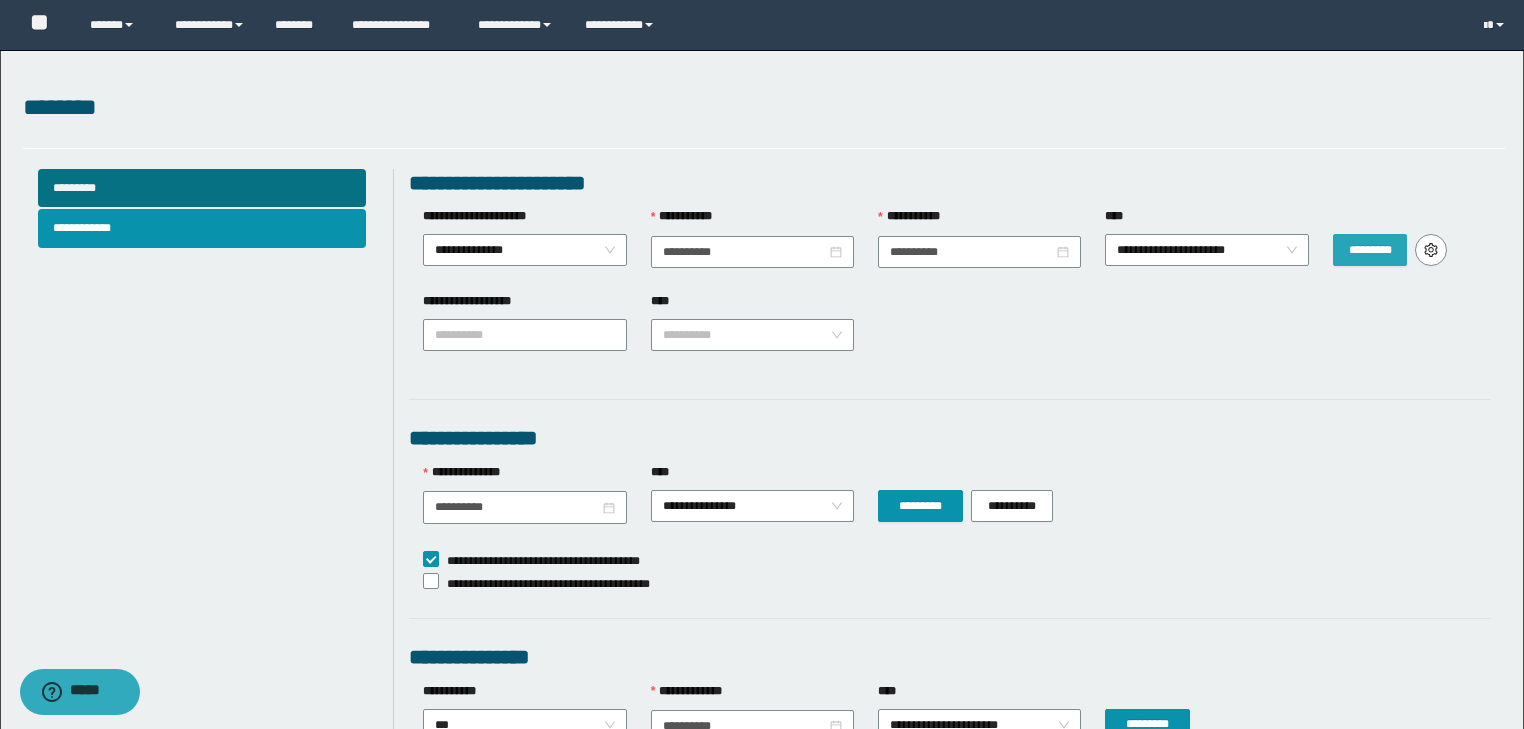 click on "*********" at bounding box center (1370, 250) 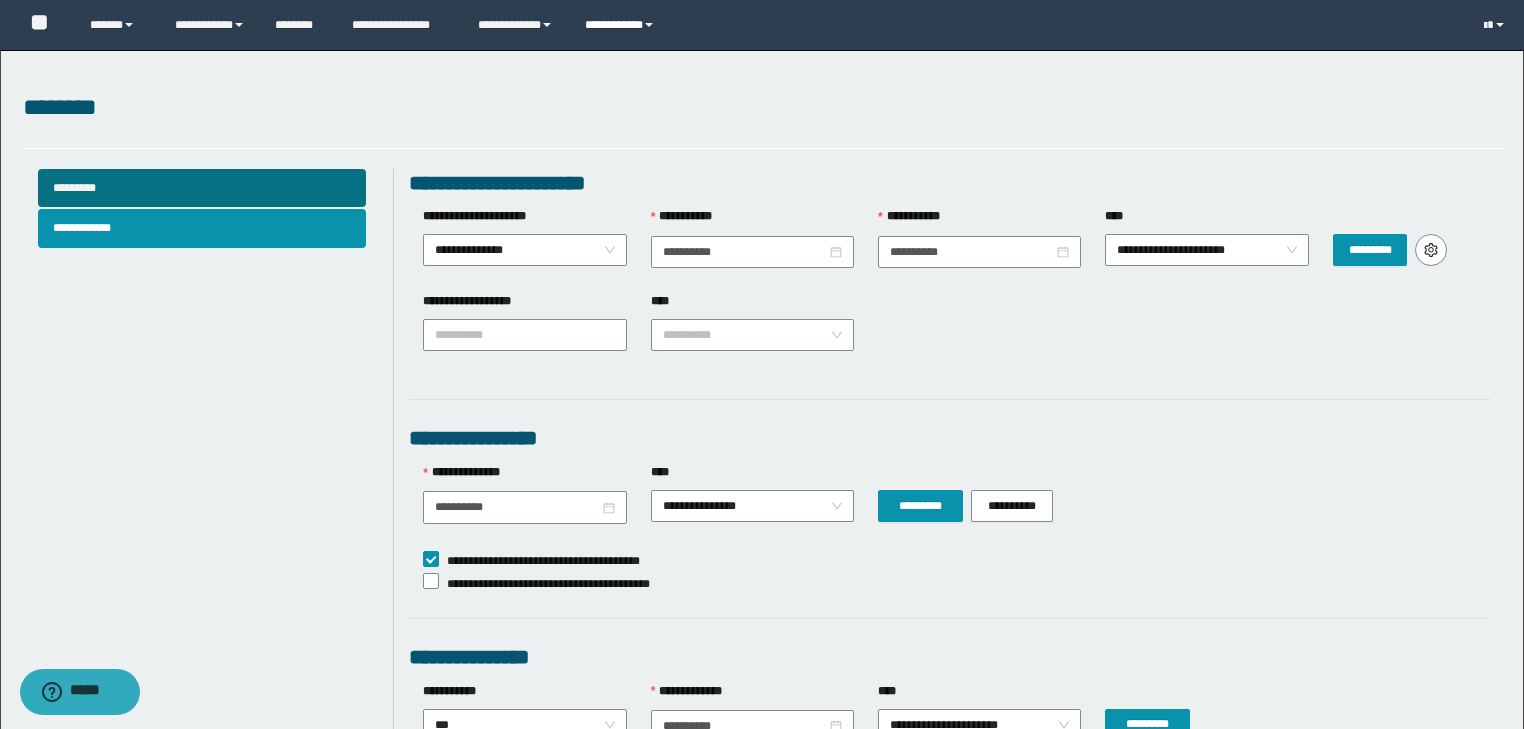 click on "**********" at bounding box center (622, 25) 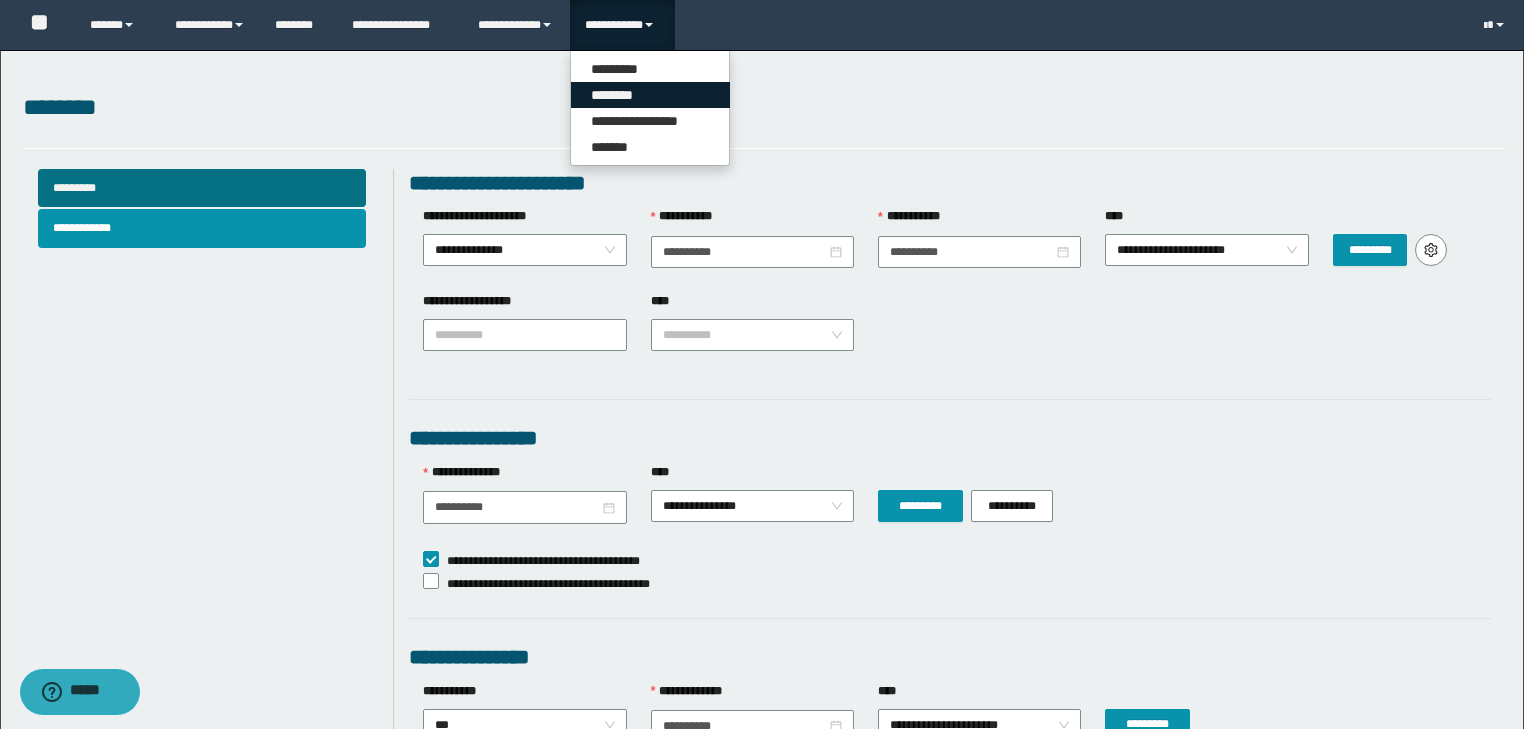click on "********" at bounding box center (650, 95) 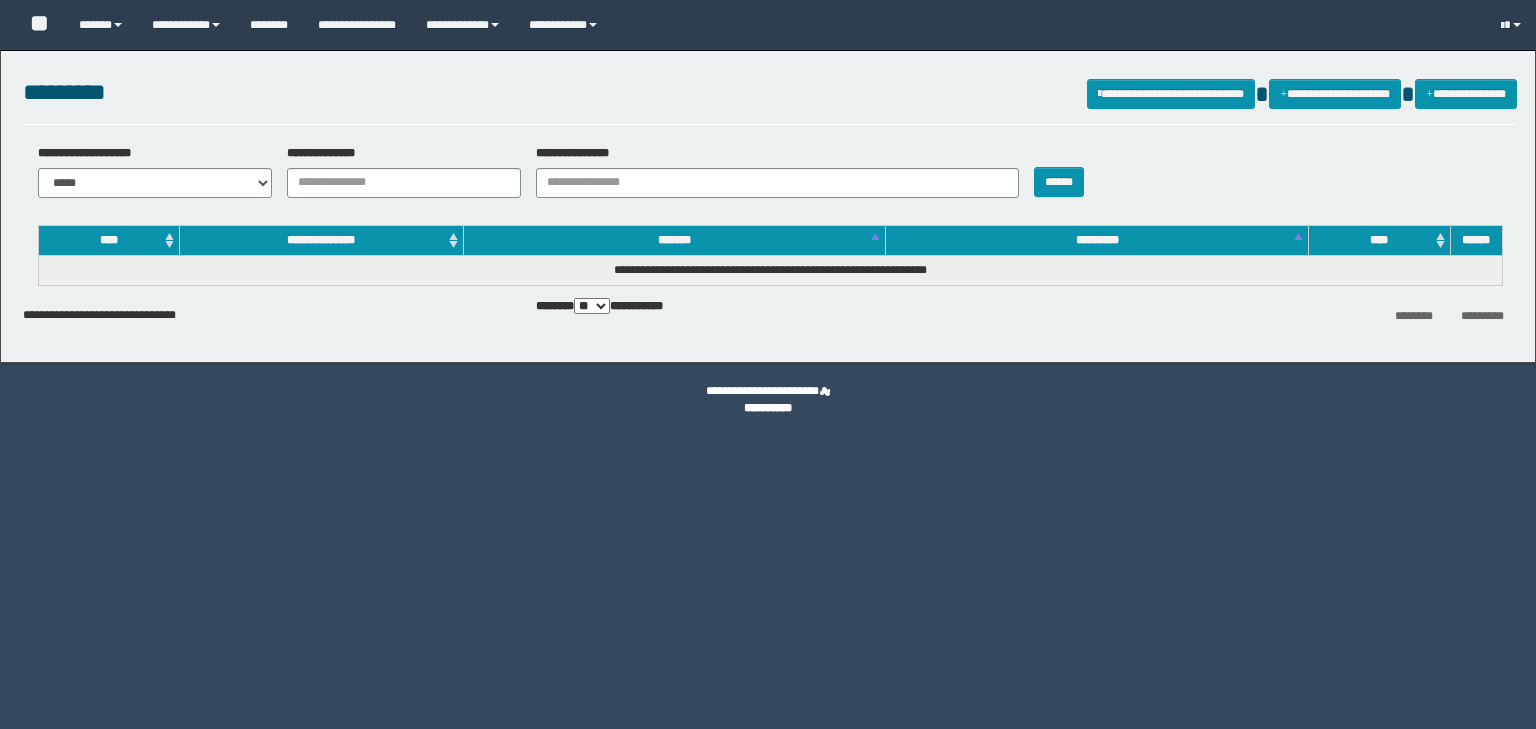scroll, scrollTop: 0, scrollLeft: 0, axis: both 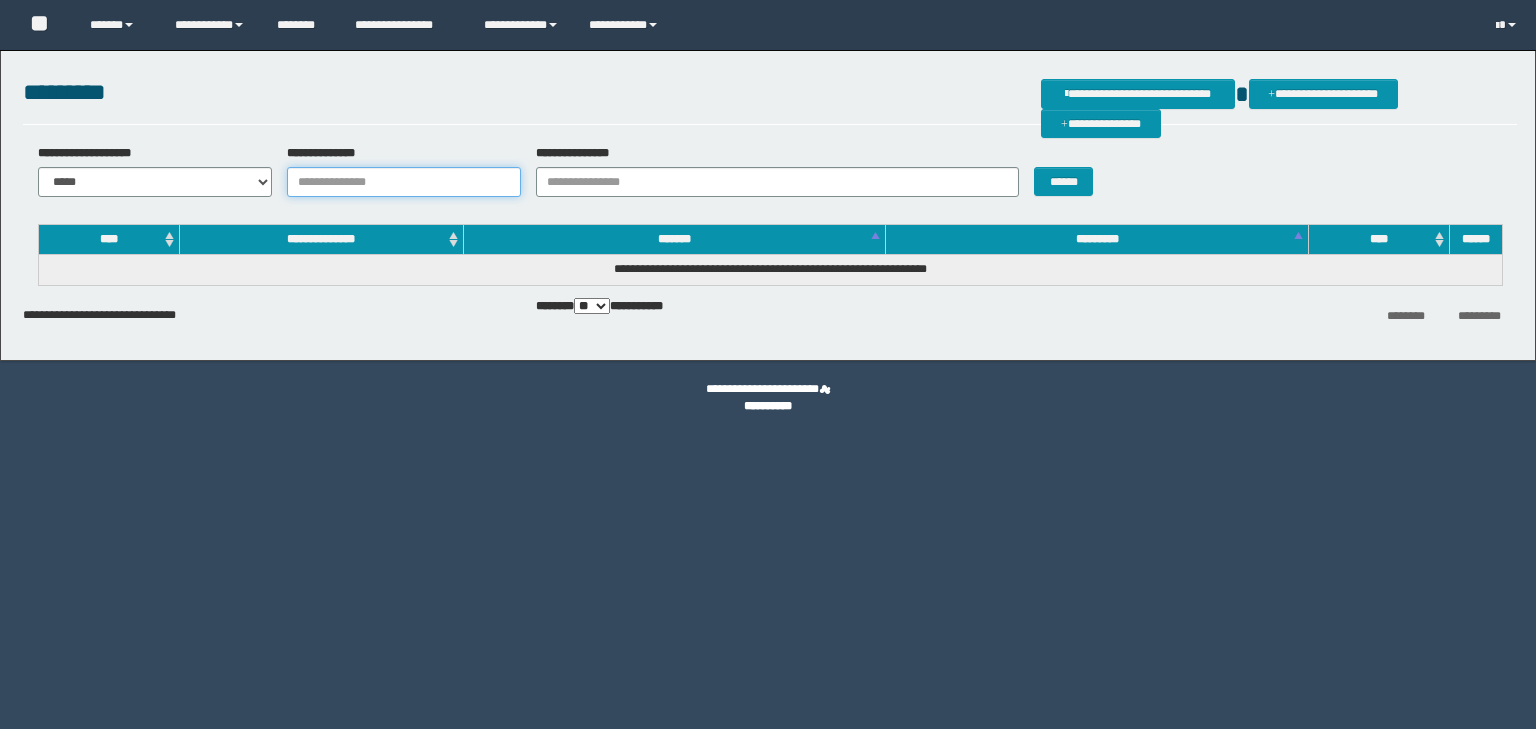 click on "**********" at bounding box center (404, 182) 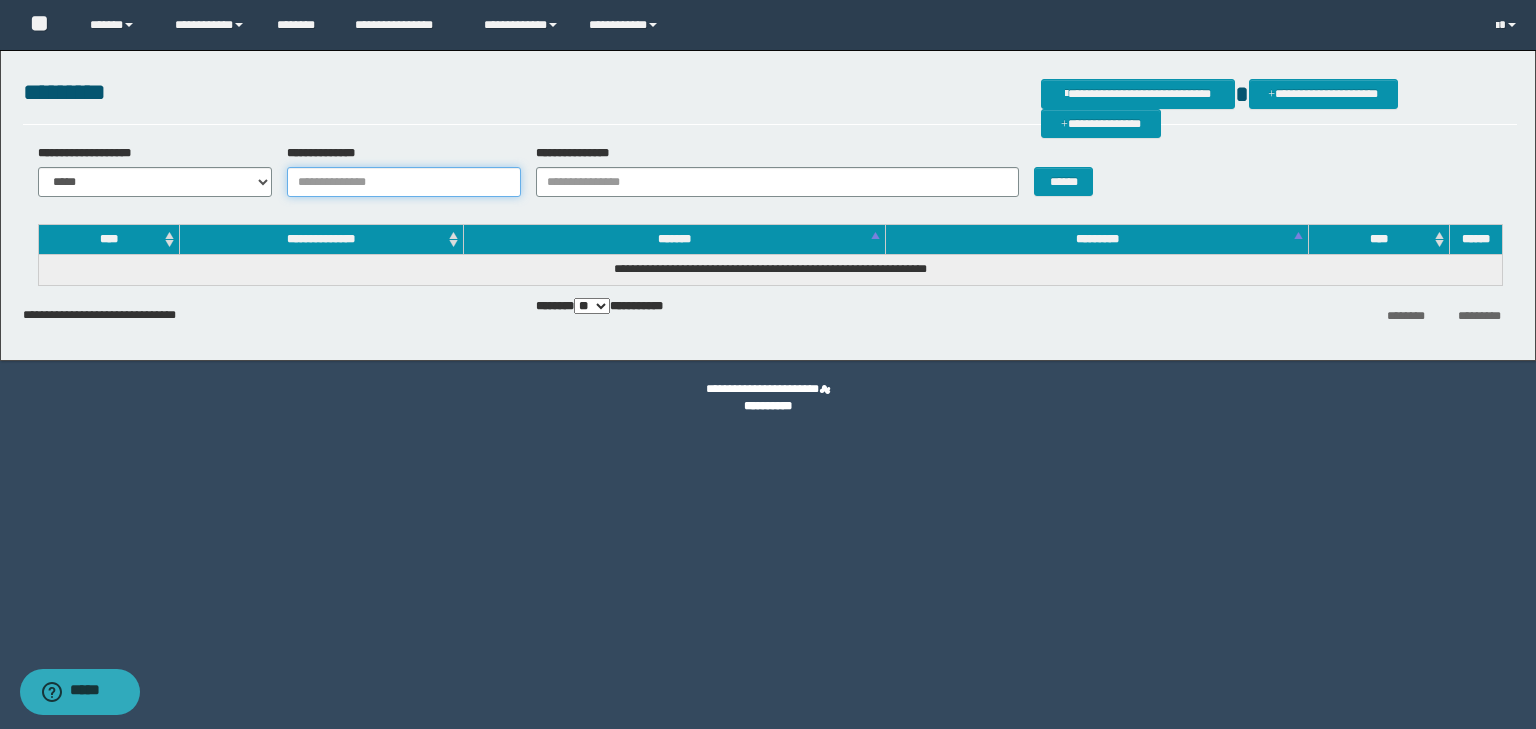 paste on "********" 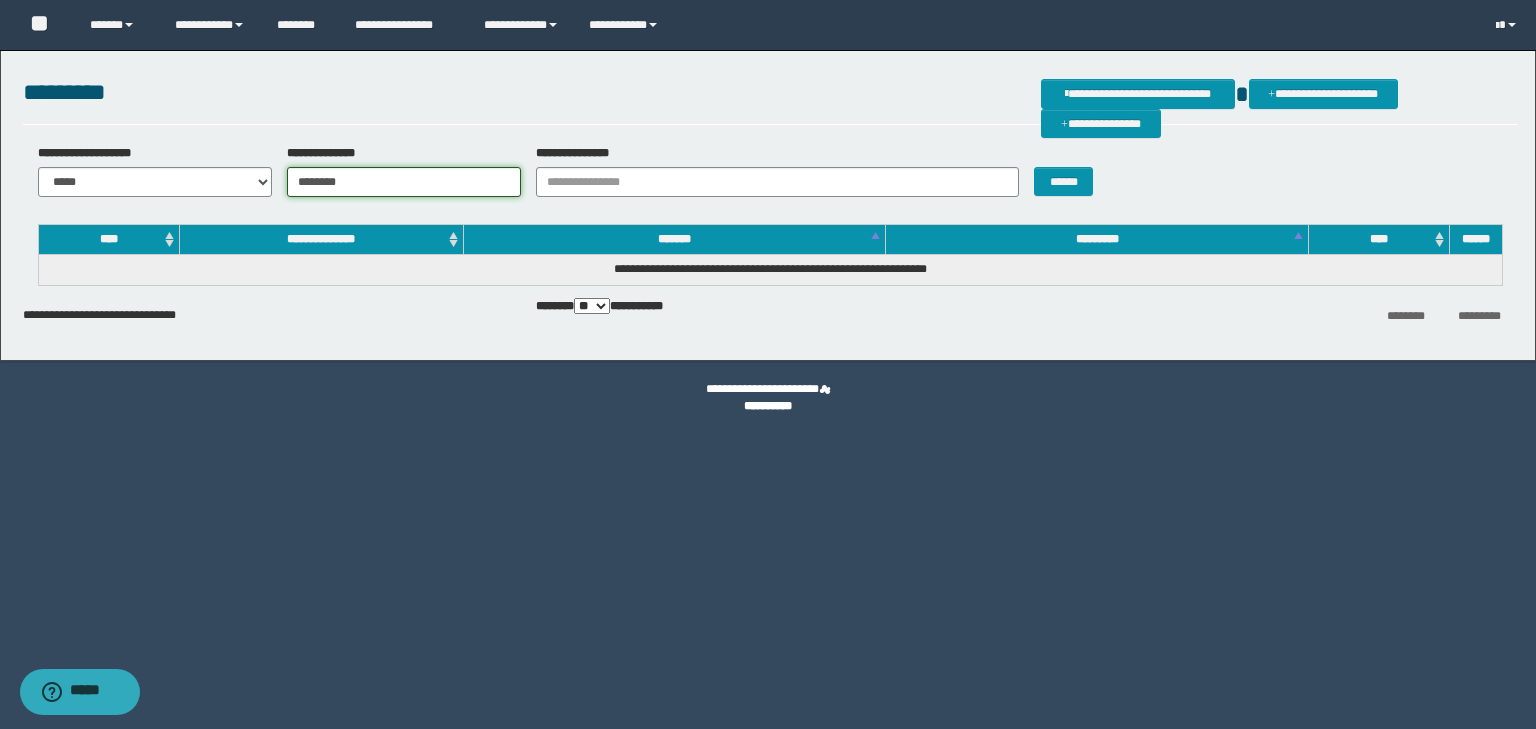 type on "********" 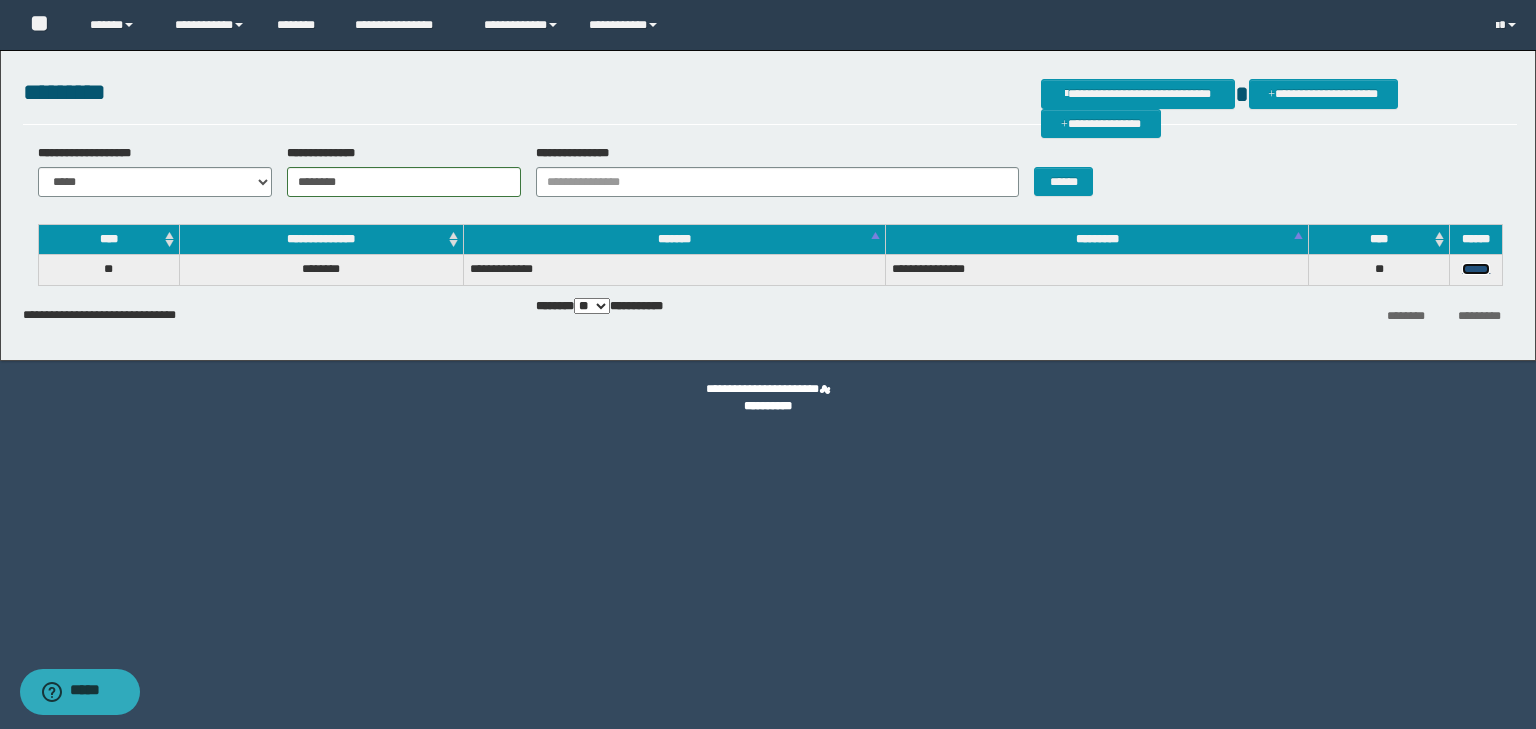 click on "******" at bounding box center [1476, 269] 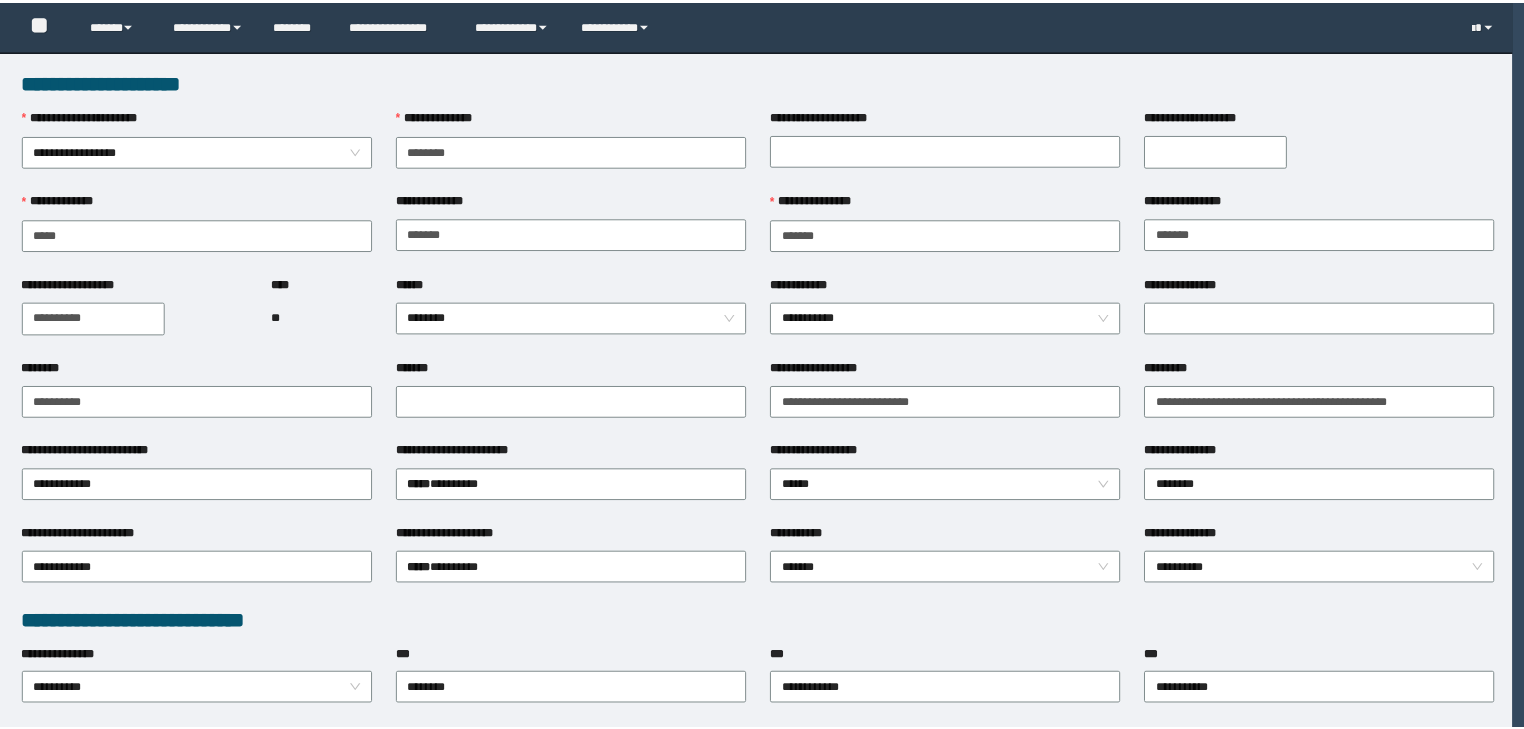 scroll, scrollTop: 0, scrollLeft: 0, axis: both 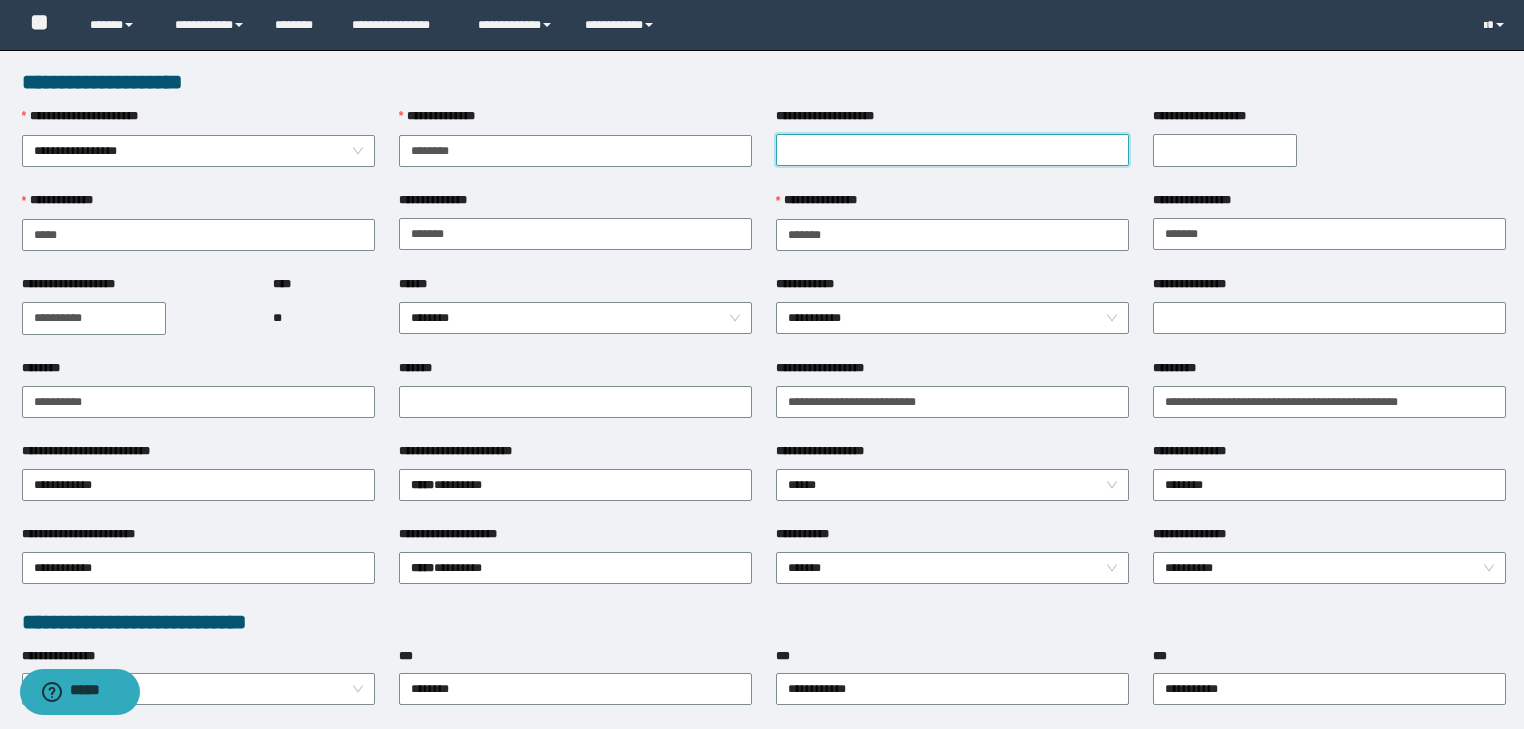 click on "**********" at bounding box center [952, 150] 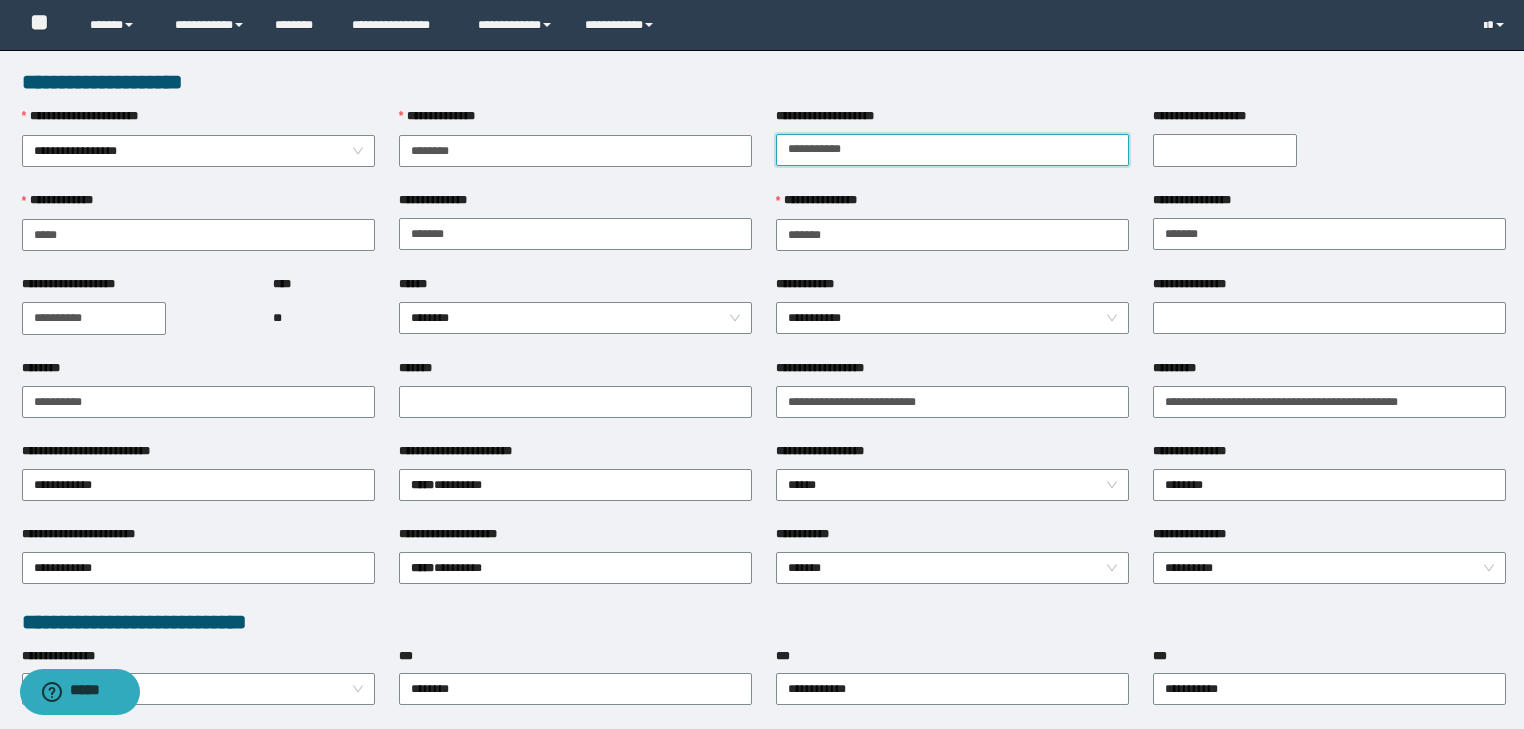 click on "**********" at bounding box center [952, 150] 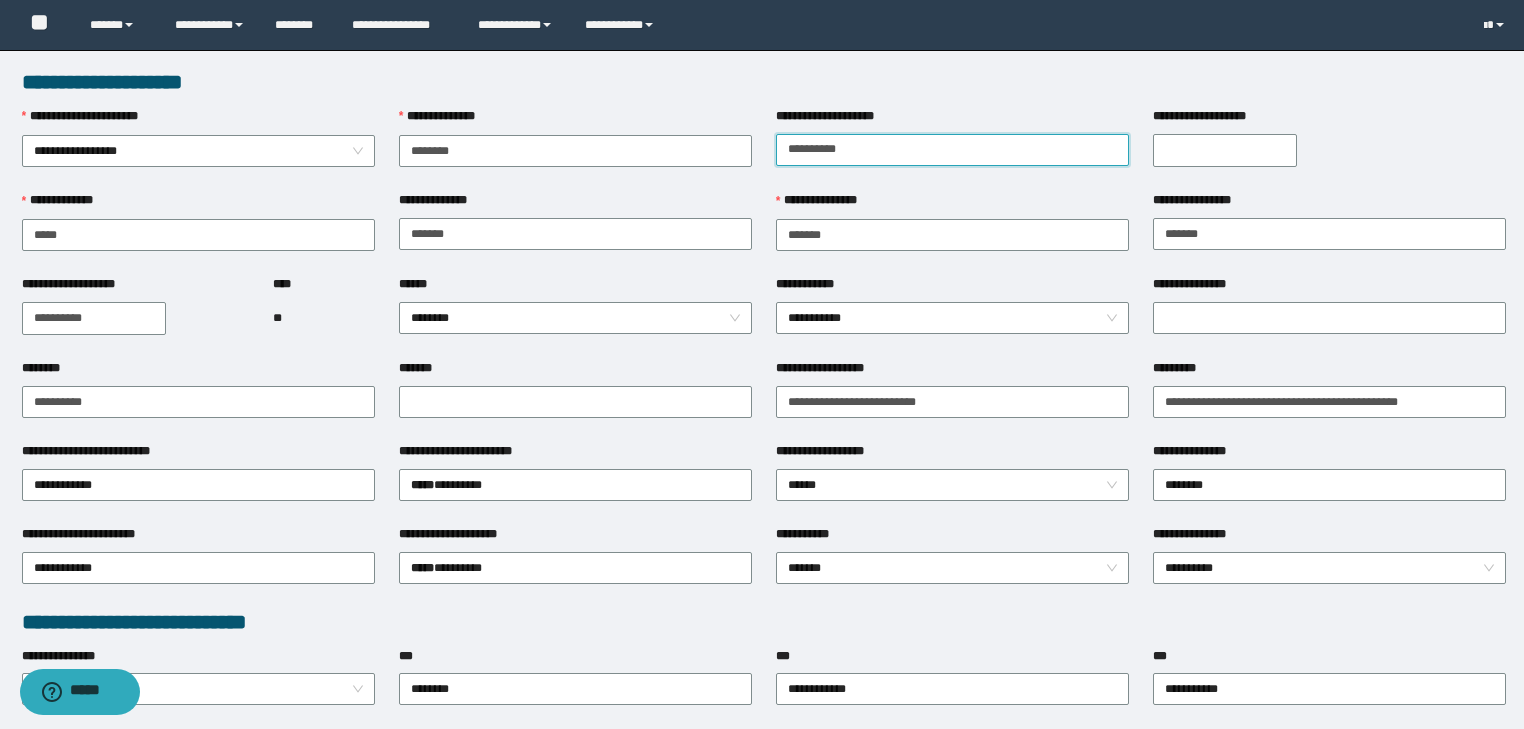 click on "**********" at bounding box center (952, 150) 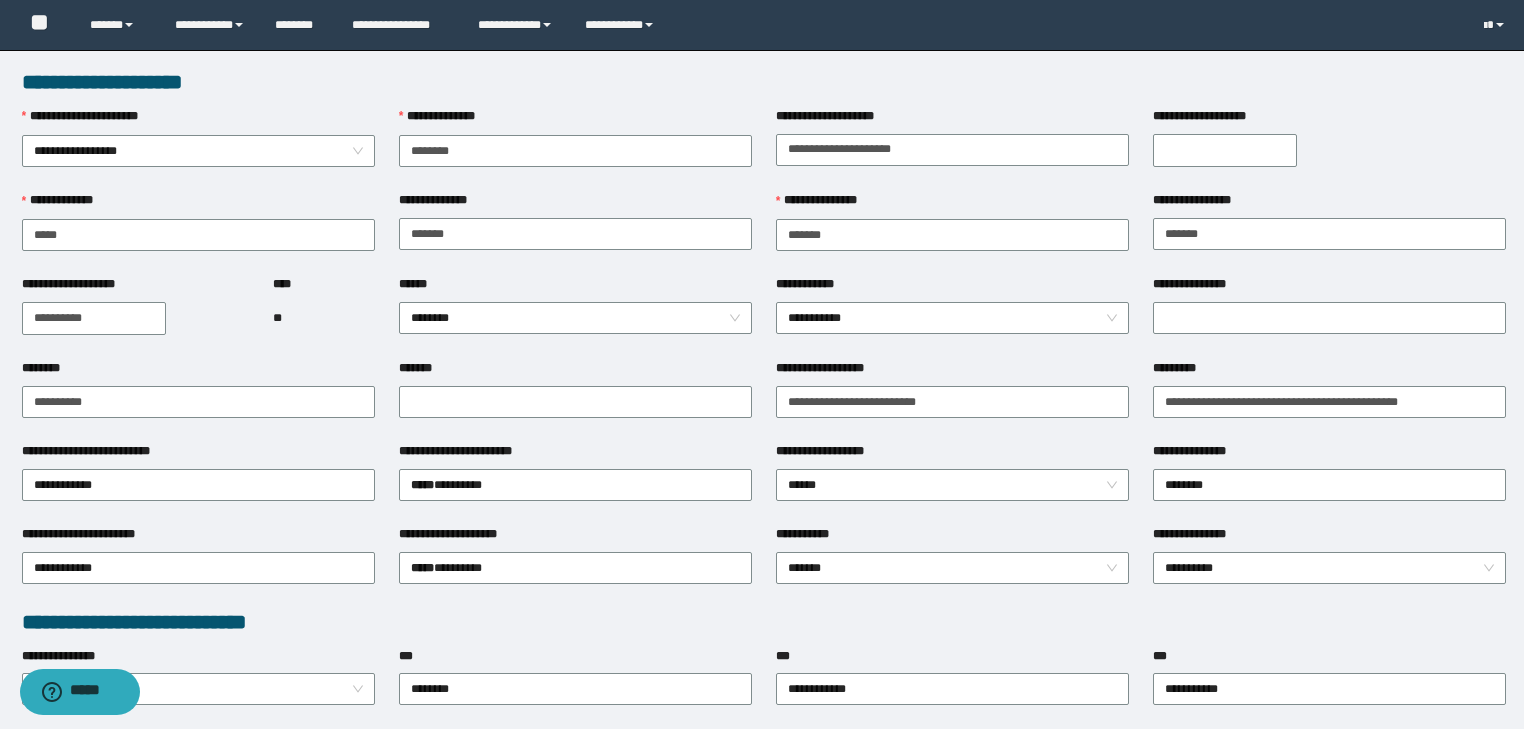 click on "**********" at bounding box center [1225, 150] 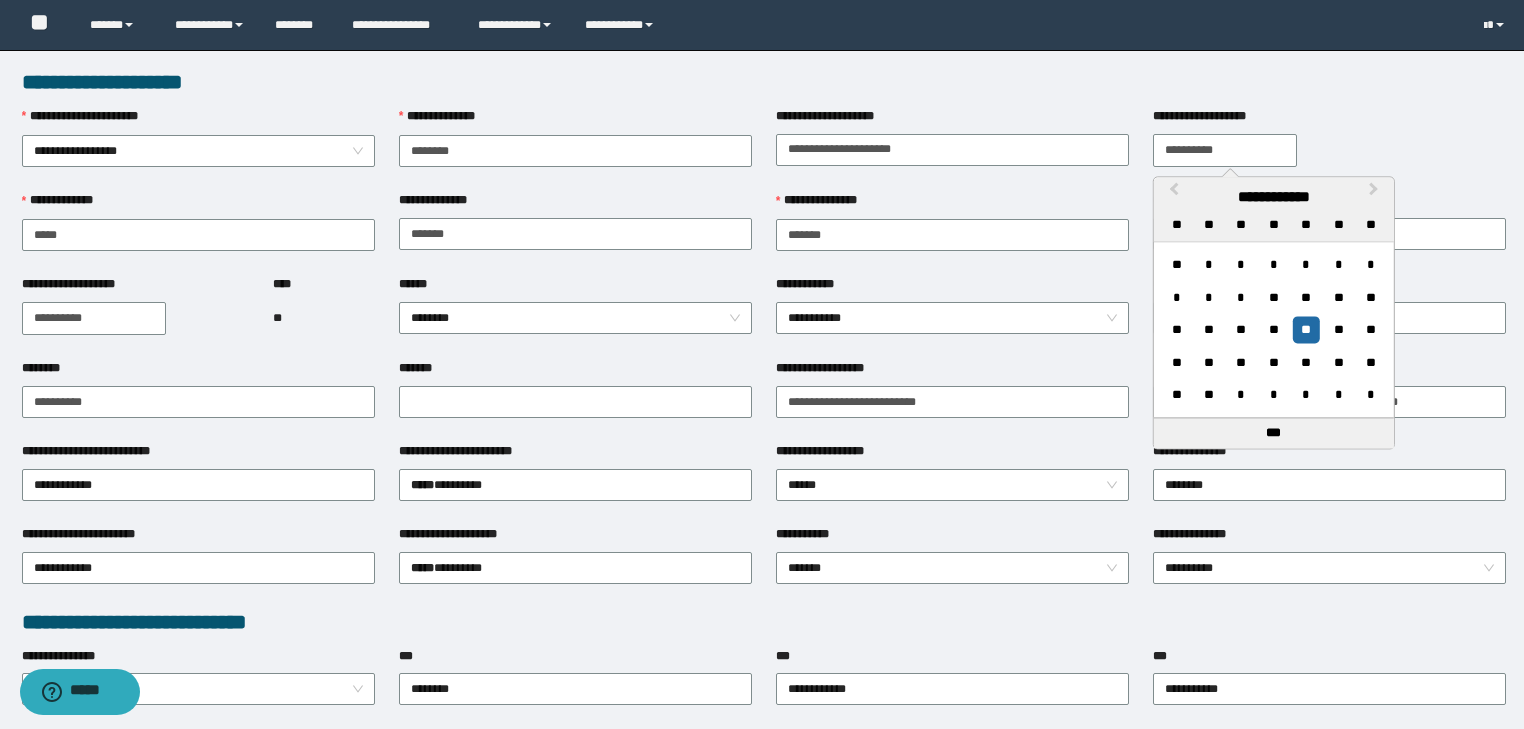 type on "**********" 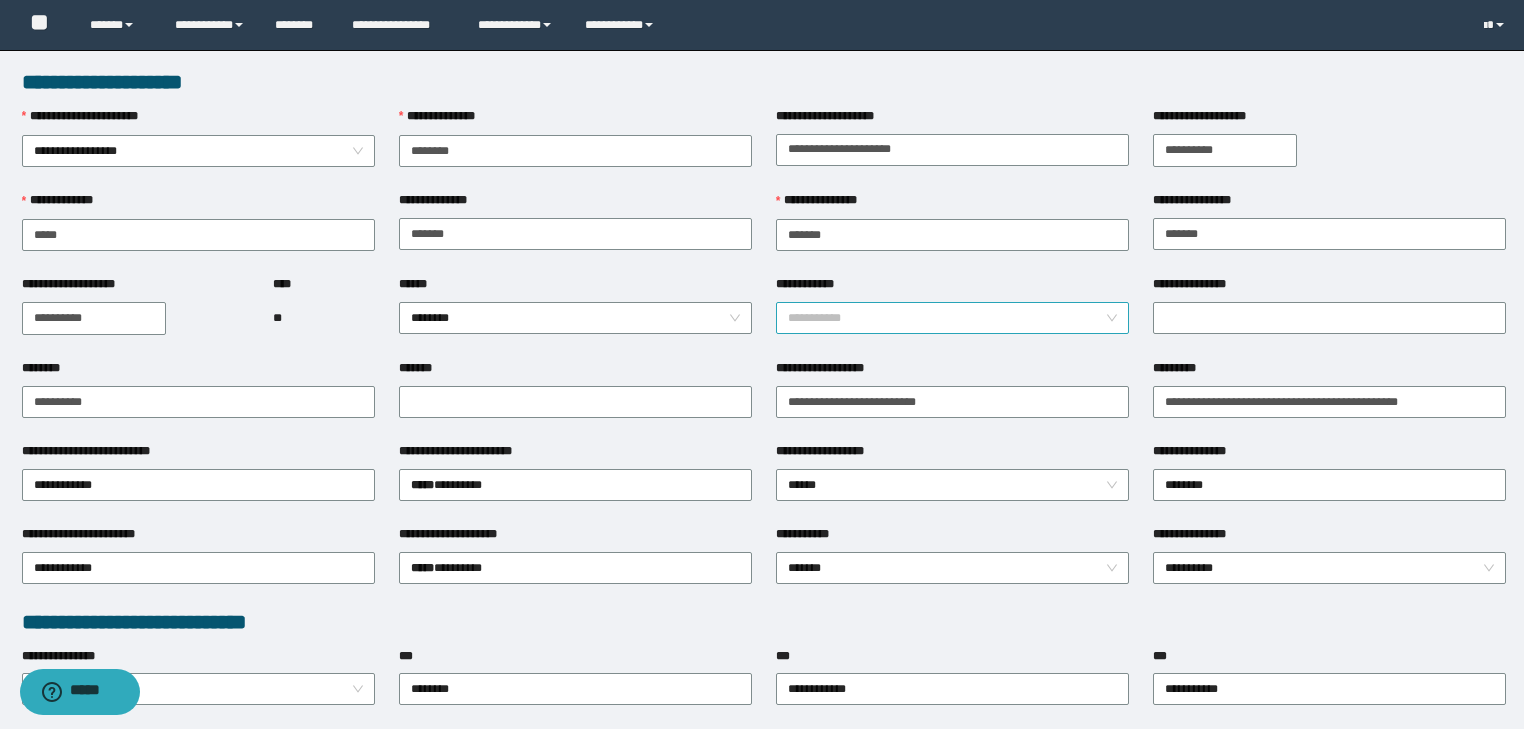 click on "**********" at bounding box center (953, 318) 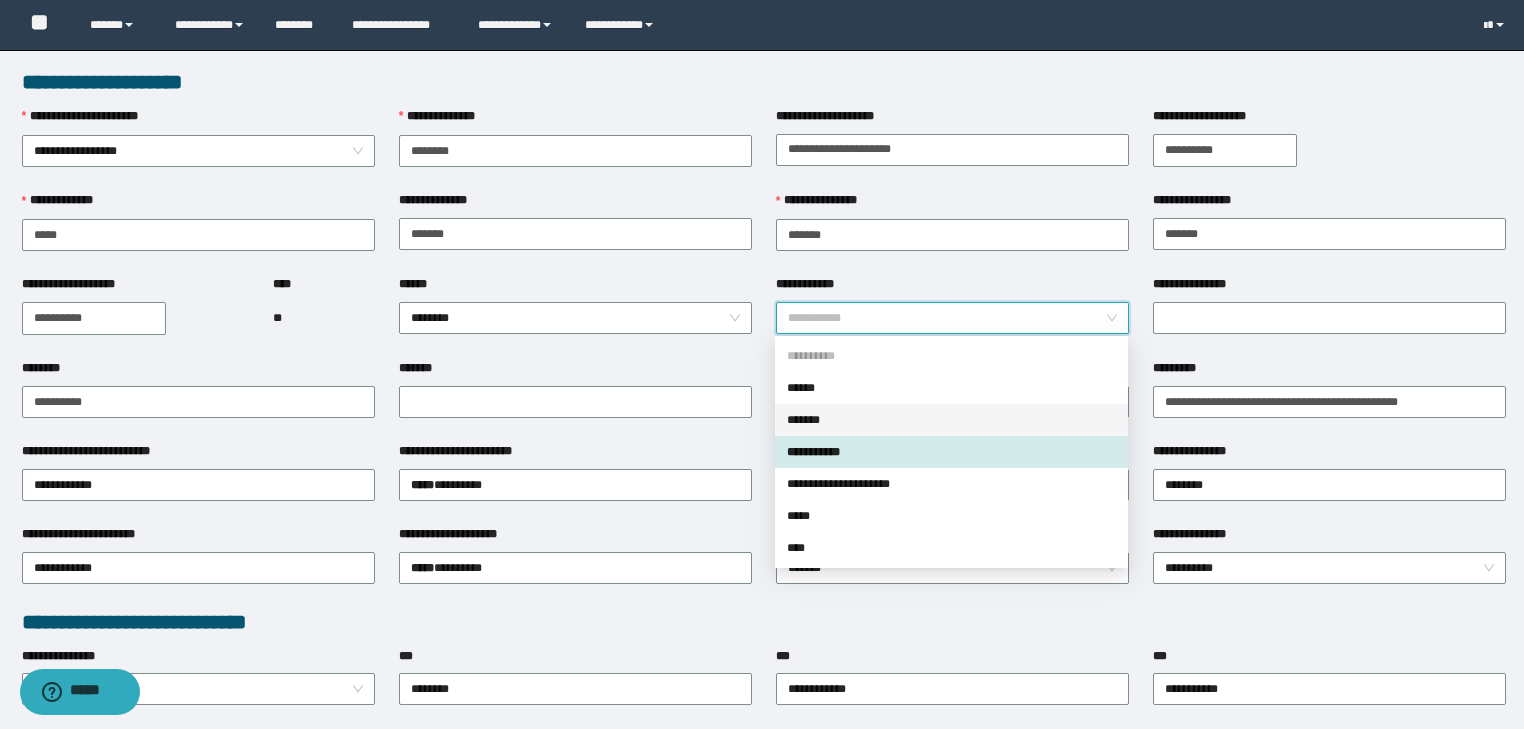 click on "*******" at bounding box center (951, 420) 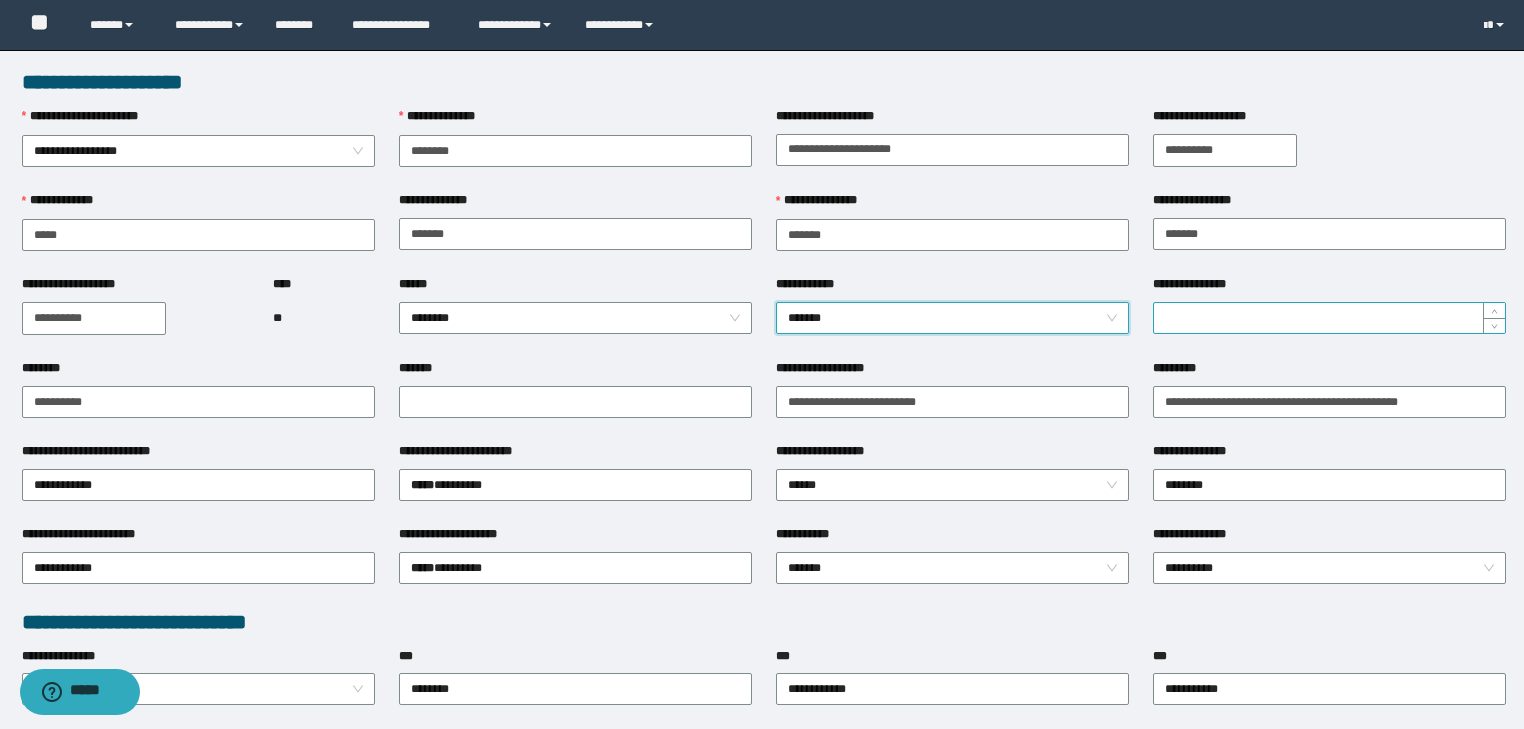 click on "**********" at bounding box center [1329, 318] 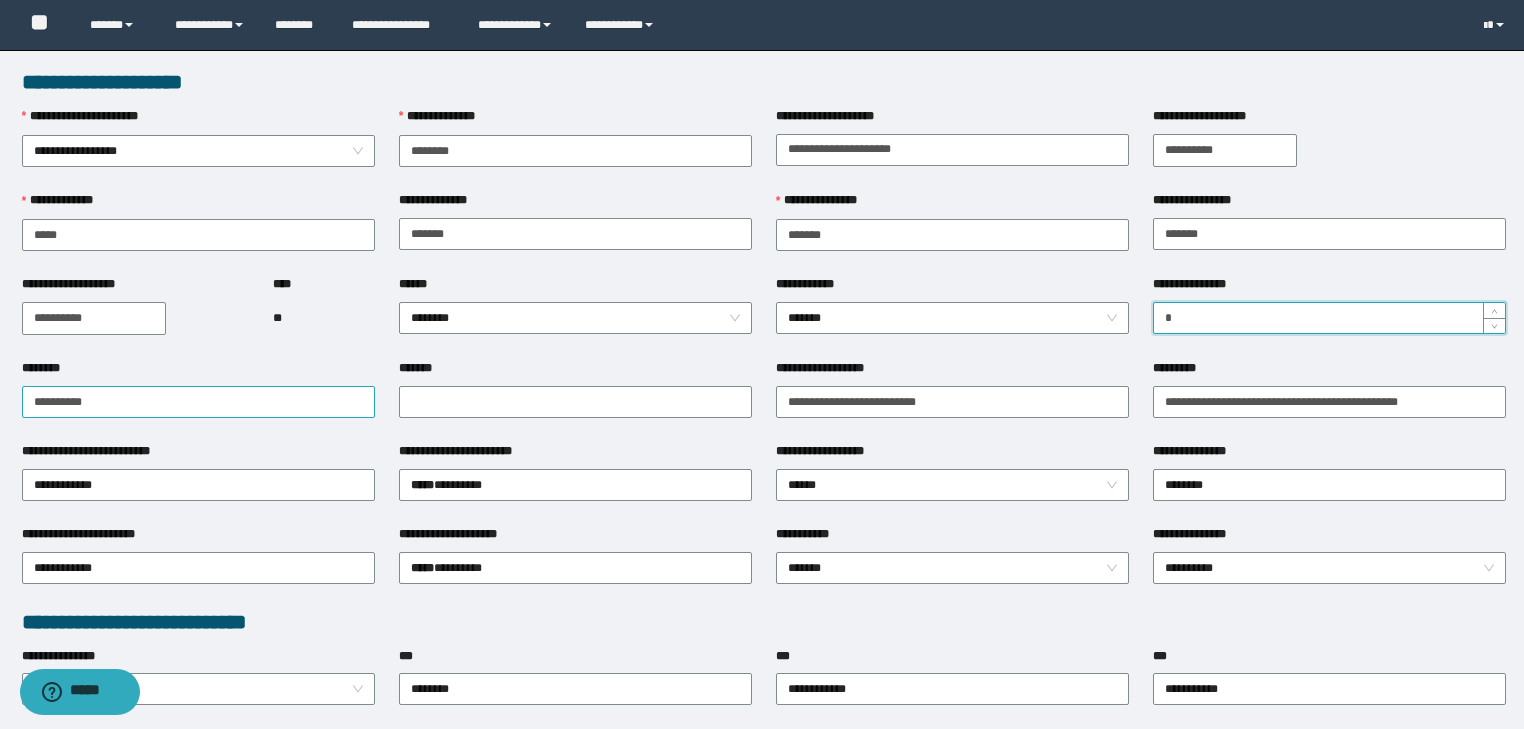 type on "*" 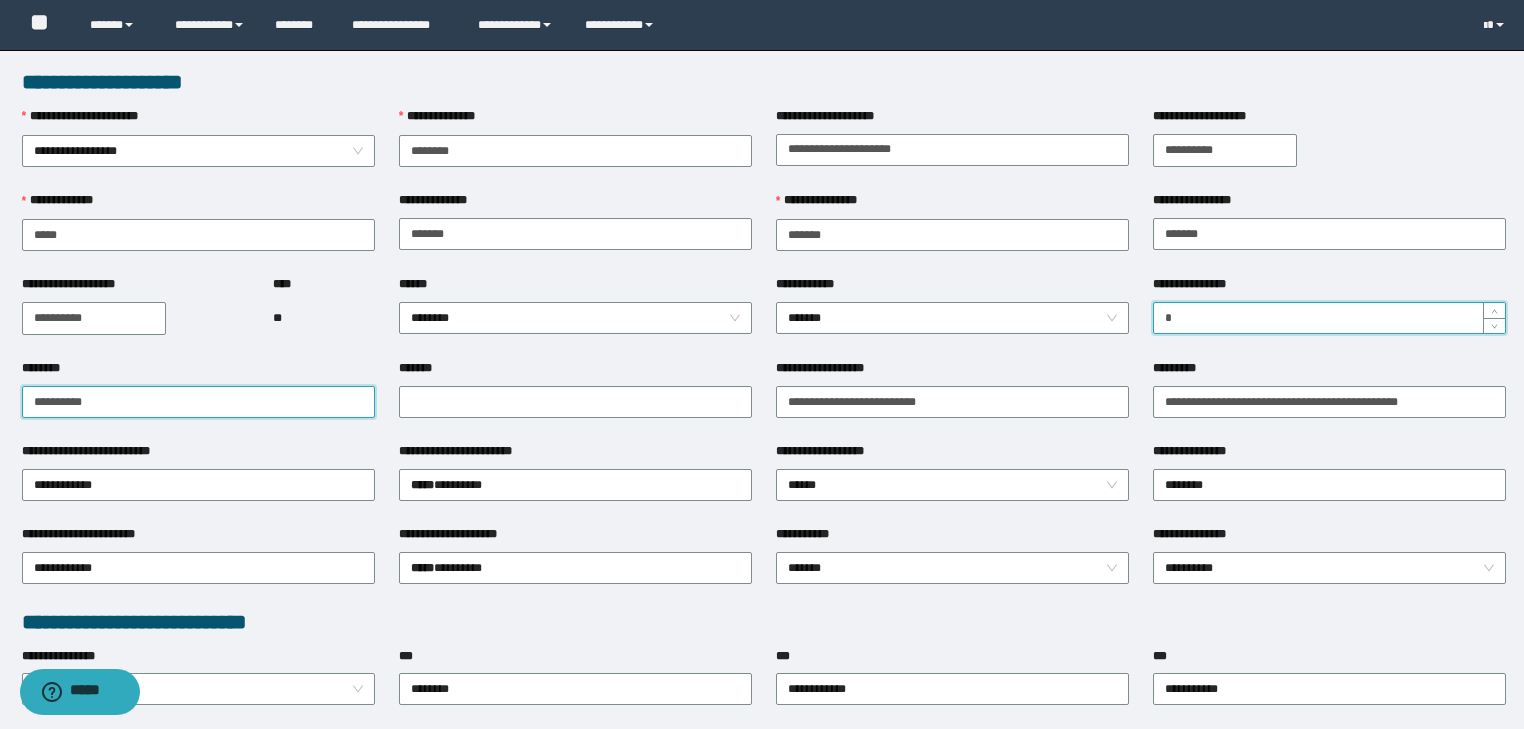 click on "********" at bounding box center [198, 402] 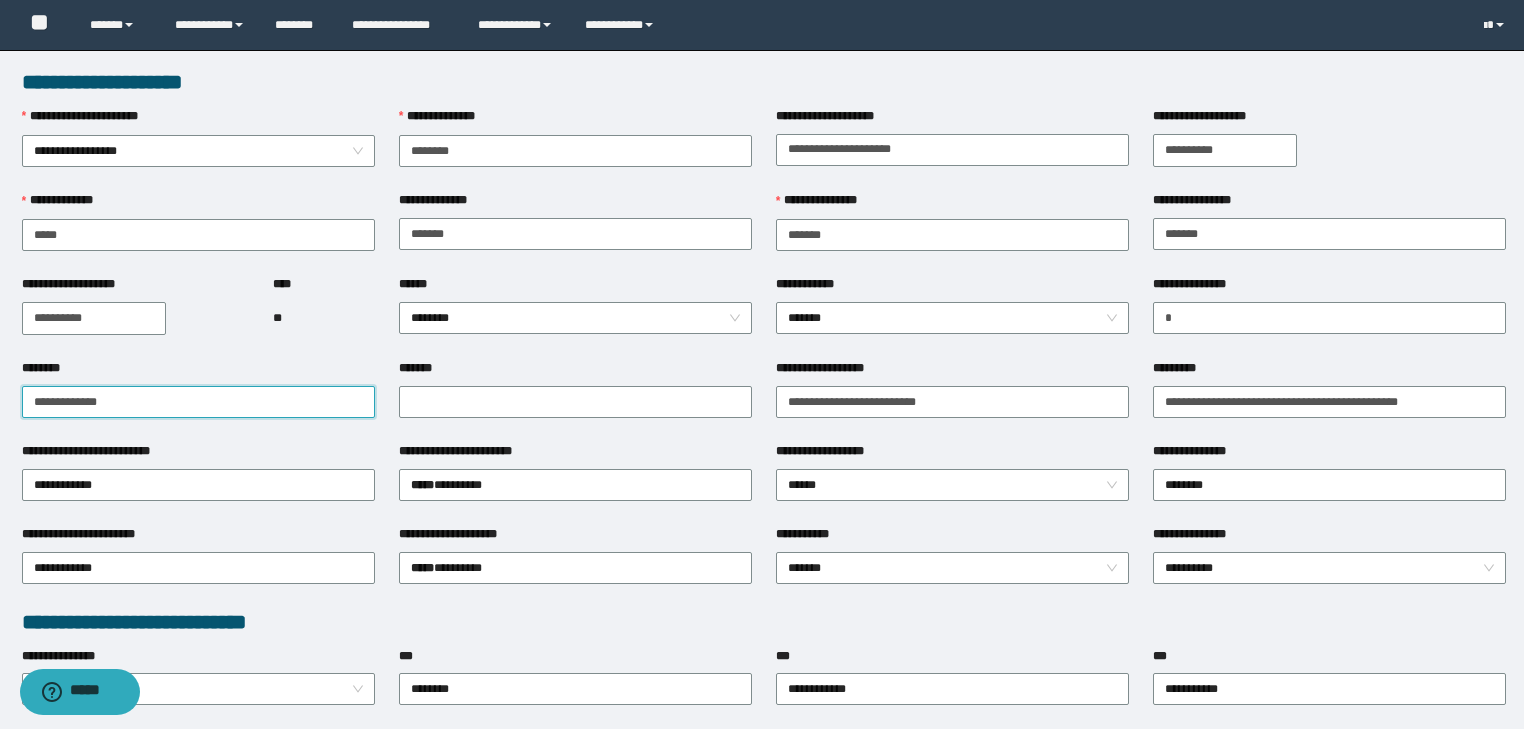 drag, startPoint x: 140, startPoint y: 402, endPoint x: 0, endPoint y: 367, distance: 144.3087 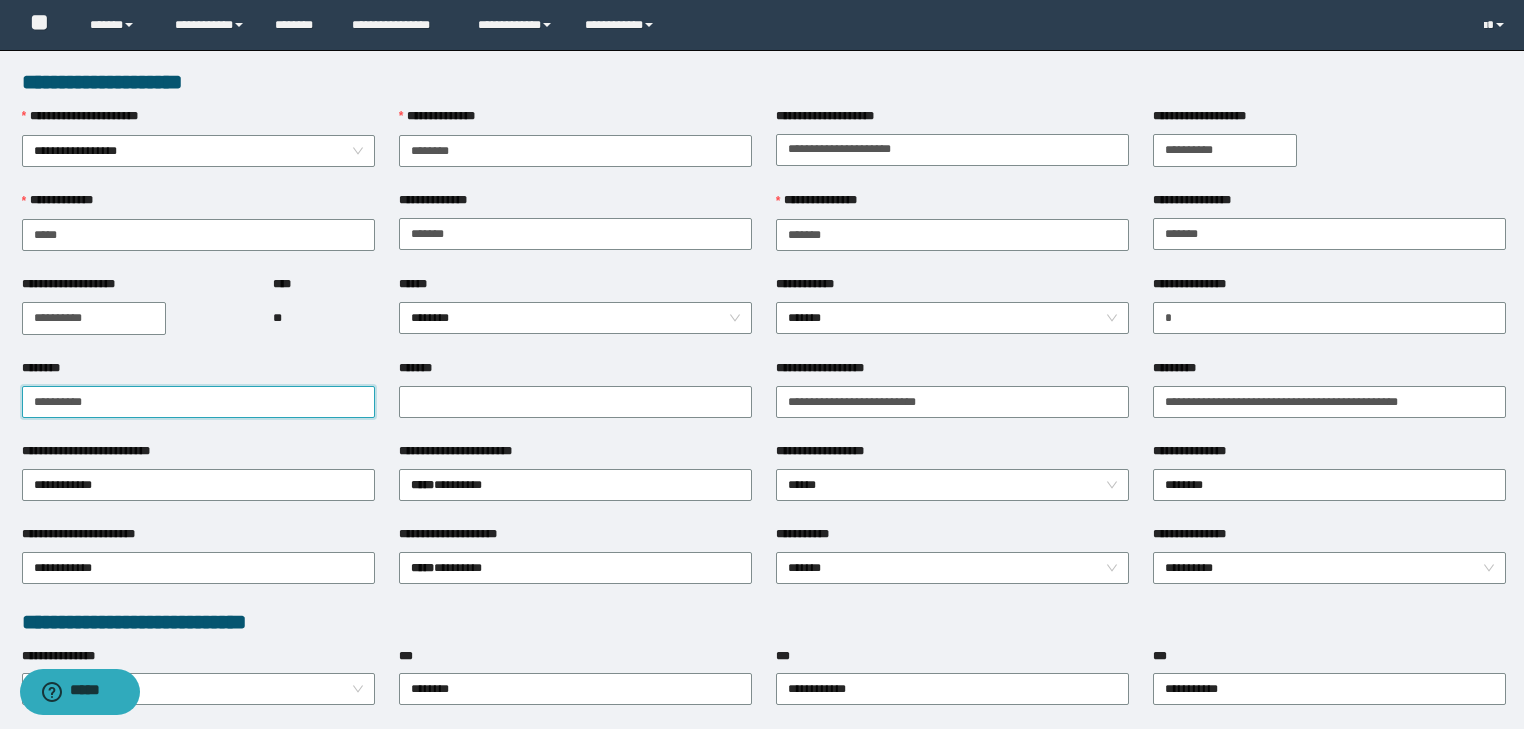 drag, startPoint x: 134, startPoint y: 389, endPoint x: 0, endPoint y: 398, distance: 134.3019 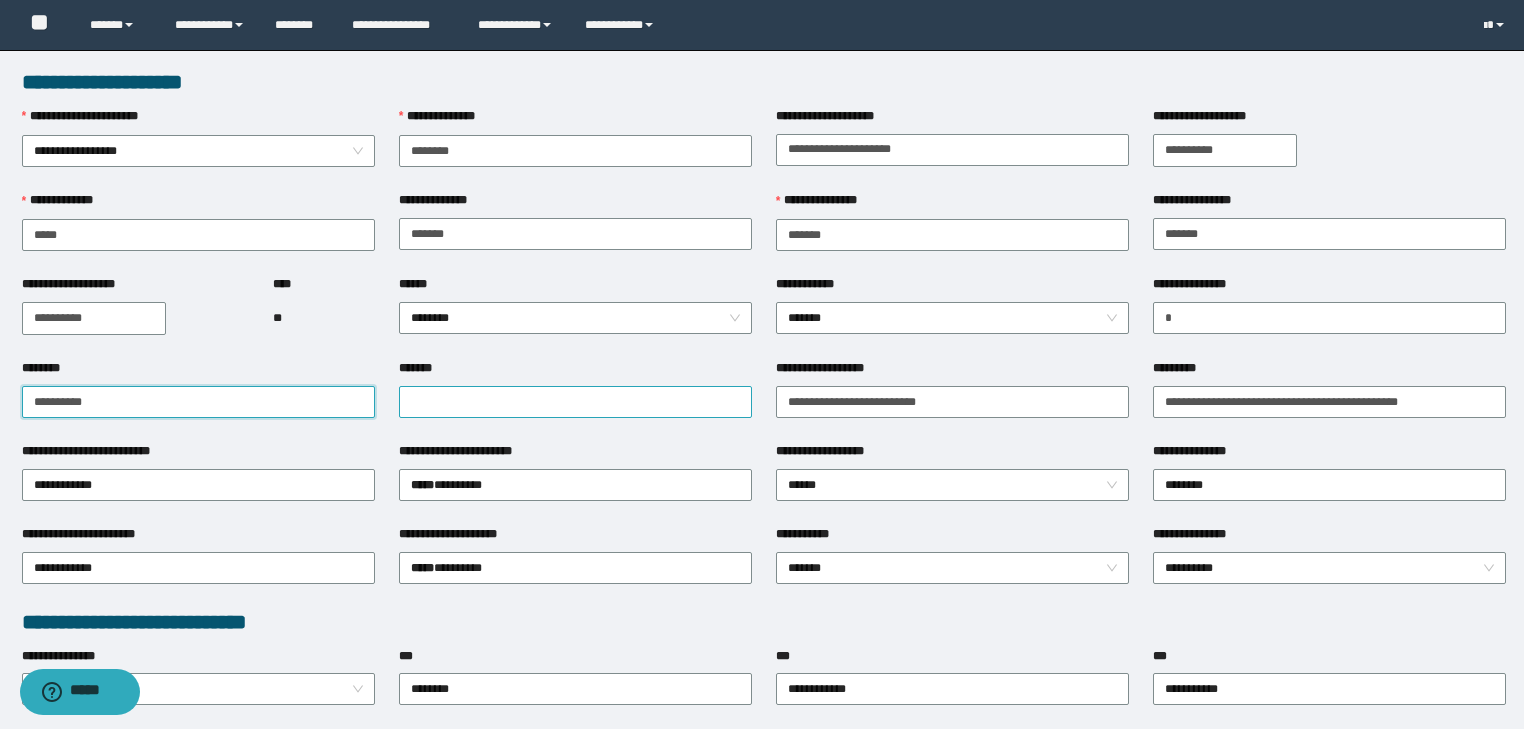 type on "**********" 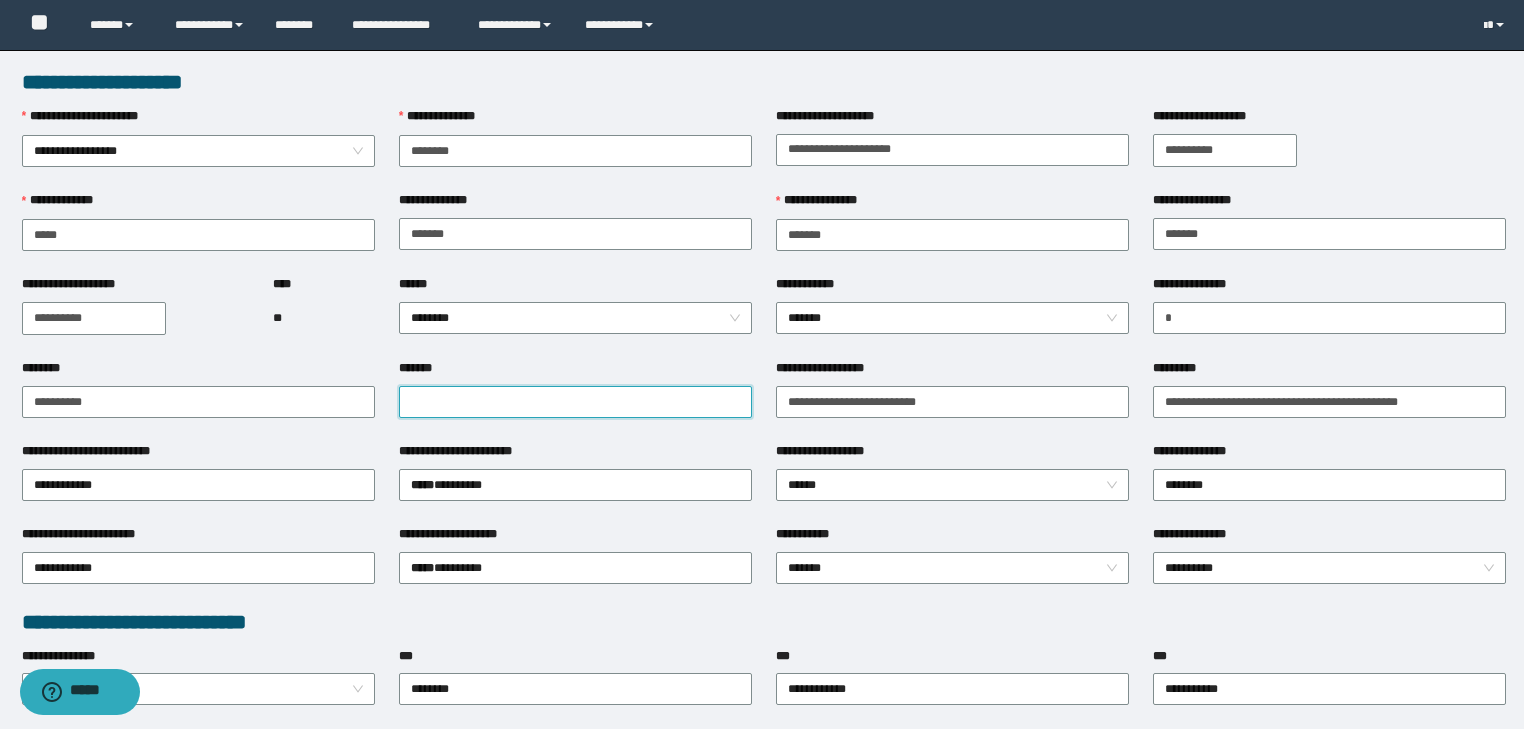 click on "*******" at bounding box center (575, 402) 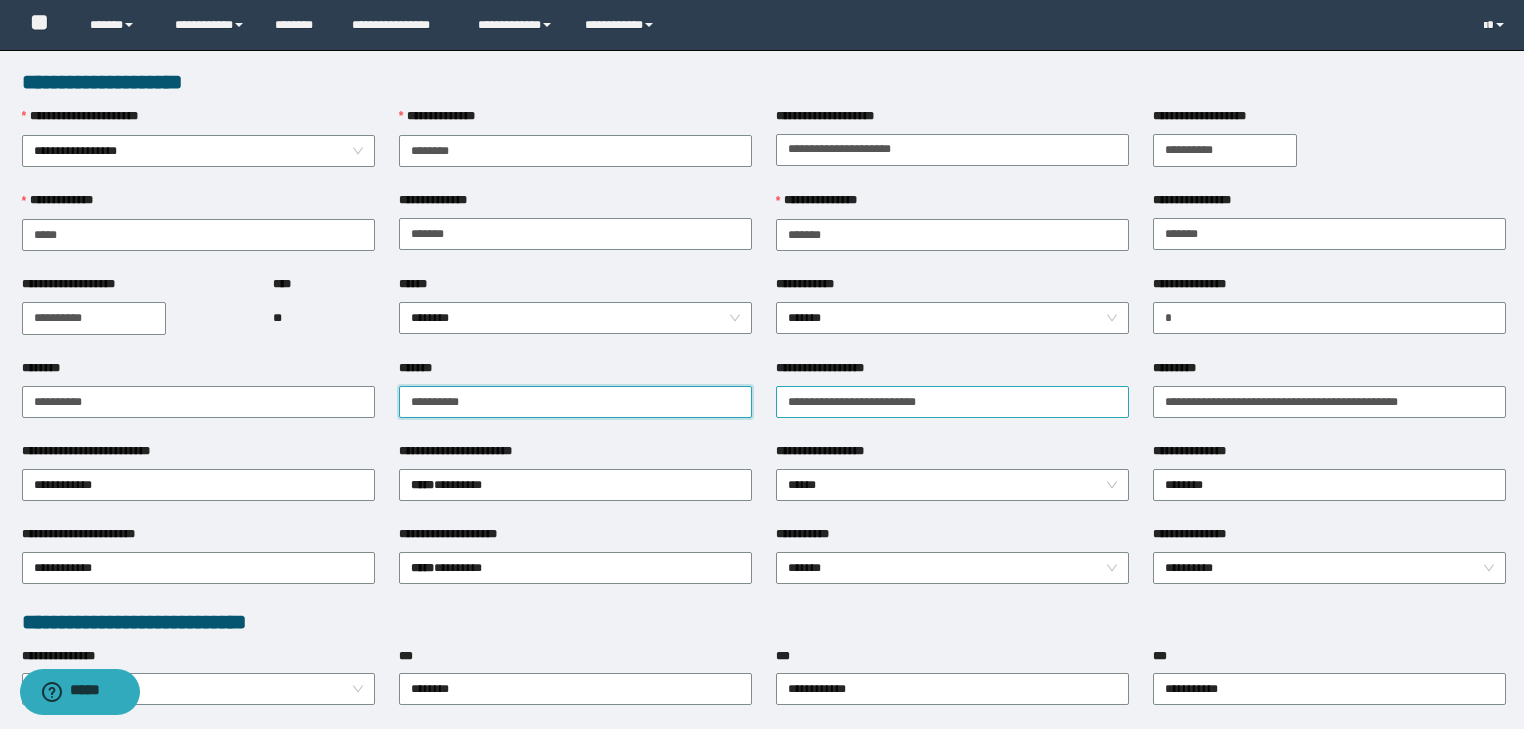 type on "**********" 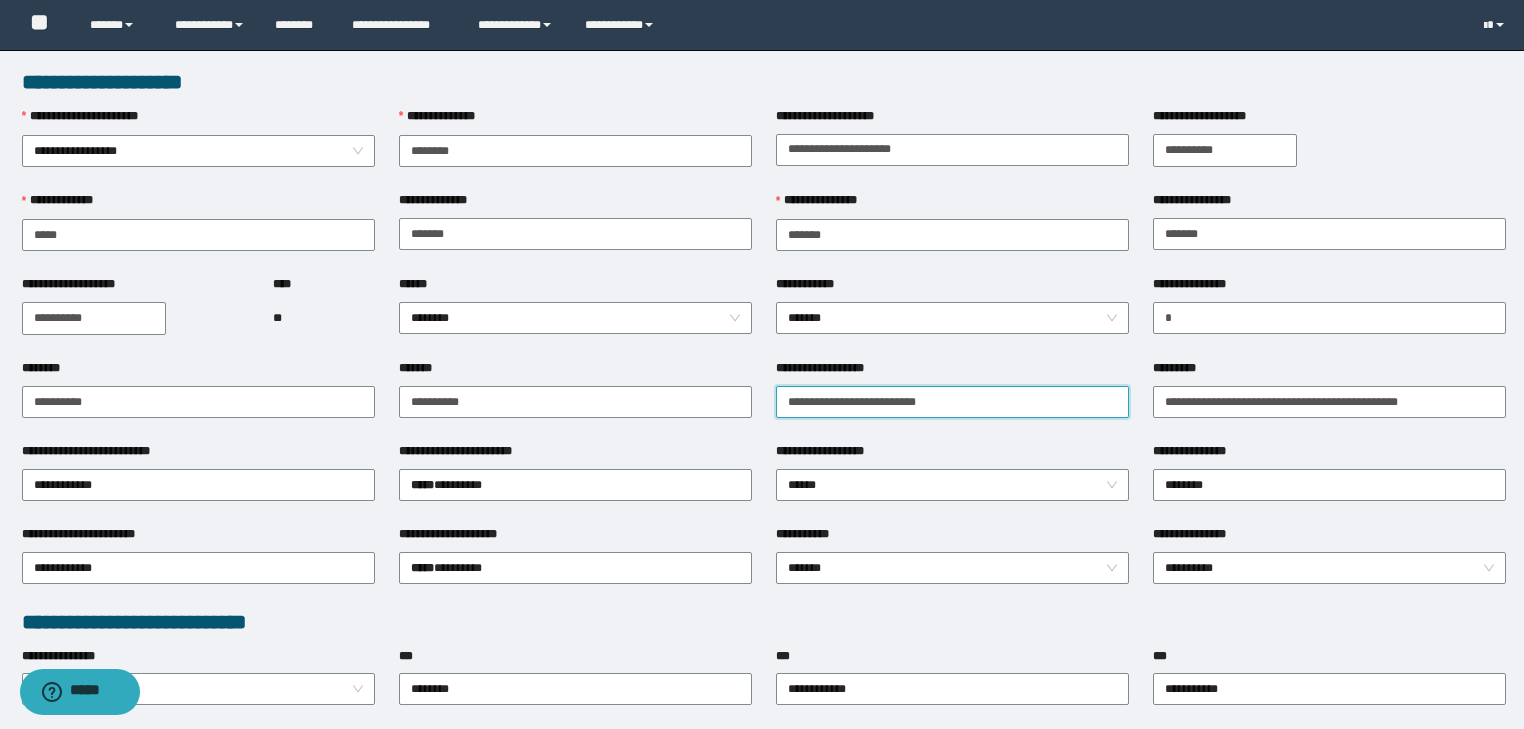 drag, startPoint x: 805, startPoint y: 412, endPoint x: 638, endPoint y: 420, distance: 167.19151 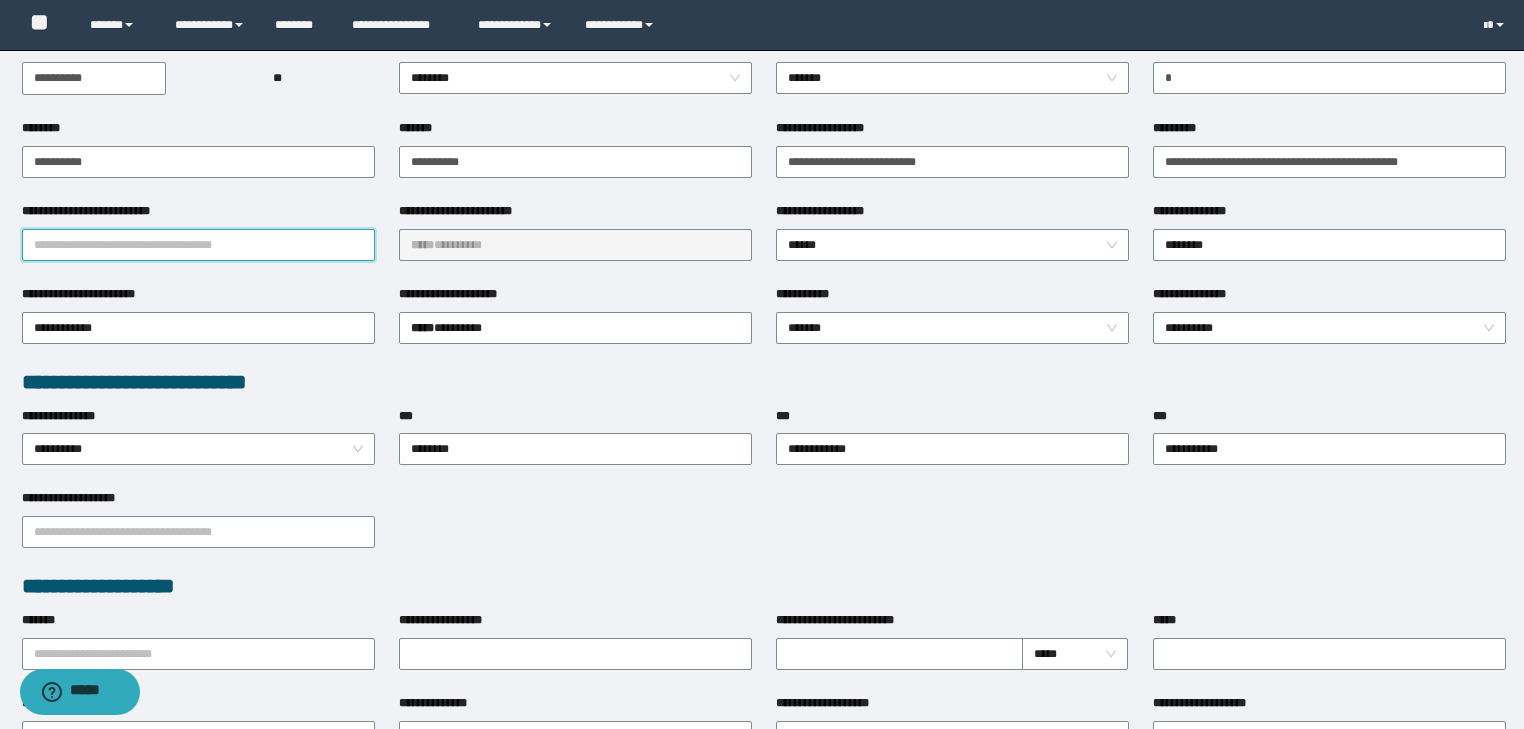 drag, startPoint x: 358, startPoint y: 240, endPoint x: 216, endPoint y: 244, distance: 142.05632 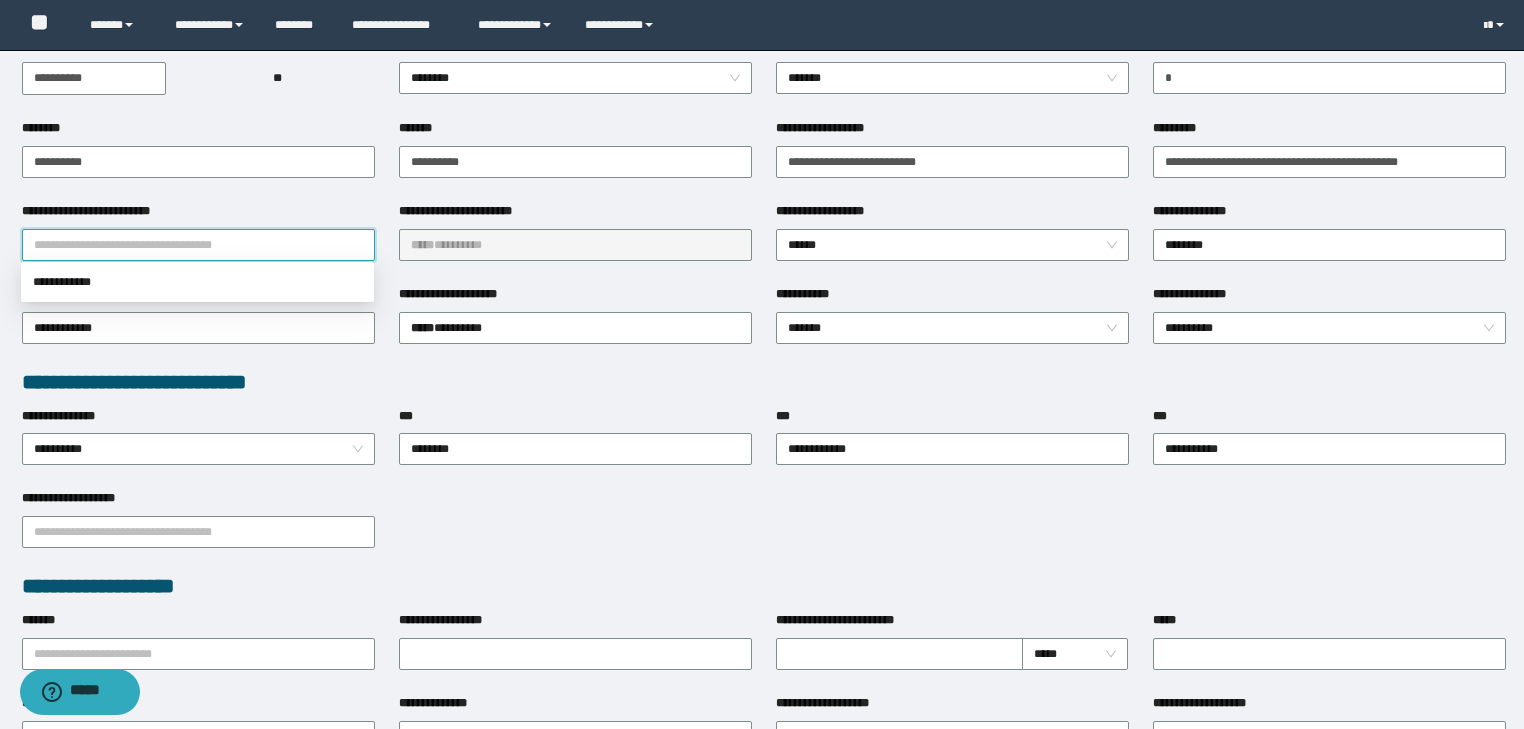 click on "**********" at bounding box center (198, 245) 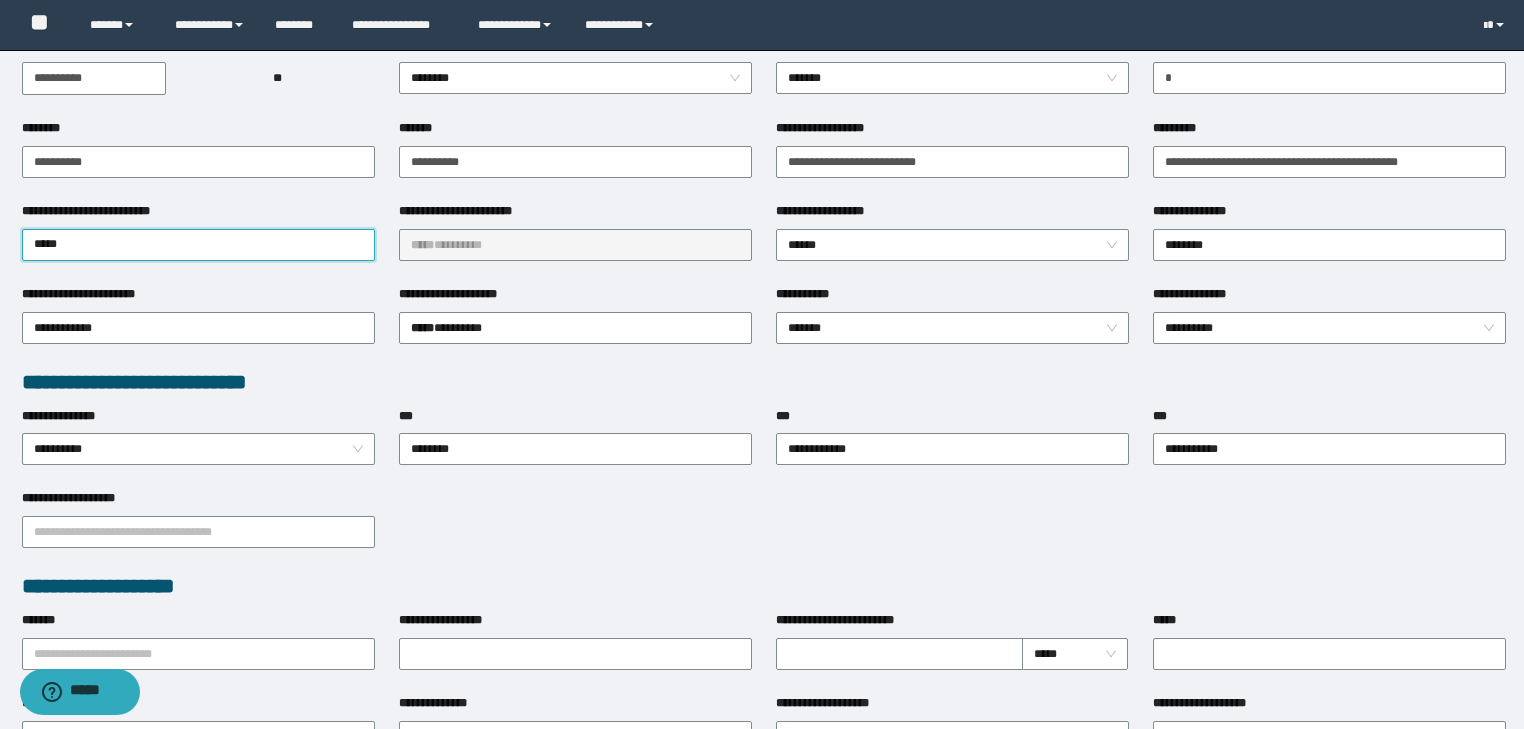drag, startPoint x: 104, startPoint y: 247, endPoint x: 0, endPoint y: 249, distance: 104.019226 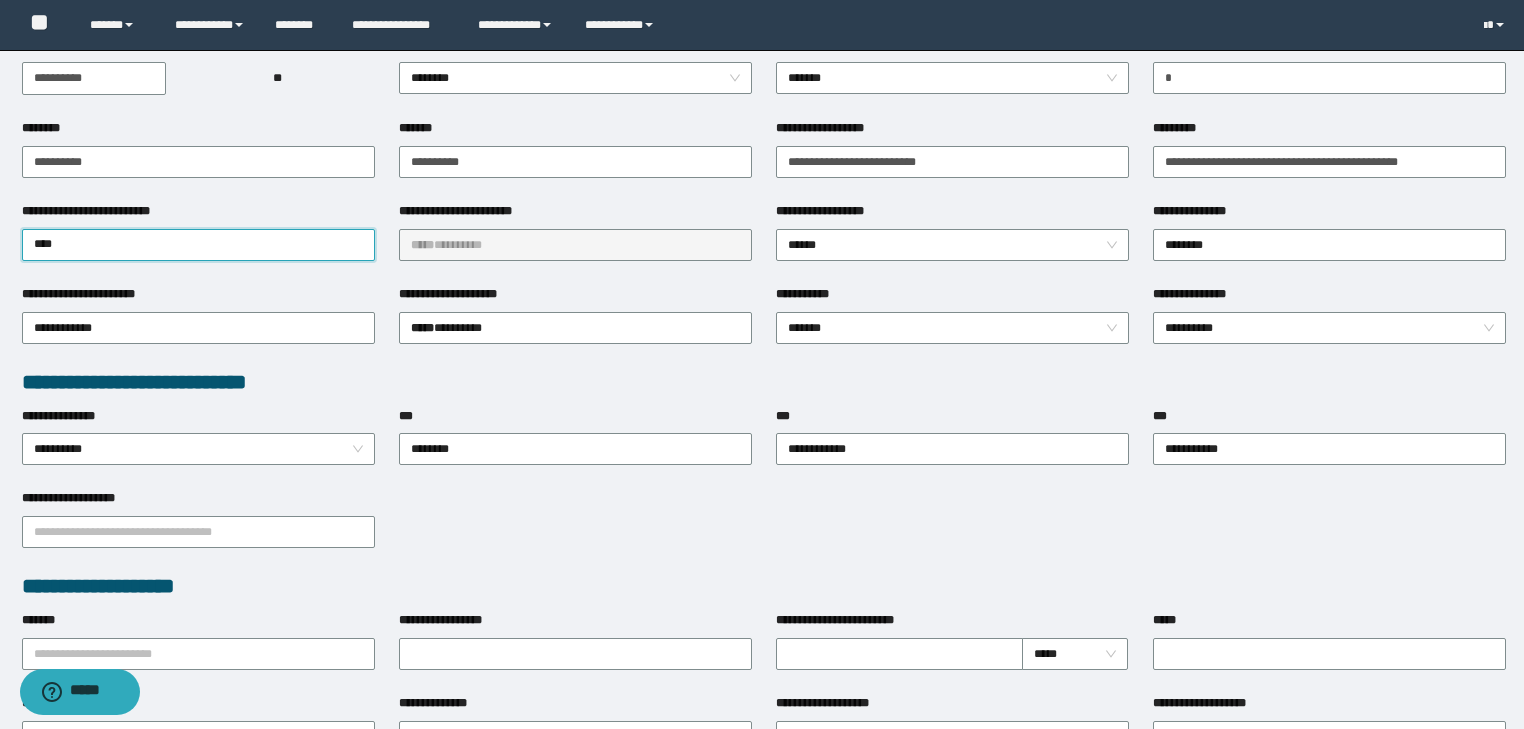 type on "*****" 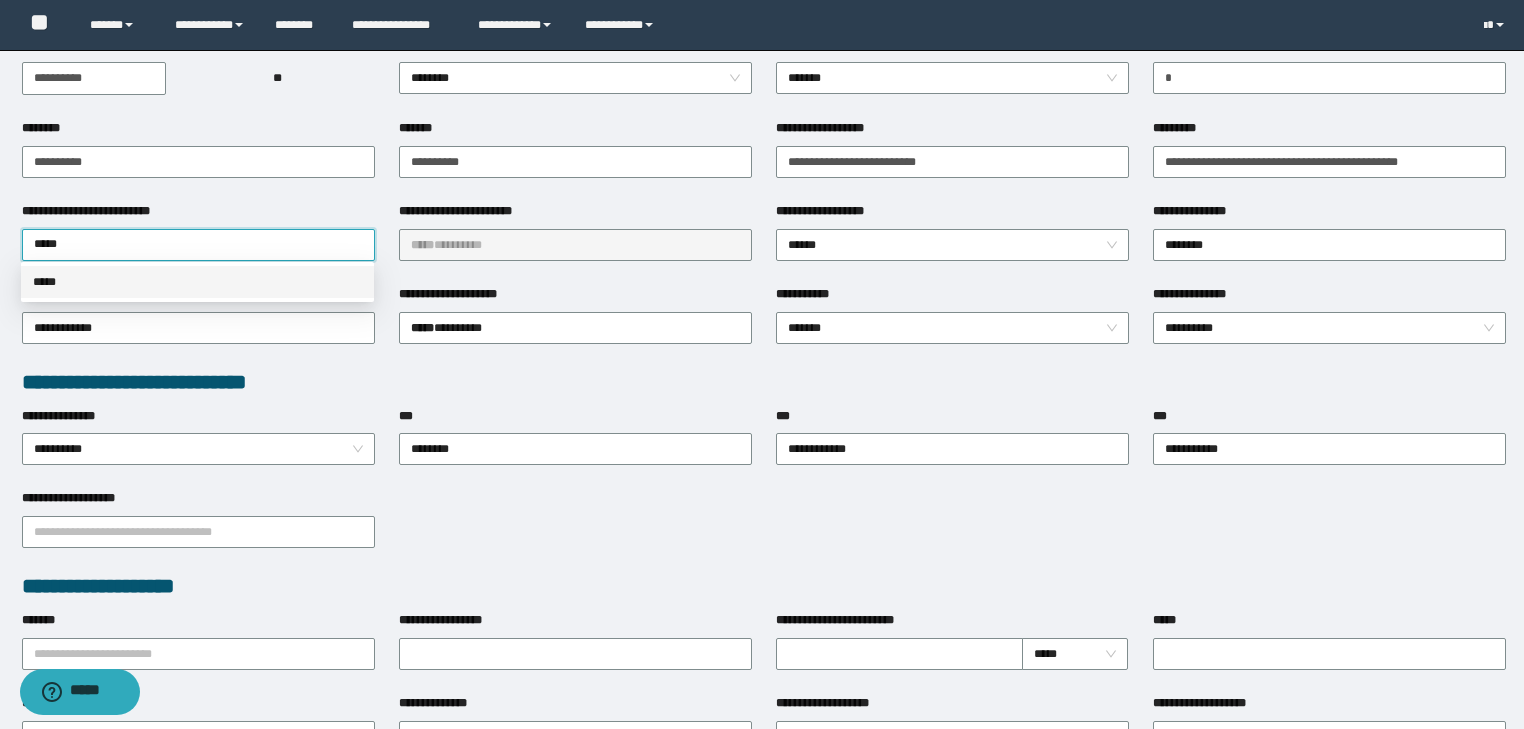 drag, startPoint x: 93, startPoint y: 276, endPoint x: 136, endPoint y: 269, distance: 43.56604 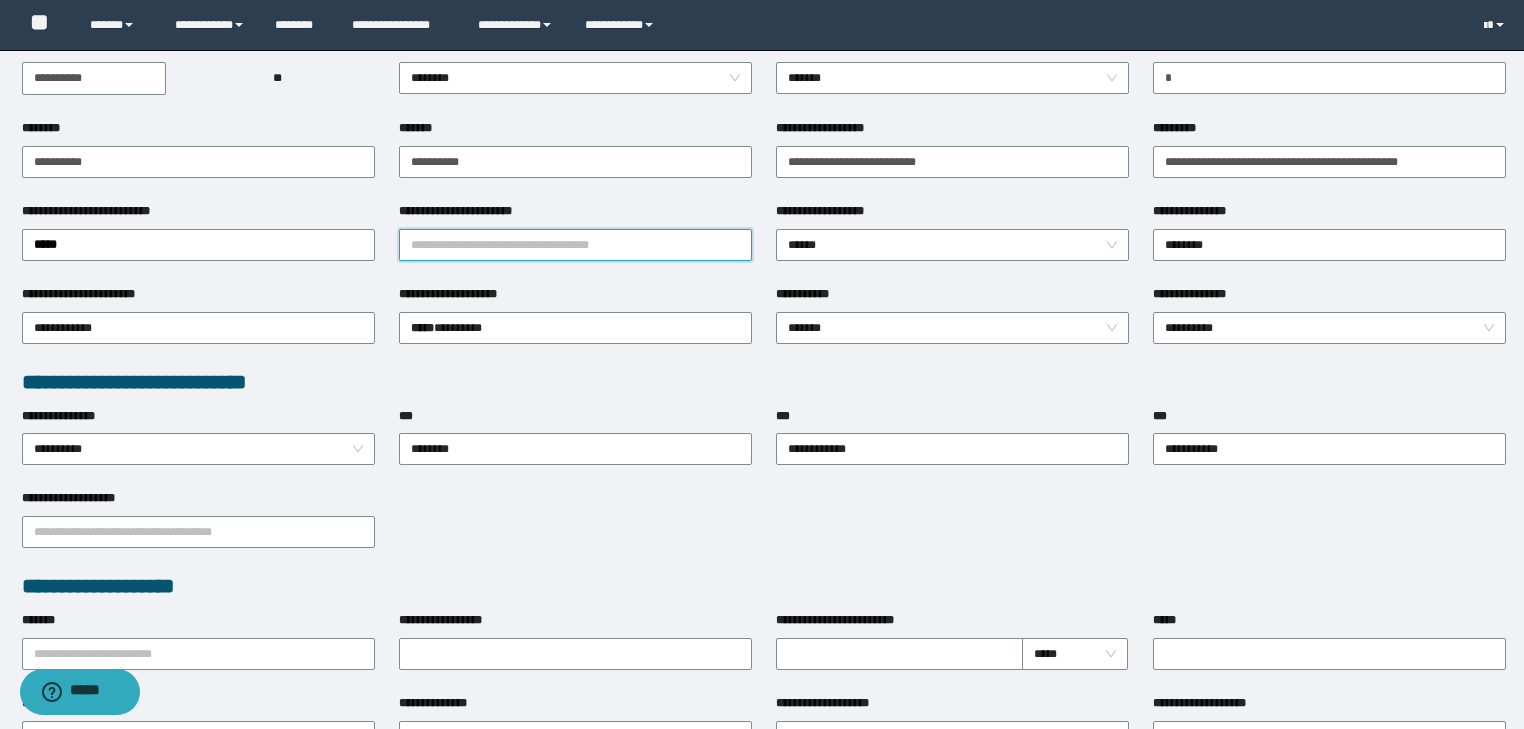 click on "**********" at bounding box center [575, 245] 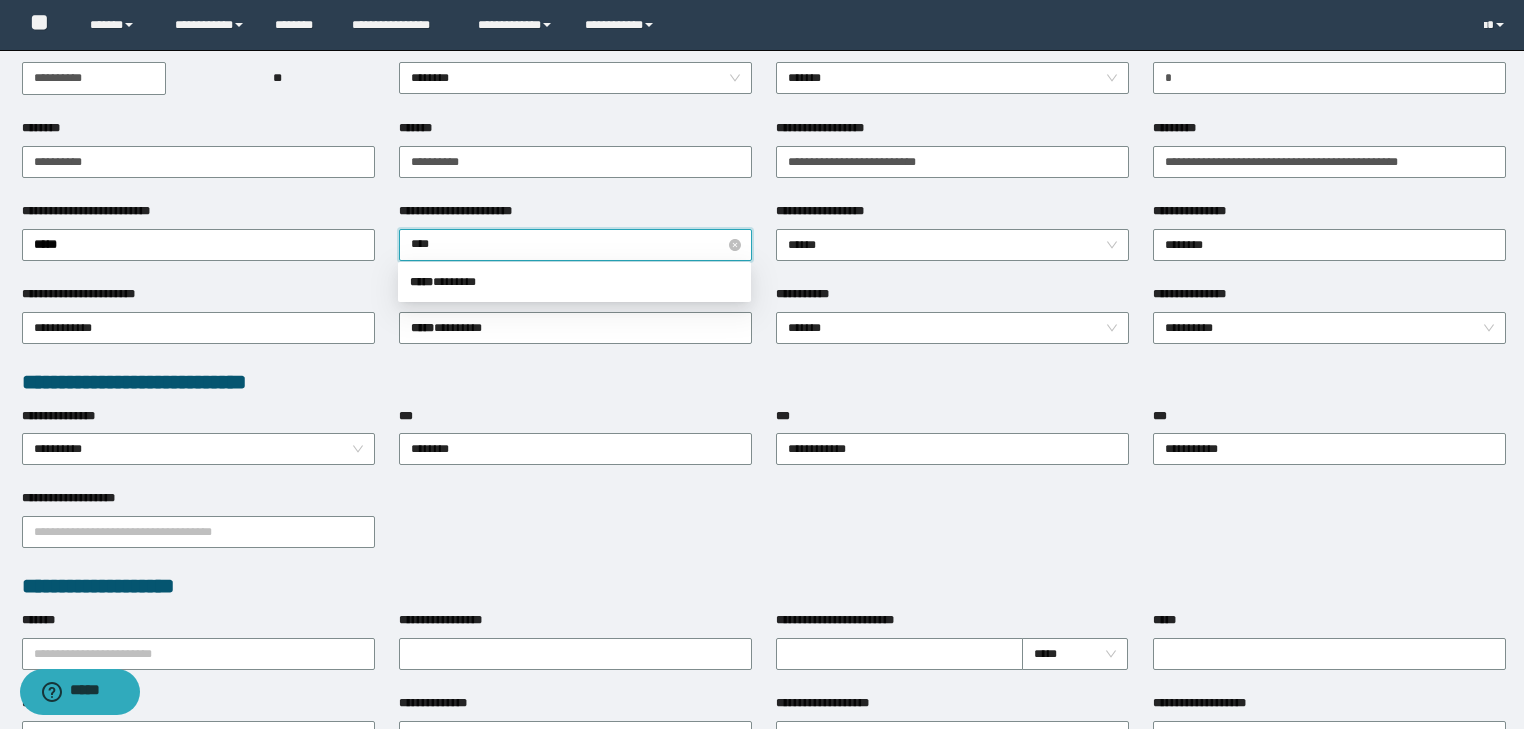 type on "*****" 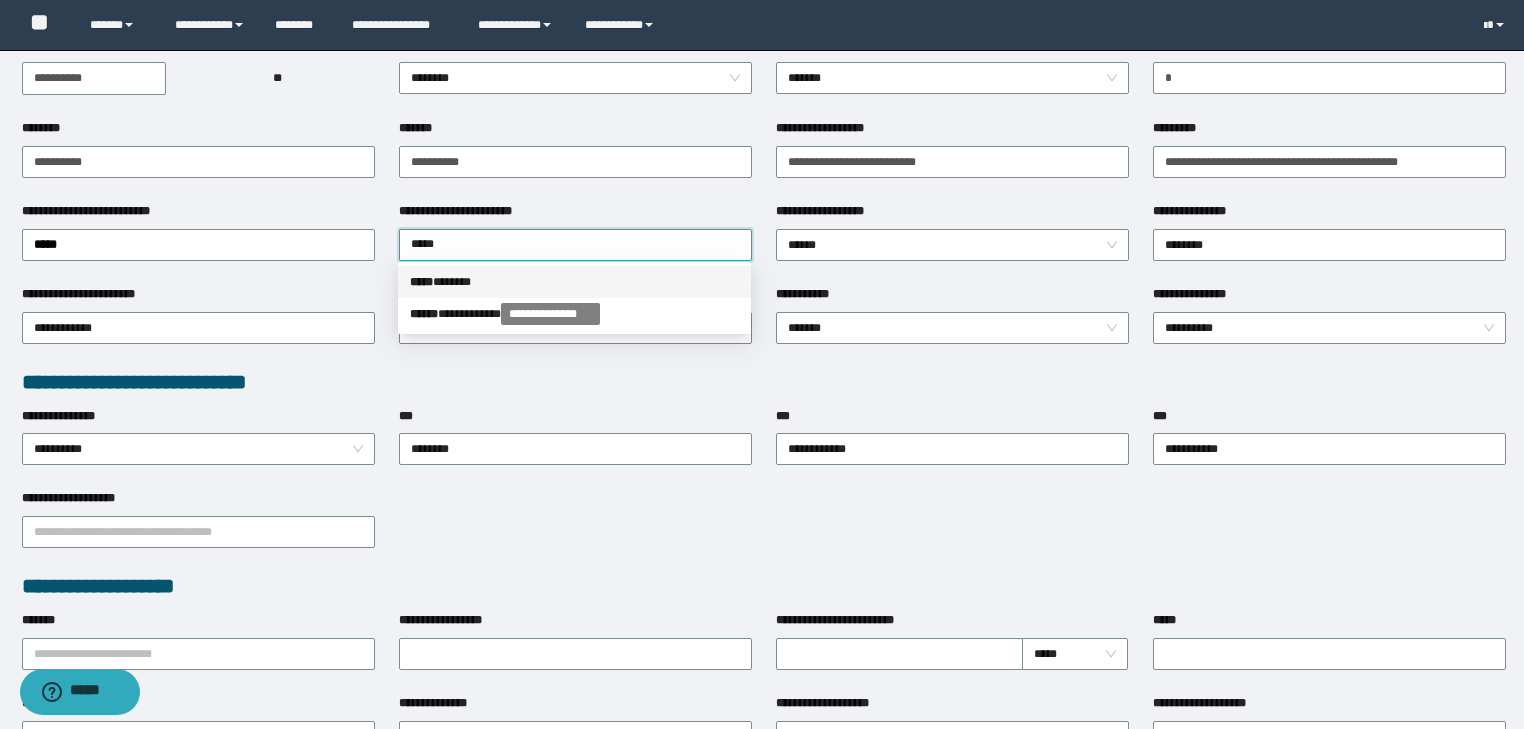 click on "***** * *****" at bounding box center [574, 282] 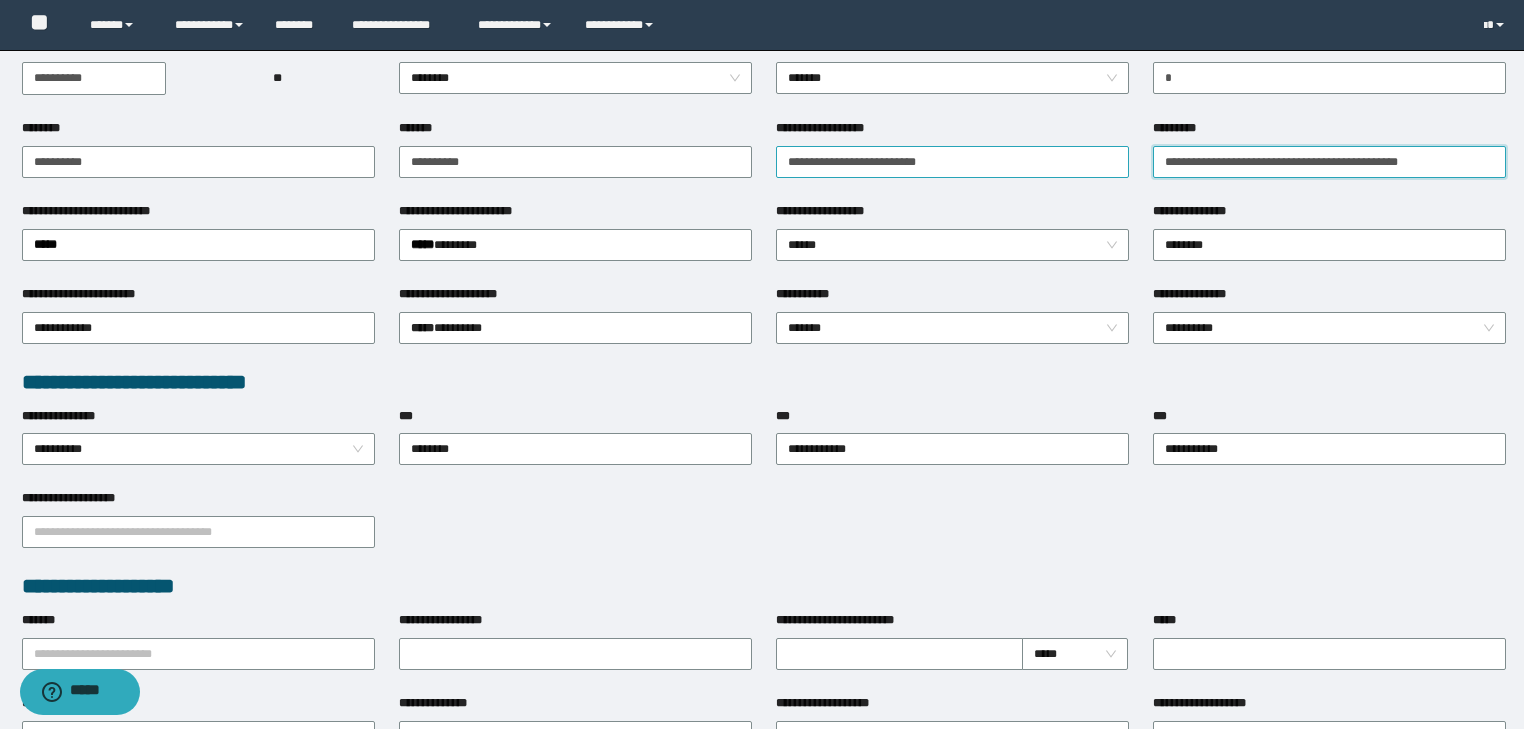 drag, startPoint x: 1433, startPoint y: 156, endPoint x: 1076, endPoint y: 170, distance: 357.2744 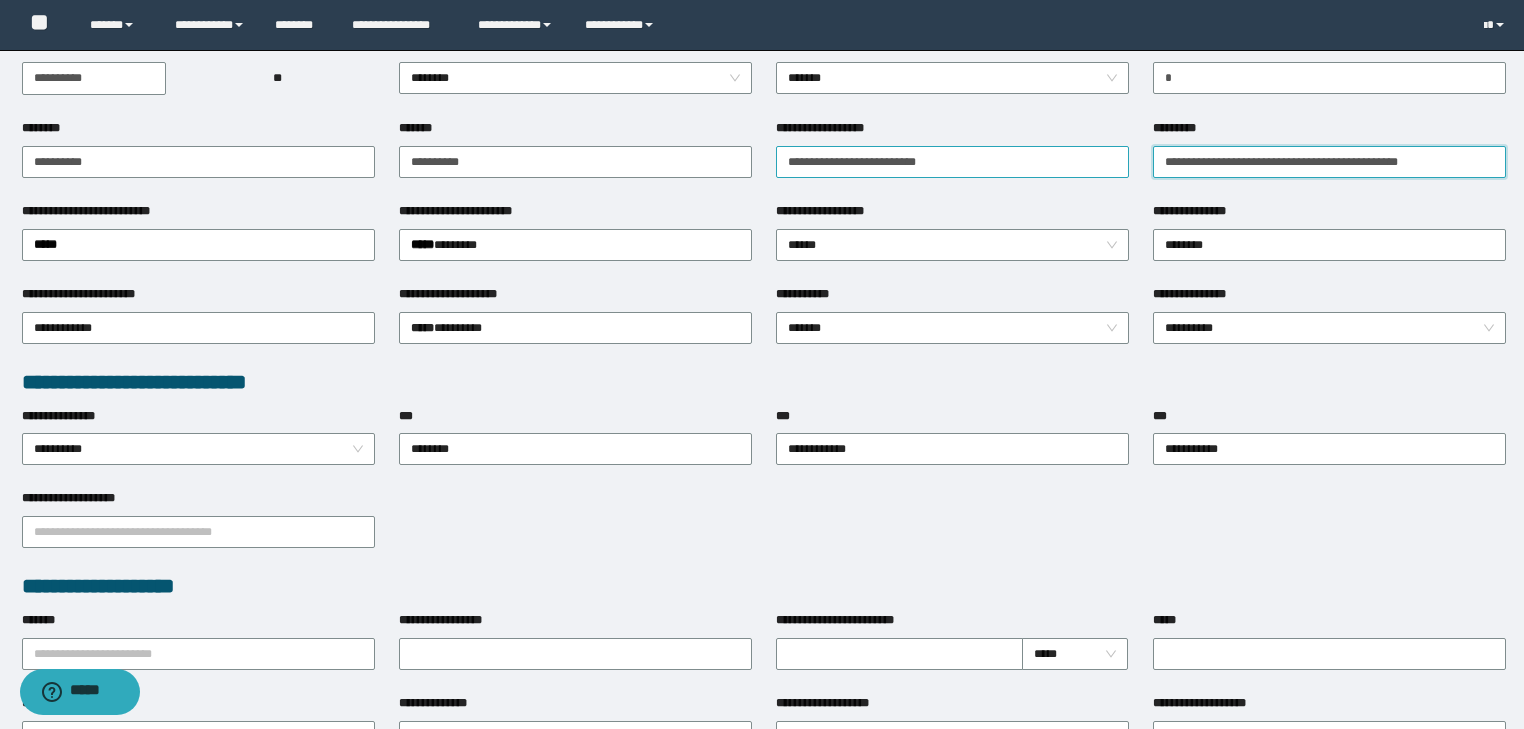 click on "[FIRST] [LAST] [STREET] [CITY], [STATE]" at bounding box center [764, 160] 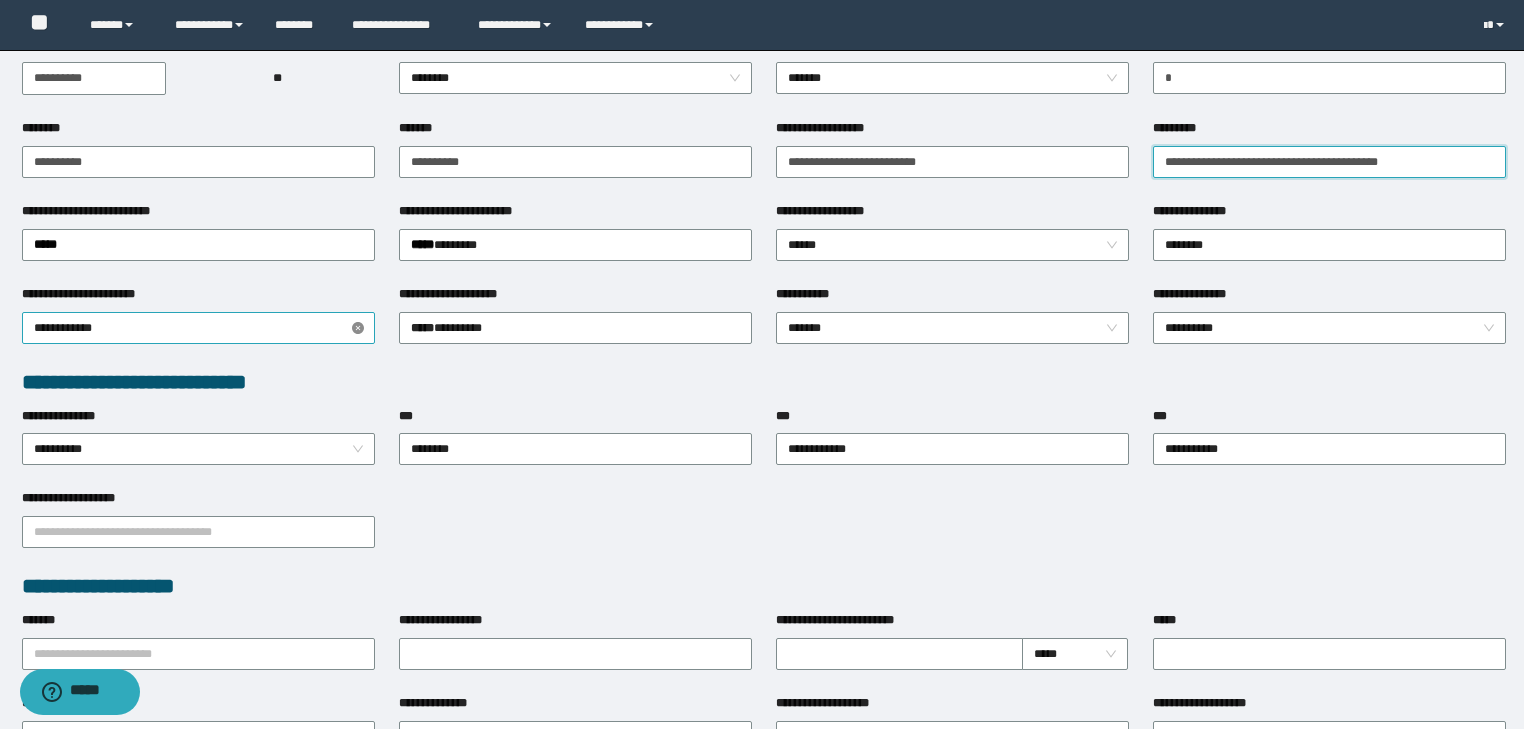 type on "**********" 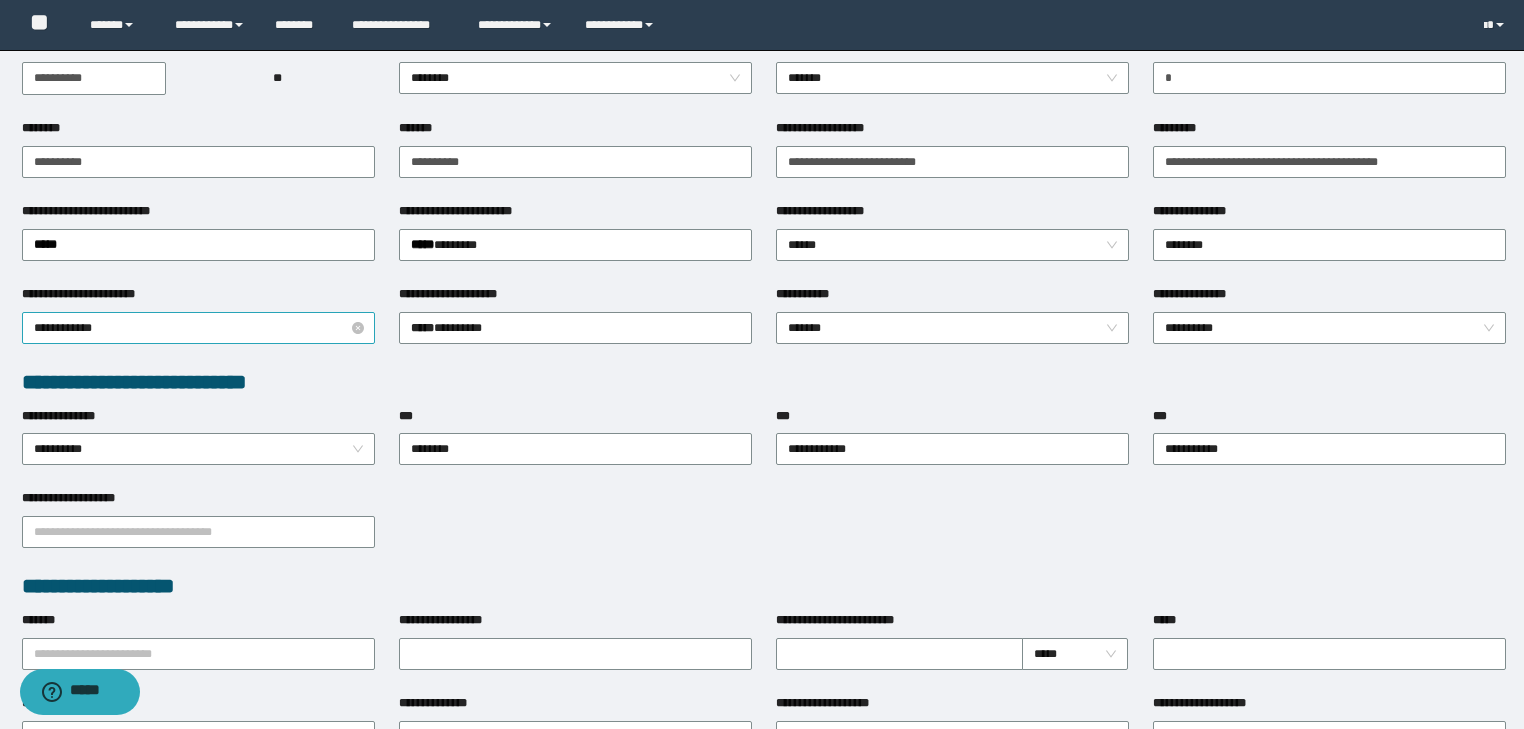 drag, startPoint x: 358, startPoint y: 324, endPoint x: 340, endPoint y: 324, distance: 18 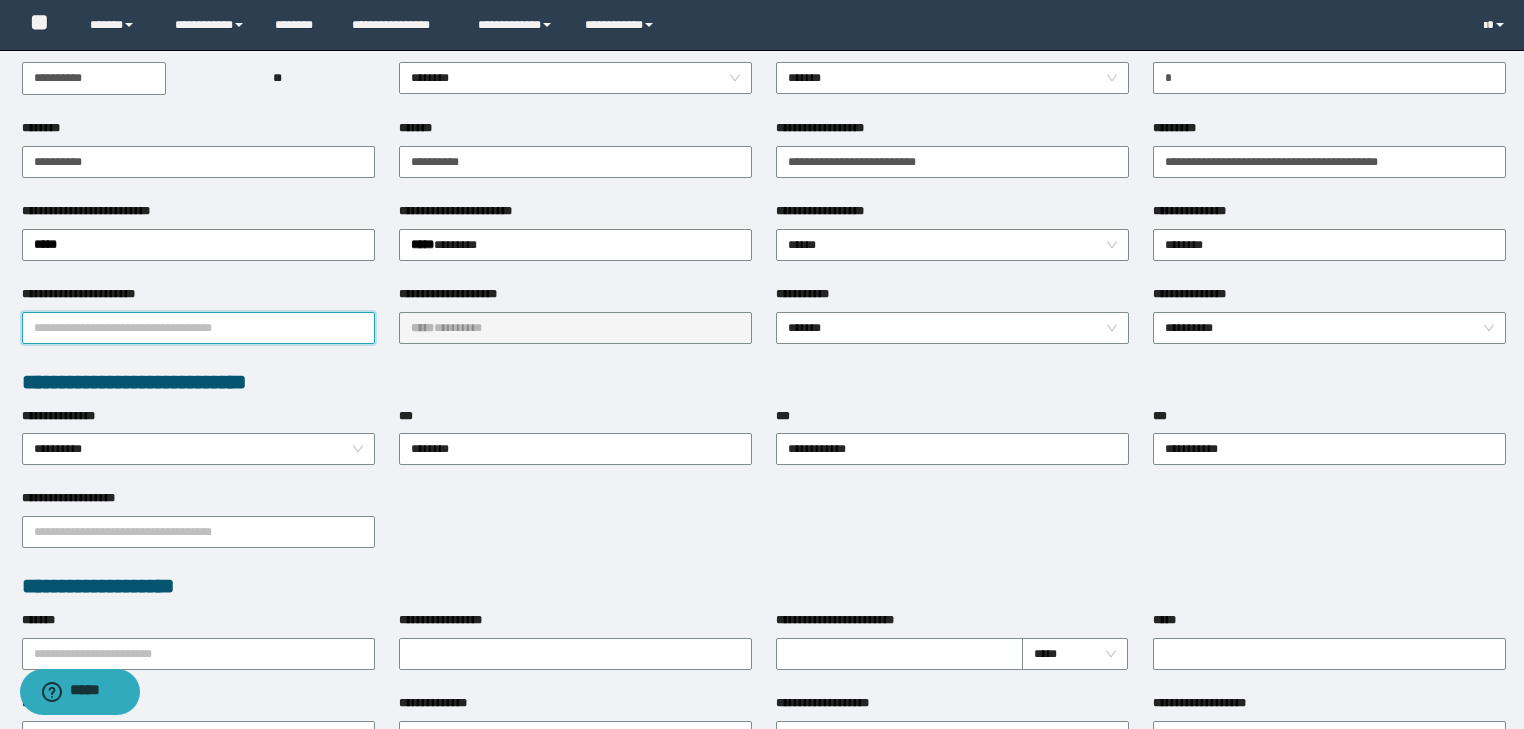 click on "**********" at bounding box center [198, 328] 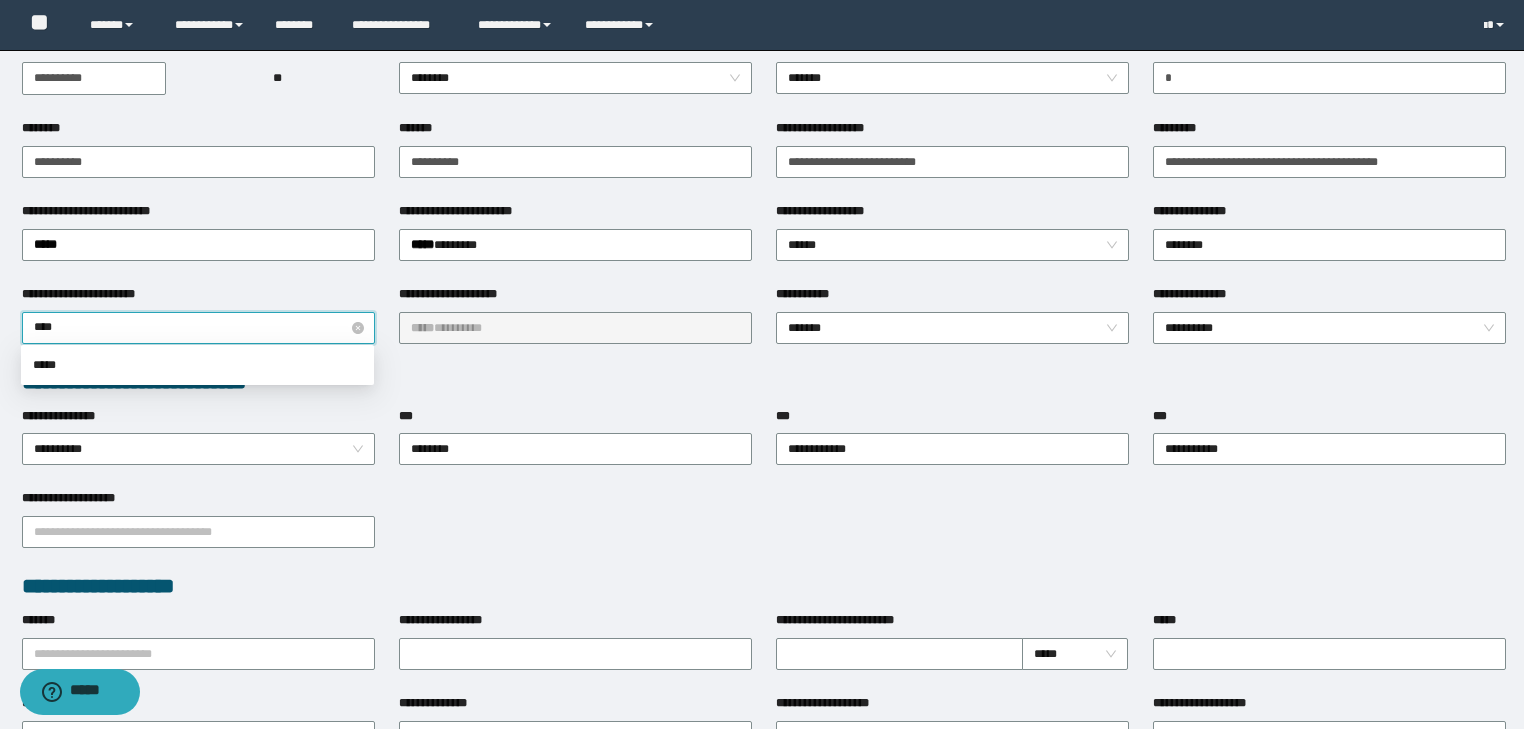 type on "*****" 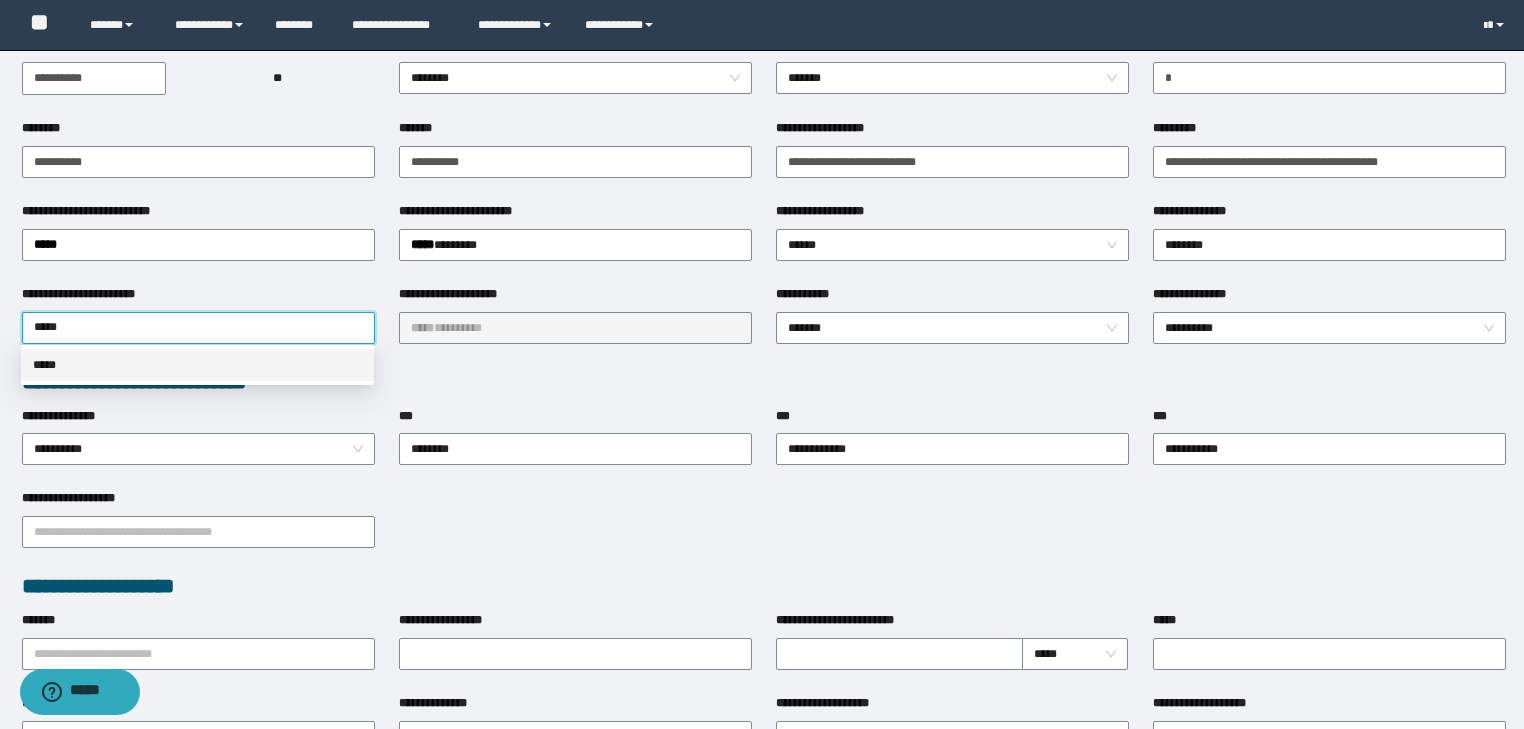 click on "*****" at bounding box center (197, 365) 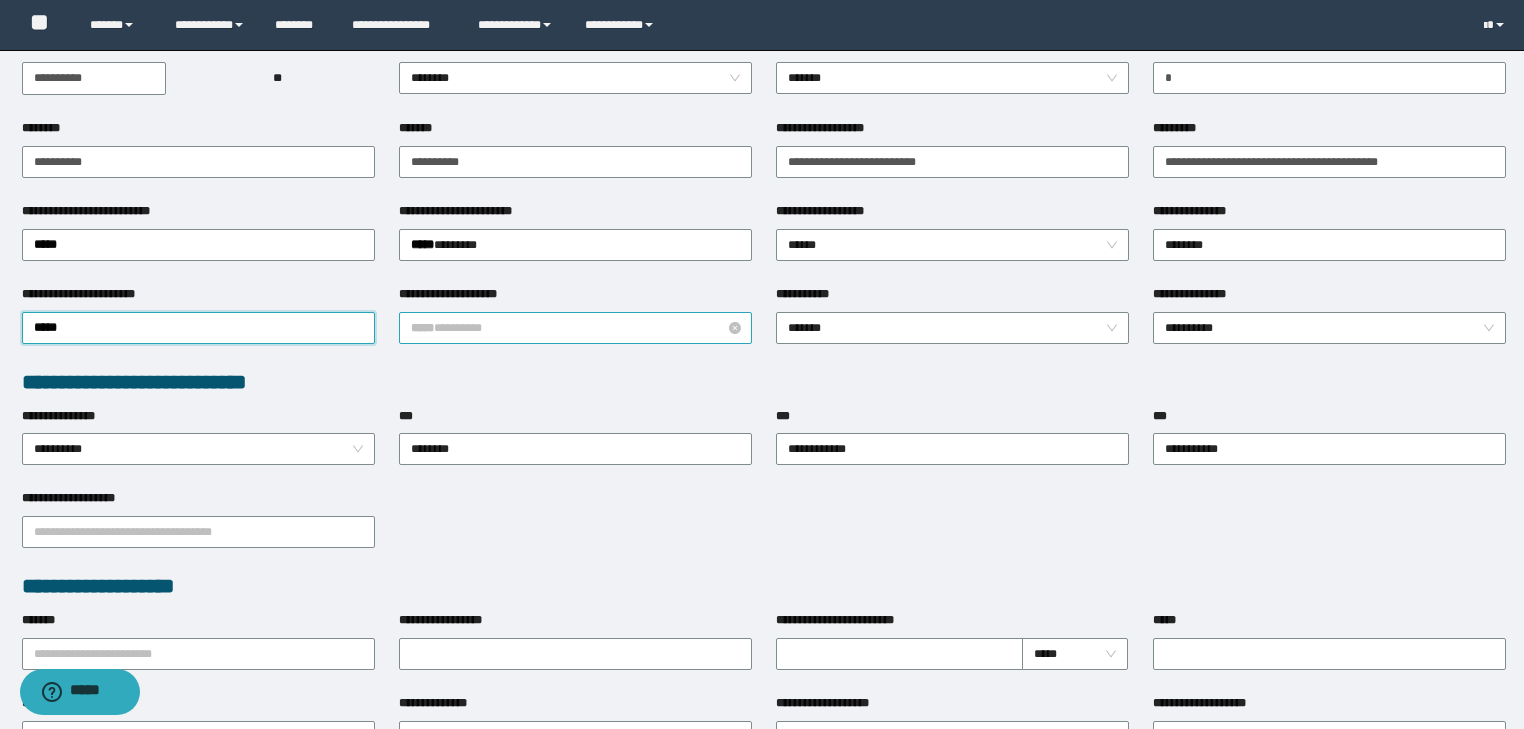 click on "***** * ******" at bounding box center [576, 328] 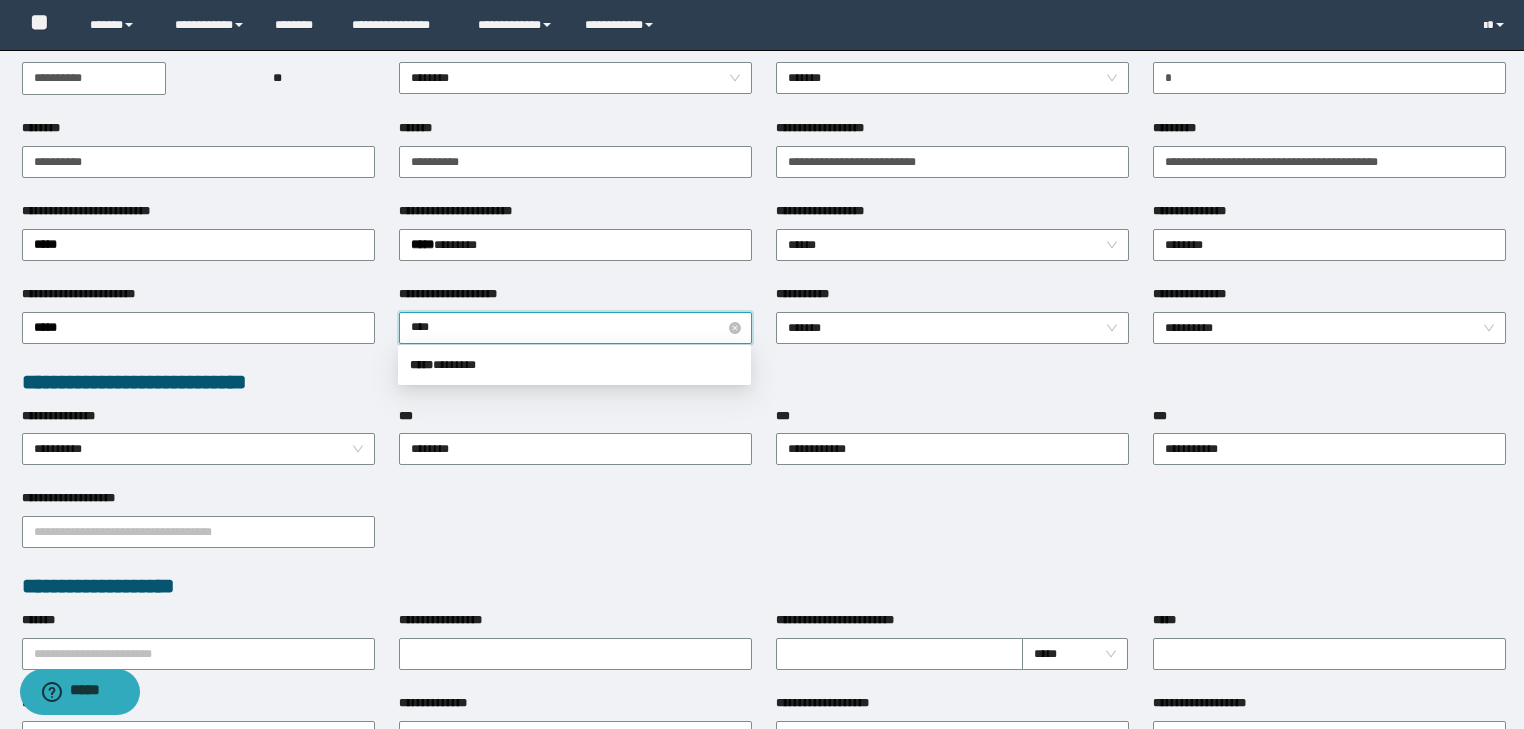 type on "*****" 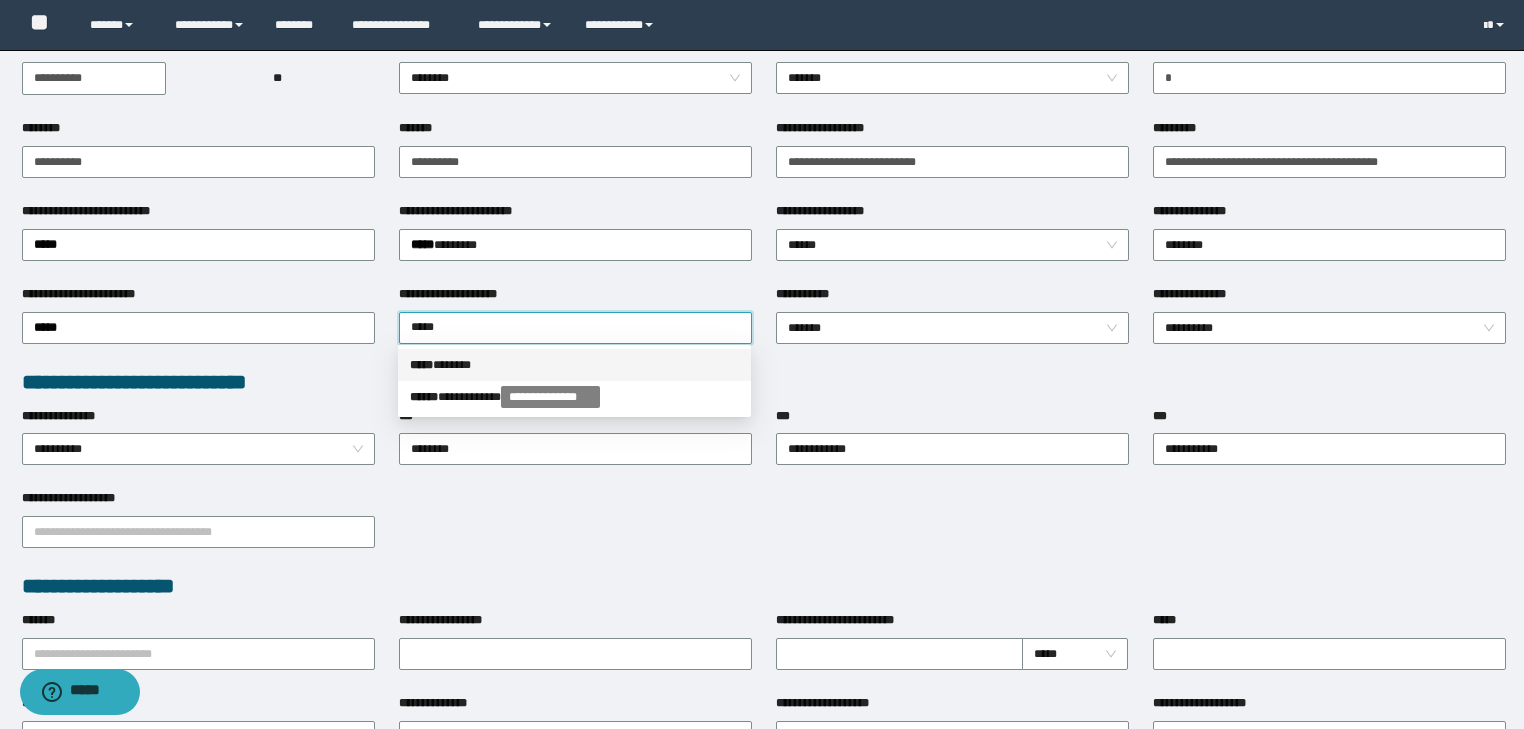 click on "***** * *****" at bounding box center (574, 365) 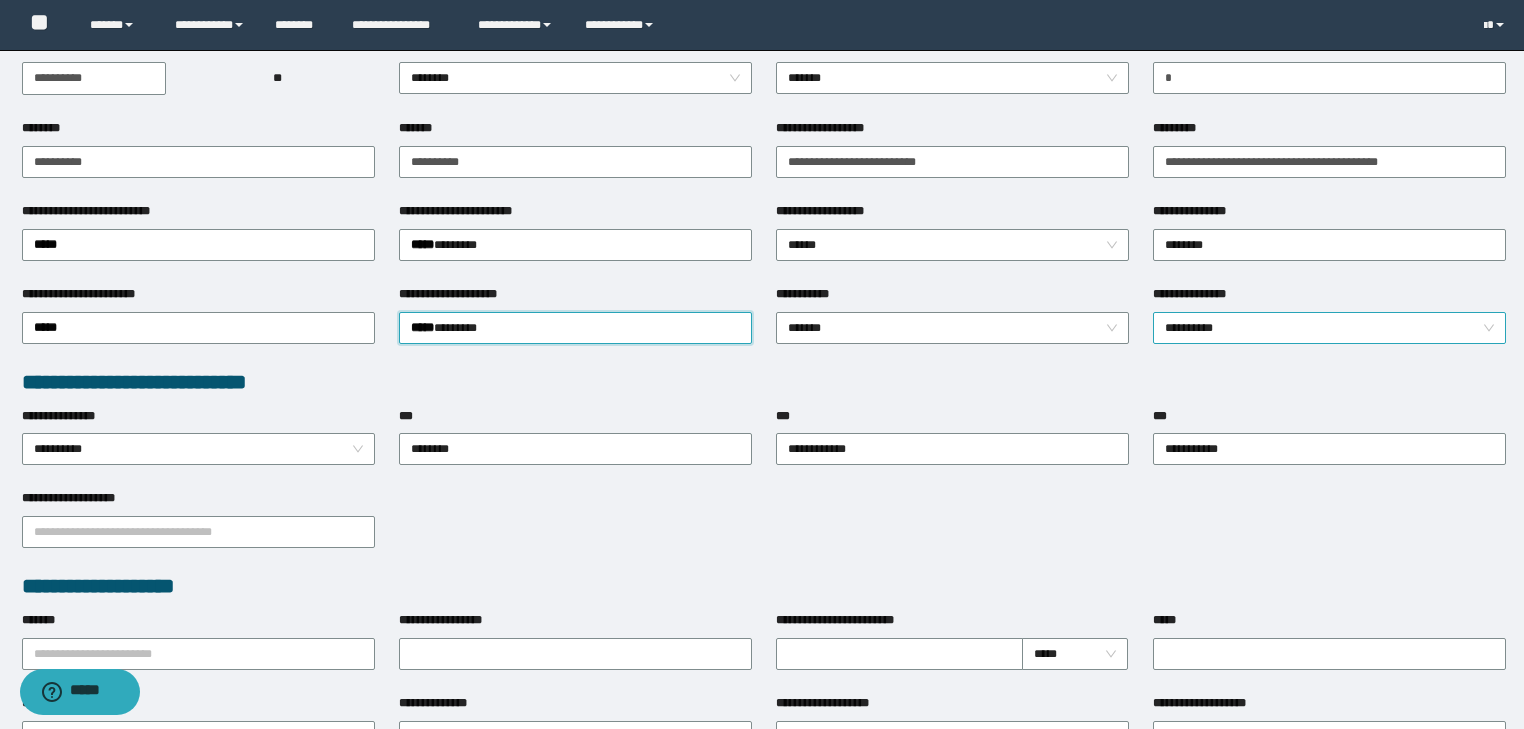 click on "**********" at bounding box center [1330, 328] 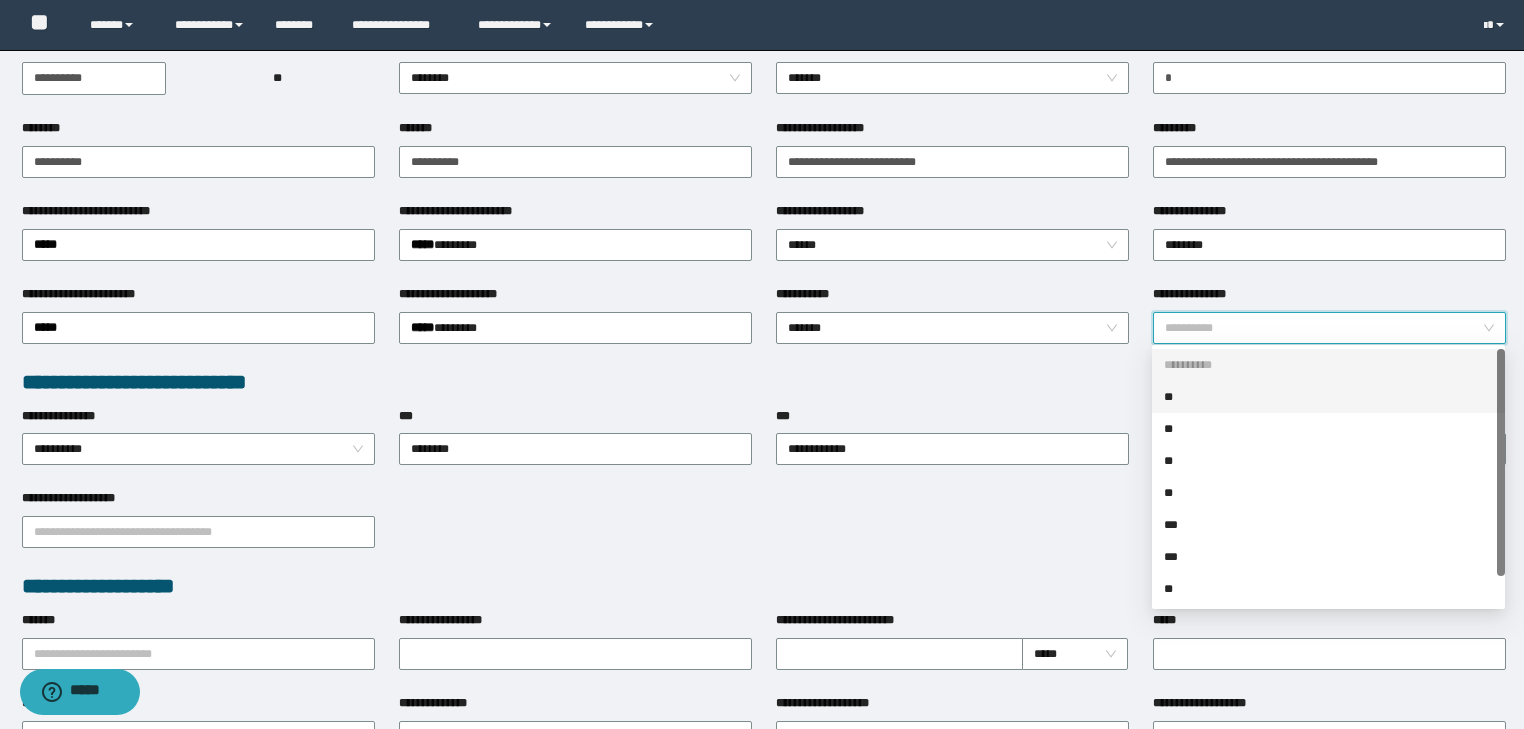 click on "**" at bounding box center (1328, 397) 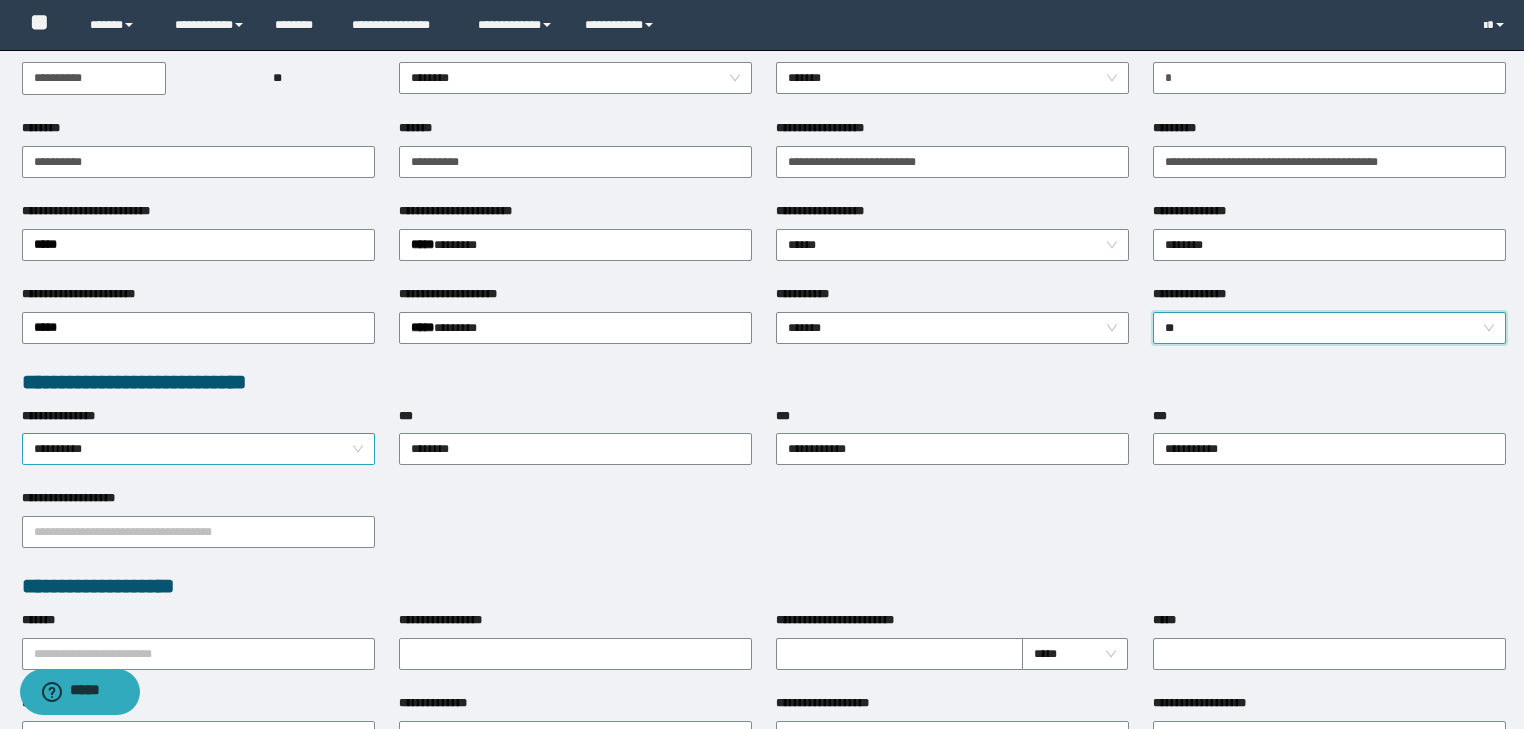 click on "**********" at bounding box center (199, 449) 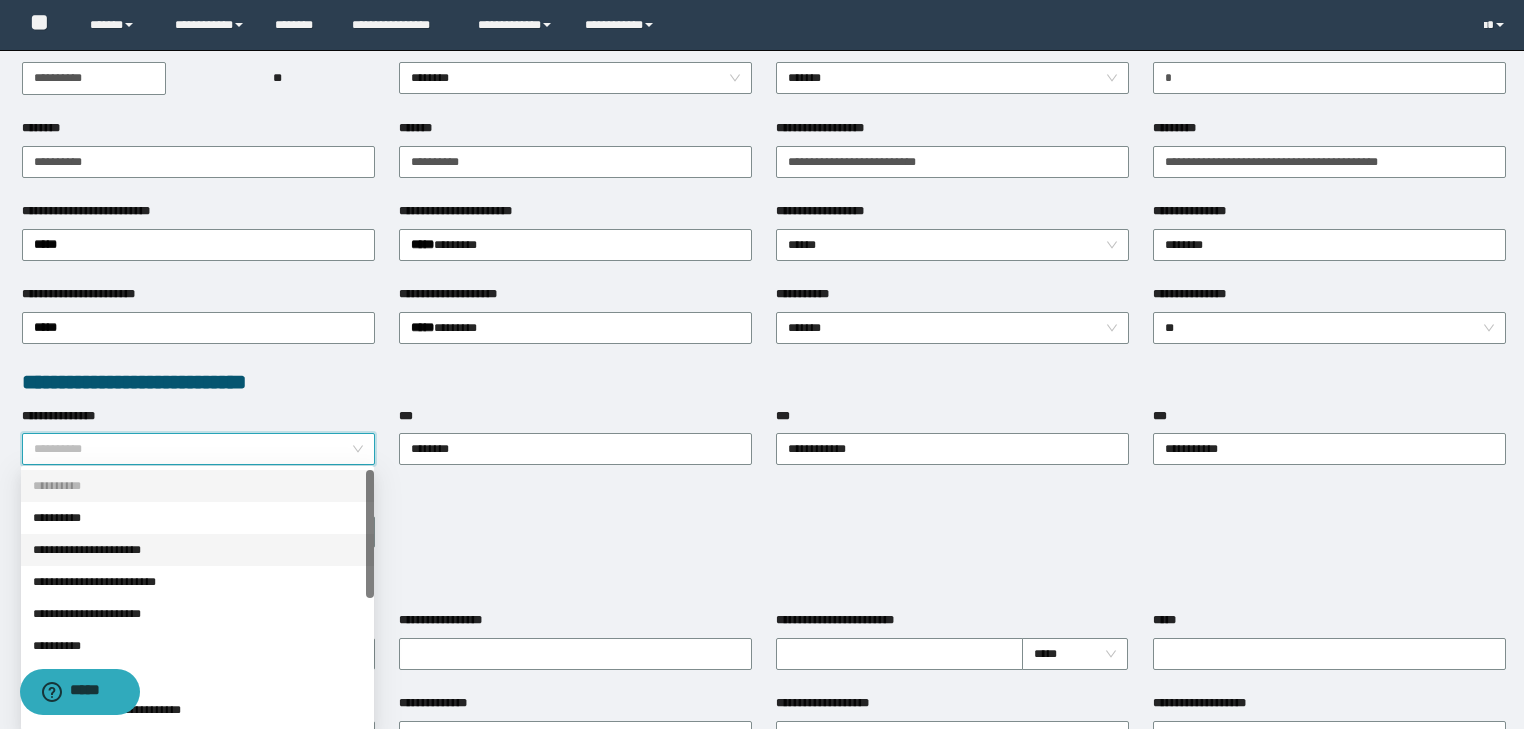 click on "**********" at bounding box center [197, 550] 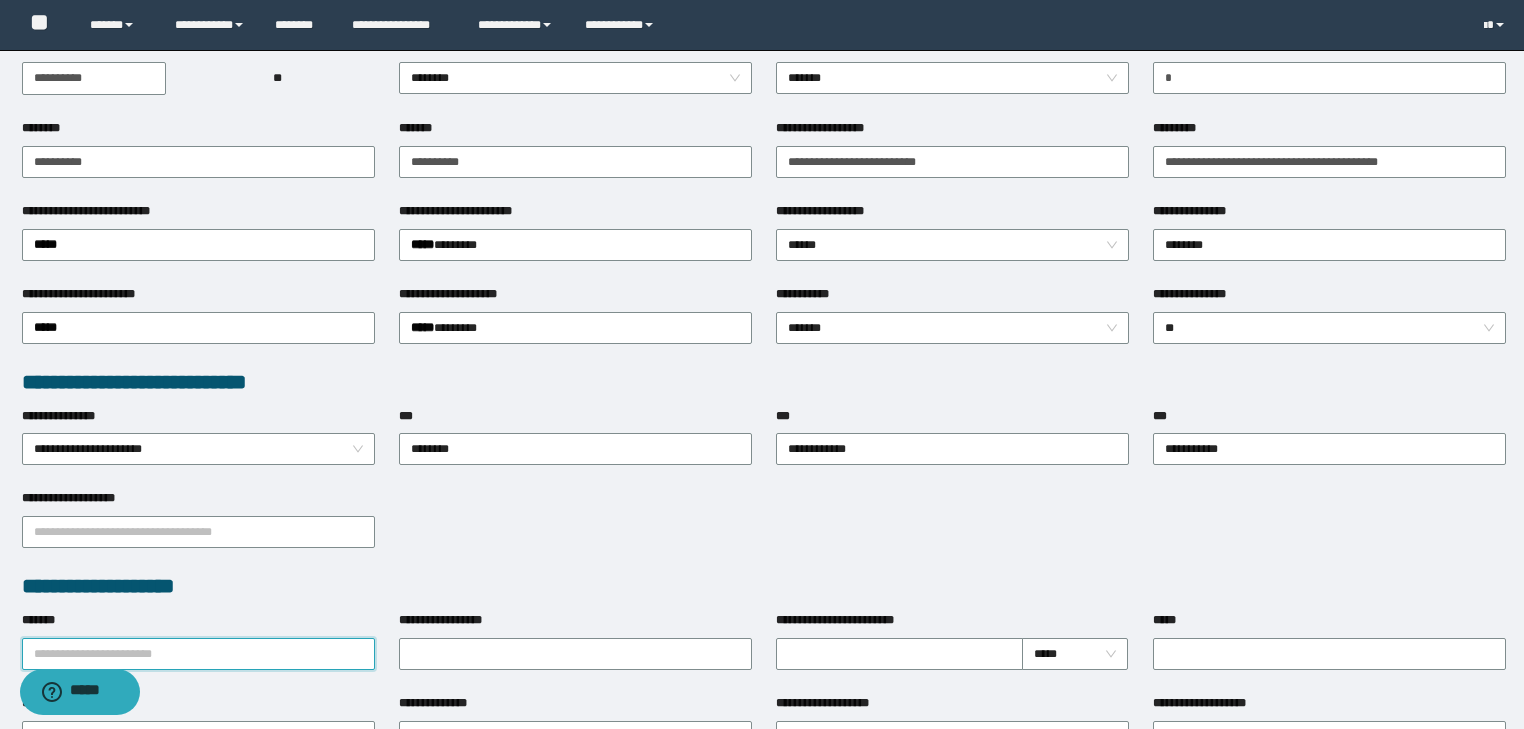 click on "*******" at bounding box center (198, 654) 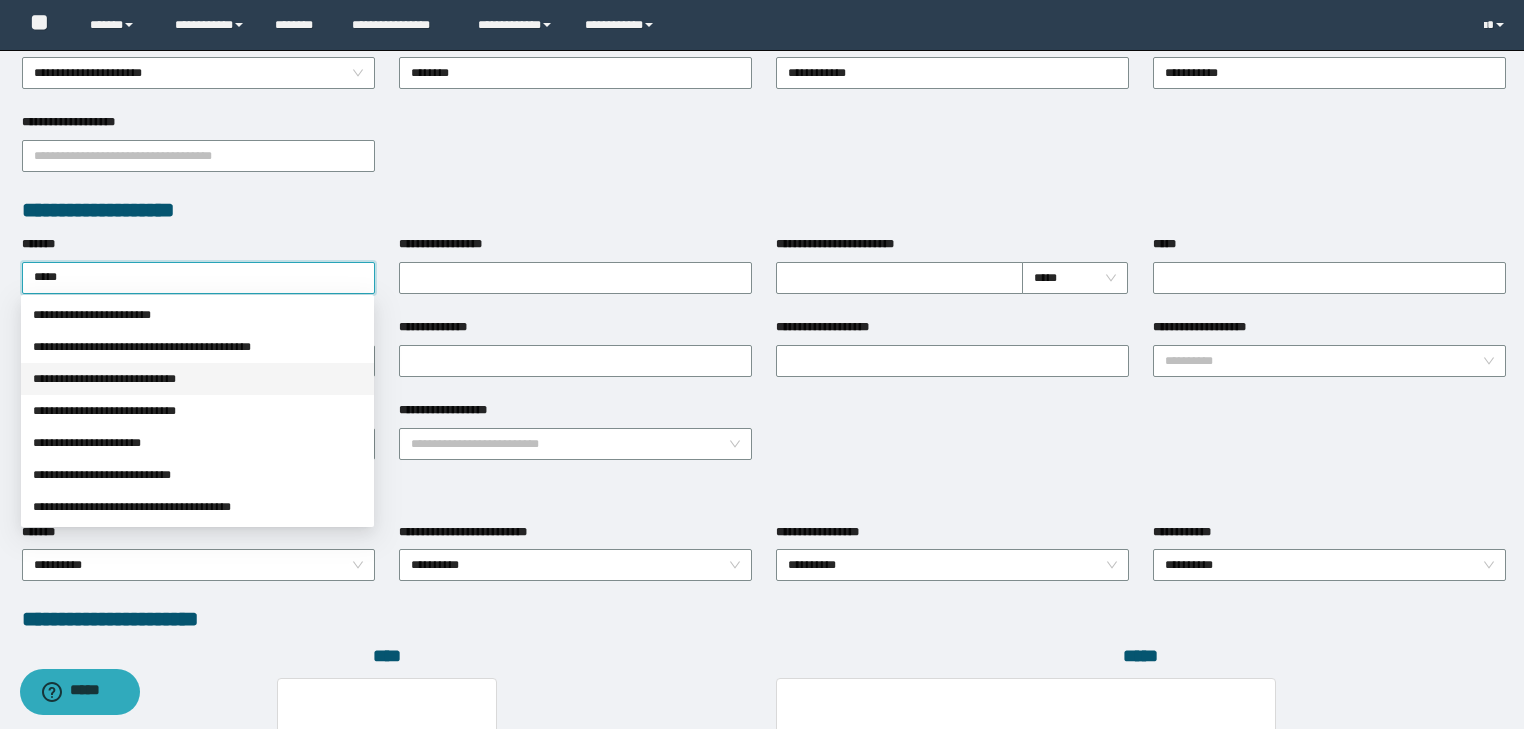 scroll, scrollTop: 640, scrollLeft: 0, axis: vertical 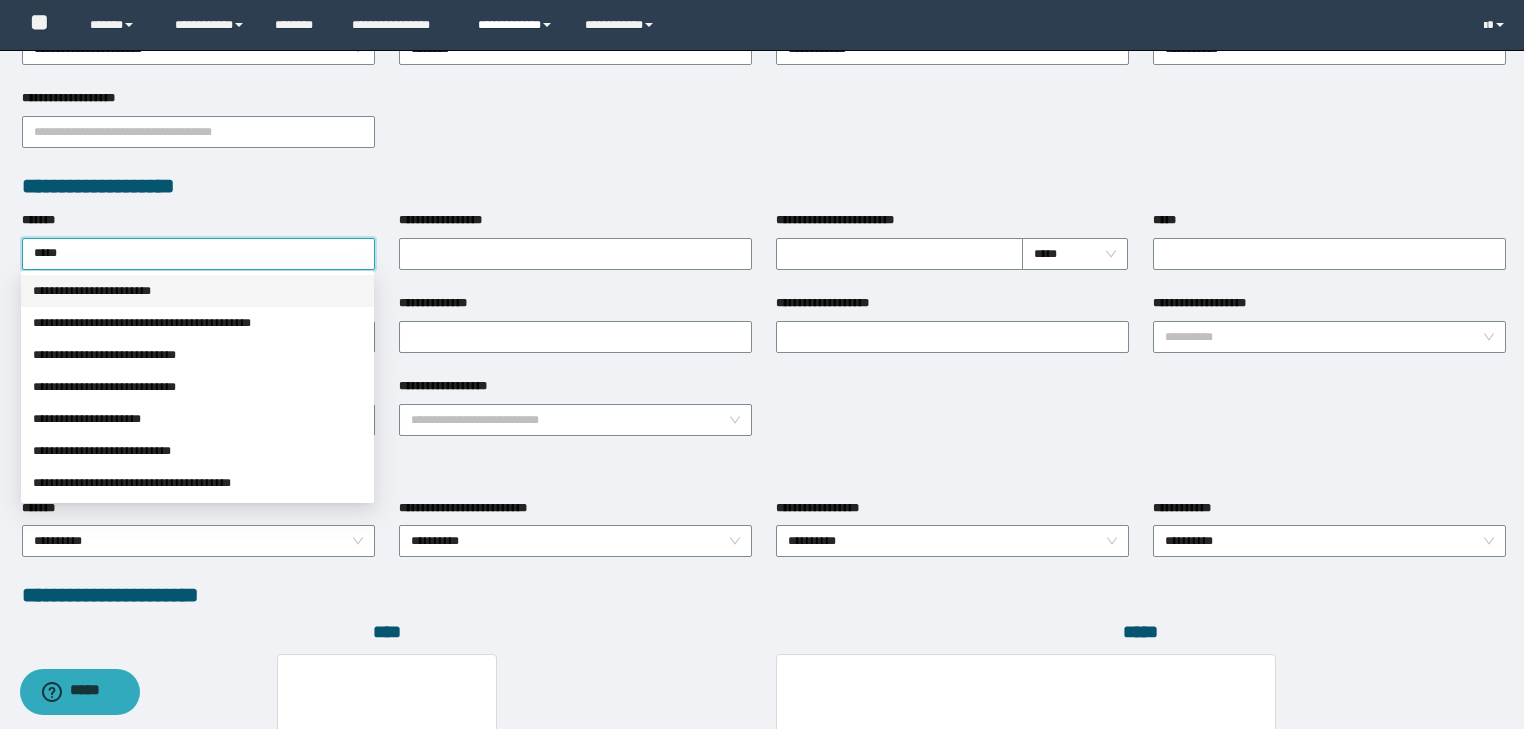 type on "*****" 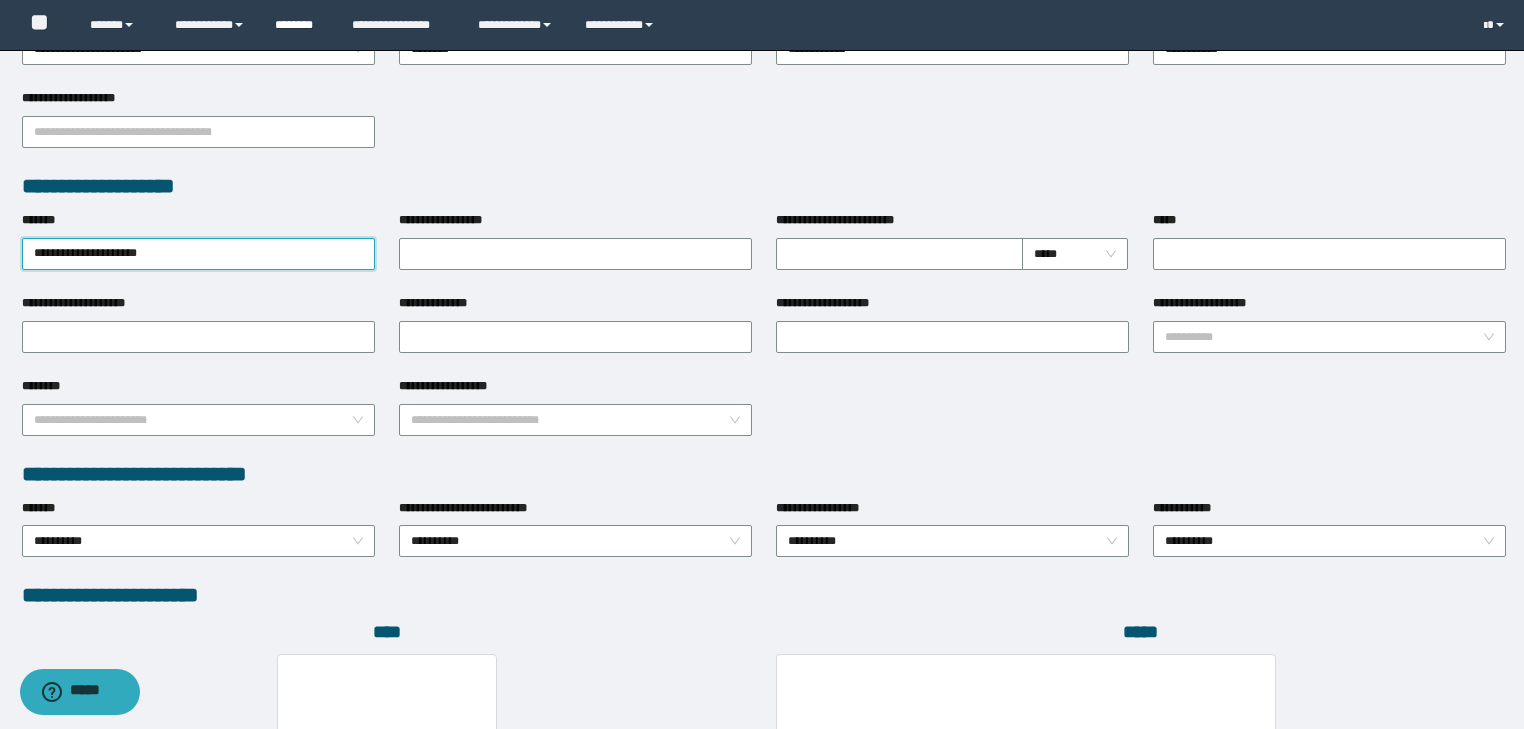 type on "**********" 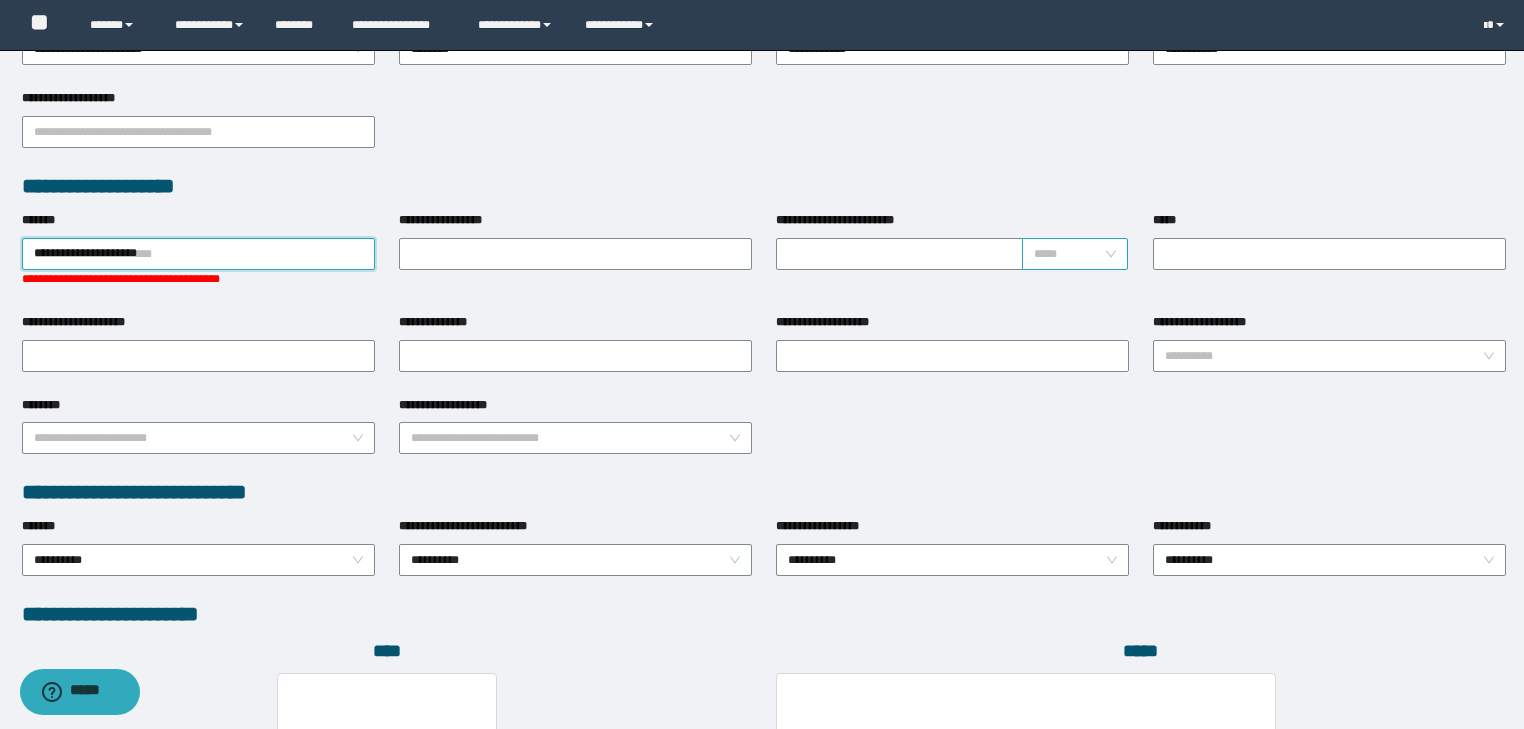 click on "*****" at bounding box center (1075, 254) 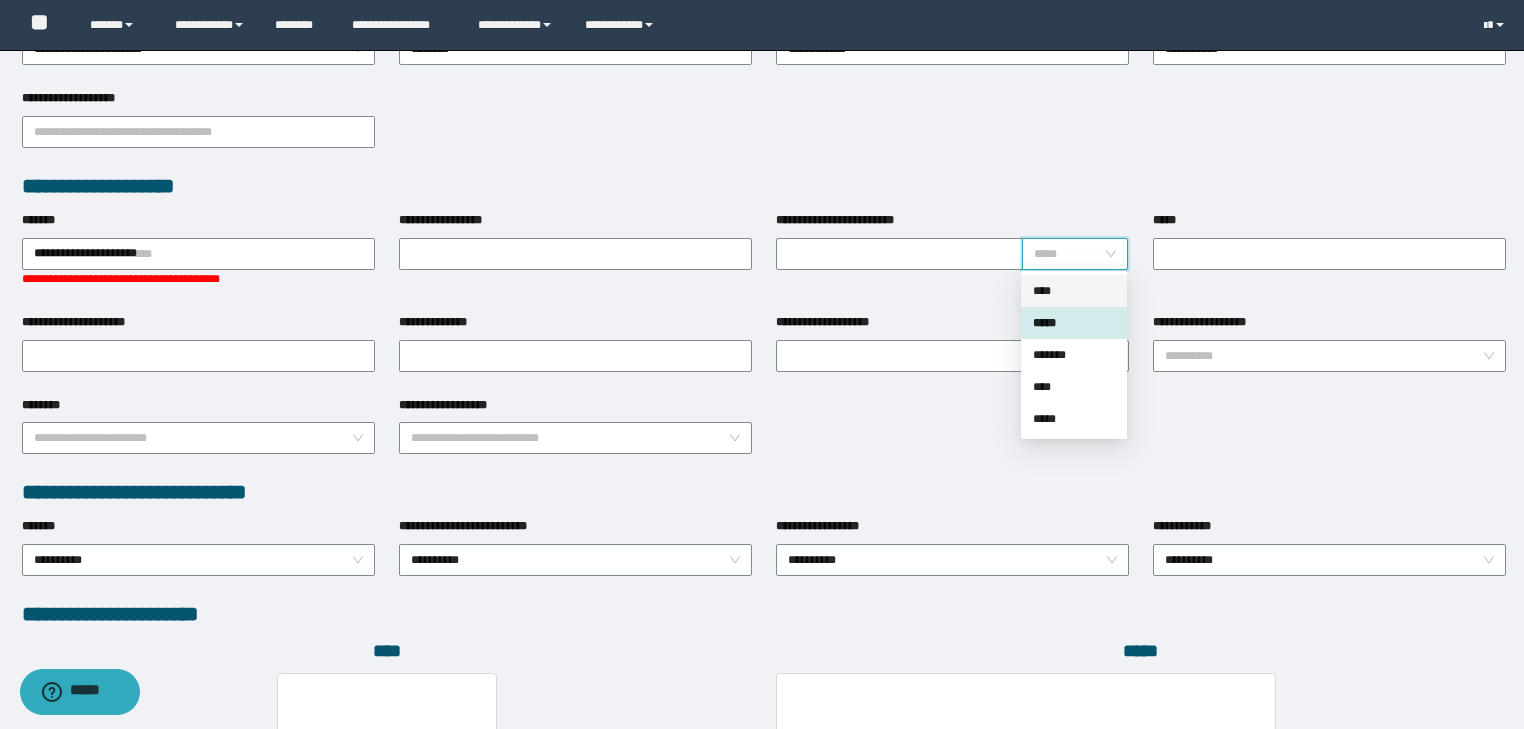 click on "****" at bounding box center (1074, 291) 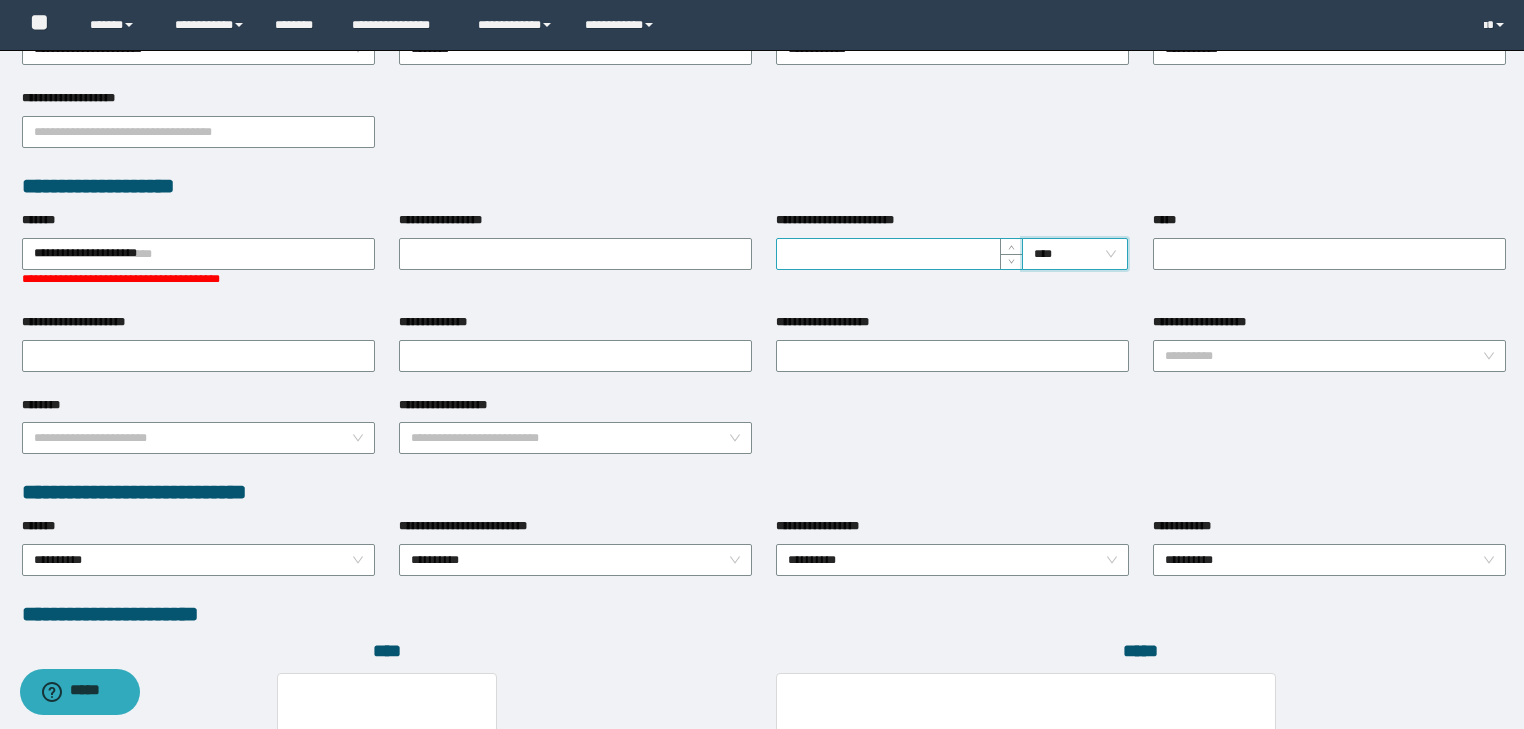 click on "**********" at bounding box center [899, 254] 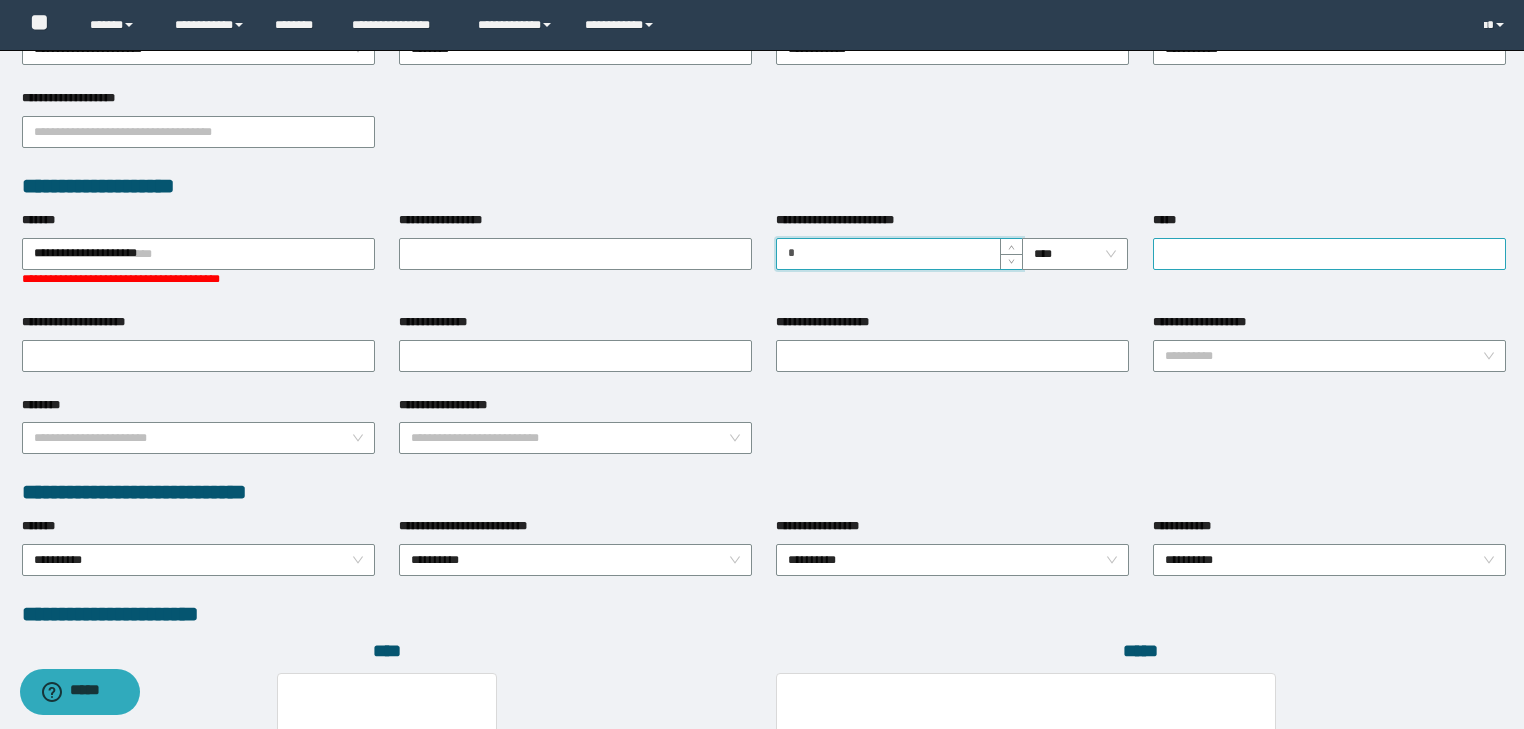 type on "*" 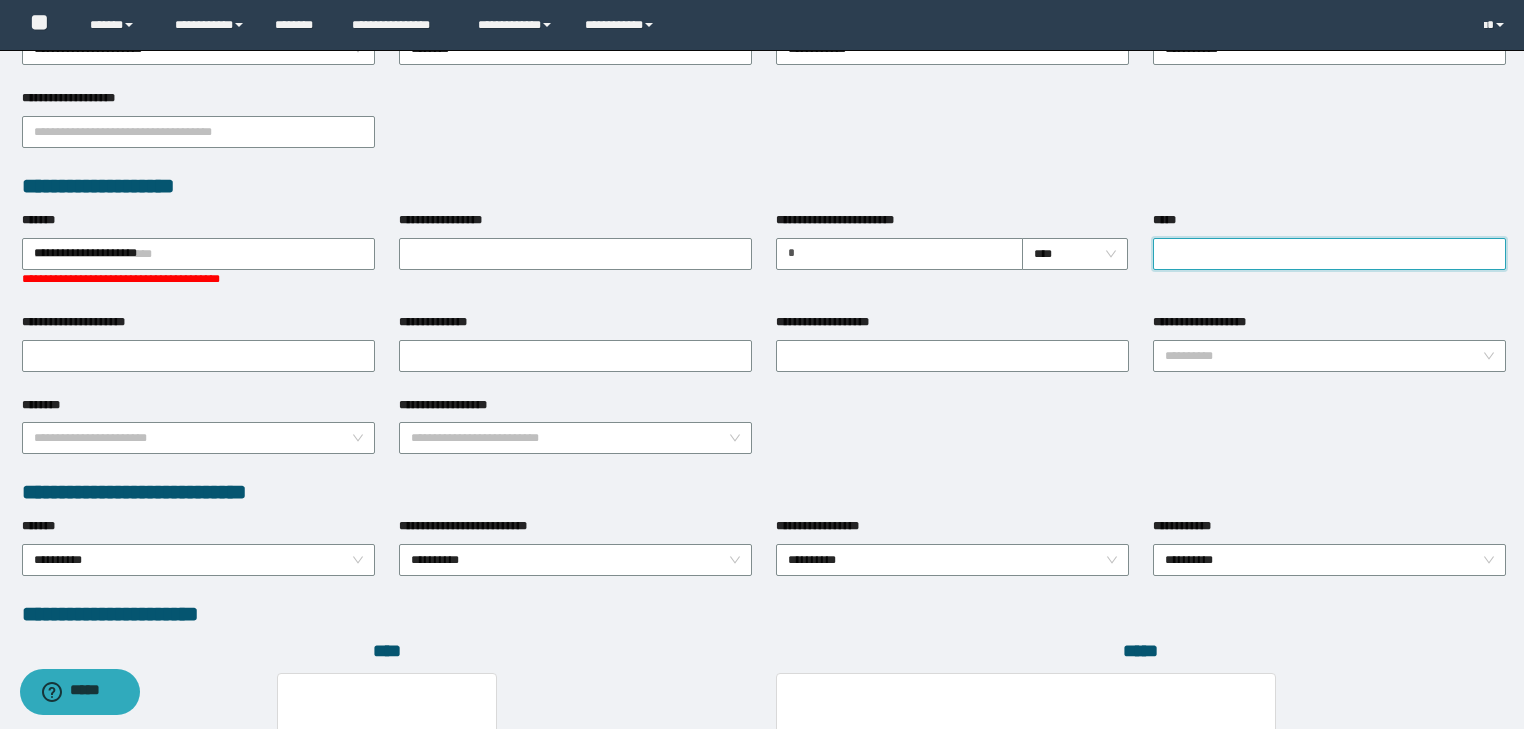 click on "*****" at bounding box center [1329, 254] 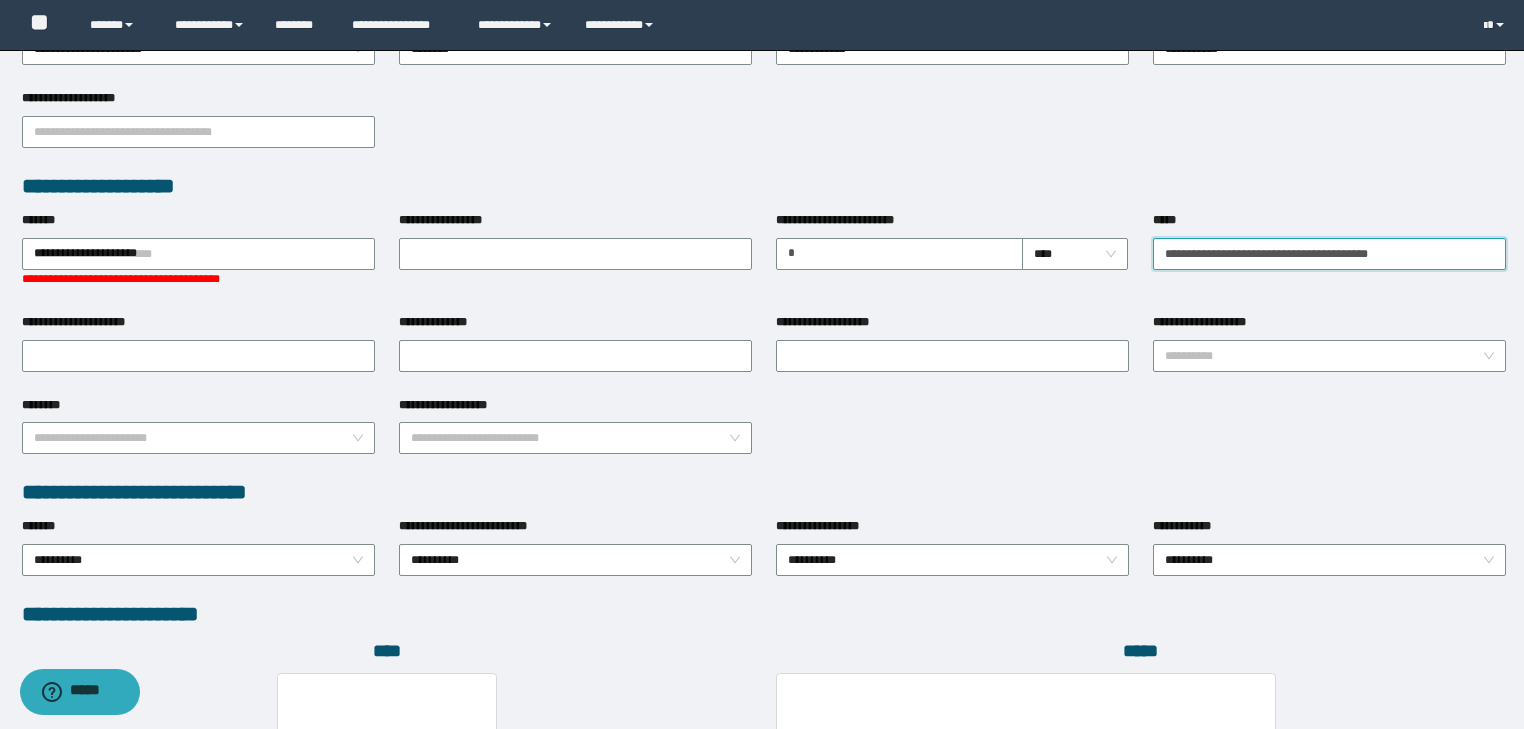 drag, startPoint x: 1390, startPoint y: 251, endPoint x: 942, endPoint y: 277, distance: 448.75385 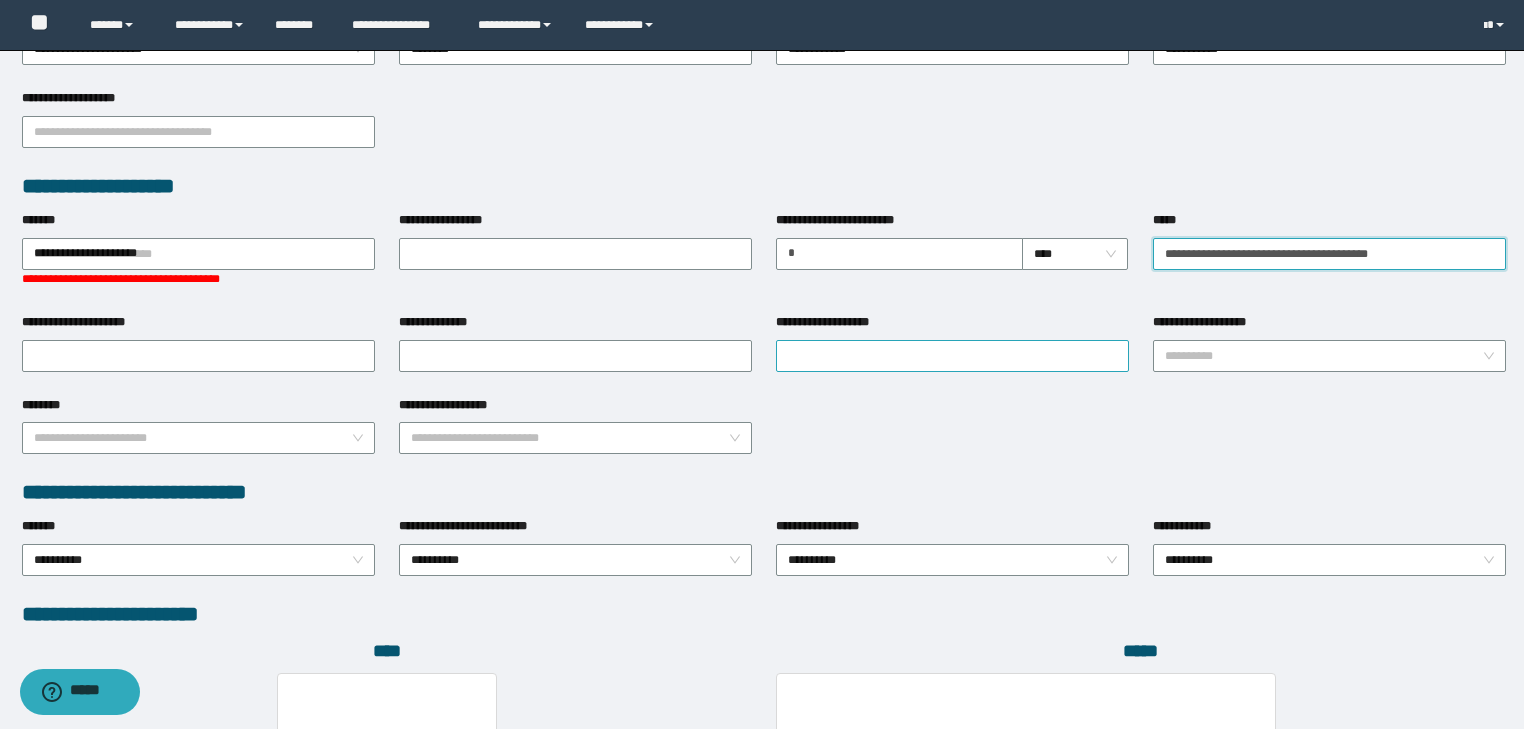type on "**********" 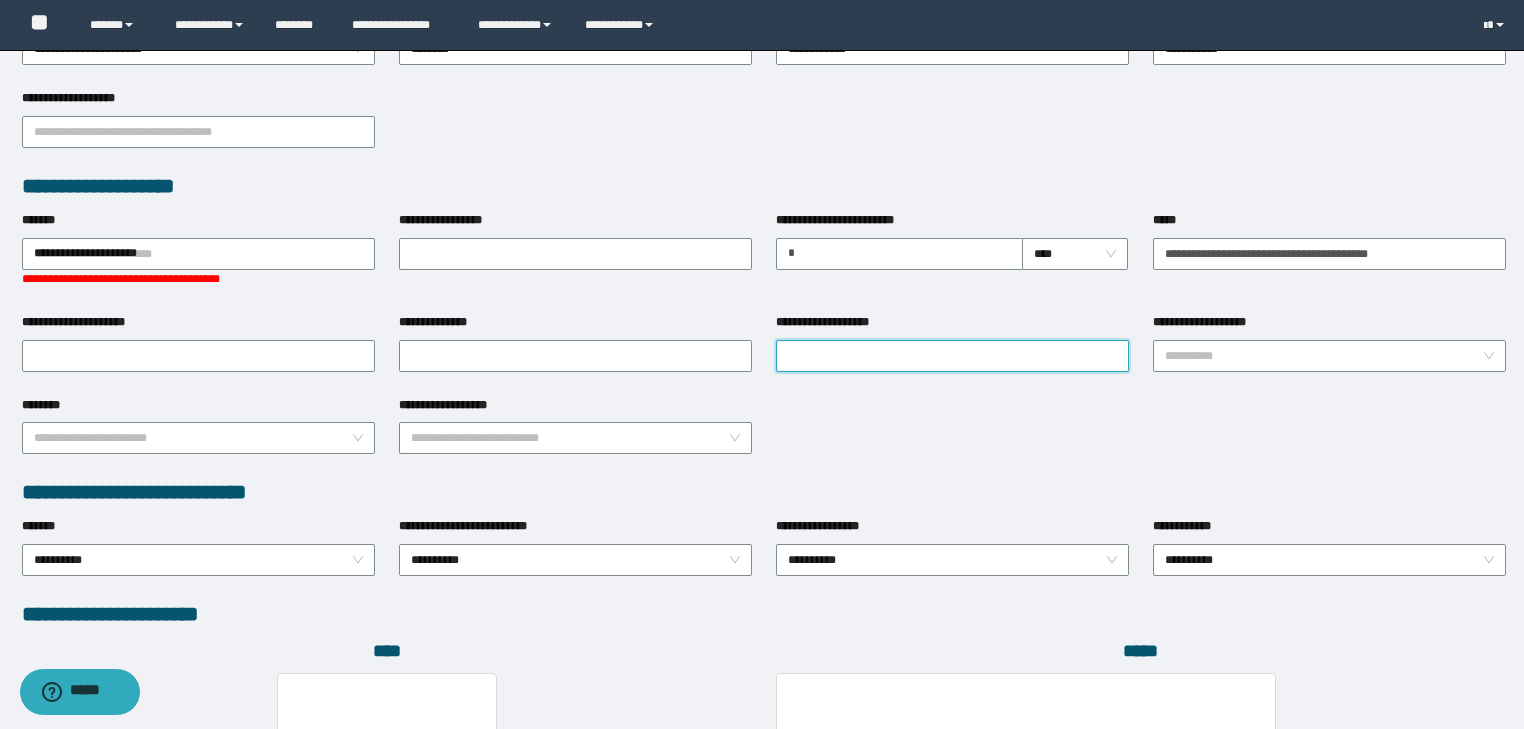 click on "**********" at bounding box center (952, 356) 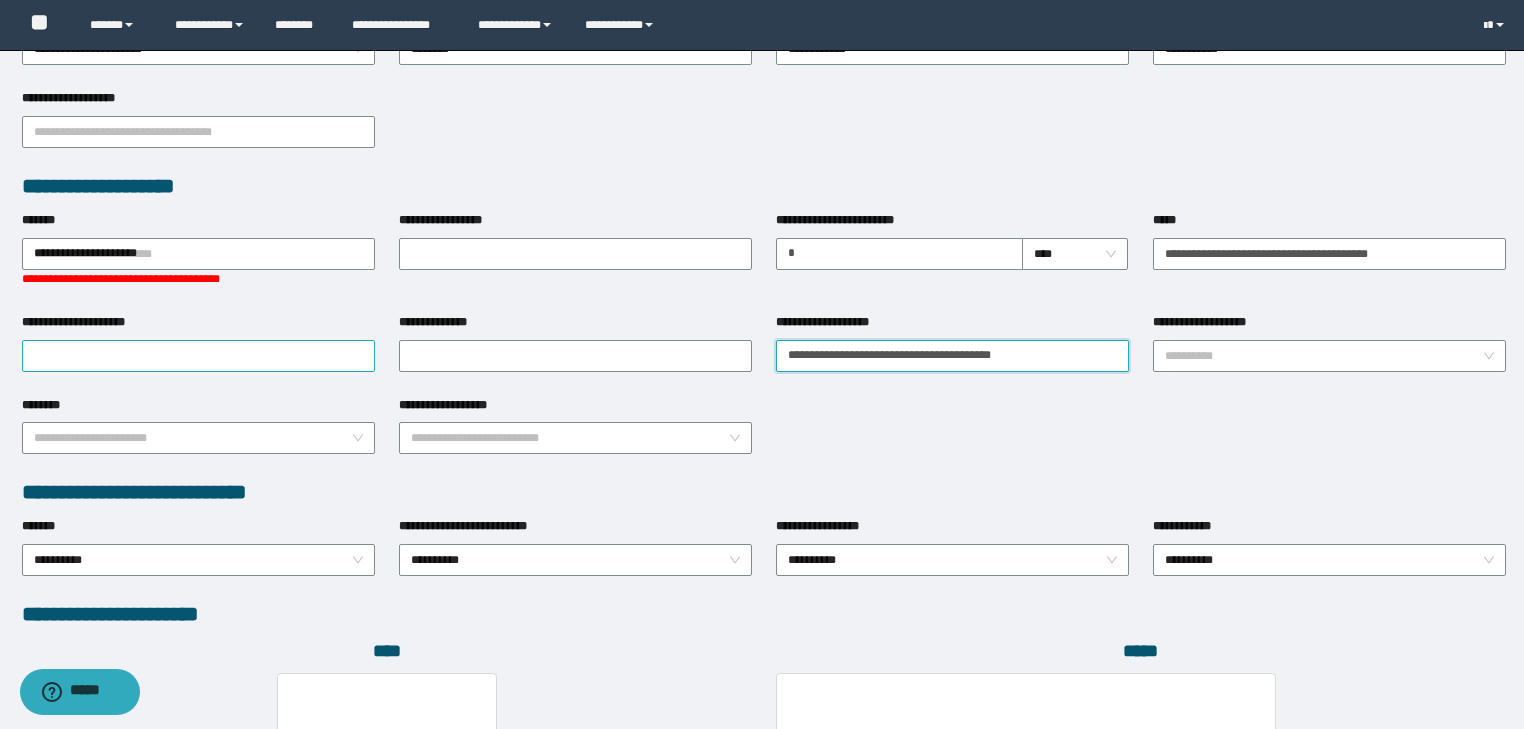 type on "**********" 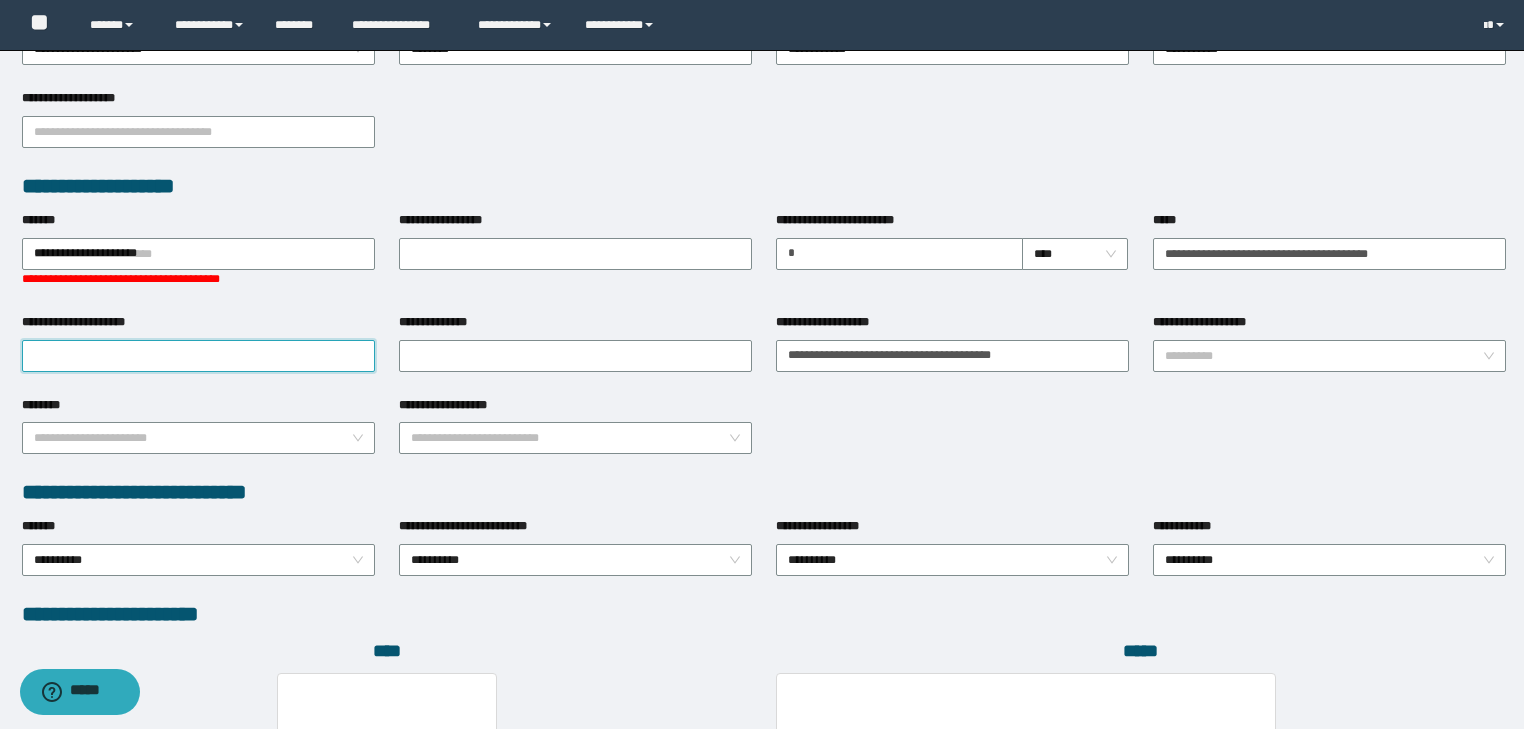 click on "**********" at bounding box center [198, 356] 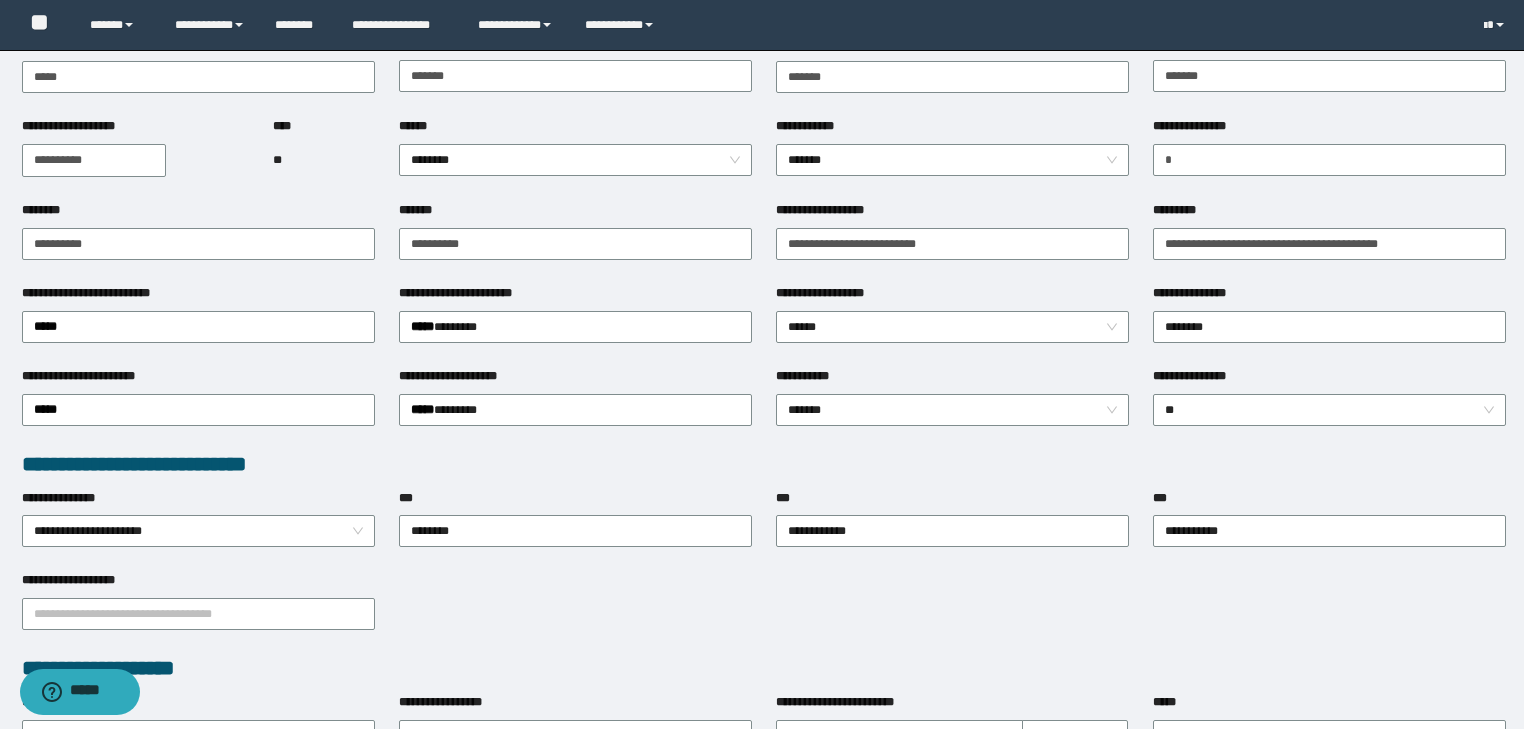 scroll, scrollTop: 0, scrollLeft: 0, axis: both 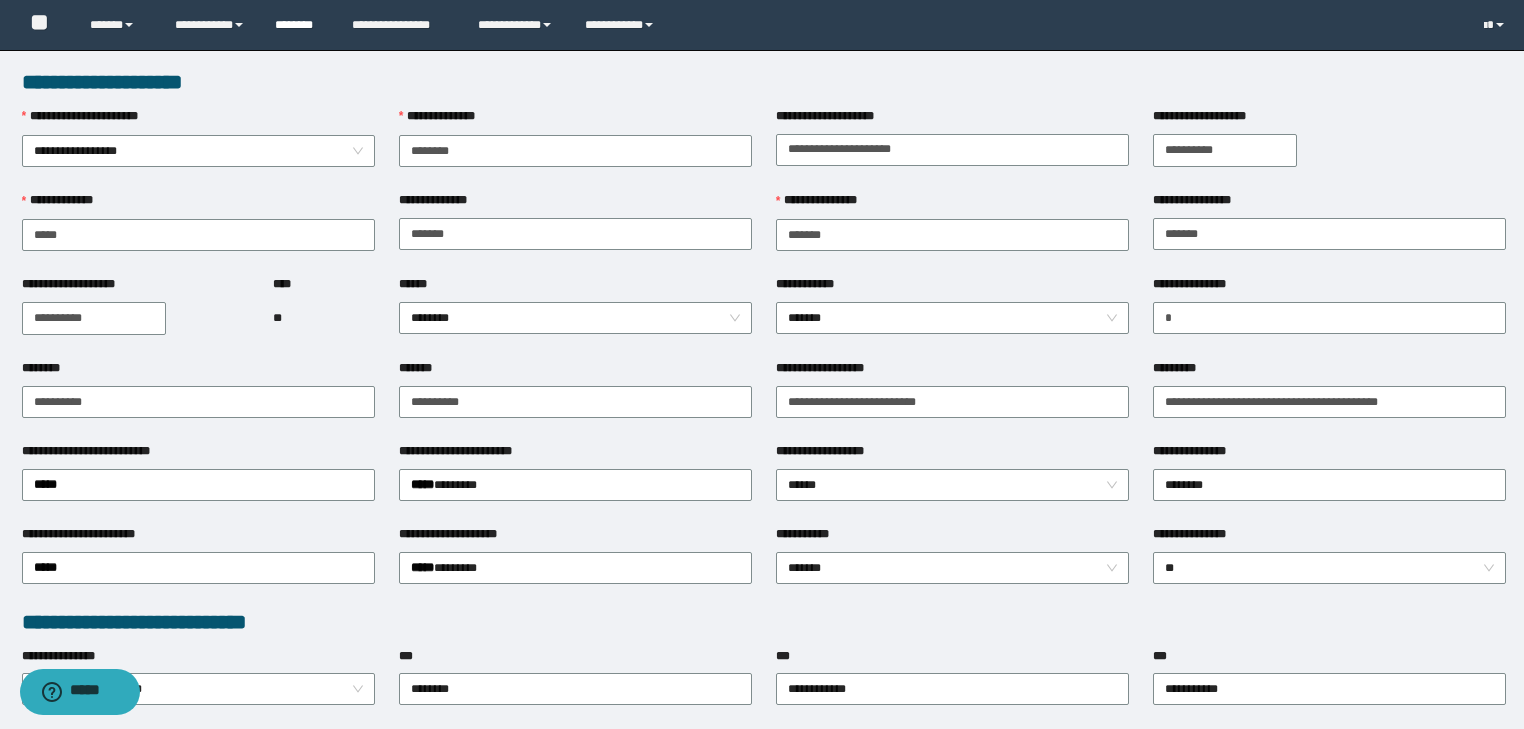 type on "**********" 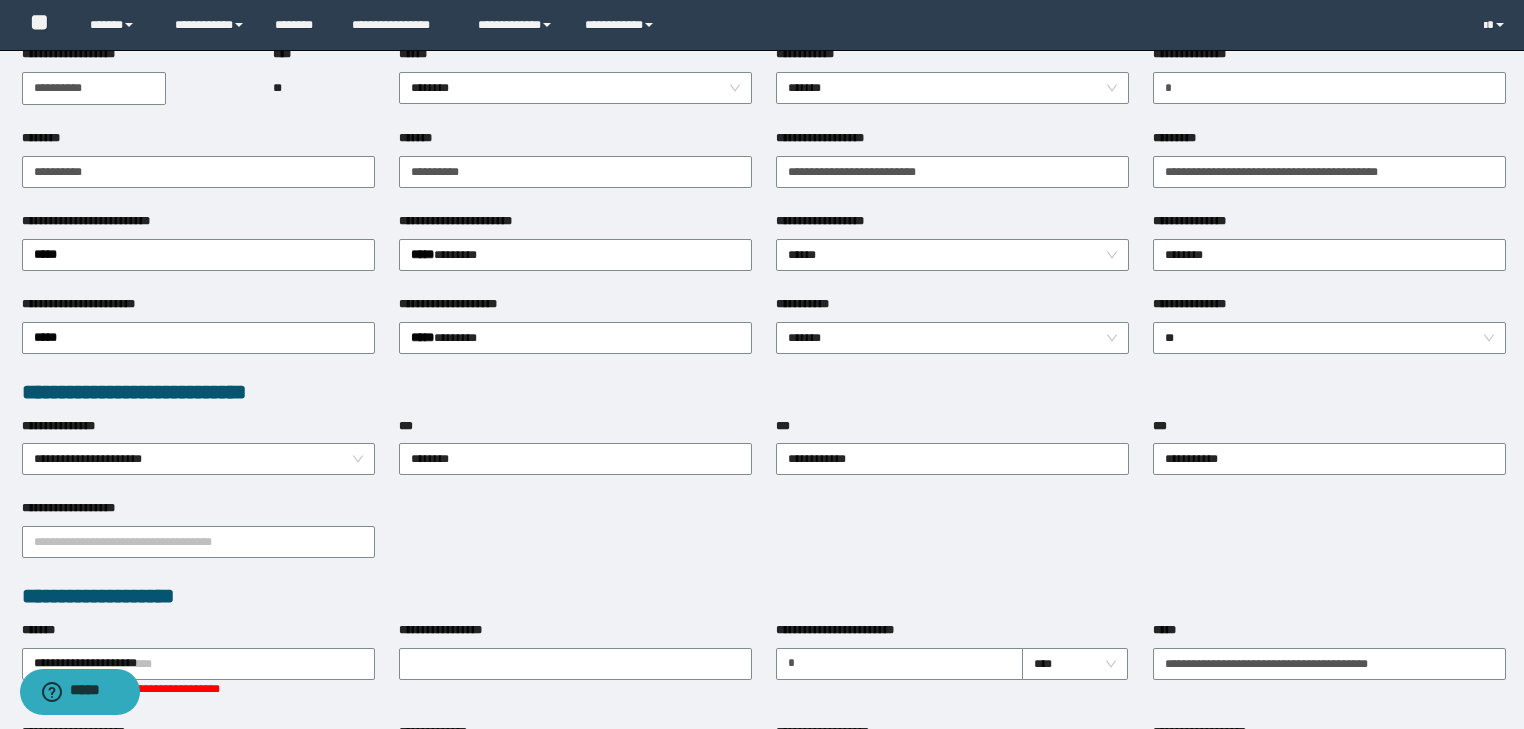 scroll, scrollTop: 0, scrollLeft: 0, axis: both 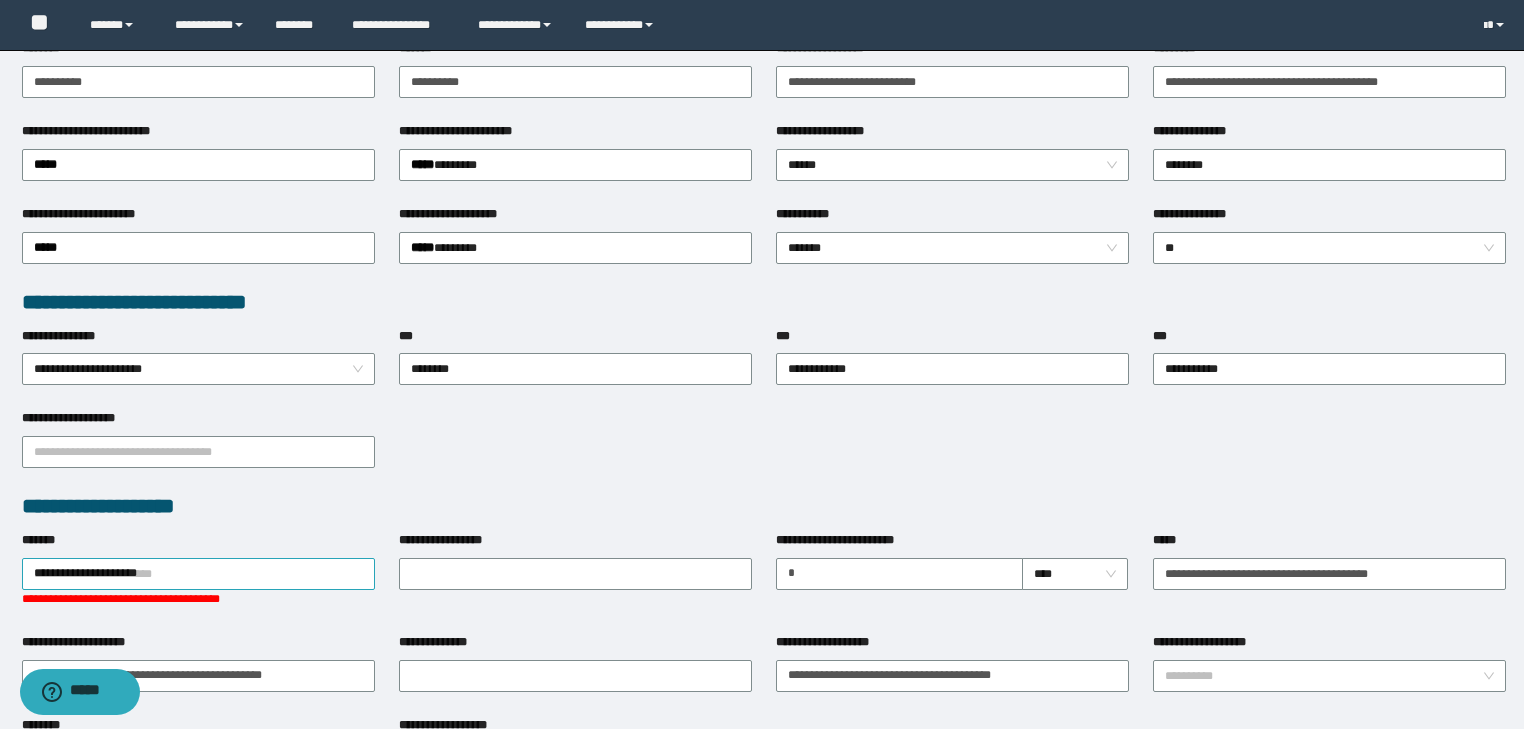 click on "**********" at bounding box center [198, 574] 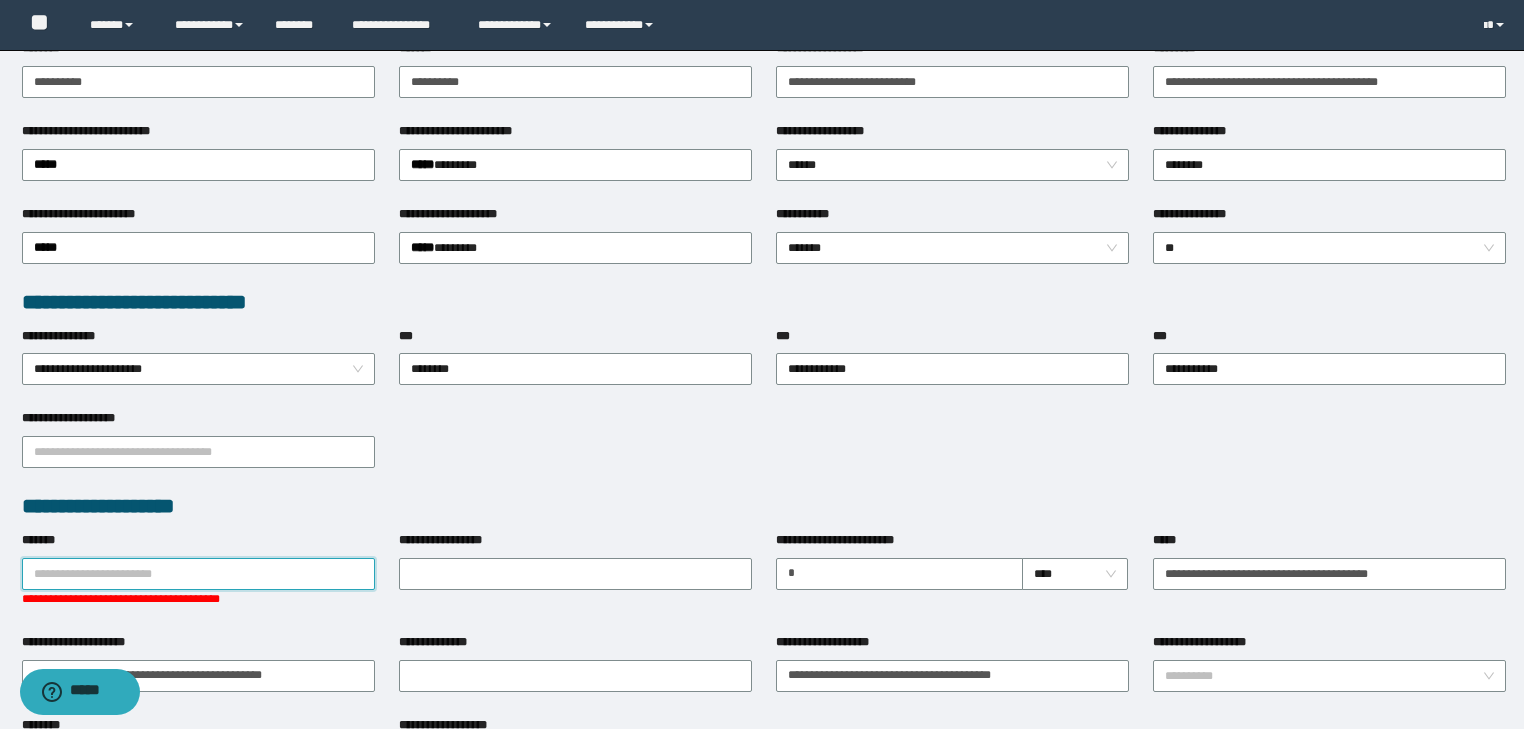 paste on "**********" 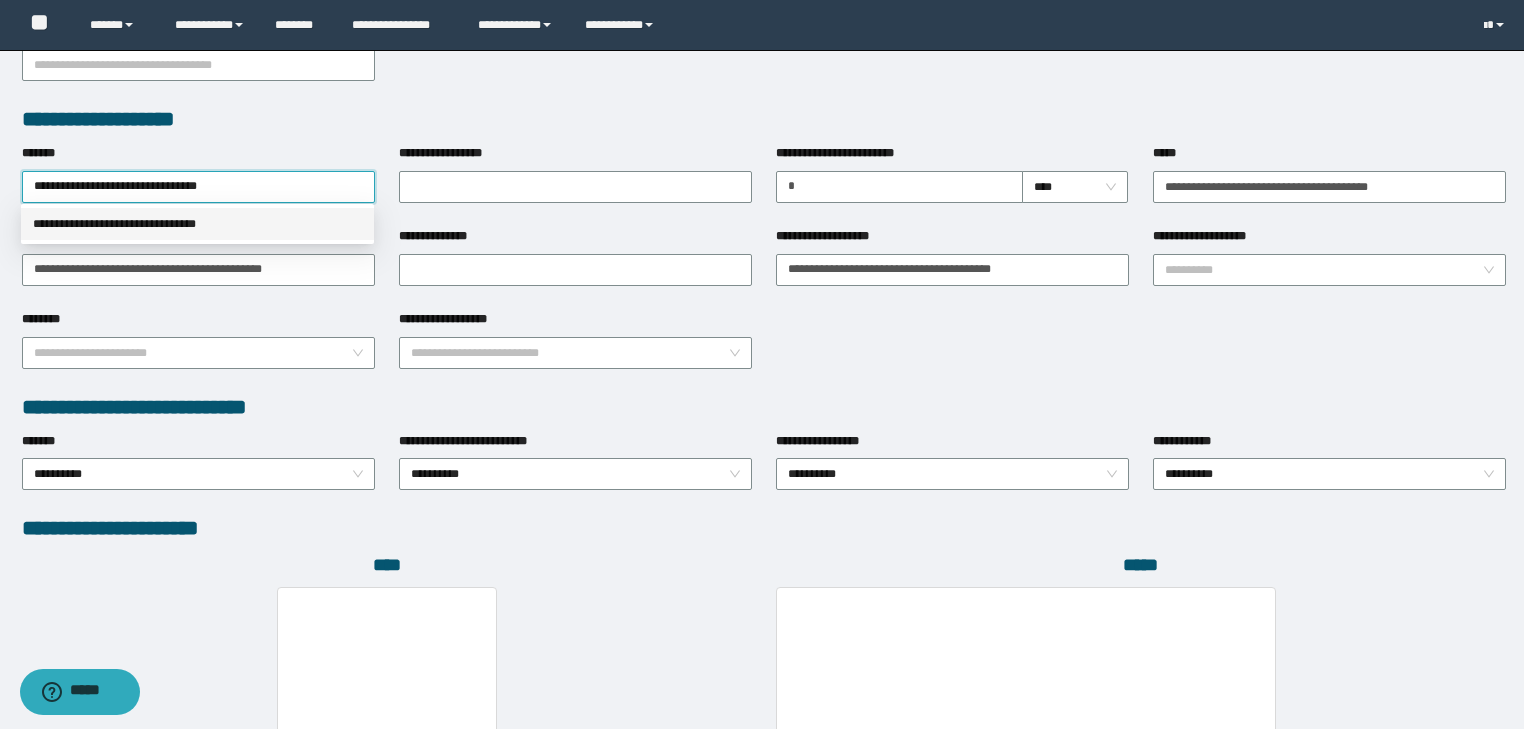 scroll, scrollTop: 560, scrollLeft: 0, axis: vertical 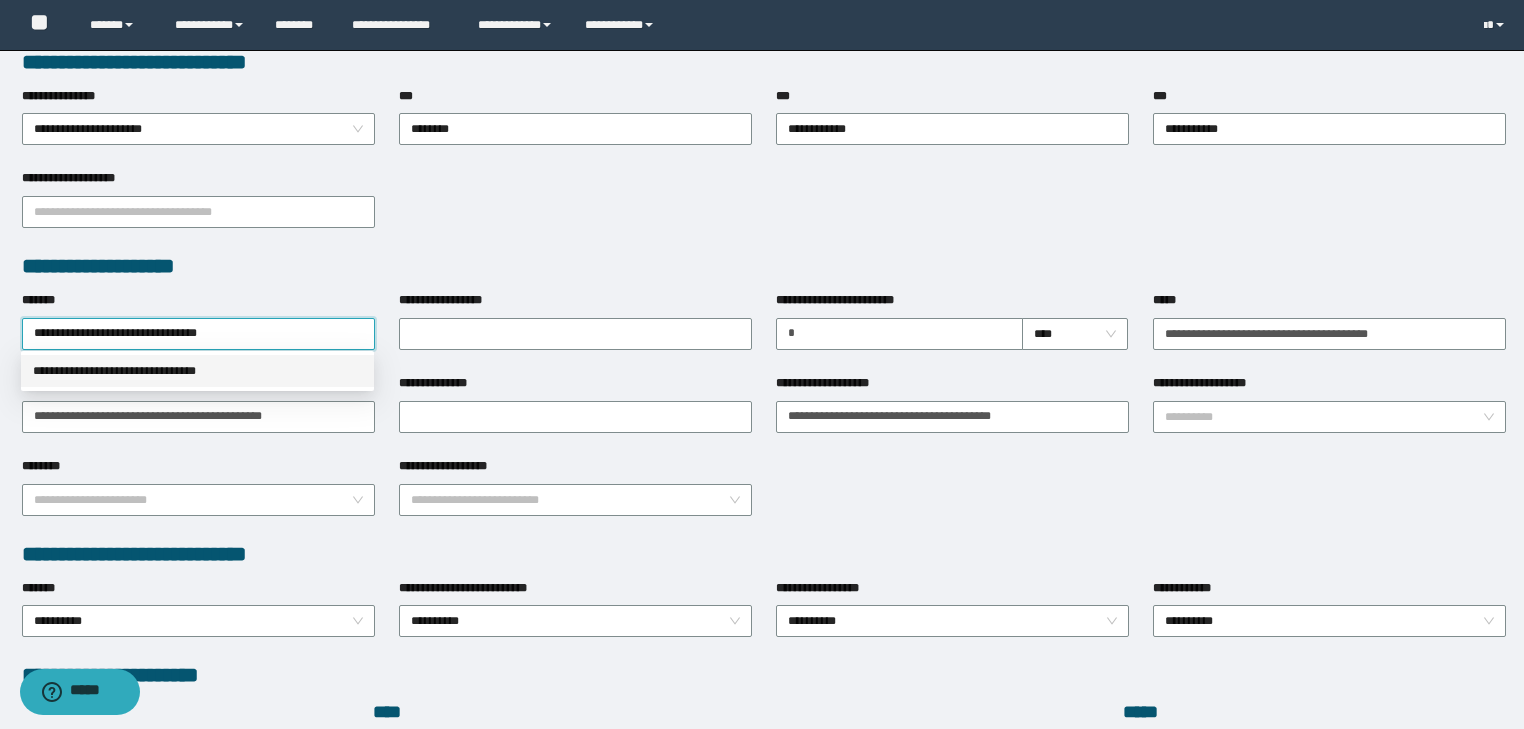 click on "**********" at bounding box center (197, 371) 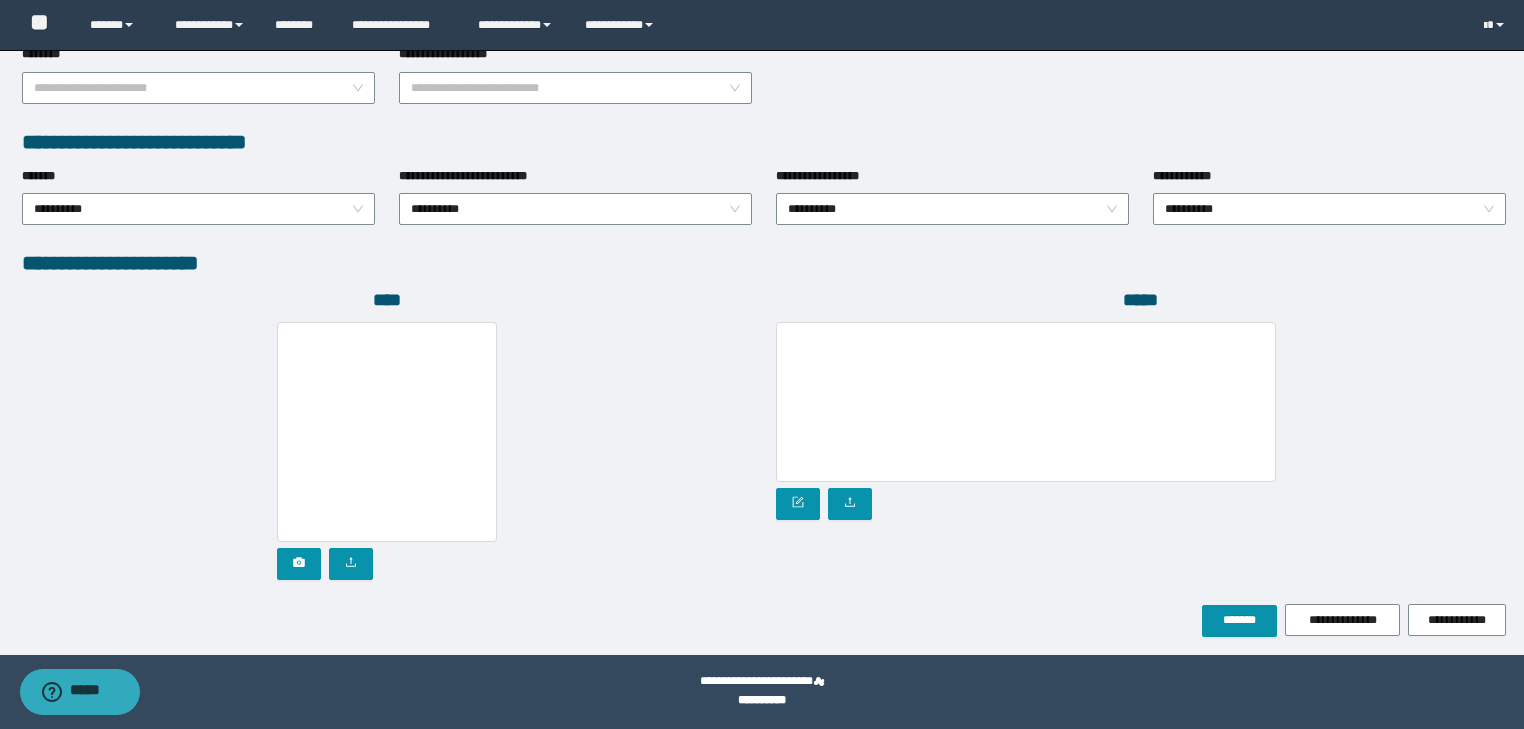 scroll, scrollTop: 972, scrollLeft: 0, axis: vertical 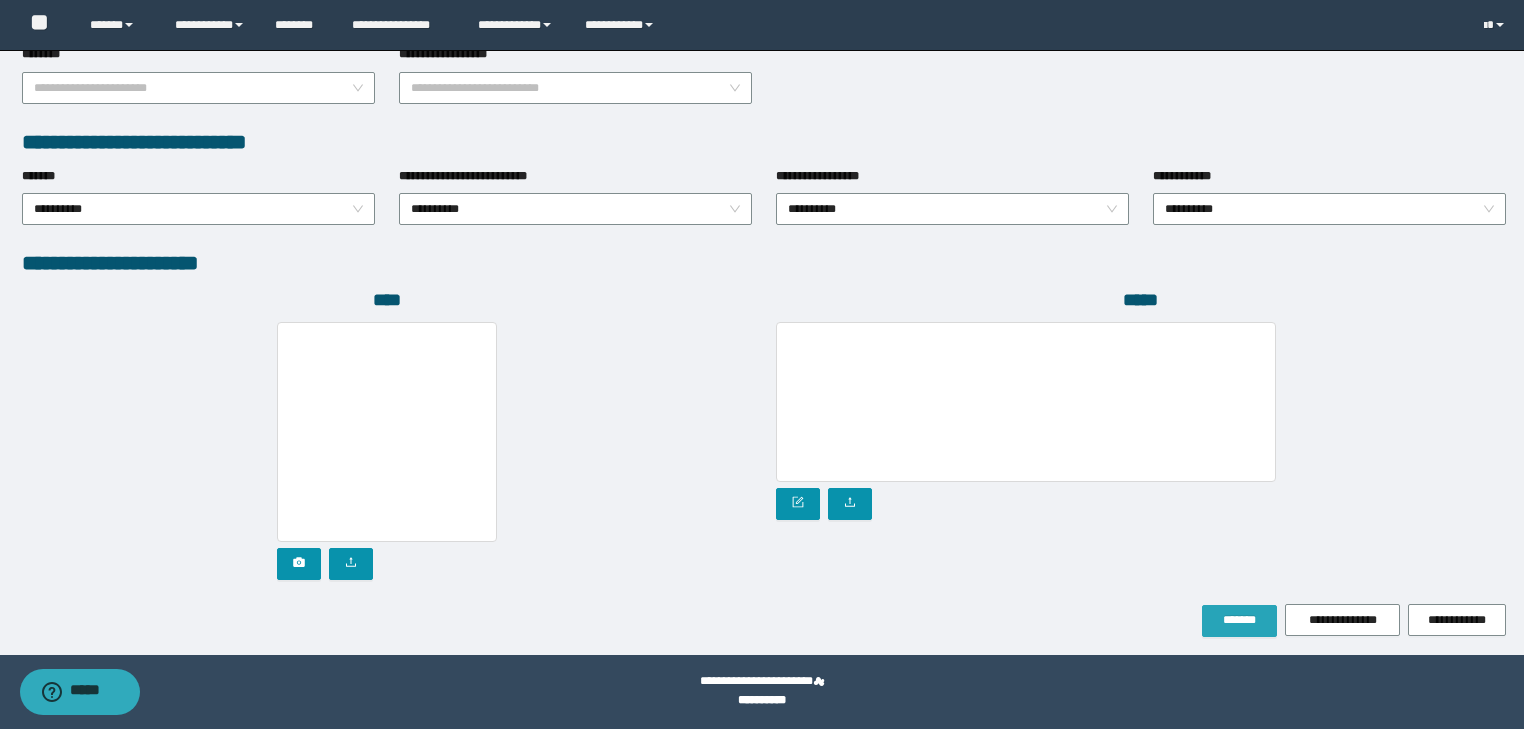 click on "*******" at bounding box center (1239, 620) 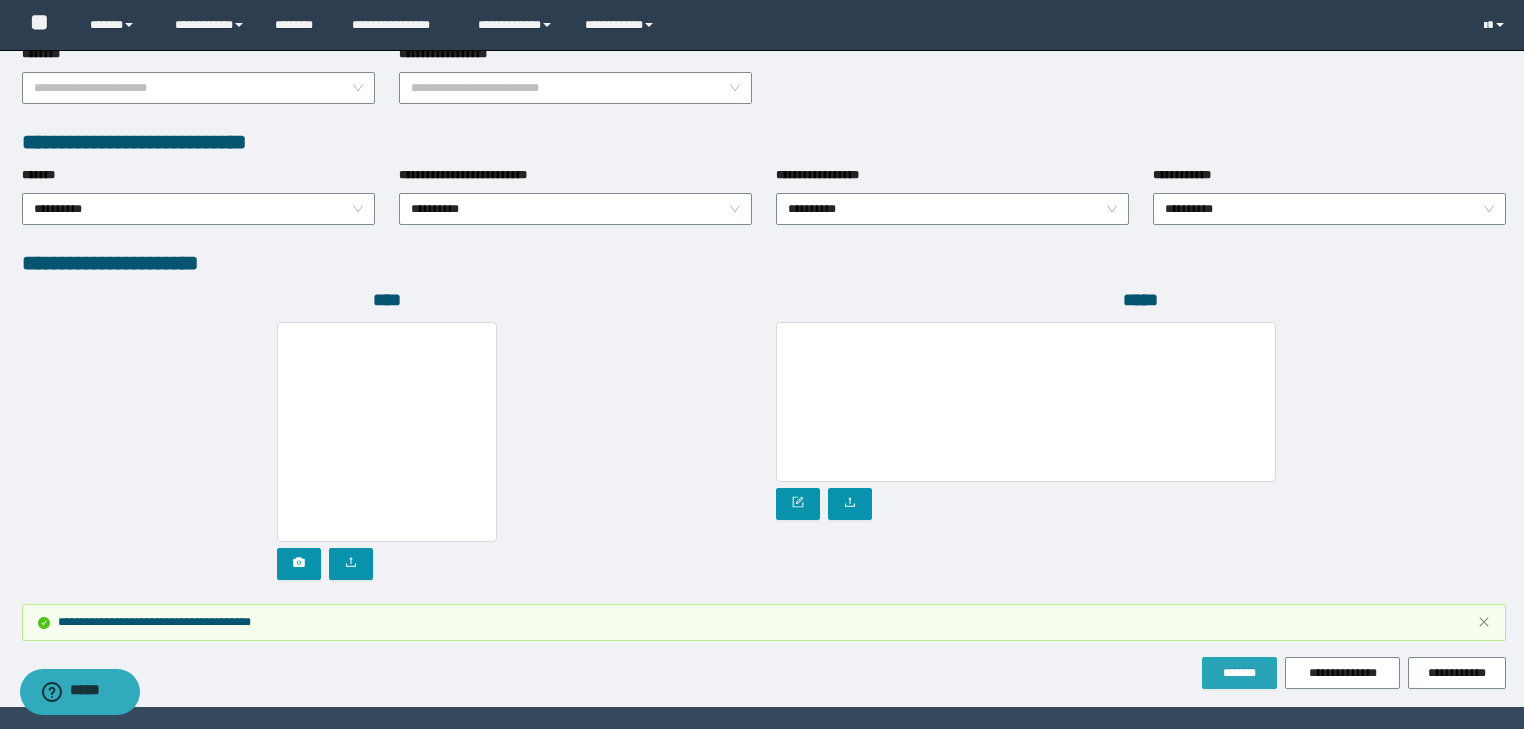 type 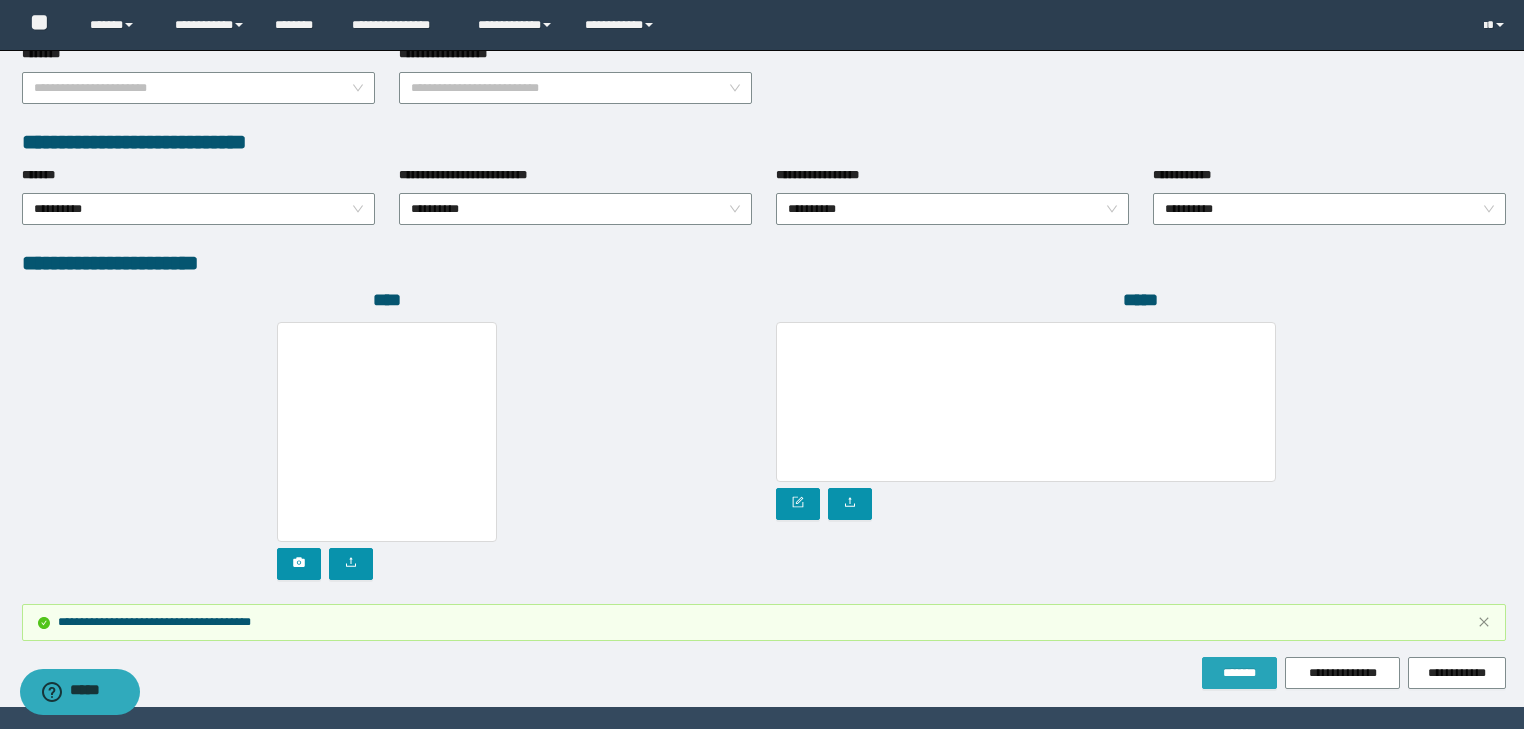 scroll, scrollTop: 1026, scrollLeft: 0, axis: vertical 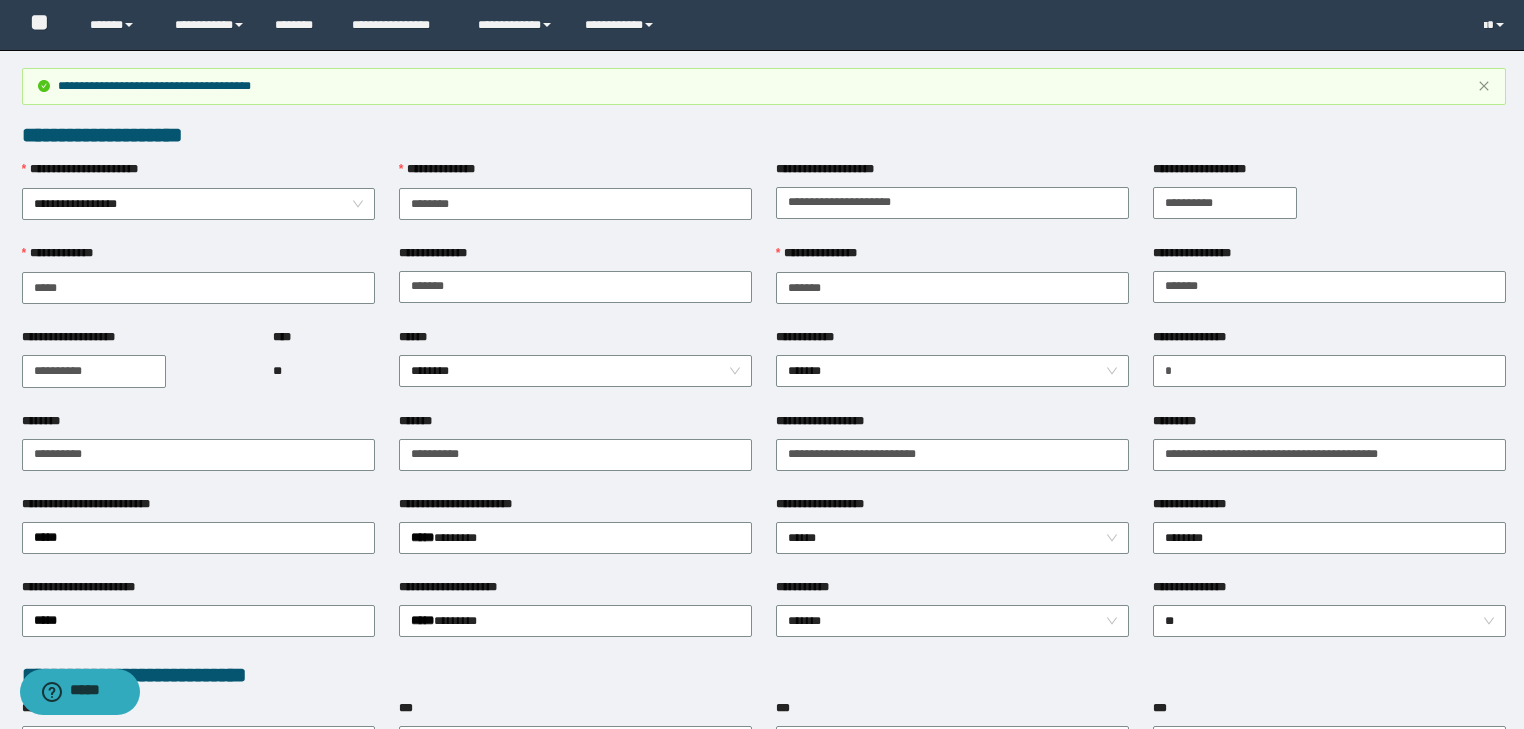 click on "**********" at bounding box center (764, 135) 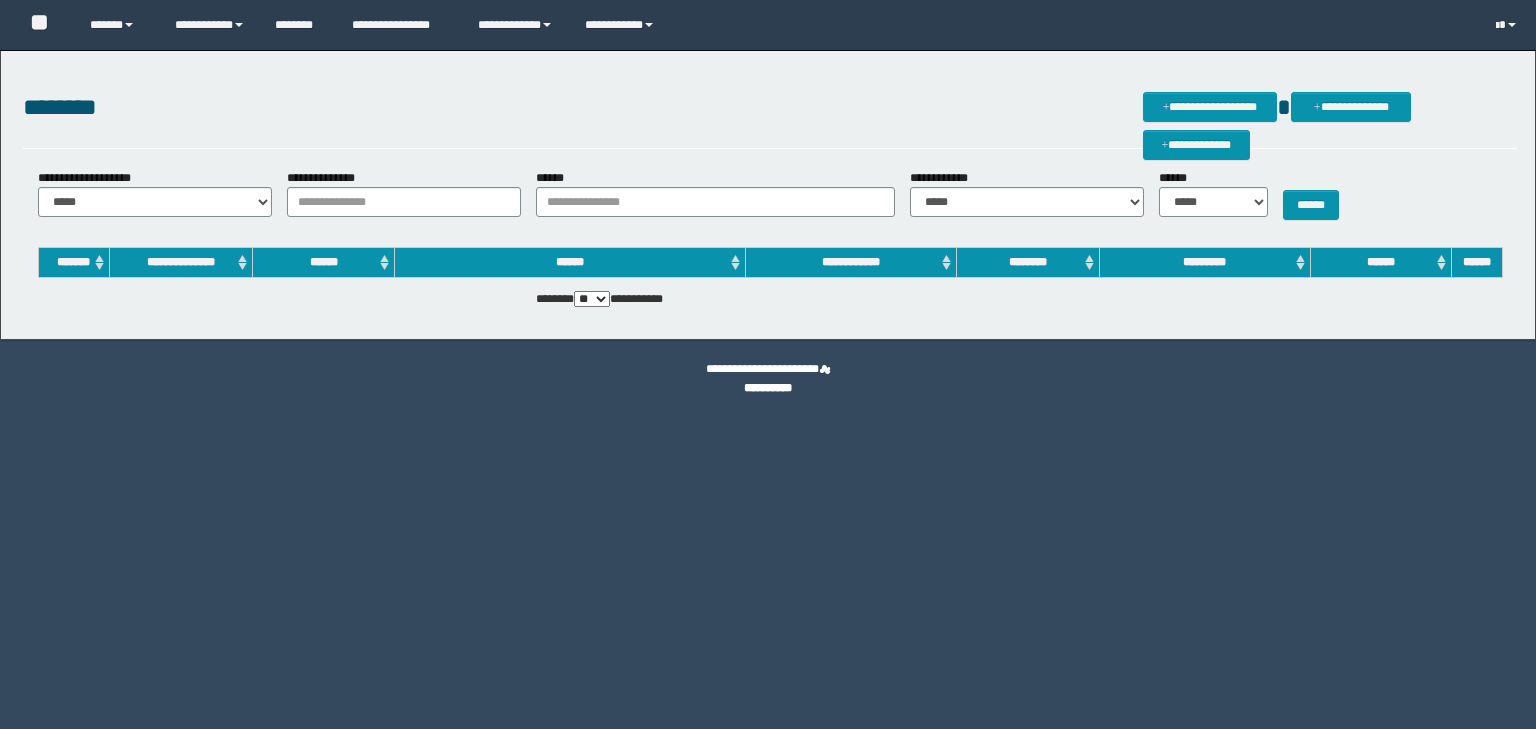 scroll, scrollTop: 0, scrollLeft: 0, axis: both 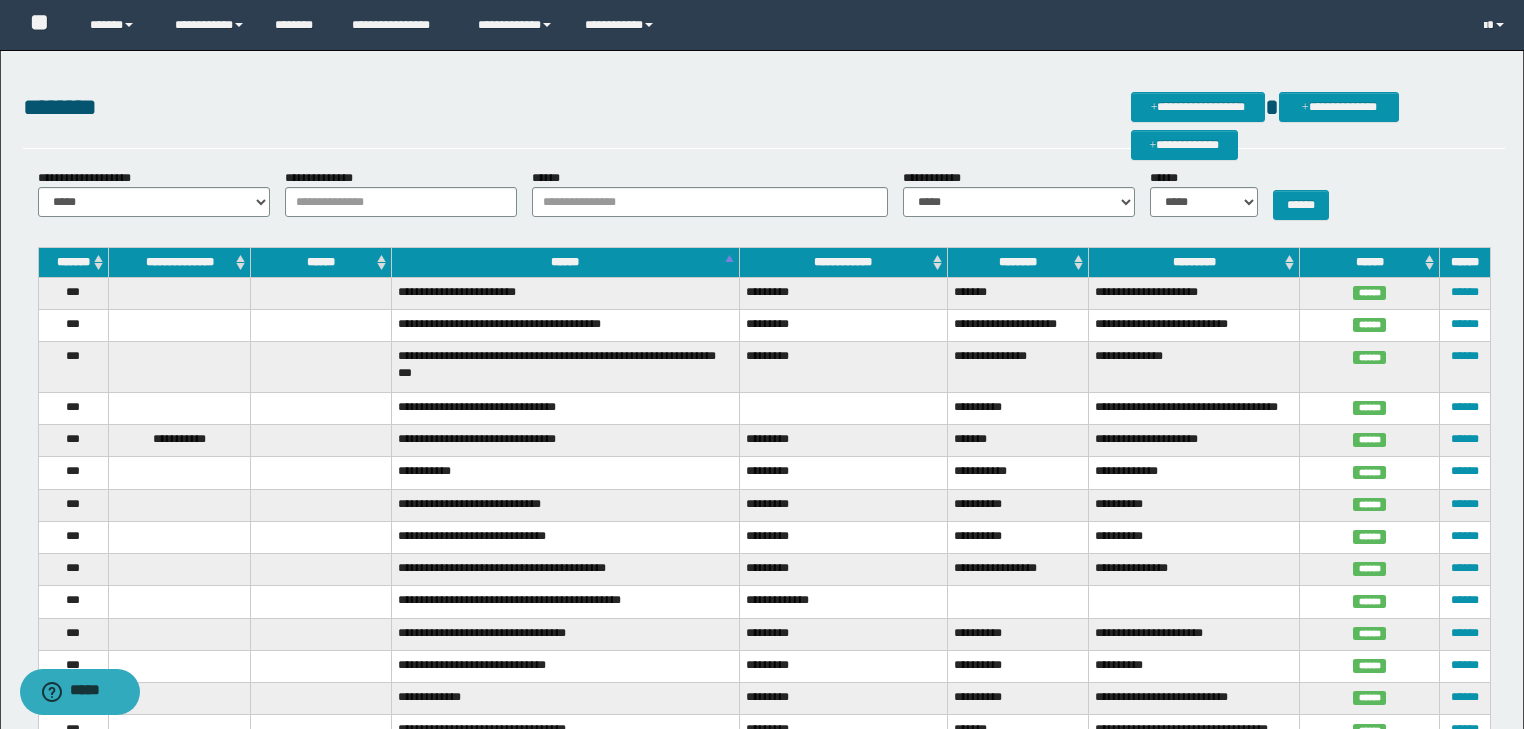 click on "**********" at bounding box center (1318, 108) 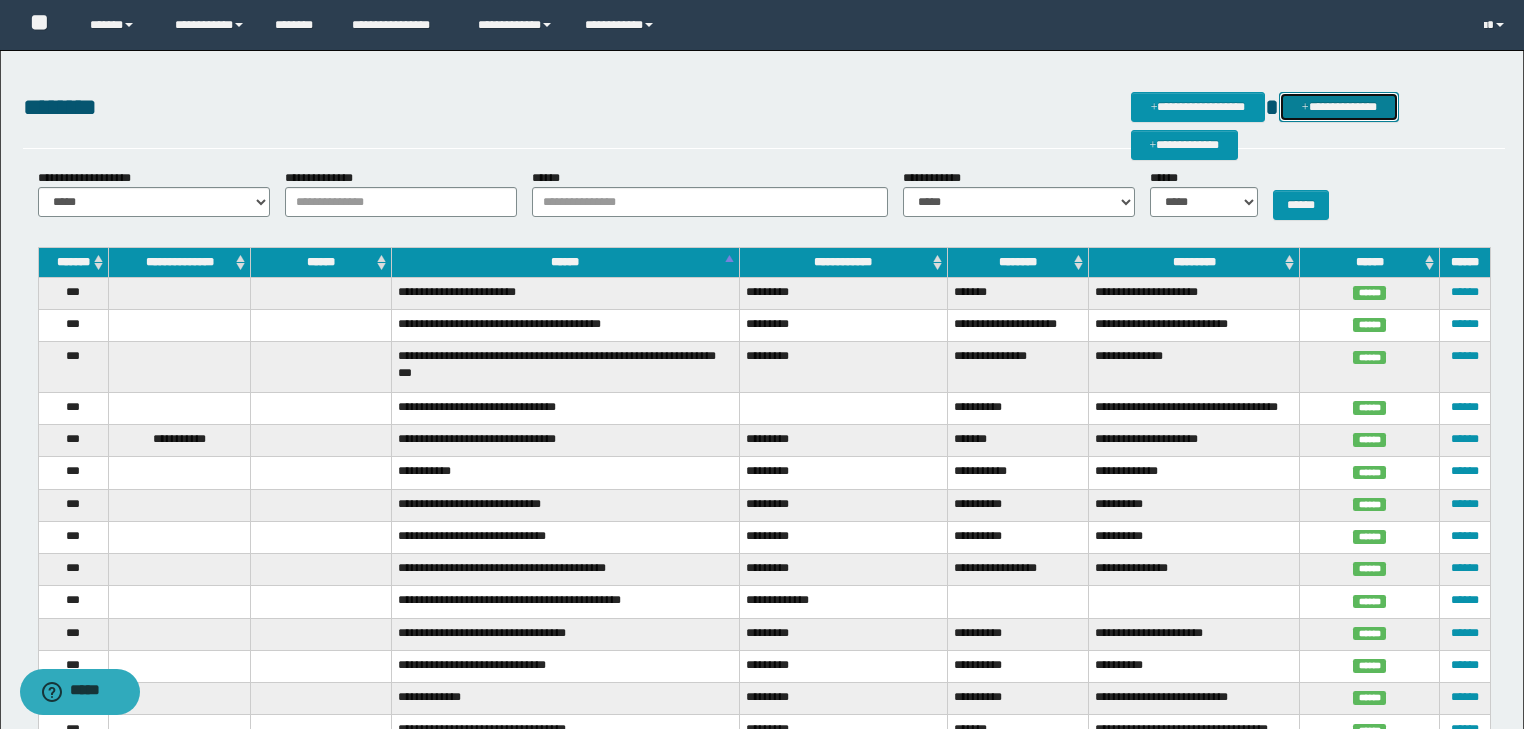 click on "**********" at bounding box center [1338, 107] 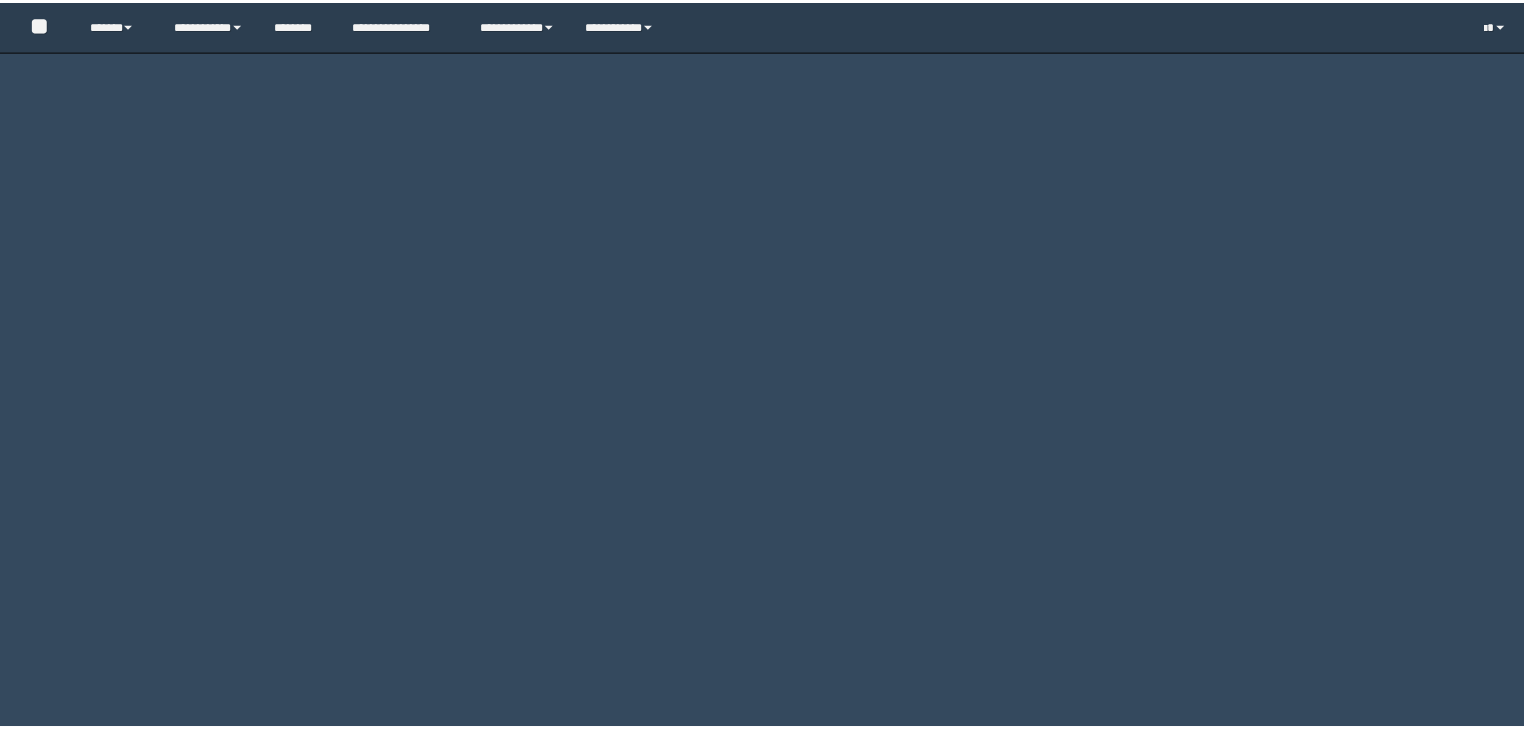 scroll, scrollTop: 0, scrollLeft: 0, axis: both 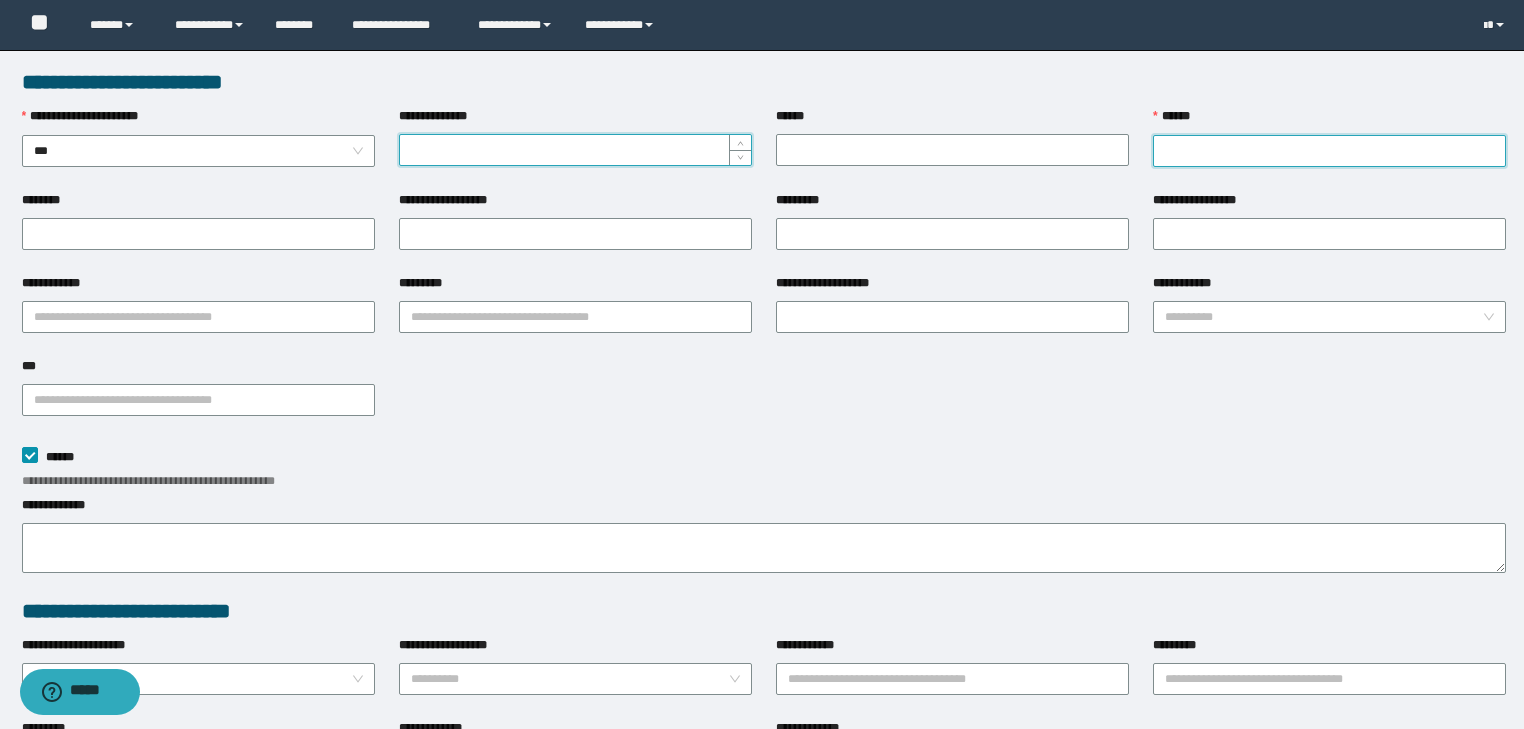 click on "******" at bounding box center [1329, 151] 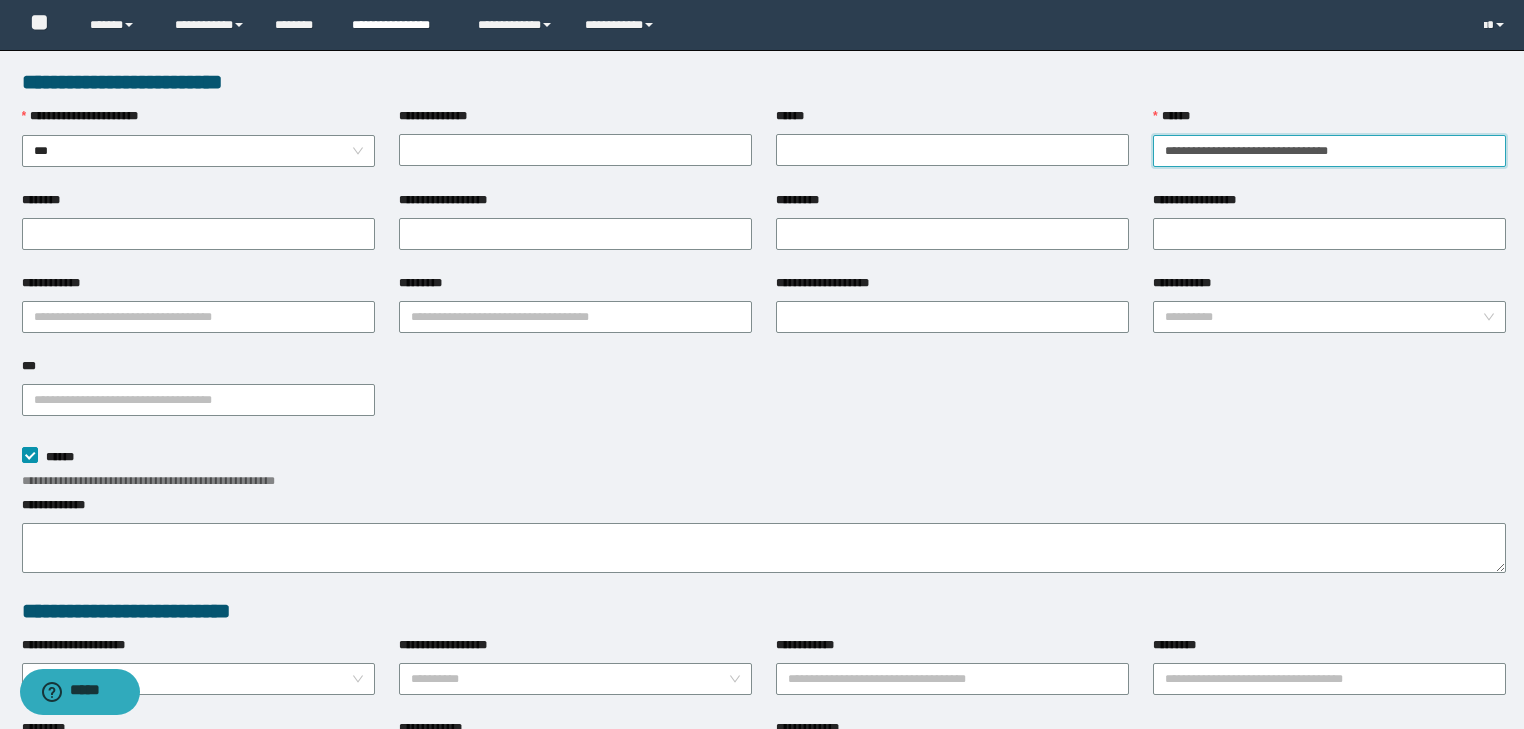 type on "**********" 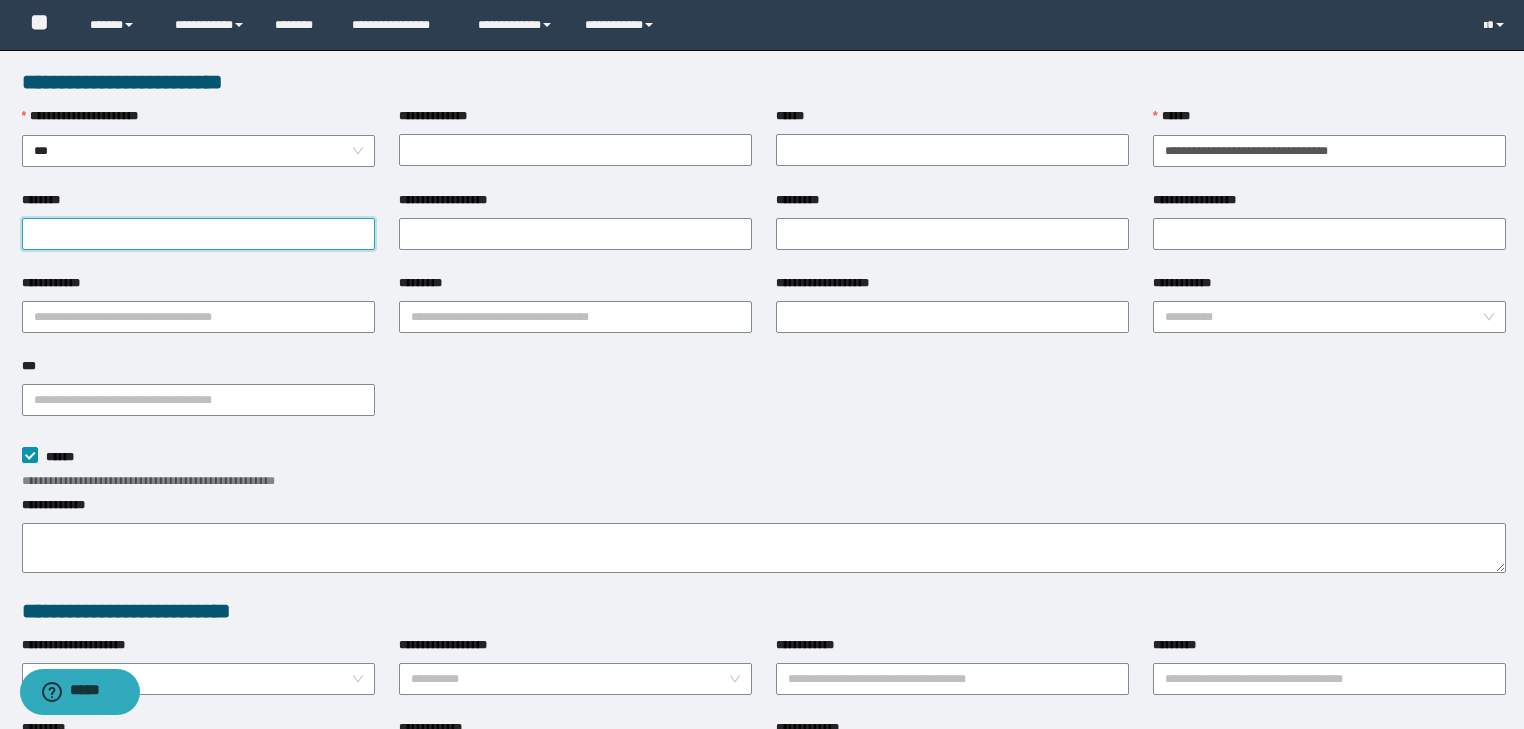 click on "********" at bounding box center [198, 234] 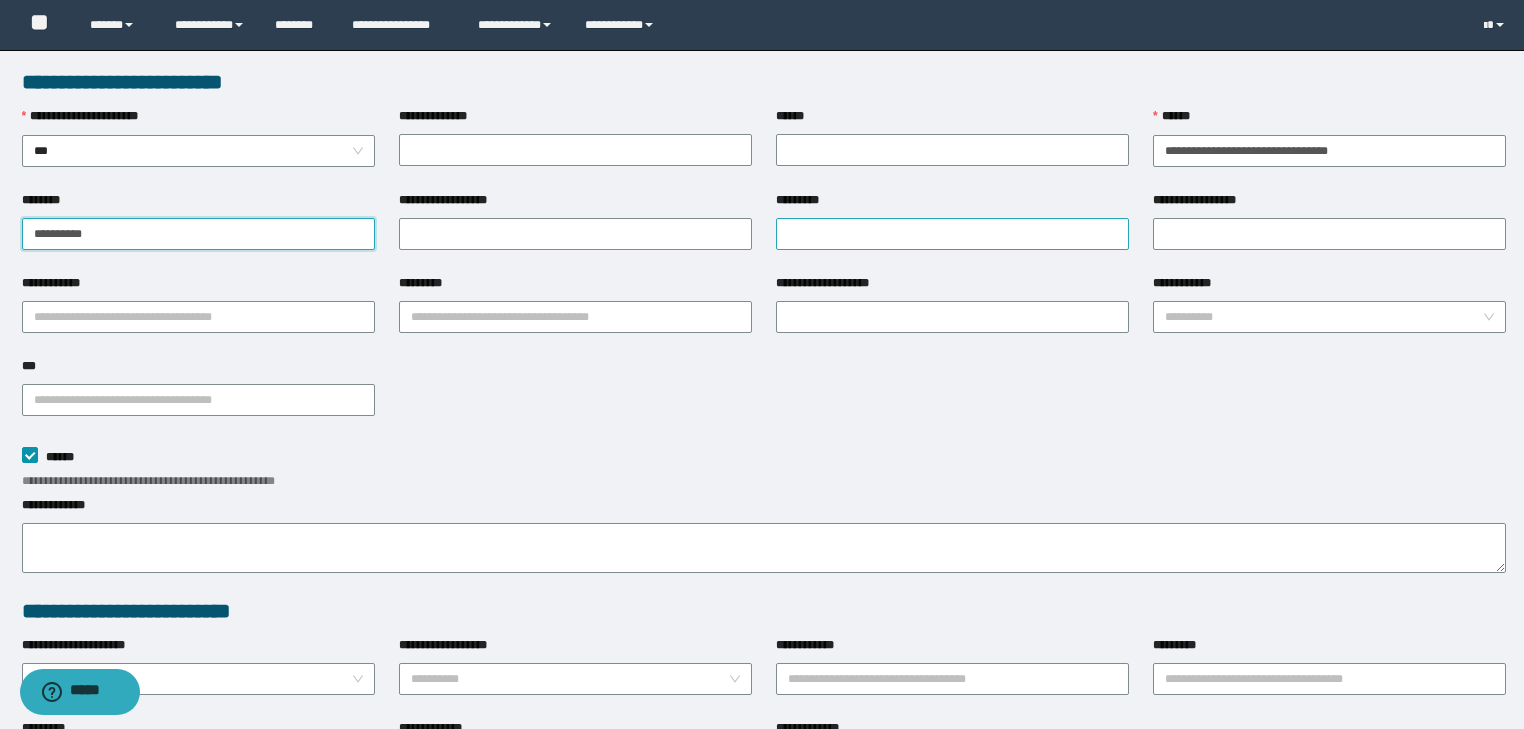 type on "**********" 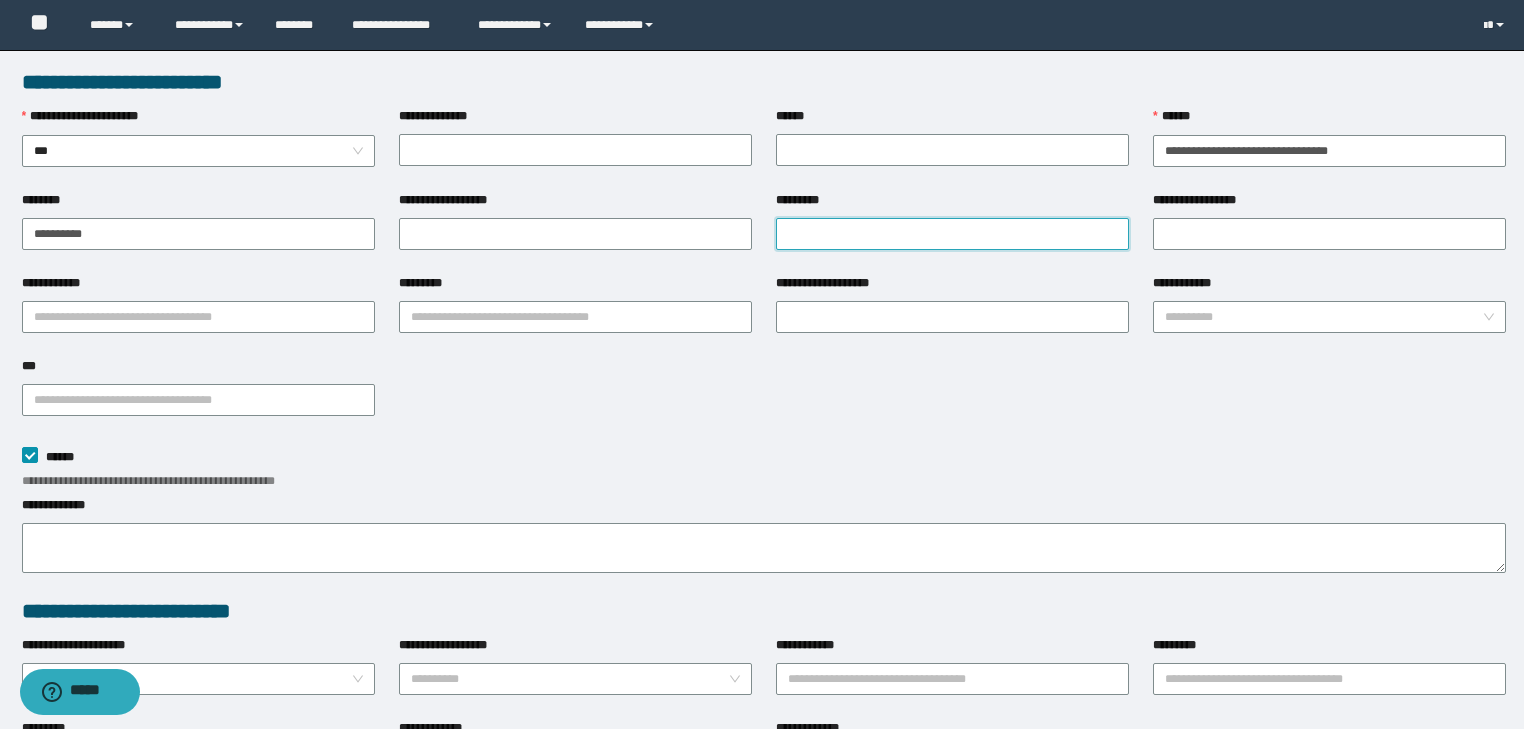click on "*********" at bounding box center (952, 234) 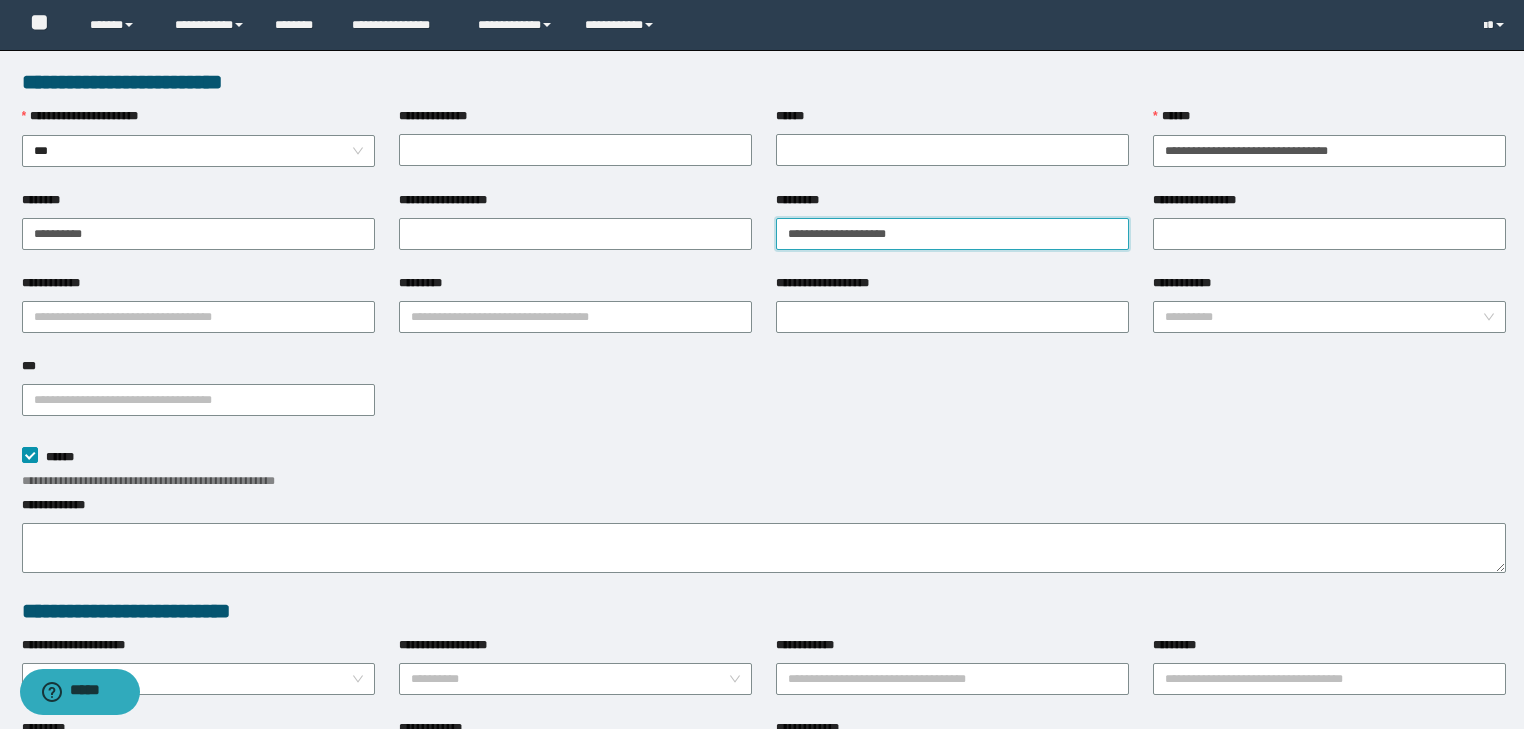 type on "**********" 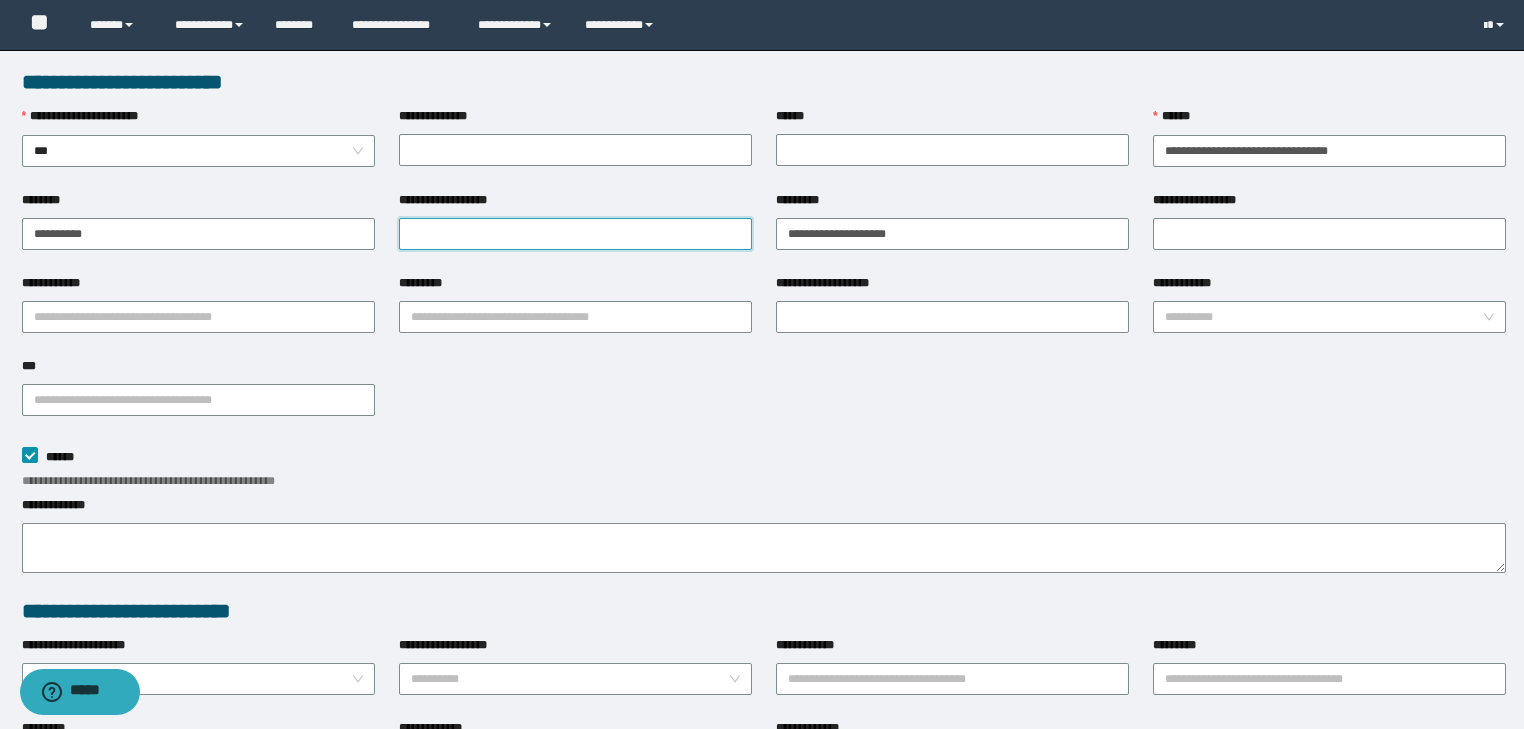 click on "**********" at bounding box center [575, 234] 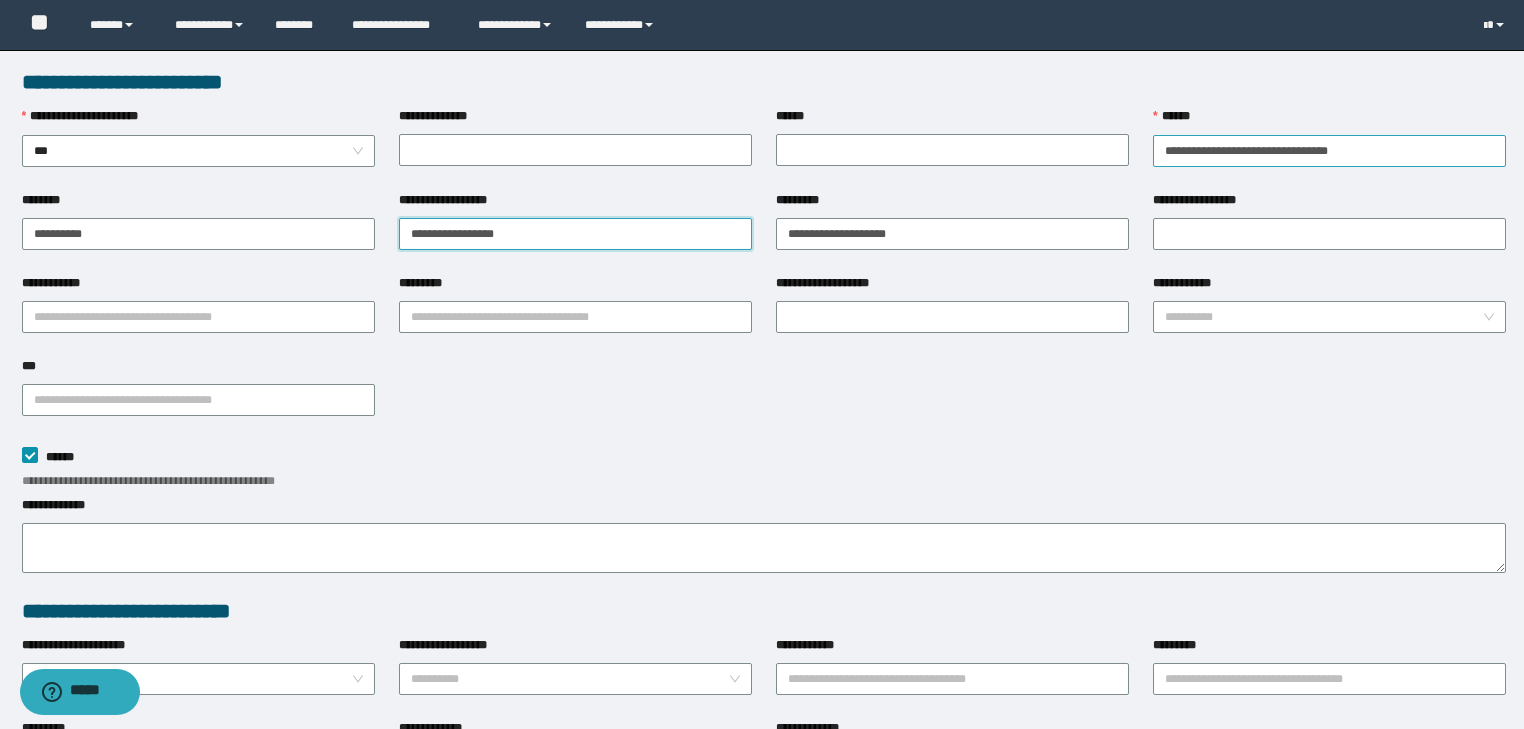type on "**********" 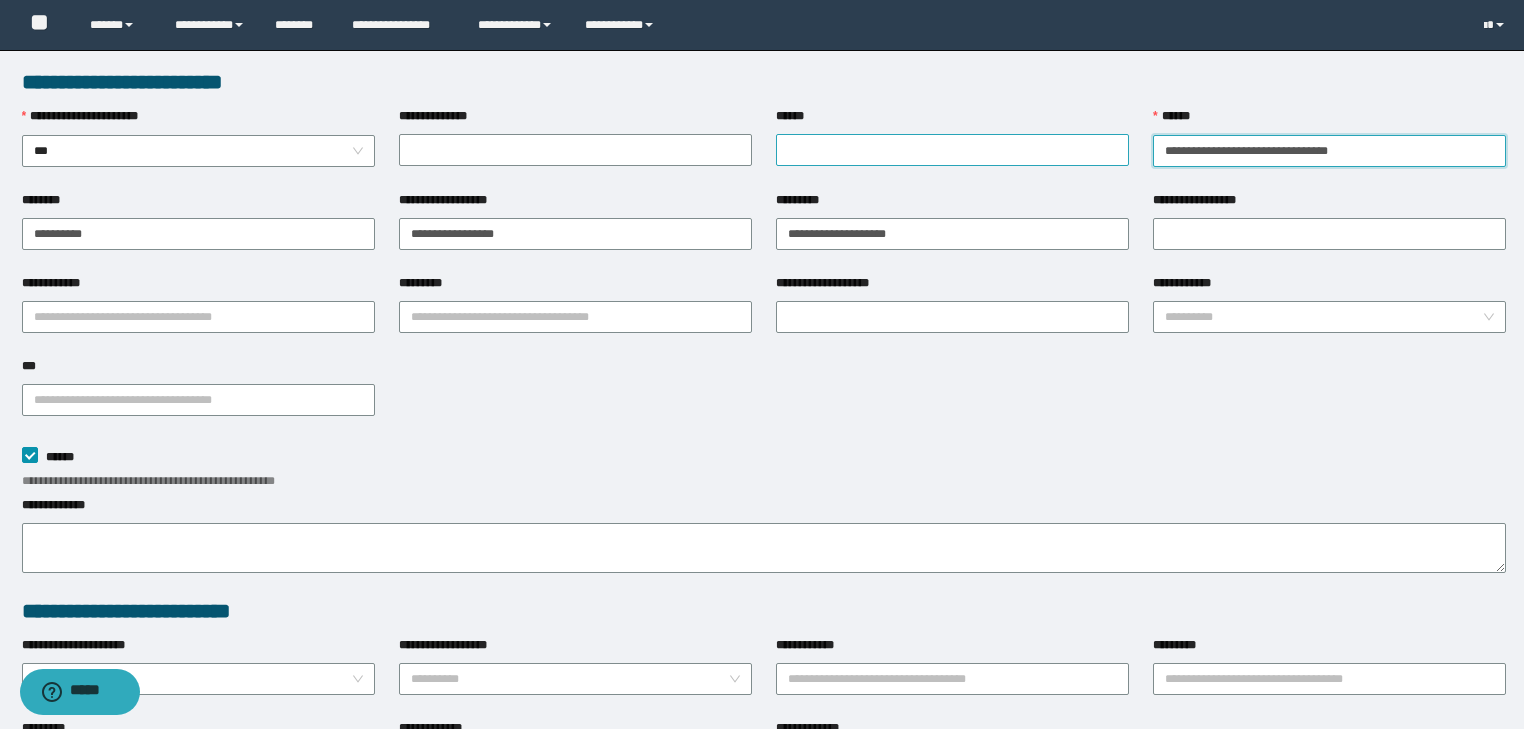 drag, startPoint x: 1355, startPoint y: 148, endPoint x: 1099, endPoint y: 159, distance: 256.2362 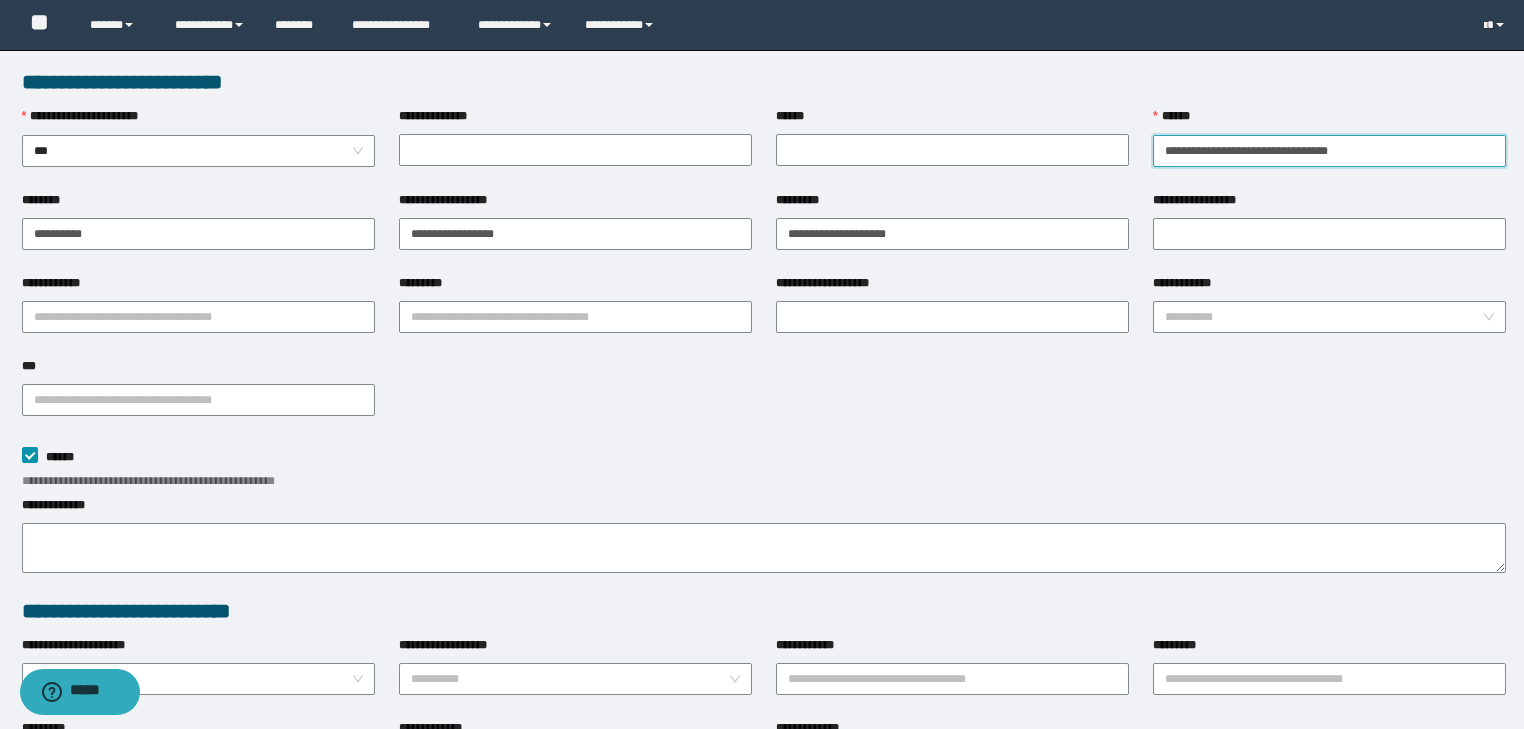 scroll, scrollTop: 480, scrollLeft: 0, axis: vertical 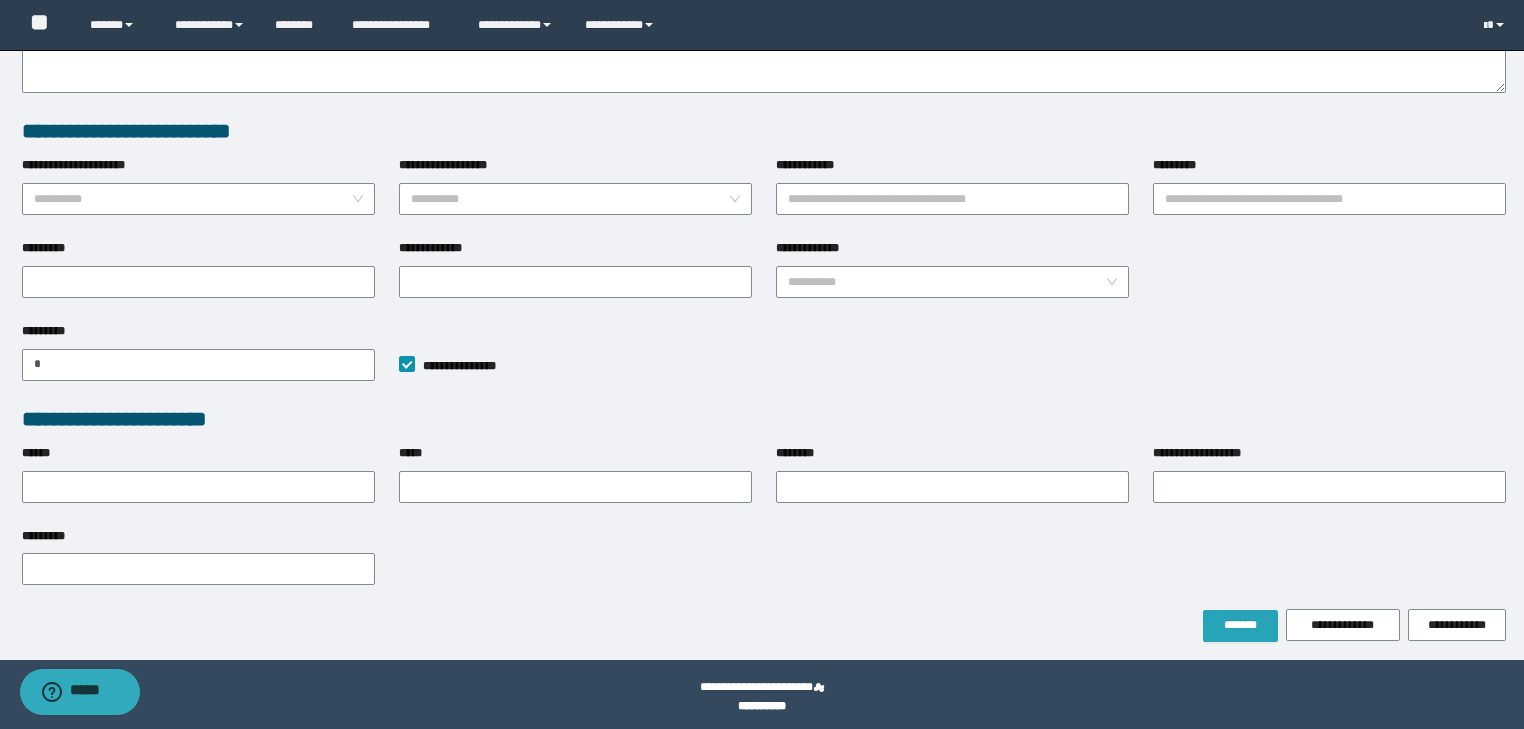 click on "*******" at bounding box center (1240, 625) 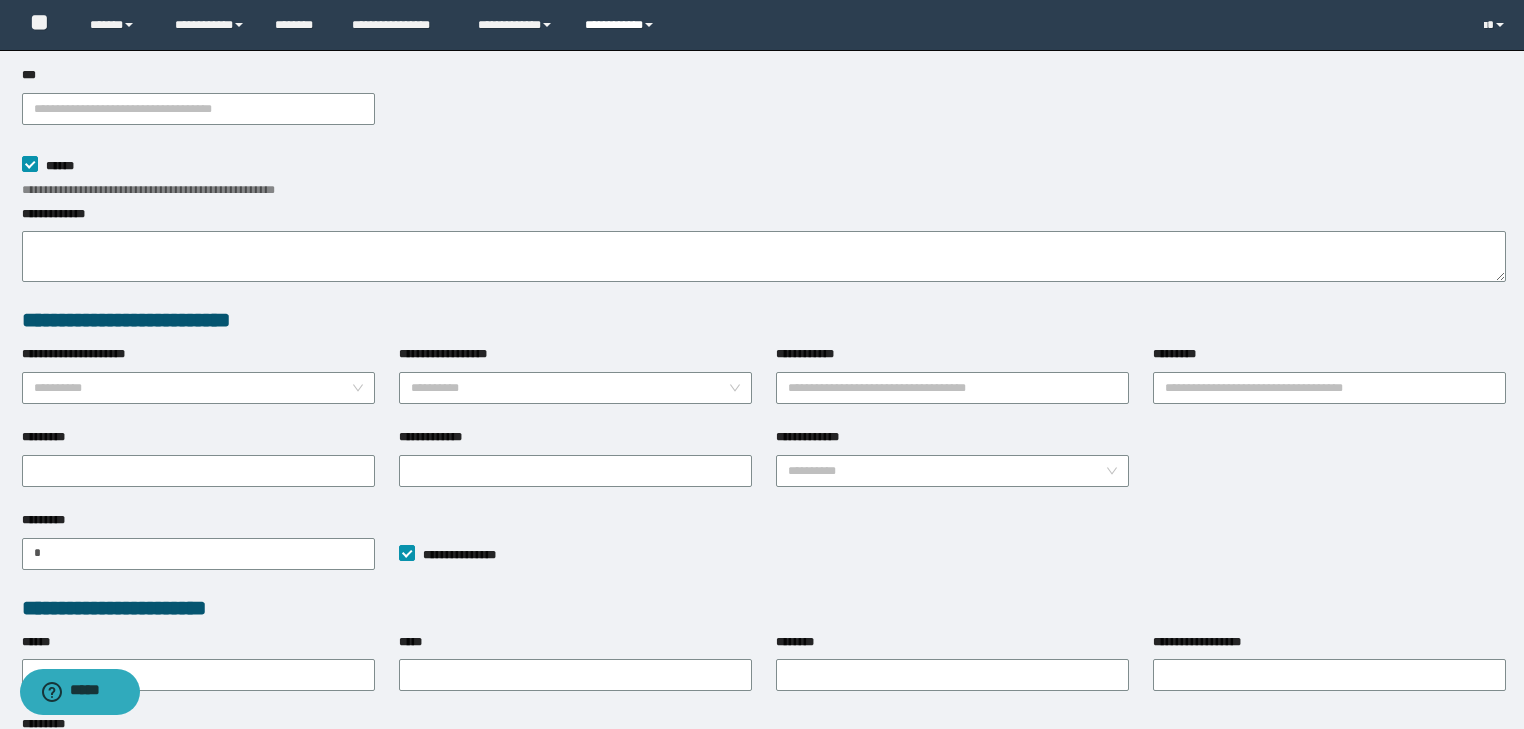 scroll, scrollTop: 52, scrollLeft: 0, axis: vertical 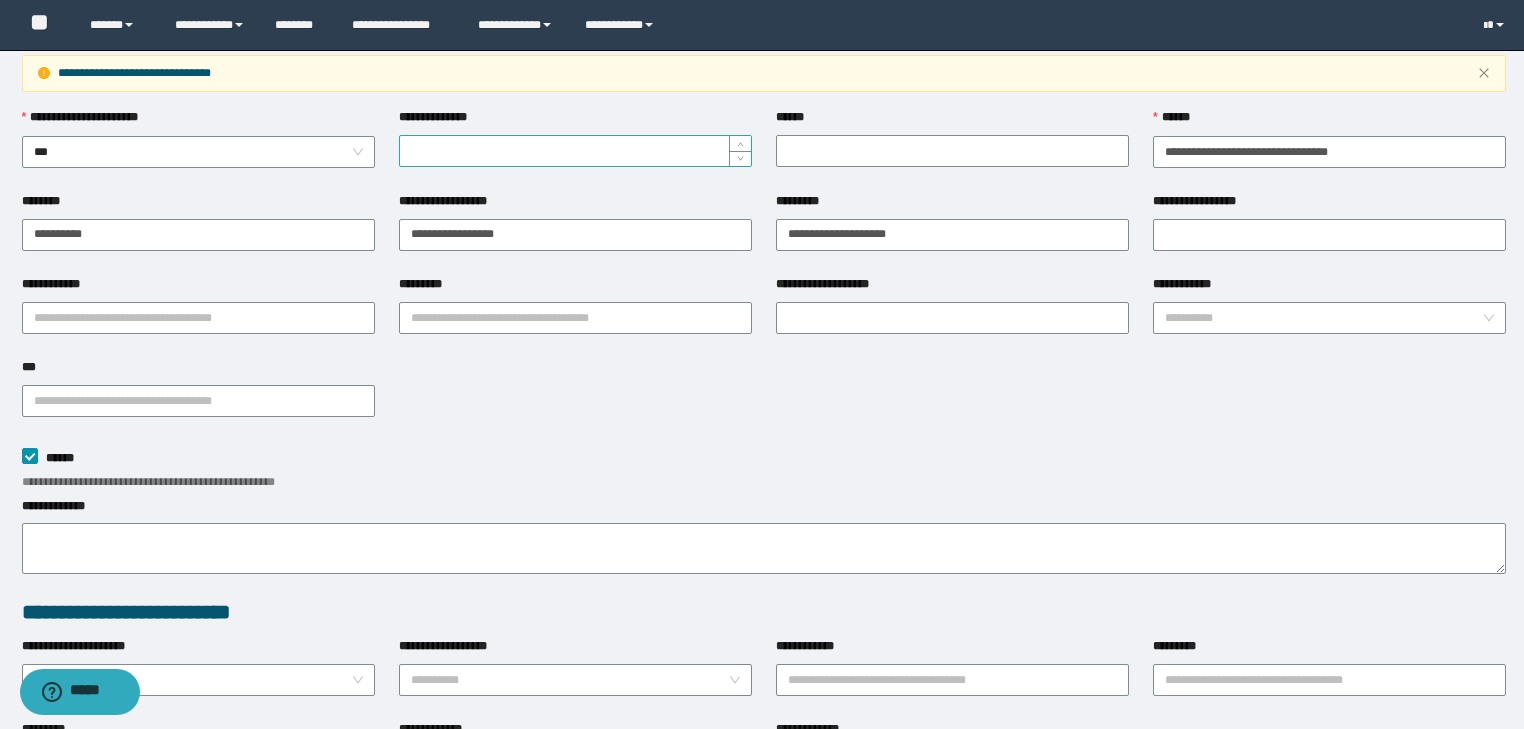 click on "**********" at bounding box center (575, 151) 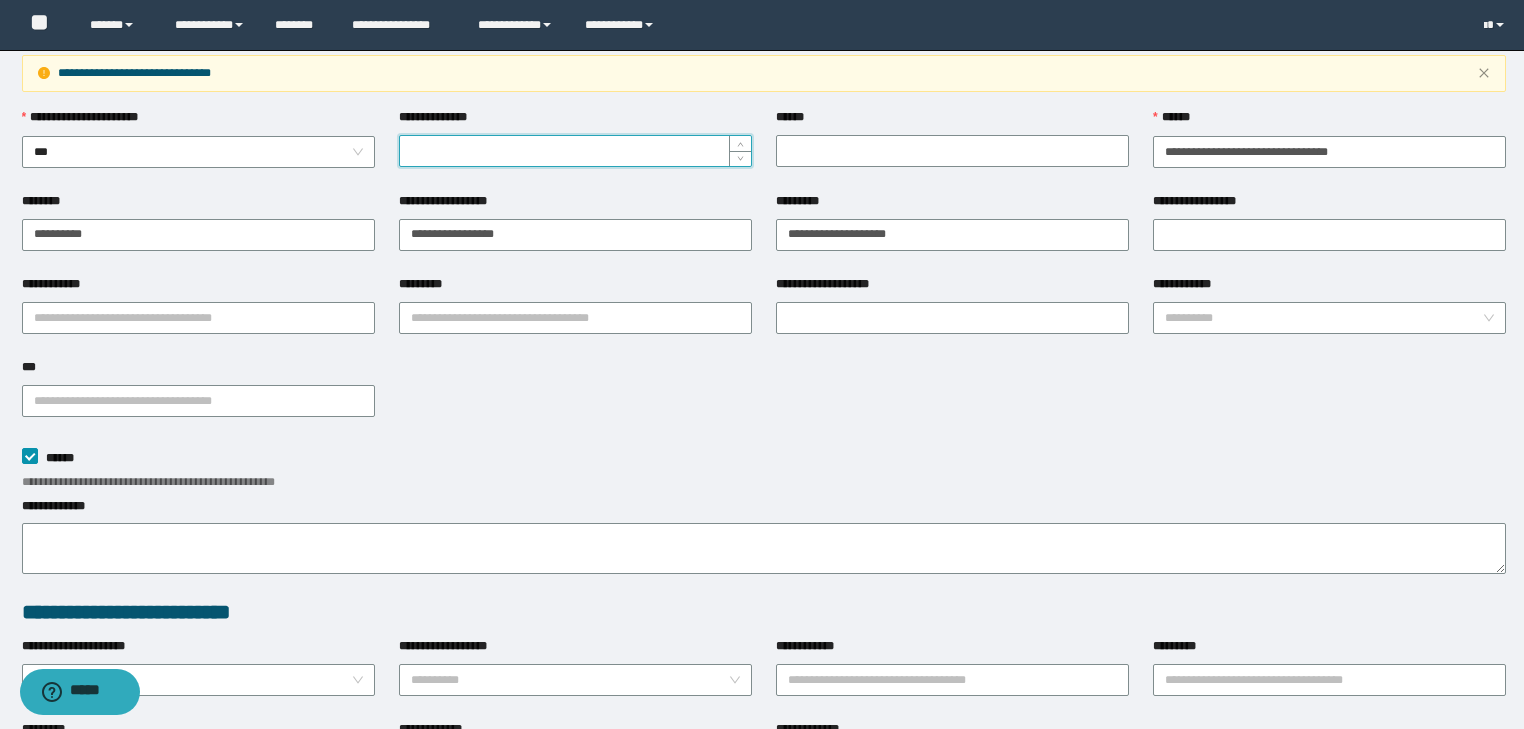 paste on "*********" 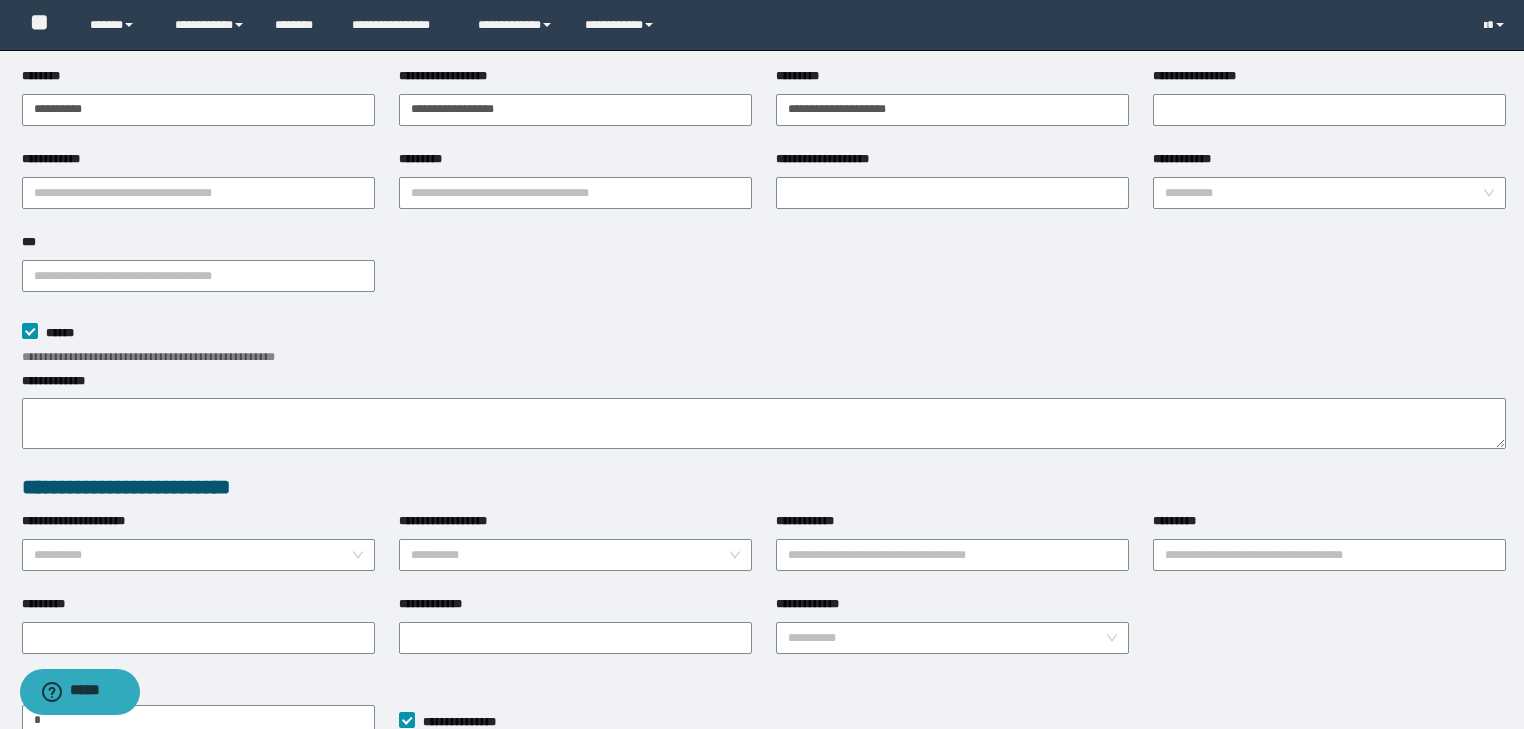 scroll, scrollTop: 592, scrollLeft: 0, axis: vertical 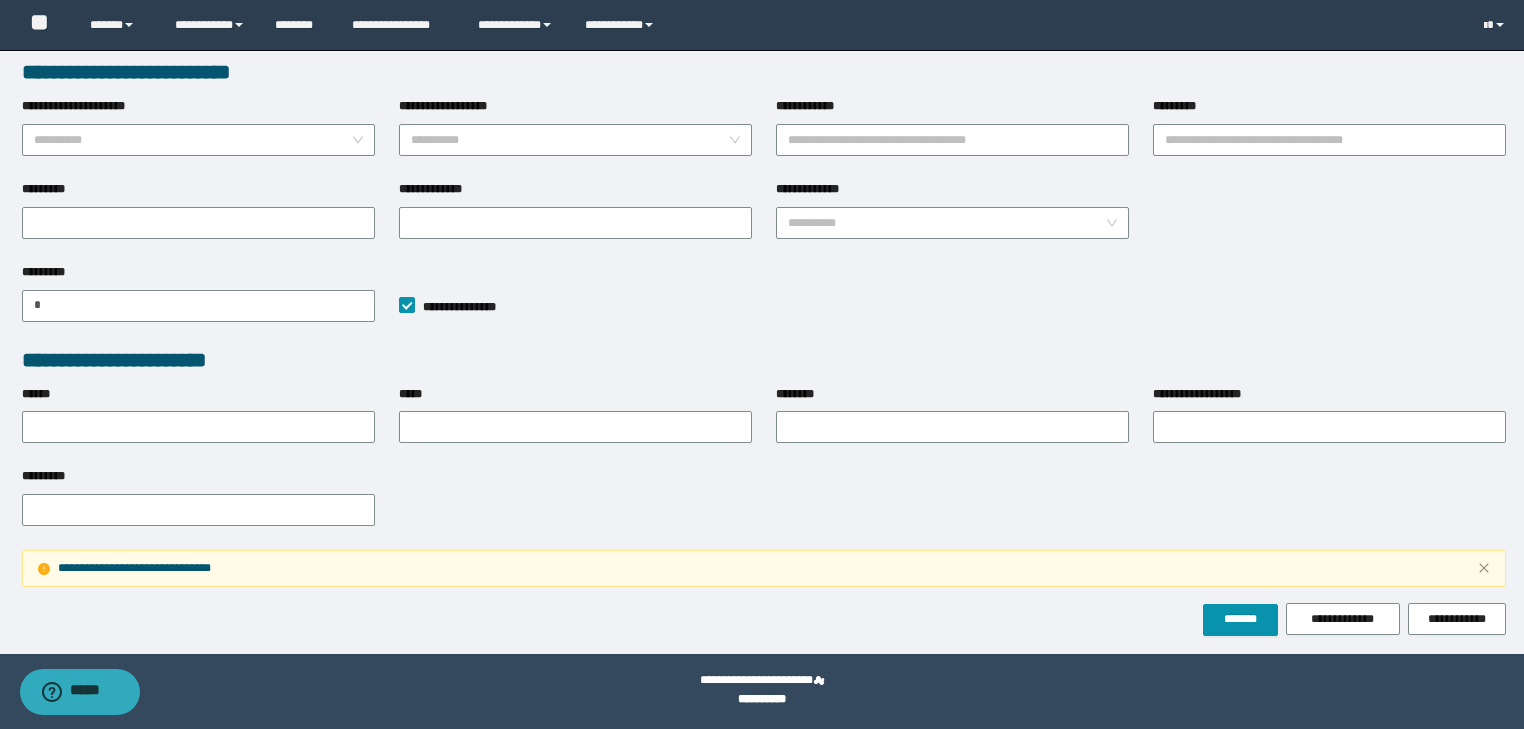 type on "*********" 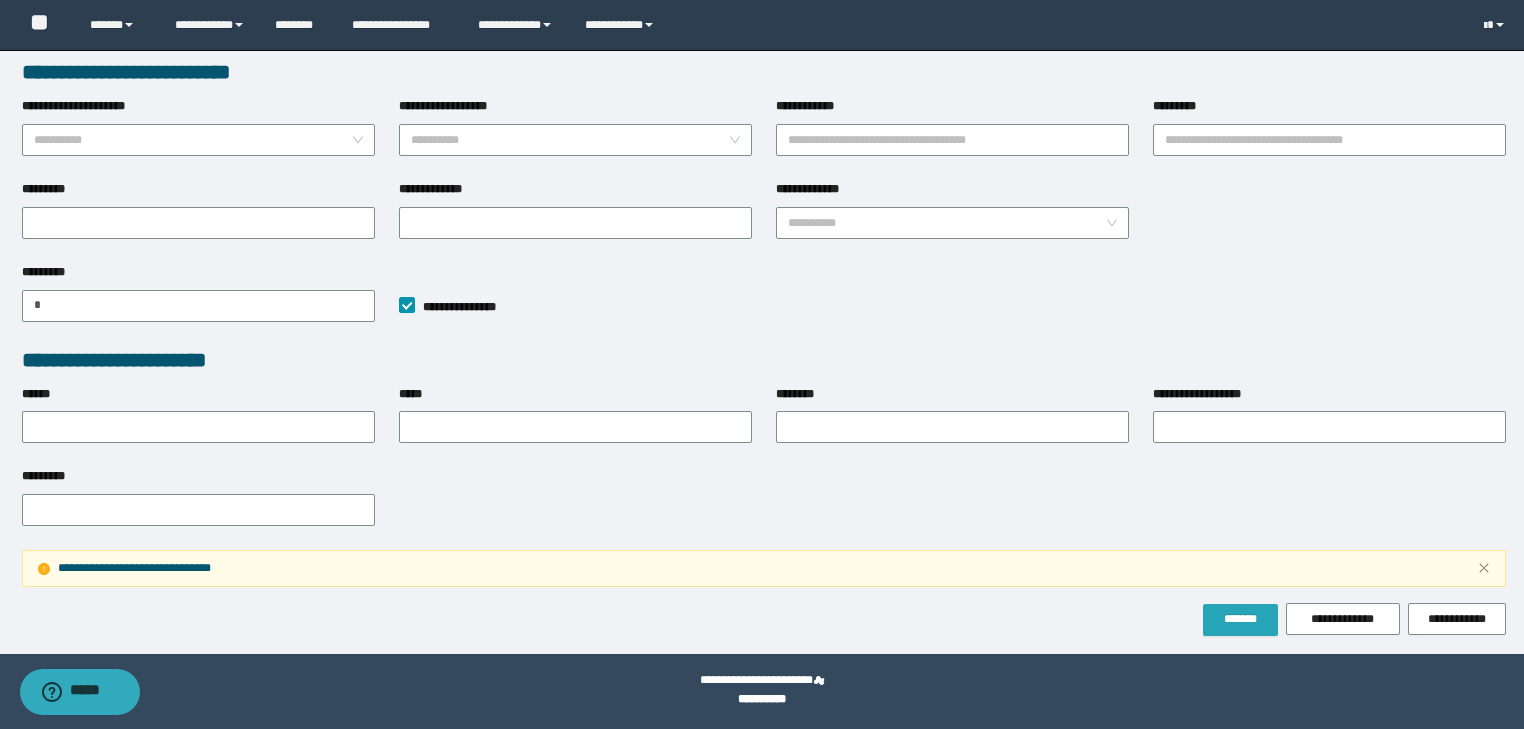 click on "*******" at bounding box center [1240, 619] 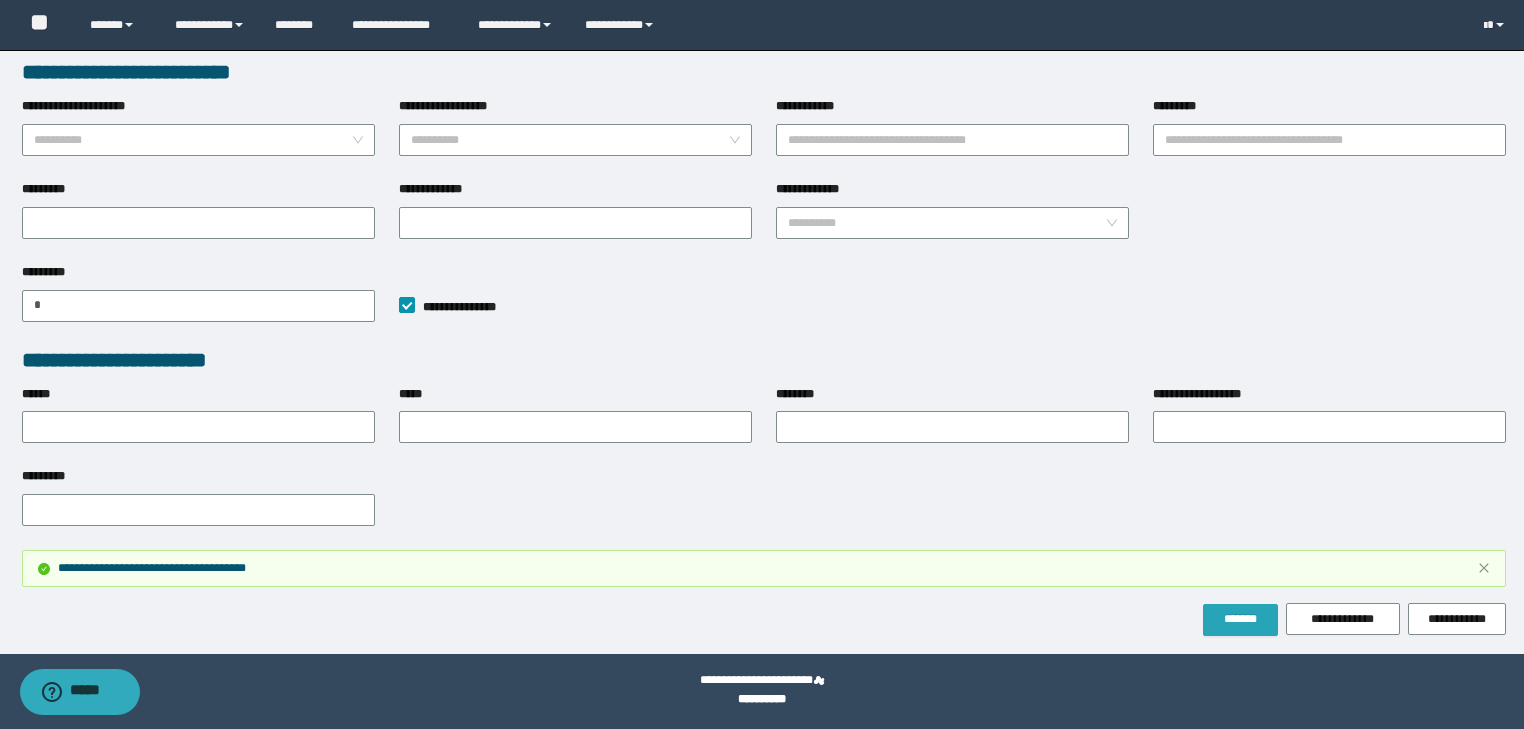 type on "**" 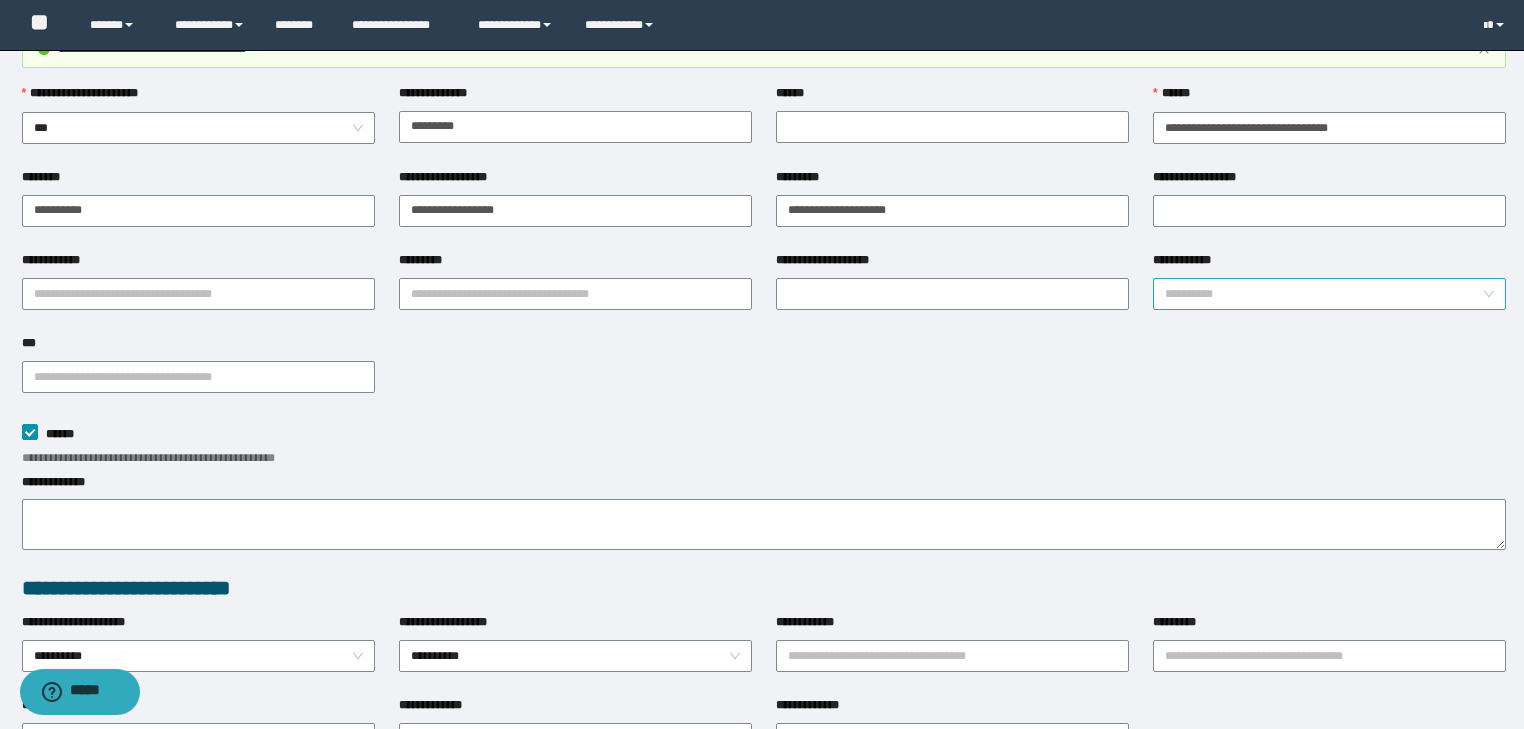 scroll, scrollTop: 0, scrollLeft: 0, axis: both 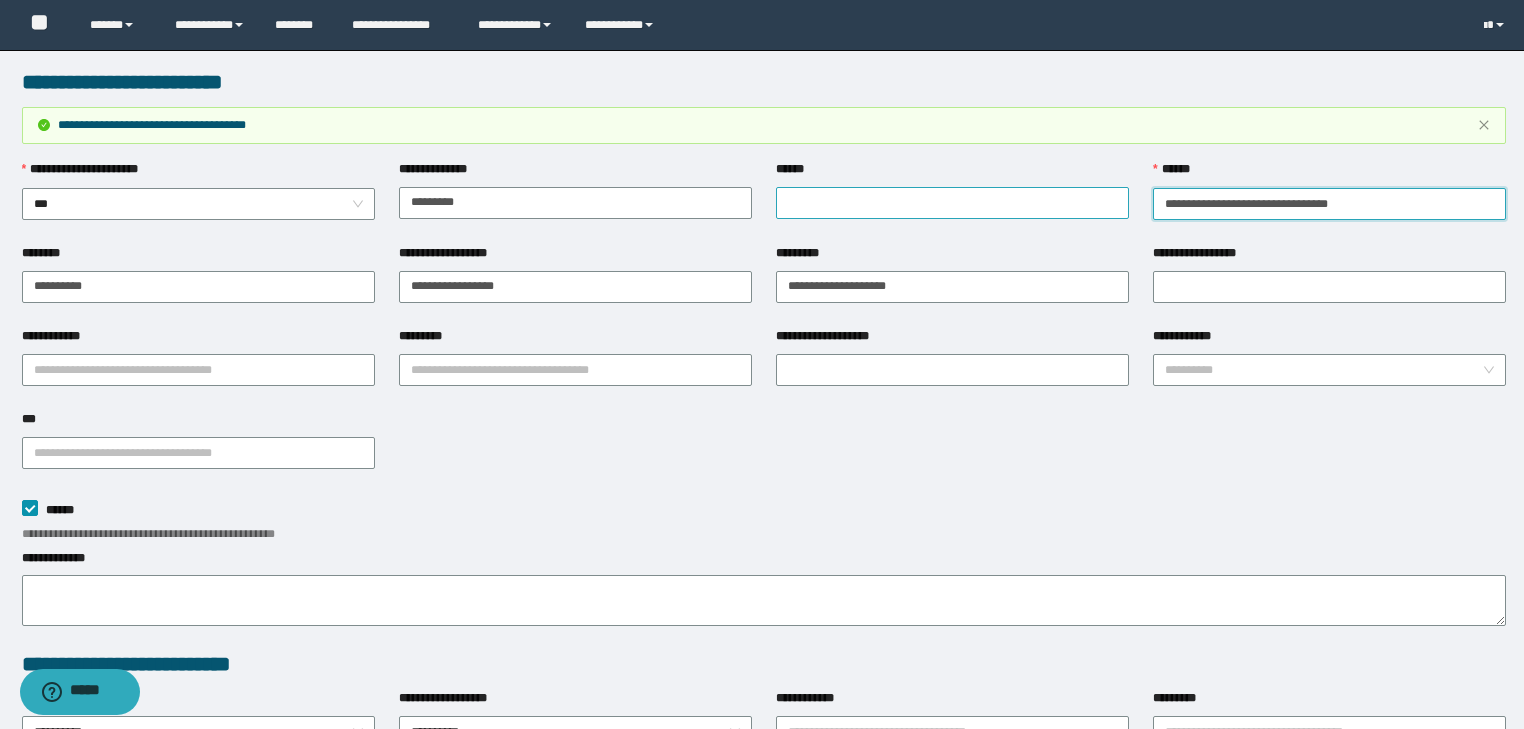 drag, startPoint x: 1364, startPoint y: 205, endPoint x: 979, endPoint y: 204, distance: 385.0013 